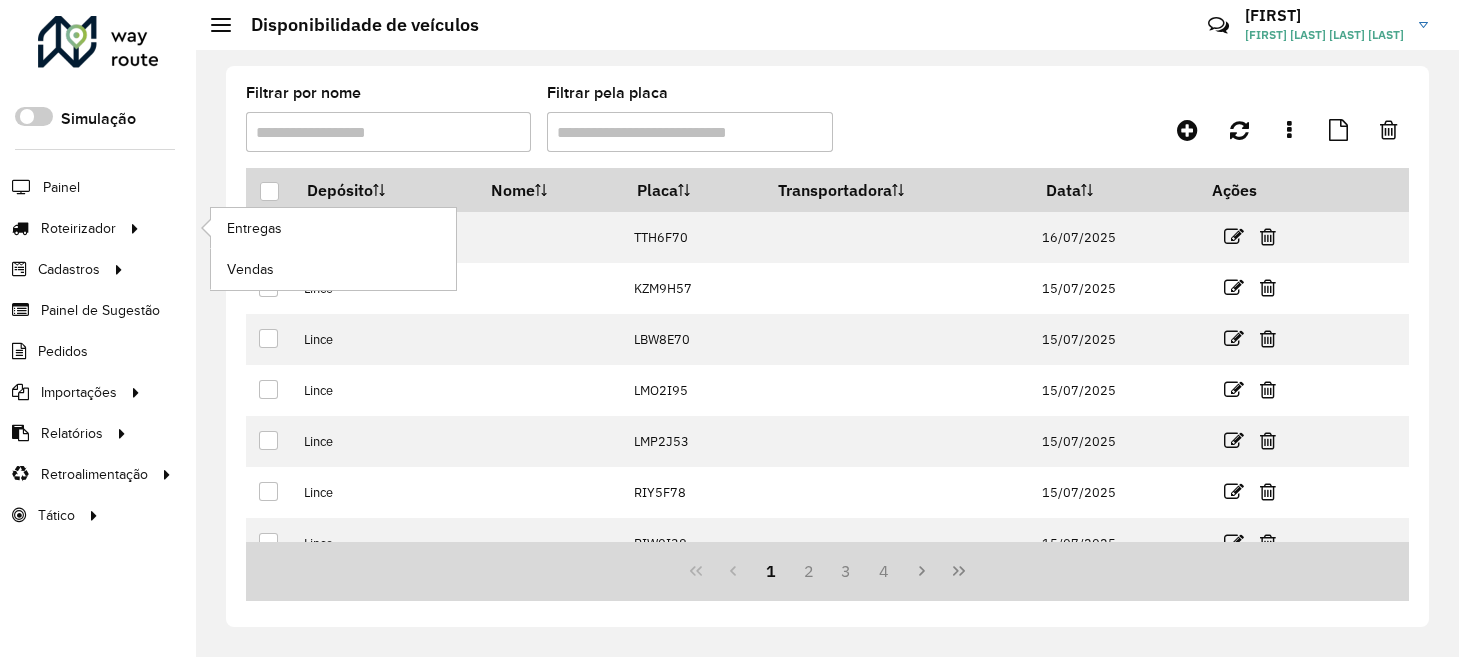 scroll, scrollTop: 0, scrollLeft: 0, axis: both 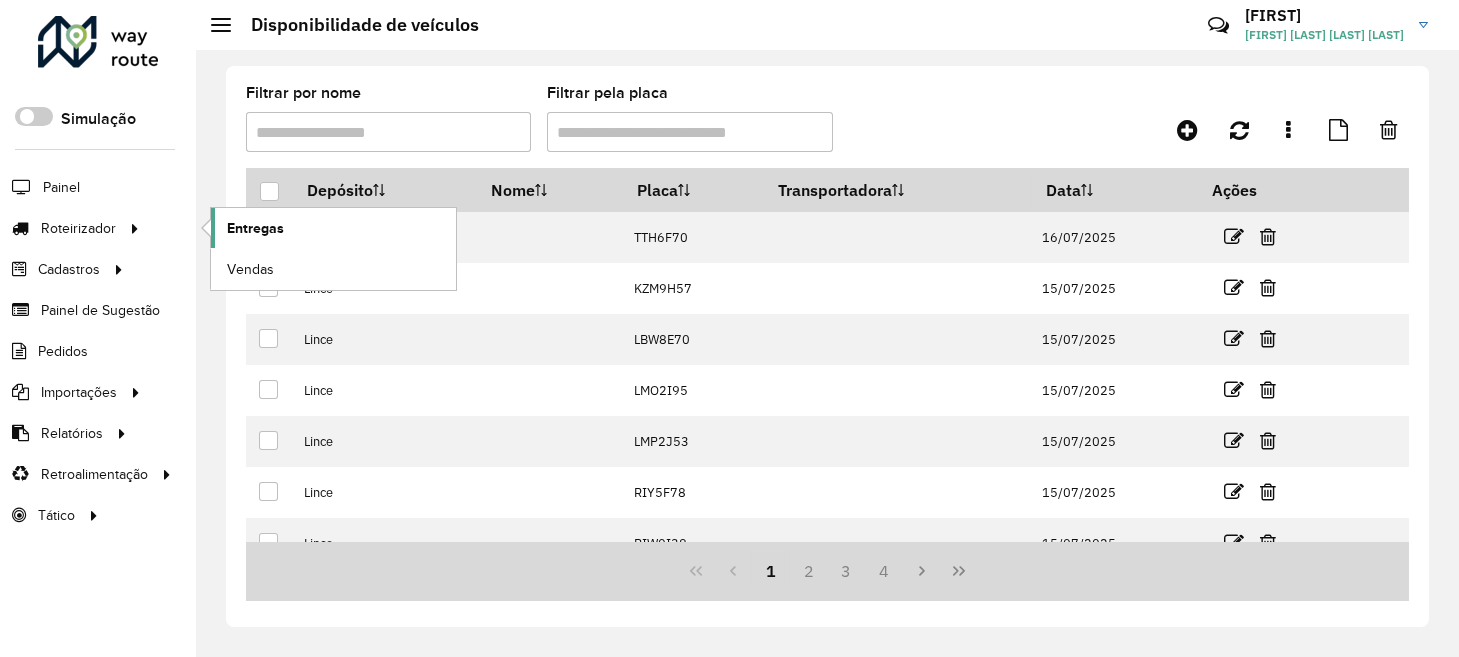 click on "Entregas" 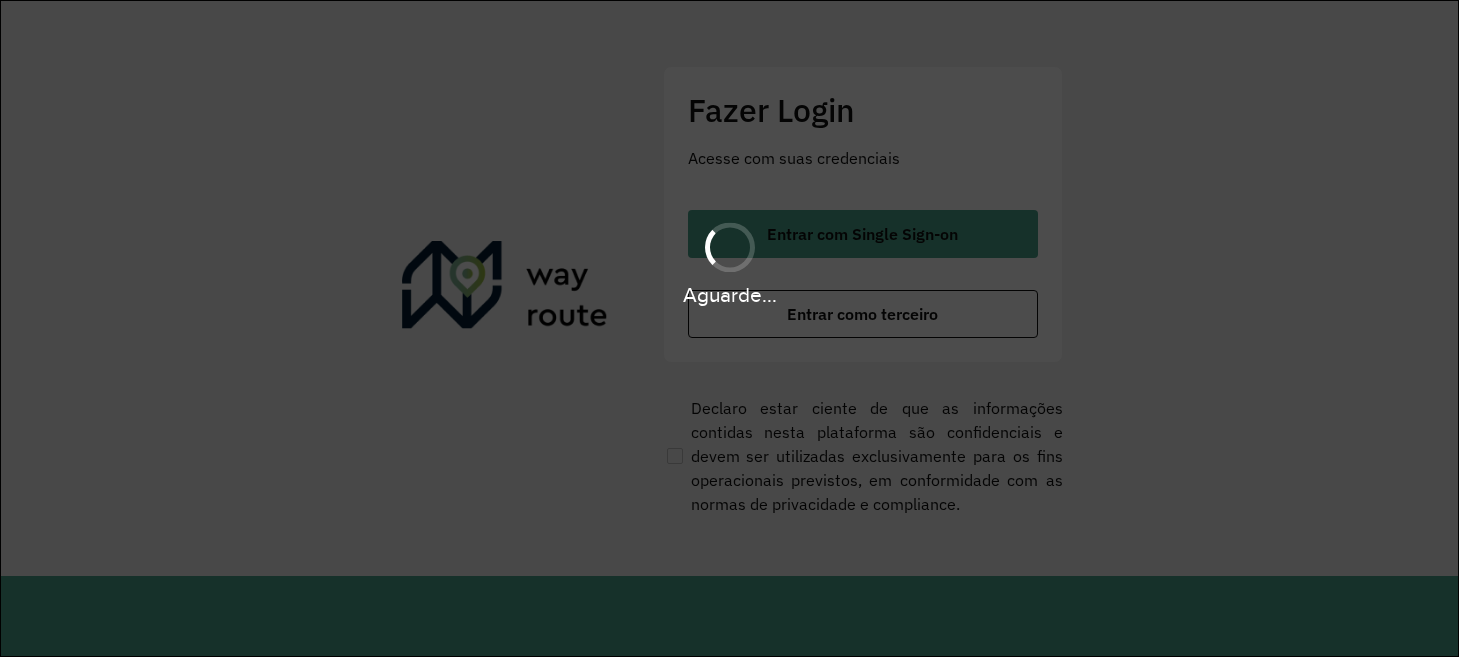 scroll, scrollTop: 0, scrollLeft: 0, axis: both 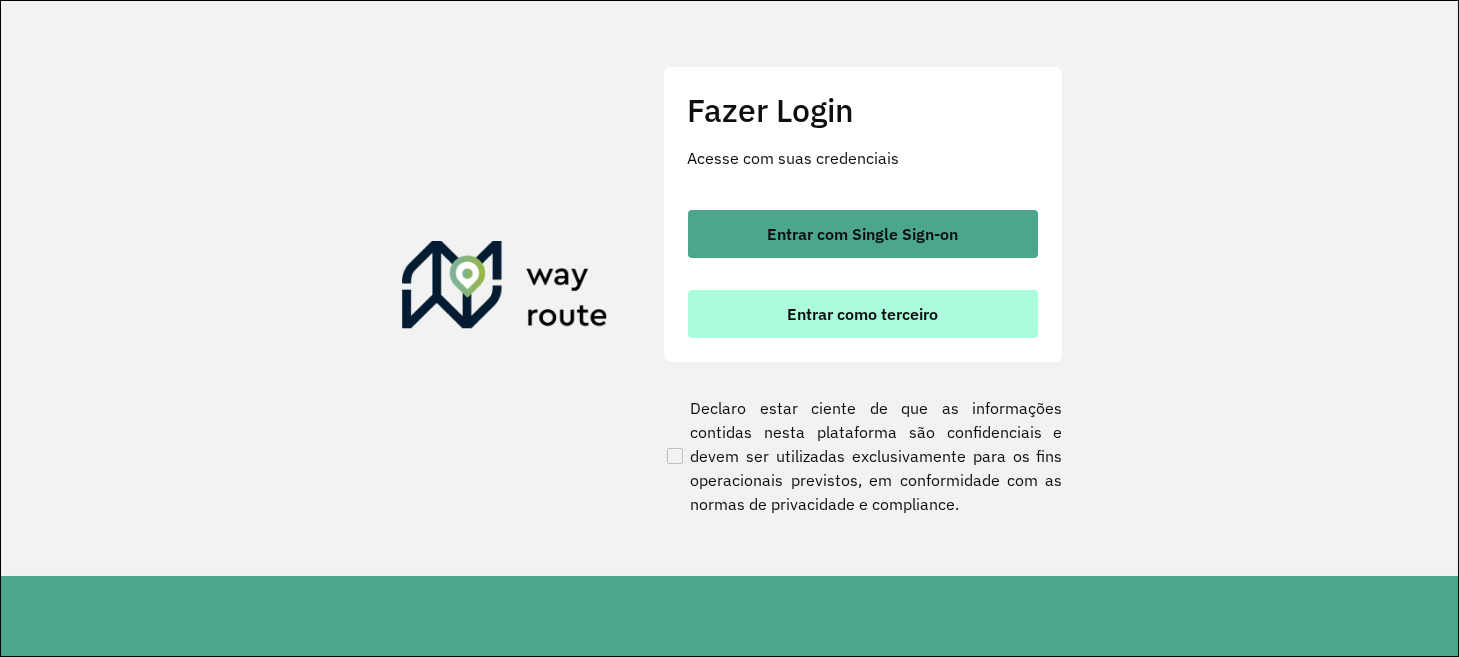click on "Entrar como terceiro" at bounding box center [862, 314] 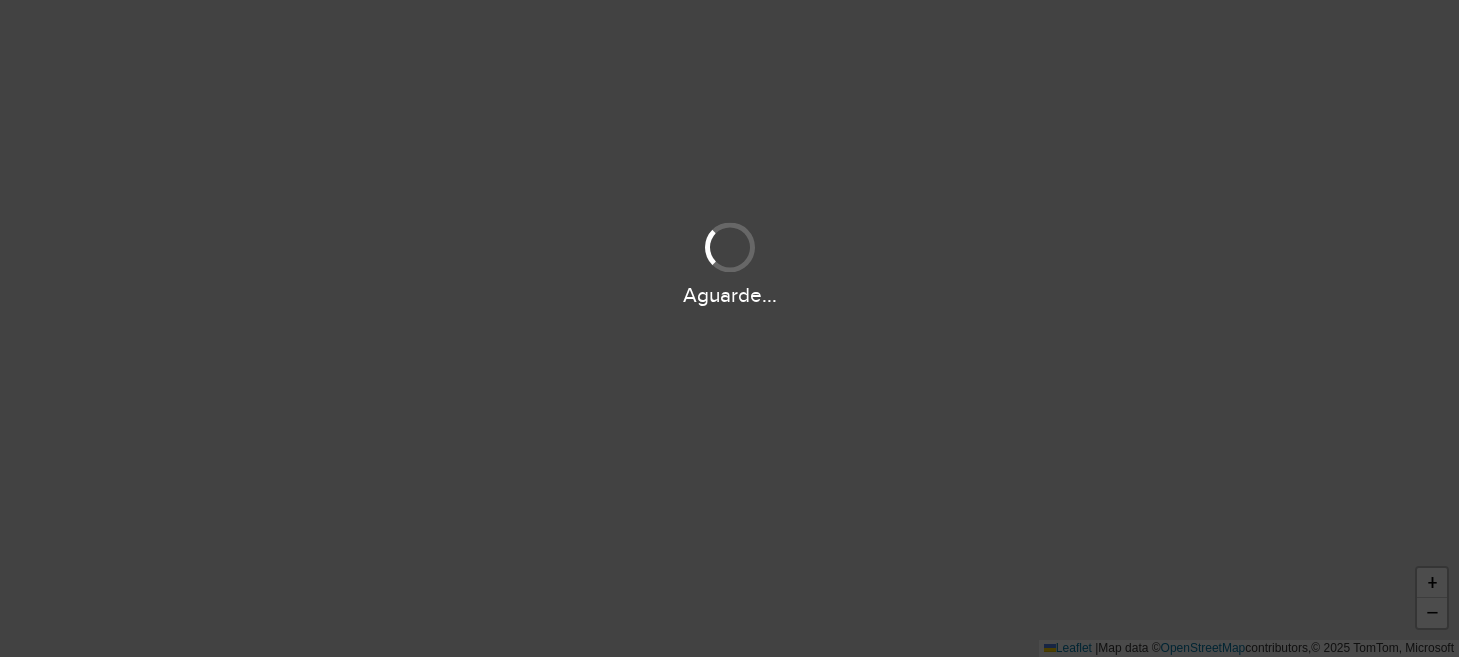 scroll, scrollTop: 0, scrollLeft: 0, axis: both 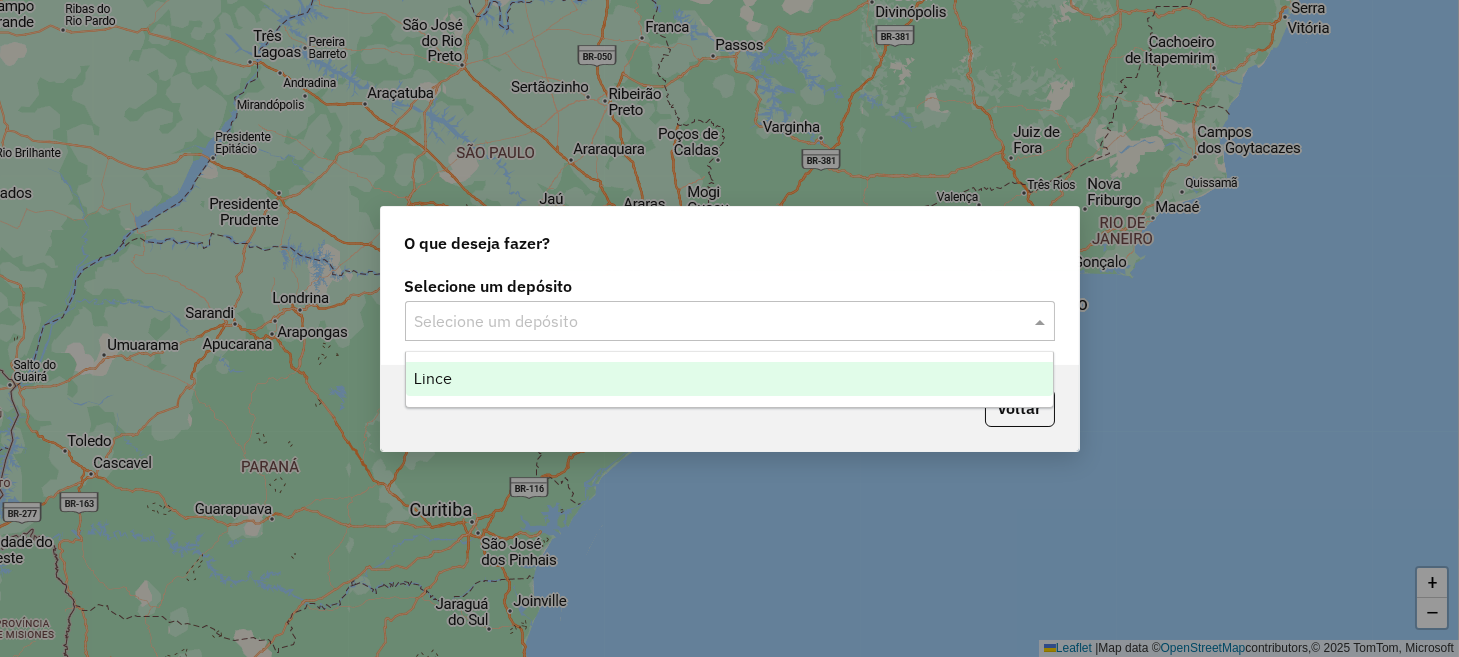 click 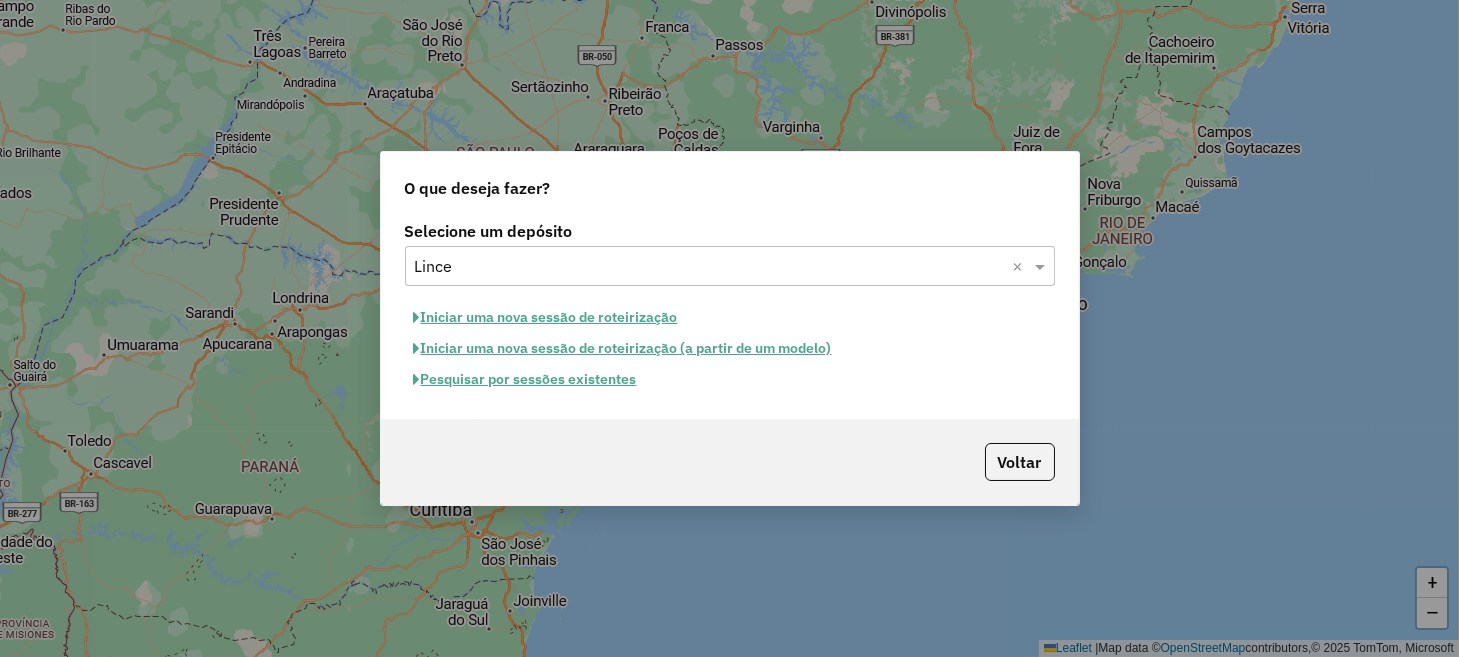 click on "Iniciar uma nova sessão de roteirização" 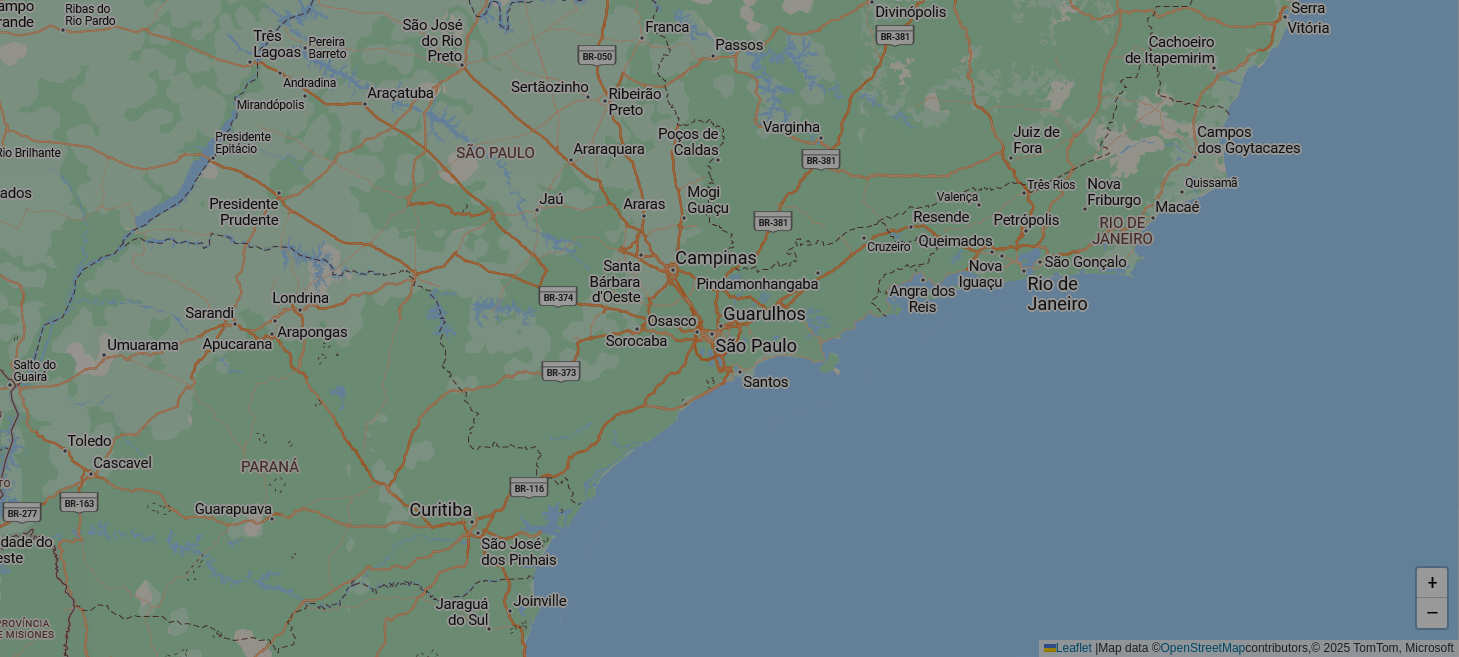 select on "*" 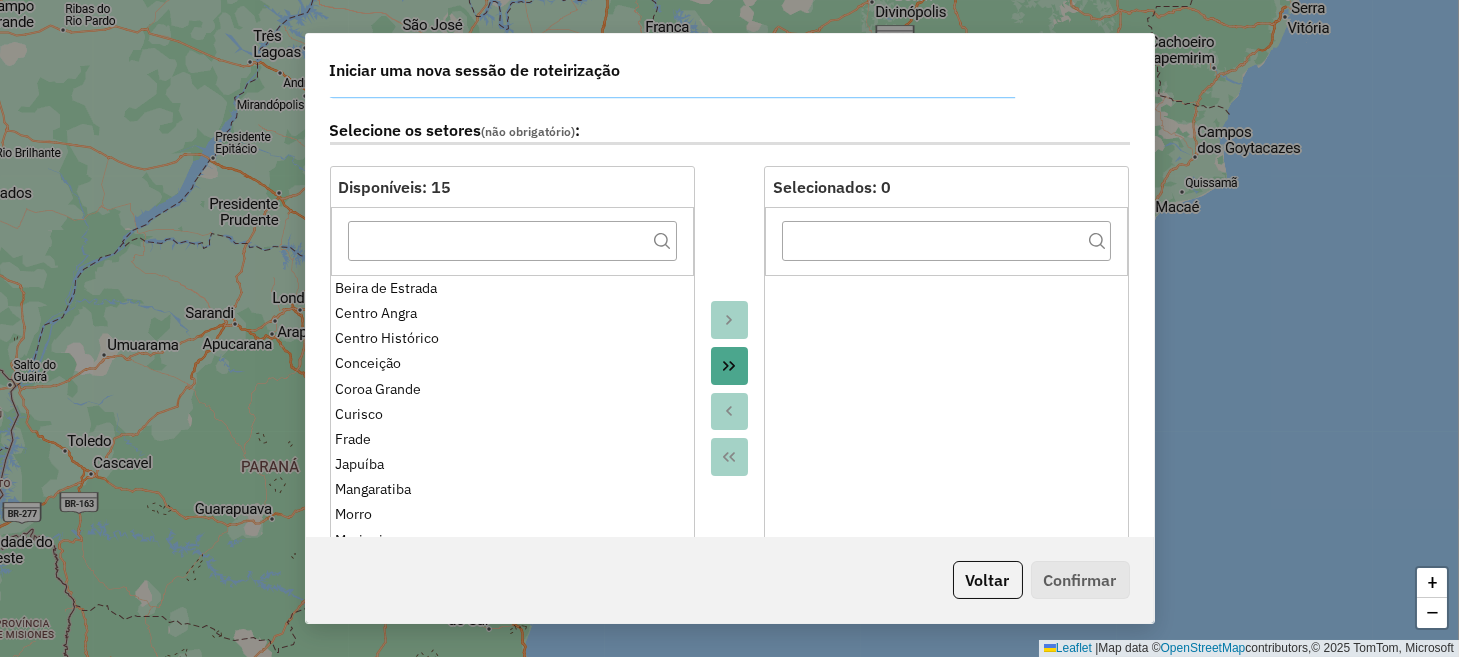 scroll, scrollTop: 400, scrollLeft: 0, axis: vertical 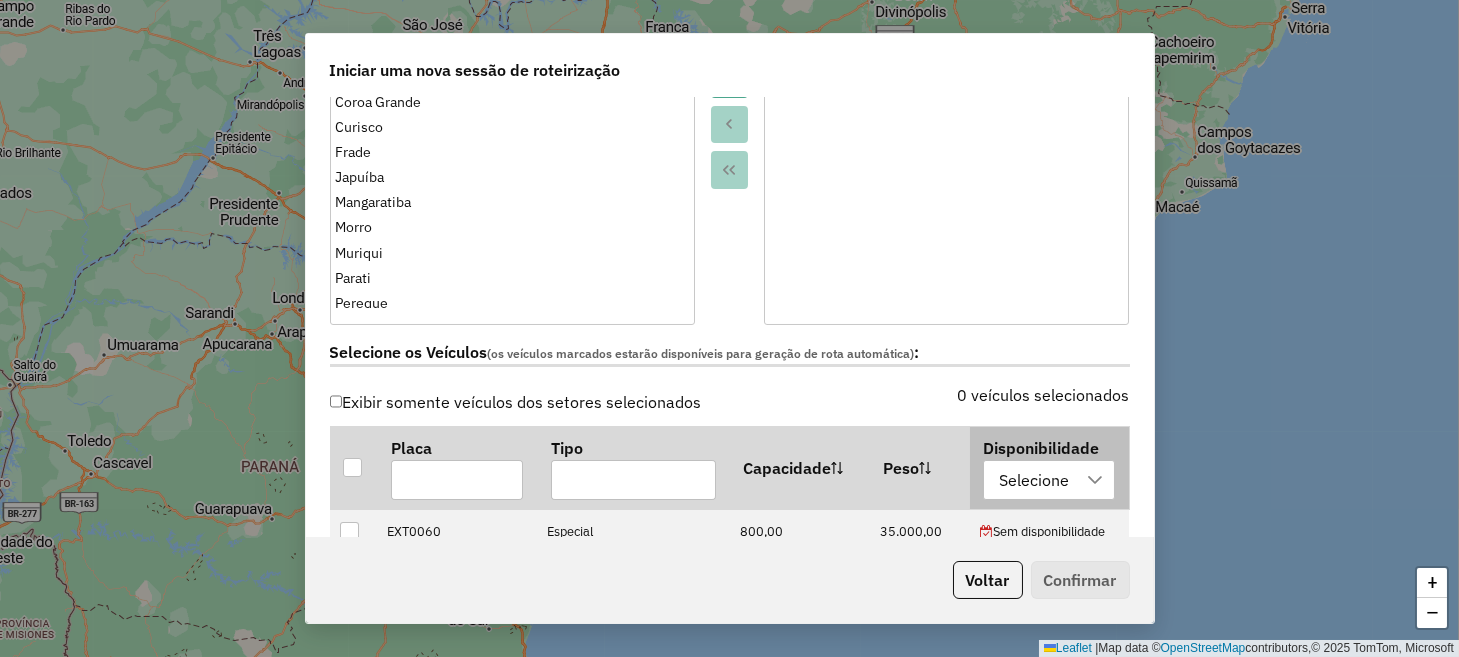 click 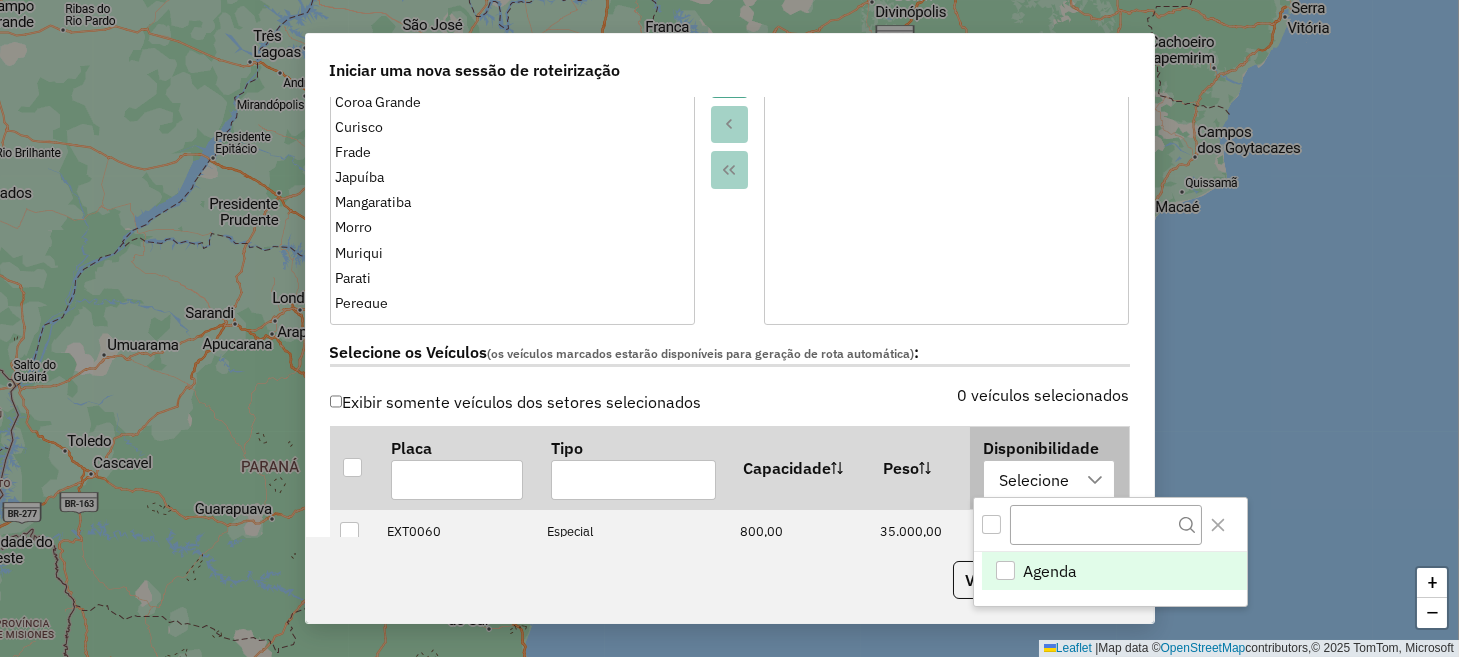 scroll, scrollTop: 14, scrollLeft: 92, axis: both 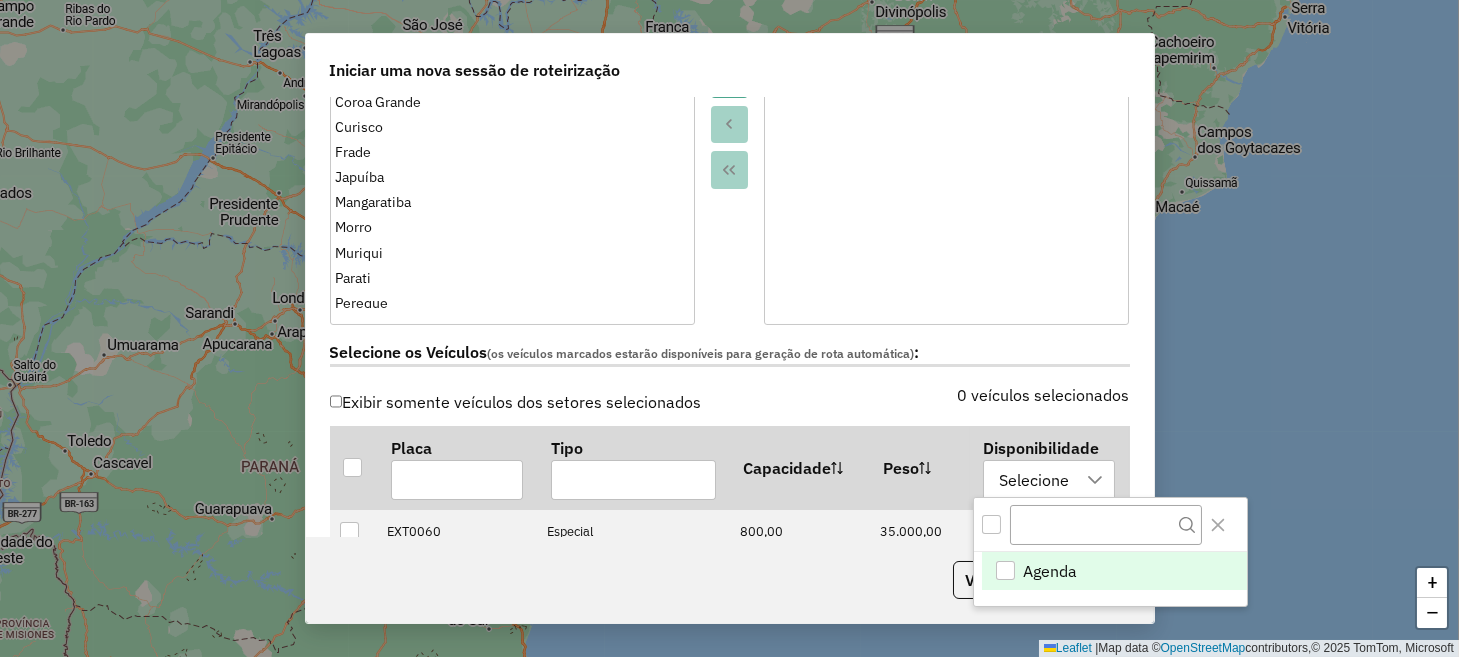 click on "Agenda" at bounding box center [1114, 571] 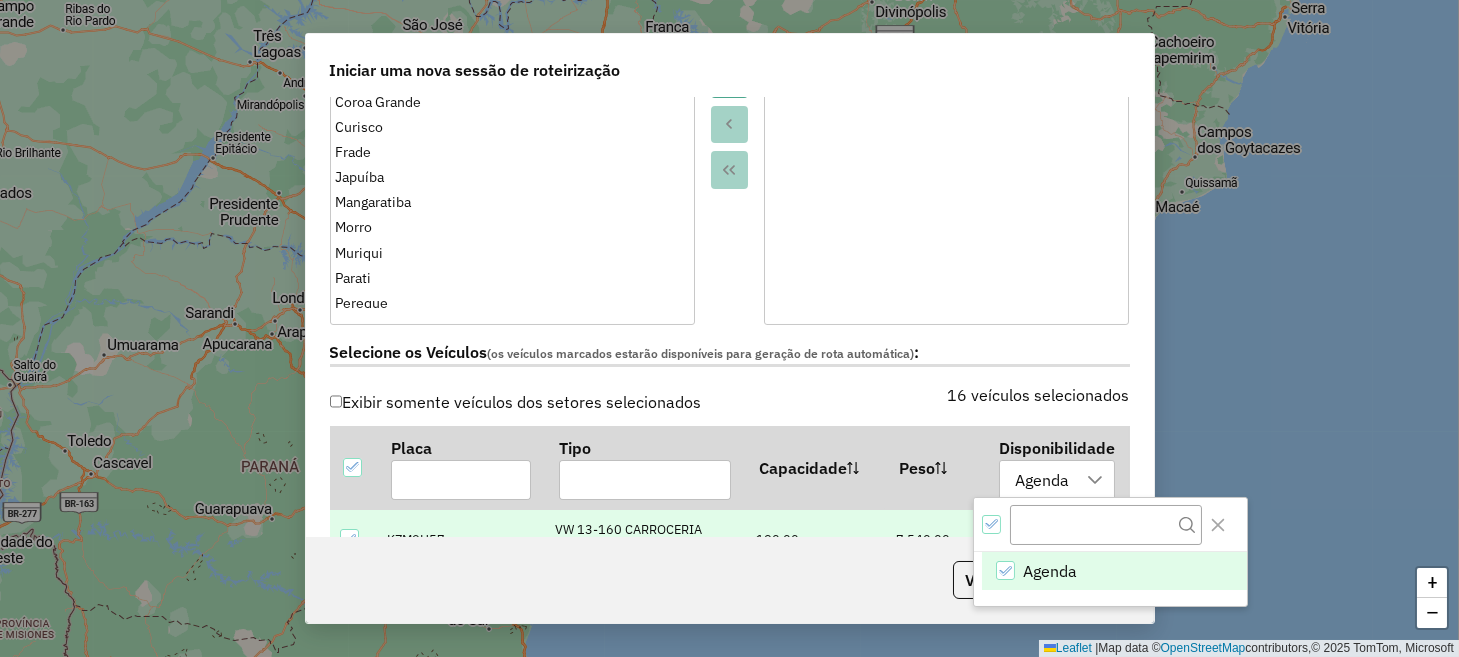 click on "**********" 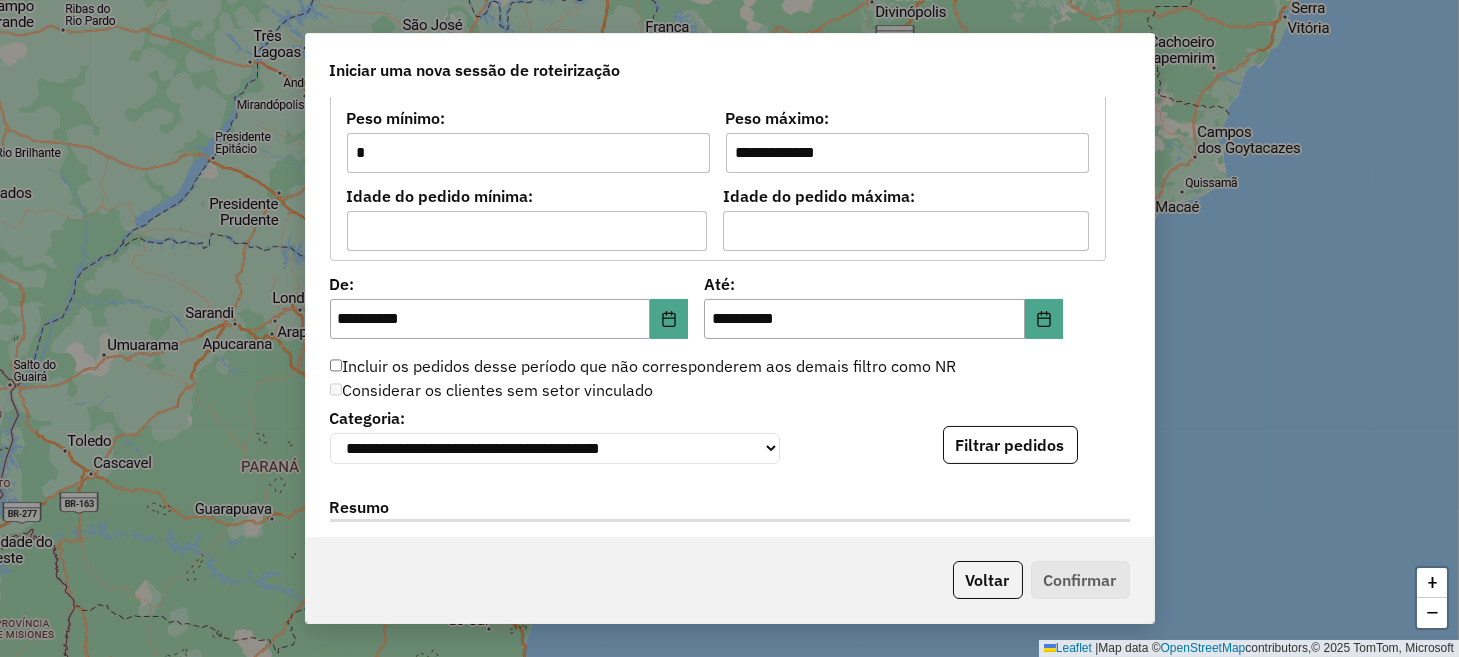 scroll, scrollTop: 1800, scrollLeft: 0, axis: vertical 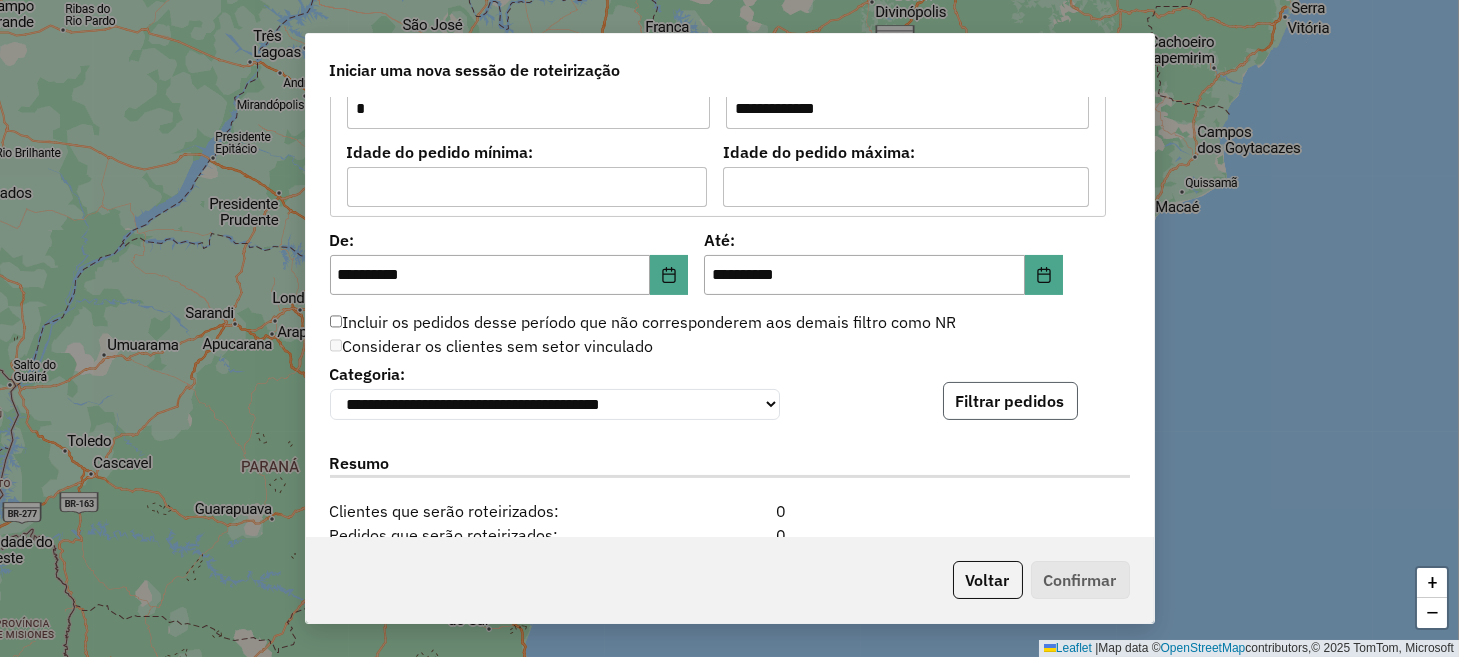click on "Filtrar pedidos" 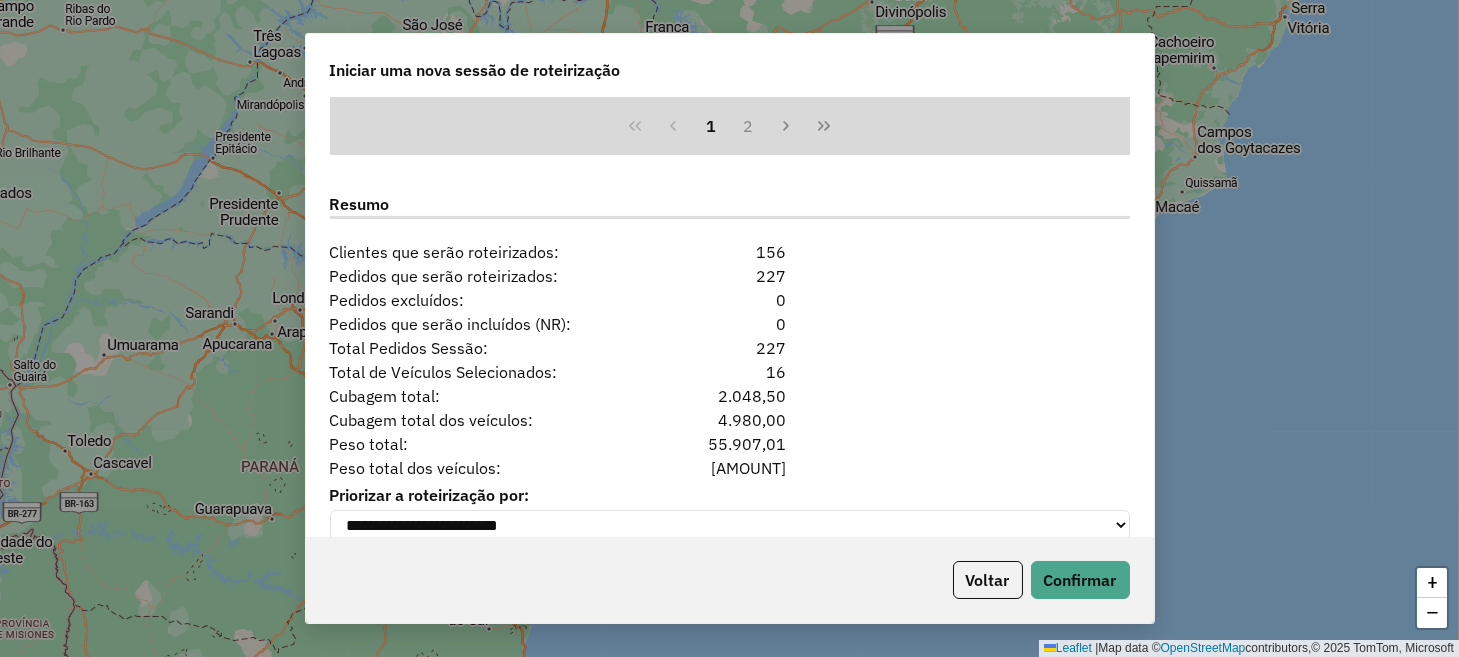 scroll, scrollTop: 2504, scrollLeft: 0, axis: vertical 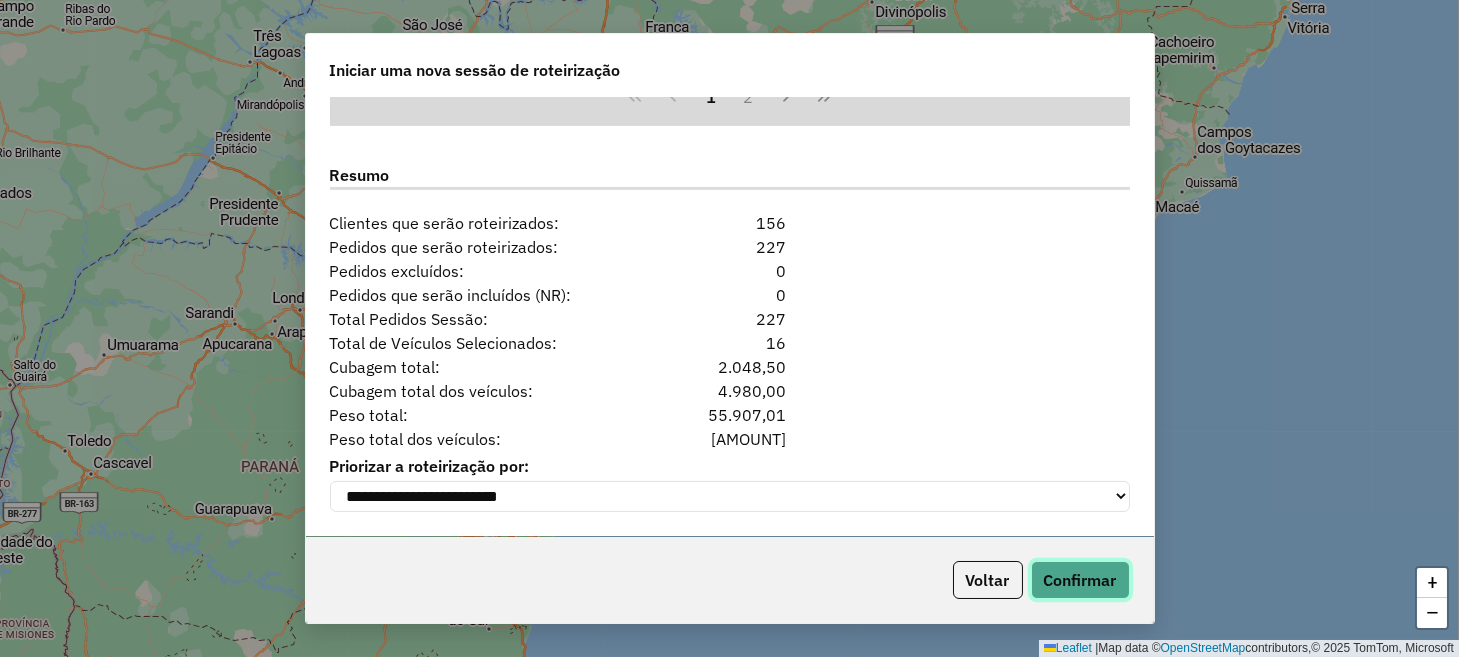 click on "Confirmar" 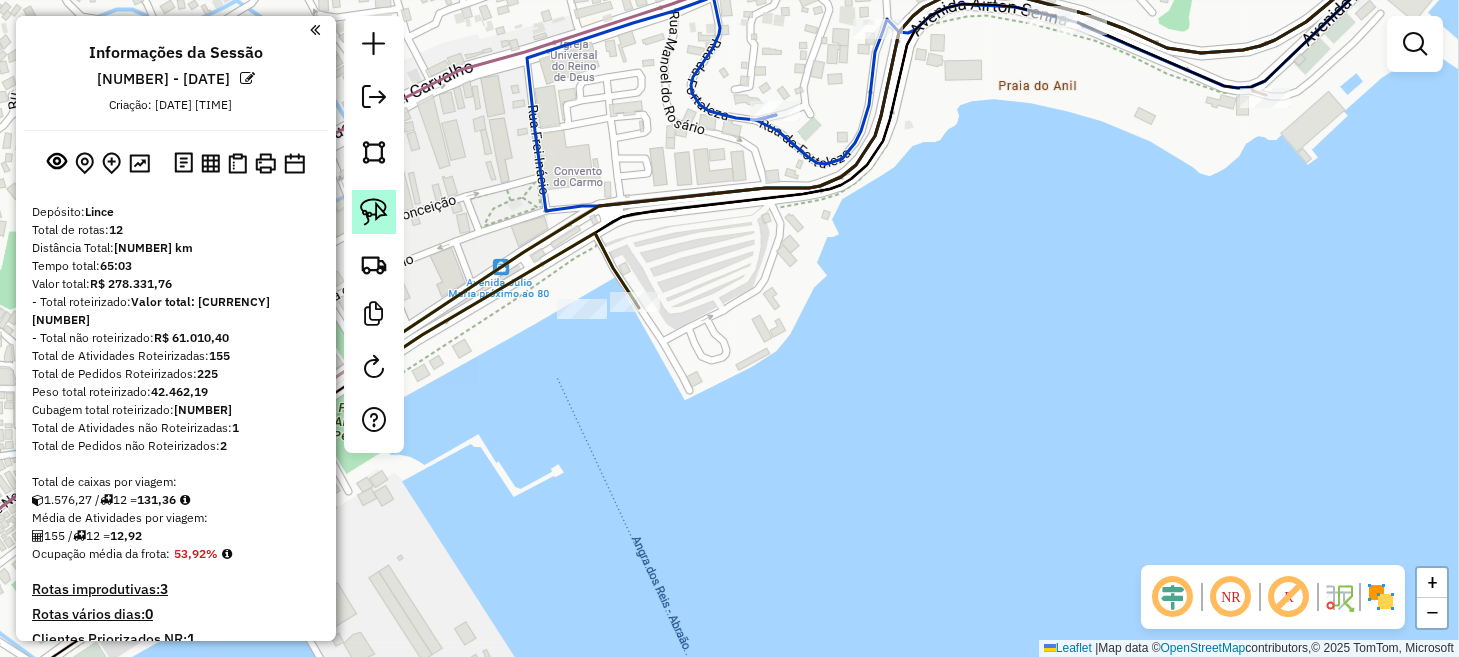 click 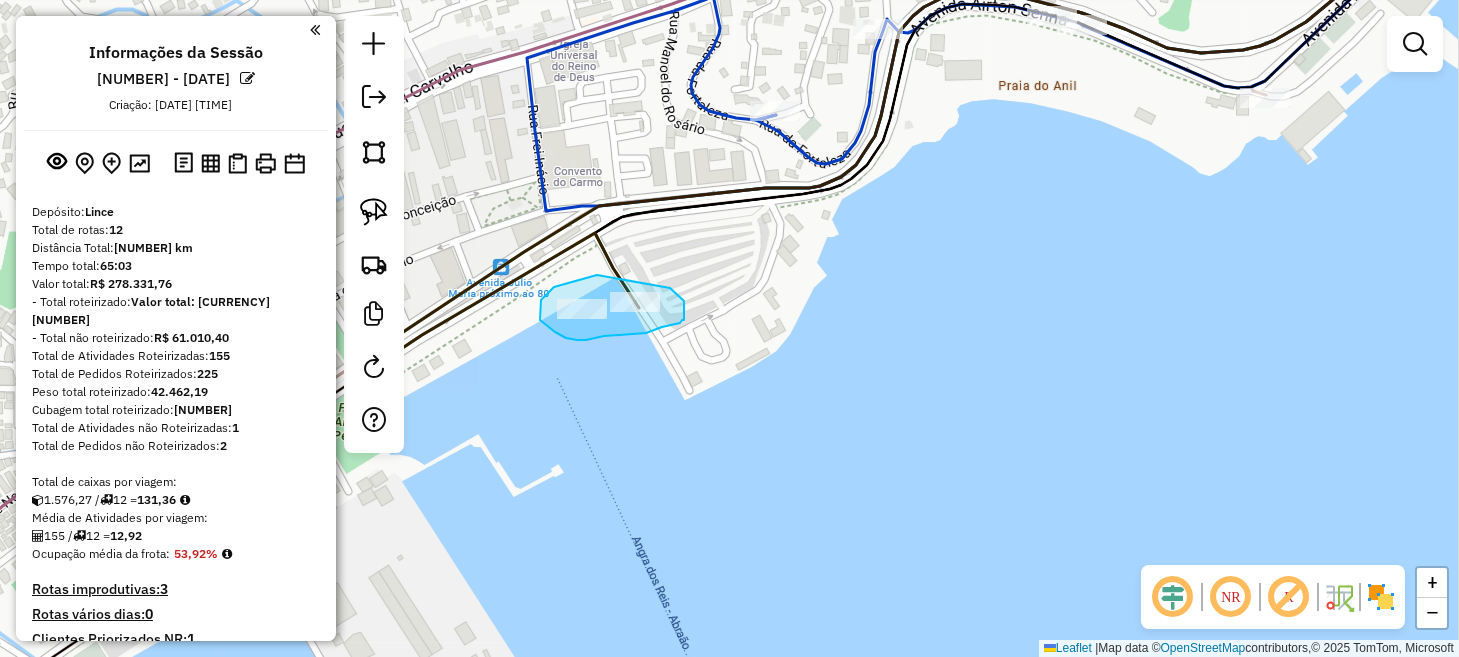 drag, startPoint x: 597, startPoint y: 275, endPoint x: 660, endPoint y: 285, distance: 63.788715 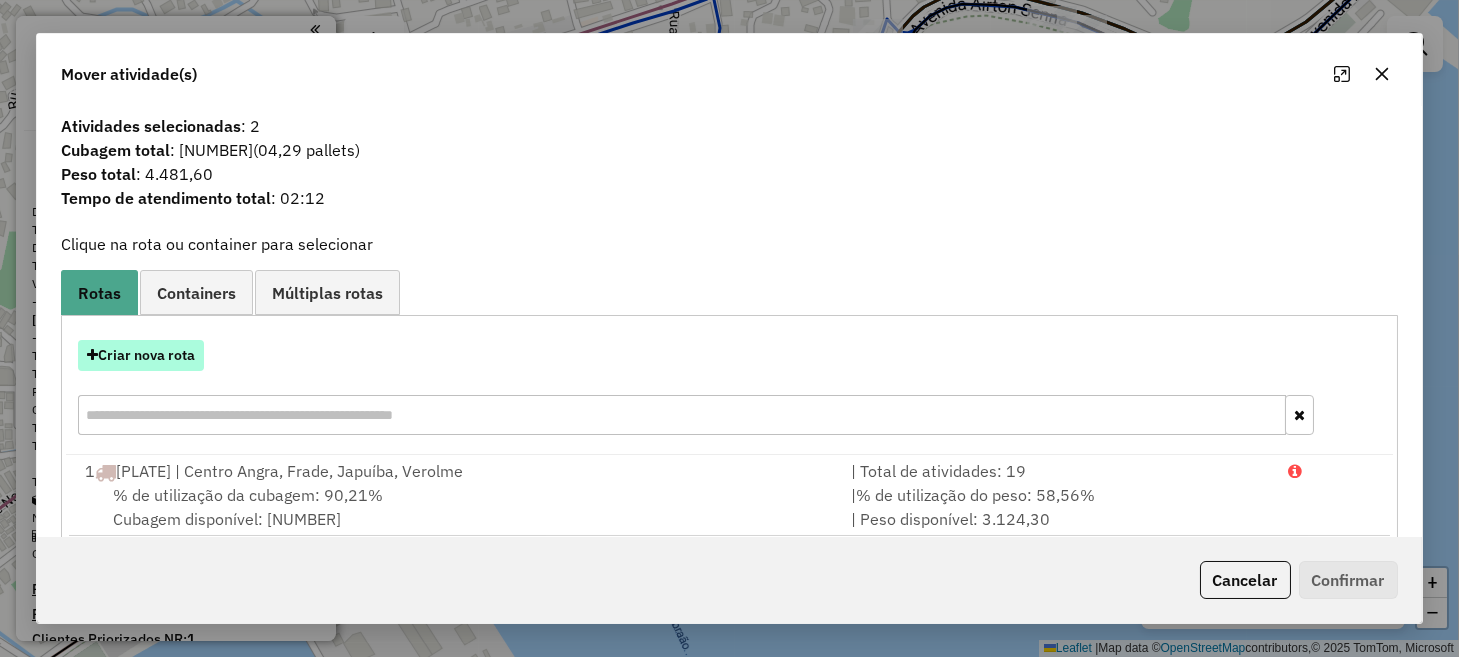 click on "Criar nova rota" at bounding box center (141, 355) 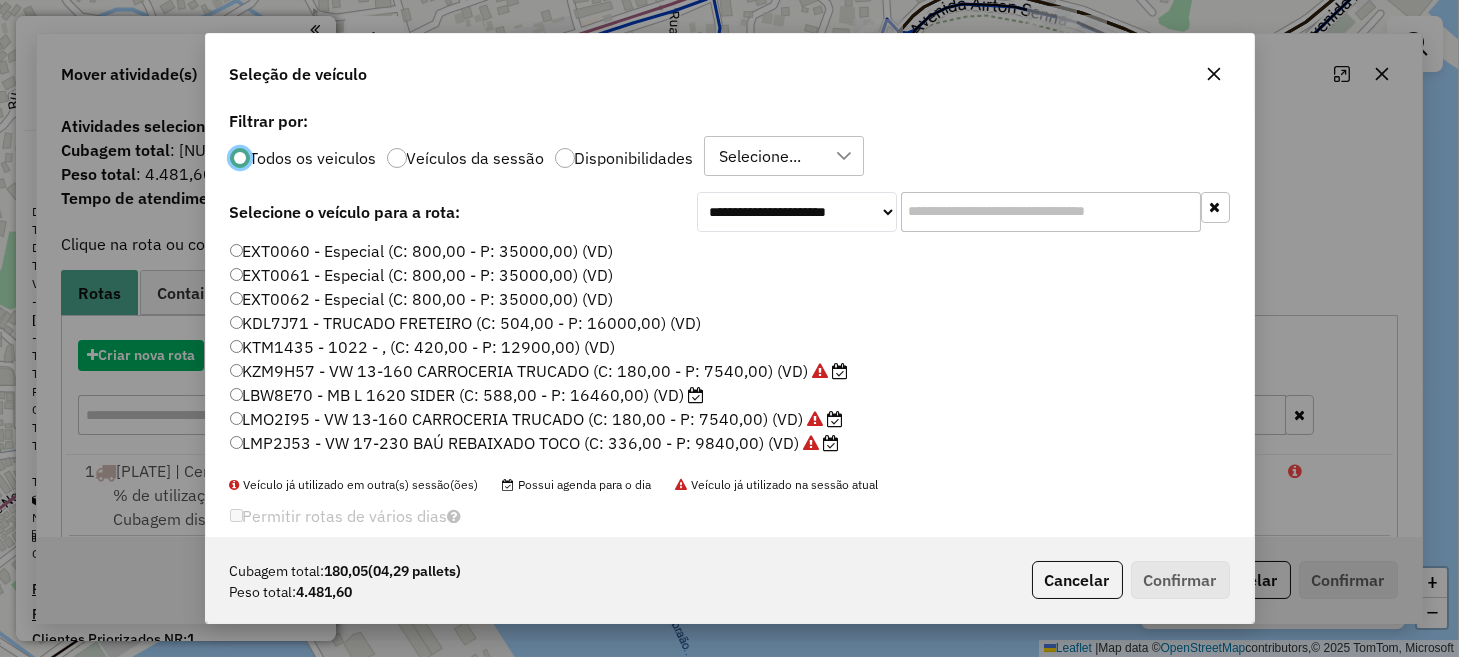 scroll, scrollTop: 10, scrollLeft: 6, axis: both 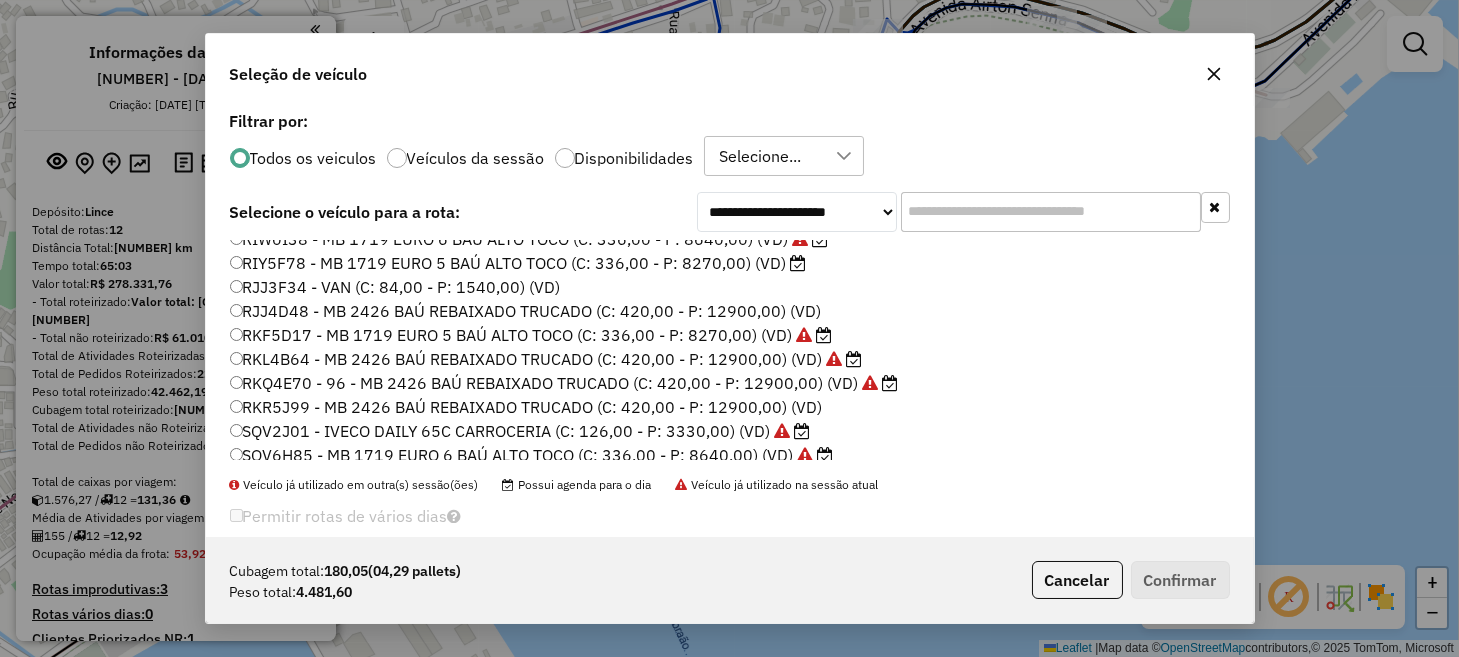 click on "RKL4B64 - MB 2426 BAÚ REBAIXADO TRUCADO (C: 420,00 - P: 12900,00) (VD)" 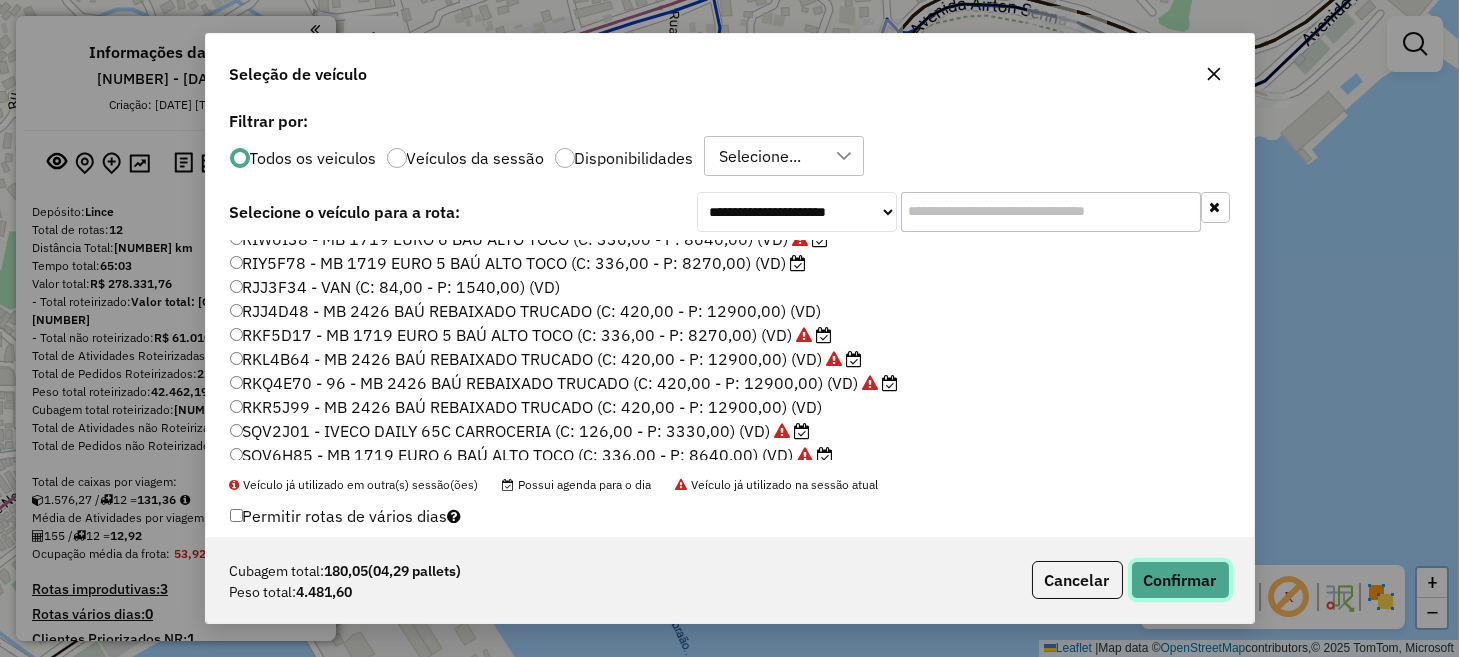 click on "Confirmar" 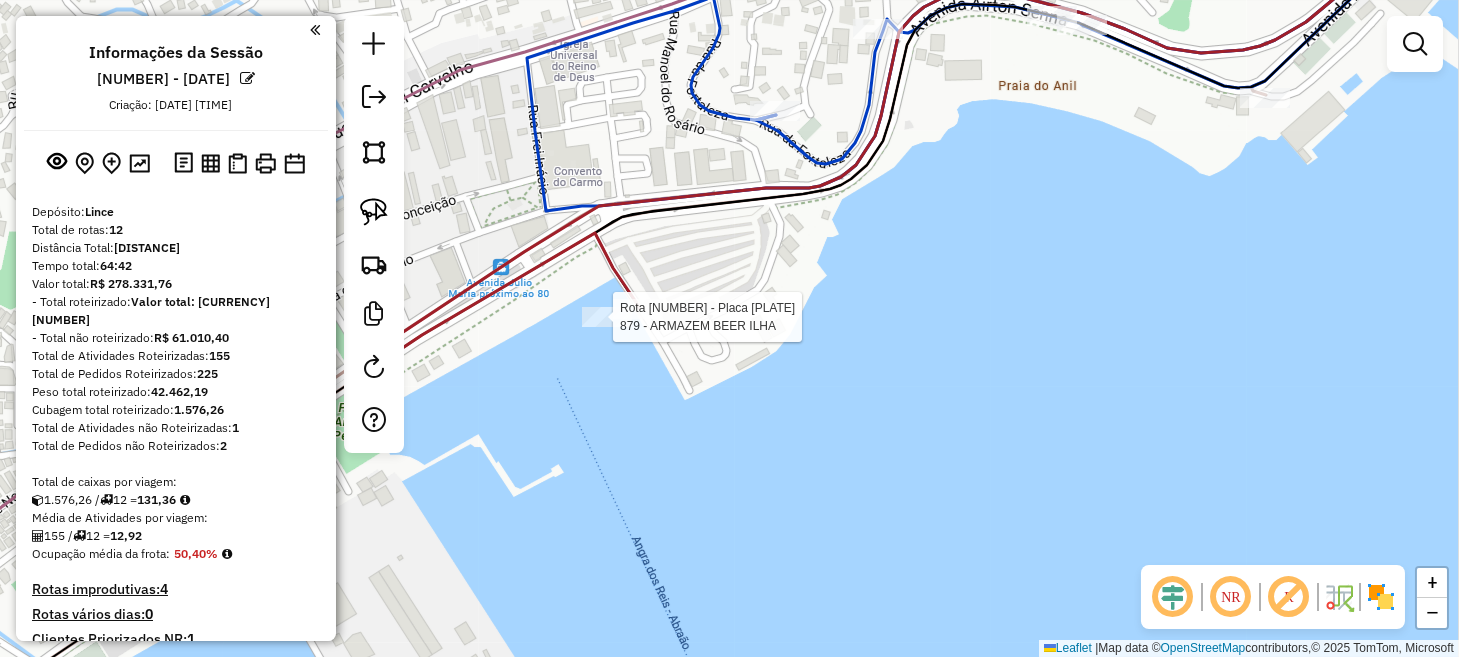 select on "**********" 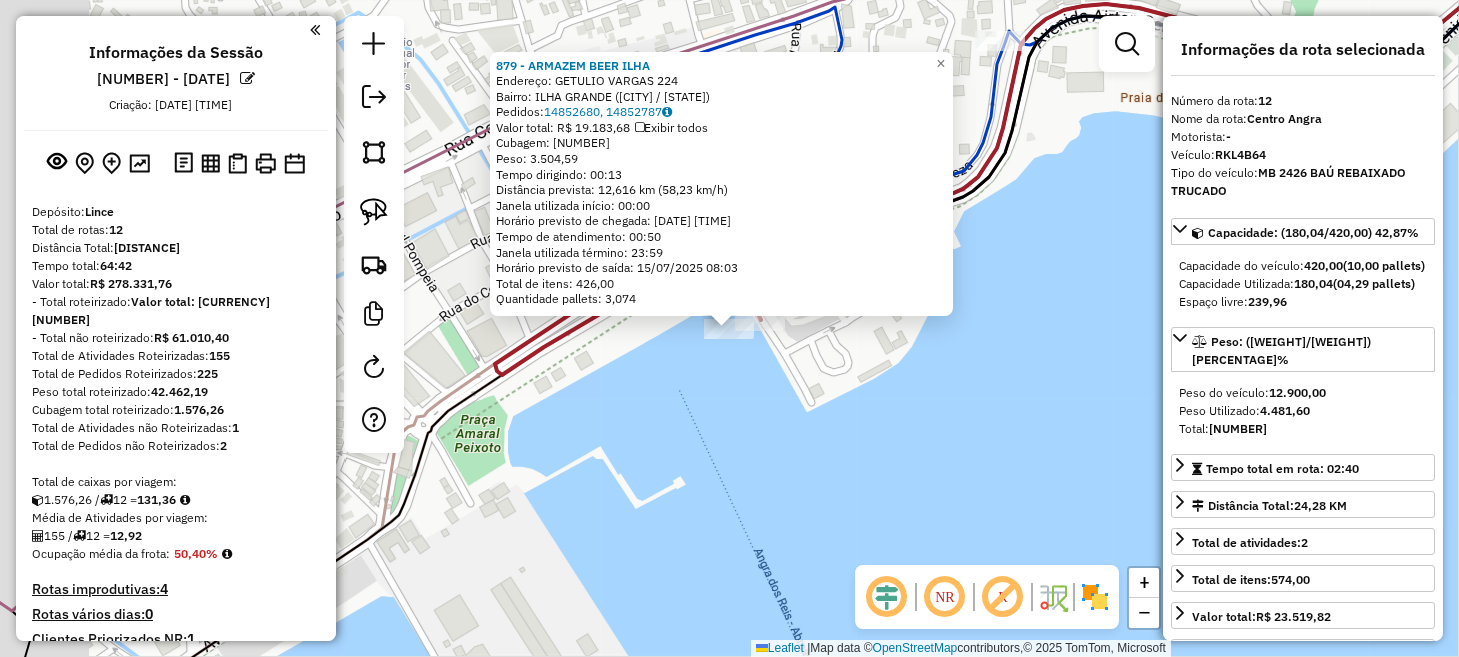 scroll, scrollTop: 1834, scrollLeft: 0, axis: vertical 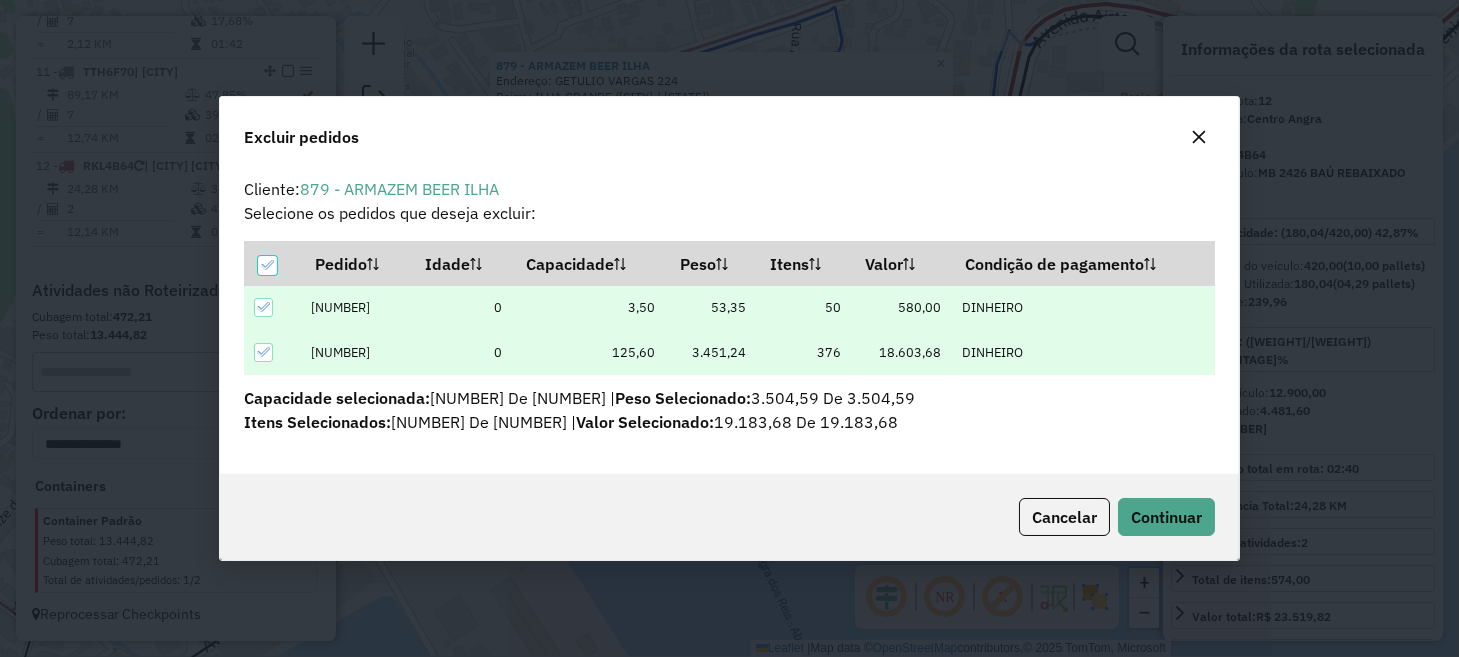 click 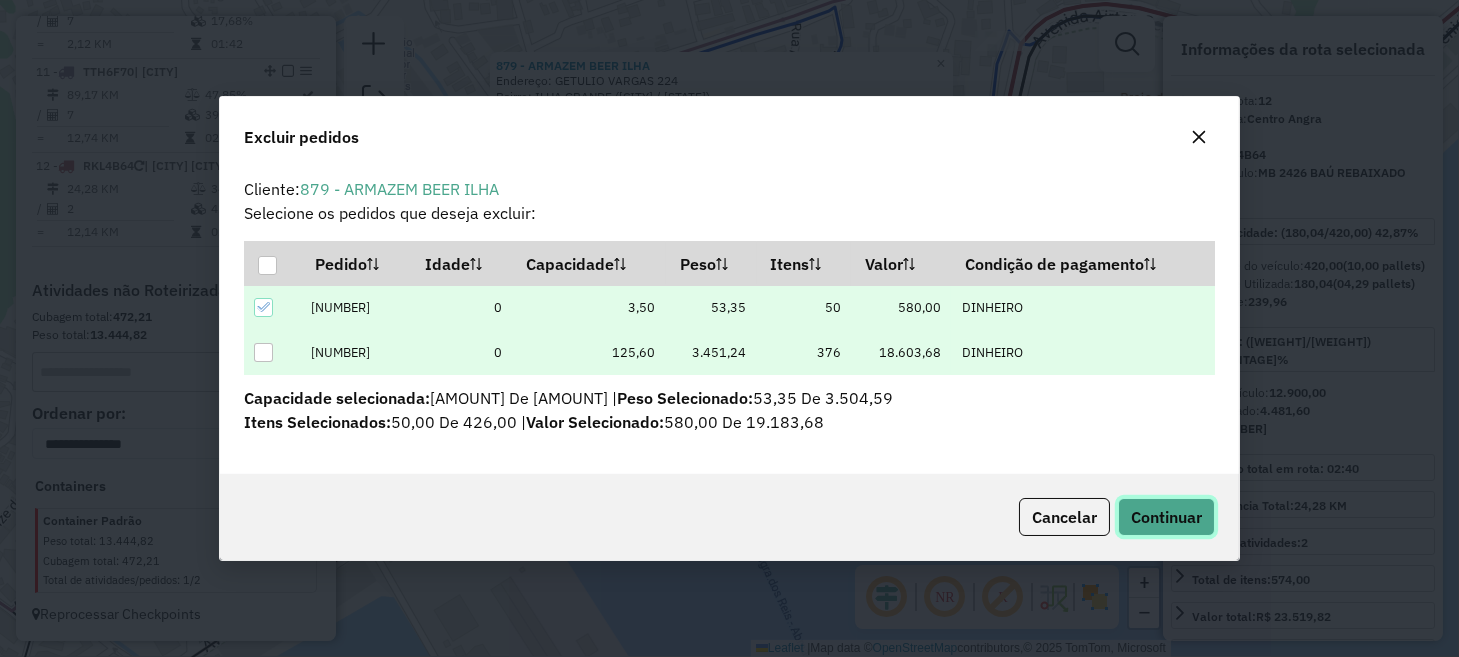 click on "Continuar" 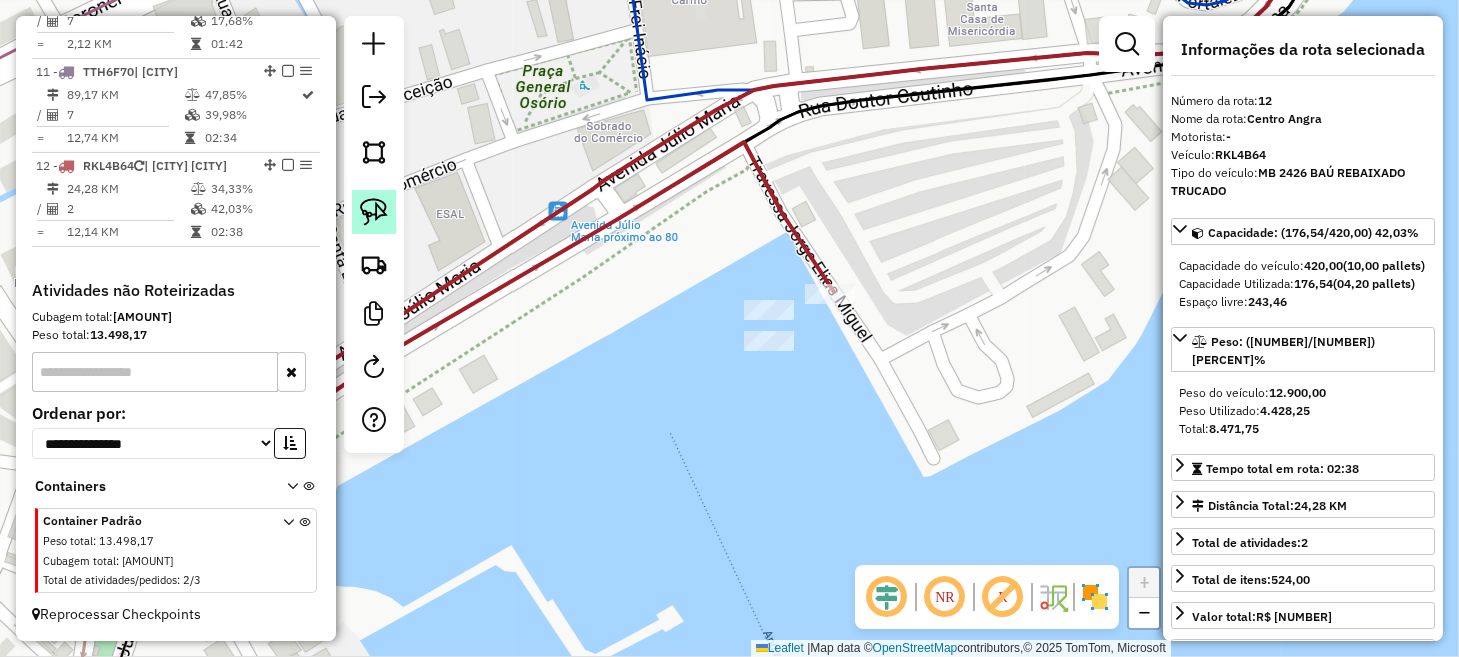 click 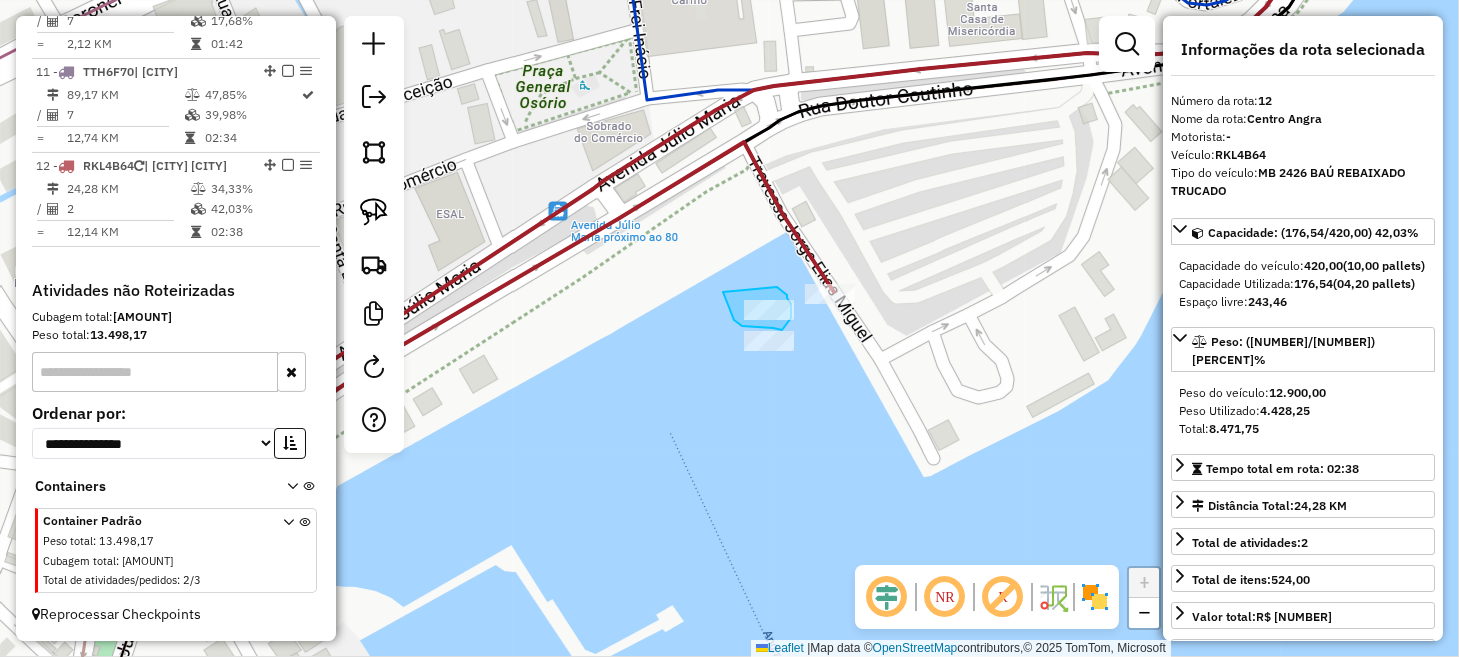 drag, startPoint x: 723, startPoint y: 292, endPoint x: 777, endPoint y: 287, distance: 54.230988 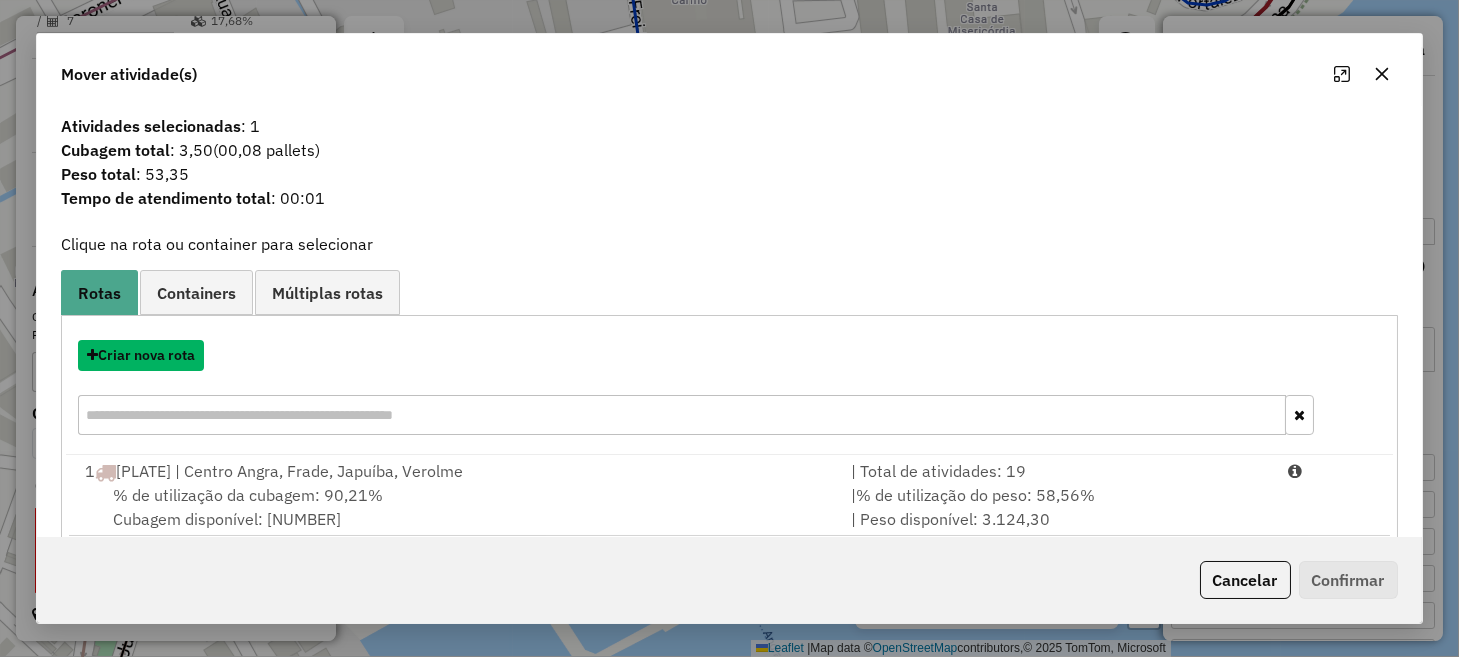 click on "Criar nova rota" at bounding box center (141, 355) 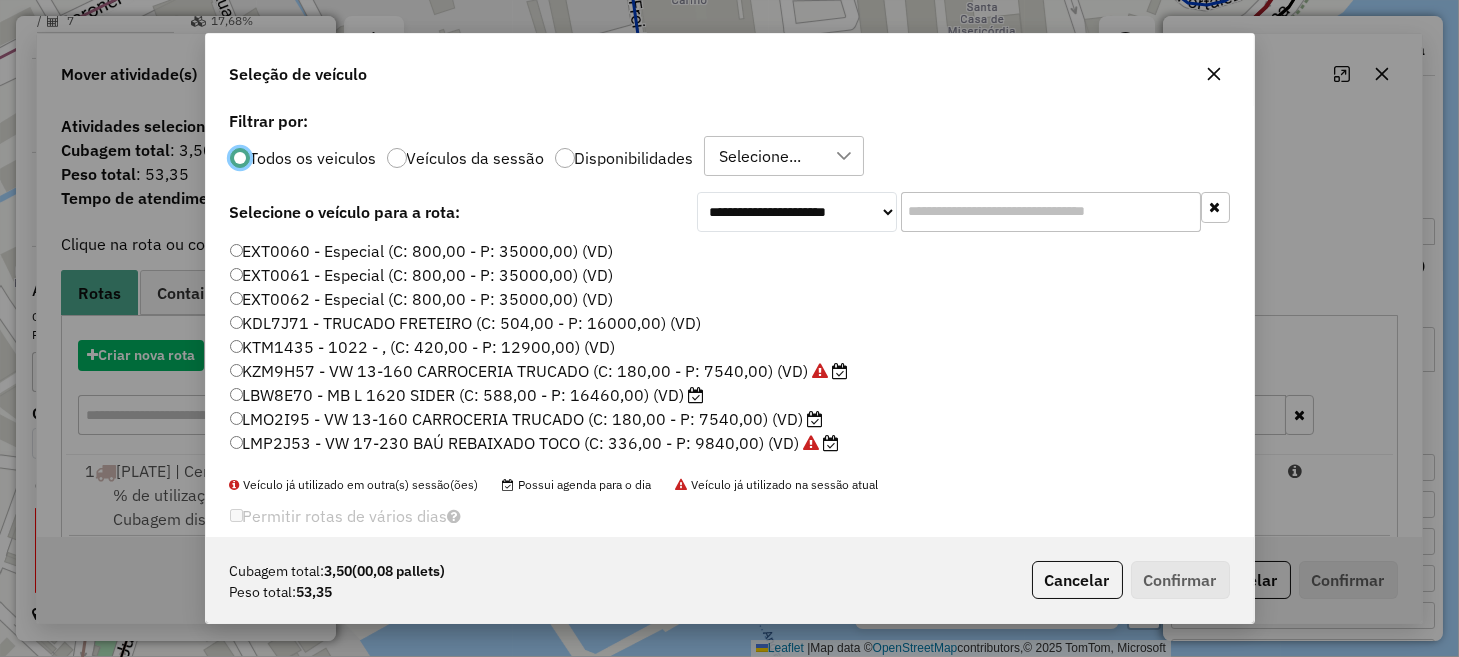 scroll, scrollTop: 10, scrollLeft: 6, axis: both 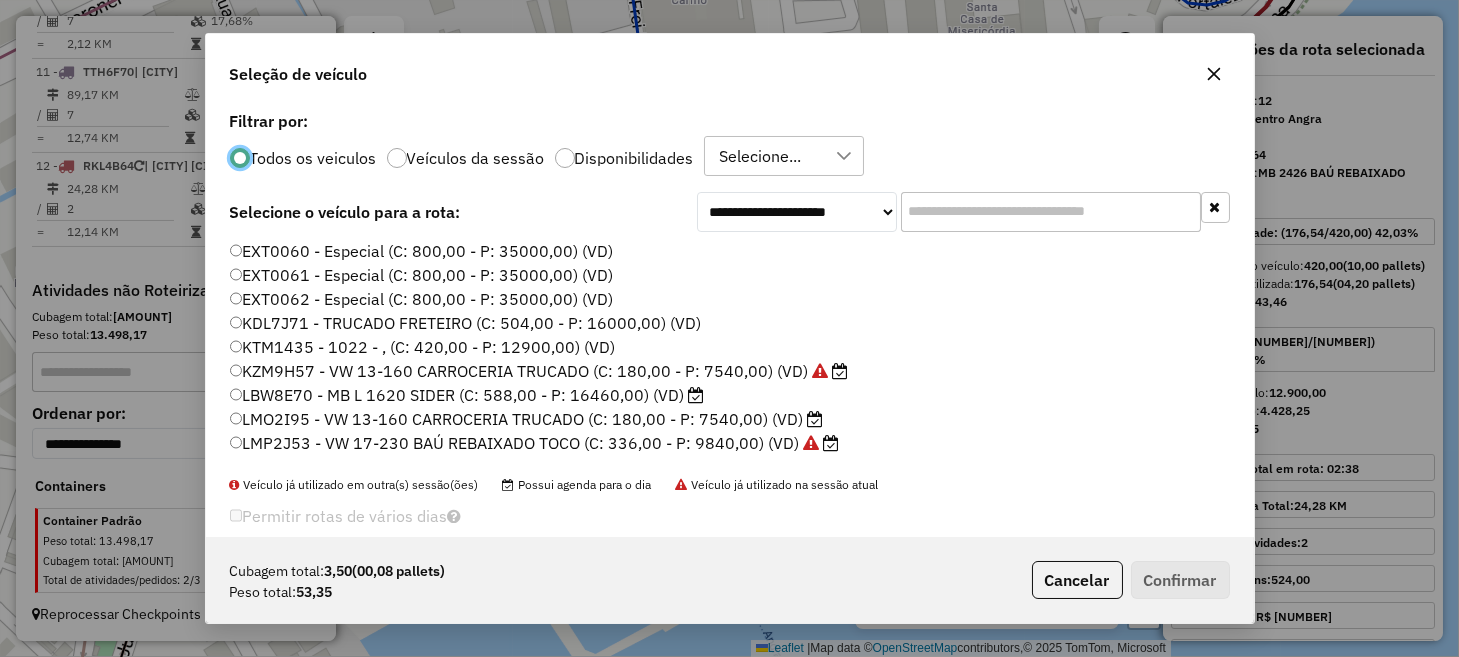 click on "EXT0060 - Especial (C: 800,00 - P: 35000,00) (VD)" 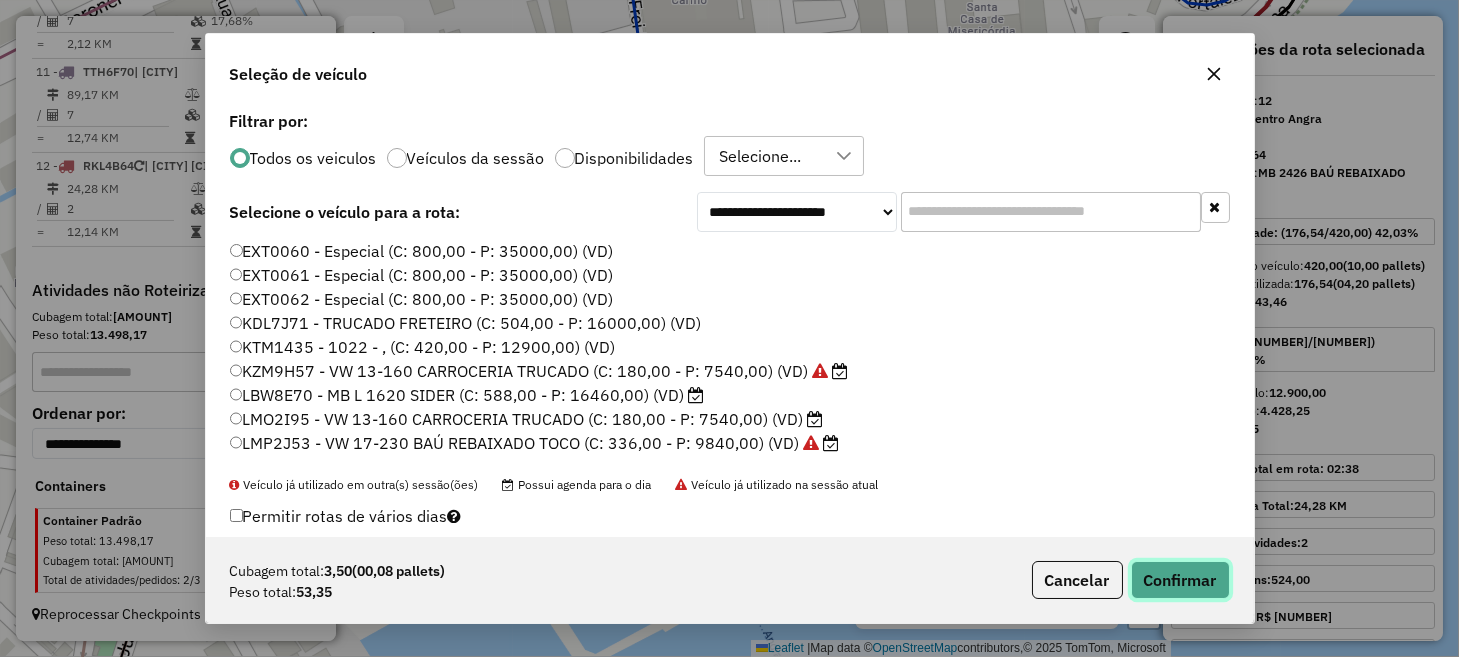 click on "Confirmar" 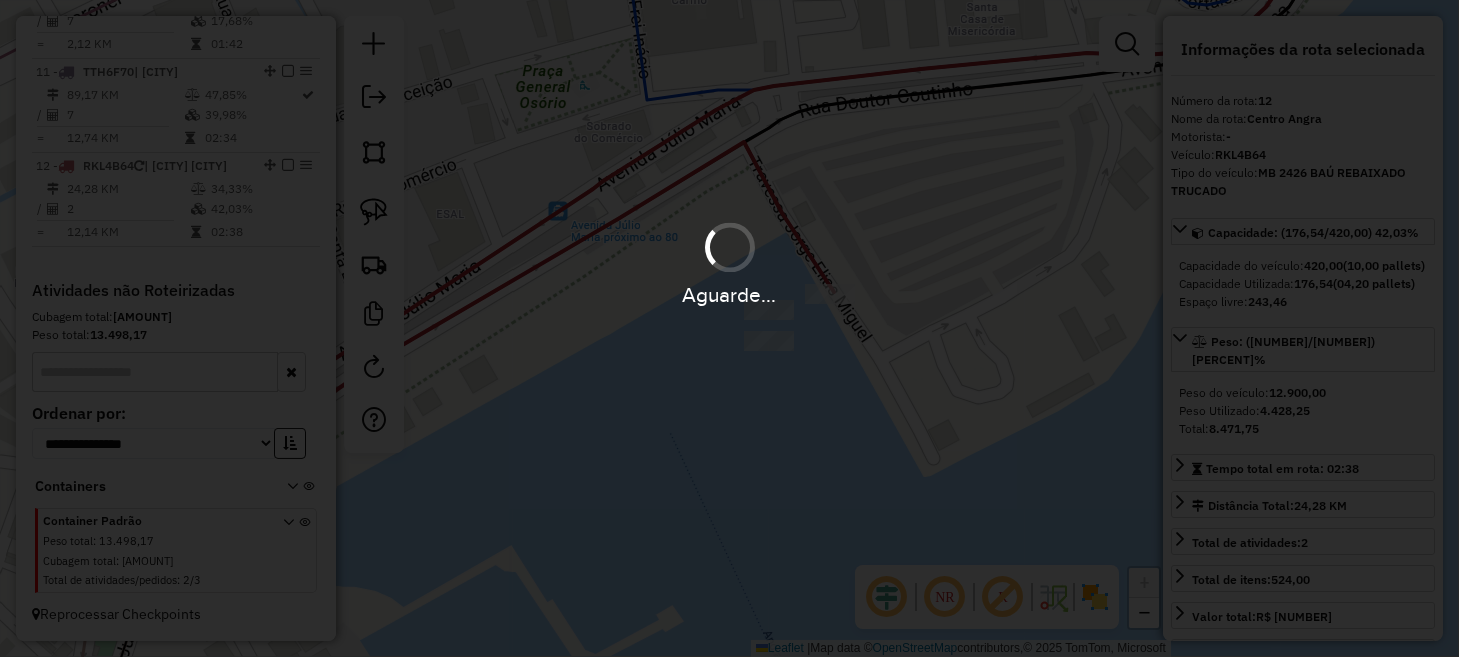 scroll, scrollTop: 1928, scrollLeft: 0, axis: vertical 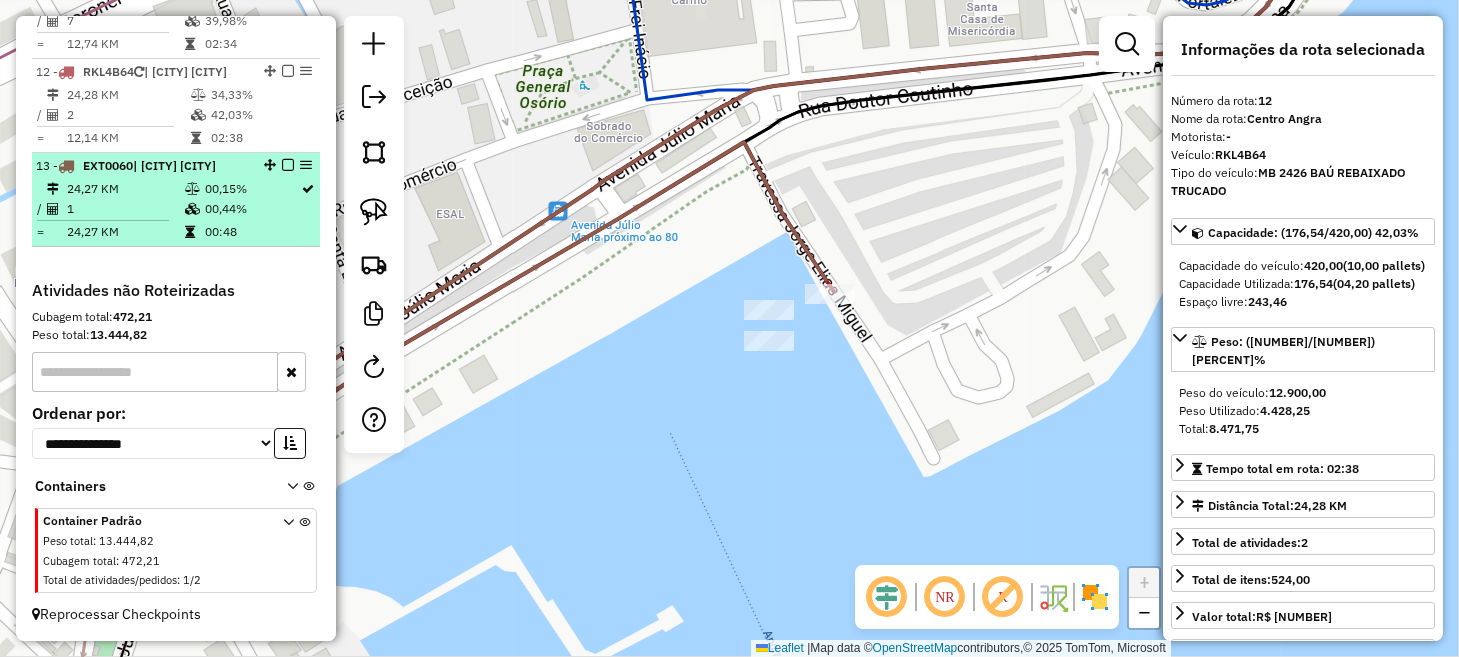 click at bounding box center [288, 165] 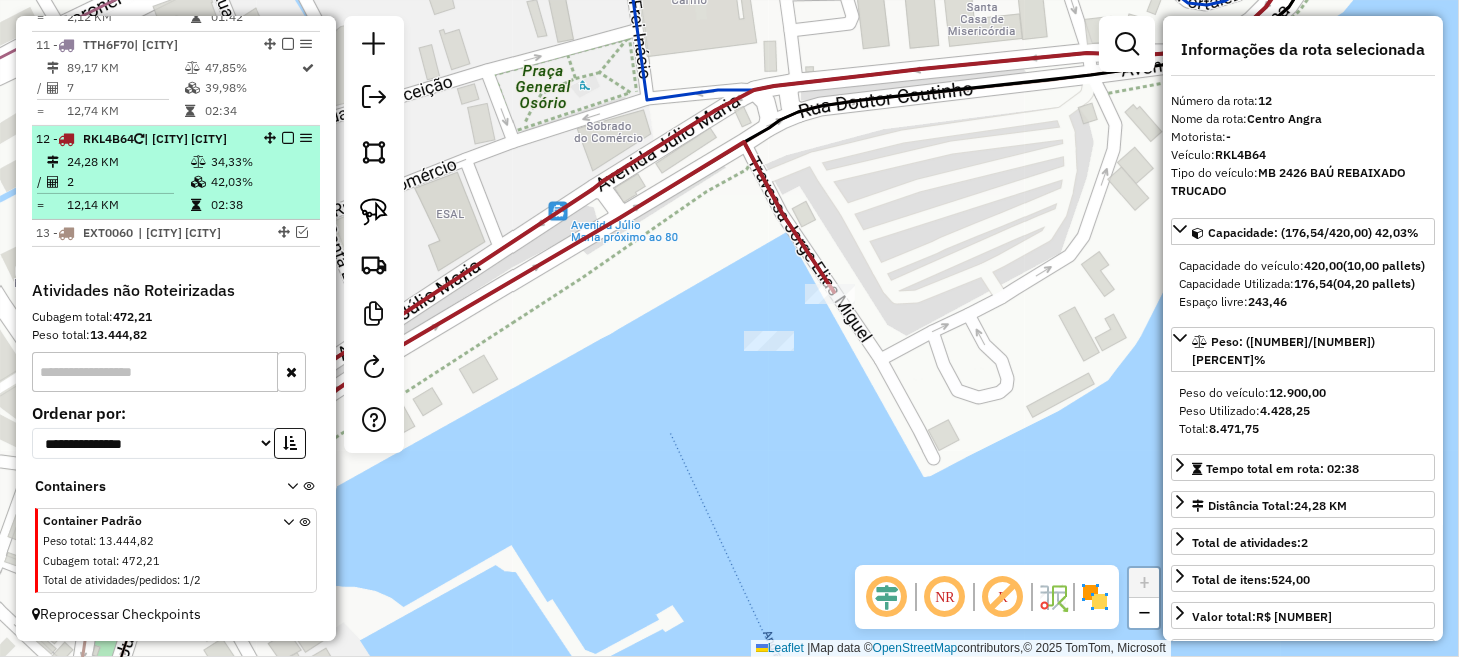 click at bounding box center [288, 138] 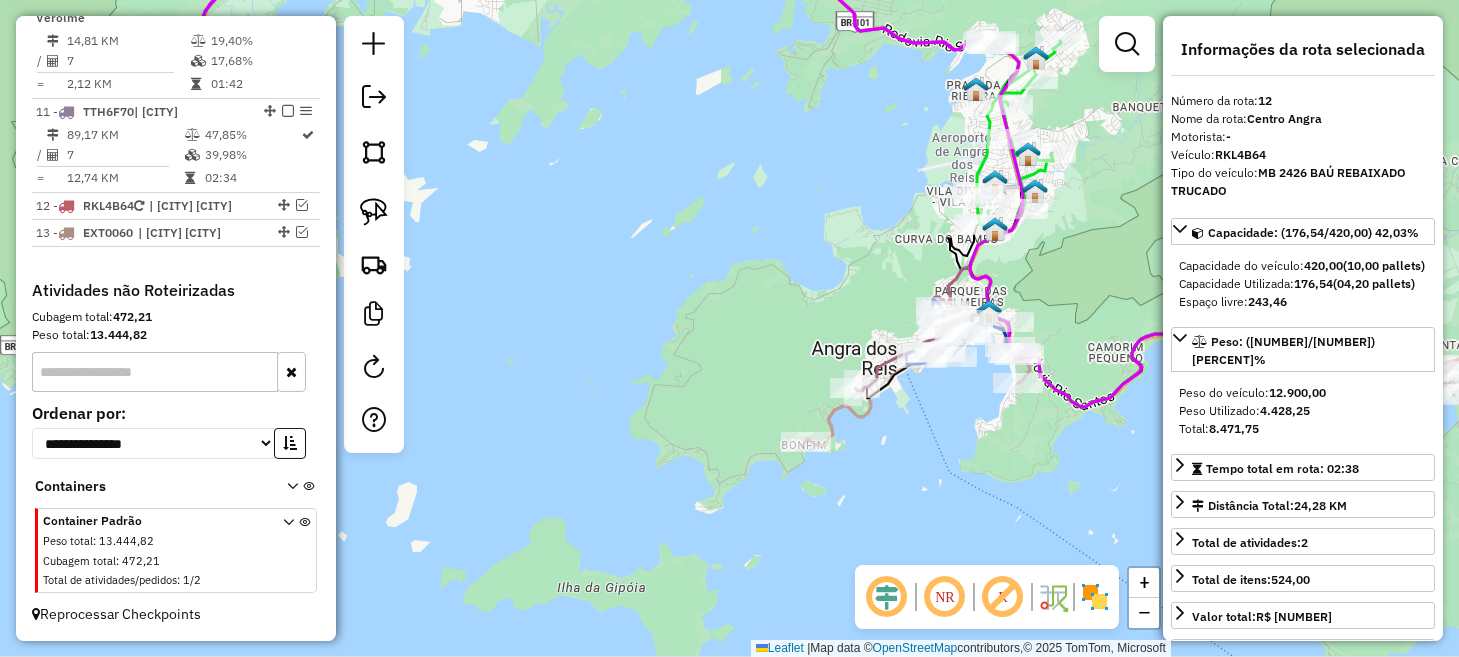 drag, startPoint x: 668, startPoint y: 229, endPoint x: 838, endPoint y: 272, distance: 175.35393 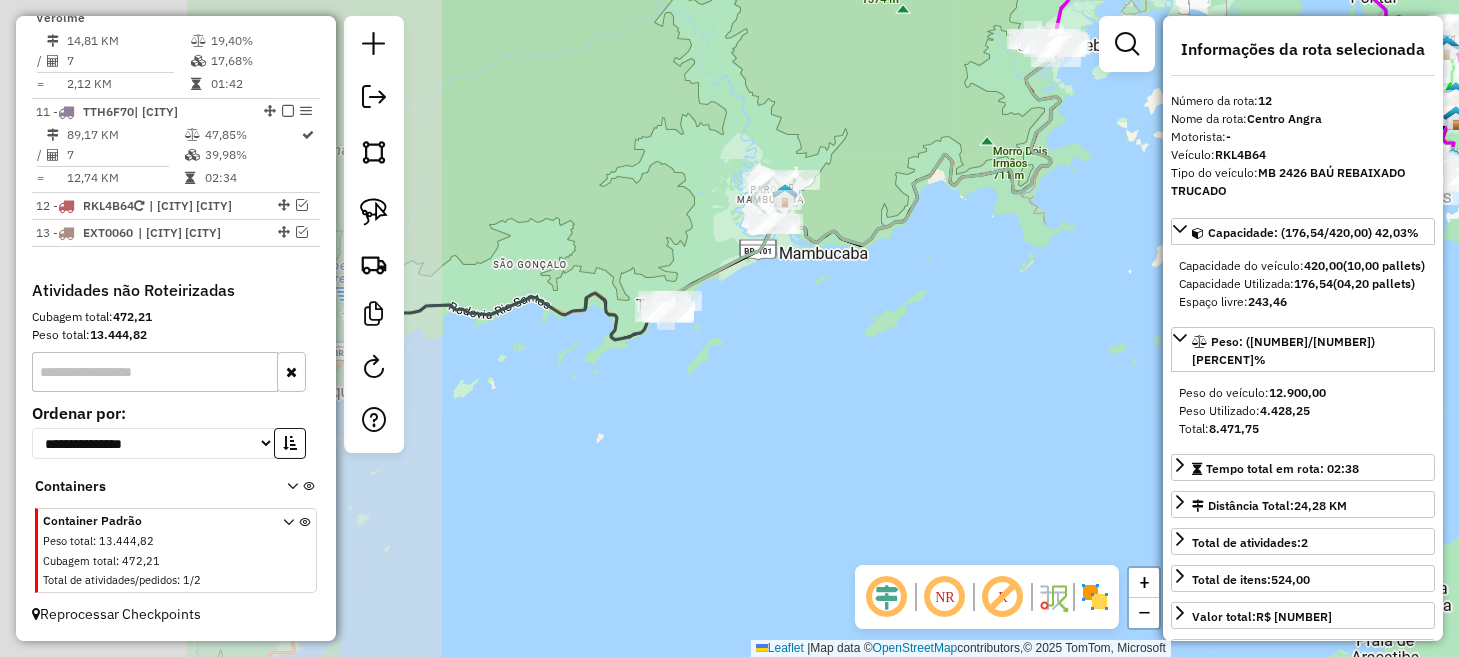 drag, startPoint x: 616, startPoint y: 407, endPoint x: 1215, endPoint y: 231, distance: 624.3212 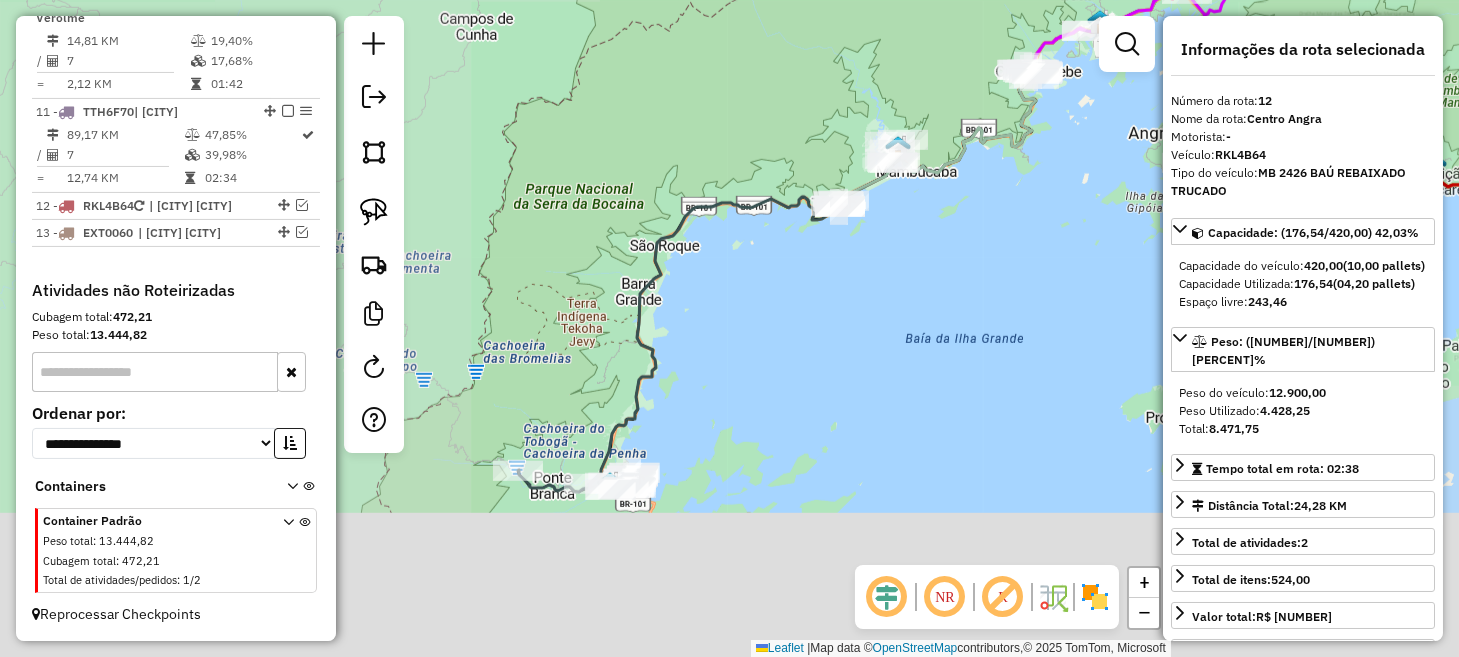 drag, startPoint x: 745, startPoint y: 413, endPoint x: 796, endPoint y: 338, distance: 90.697296 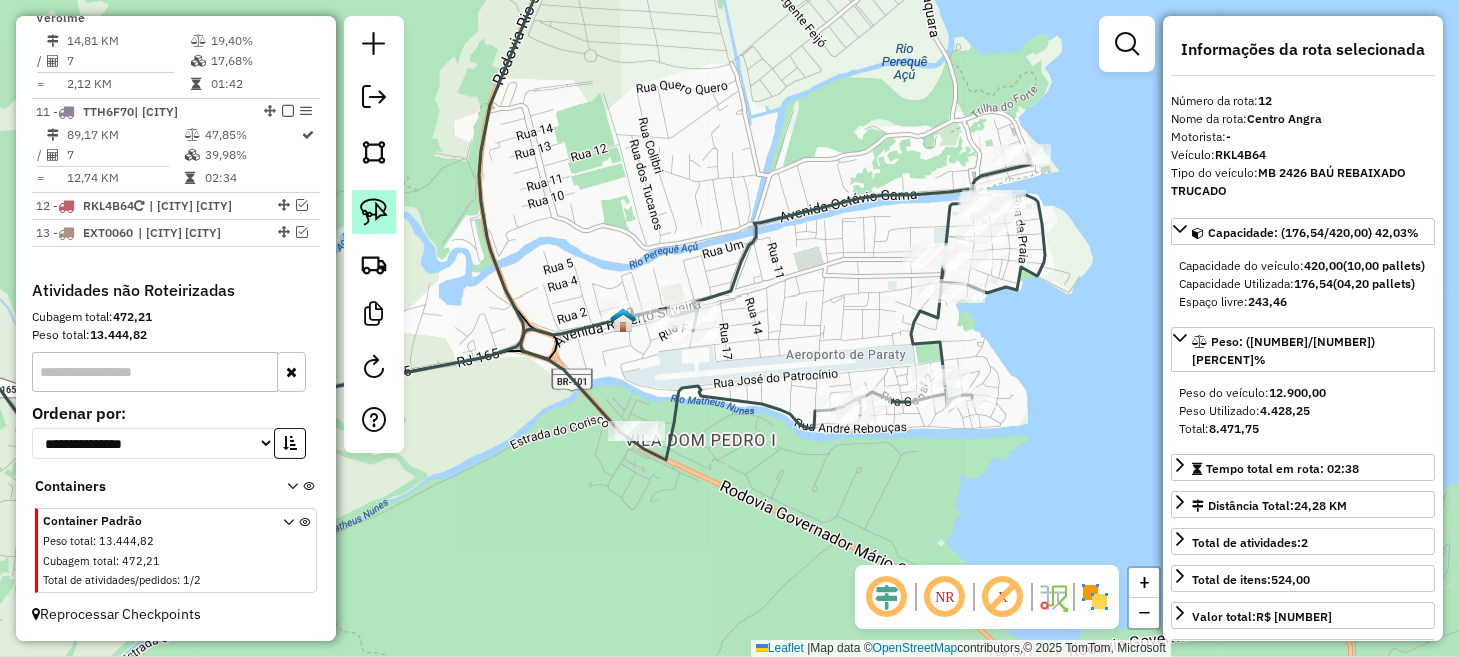 click 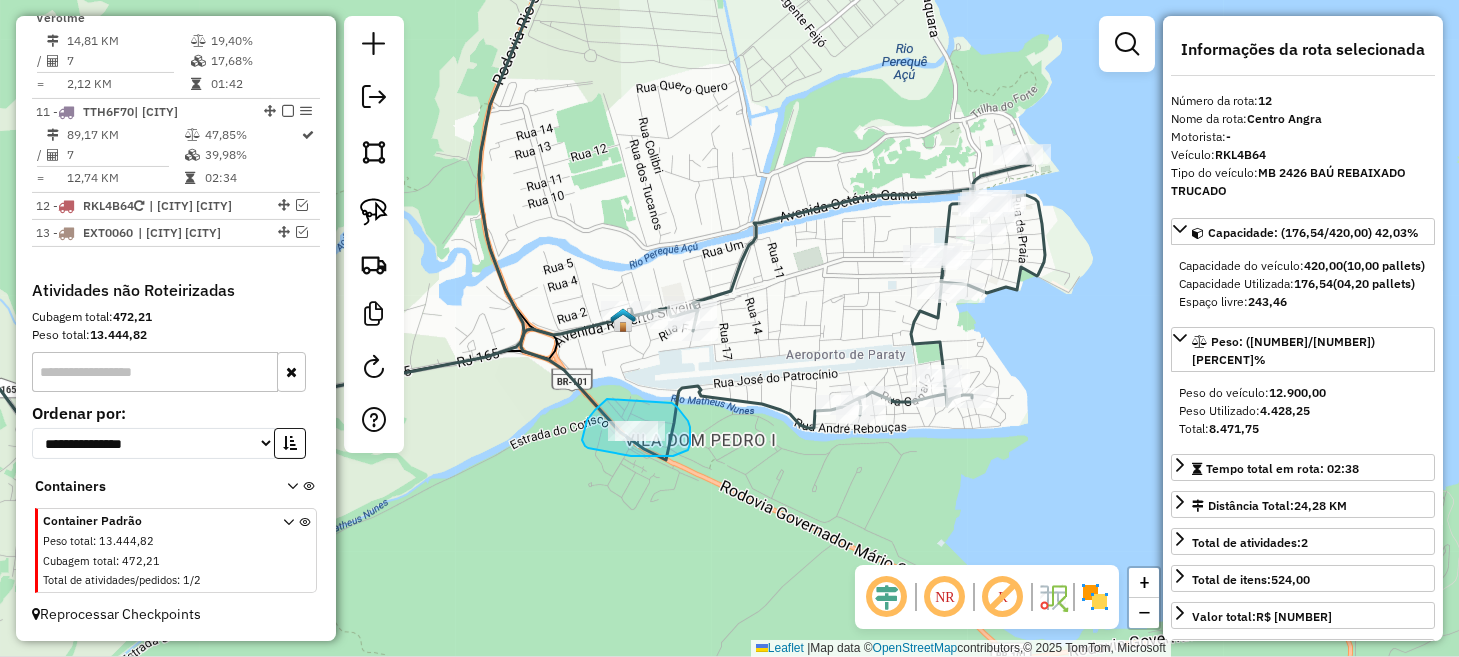 drag, startPoint x: 607, startPoint y: 399, endPoint x: 669, endPoint y: 403, distance: 62.1289 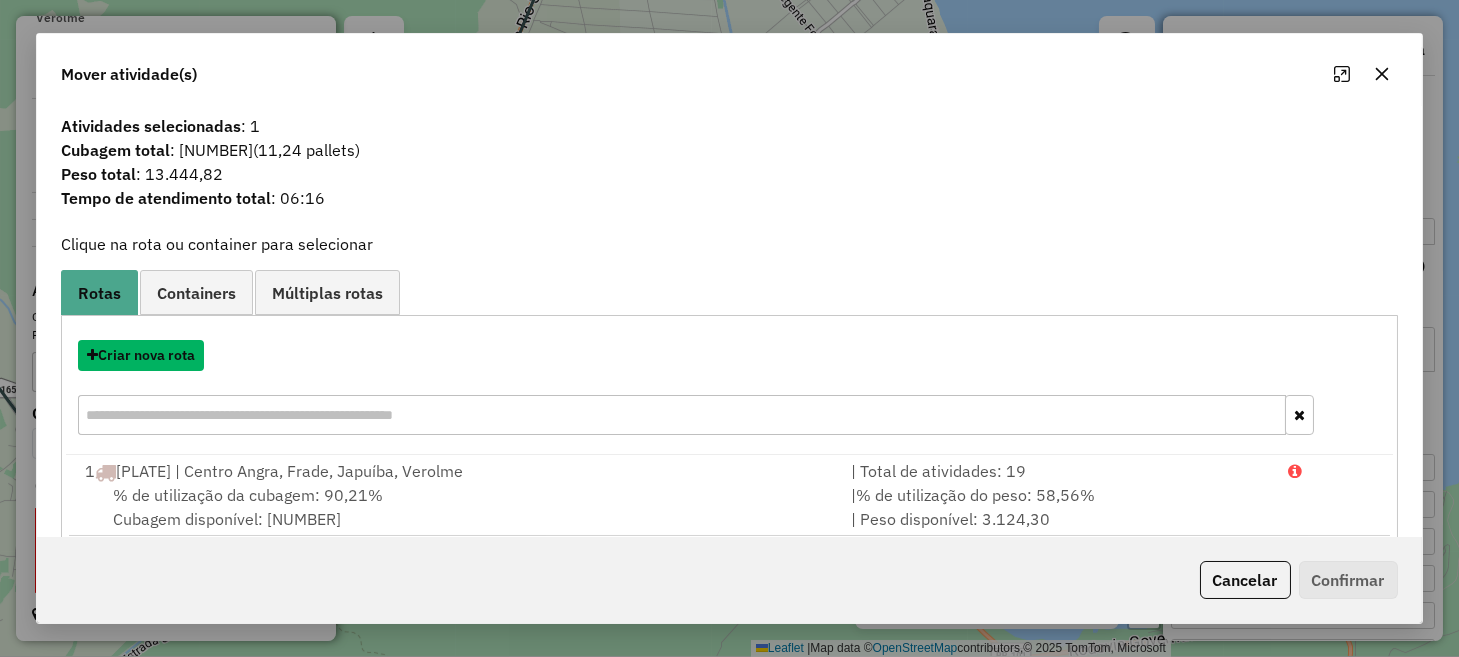 click on "Criar nova rota" at bounding box center [141, 355] 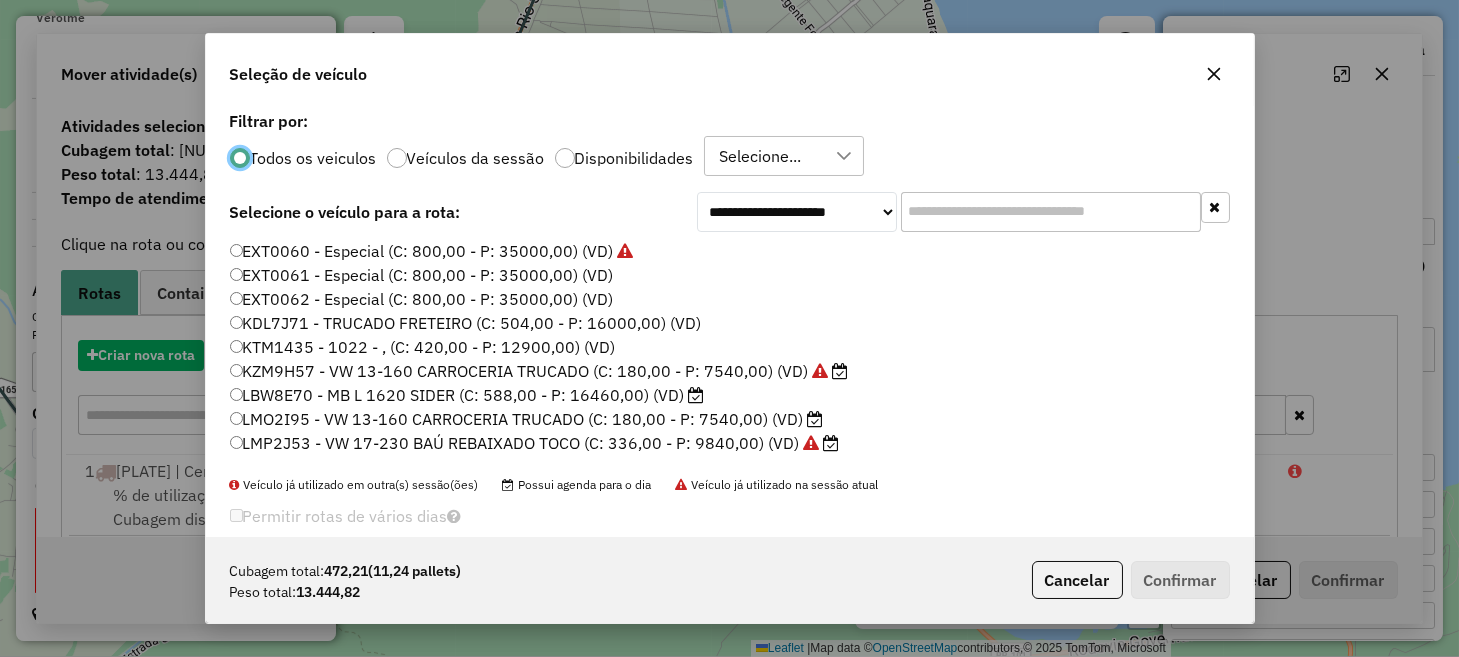 scroll, scrollTop: 10, scrollLeft: 6, axis: both 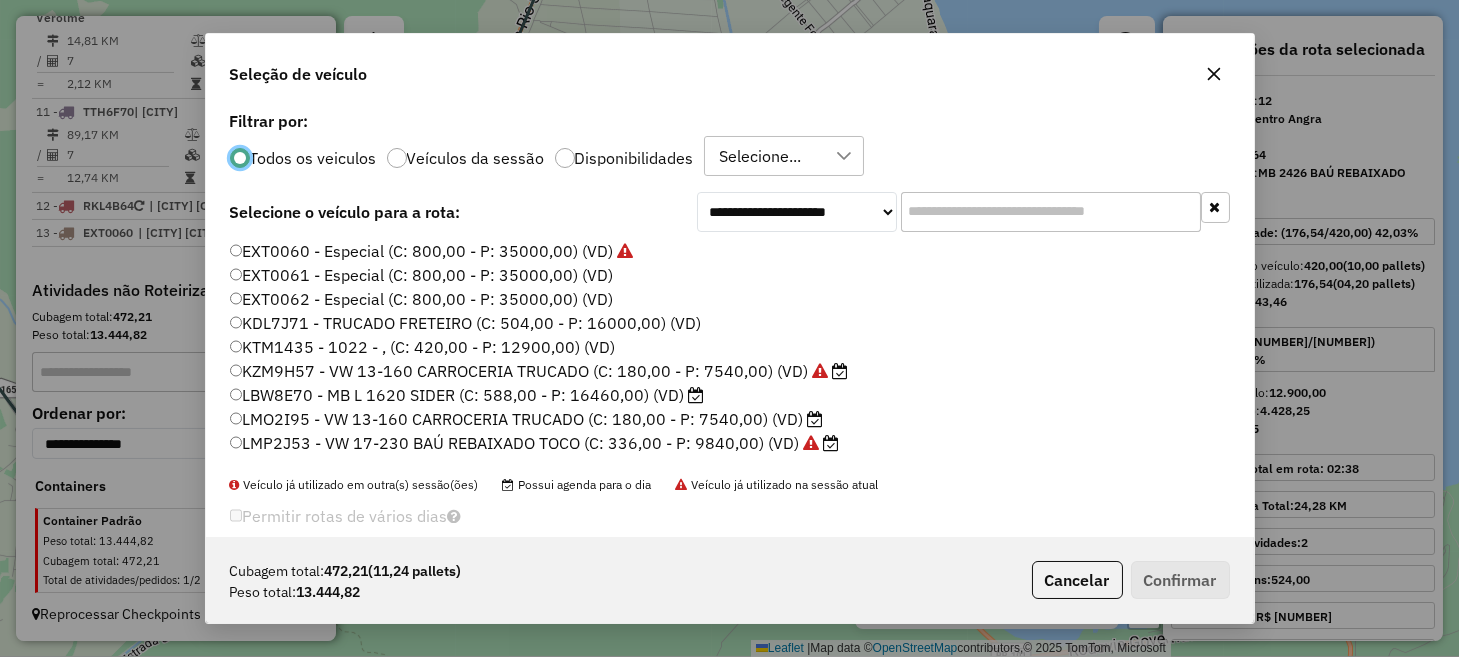 click on "LBW8E70 - MB L 1620 SIDER (C: 588,00 - P: 16460,00) (VD)" 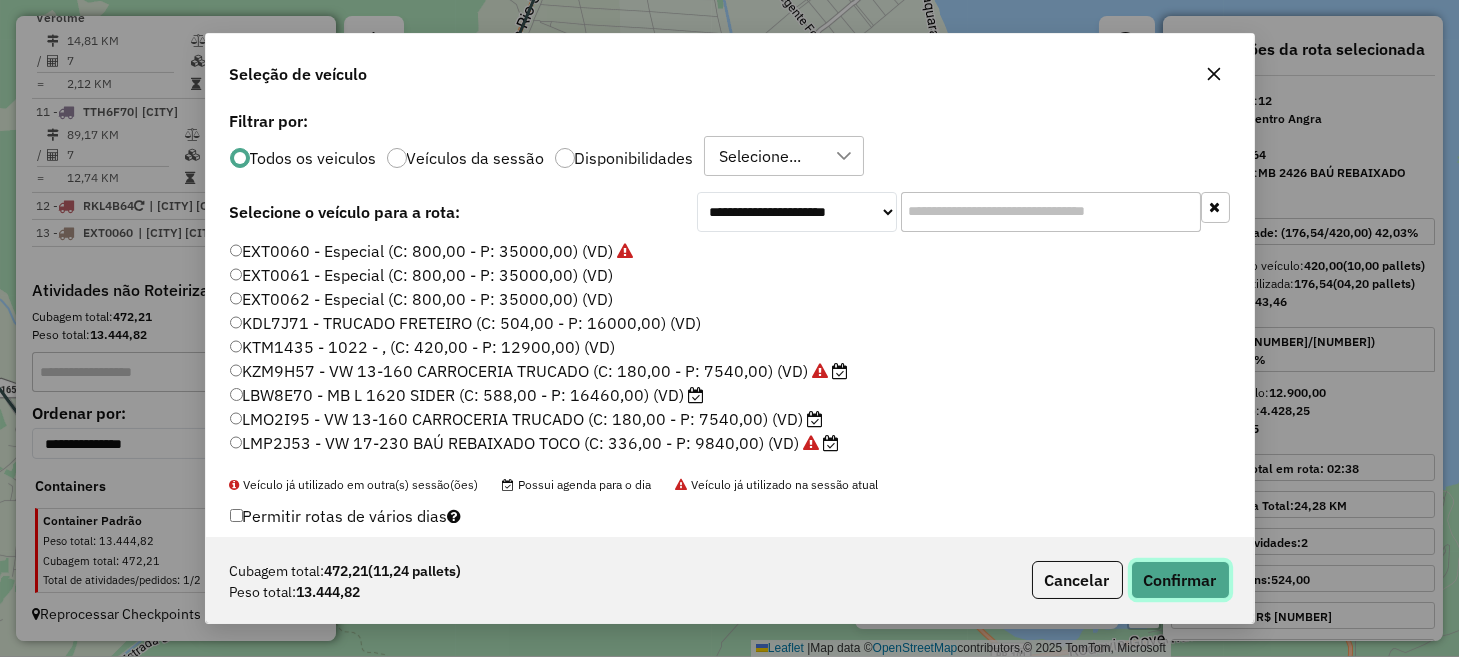click on "Confirmar" 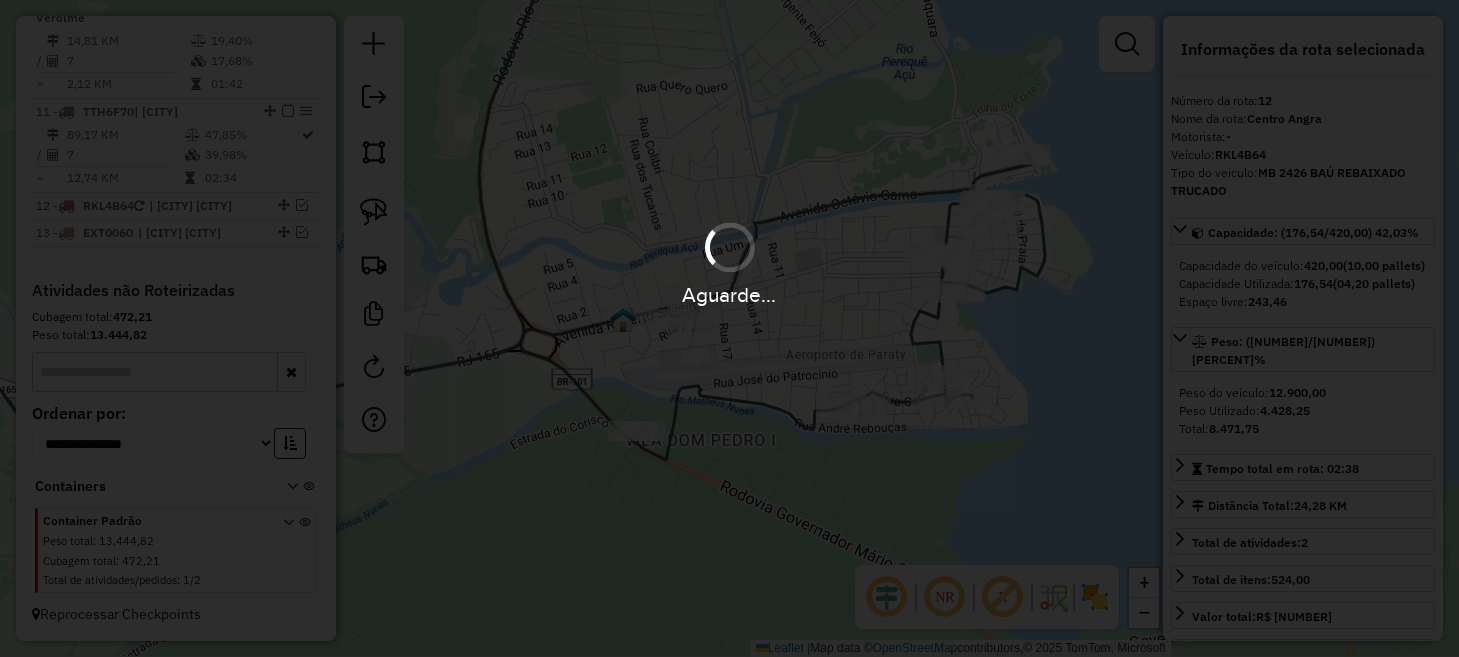 scroll, scrollTop: 1574, scrollLeft: 0, axis: vertical 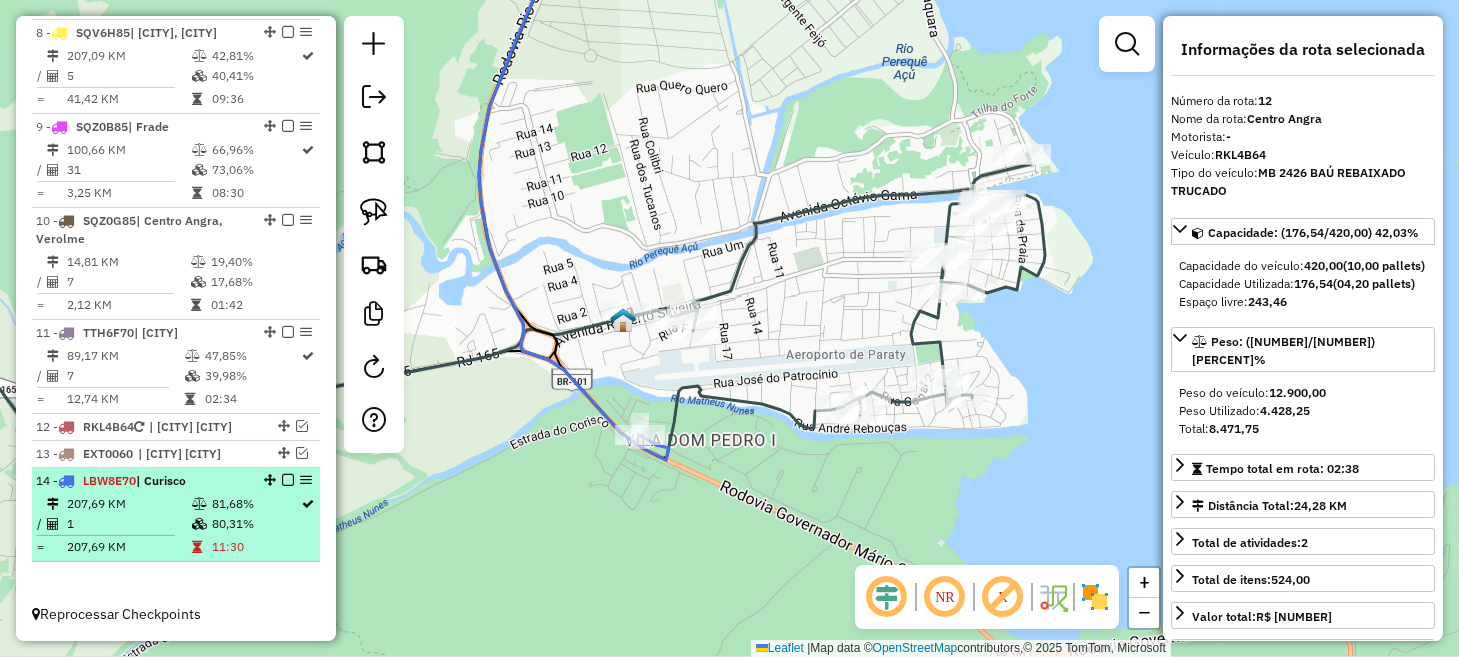 click at bounding box center [288, 480] 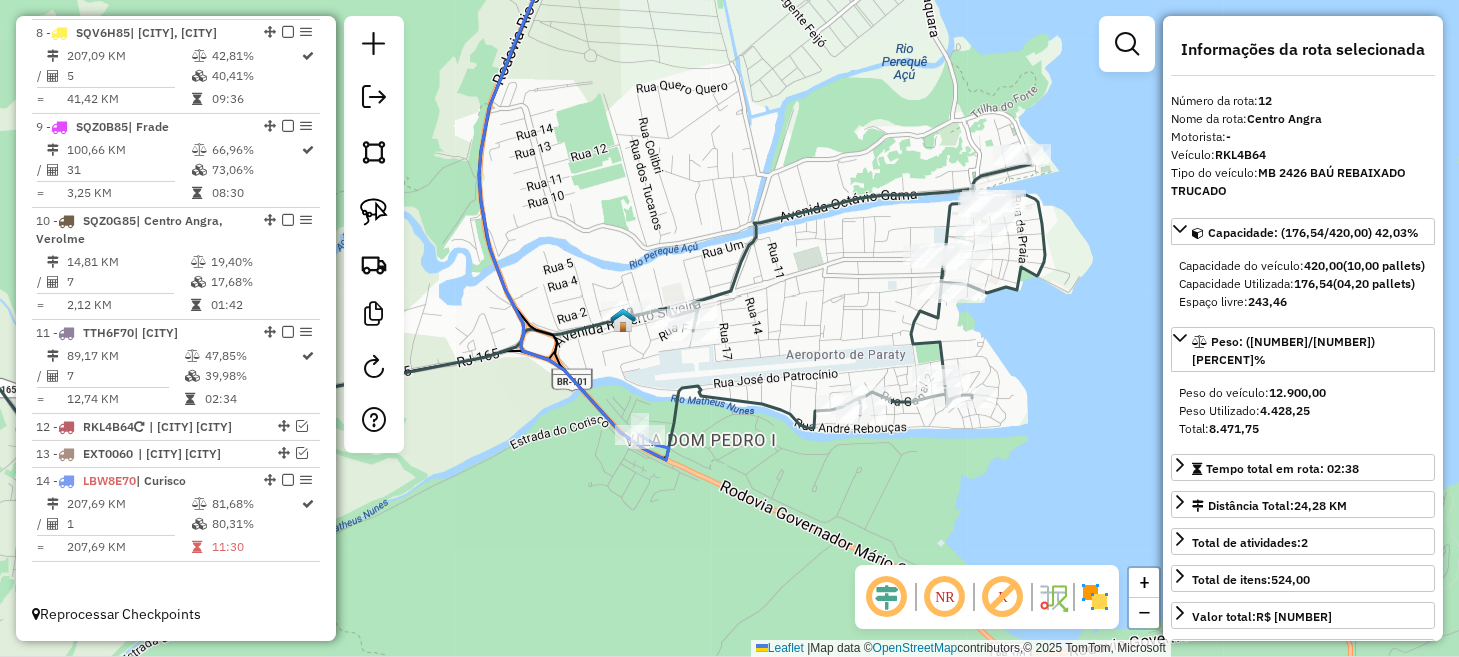 scroll, scrollTop: 1507, scrollLeft: 0, axis: vertical 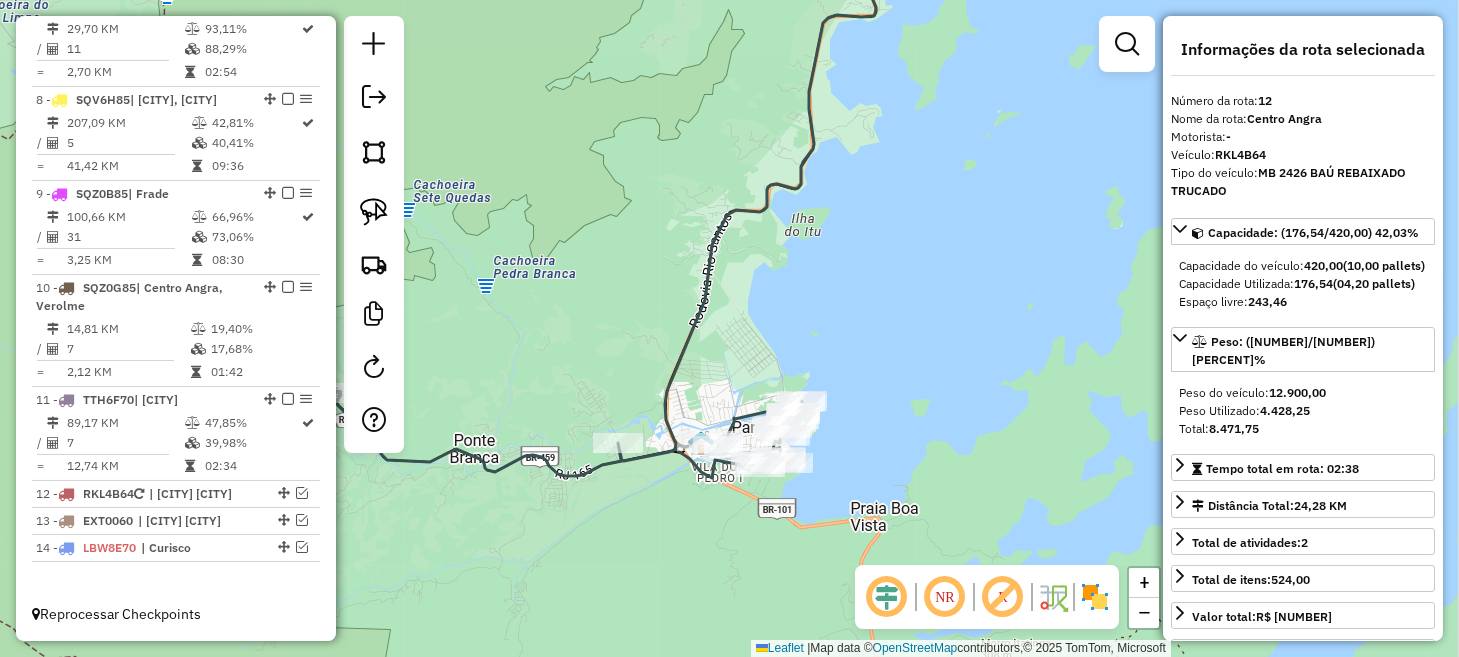 drag, startPoint x: 645, startPoint y: 519, endPoint x: 661, endPoint y: 519, distance: 16 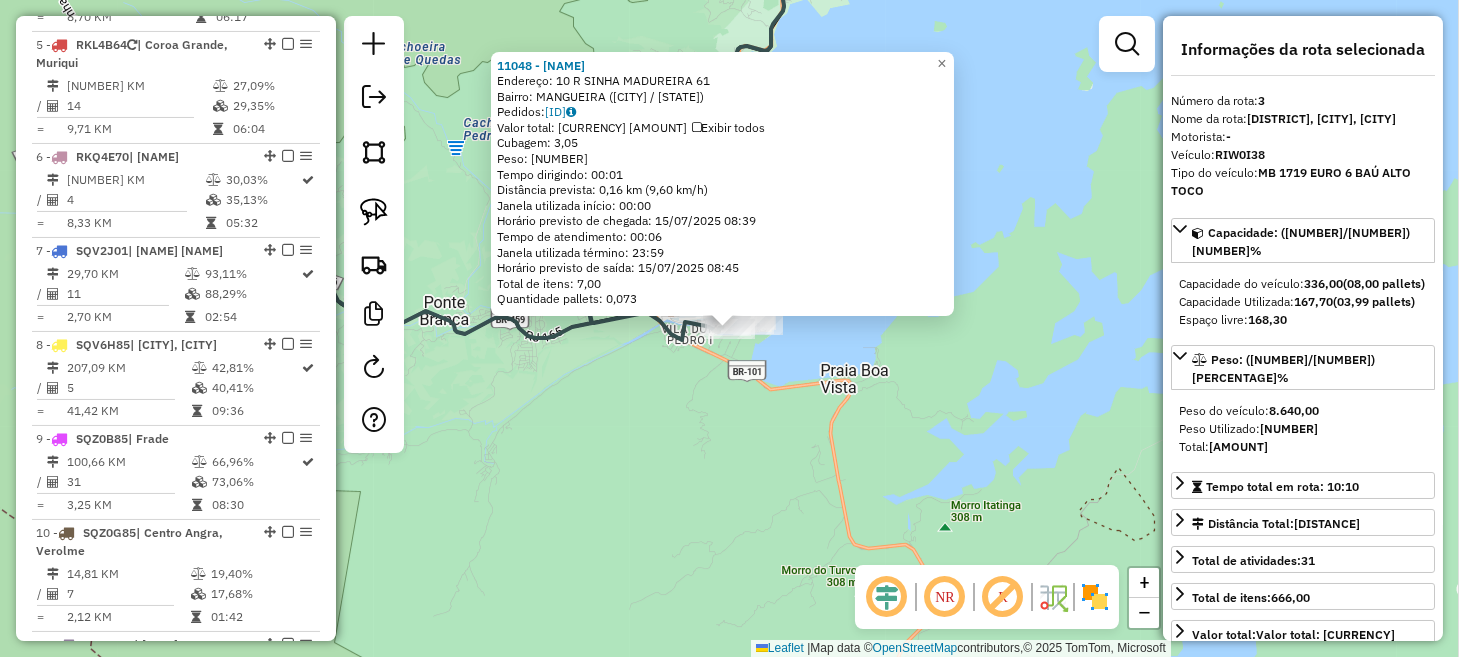 scroll, scrollTop: 1004, scrollLeft: 0, axis: vertical 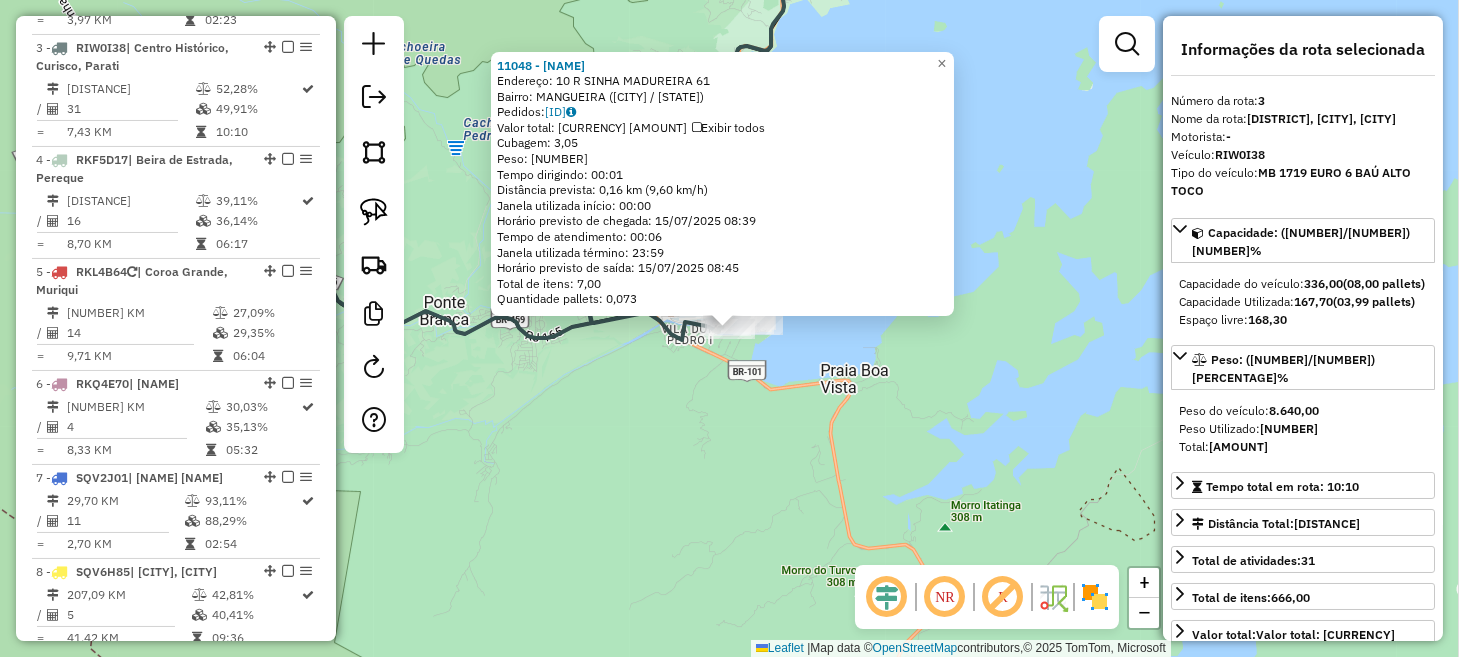 click on "[NUMBER] - [NAME] [LAST NAME]  Endereço:  [NUMBER] R SINHA MADUREIRA [NUMBER]   Bairro: MANGUEIRA ([CITY] / [STATE])   Pedidos:  [NUMBER]   Valor total: R$ [NUMBER]   Exibir todos   Cubagem: [NUMBER]  Peso: [NUMBER]  Tempo dirigindo: [TIME]   Distância prevista: [NUMBER] km ([NUMBER] km/h)   Janela utilizada início: [TIME]   Horário previsto de chegada: [DATE] [TIME]   Tempo de atendimento: [TIME]   Janela utilizada término: [TIME]   Horário previsto de saída: [DATE] [TIME]   Total de itens: [NUMBER]   Quantidade pallets: [NUMBER]  × Janela de atendimento Grade de atendimento Capacidade Transportadoras Veículos Cliente Pedidos  Rotas Selecione os dias de semana para filtrar as janelas de atendimento  Seg   Ter   Qua   Qui   Sex   Sáb   Dom  Informe o período da janela de atendimento: De: [TIME] Até: [TIME]  Filtrar exatamente a janela do cliente  Considerar janela de atendimento padrão  Selecione os dias de semana para filtrar as grades de atendimento  Seg   Ter   Qua   Qui   Sex   Sáb   Dom   Considerar clientes sem dia de atendimento cadastrado +" 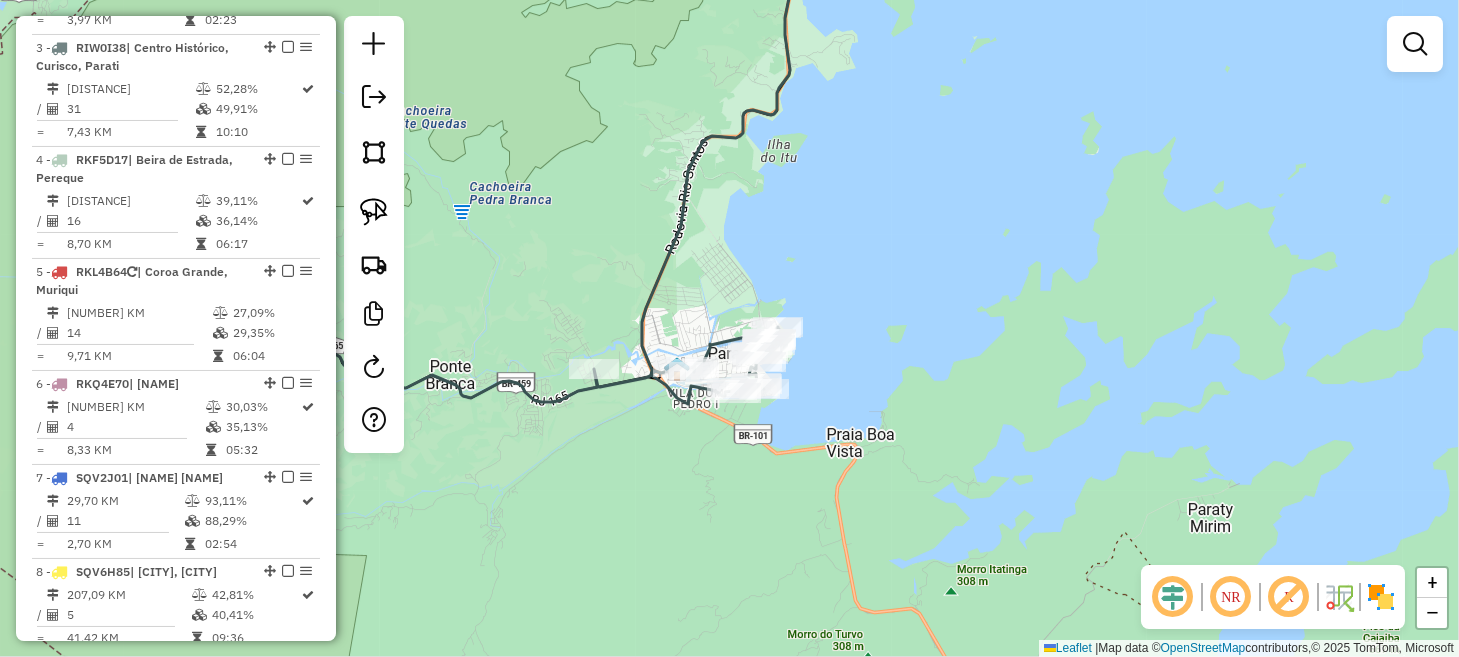 drag, startPoint x: 688, startPoint y: 423, endPoint x: 706, endPoint y: 535, distance: 113.43721 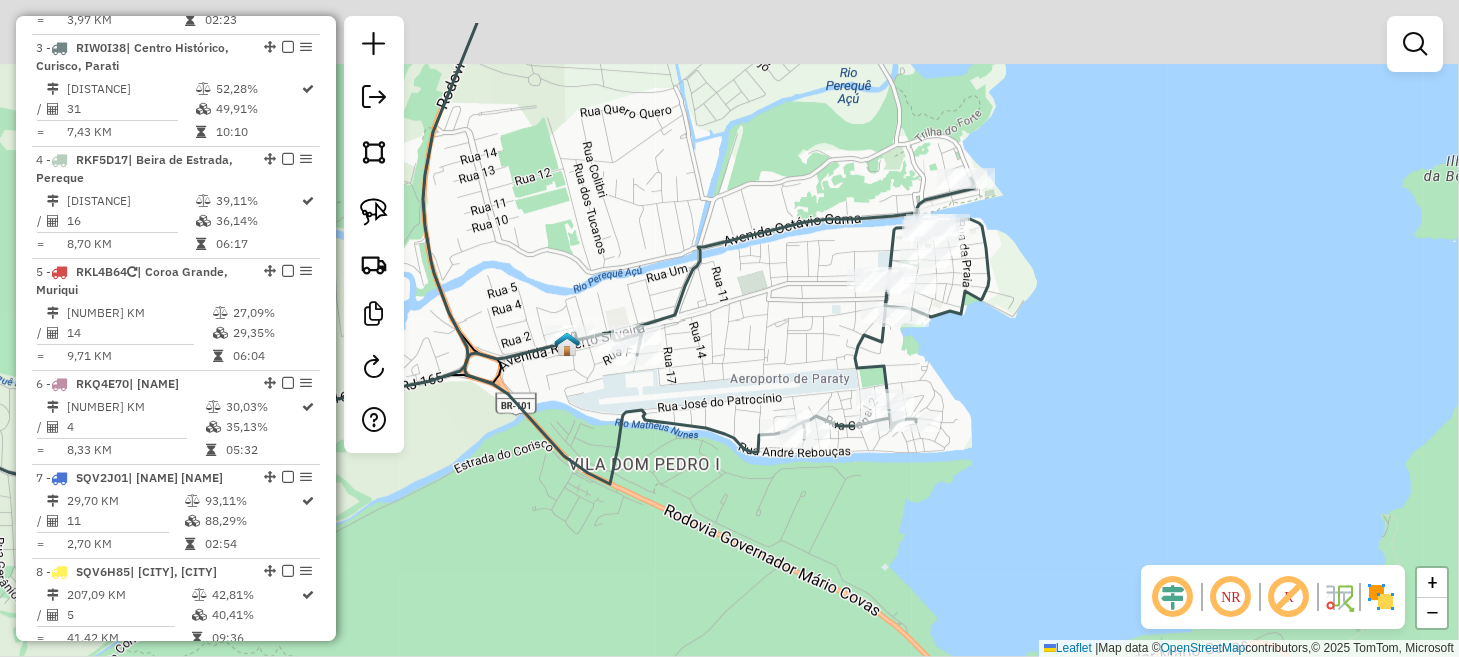 drag, startPoint x: 902, startPoint y: 438, endPoint x: 912, endPoint y: 501, distance: 63.788715 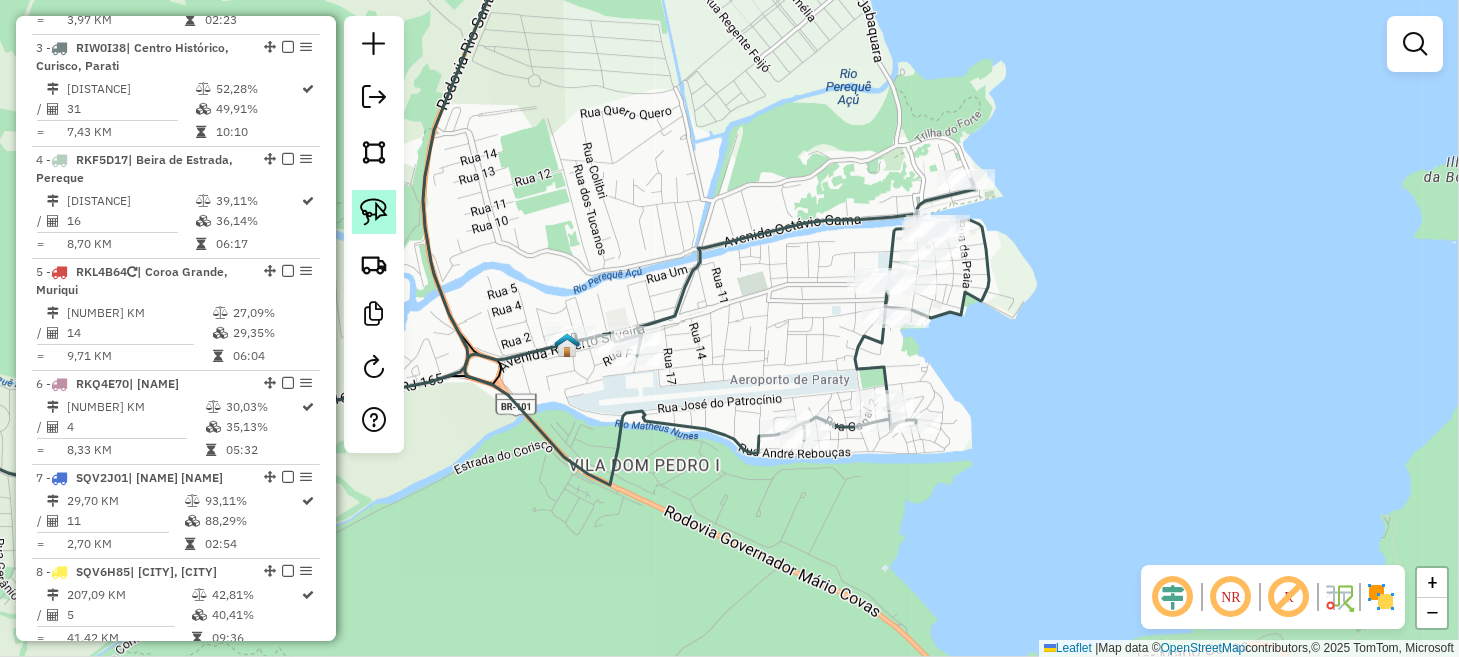 click 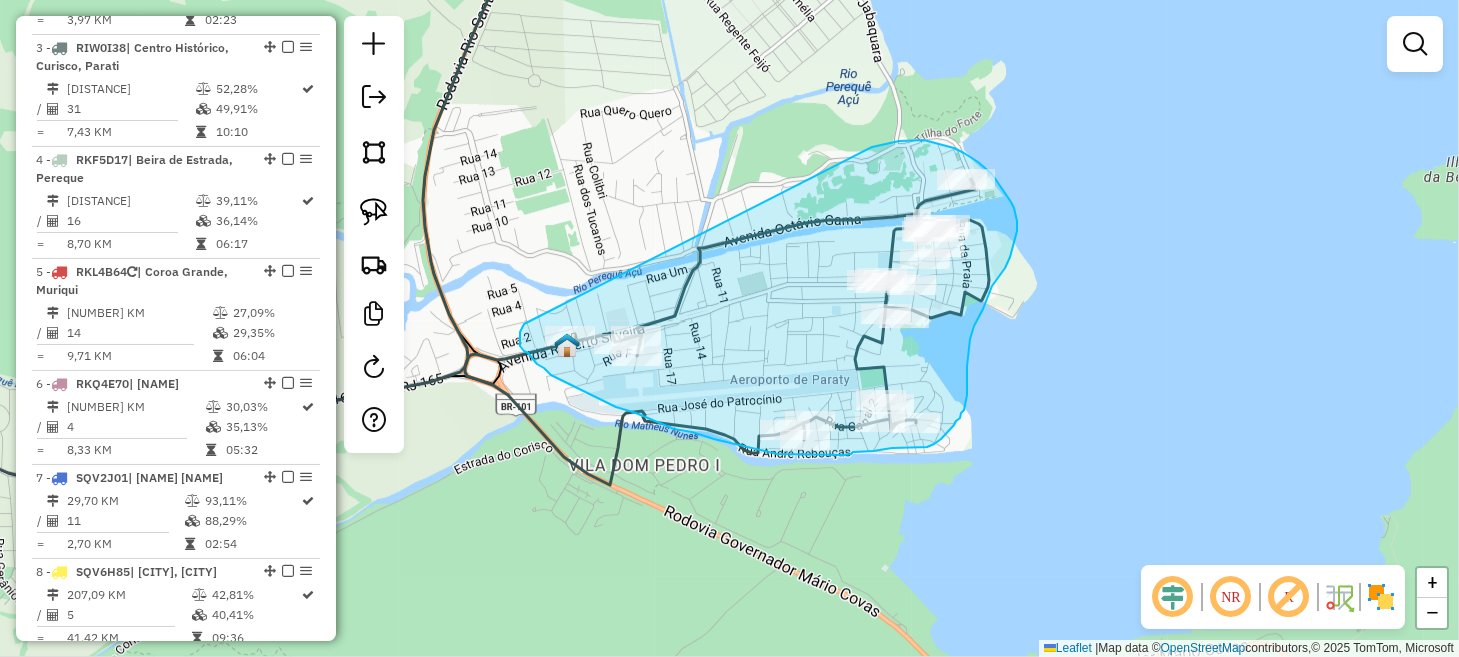 drag, startPoint x: 521, startPoint y: 330, endPoint x: 858, endPoint y: 154, distance: 380.19073 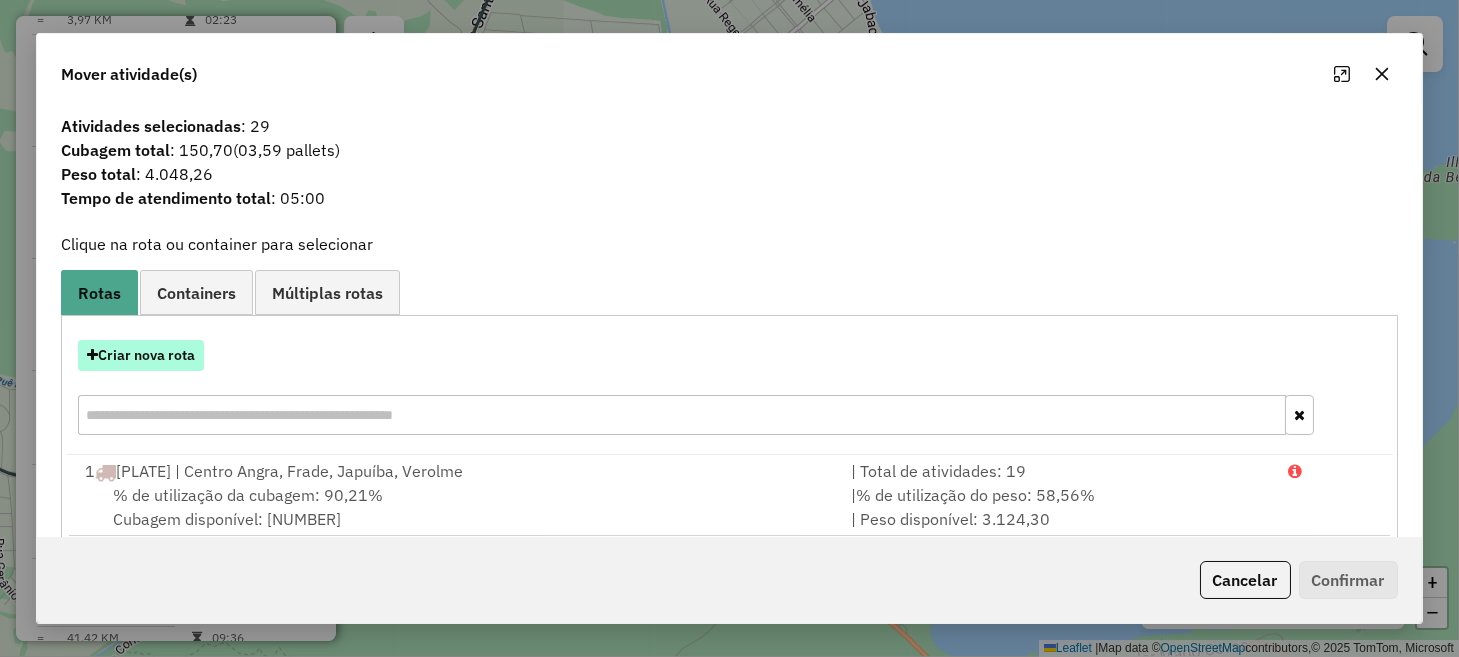 click on "Criar nova rota" at bounding box center [141, 355] 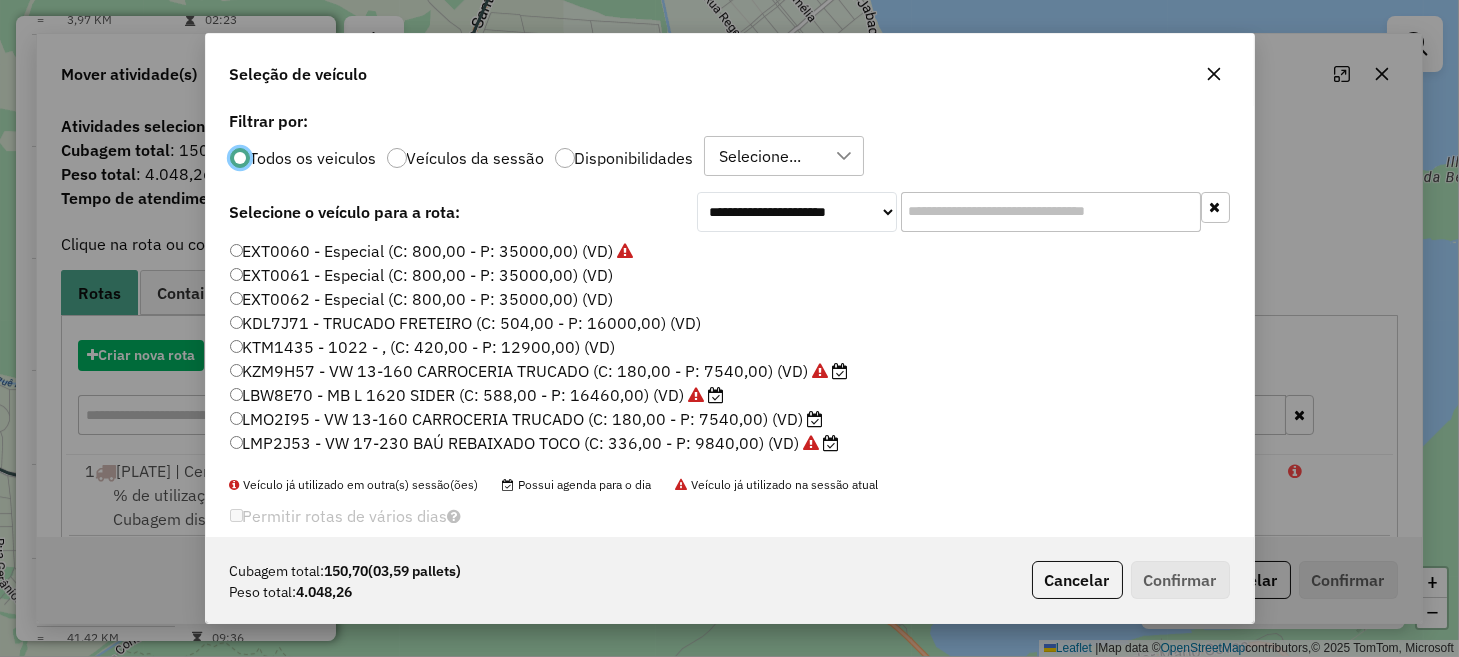 scroll, scrollTop: 10, scrollLeft: 6, axis: both 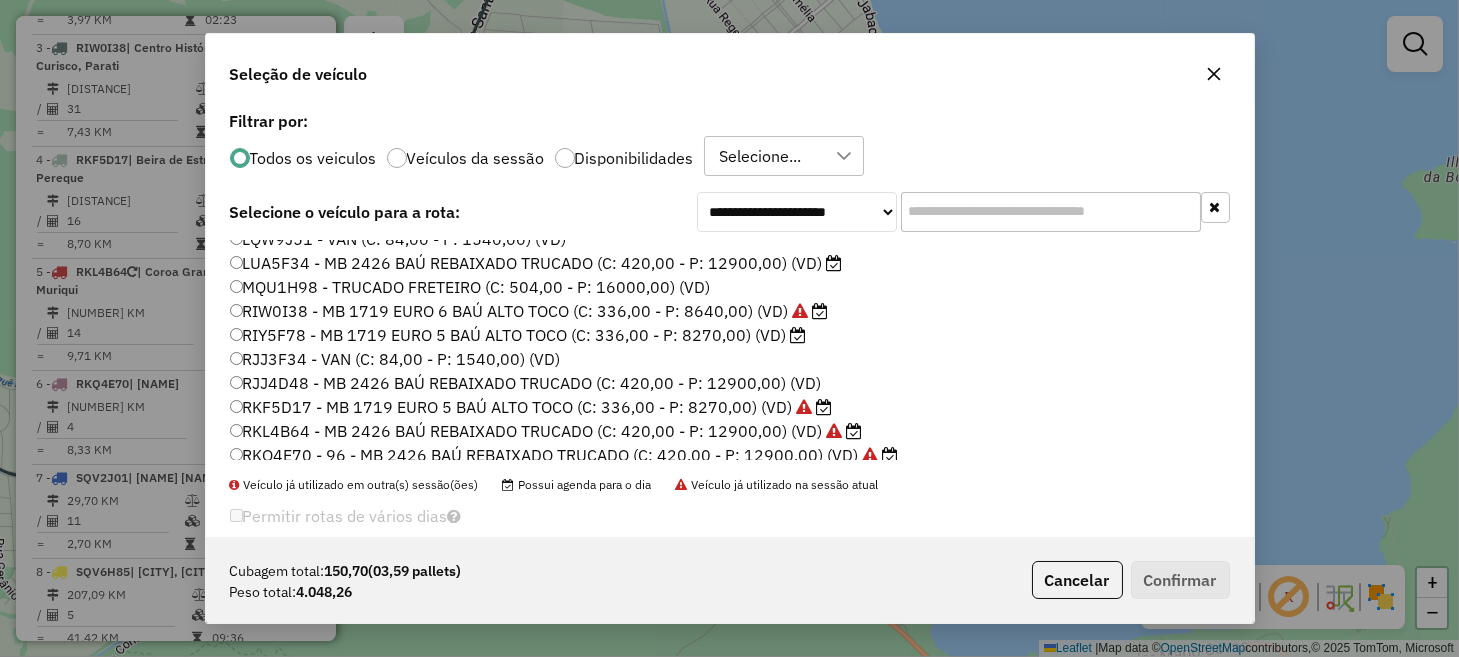 click on "RIW0I38 - MB 1719 EURO 6 BAÚ ALTO TOCO (C: 336,00 - P: 8640,00) (VD)" 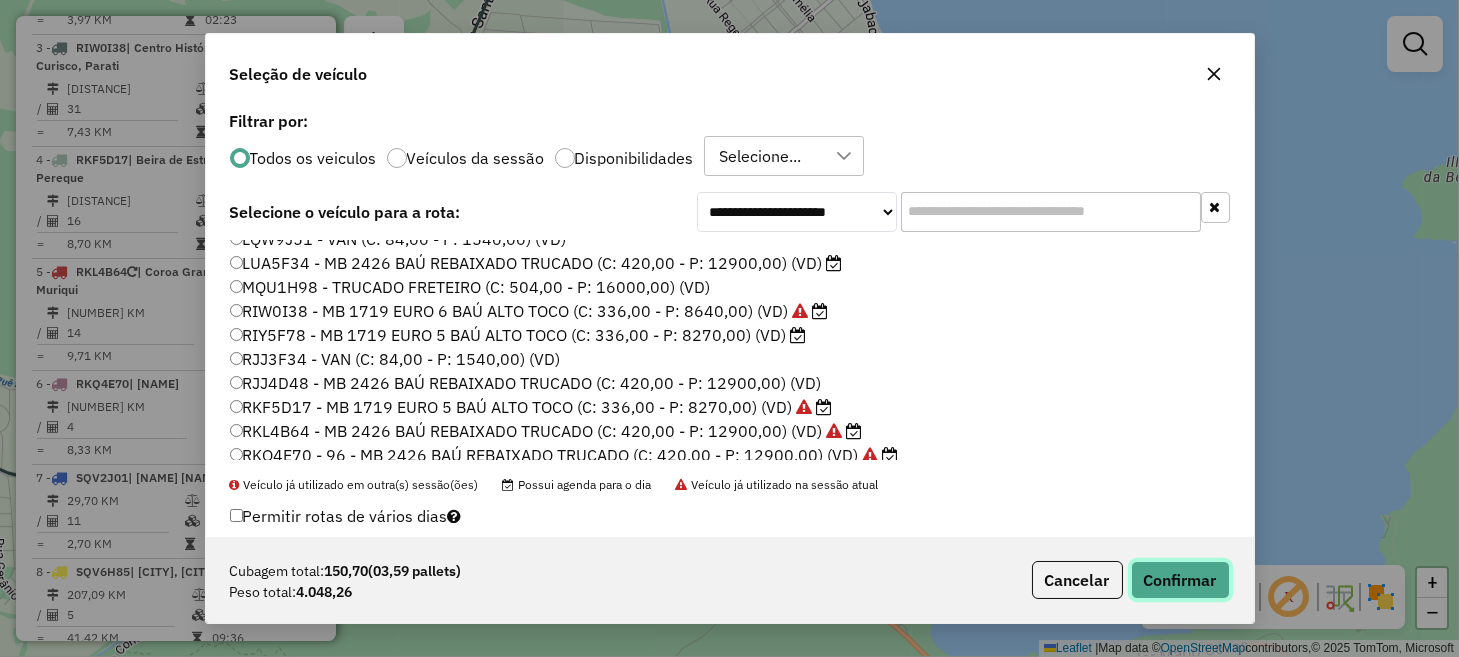 click on "Confirmar" 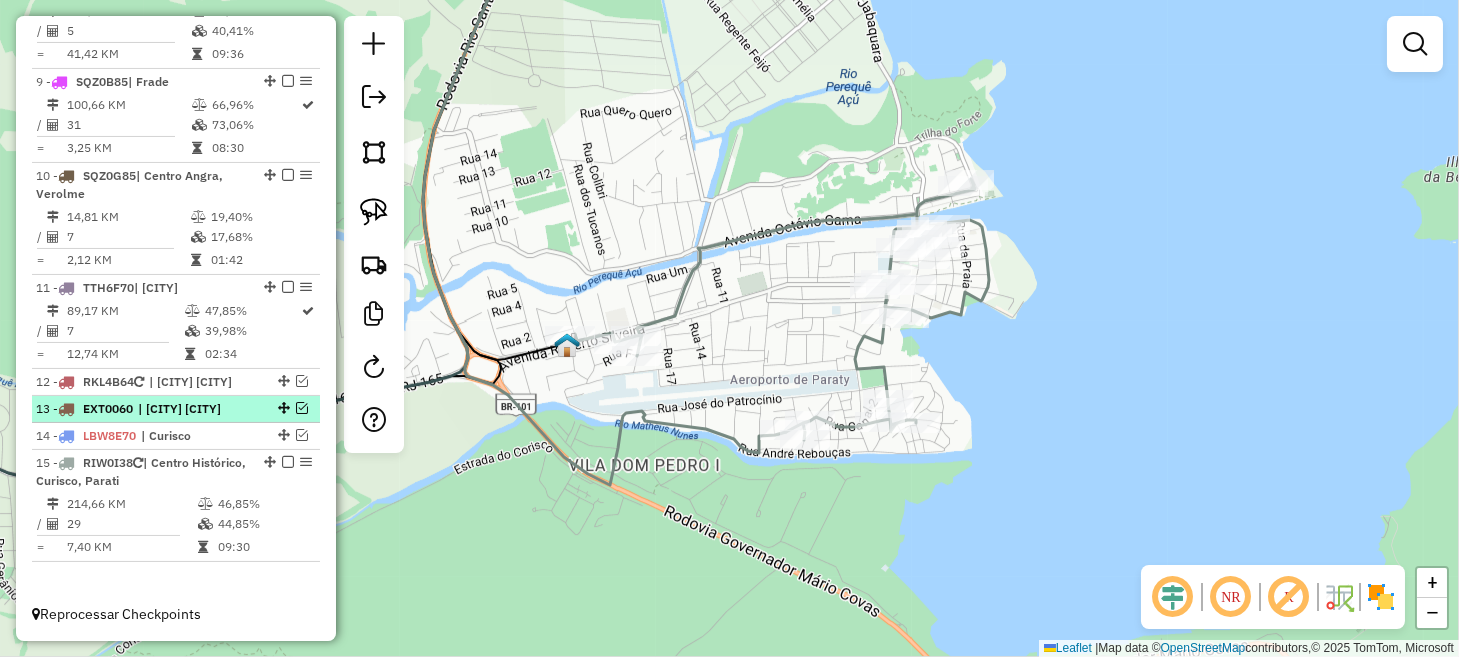 scroll, scrollTop: 1619, scrollLeft: 0, axis: vertical 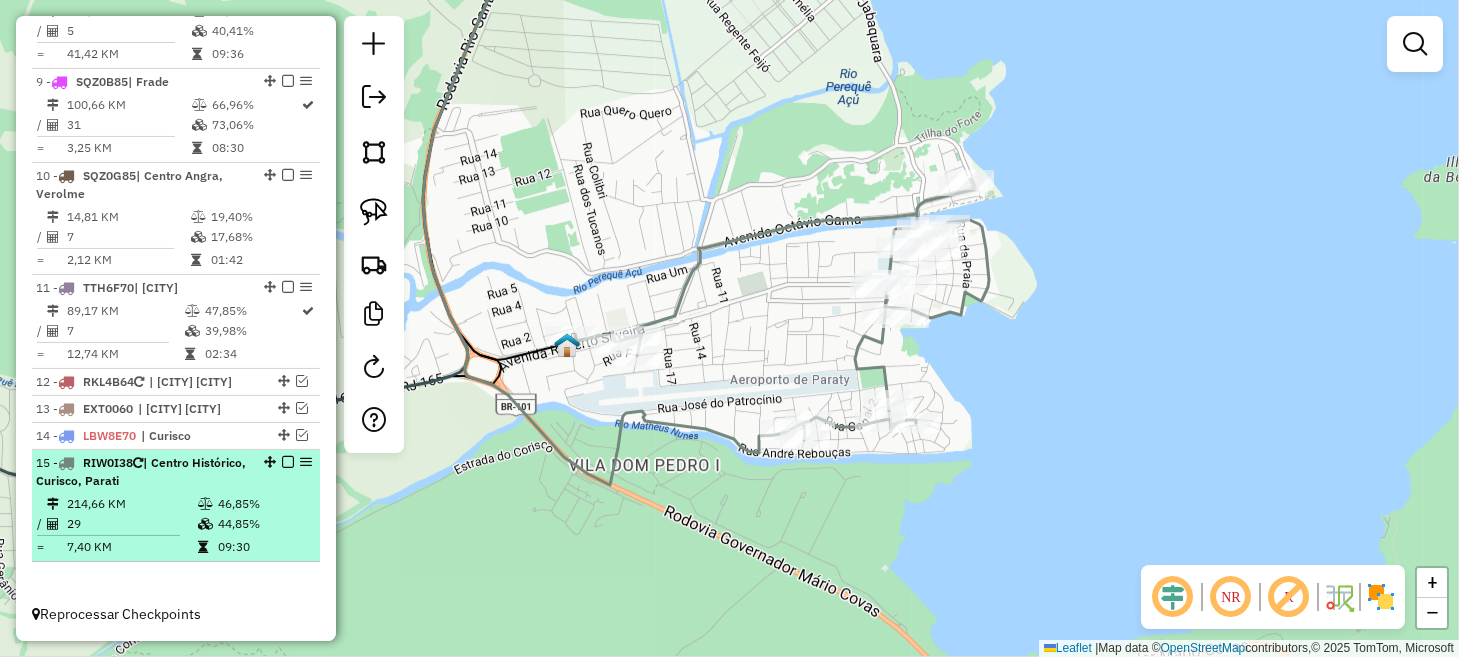 click at bounding box center [288, 462] 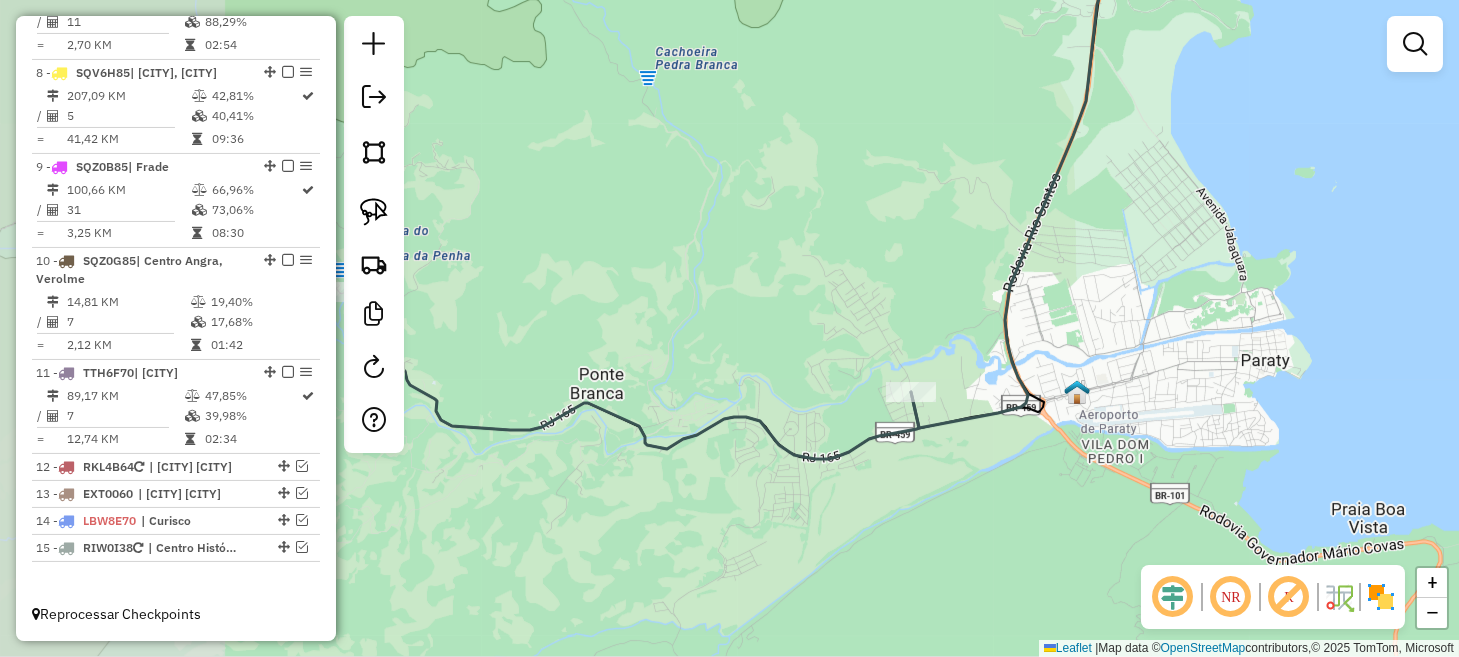 drag, startPoint x: 483, startPoint y: 502, endPoint x: 1114, endPoint y: 496, distance: 631.0285 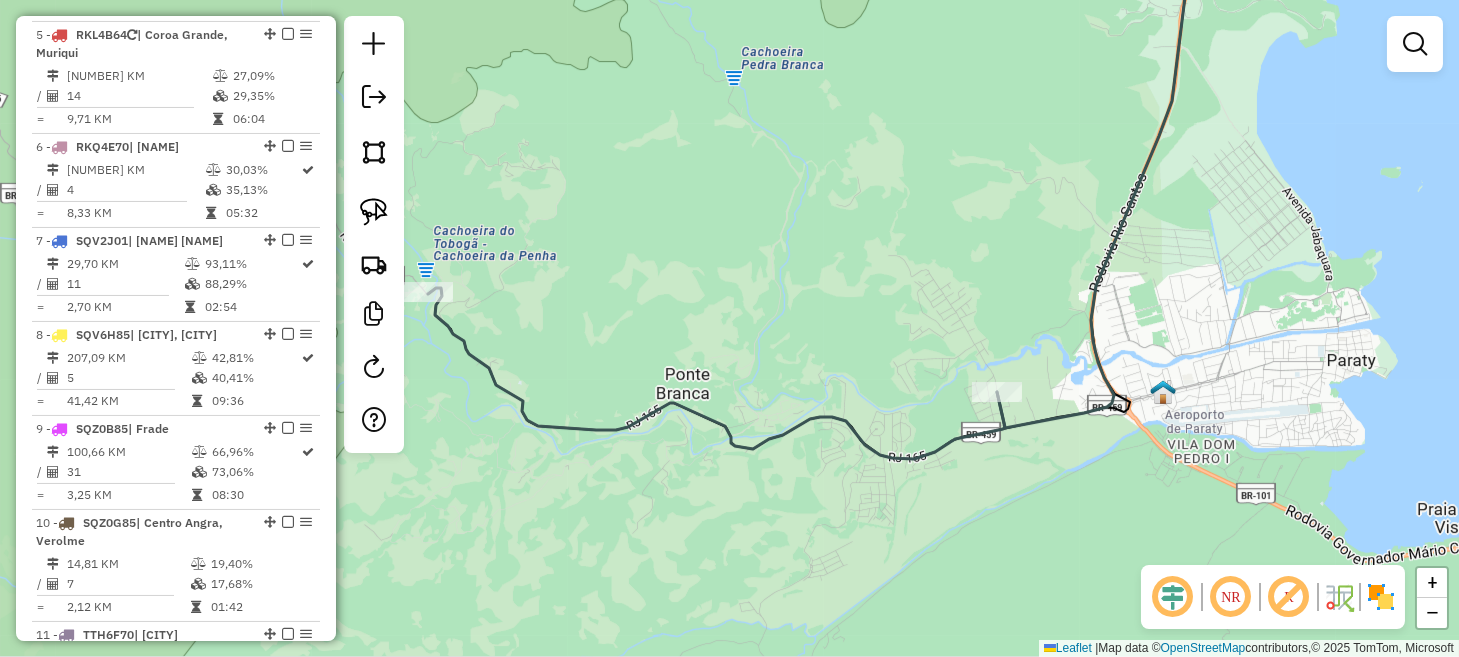 select on "**********" 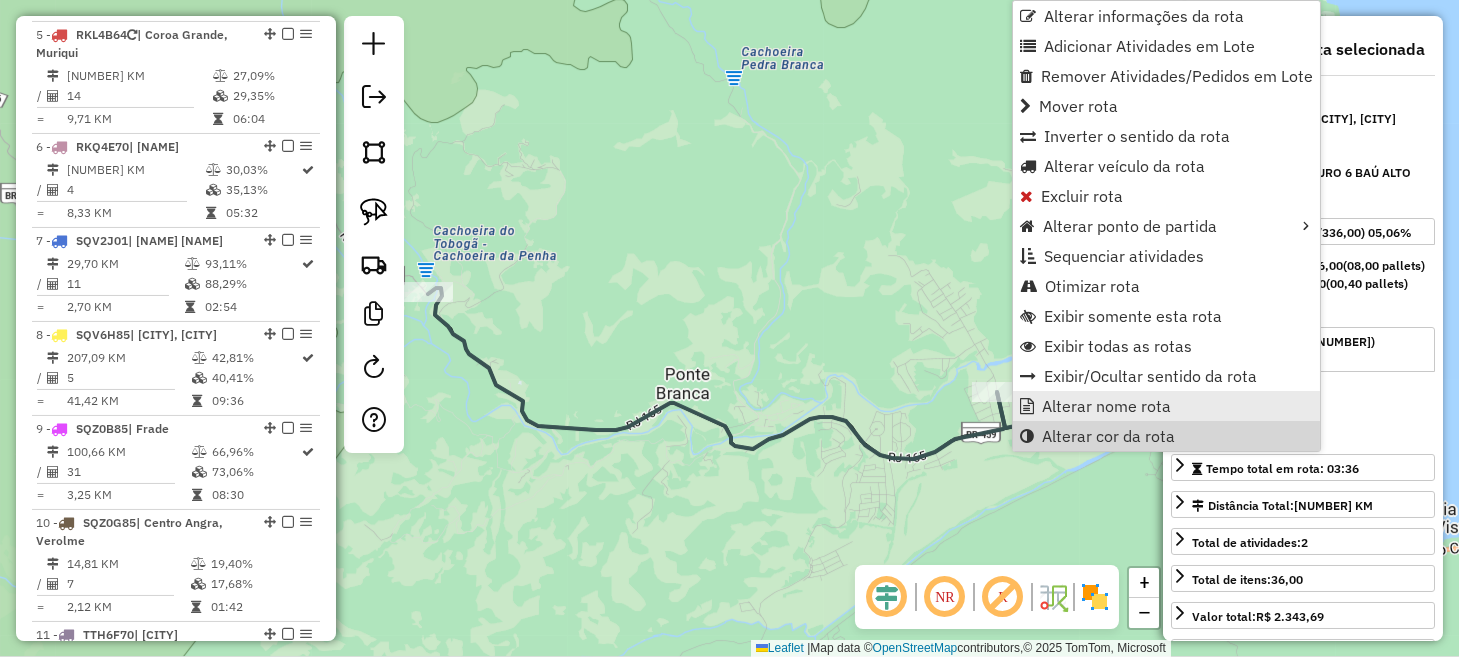scroll, scrollTop: 1004, scrollLeft: 0, axis: vertical 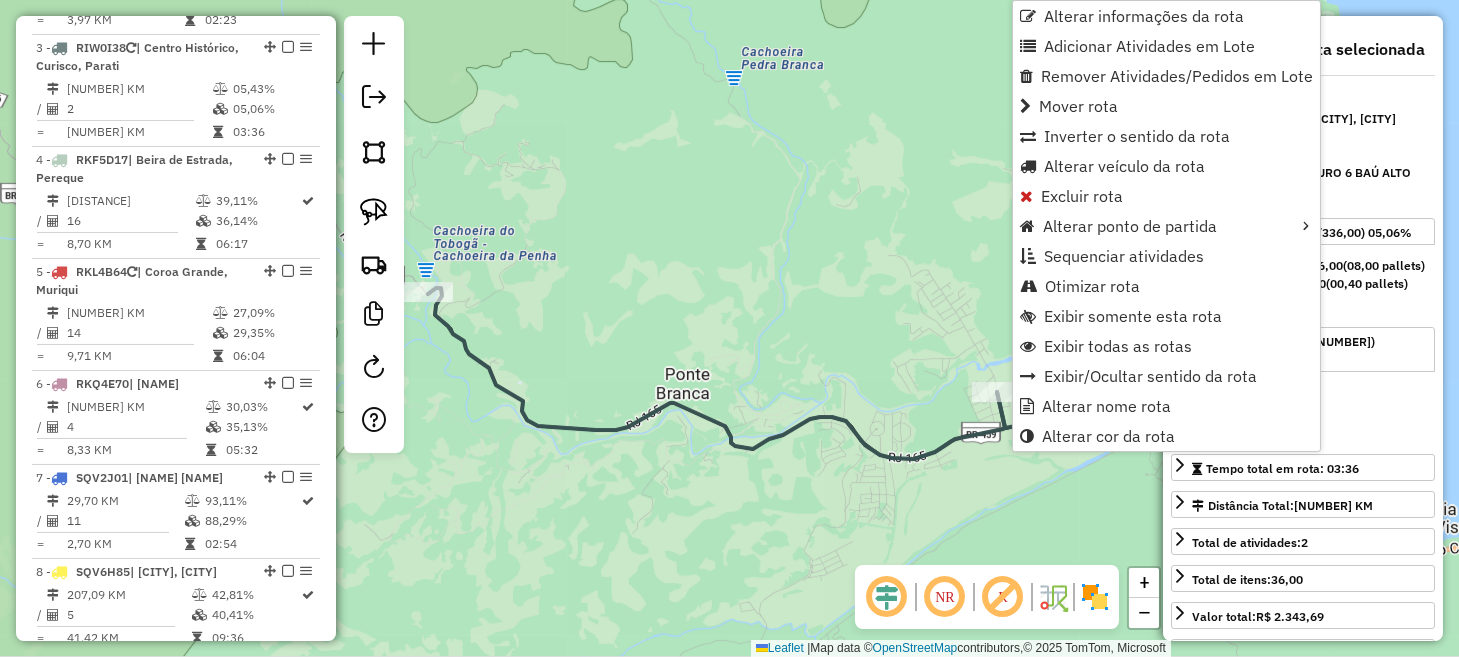 click on "Janela de atendimento Grade de atendimento Capacidade Transportadoras Veículos Cliente Pedidos  Rotas Selecione os dias de semana para filtrar as janelas de atendimento  Seg   Ter   Qua   Qui   Sex   Sáb   Dom  Informe o período da janela de atendimento: De: Até:  Filtrar exatamente a janela do cliente  Considerar janela de atendimento padrão  Selecione os dias de semana para filtrar as grades de atendimento  Seg   Ter   Qua   Qui   Sex   Sáb   Dom   Considerar clientes sem dia de atendimento cadastrado  Clientes fora do dia de atendimento selecionado Filtrar as atividades entre os valores definidos abaixo:  Peso mínimo:   Peso máximo:   Cubagem mínima:   Cubagem máxima:   De:   Até:  Filtrar as atividades entre o tempo de atendimento definido abaixo:  De:   Até:   Considerar capacidade total dos clientes não roteirizados Transportadora: Selecione um ou mais itens Tipo de veículo: Selecione um ou mais itens Veículo: Selecione um ou mais itens Motorista: Selecione um ou mais itens Nome: Rótulo:" 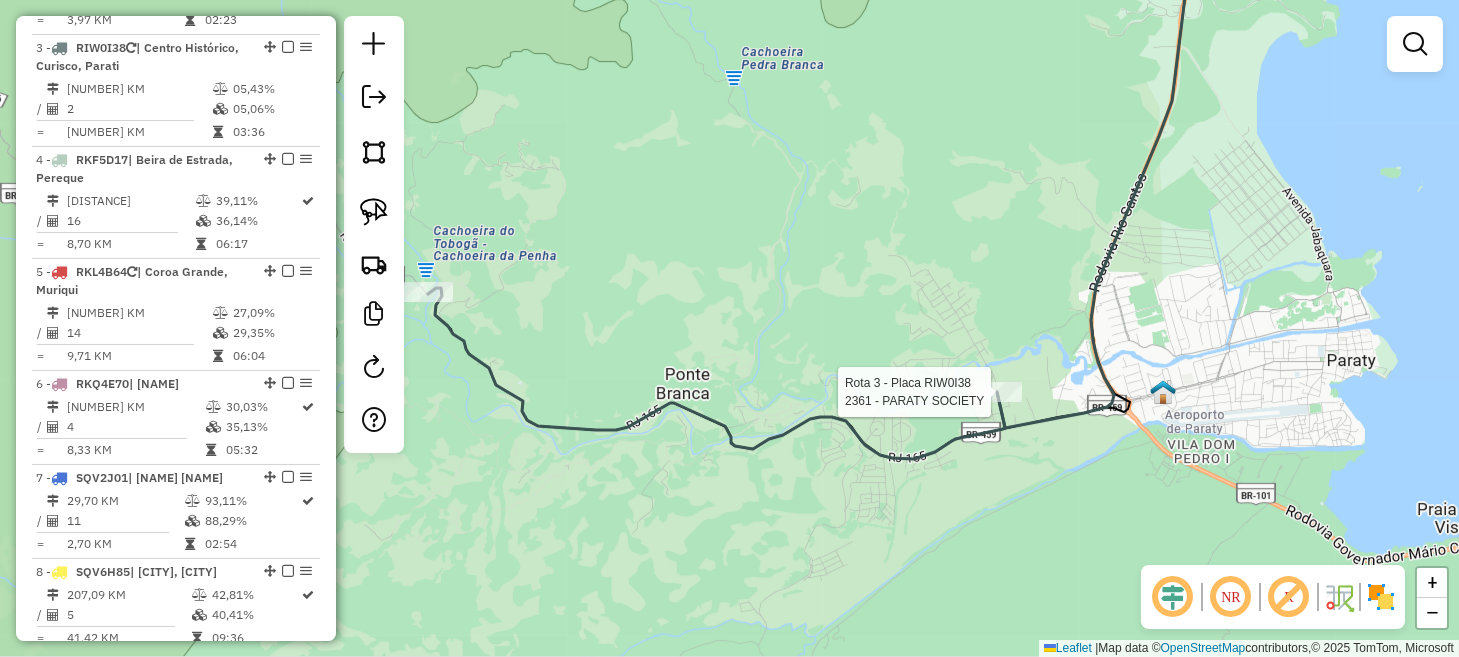 select on "**********" 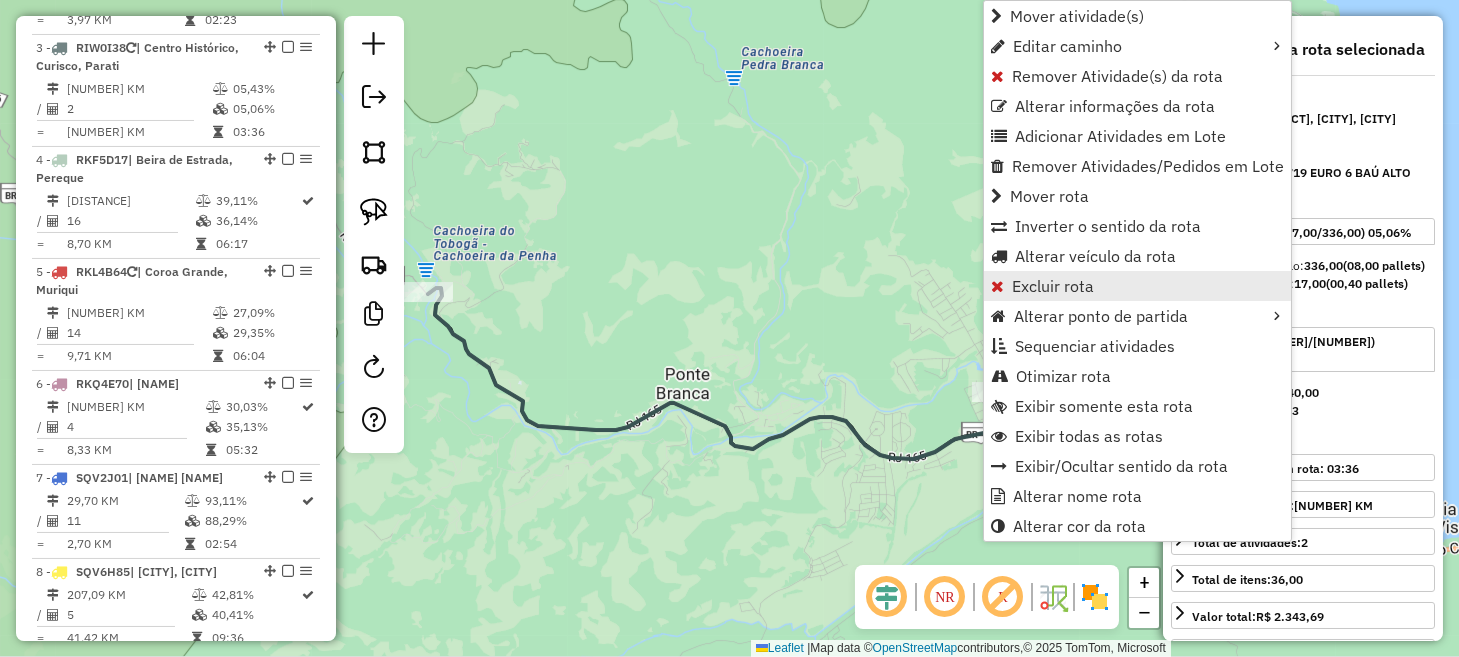 click on "Excluir rota" at bounding box center [1053, 286] 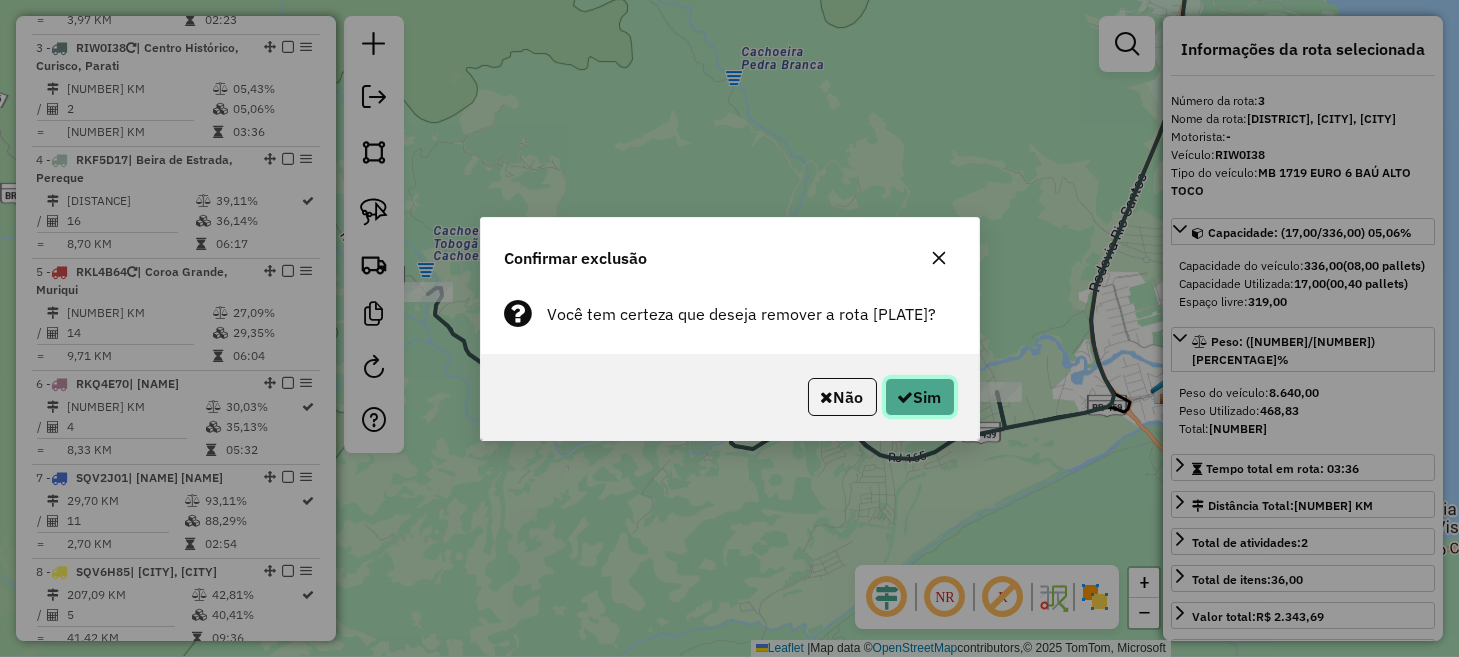 click on "Sim" 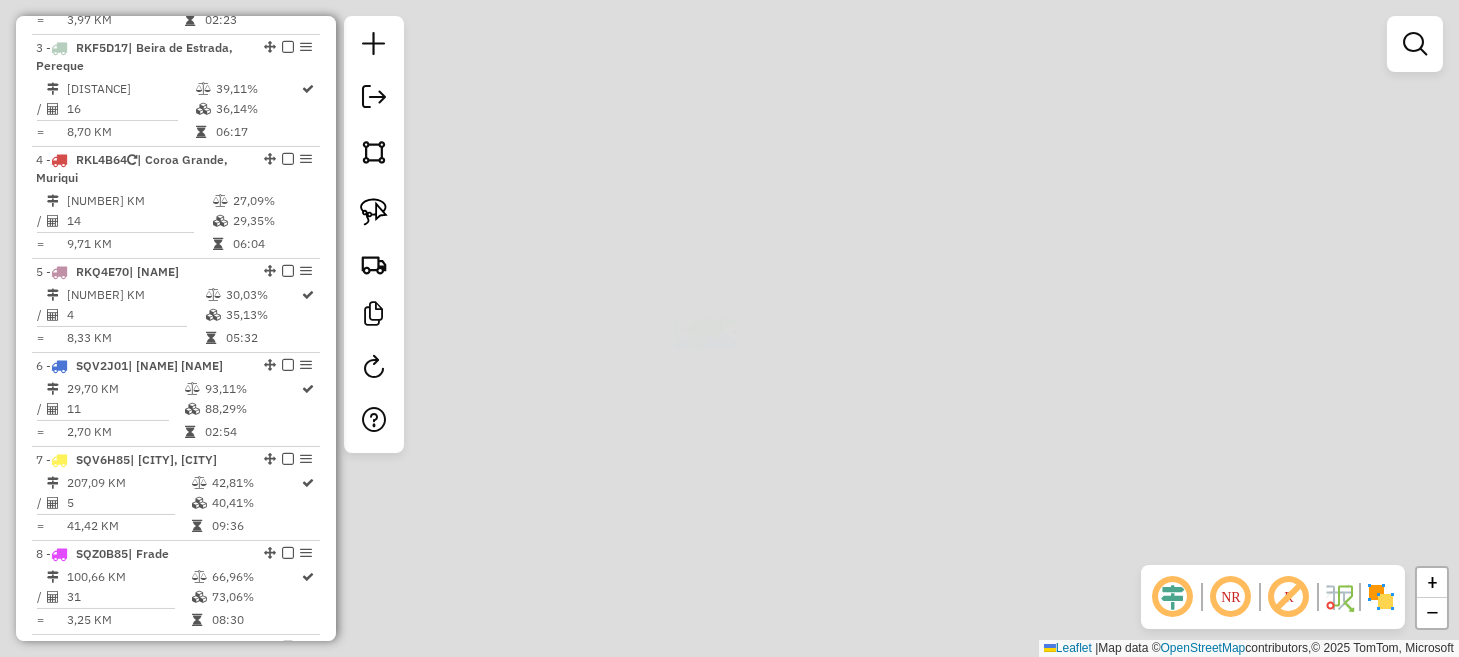 scroll, scrollTop: 892, scrollLeft: 0, axis: vertical 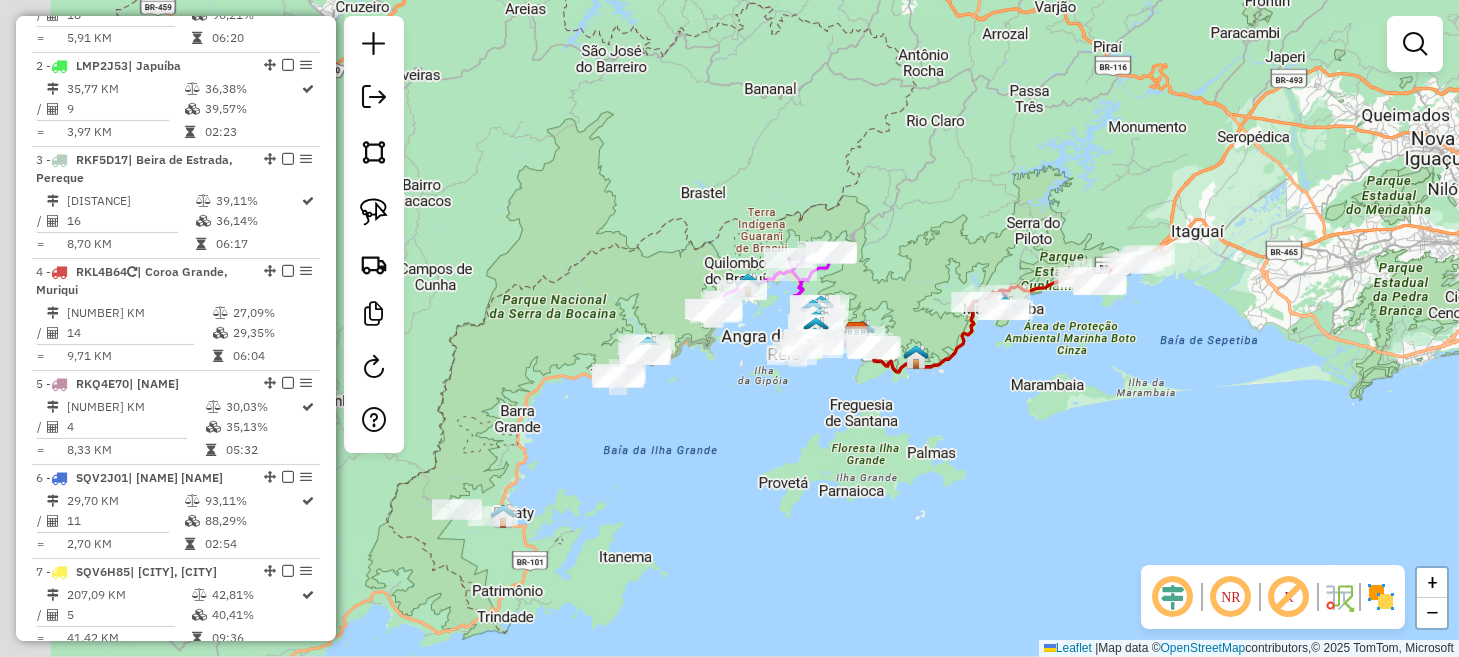 drag, startPoint x: 640, startPoint y: 509, endPoint x: 953, endPoint y: 535, distance: 314.078 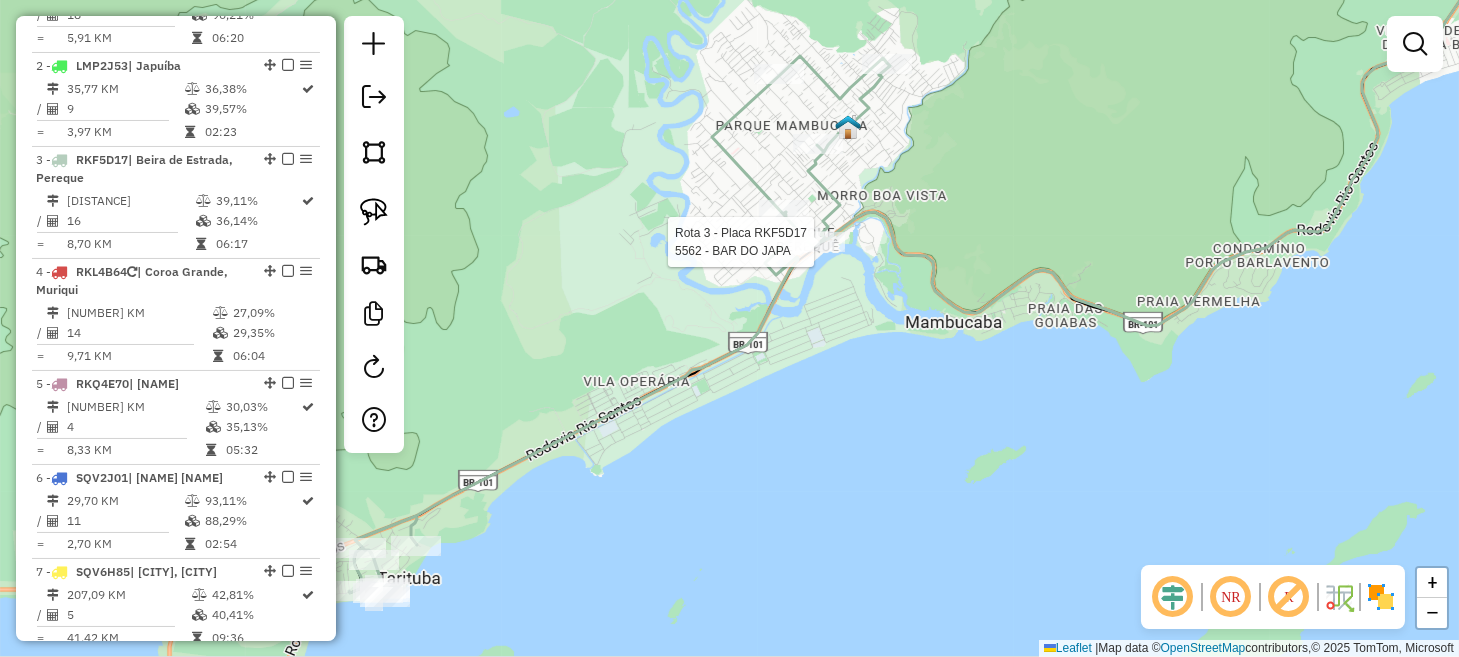 select on "**********" 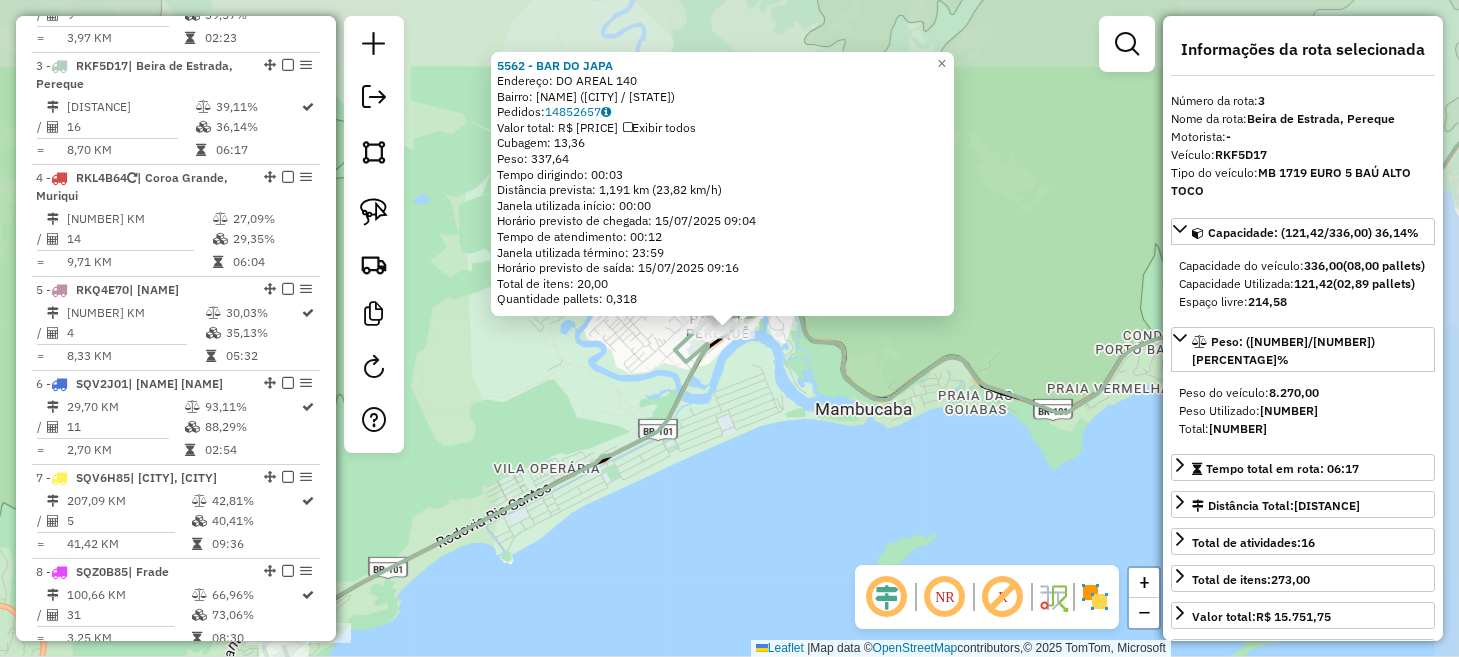 scroll, scrollTop: 1004, scrollLeft: 0, axis: vertical 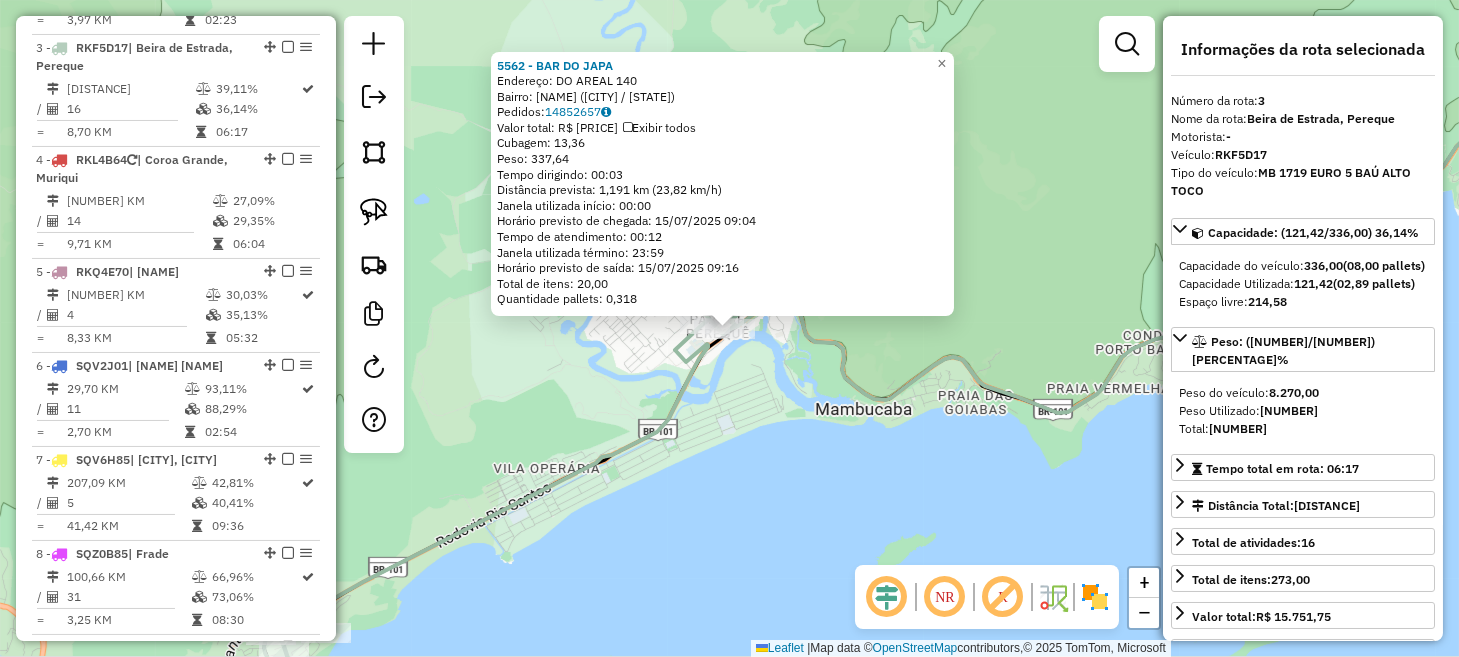 click on "5562 - BAR DO JAPA Endereço: DO AREAL 140 Bairro: PARQUE PEREQUE MAMBUCABA ([CITY] / [STATE]) Pedidos: 14852657 Valor total: R$ 1.406,16 Exibir todos Cubagem: 13,36 Peso: 337,64 Tempo dirigindo: 00:03 Distância prevista: 1,191 km (23,82 km/h) Janela utilizada início: 00:00 Horário previsto de chegada: 15/07/2025 09:04 Tempo de atendimento: 00:12 Janela utilizada término: 23:59 Horário previsto de saída: 15/07/2025 09:16 Total de itens: 20,00 Quantidade pallets: 0,318 × Janela de atendimento Grade de atendimento Capacidade Transportadoras Veículos Cliente Pedidos Rotas Selecione os dias de semana para filtrar as janelas de atendimento Seg Ter Qua Qui Sex Sáb Dom Informe o período da janela de atendimento: De: Até: Filtrar exatamente a janela do cliente Considerar janela de atendimento padrão Selecione os dias de semana para filtrar as grades de atendimento Seg Ter Qua Qui Sex Sáb Dom Peso mínimo: Peso máximo: De: Até:" 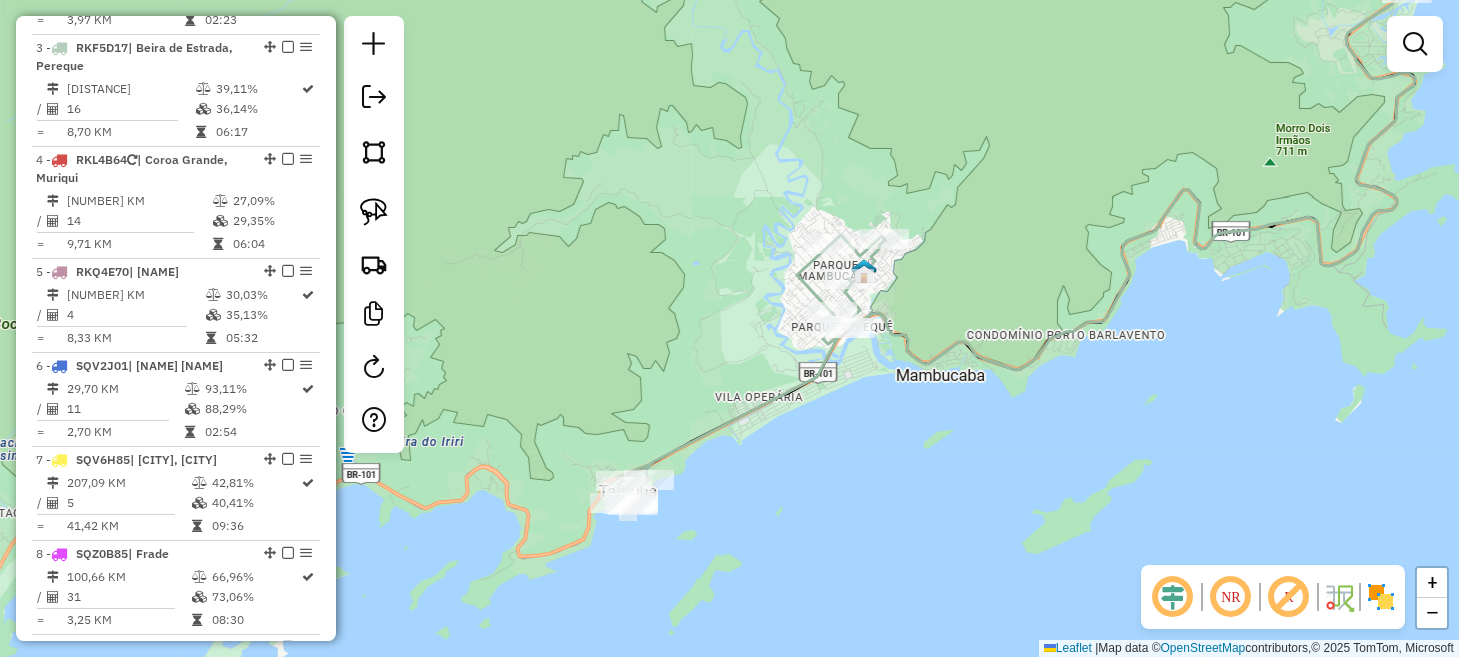 drag, startPoint x: 755, startPoint y: 490, endPoint x: 840, endPoint y: 427, distance: 105.801704 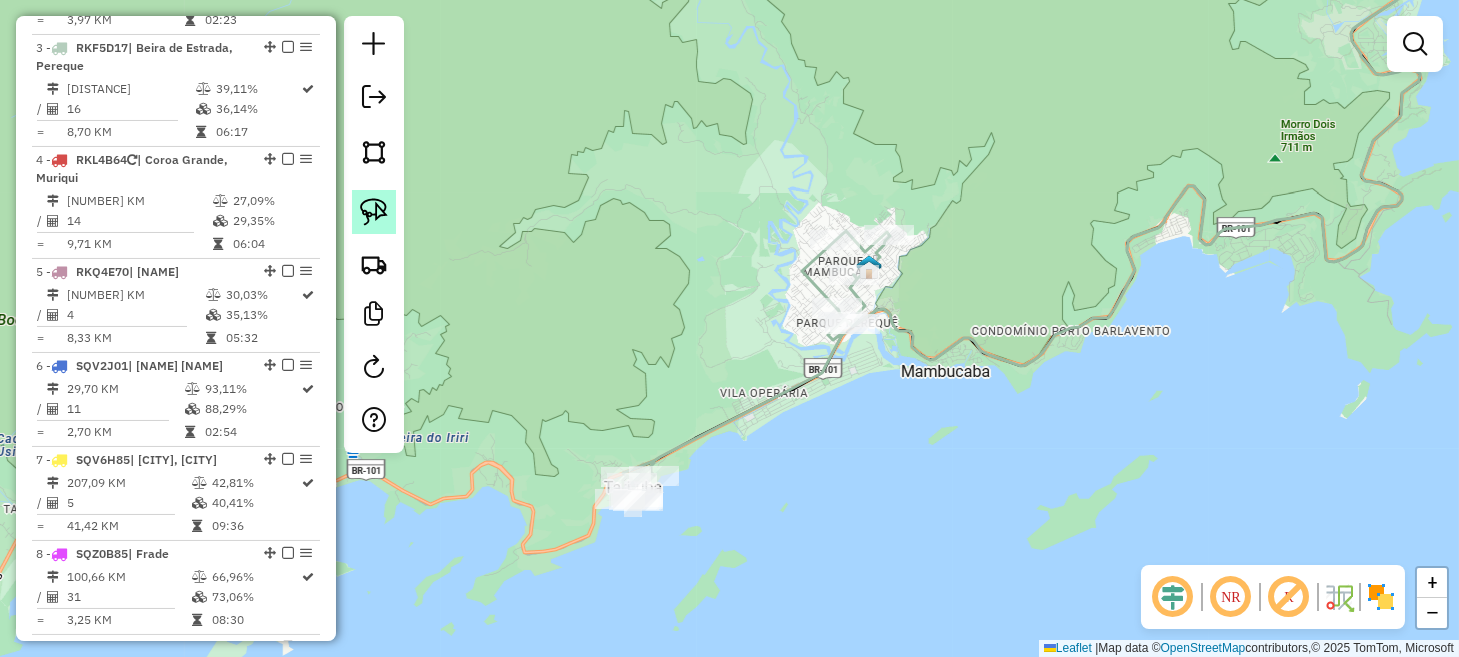 click 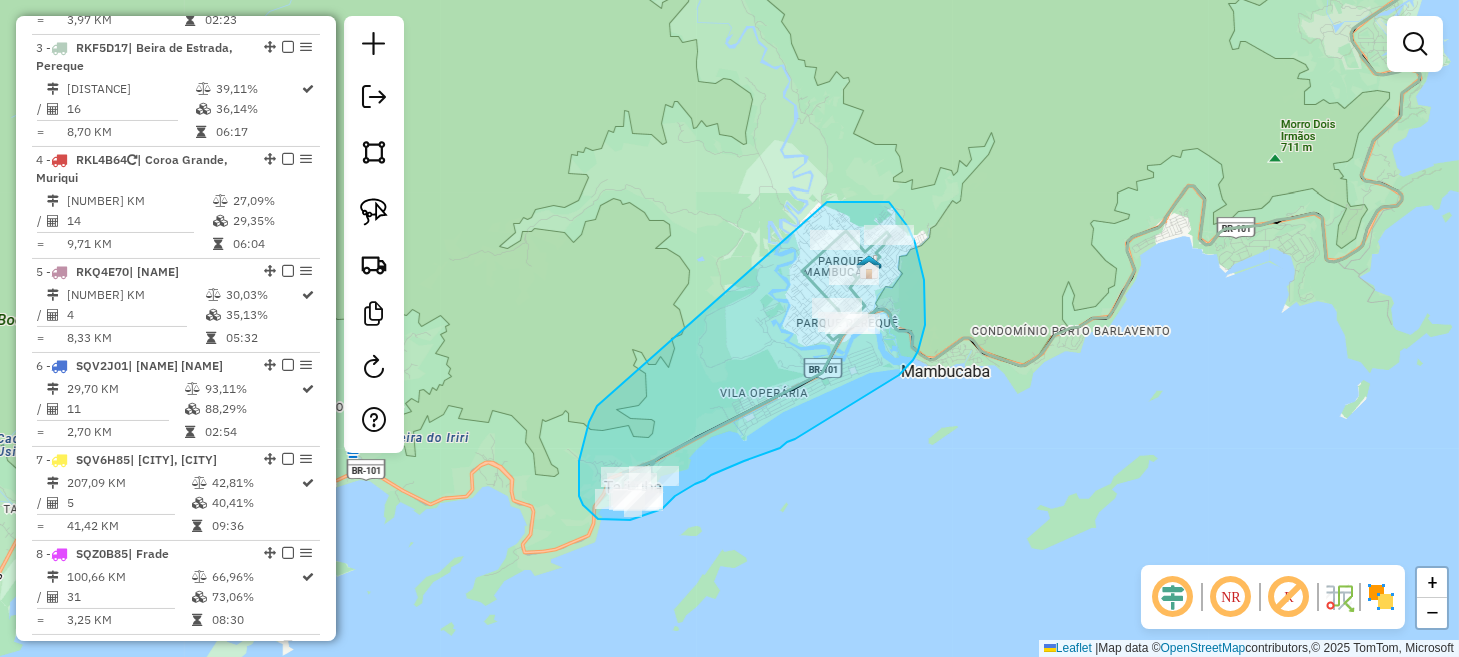 drag, startPoint x: 597, startPoint y: 406, endPoint x: 822, endPoint y: 202, distance: 303.71204 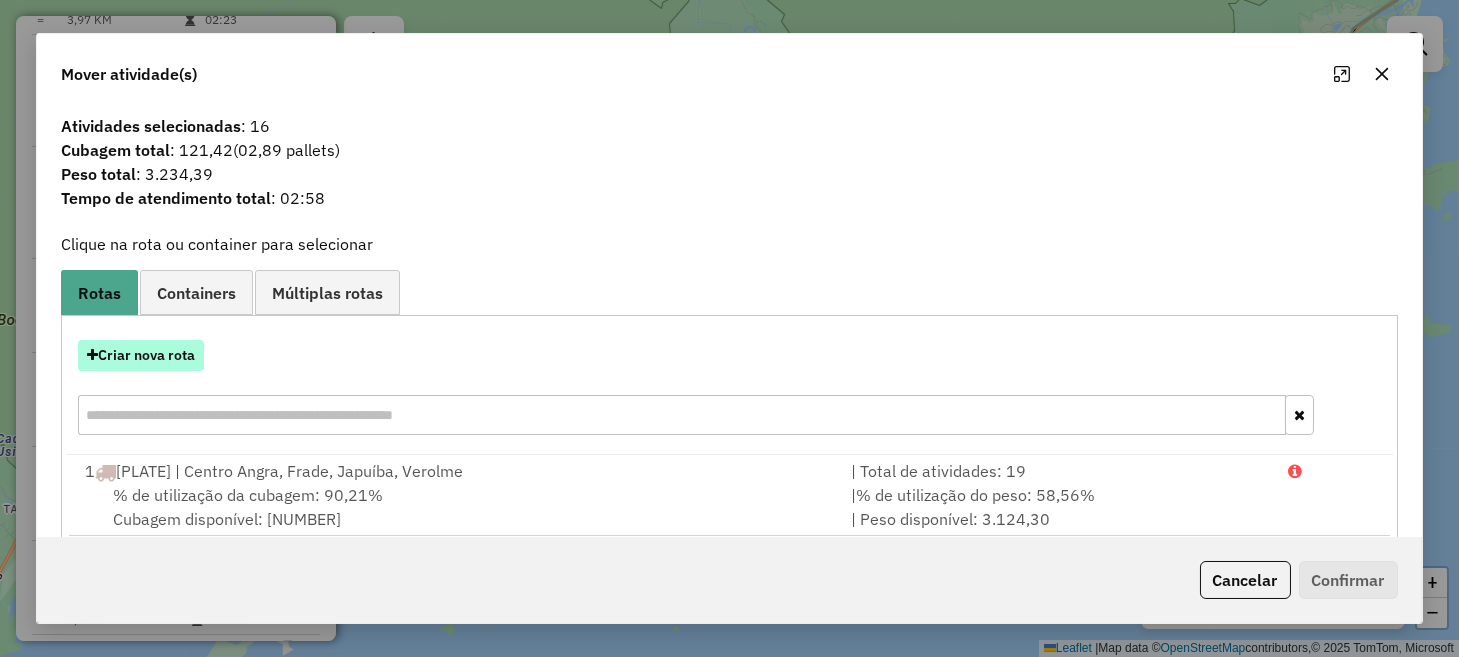 click on "Criar nova rota" at bounding box center (141, 355) 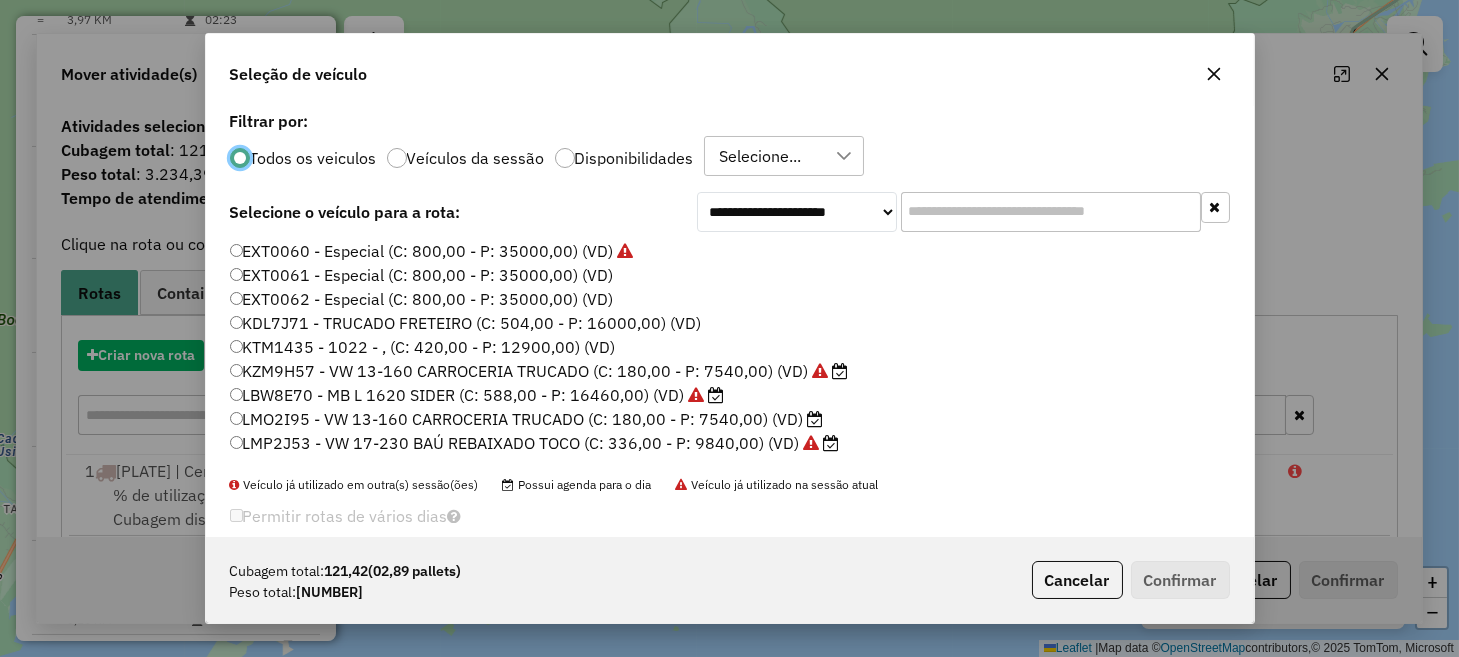 scroll, scrollTop: 10, scrollLeft: 6, axis: both 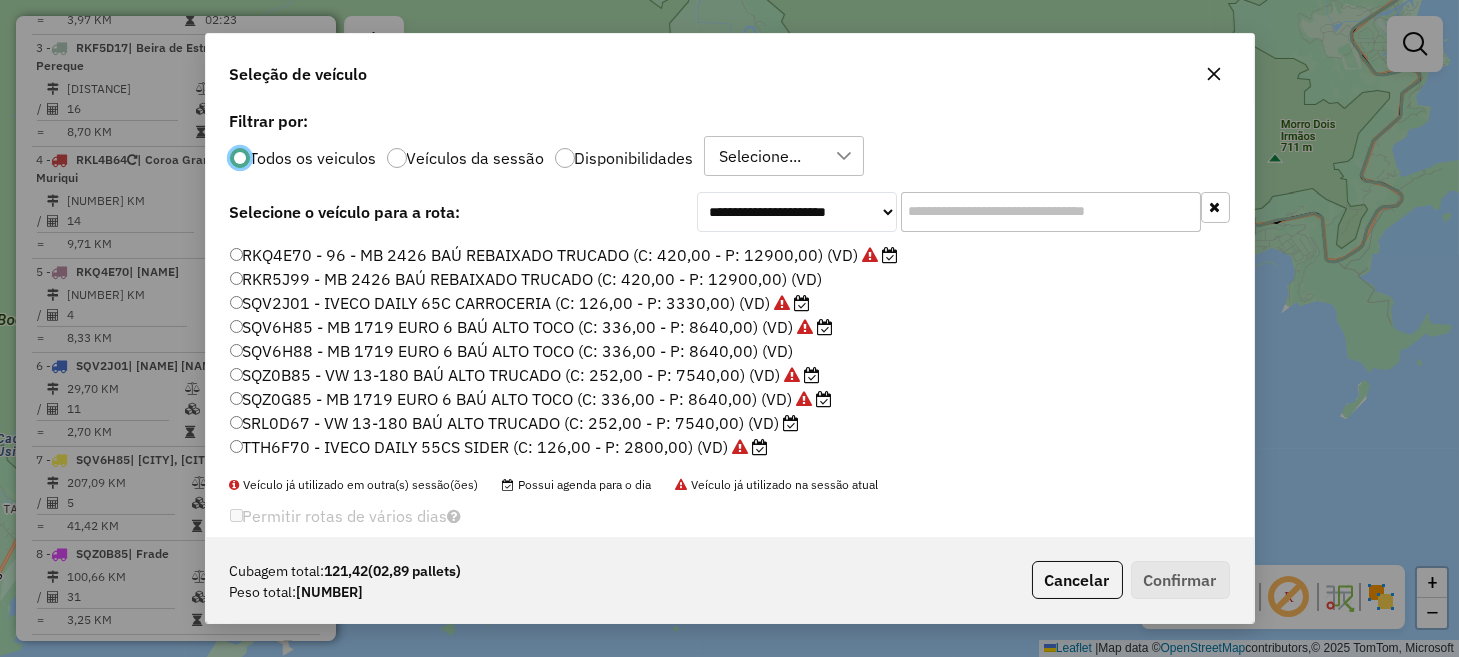 click on "SRL0D67 - VW 13-180 BAÚ ALTO TRUCADO (C: 252,00 - P: 7540,00) (VD)" 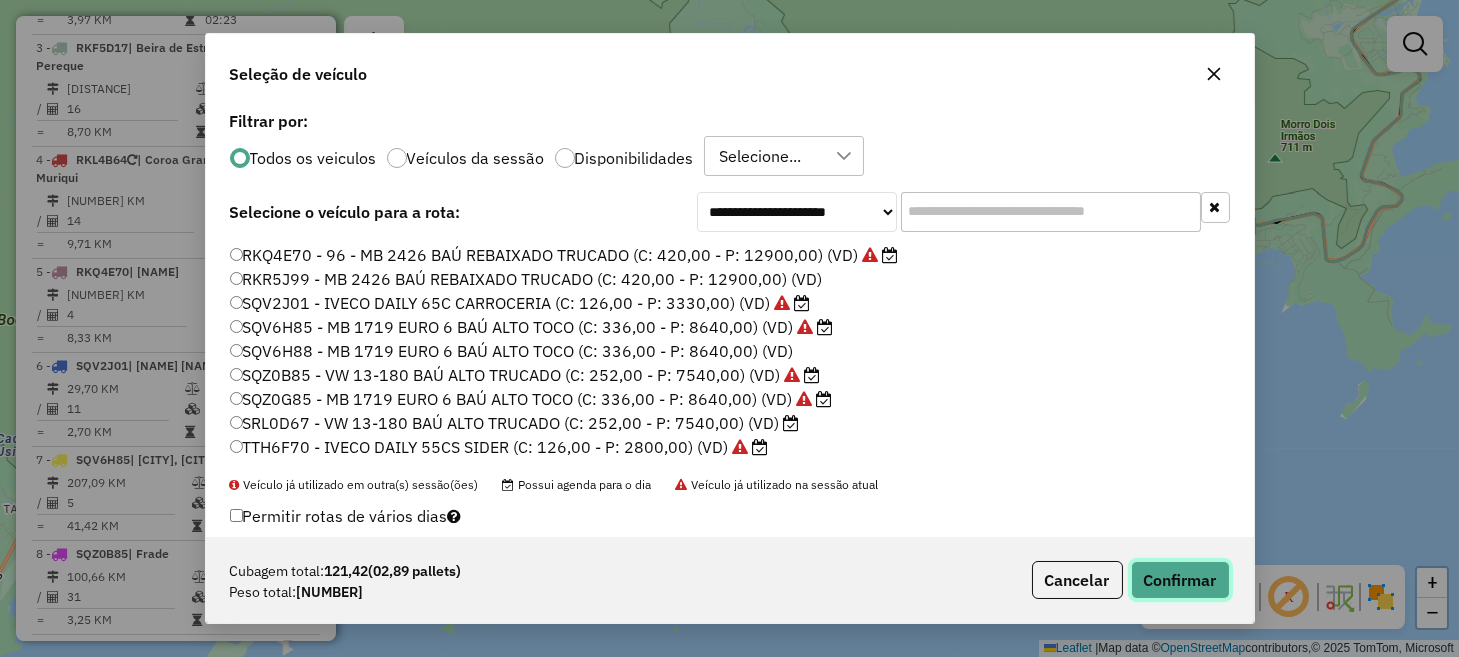 click on "Confirmar" 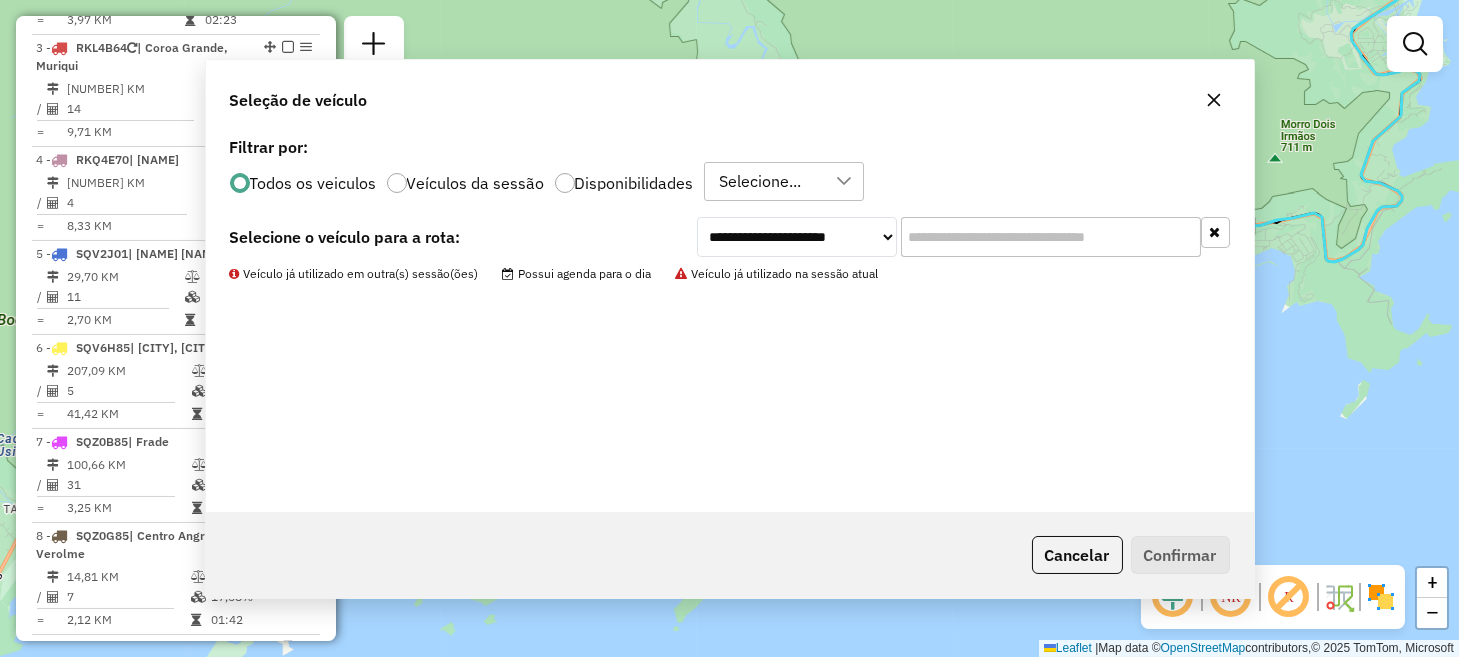 scroll, scrollTop: 892, scrollLeft: 0, axis: vertical 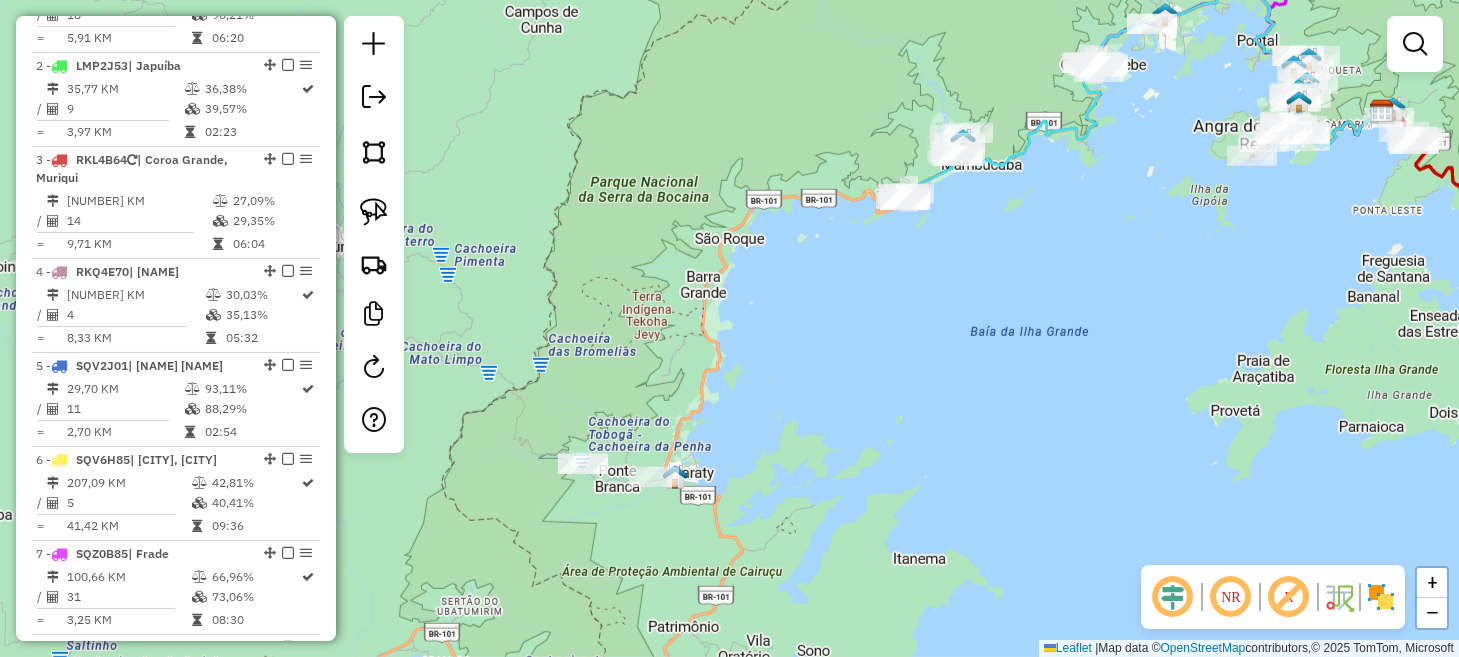 drag, startPoint x: 589, startPoint y: 564, endPoint x: 864, endPoint y: 339, distance: 355.31677 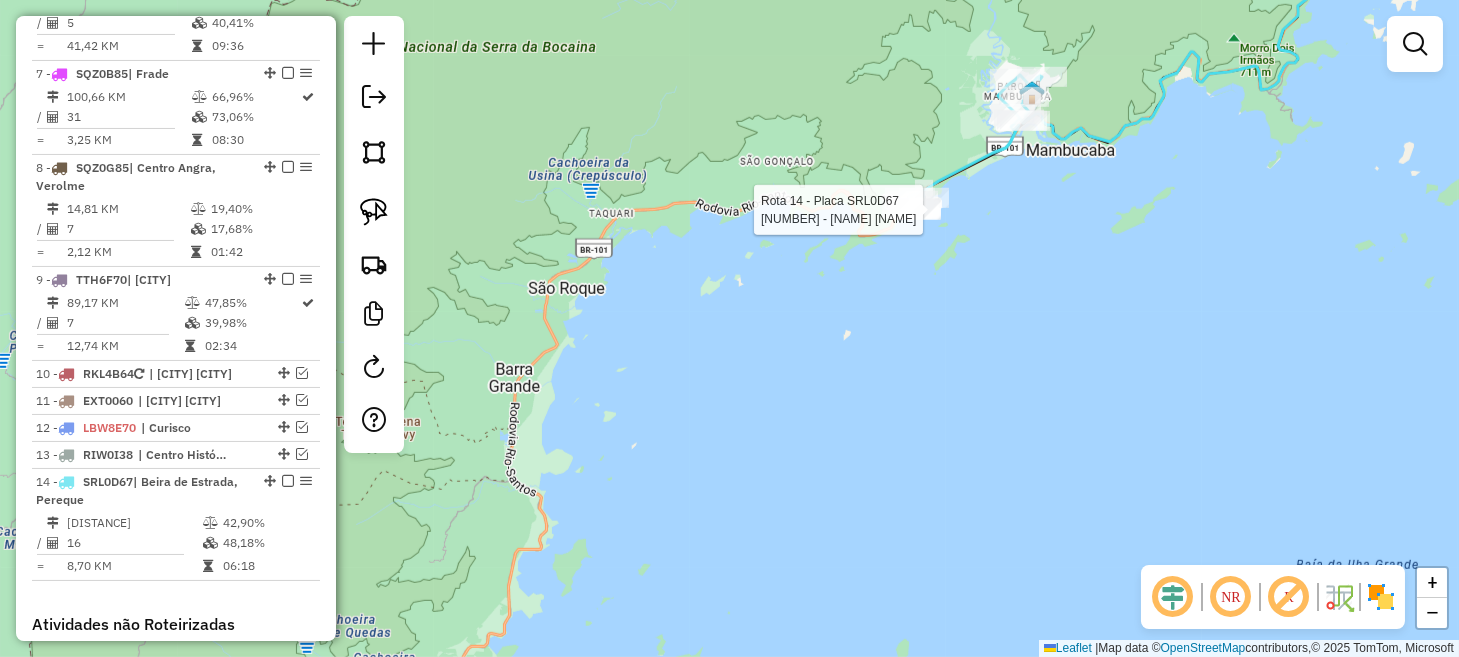 select on "**********" 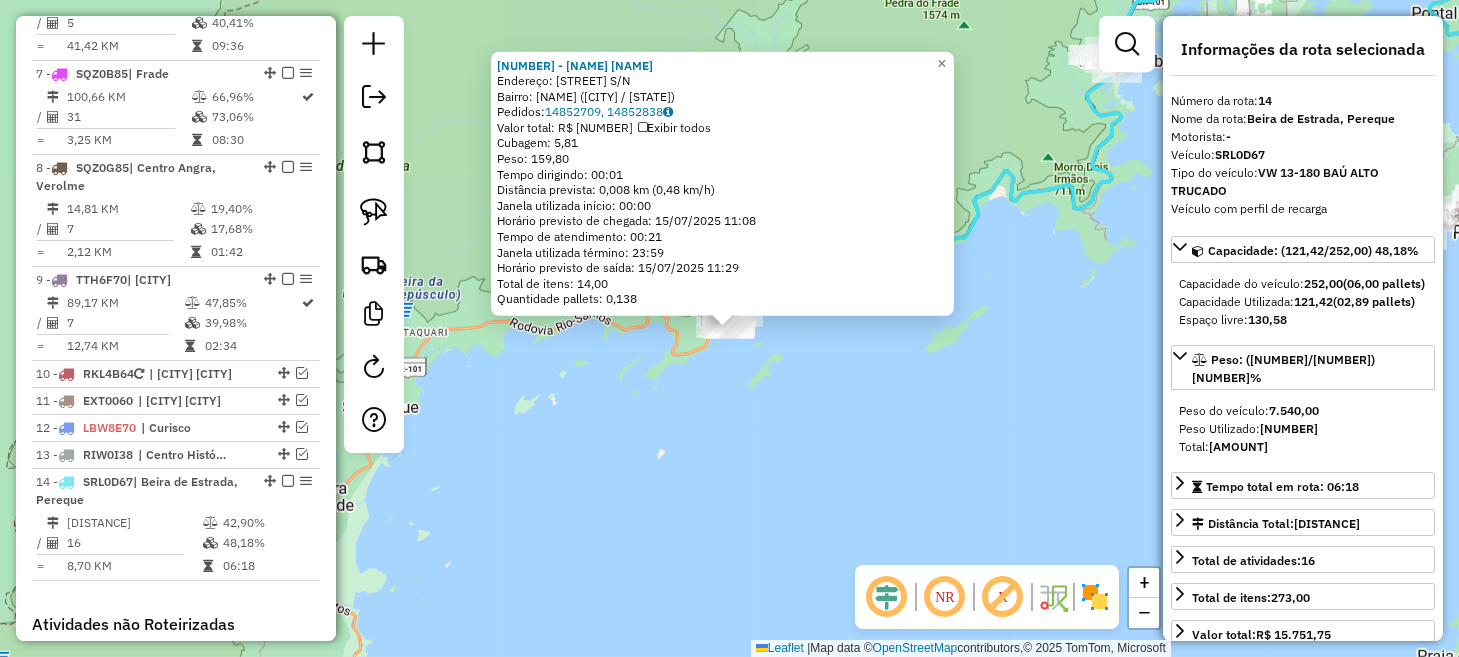 scroll, scrollTop: 1736, scrollLeft: 0, axis: vertical 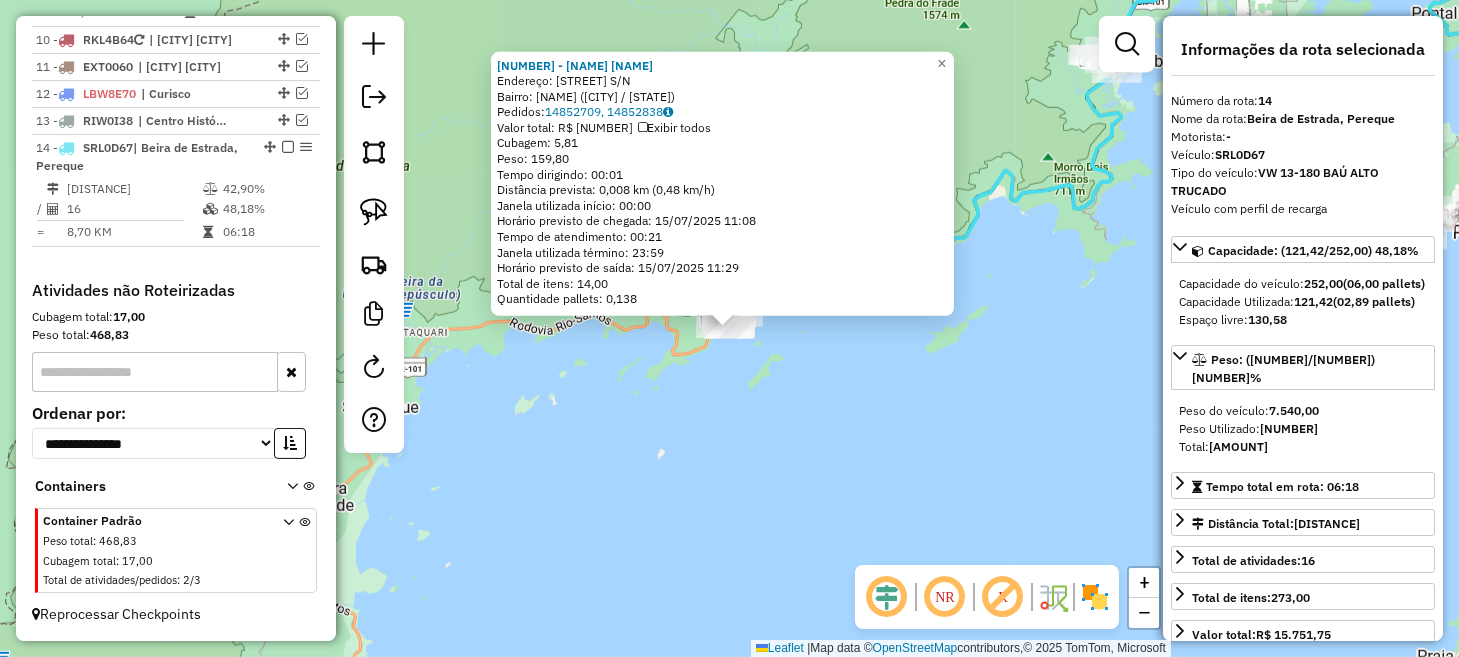 click on "2728 - BAR DOS AMIGOS Endereço: MARGINAL S/N Bairro: PRAINHA ([PARATY] / [STATE]) Pedidos: 14852709, 14852838 Valor total: R$ 749,59 Exibir todos Cubagem: 5,81 Peso: 159,80 Tempo dirigindo: 00:01 Distância prevista: 0,008 km (0,48 km/h) Janela utilizada início: 00:00 Horário previsto de chegada: 15/07/2025 11:08 Tempo de atendimento: 00:21 Janela utilizada término: 23:59 Horário previsto de saída: 15/07/2025 11:29 Total de itens: 14,00 Quantidade pallets: 0,138 × Janela de atendimento Grade de atendimento Capacidade Transportadoras Veículos Cliente Pedidos Rotas Selecione os dias de semana para filtrar as janelas de atendimento Seg Ter Qua Qui Sex Sáb Dom Informe o período da janela de atendimento: De: Até: Filtrar exatamente a janela do cliente Considerar janela de atendimento padrão Selecione os dias de semana para filtrar as grades de atendimento Seg Ter Qua Qui Sex Sáb Dom Peso mínimo: Peso máximo: De: Até: Considerar clientes sem dia de atendimento cadastrado De: +" 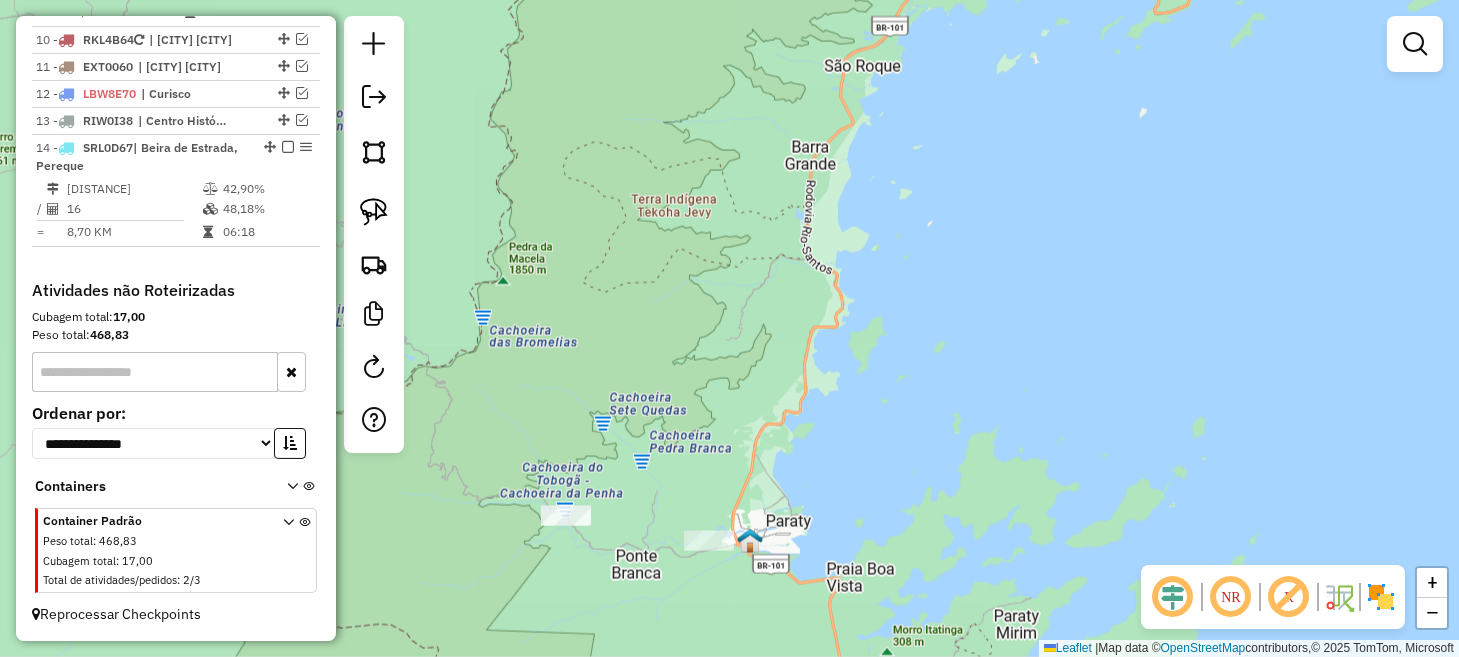 drag, startPoint x: 697, startPoint y: 472, endPoint x: 1178, endPoint y: 131, distance: 589.61176 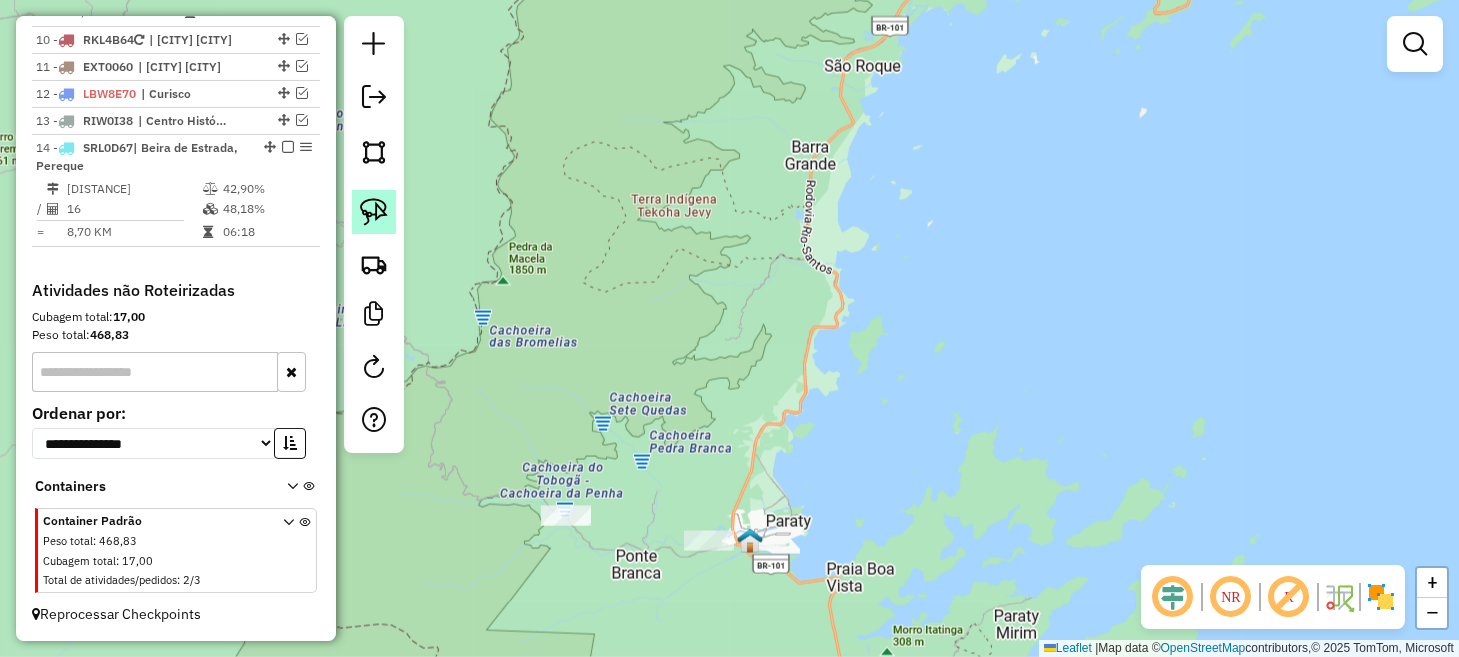 click 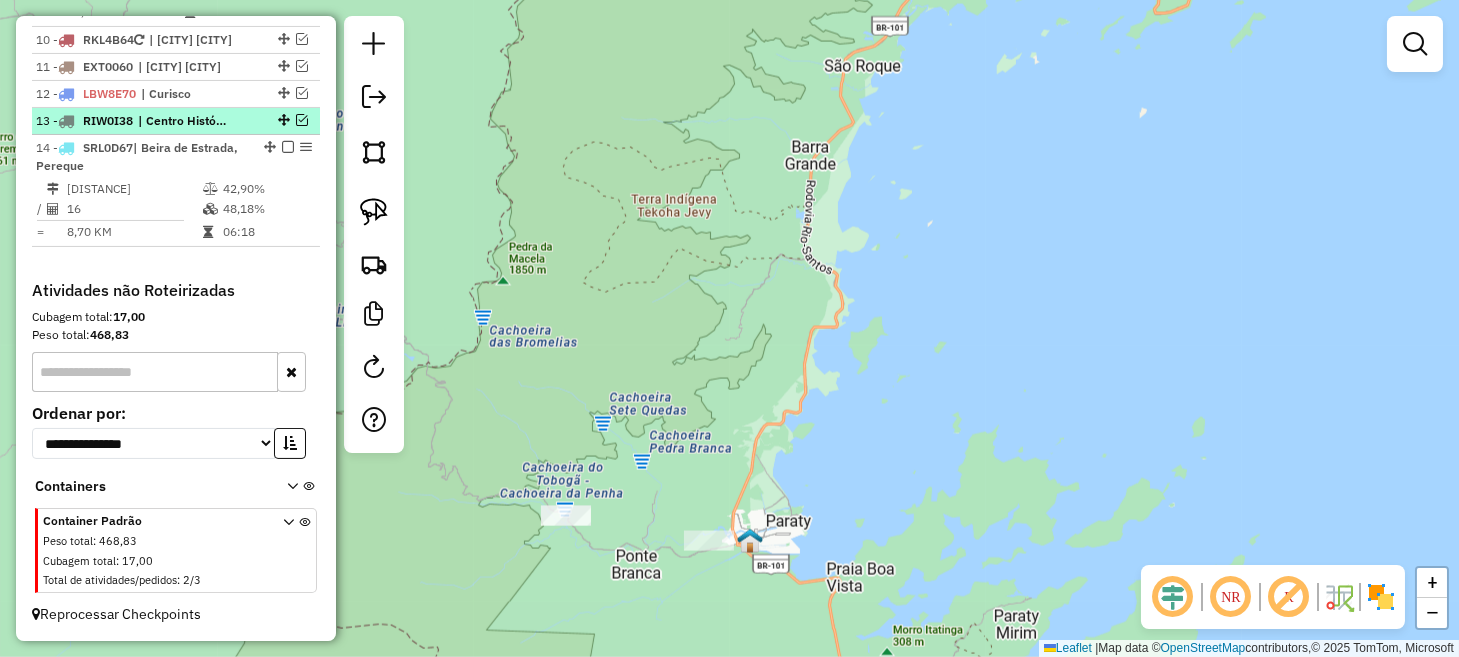 click at bounding box center (302, 120) 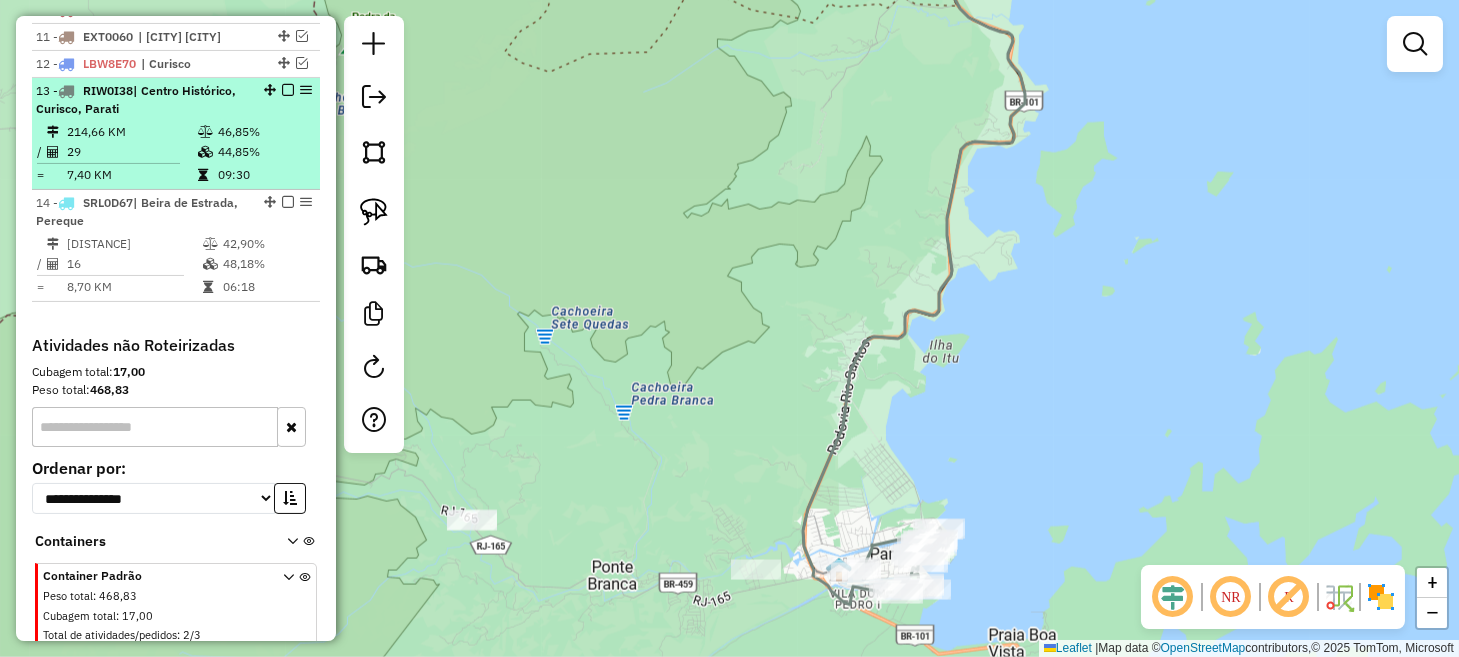click at bounding box center (288, 90) 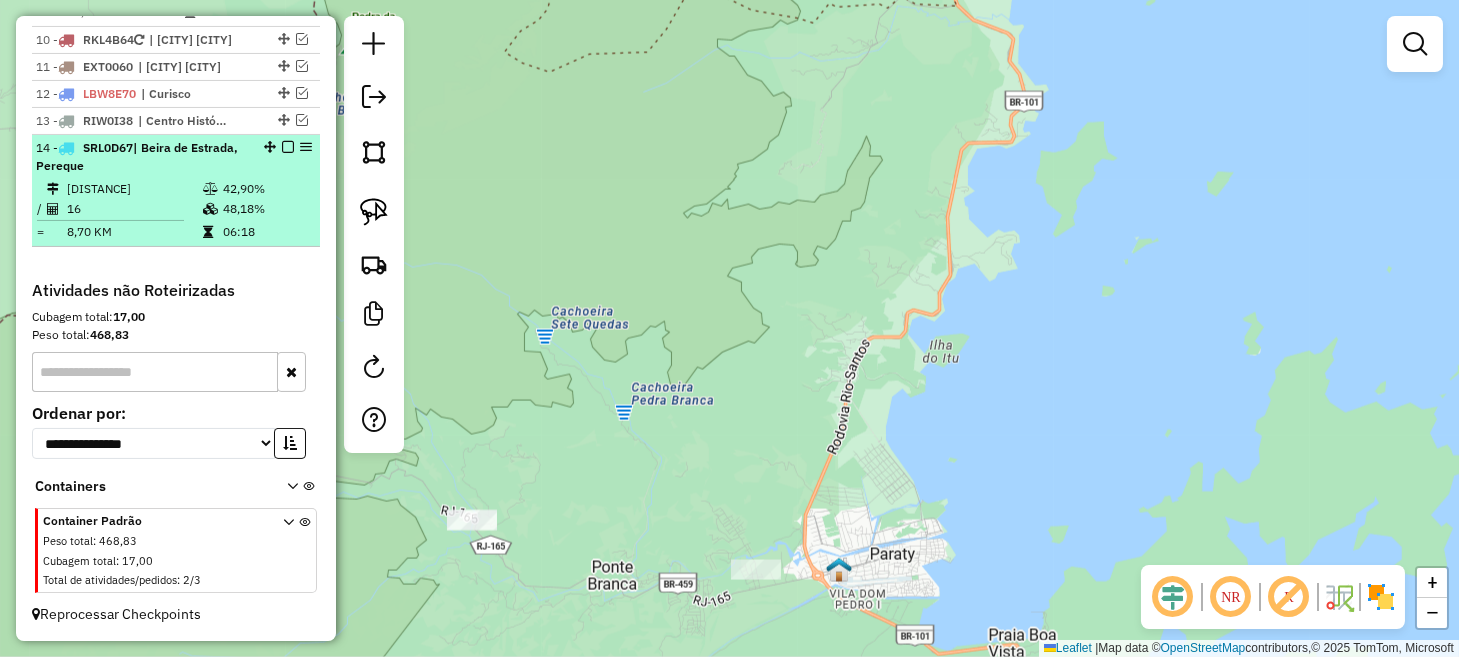 click at bounding box center (288, 147) 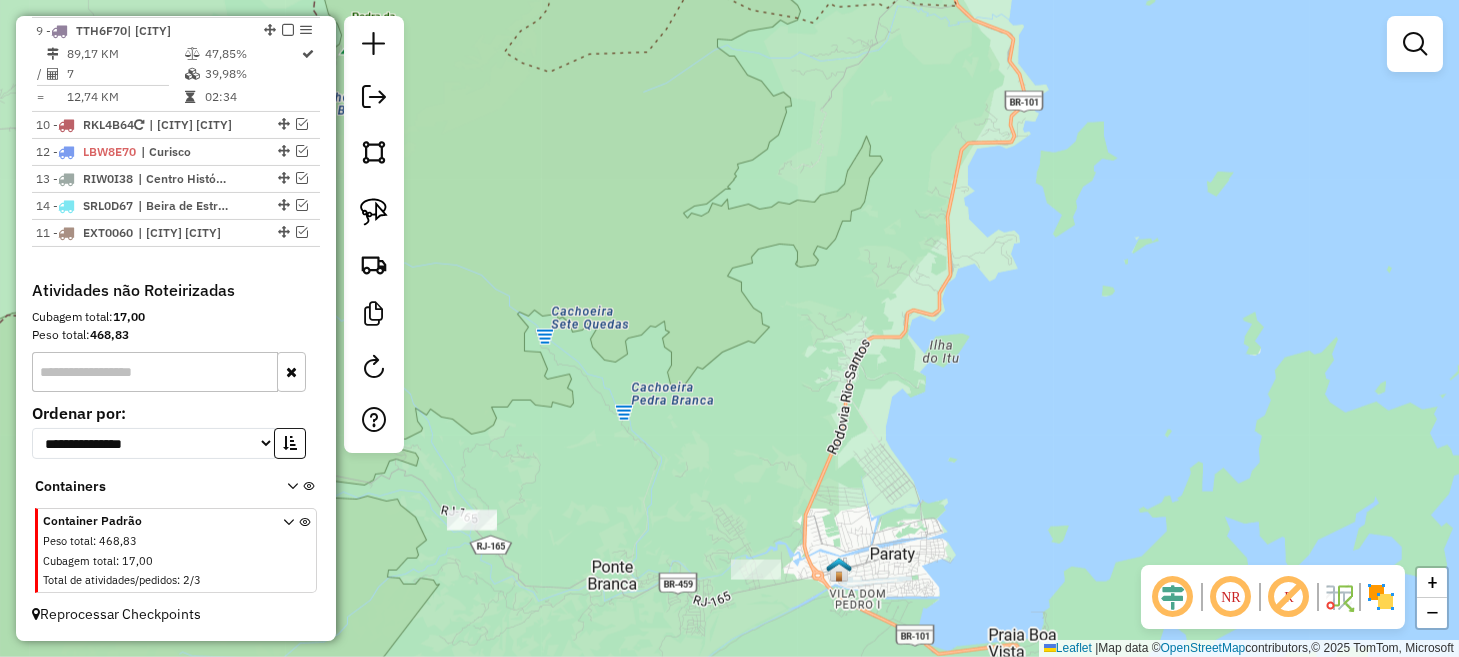drag, startPoint x: 280, startPoint y: 153, endPoint x: 270, endPoint y: 257, distance: 104.47966 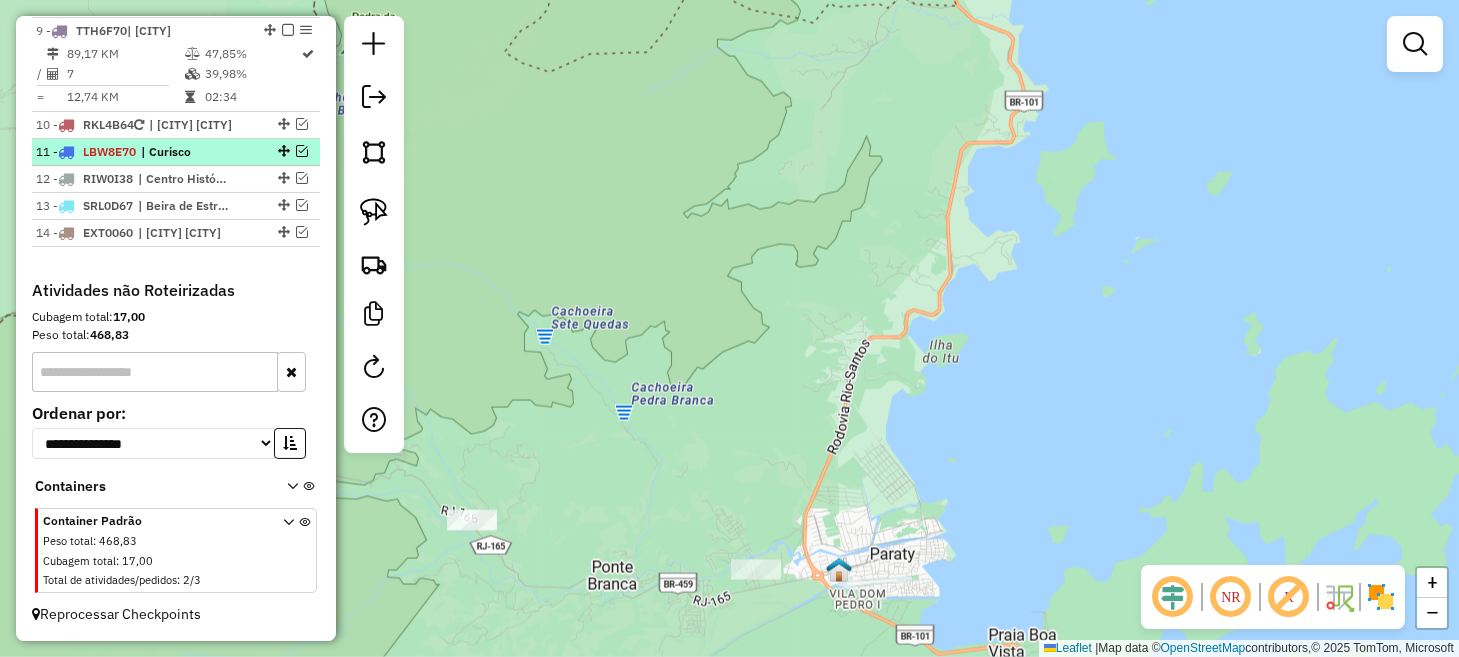 click at bounding box center (302, 151) 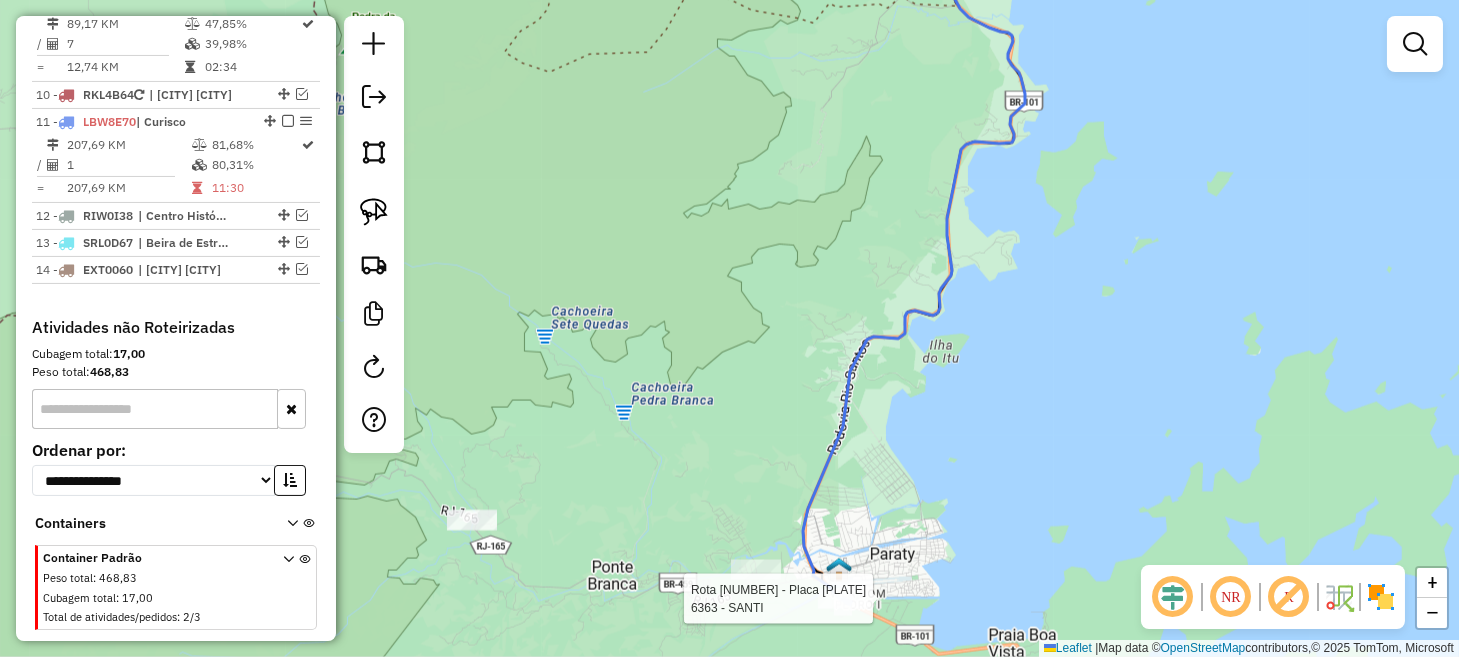 select on "**********" 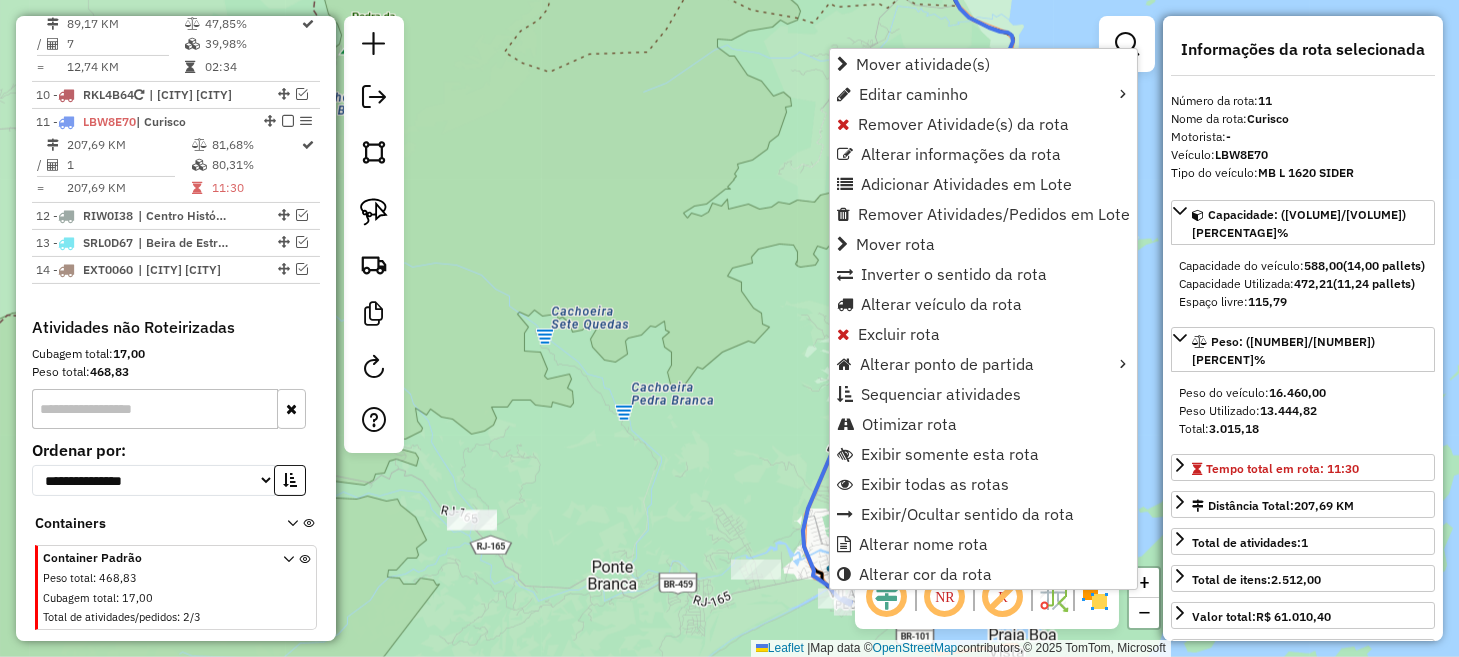 scroll, scrollTop: 1718, scrollLeft: 0, axis: vertical 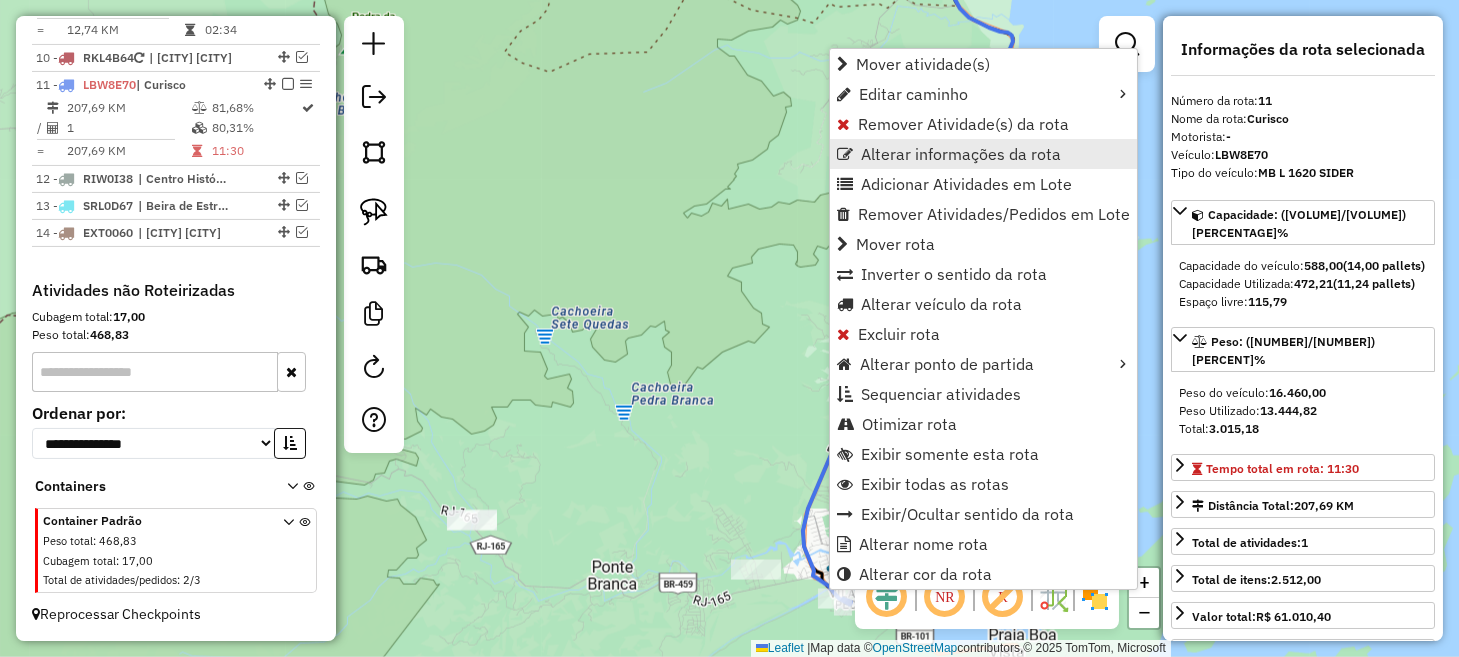 click on "Alterar informações da rota" at bounding box center [961, 154] 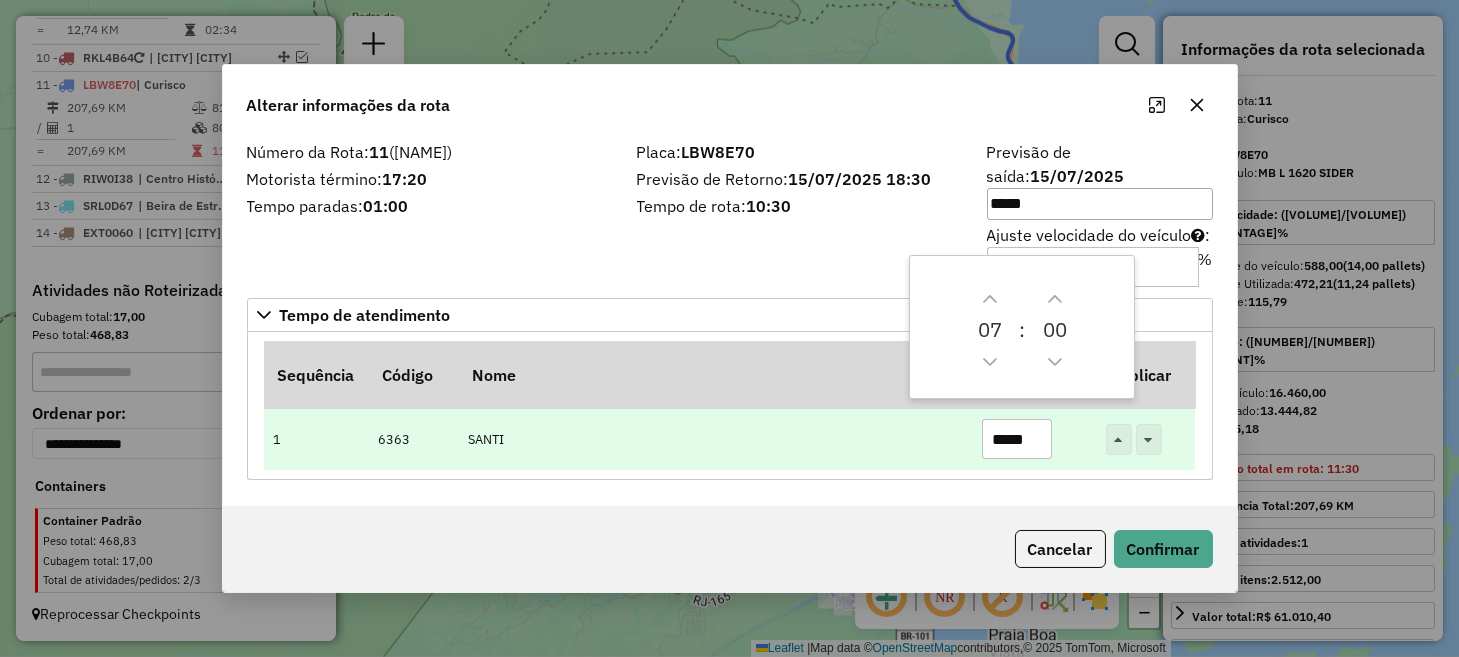 click on "SANTI" at bounding box center [715, 439] 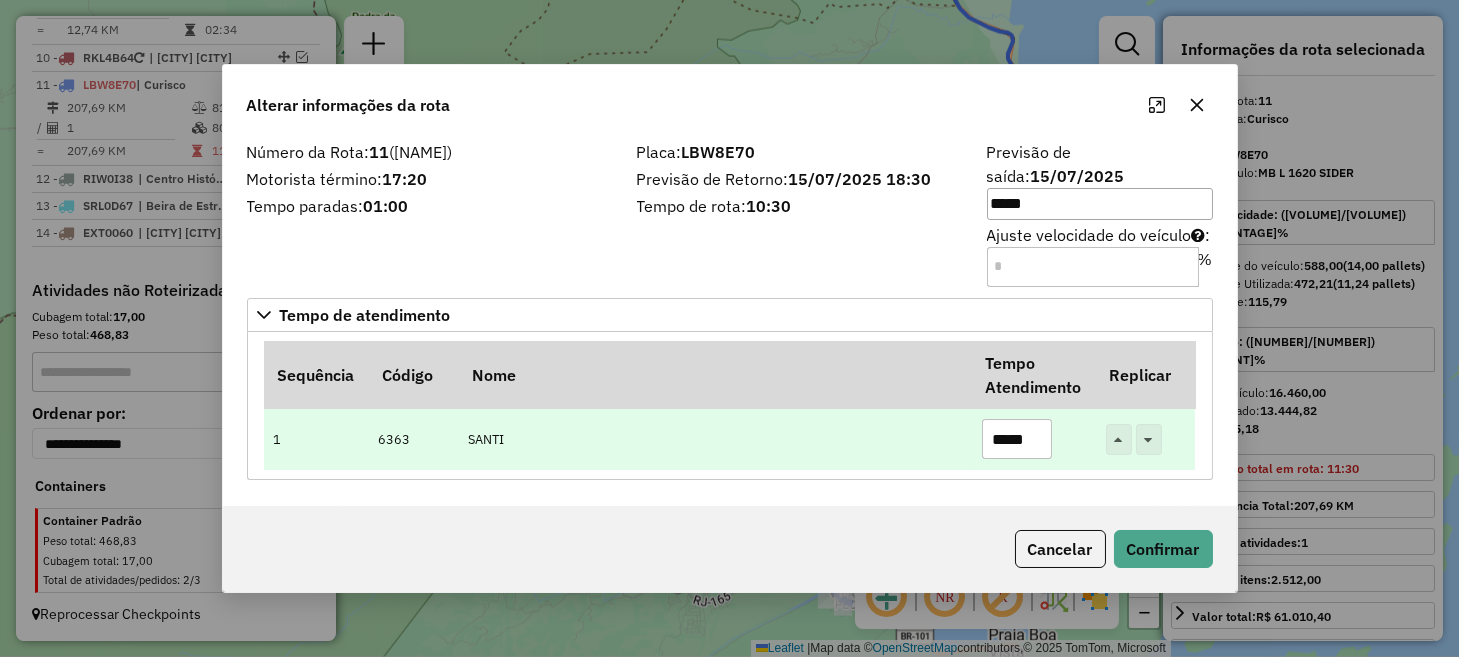 drag, startPoint x: 1036, startPoint y: 433, endPoint x: 969, endPoint y: 438, distance: 67.18631 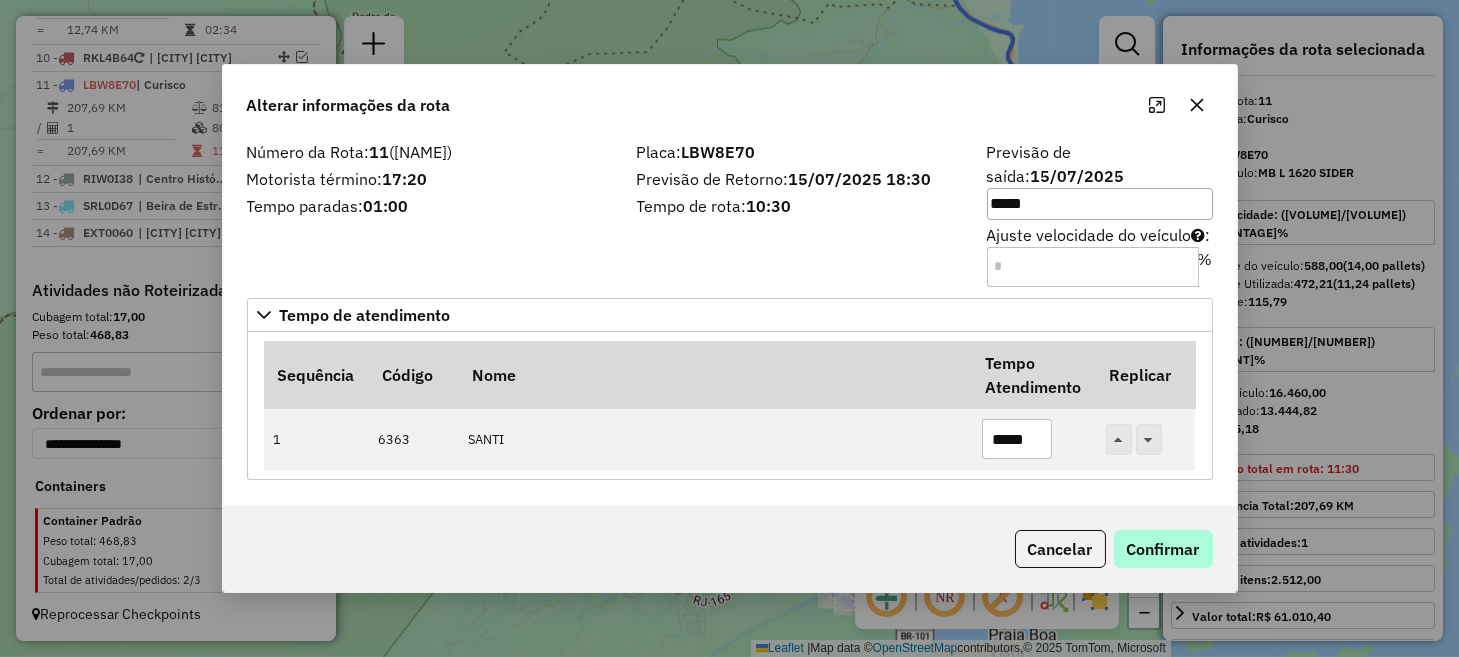 type on "*****" 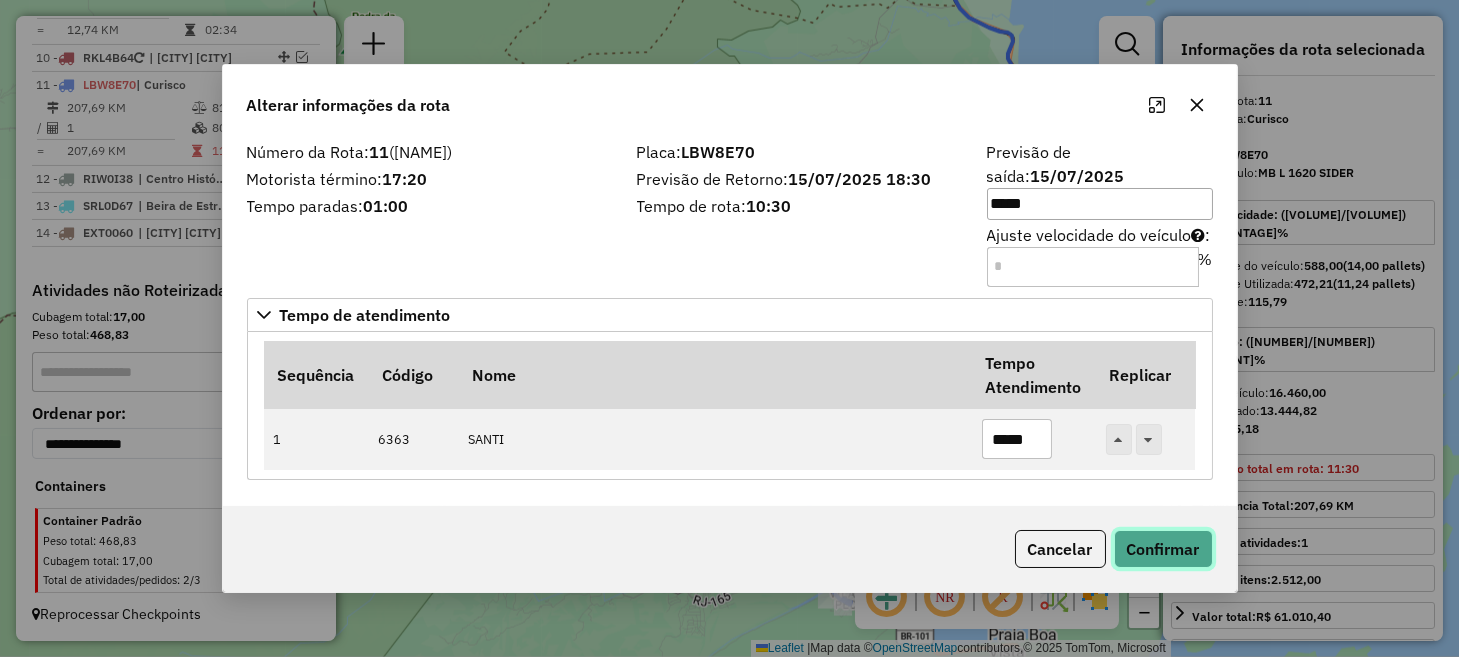 click on "Confirmar" 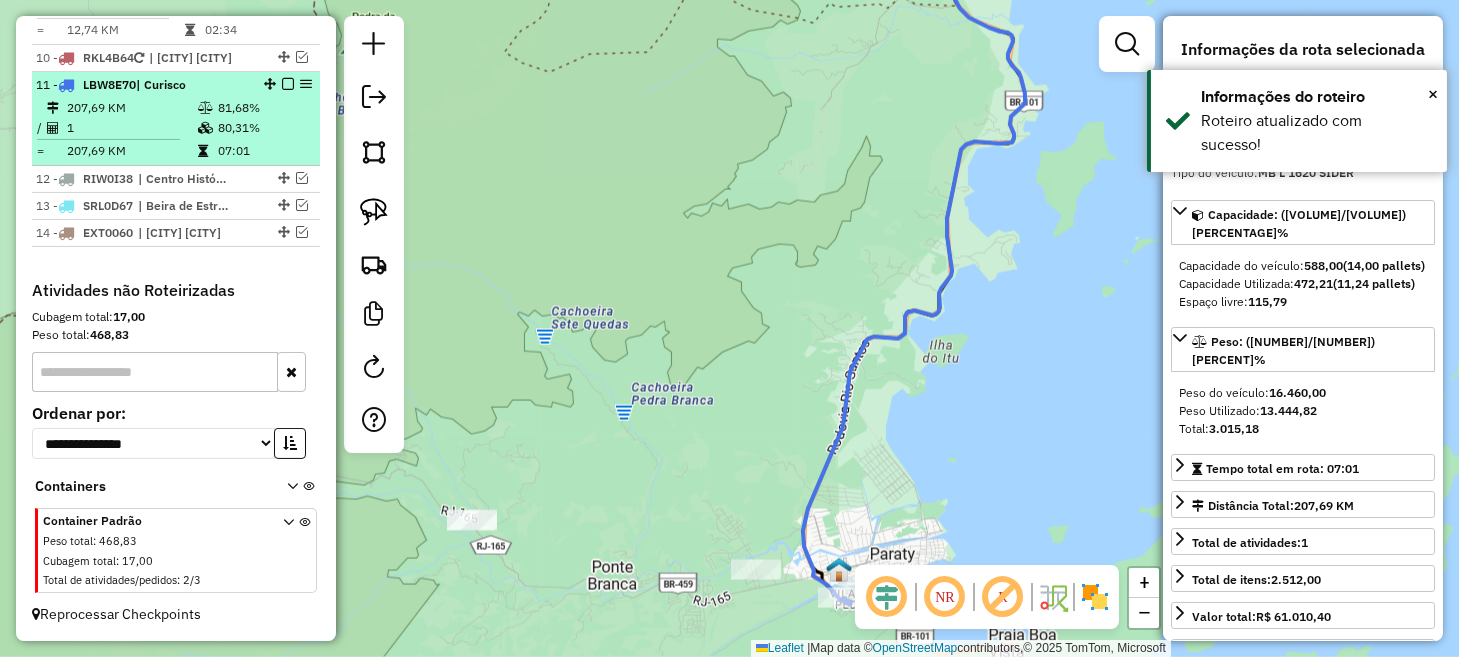 click at bounding box center (288, 84) 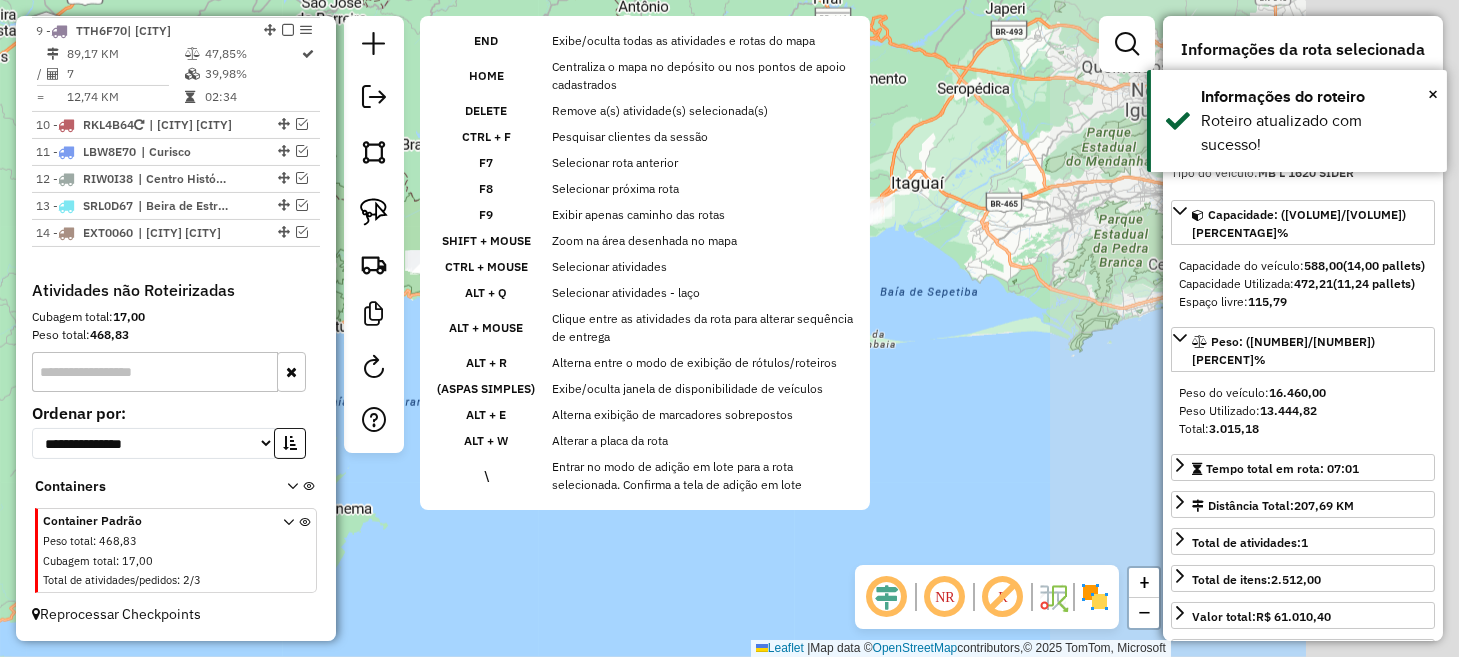 drag, startPoint x: 873, startPoint y: 237, endPoint x: 278, endPoint y: 461, distance: 635.76807 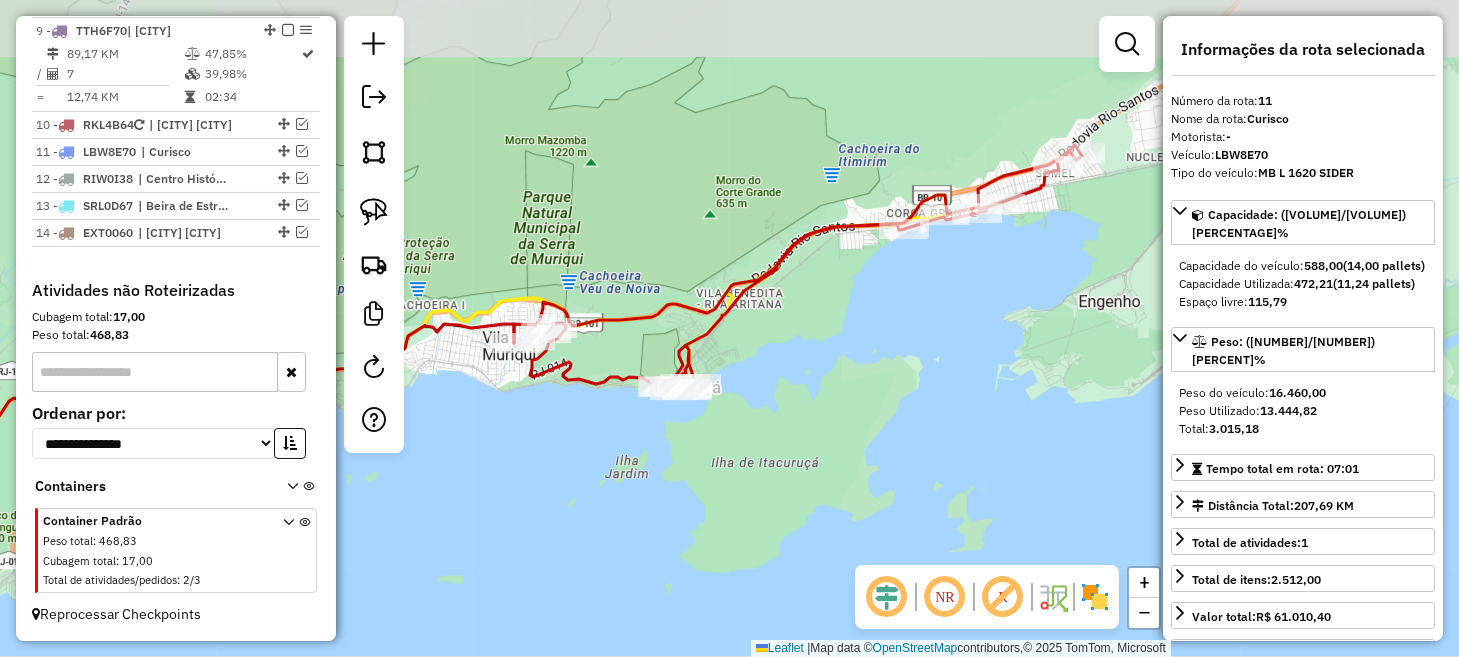 drag, startPoint x: 950, startPoint y: 255, endPoint x: 931, endPoint y: 430, distance: 176.02841 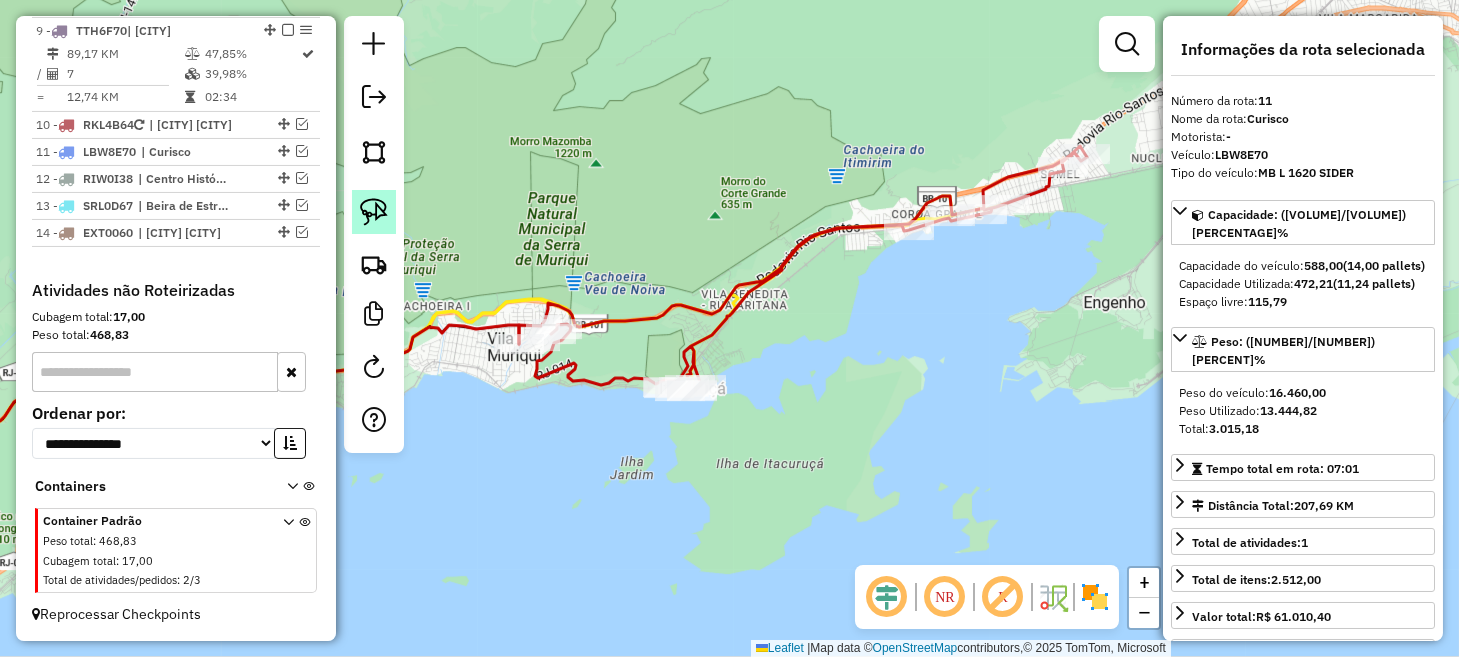 click 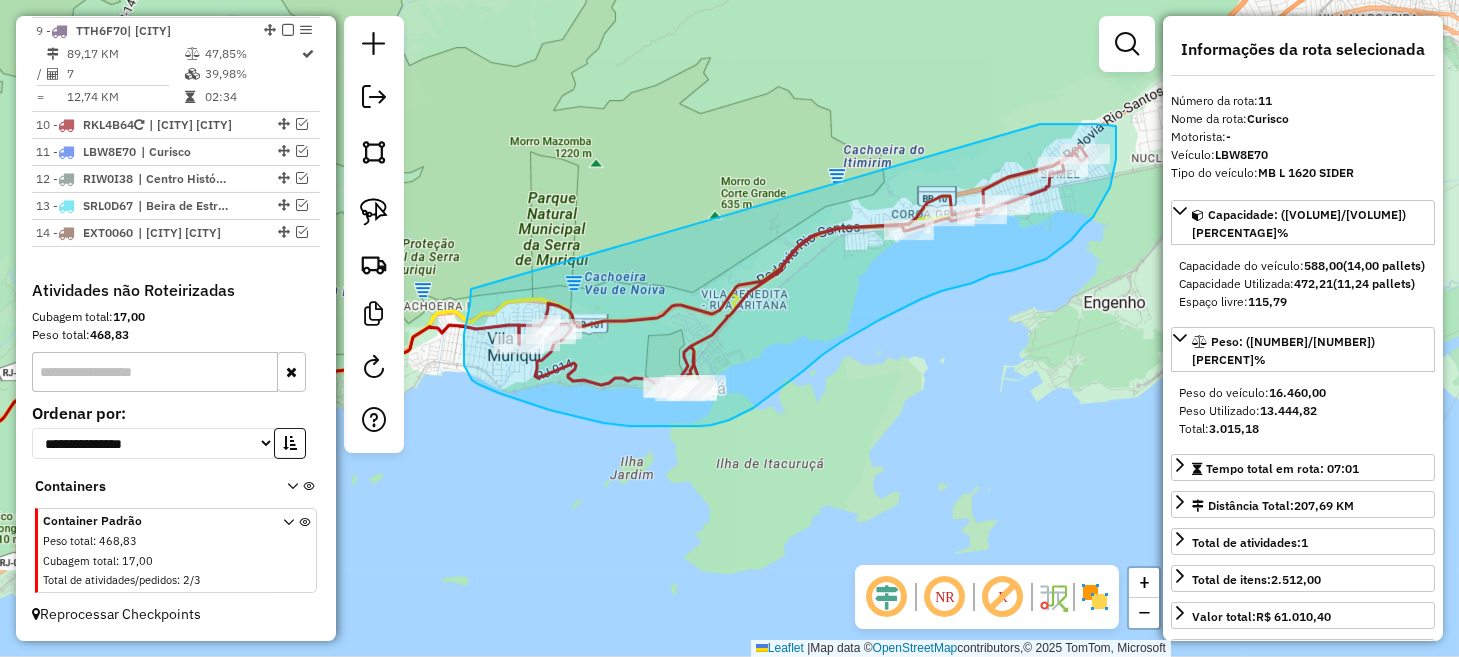 drag, startPoint x: 471, startPoint y: 291, endPoint x: 1015, endPoint y: 124, distance: 569.0562 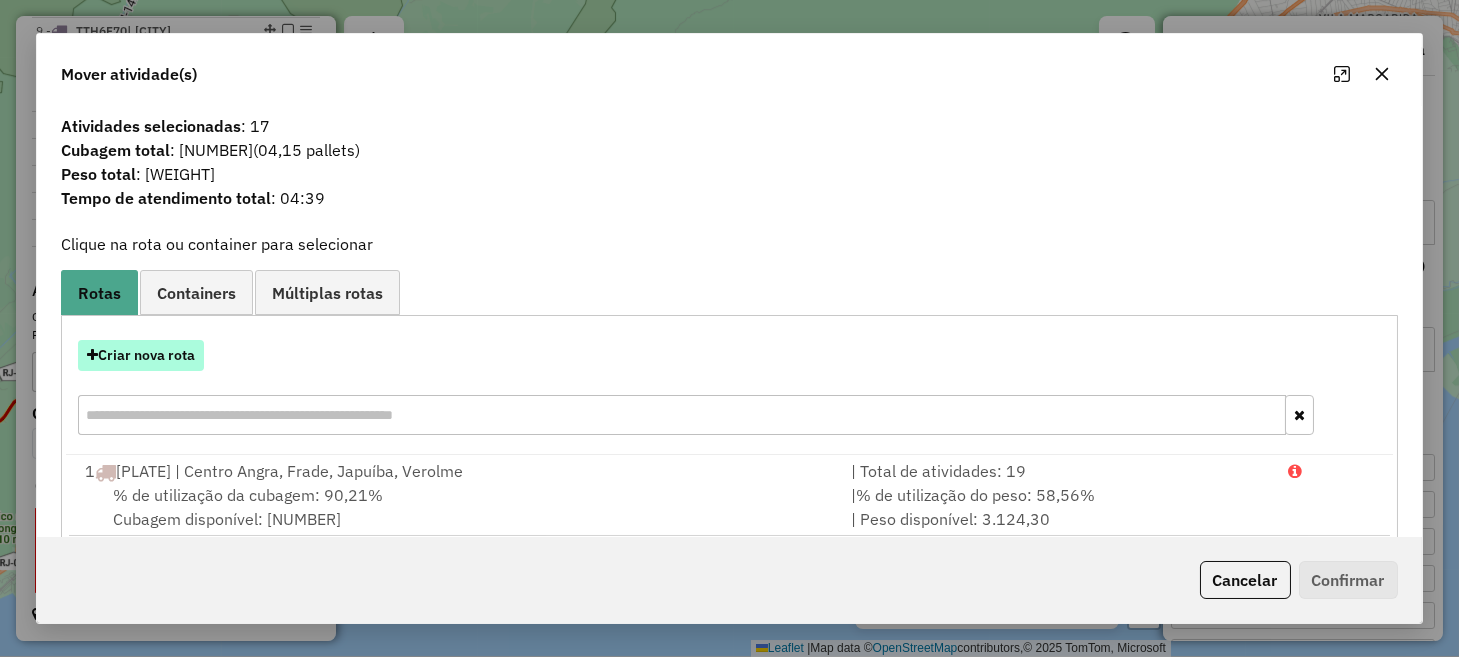 click on "Criar nova rota" at bounding box center [141, 355] 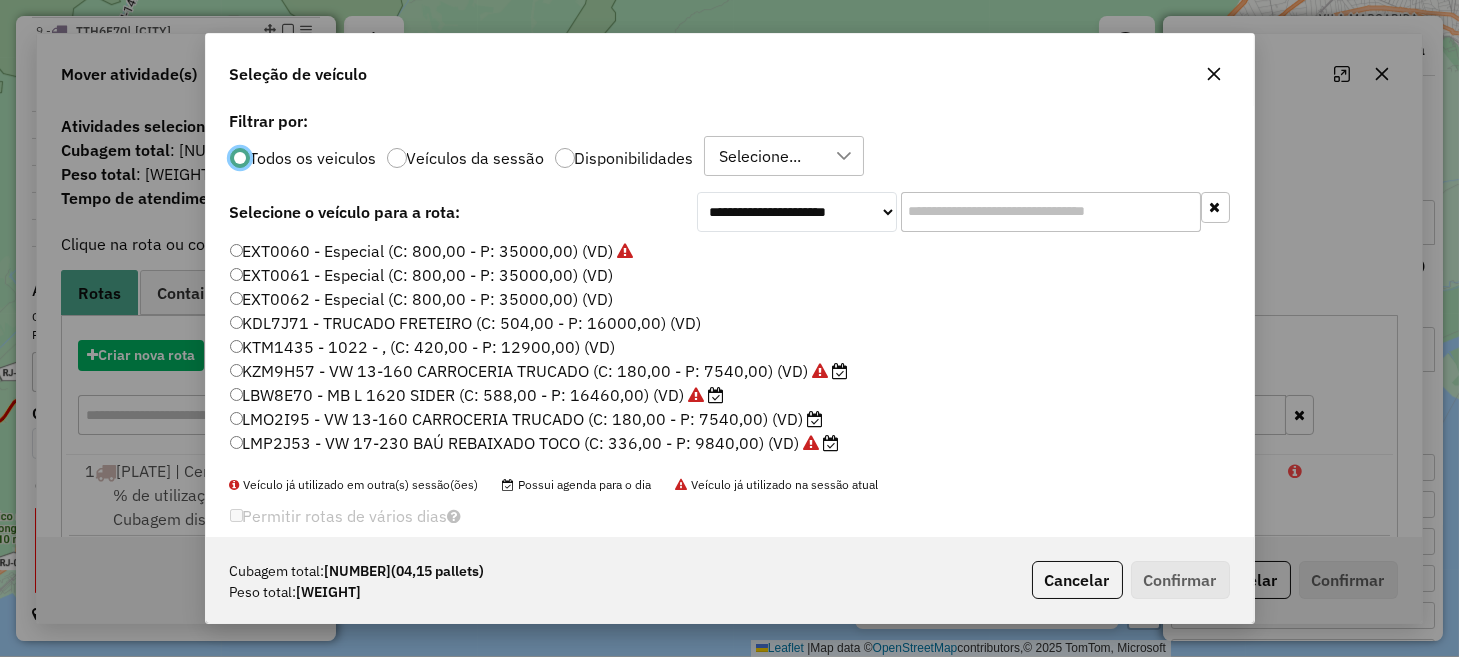 scroll, scrollTop: 10, scrollLeft: 6, axis: both 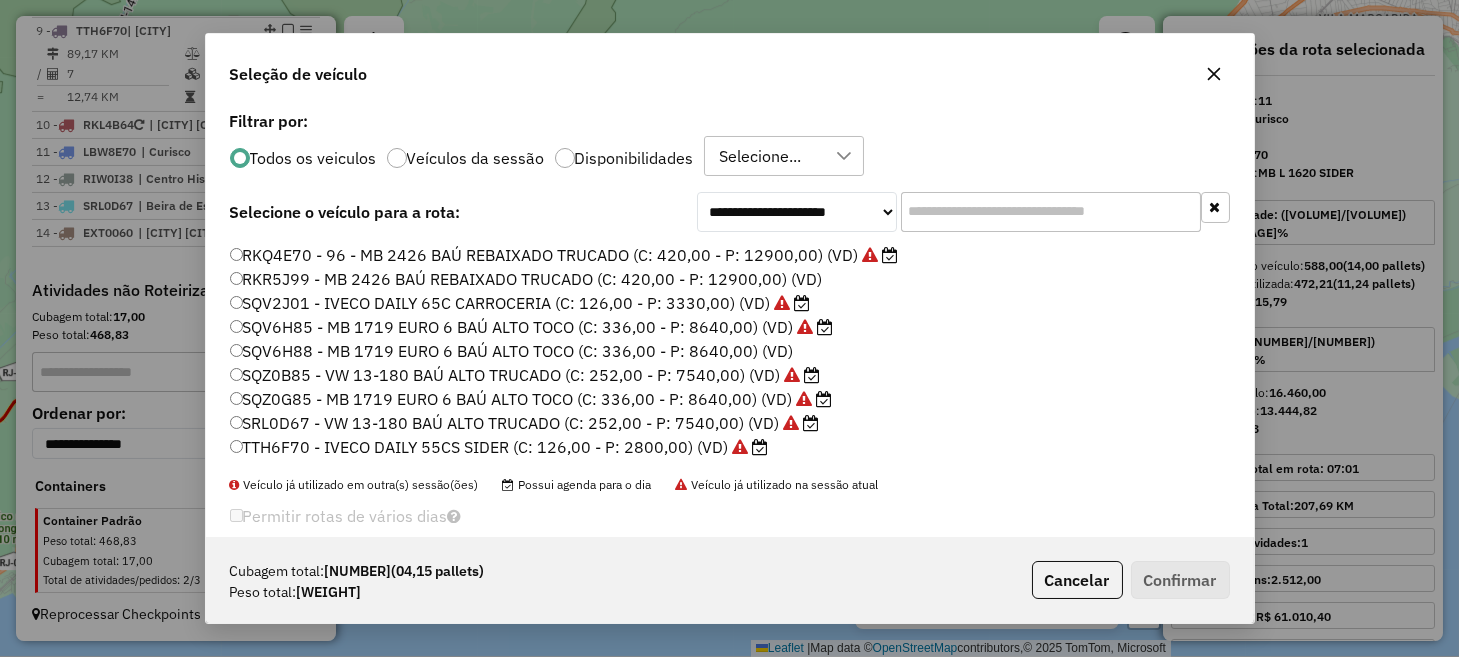 click on "SQZ0G85 - MB 1719 EURO 6 BAÚ ALTO TOCO (C: 336,00 - P: 8640,00) (VD)" 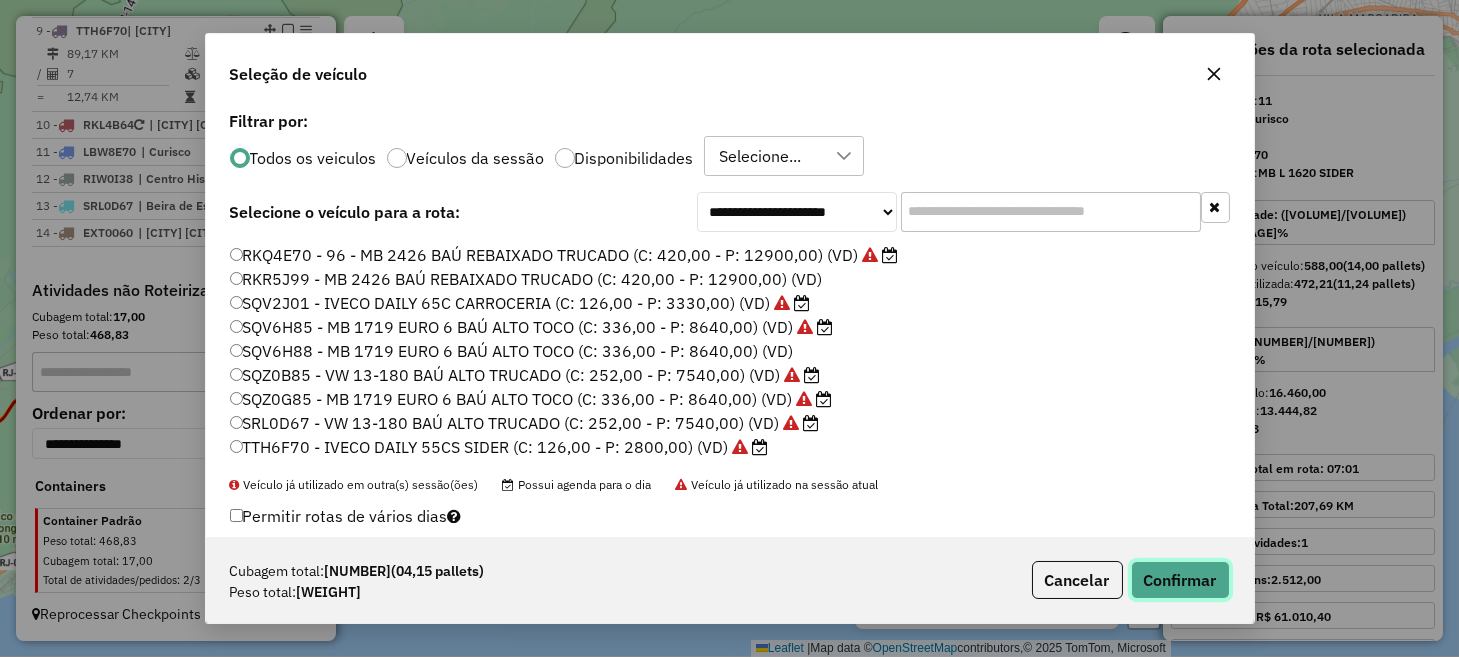 click on "Confirmar" 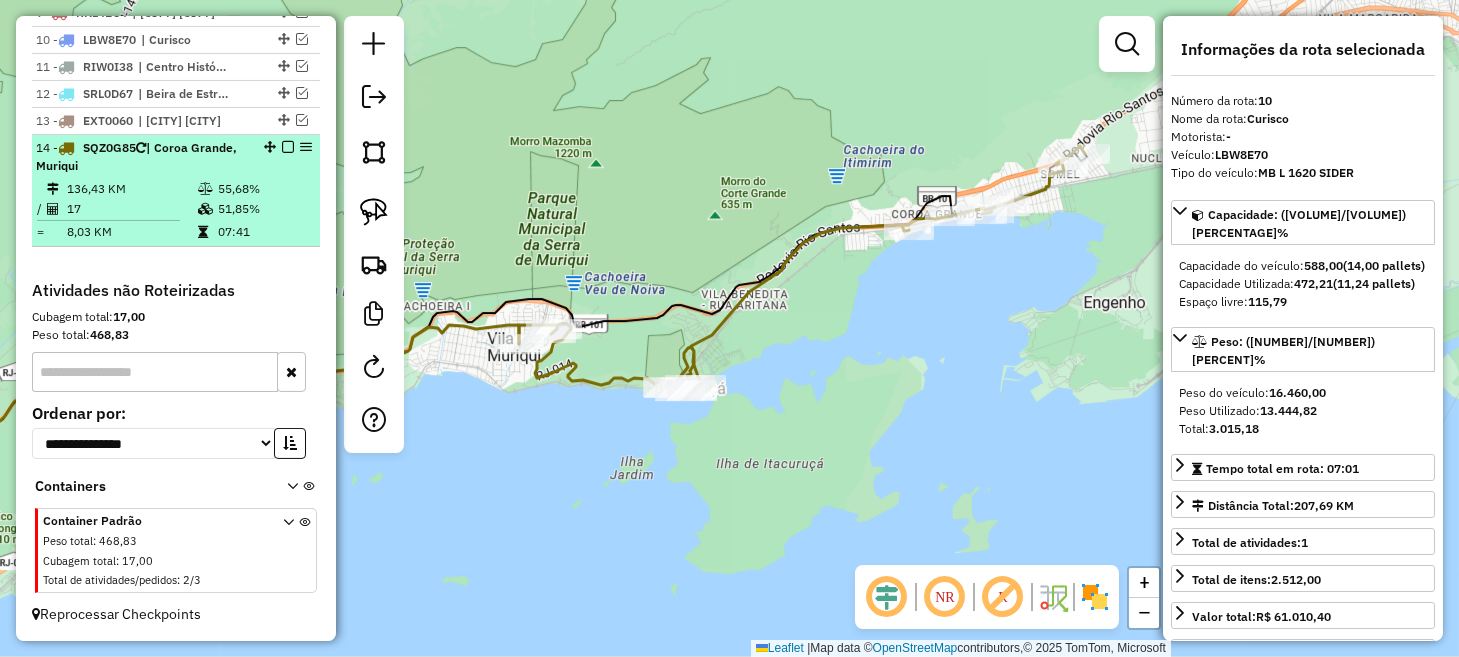click at bounding box center [288, 147] 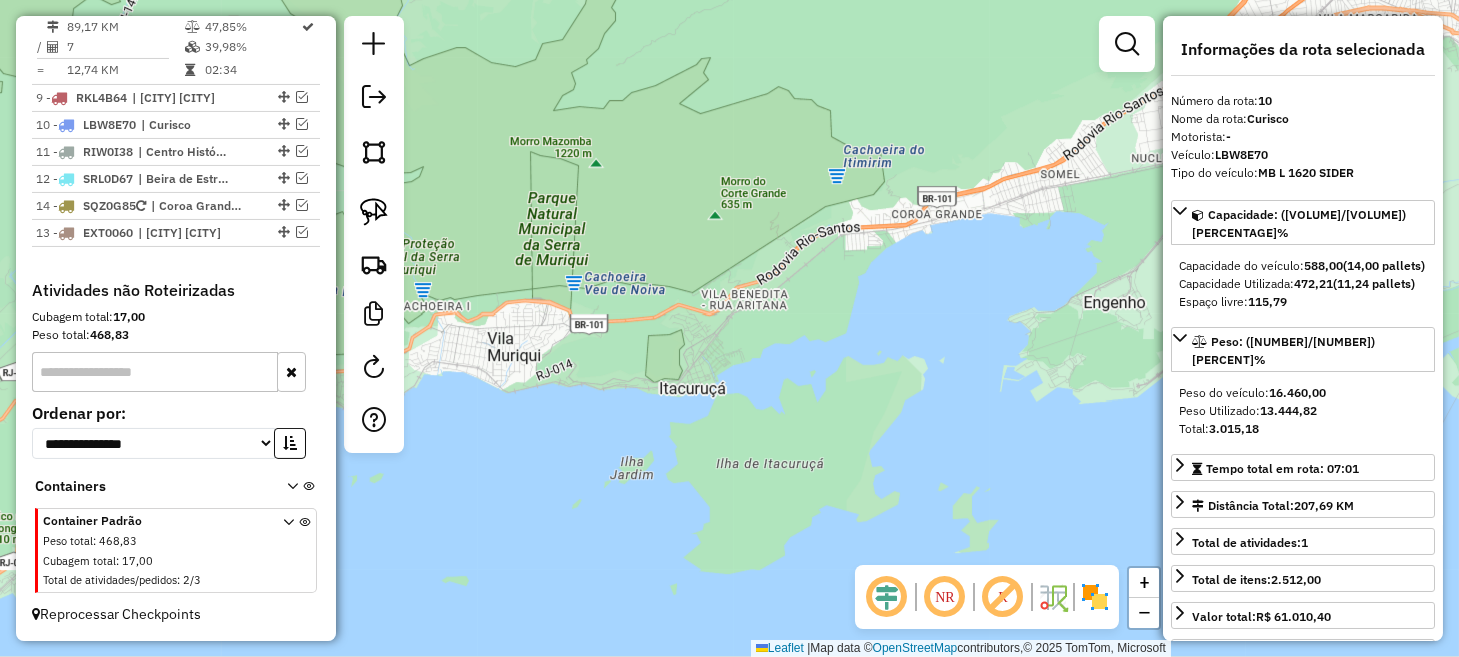drag, startPoint x: 279, startPoint y: 209, endPoint x: 277, endPoint y: 243, distance: 34.058773 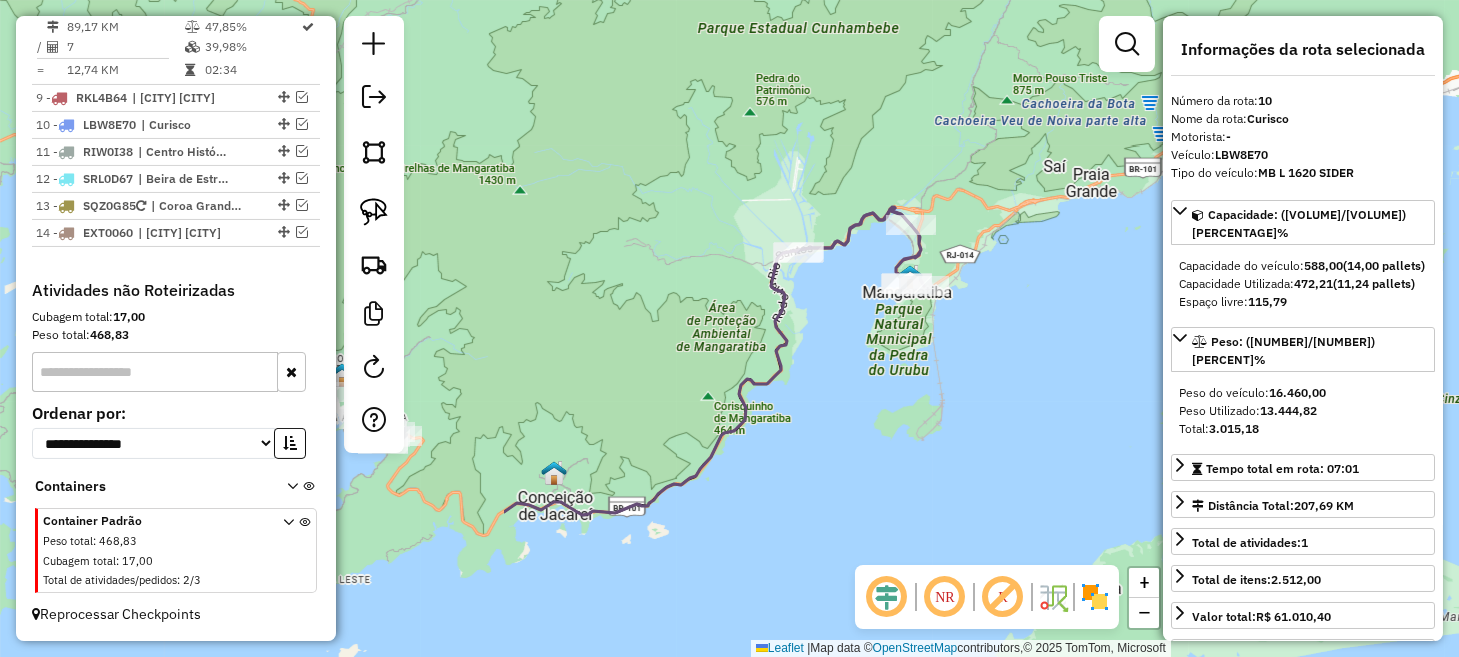 drag, startPoint x: 560, startPoint y: 464, endPoint x: 1217, endPoint y: 254, distance: 689.7456 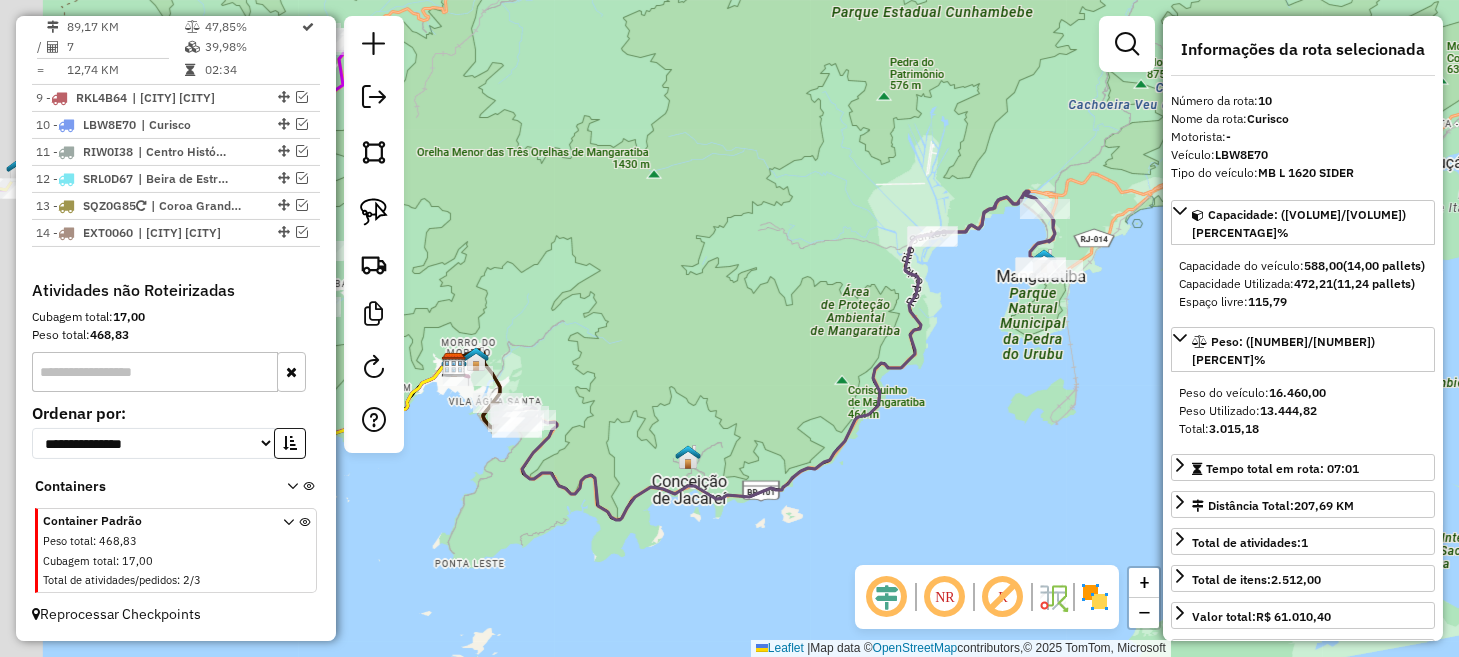 drag, startPoint x: 870, startPoint y: 490, endPoint x: 960, endPoint y: 492, distance: 90.02222 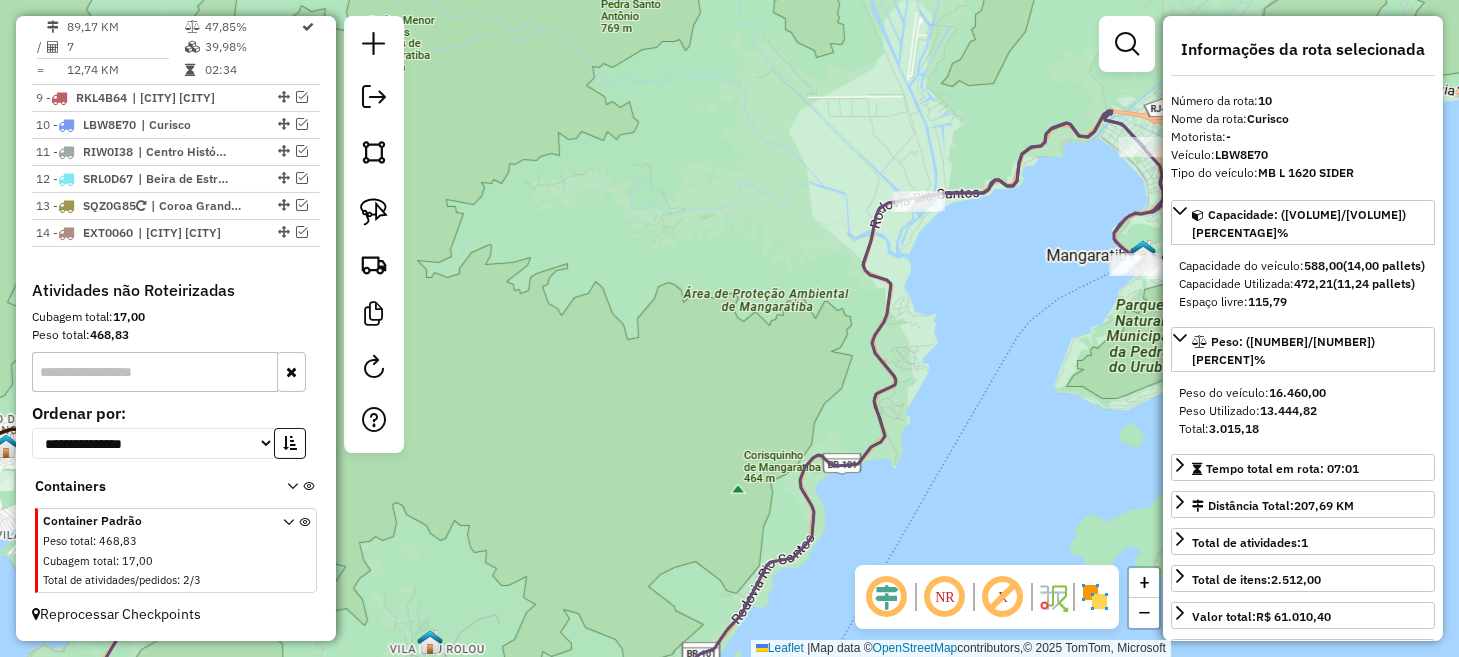drag, startPoint x: 1069, startPoint y: 293, endPoint x: 1017, endPoint y: 298, distance: 52.23983 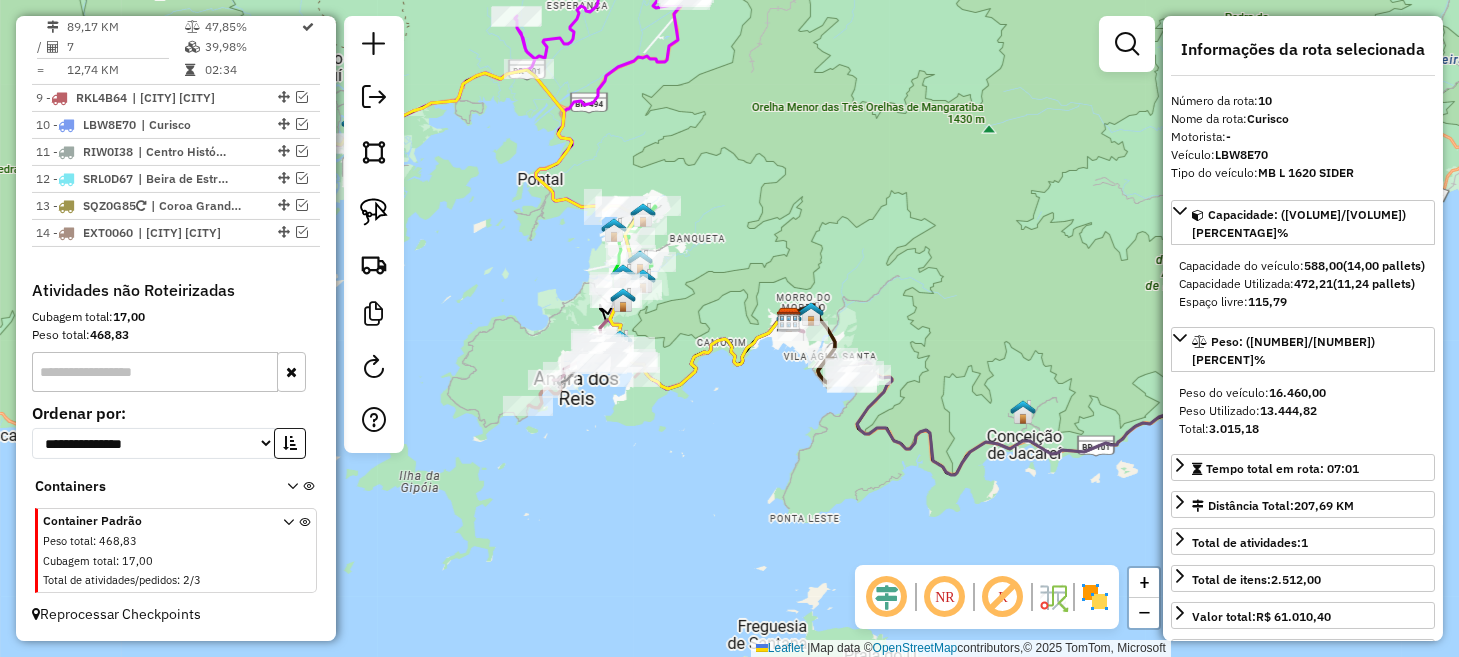 drag, startPoint x: 694, startPoint y: 421, endPoint x: 1002, endPoint y: 363, distance: 313.41345 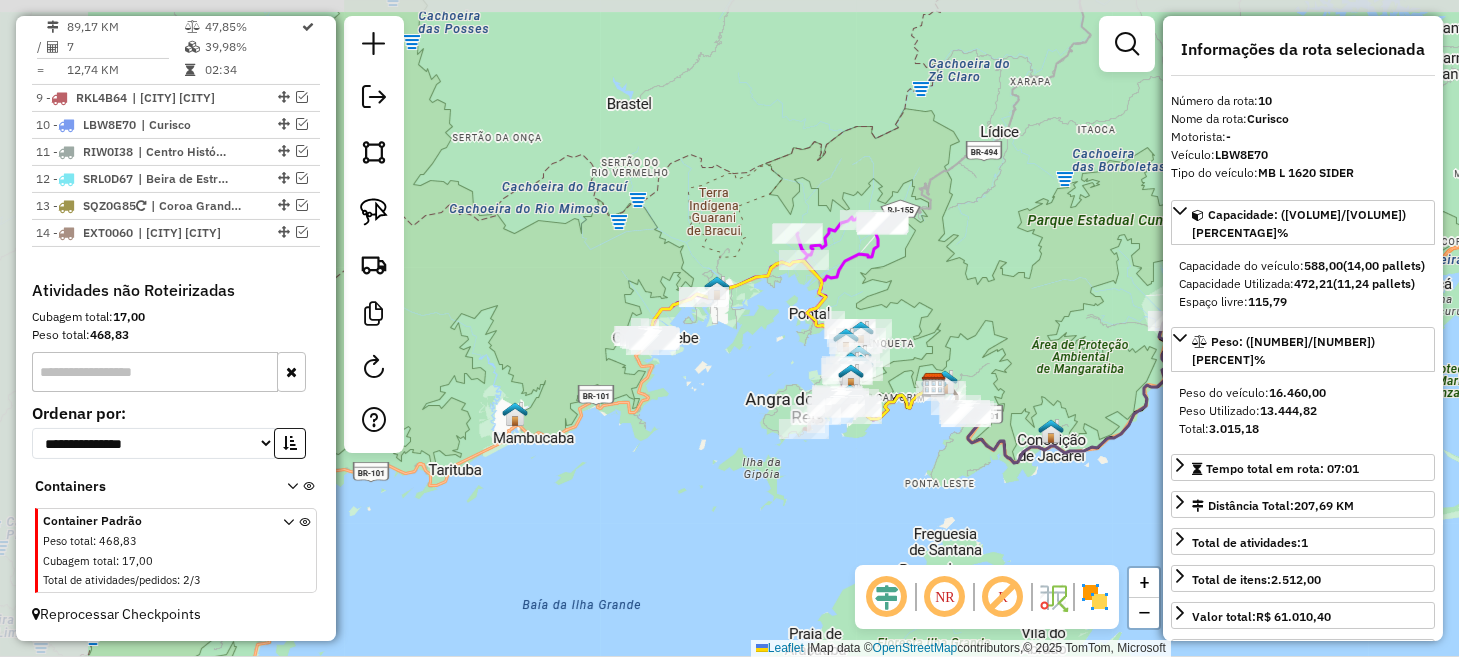 drag, startPoint x: 672, startPoint y: 168, endPoint x: 911, endPoint y: 295, distance: 270.64737 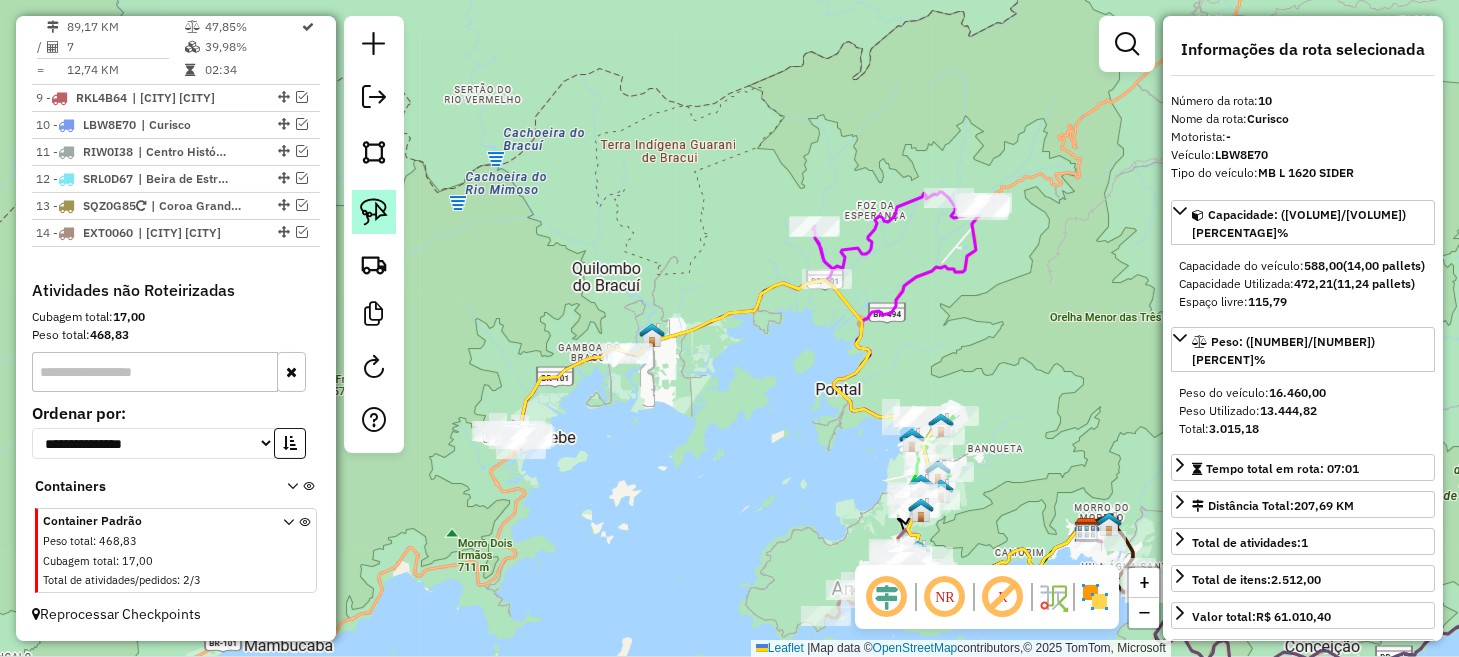 click 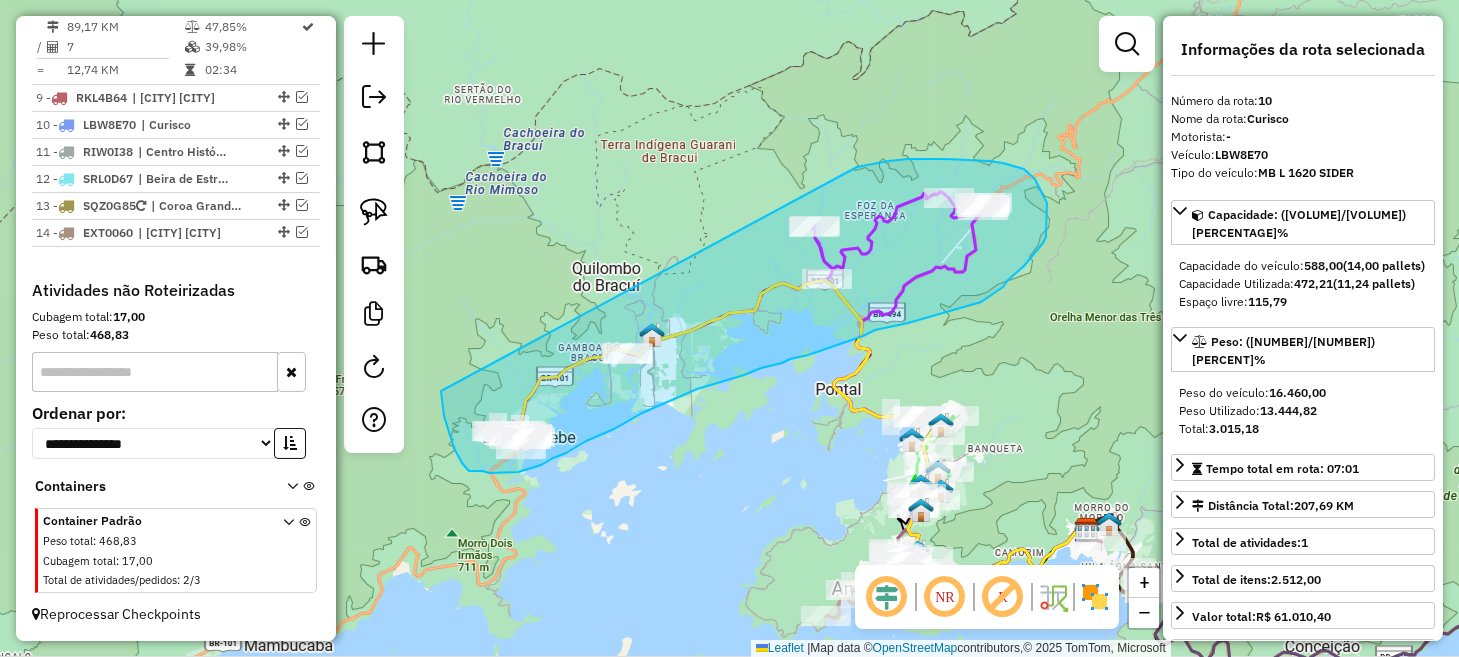 drag, startPoint x: 441, startPoint y: 391, endPoint x: 829, endPoint y: 170, distance: 446.52548 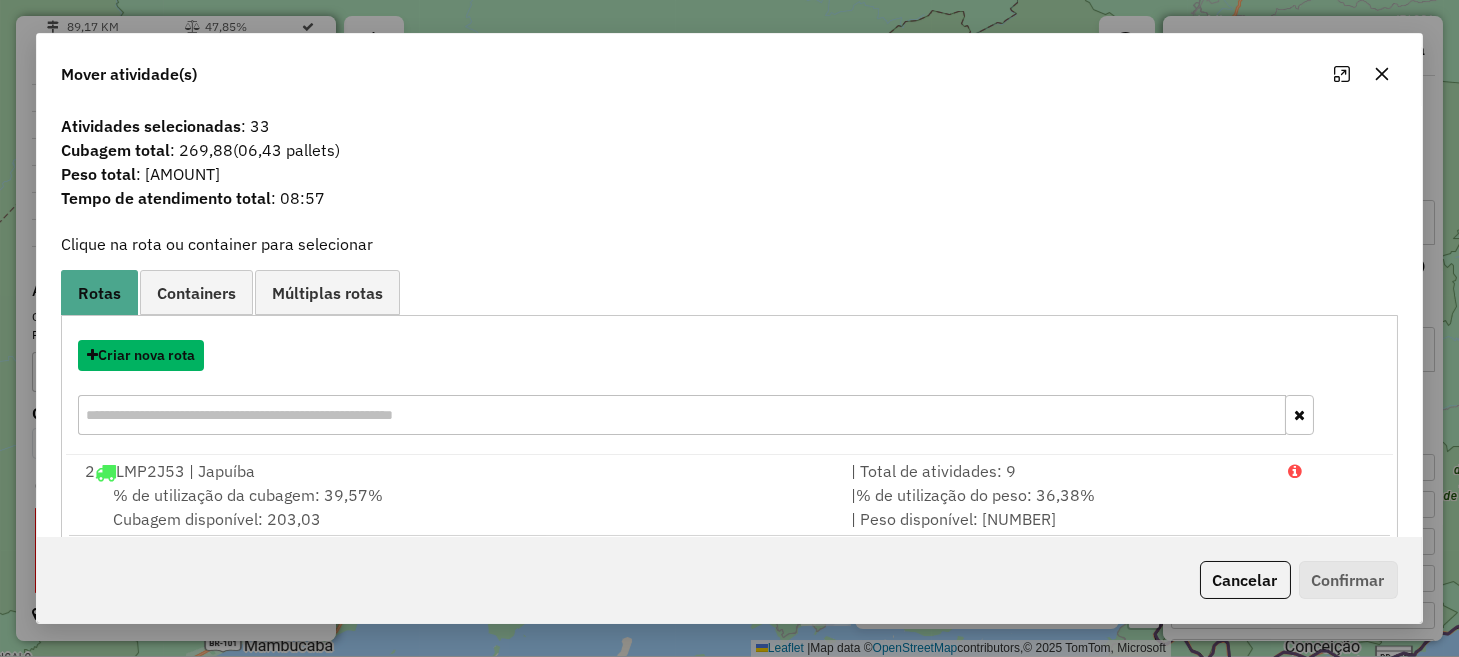 click on "Criar nova rota" at bounding box center (141, 355) 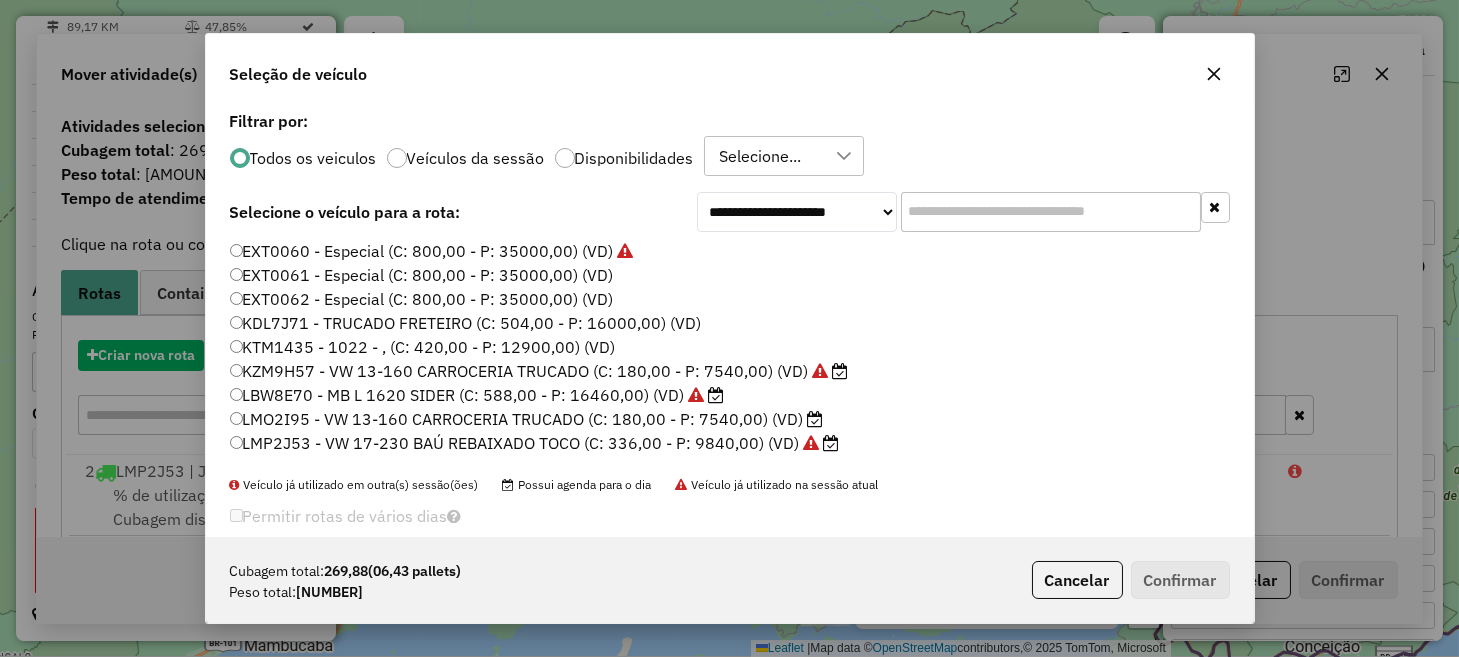 scroll, scrollTop: 10, scrollLeft: 6, axis: both 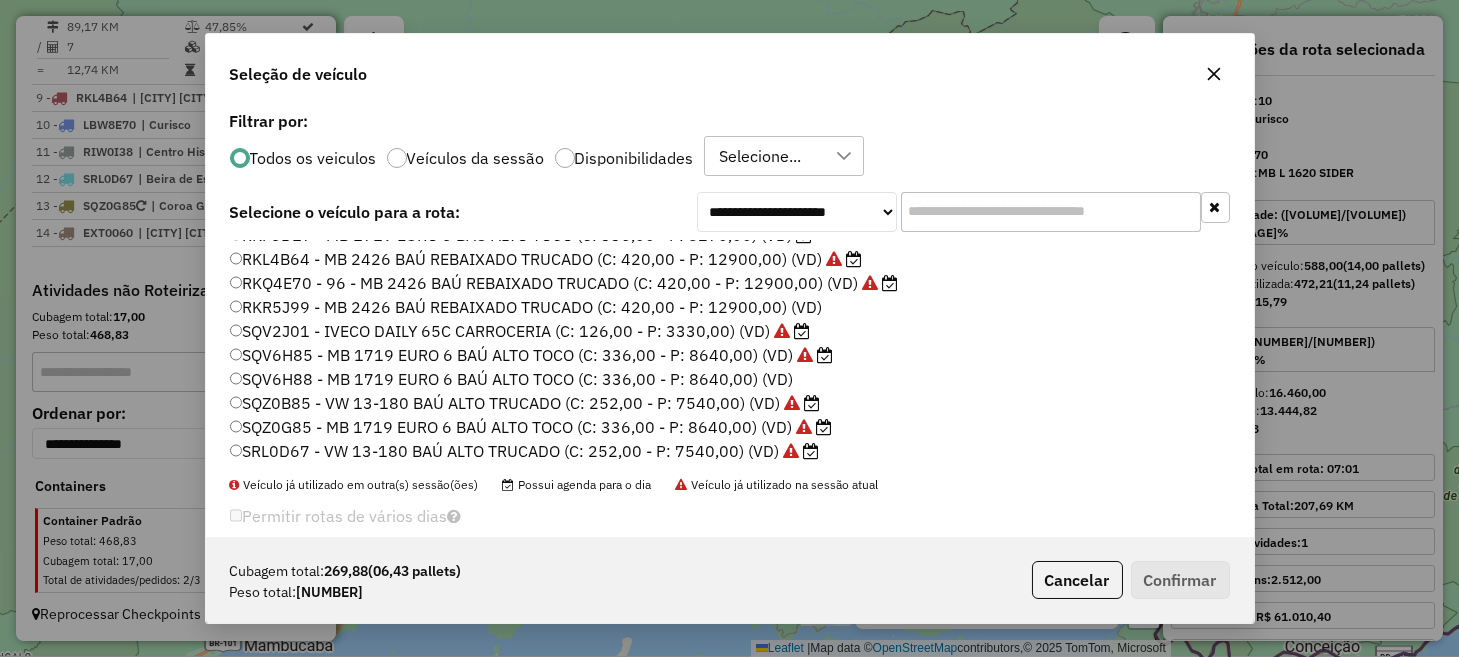 click on "SQZ0B85 - VW 13-180 BAÚ ALTO TRUCADO (C: 252,00 - P: 7540,00) (VD)" 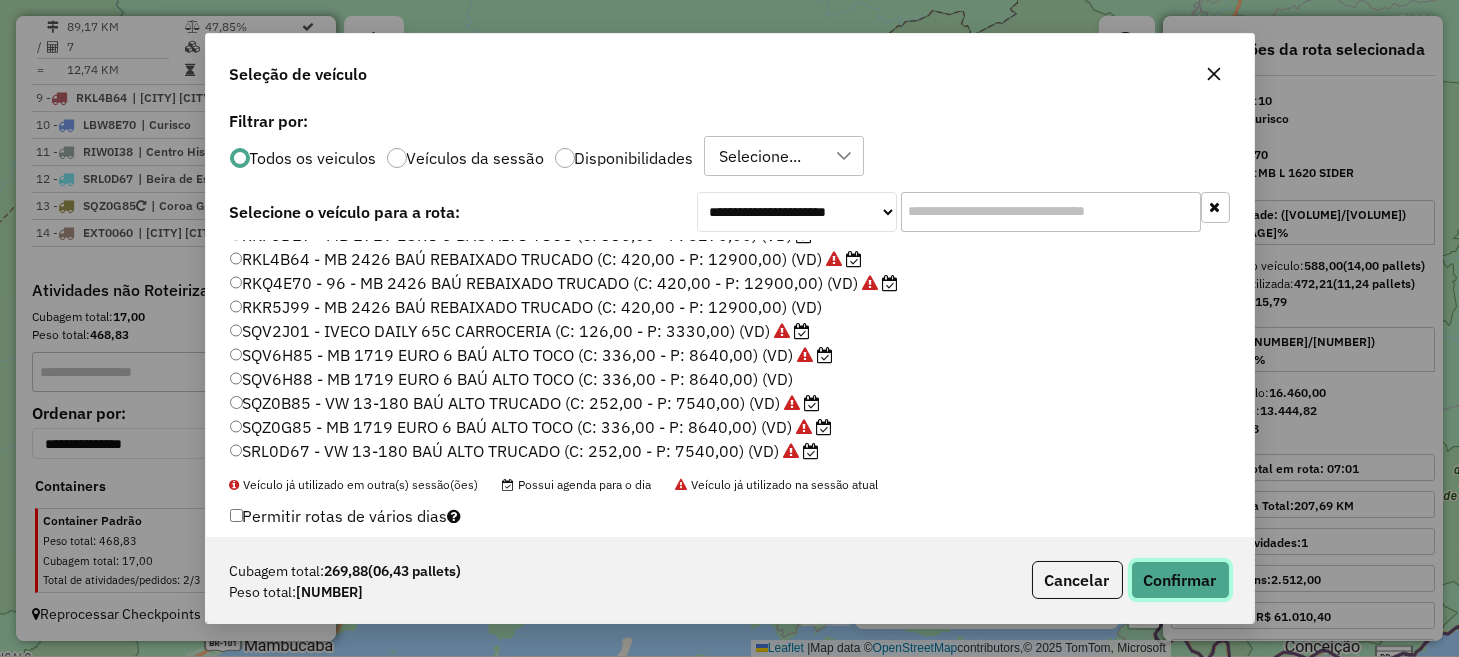 click on "Confirmar" 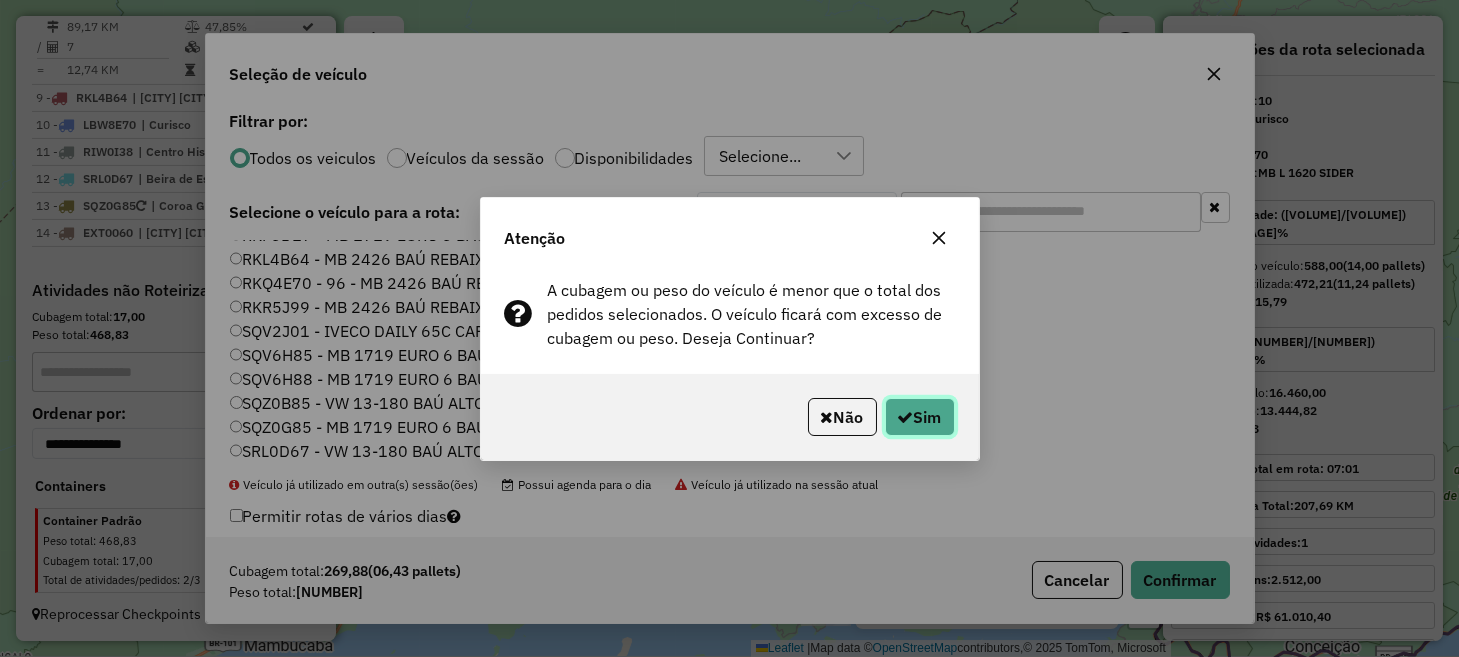 click on "Sim" 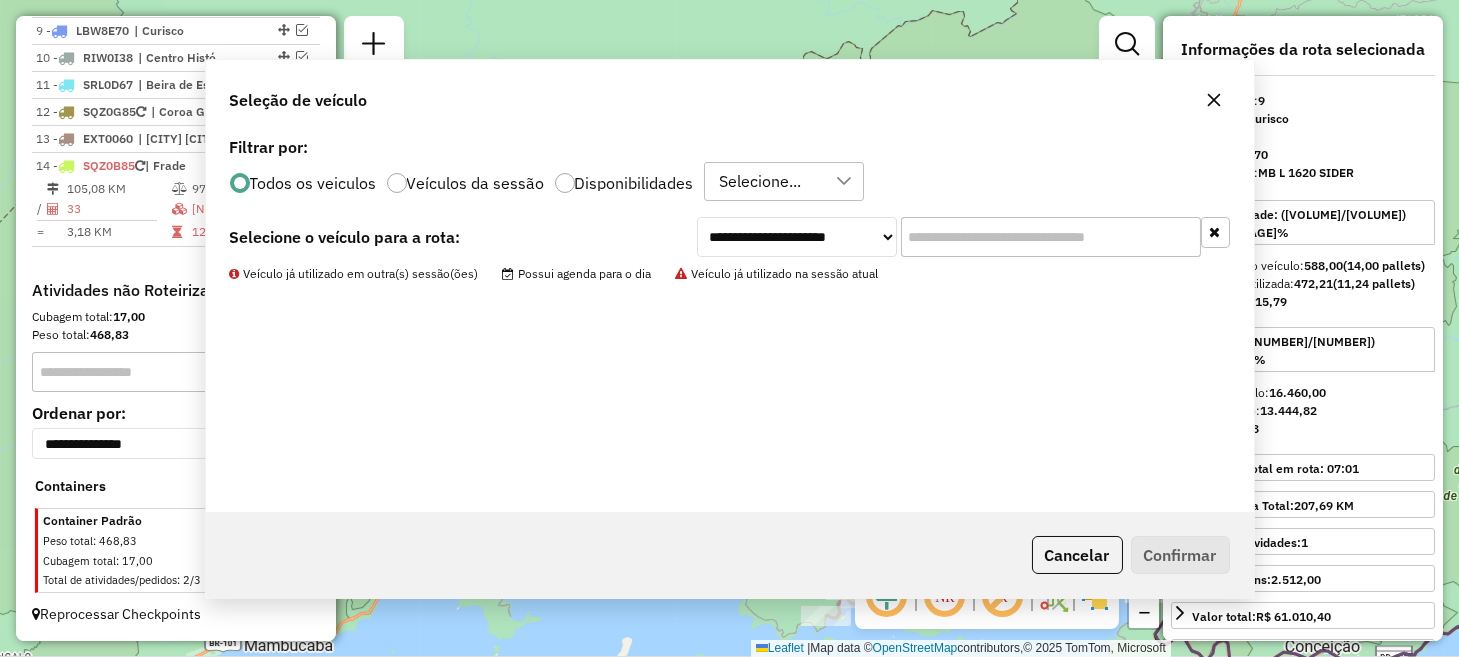 scroll, scrollTop: 1548, scrollLeft: 0, axis: vertical 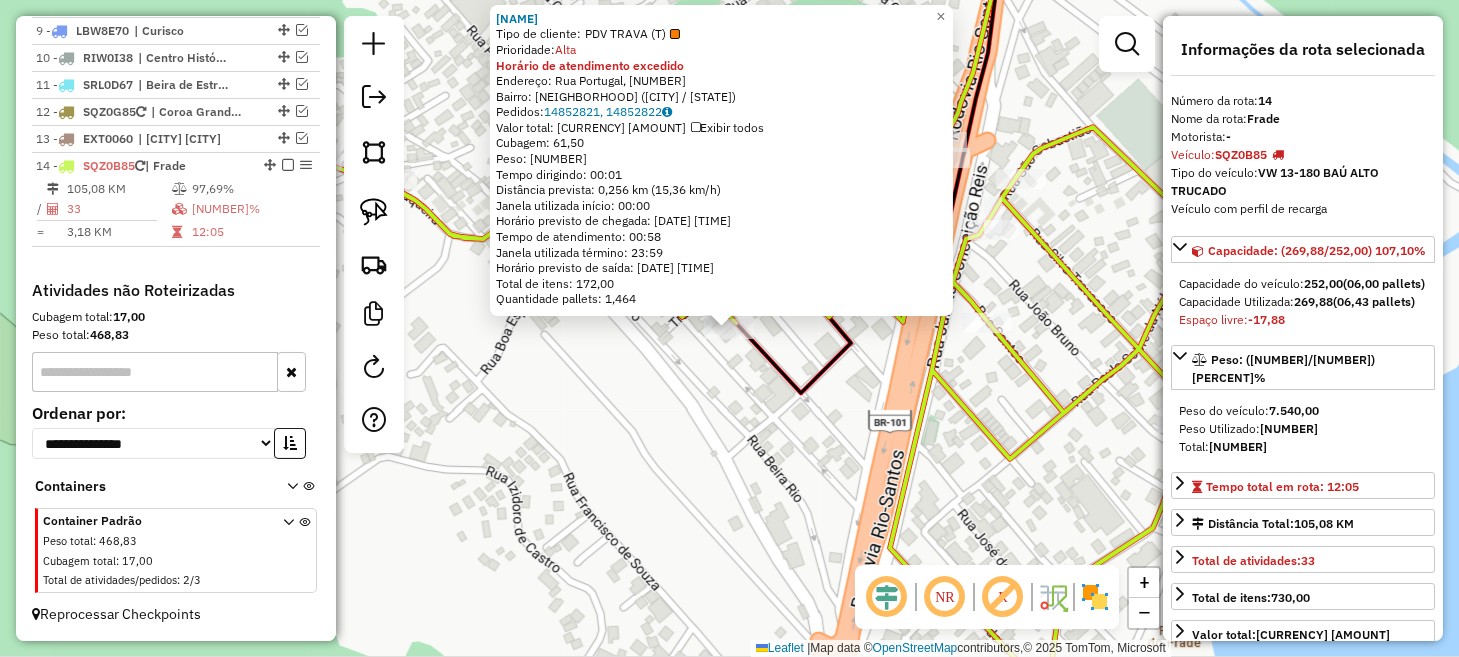 click on "[NUMBER] - [NAME] LTDA  Tipo de cliente:   PDV TRAVA (T)   Prioridade:  Alta Horário de atendimento excedido  Endereço: Rua Portugal, [NUMBER]   Bairro: Frade (Cunhambebe) ([CITY] / [STATE])   Pedidos:  [NUMBER], [NUMBER]   Valor total: R$ [NUMBER]   Exibir todos   Cubagem: [NUMBER]  Peso: [NUMBER]  Tempo dirigindo: [TIME]   Distância prevista: [NUMBER] km ([NUMBER] km/h)   Janela utilizada início: [TIME]   Horário previsto de chegada: [DATE] [TIME]   Tempo de atendimento: [TIME]   Janela utilizada término: [TIME]   Horário previsto de saída: [DATE] [TIME]   Total de itens: [NUMBER]   Quantidade pallets: [NUMBER]  × Janela de atendimento Grade de atendimento Capacidade Transportadoras Veículos Cliente Pedidos  Rotas Selecione os dias de semana para filtrar as janelas de atendimento  Seg   Ter   Qua   Qui   Sex   Sáb   Dom  Informe o período da janela de atendimento: De: Até:  Filtrar exatamente a janela do cliente  Considerar janela de atendimento padrão   Seg   Ter   Qua   Qui   Sex   Sáb  De:" 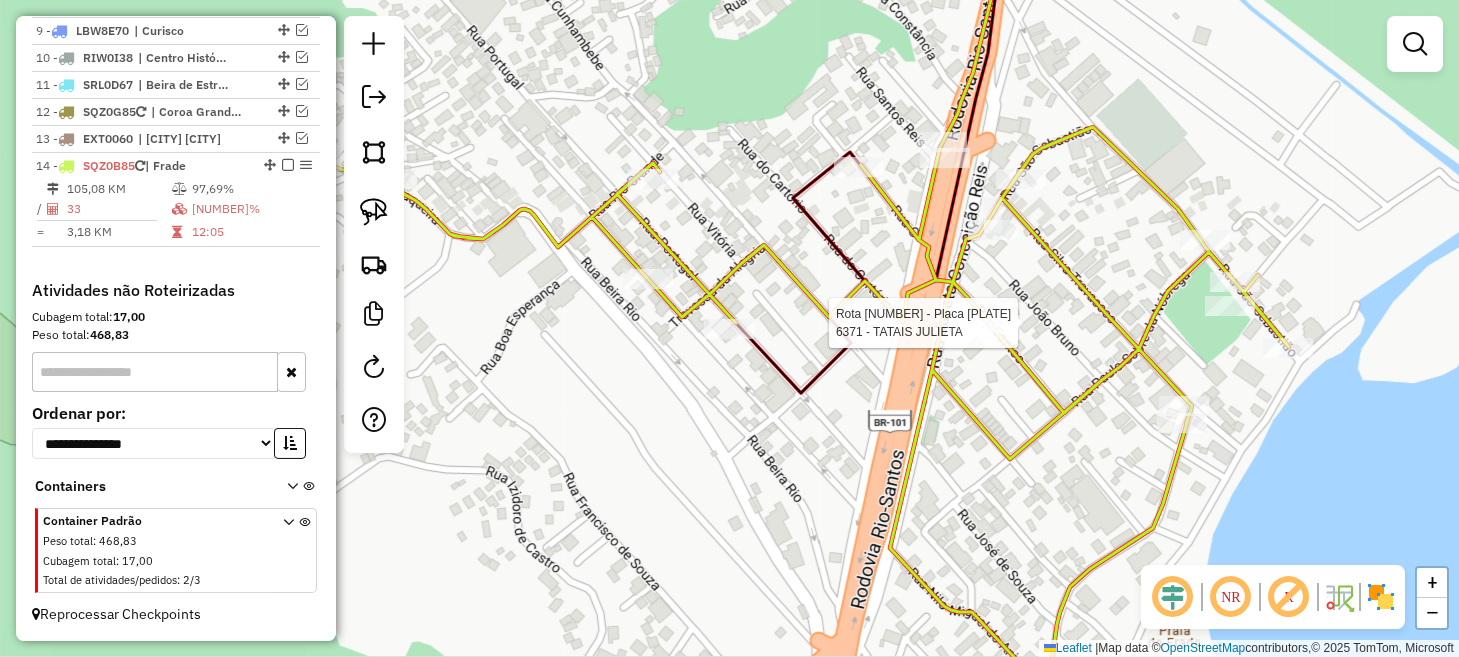 select on "**********" 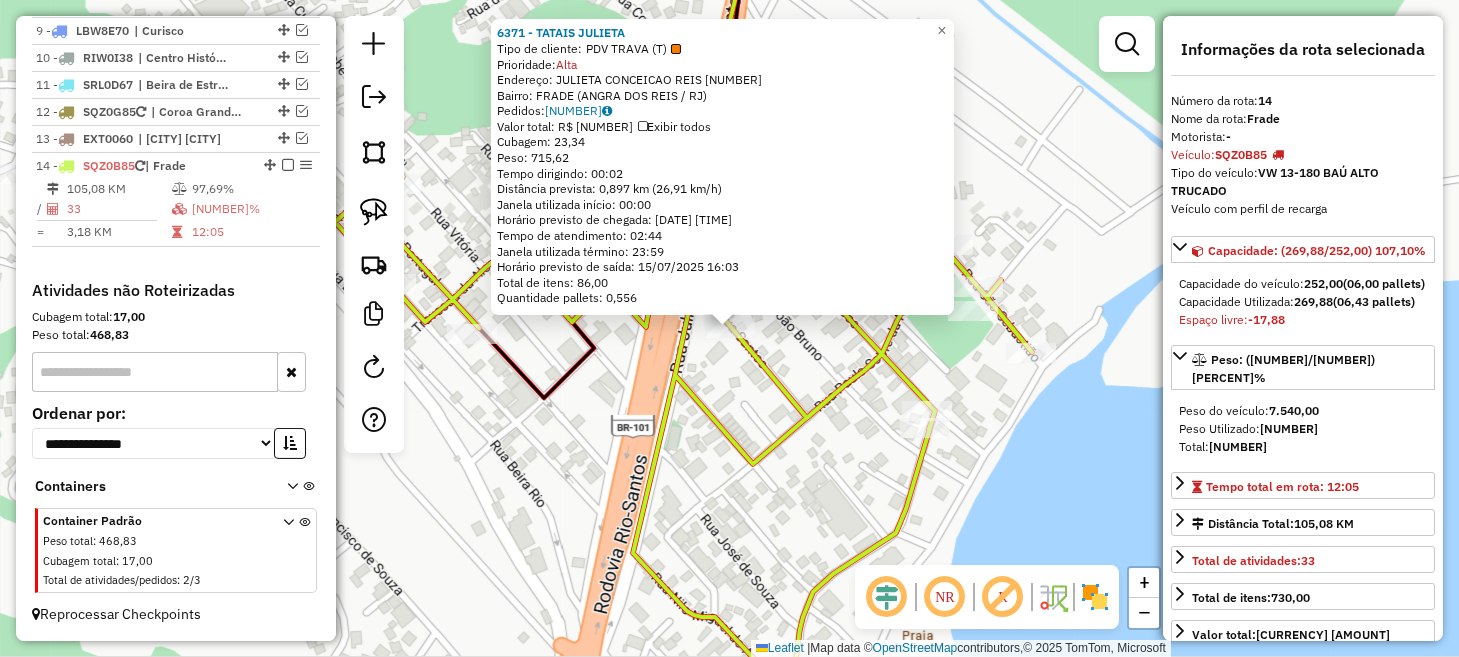 click on "6371 - TATAIS JULIETA Tipo de cliente: PDV TRAVA (T) Prioridade: Alta Endereço: JULIETA CONCEICAO REIS 398 Bairro: FRADE ([CITY] / [STATE]) Pedidos: 14852812 Valor total: R$ 3.328,63 Exibir todos Cubagem: 23,34 Peso: 715,62 Tempo dirigindo: 00:02 Distância prevista: 0,897 km (26,91 km/h) Janela utilizada início: 00:00 Horário previsto de chegada: 15/07/2025 13:19 Tempo de atendimento: 02:44 Janela utilizada término: 23:59 Horário previsto de saída: 15/07/2025 16:03 Total de itens: 86,00 Quantidade pallets: 0,556 × Janela de atendimento Grade de atendimento Capacidade Transportadoras Veículos Cliente Pedidos Rotas Selecione os dias de semana para filtrar as janelas de atendimento Seg Ter Qua Qui Sex Sáb Dom Informe o período da janela de atendimento: De: Até: Filtrar exatamente a janela do cliente Considerar janela de atendimento padrão Selecione os dias de semana para filtrar as grades de atendimento Seg Ter Qua Qui Sex Sáb +" 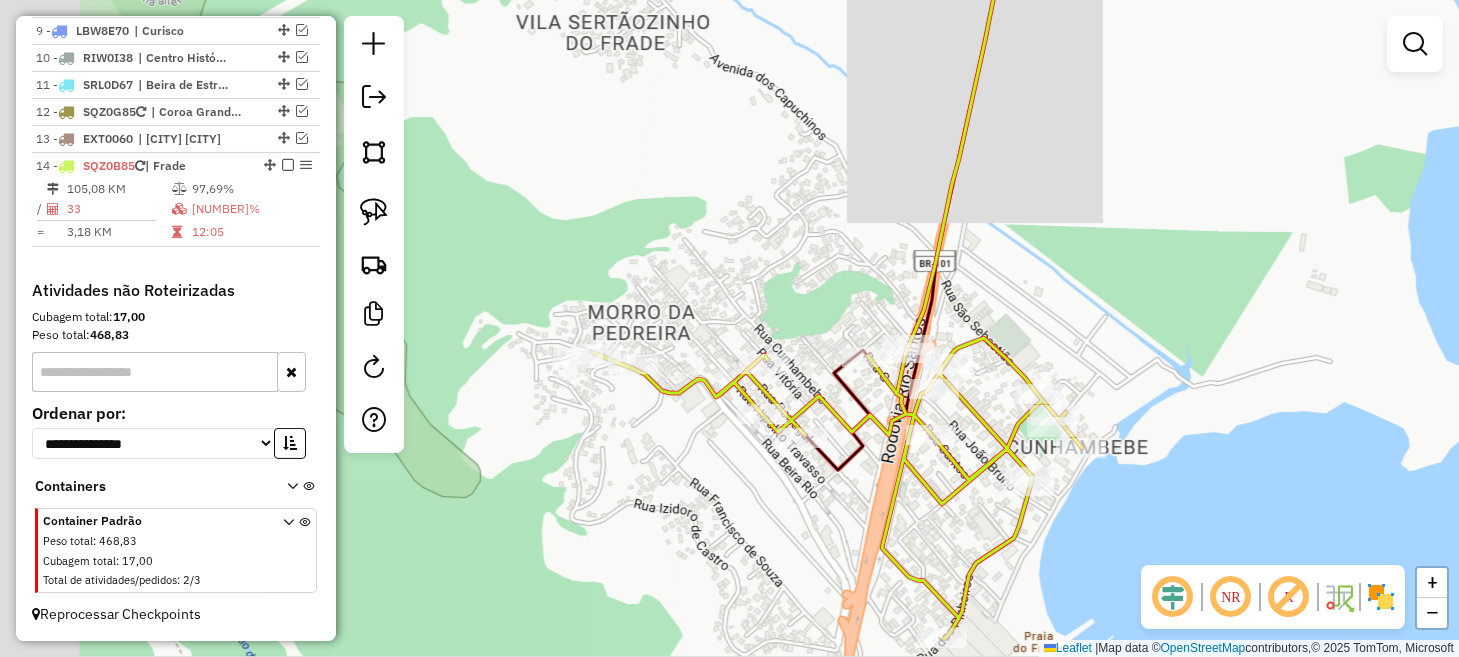 drag, startPoint x: 544, startPoint y: 464, endPoint x: 869, endPoint y: 515, distance: 328.9772 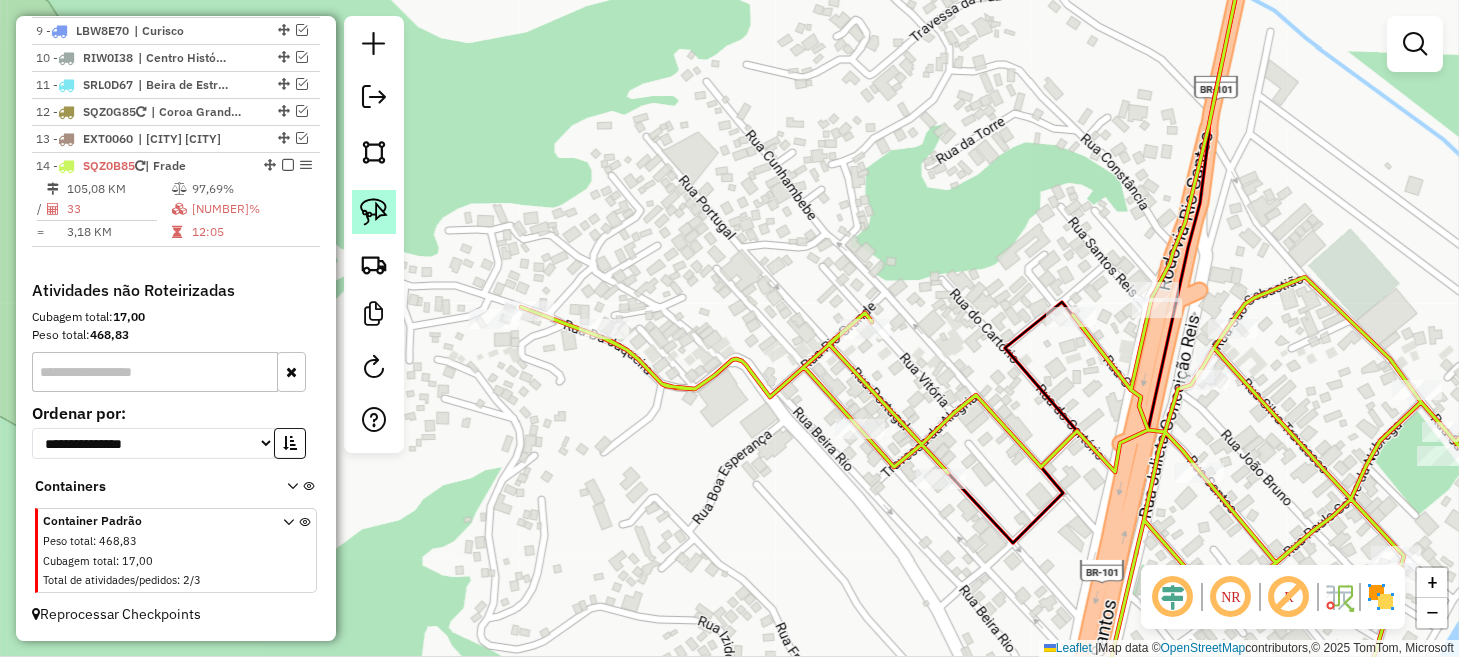 click 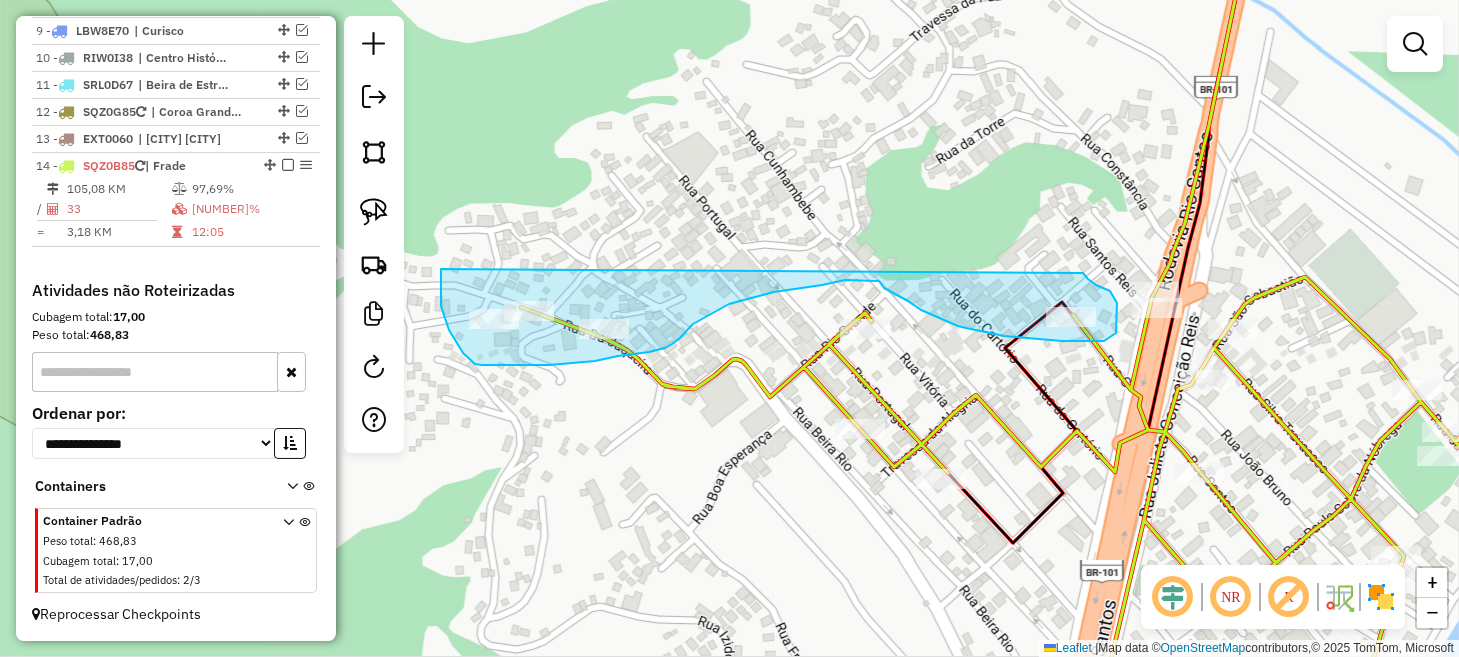 drag, startPoint x: 441, startPoint y: 290, endPoint x: 1075, endPoint y: 264, distance: 634.5329 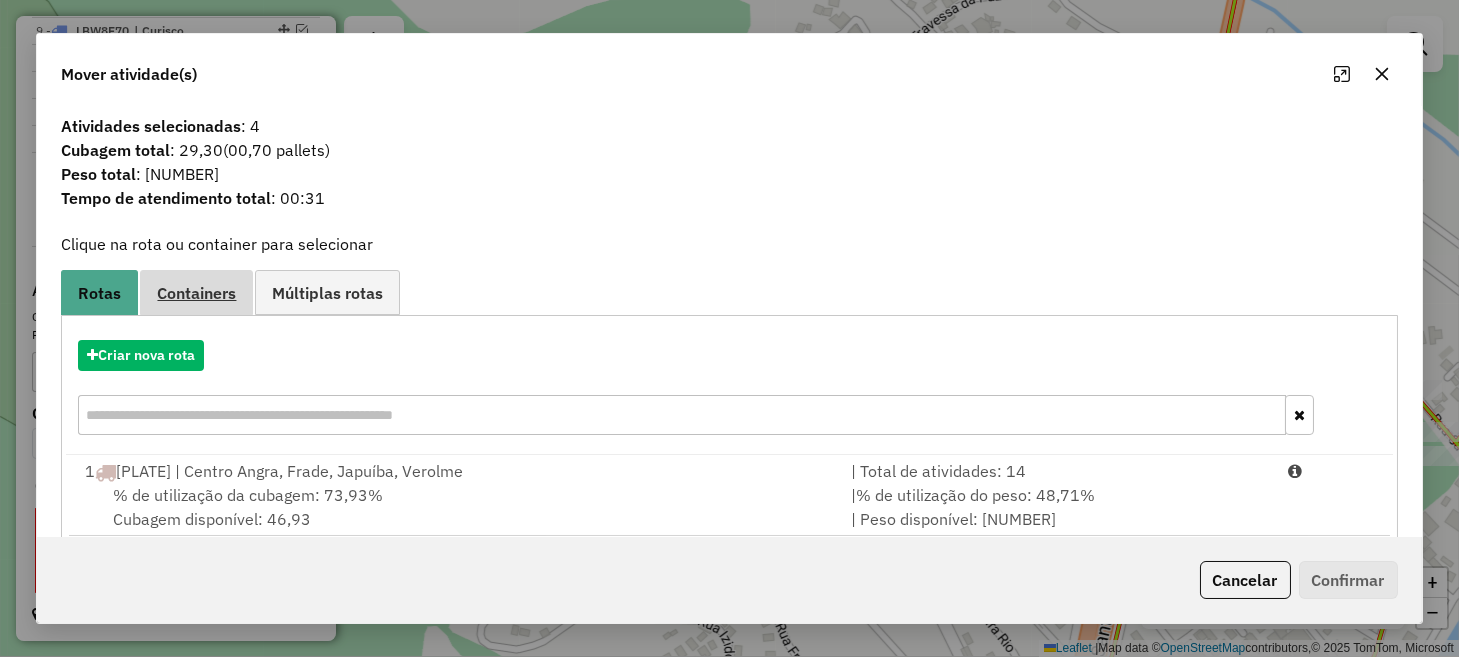 click on "Containers" at bounding box center (196, 292) 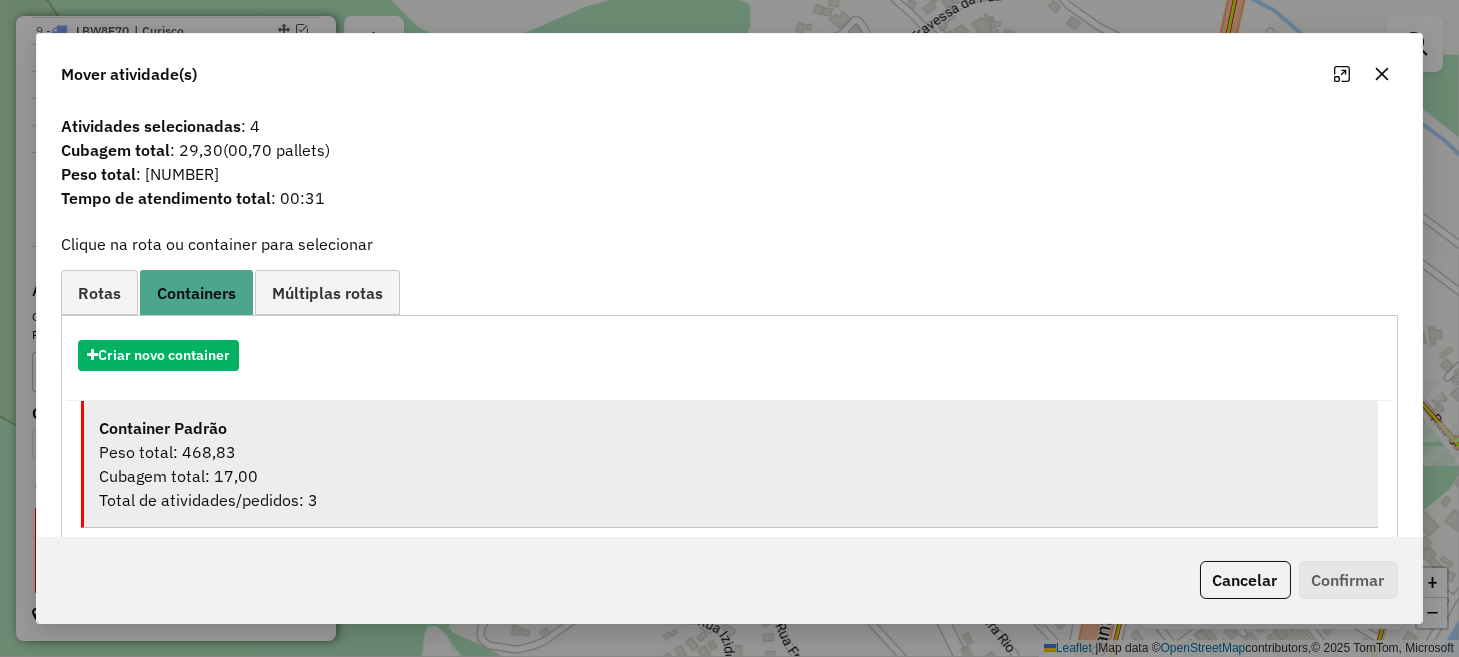 click on "Cubagem total: 17,00" at bounding box center (730, 476) 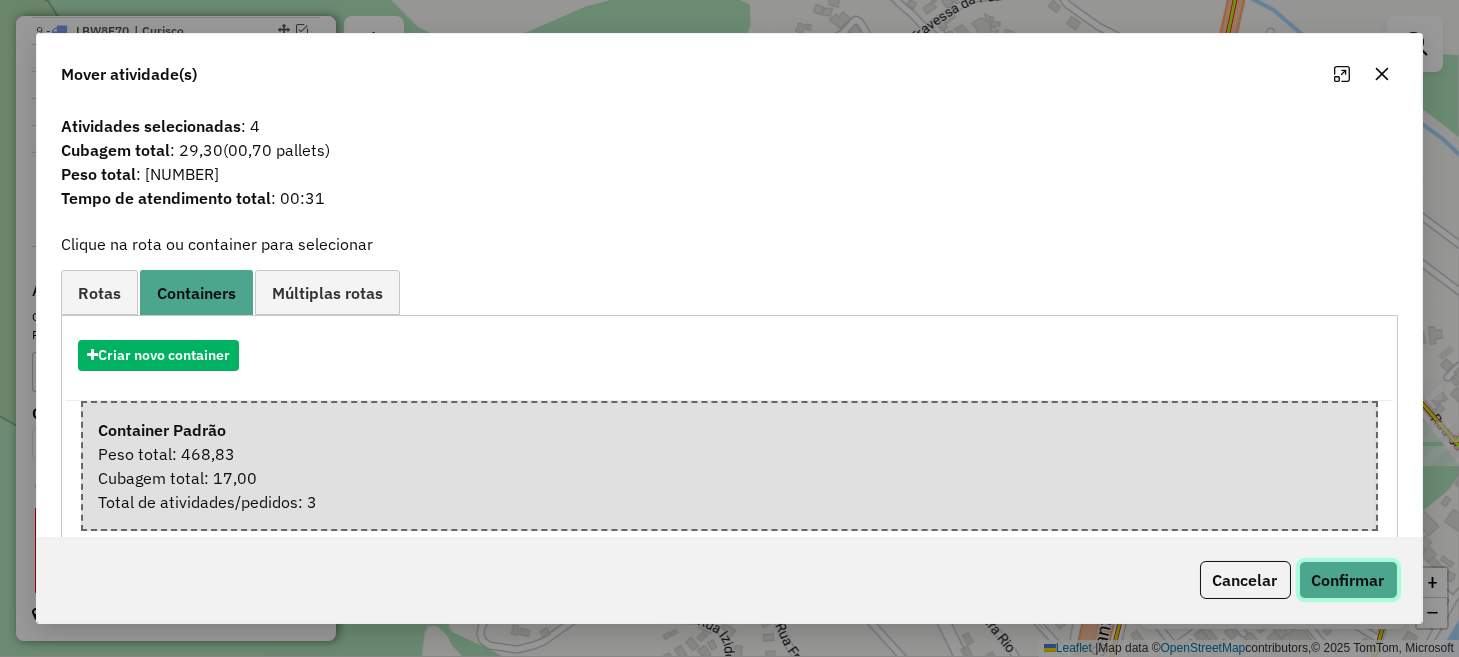 click on "Confirmar" 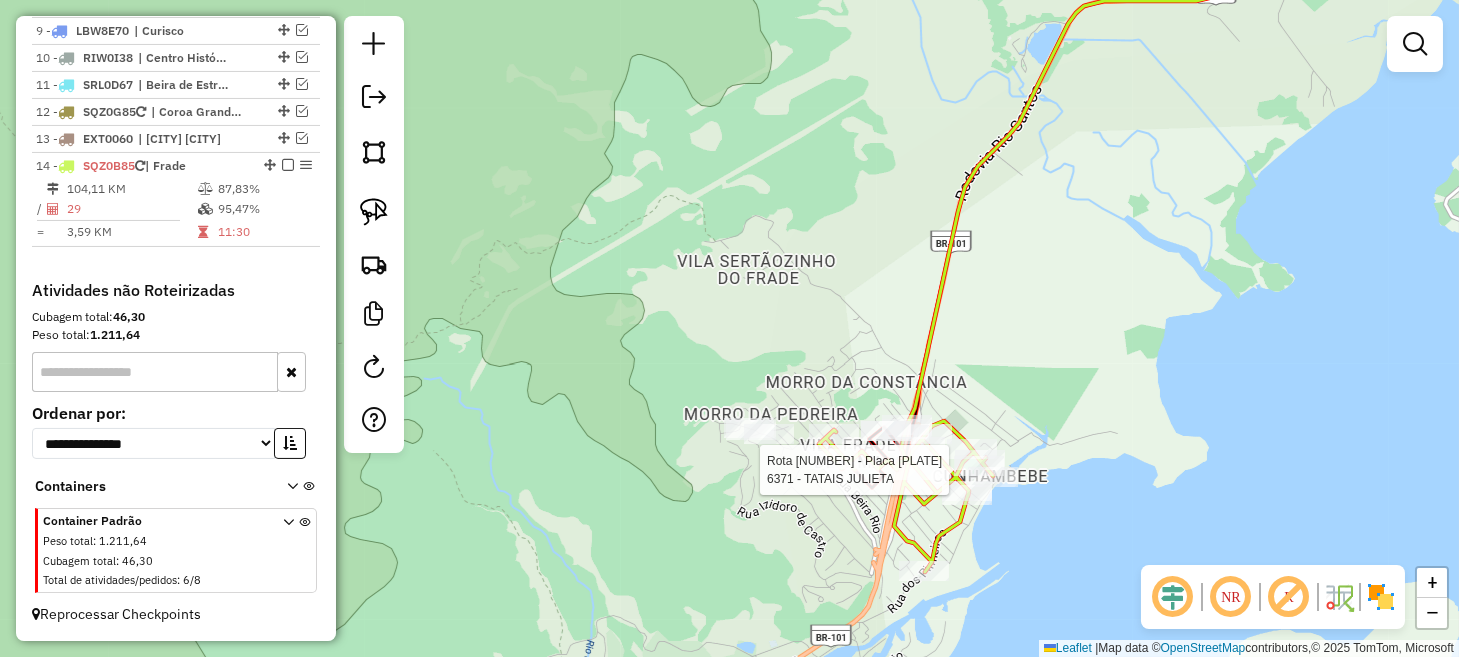 select on "**********" 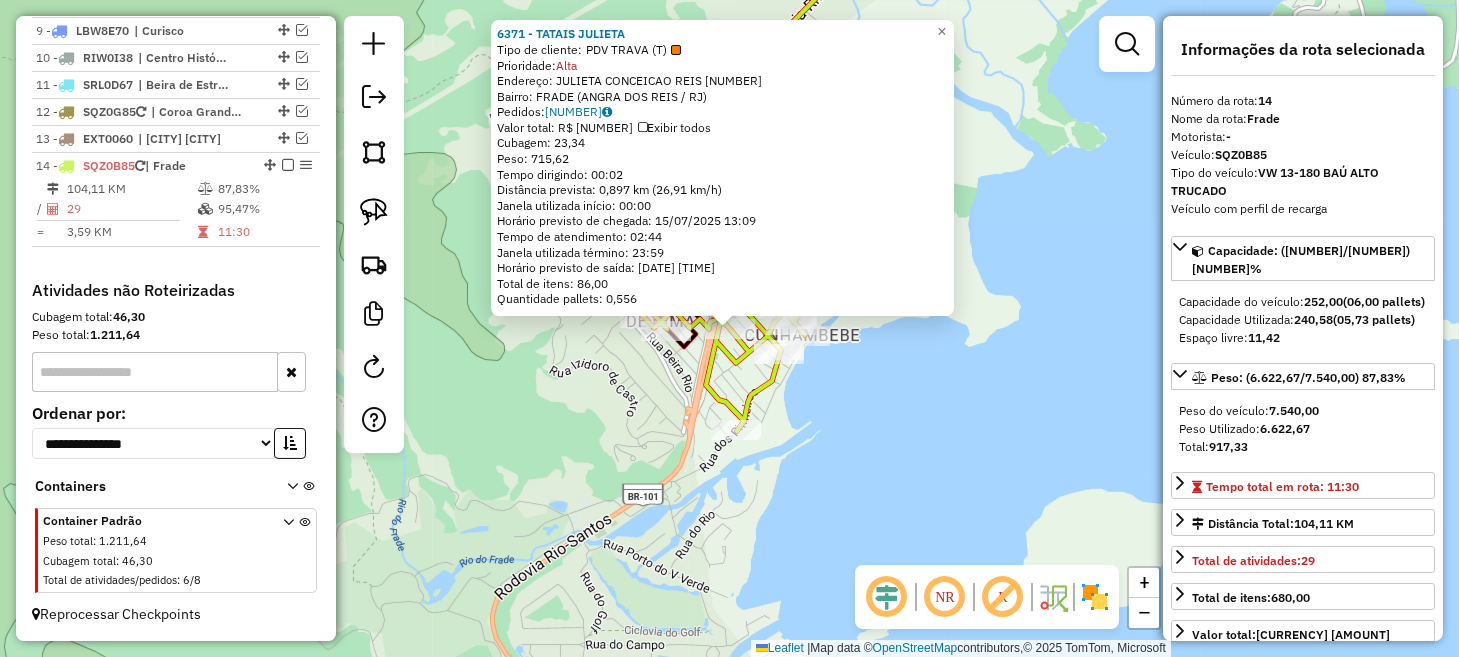 click on "[NUMBER] - [NAME] [LAST NAME]  Tipo de cliente:   PDV TRAVA (T)   Prioridade:  Alta  Endereço:  JULIETA CONCEICAO REIS [NUMBER]   Bairro: FRADE ([CITY] / [STATE])   Pedidos:  [NUMBER]   Valor total: R$ [NUMBER]   Exibir todos   Cubagem: [NUMBER]  Peso: [NUMBER]  Tempo dirigindo: [TIME]   Distância prevista: [NUMBER] km ([NUMBER] km/h)   Janela utilizada início: [TIME]   Horário previsto de chegada: [DATE] [TIME]   Tempo de atendimento: [TIME]   Janela utilizada término: [TIME]   Horário previsto de saída: [DATE] [TIME]   Total de itens: [NUMBER]   Quantidade pallets: [NUMBER]  × Janela de atendimento Grade de atendimento Capacidade Transportadoras Veículos Cliente Pedidos  Rotas Selecione os dias de semana para filtrar as janelas de atendimento  Seg   Ter   Qua   Qui   Sex   Sáb   Dom  Informe o período da janela de atendimento: De: [TIME] Até: [TIME]  Filtrar exatamente a janela do cliente  Considerar janela de atendimento padrão  Selecione os dias de semana para filtrar as grades de atendimento  Seg   Ter   Qua   Qui   Sex   Sáb  +" 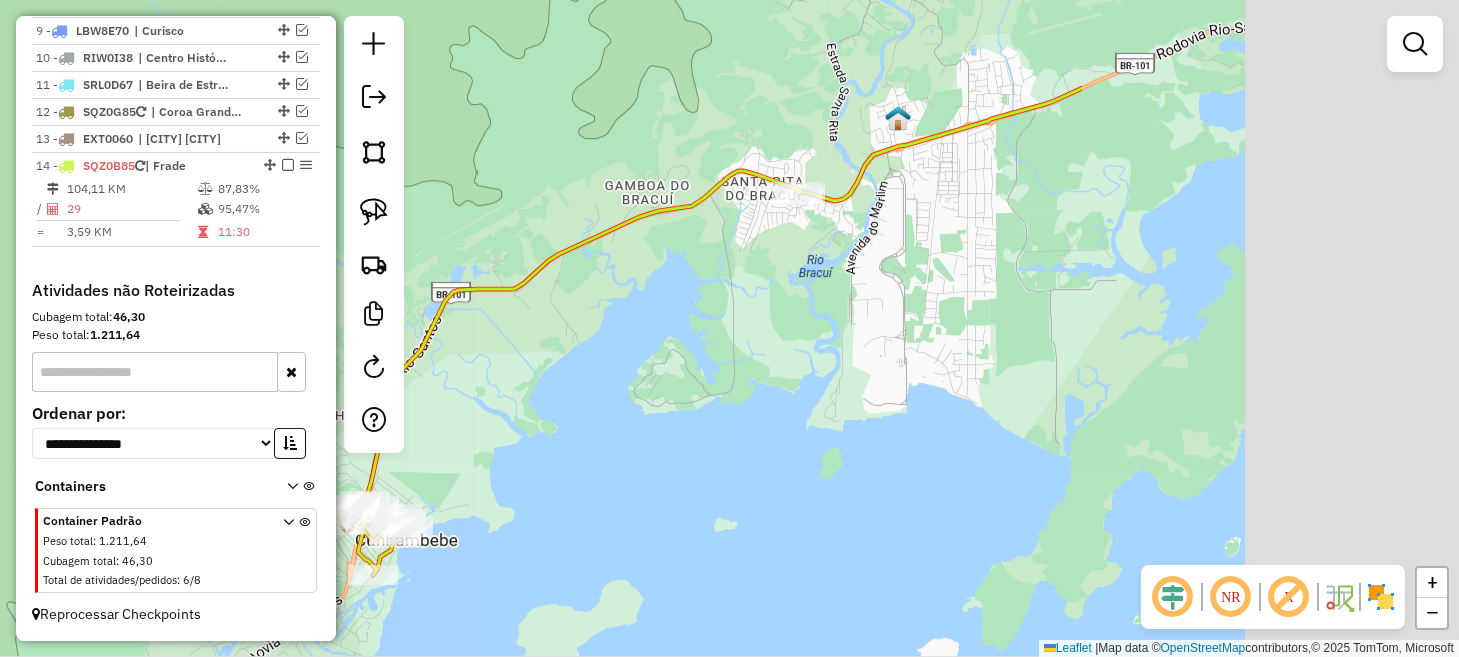drag, startPoint x: 1247, startPoint y: 339, endPoint x: 516, endPoint y: 522, distance: 753.5582 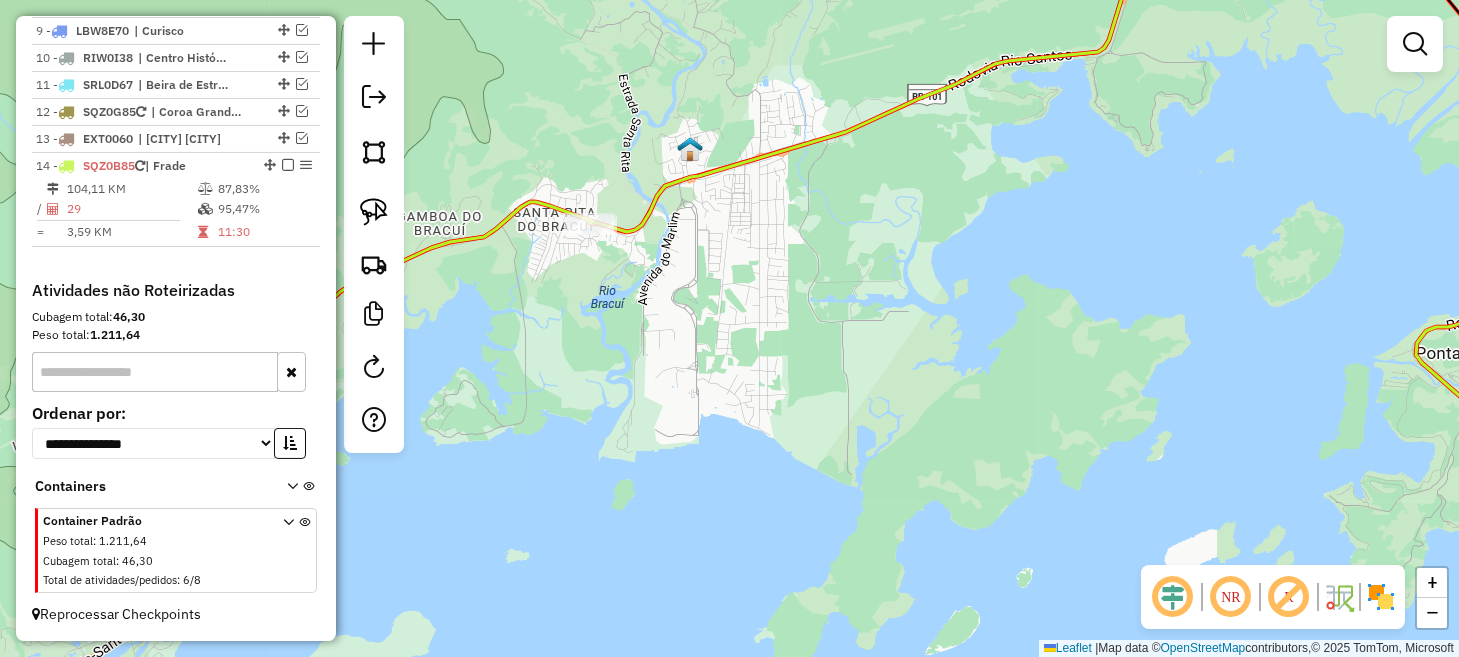 drag, startPoint x: 901, startPoint y: 362, endPoint x: 608, endPoint y: 530, distance: 337.74695 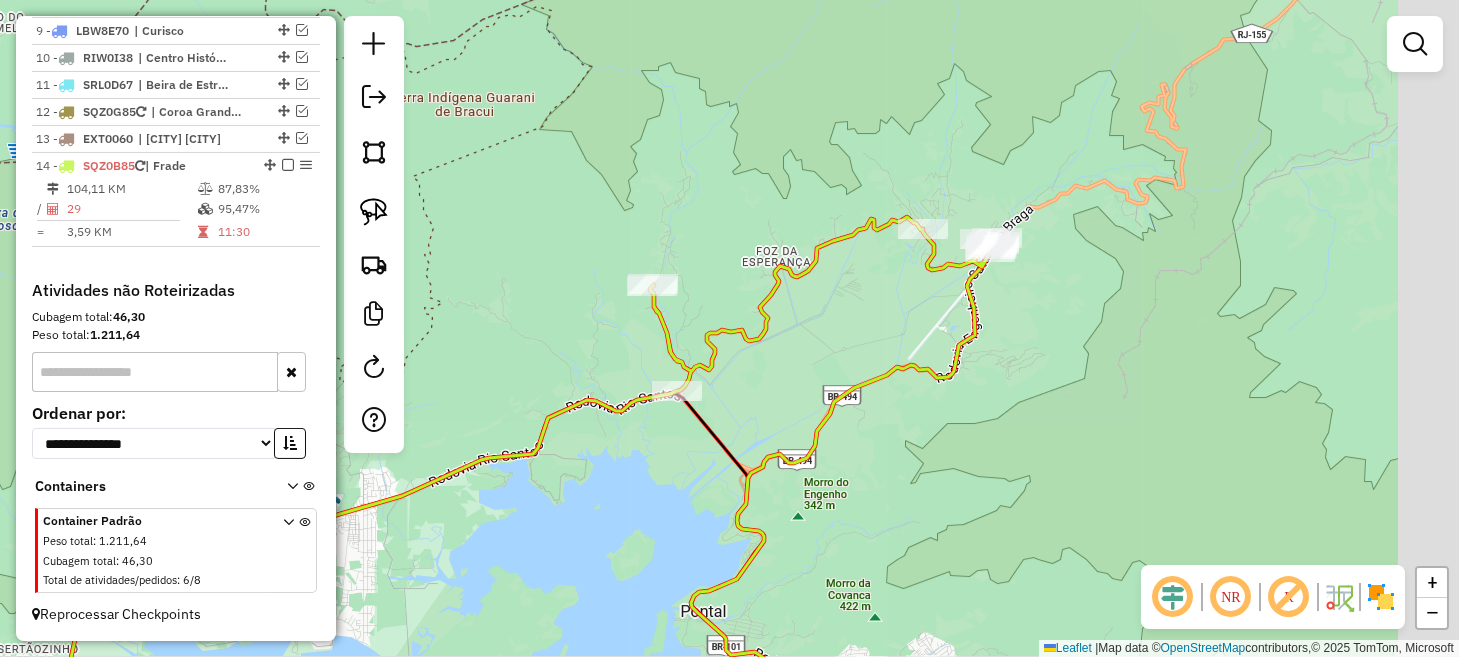 drag, startPoint x: 787, startPoint y: 462, endPoint x: 632, endPoint y: 539, distance: 173.07224 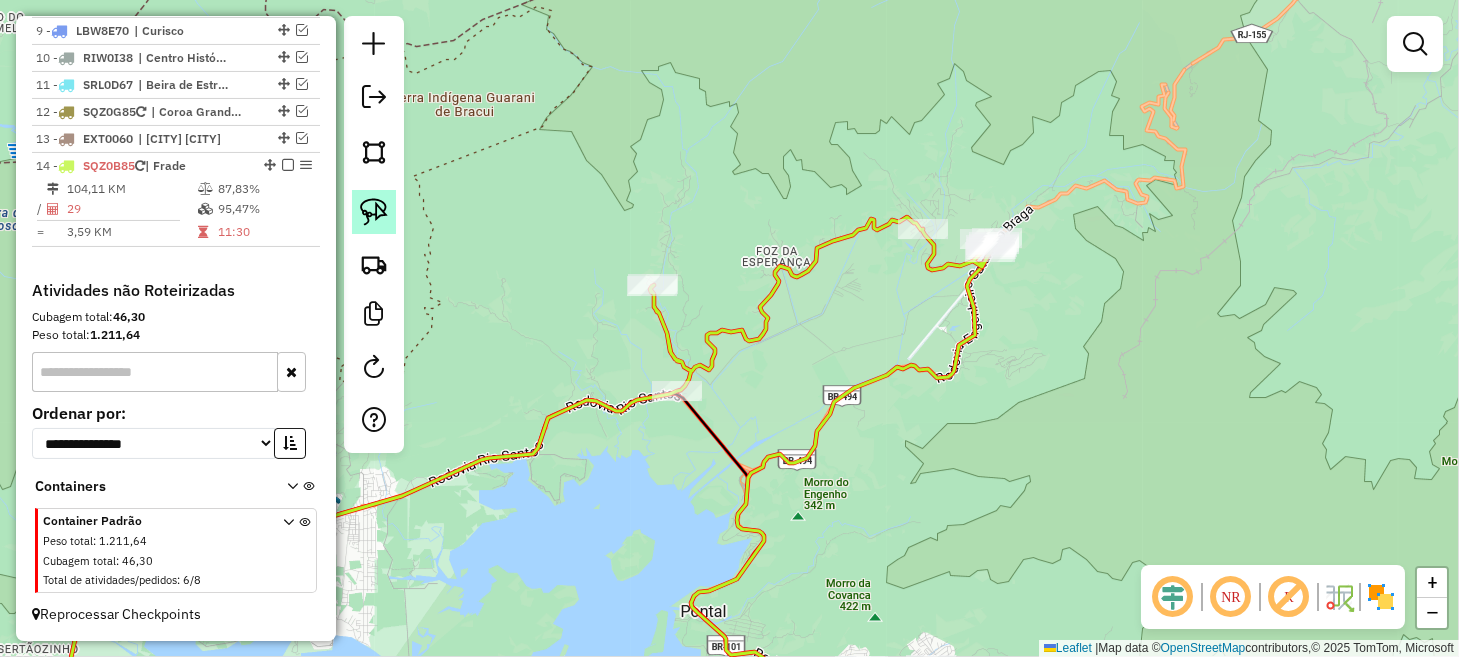 click 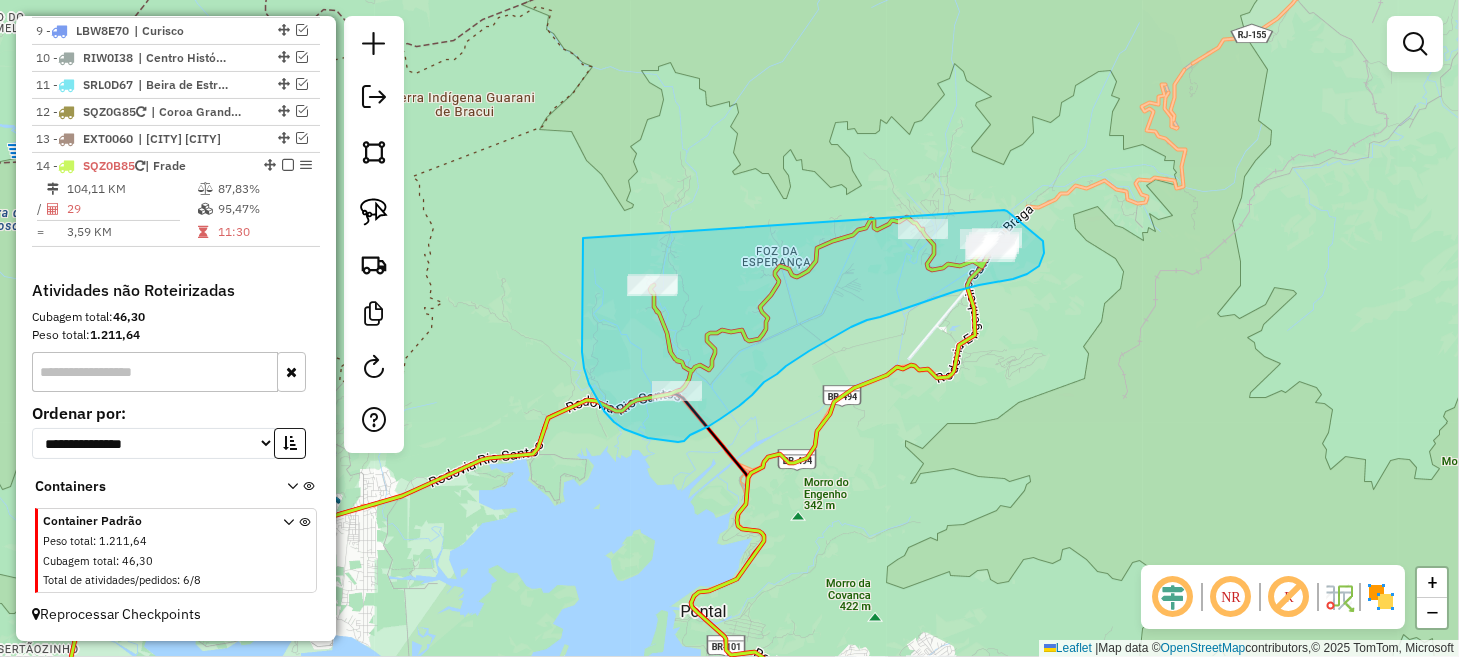 drag, startPoint x: 583, startPoint y: 238, endPoint x: 1004, endPoint y: 210, distance: 421.93008 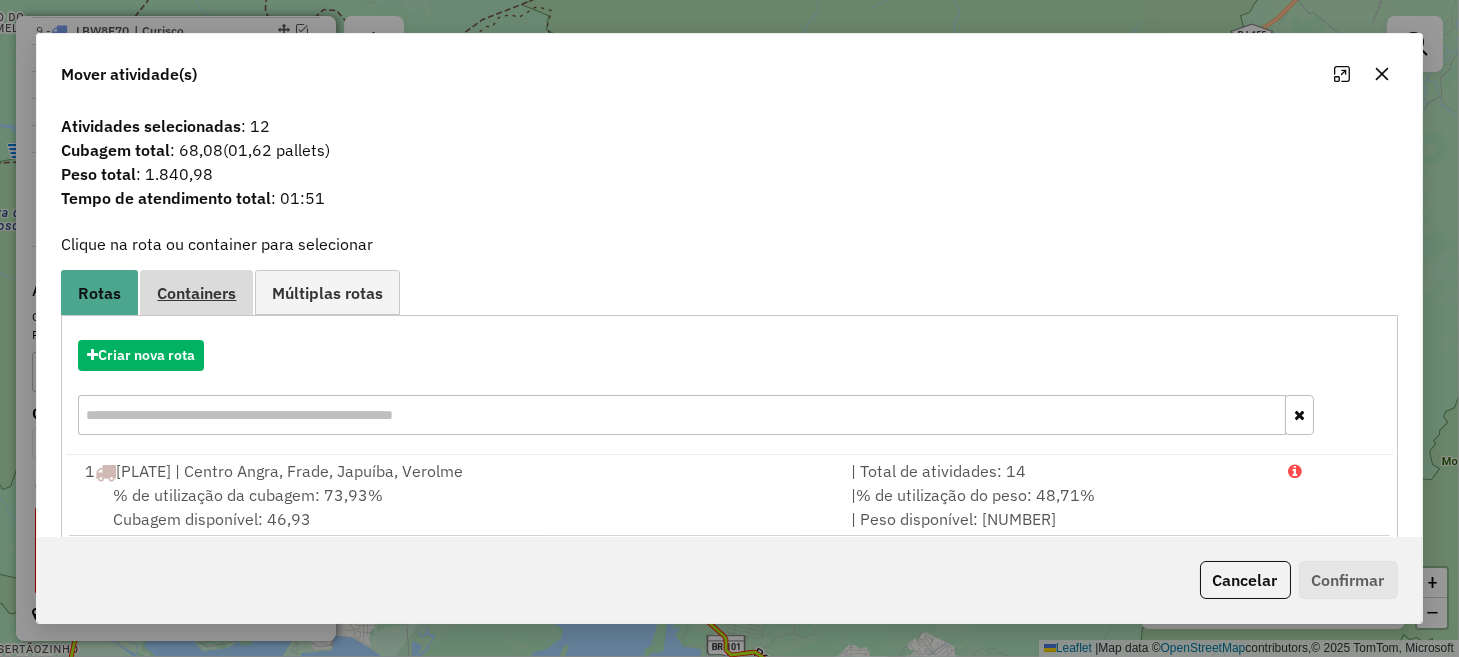 click on "Containers" at bounding box center [196, 293] 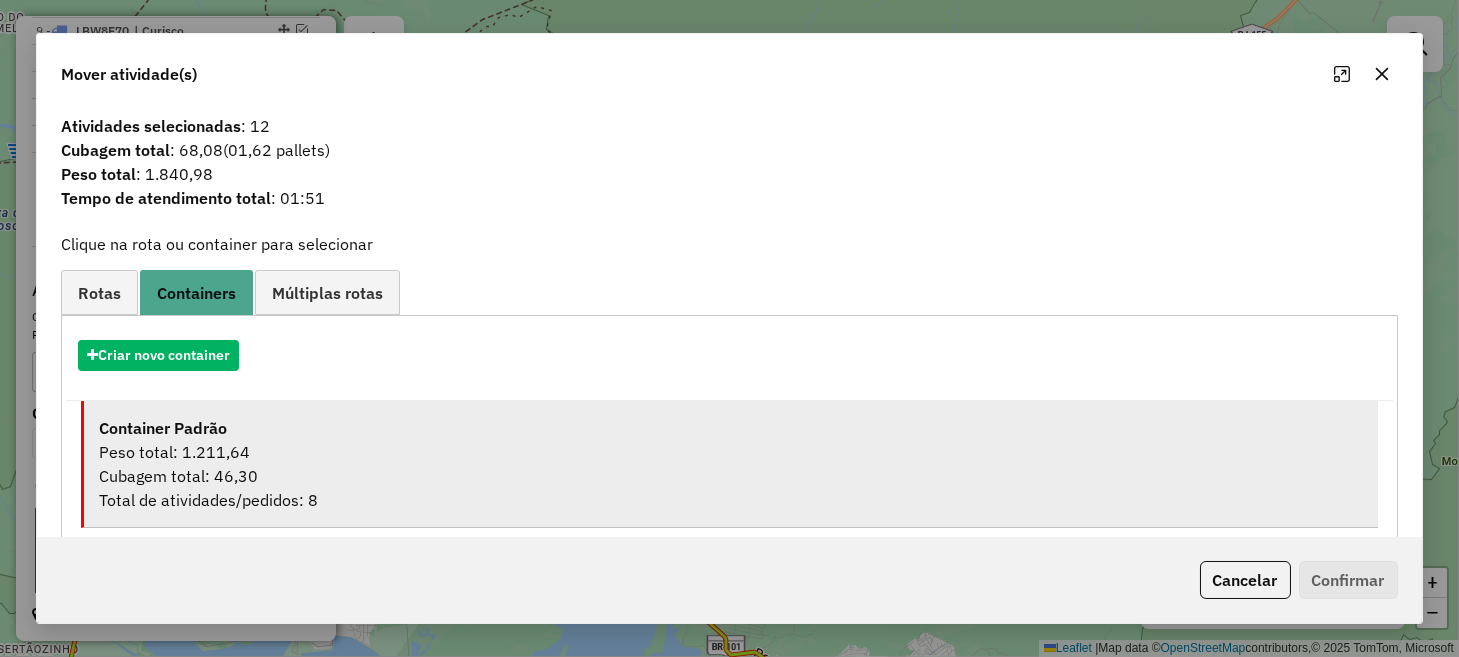 click on "Container Padrão" at bounding box center (730, 428) 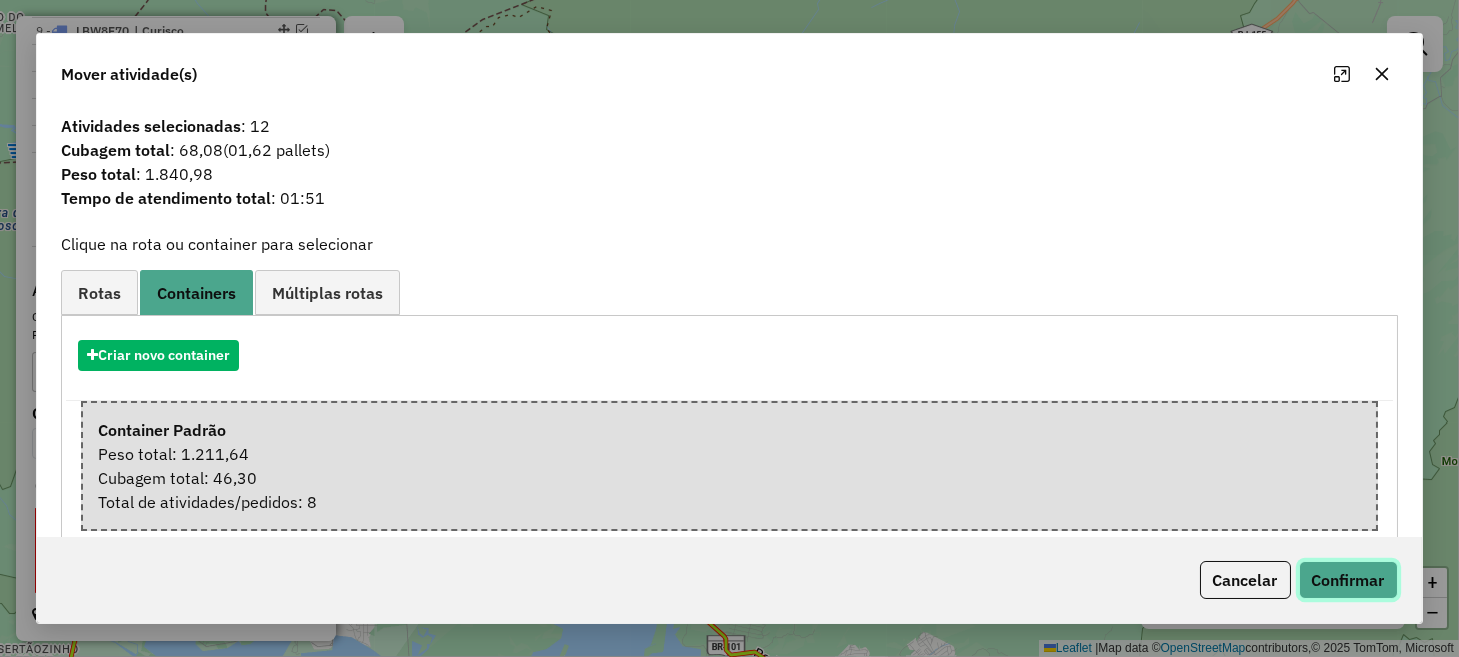 click on "Confirmar" 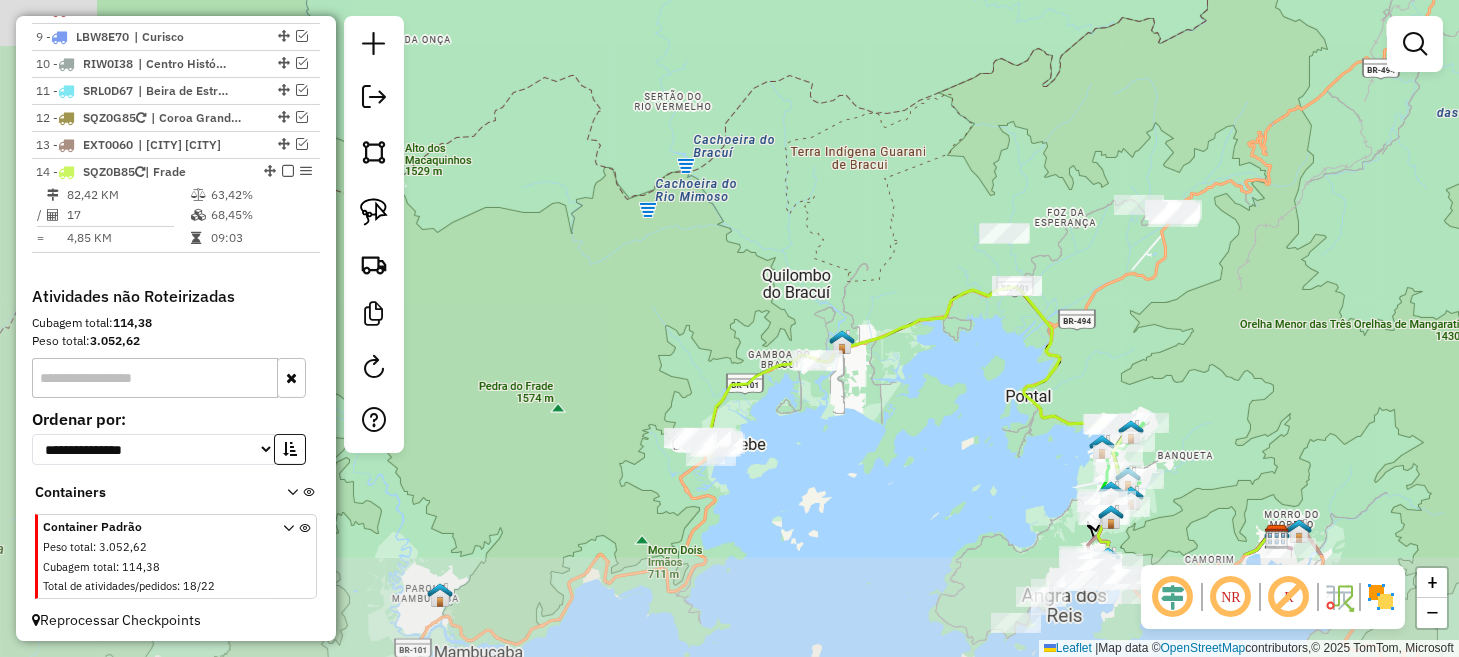drag, startPoint x: 587, startPoint y: 547, endPoint x: 959, endPoint y: 375, distance: 409.839 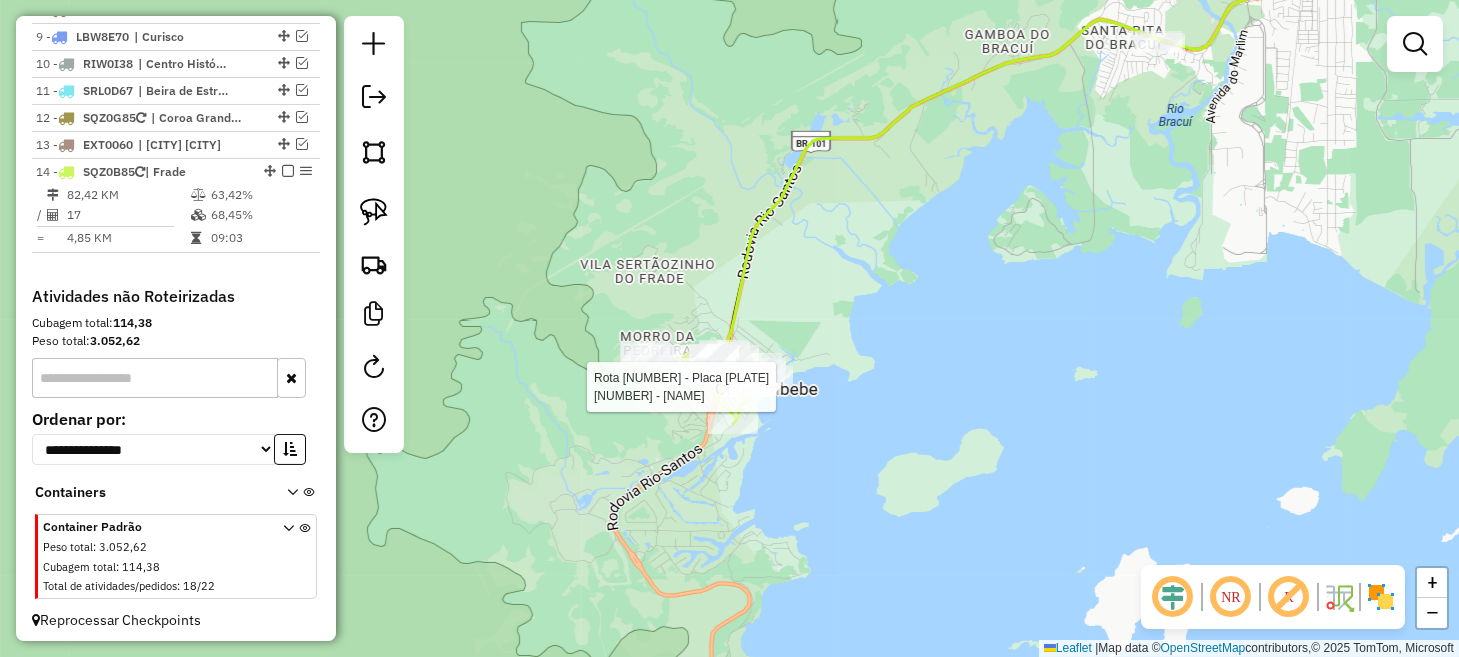 select on "**********" 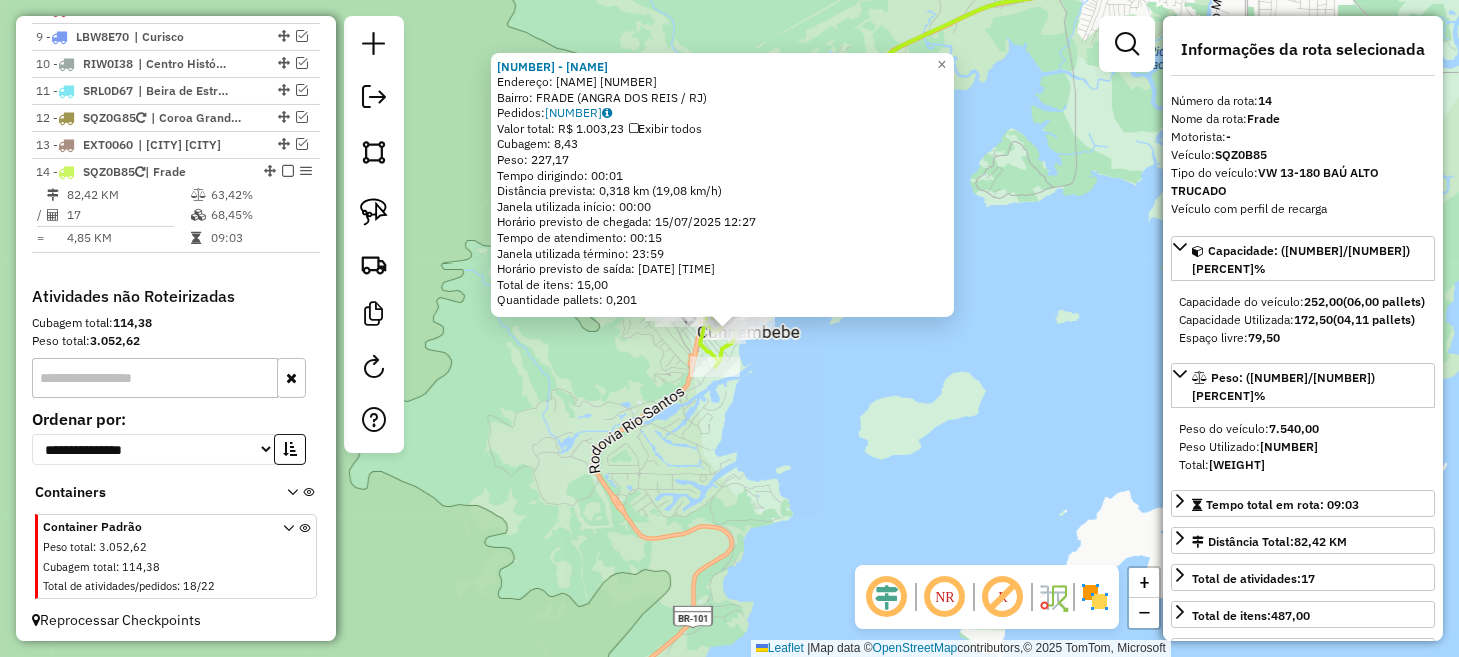 click on "[NUMBER] - [NAME] [LAST NAME]  Endereço:  SILVA TRAVASSOS [NUMBER]   Bairro: FRADE ([CITY] / [STATE])   Pedidos:  [NUMBER]   Valor total: R$ [NUMBER]   Exibir todos   Cubagem: [NUMBER]  Peso: [NUMBER]  Tempo dirigindo: [TIME]   Distância prevista: [NUMBER] km ([NUMBER] km/h)   Janela utilizada início: [TIME]   Horário previsto de chegada: [DATE] [TIME]   Tempo de atendimento: [TIME]   Janela utilizada término: [TIME]   Horário previsto de saída: [DATE] [TIME]   Total de itens: [NUMBER]   Quantidade pallets: [NUMBER]  × Janela de atendimento Grade de atendimento Capacidade Transportadoras Veículos Cliente Pedidos  Rotas Selecione os dias de semana para filtrar as janelas de atendimento  Seg   Ter   Qua   Qui   Sex   Sáb   Dom  Informe o período da janela de atendimento: De: [TIME] Até: [TIME]  Filtrar exatamente a janela do cliente  Considerar janela de atendimento padrão  Selecione os dias de semana para filtrar as grades de atendimento  Seg   Ter   Qua   Qui   Sex   Sáb   Dom   Considerar clientes sem dia de atendimento cadastrado +" 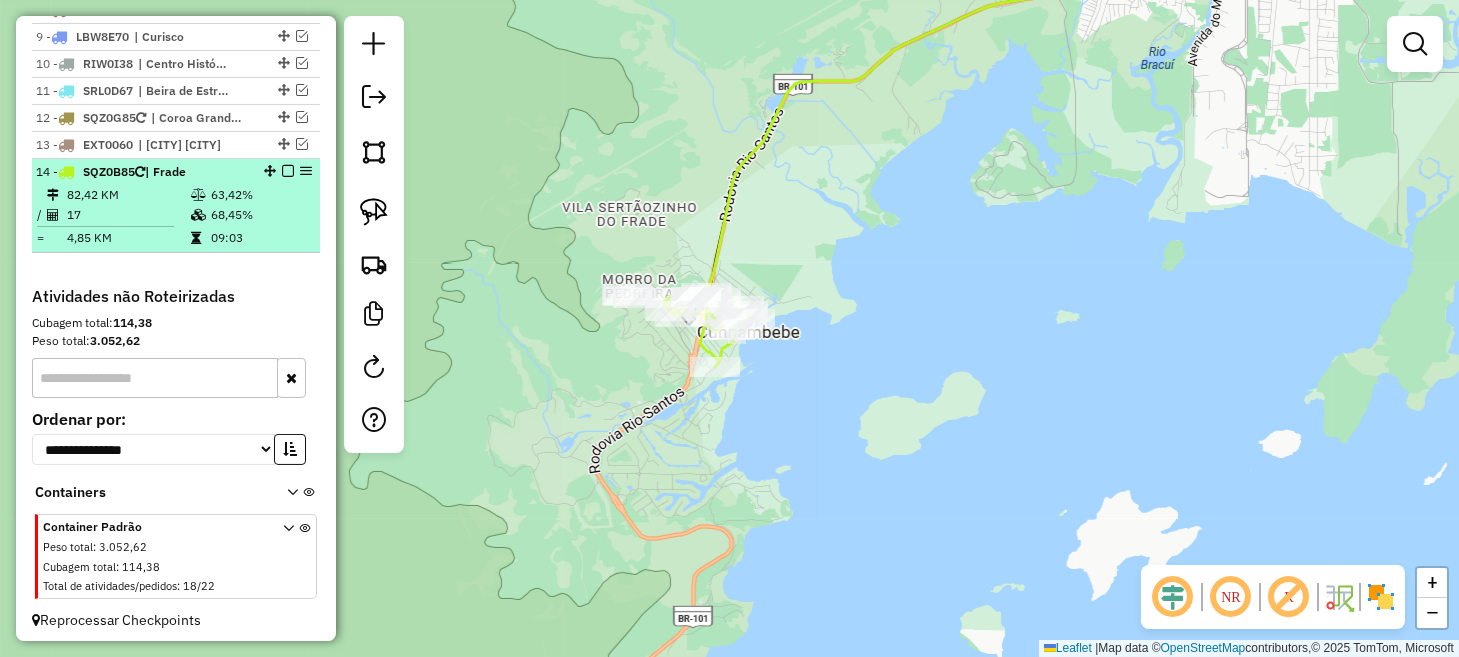 click at bounding box center [288, 171] 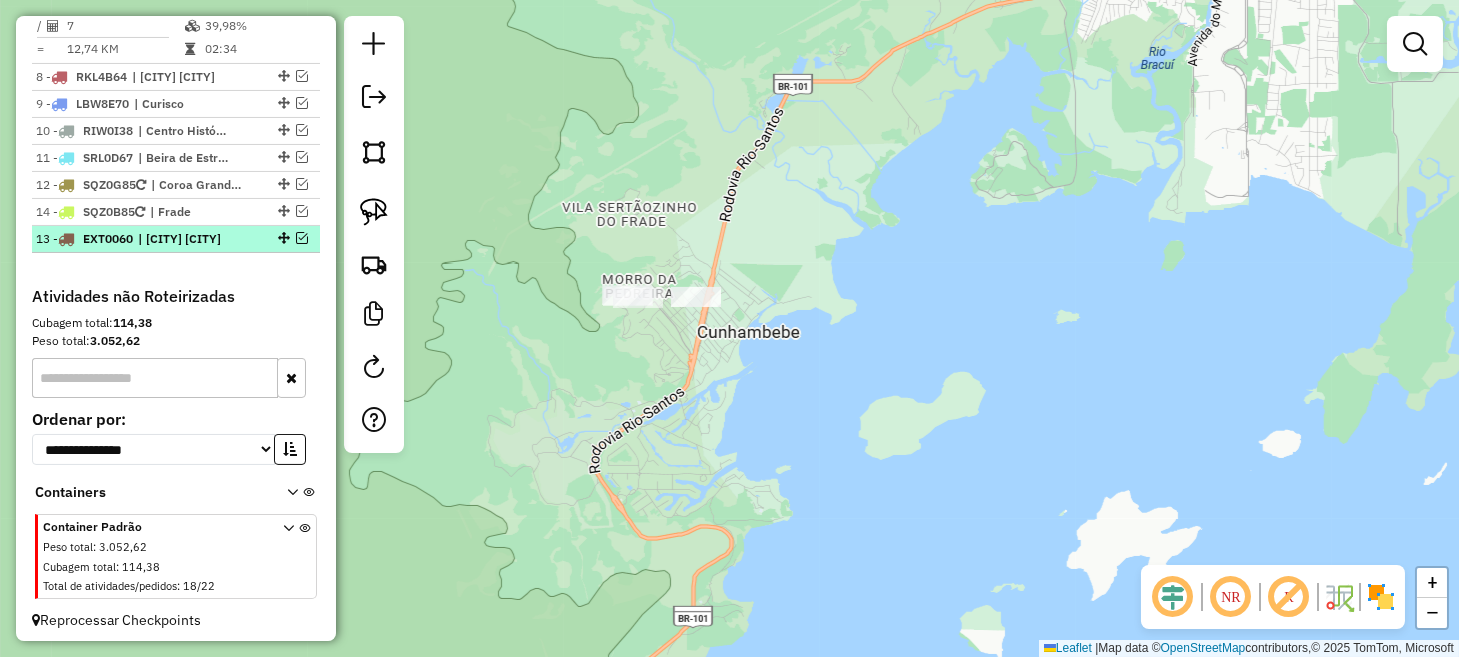 drag, startPoint x: 273, startPoint y: 205, endPoint x: 275, endPoint y: 242, distance: 37.054016 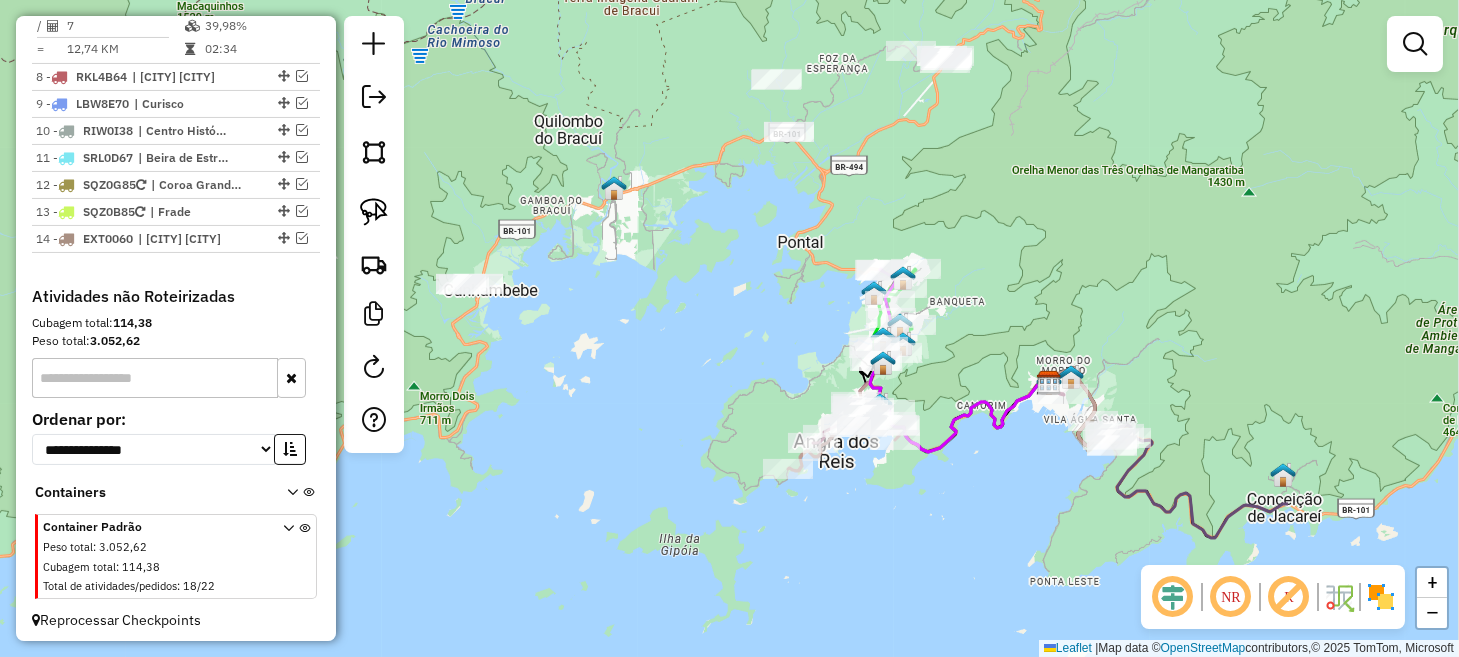 drag, startPoint x: 931, startPoint y: 380, endPoint x: 619, endPoint y: 347, distance: 313.74033 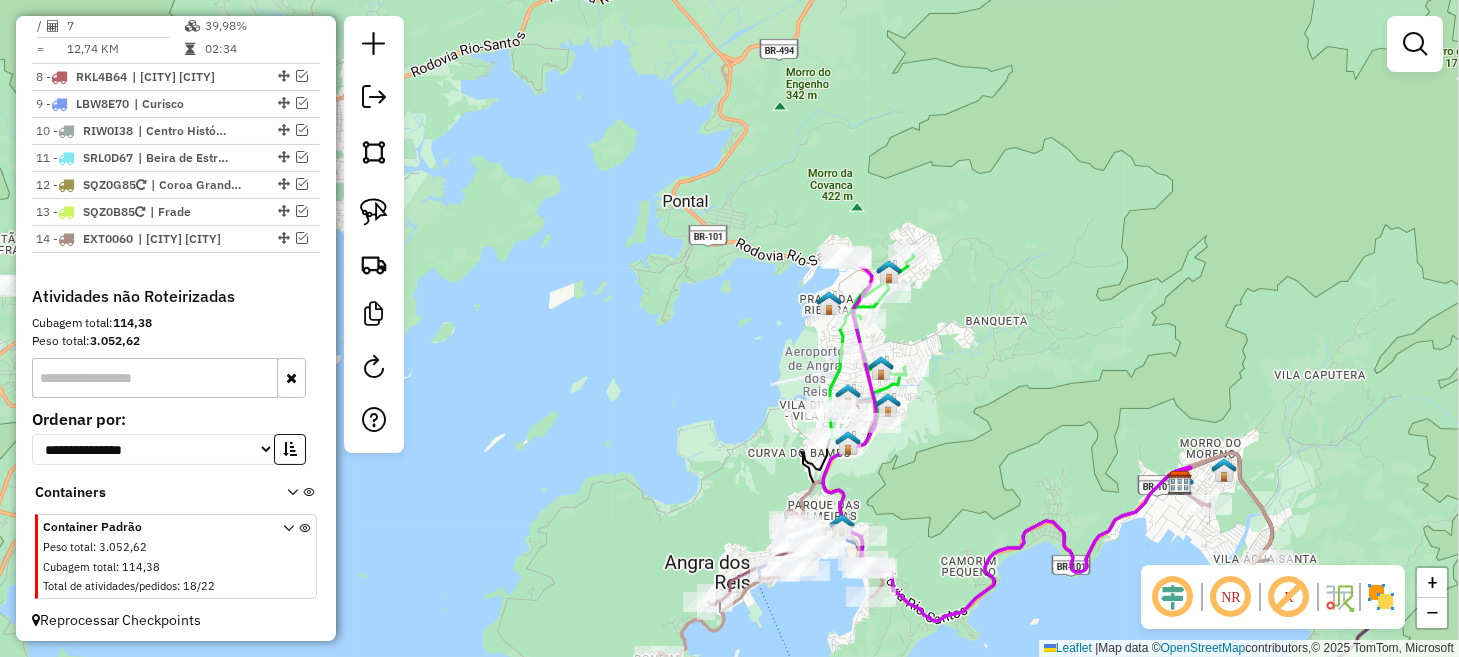 drag, startPoint x: 932, startPoint y: 482, endPoint x: 911, endPoint y: 453, distance: 35.805027 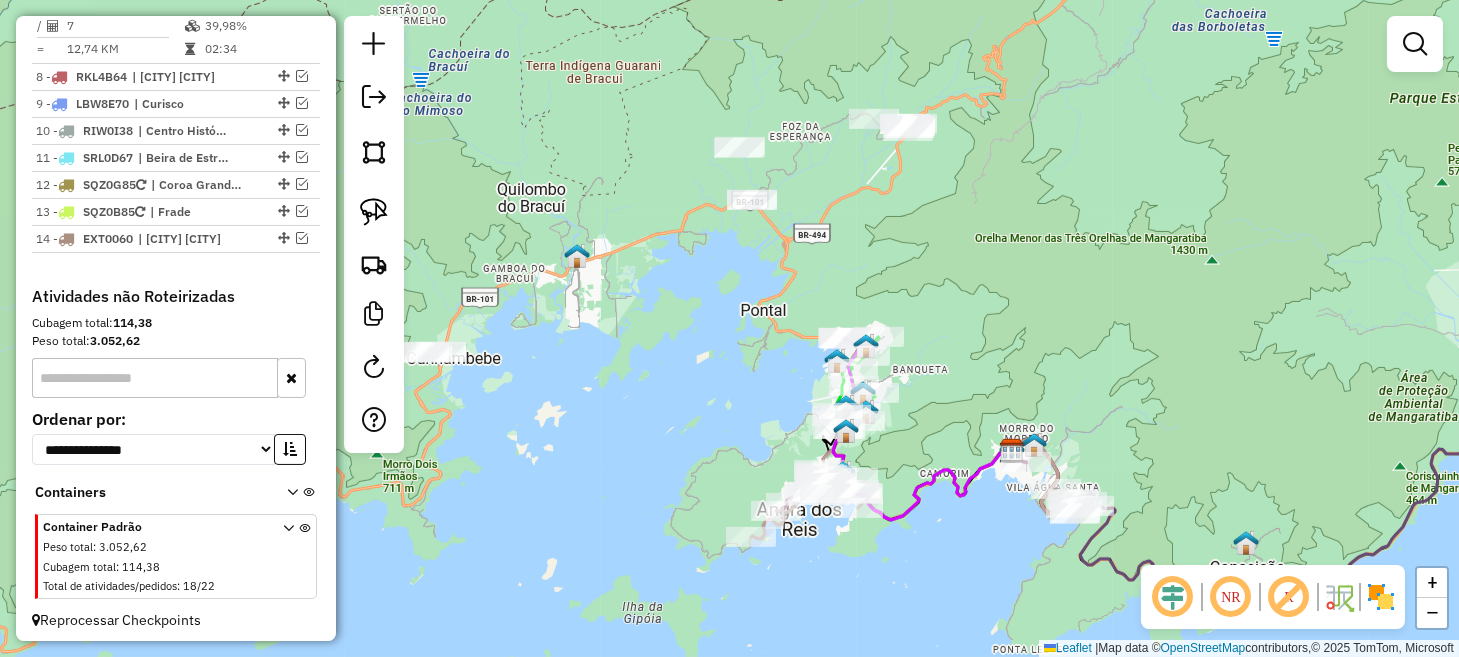 drag, startPoint x: 614, startPoint y: 461, endPoint x: 634, endPoint y: 400, distance: 64.195015 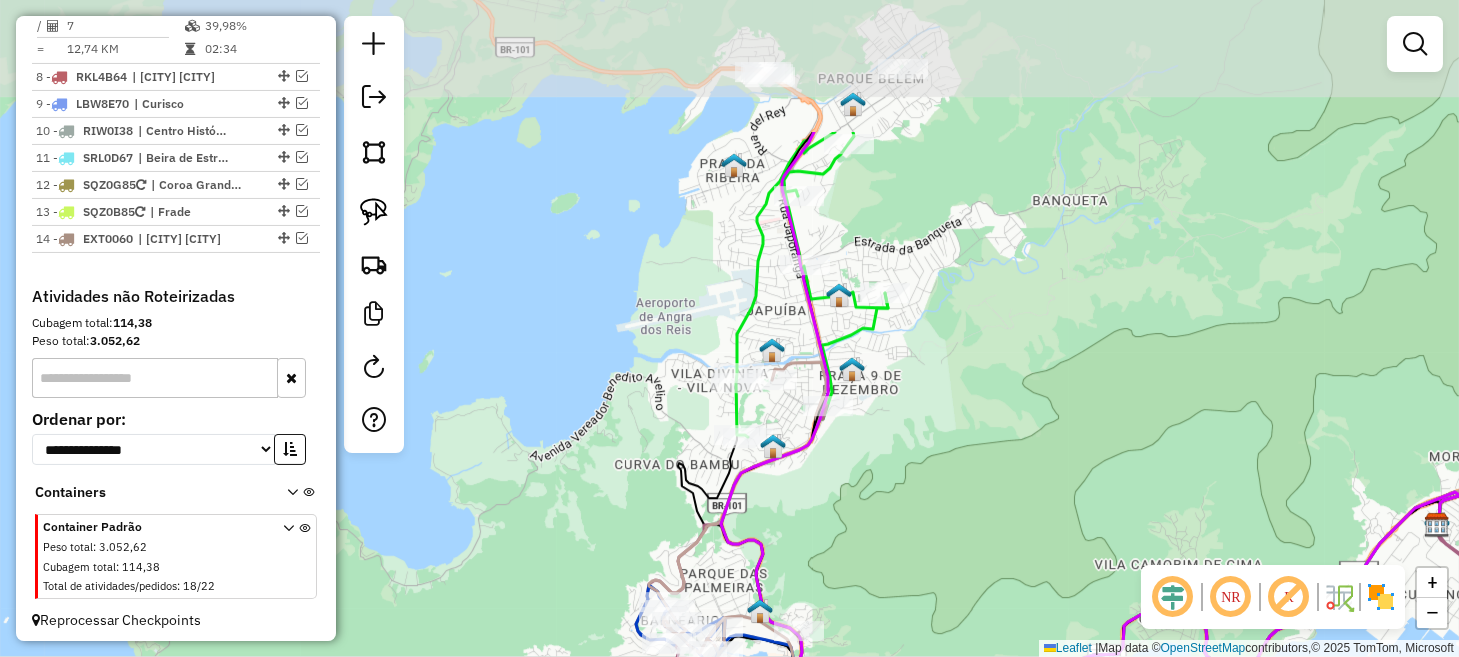 drag, startPoint x: 905, startPoint y: 251, endPoint x: 828, endPoint y: 514, distance: 274.04013 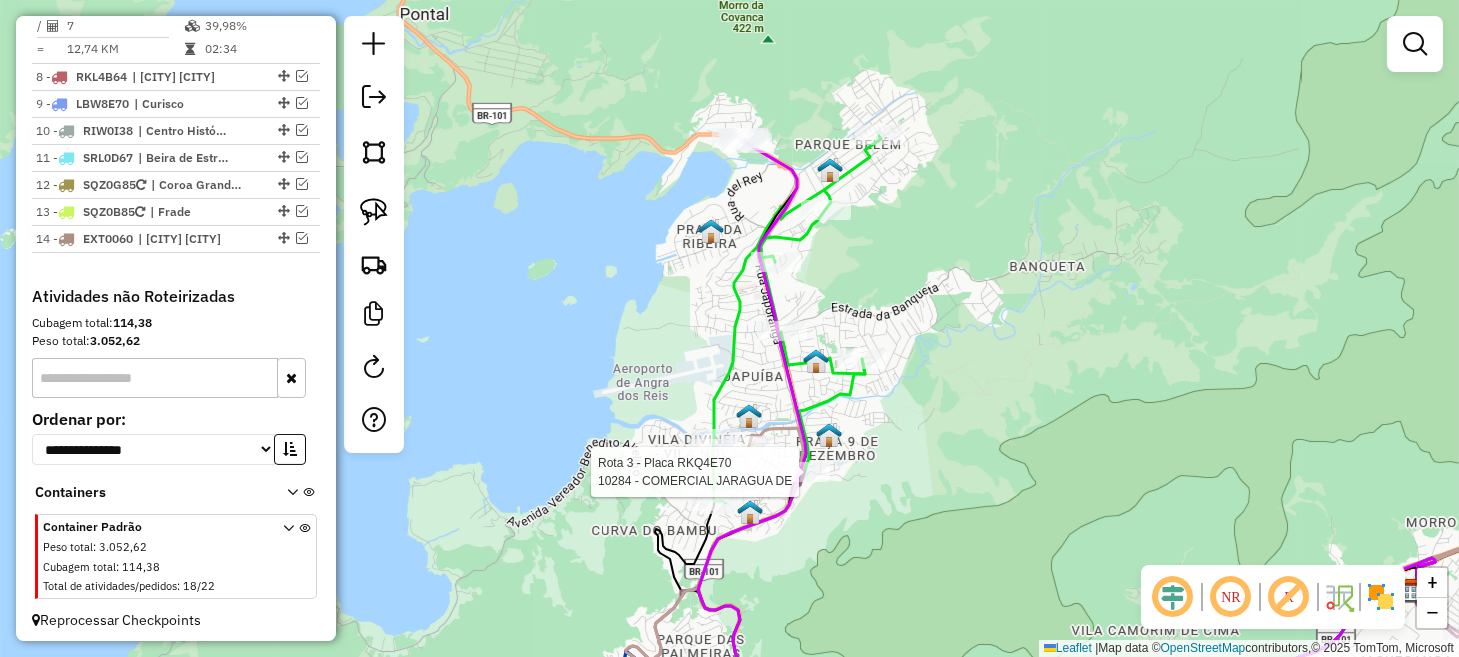 select on "**********" 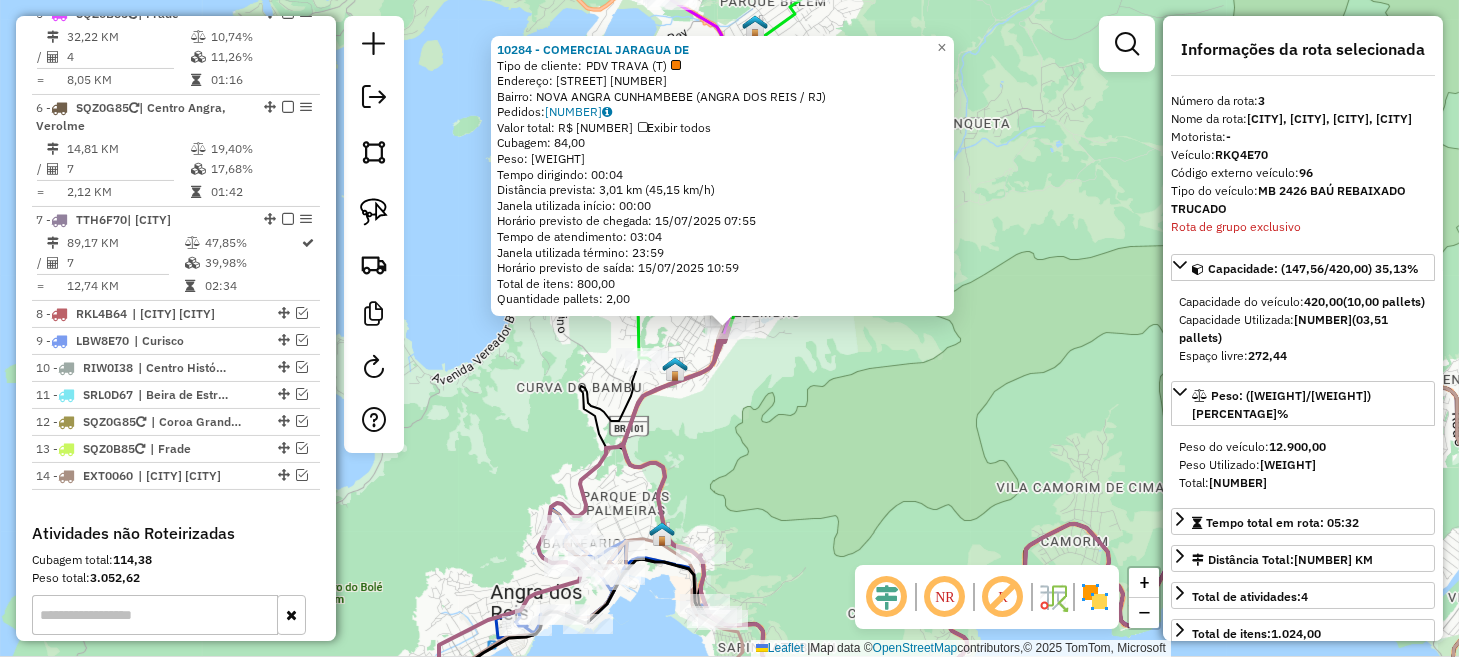 scroll, scrollTop: 1004, scrollLeft: 0, axis: vertical 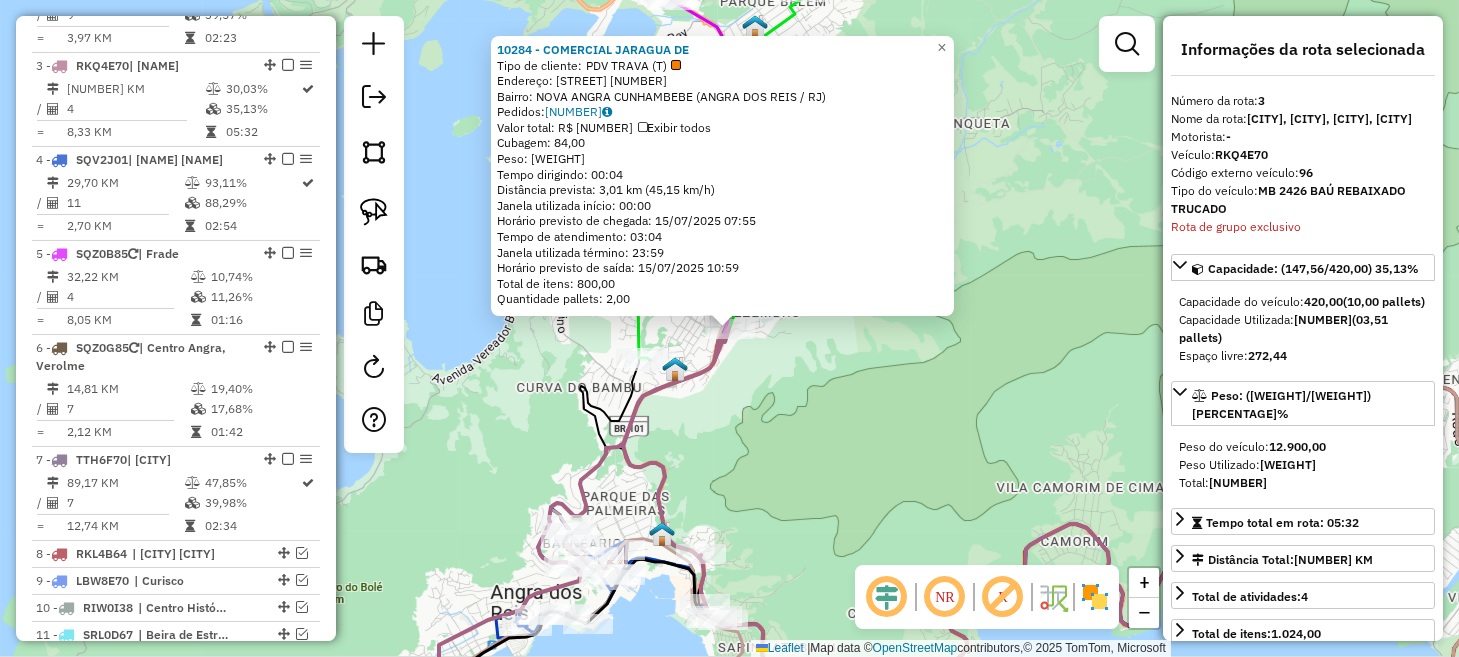 click on "10284 - COMERCIAL JARAGUA DE Tipo de cliente: PDV TRAVA (T) Endereço: [STREET_NAME] 133 Bairro: [BAIRRO_NAME] [CITY] ([CITY] / [STATE]) Pedidos: 14852752 Valor total: R$ 7.872,00 Exibir todos Cubagem: 84,00 Peso: 2.112,00 Tempo dirigindo: 00:04 Distância prevista: 3,01 km (45,15 km/h) Janela utilizada início: 00:00 Horário previsto de chegada: 15/07/2025 07:55 Tempo de atendimento: 03:04 Janela utilizada término: 23:59 Horário previsto de saída: 15/07/2025 10:59 Total de itens: 800,00 Quantidade pallets: 2,00 × Janela de atendimento Grade de atendimento Capacidade Transportadoras Veículos Cliente Pedidos Rotas Selecione os dias de semana para filtrar as janelas de atendimento Seg Ter Qua Qui Sex Sáb Dom Informe o período da janela de atendimento: De: Até: Filtrar exatamente a janela do cliente Considerar janela de atendimento padrão Selecione os dias de semana para filtrar as grades de atendimento Seg Ter Qua Qui Sex" 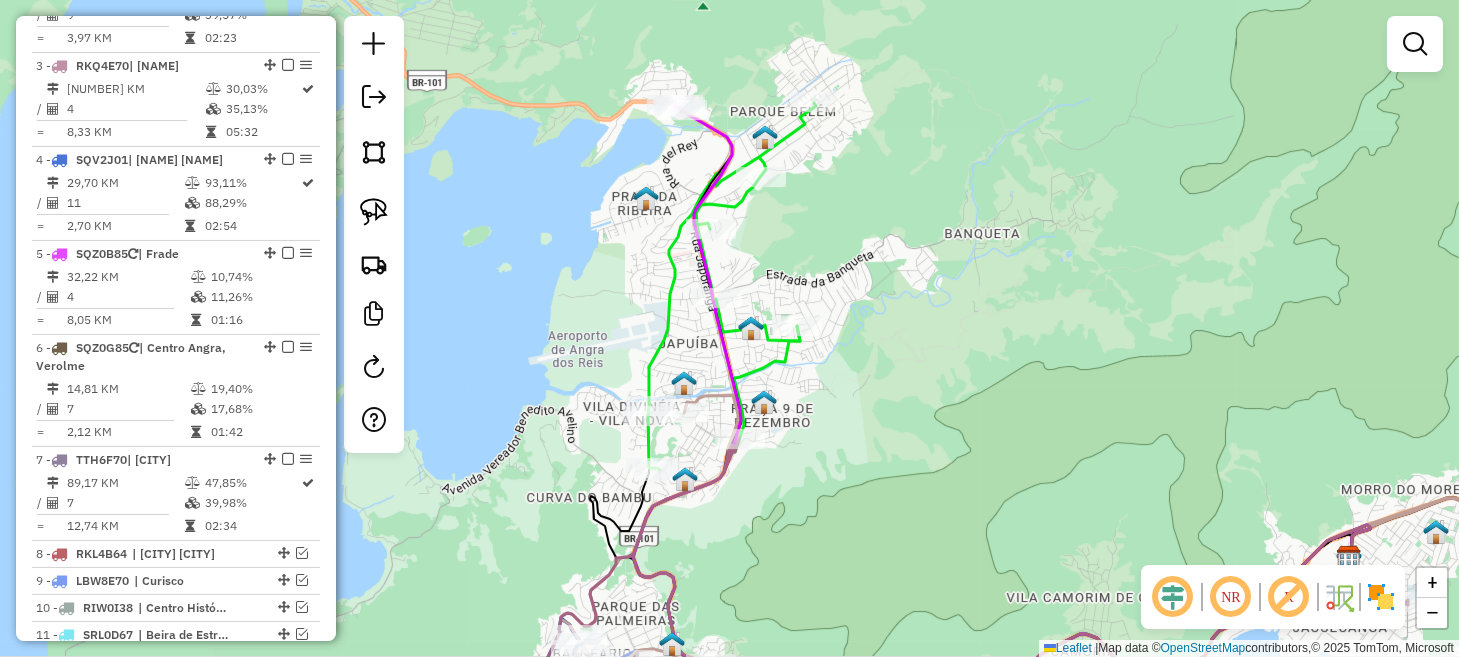 drag, startPoint x: 894, startPoint y: 387, endPoint x: 904, endPoint y: 496, distance: 109.457756 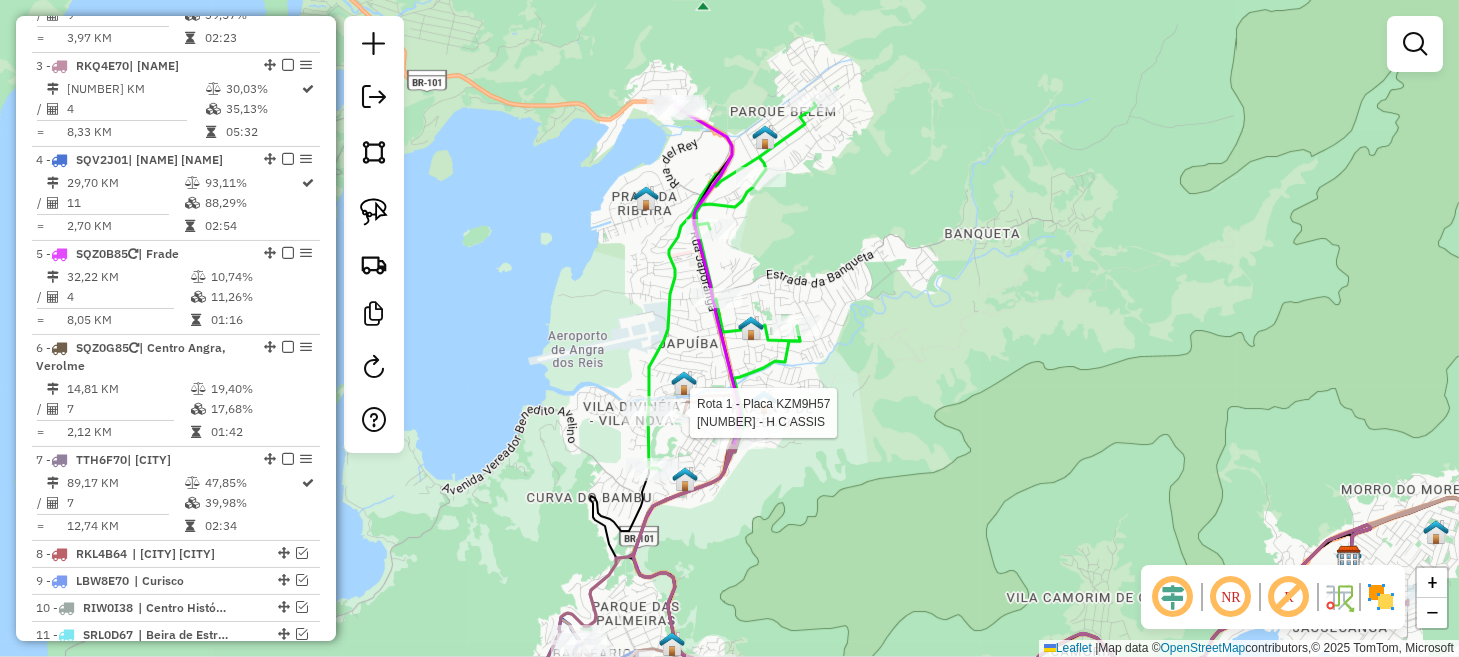 select on "**********" 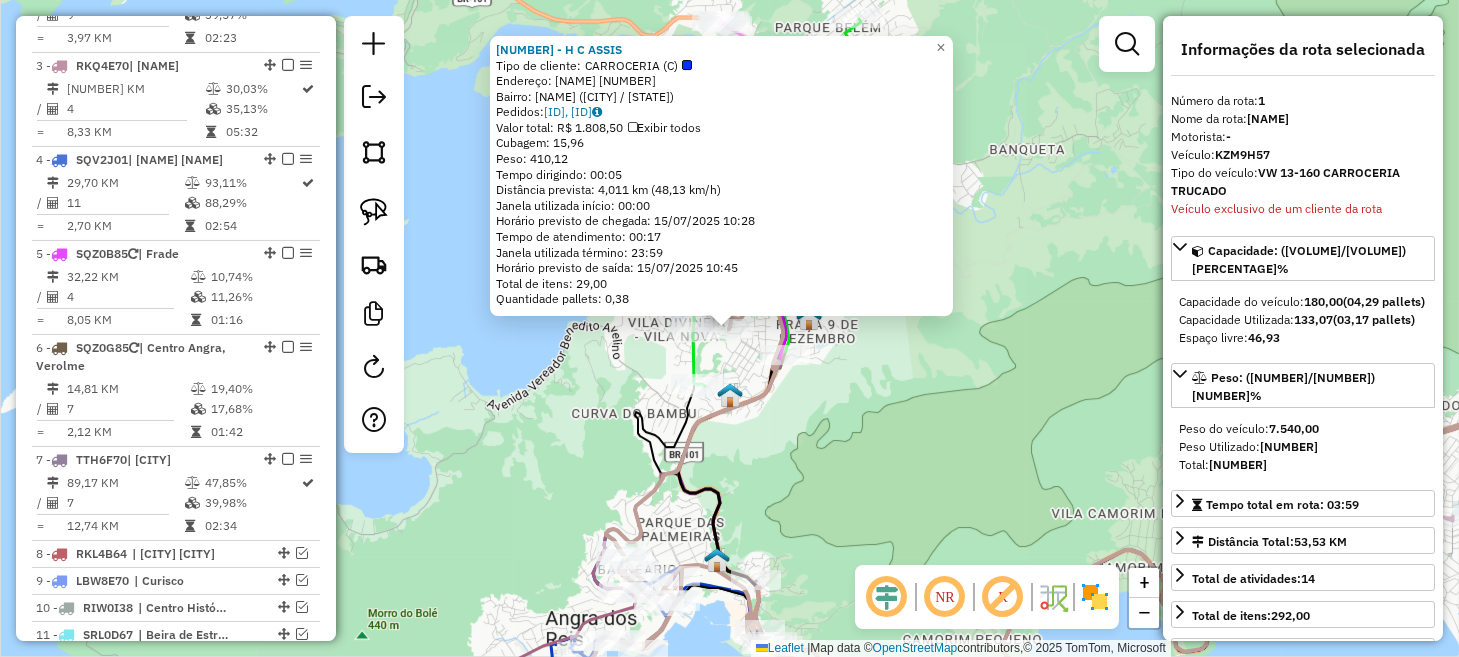 scroll, scrollTop: 799, scrollLeft: 0, axis: vertical 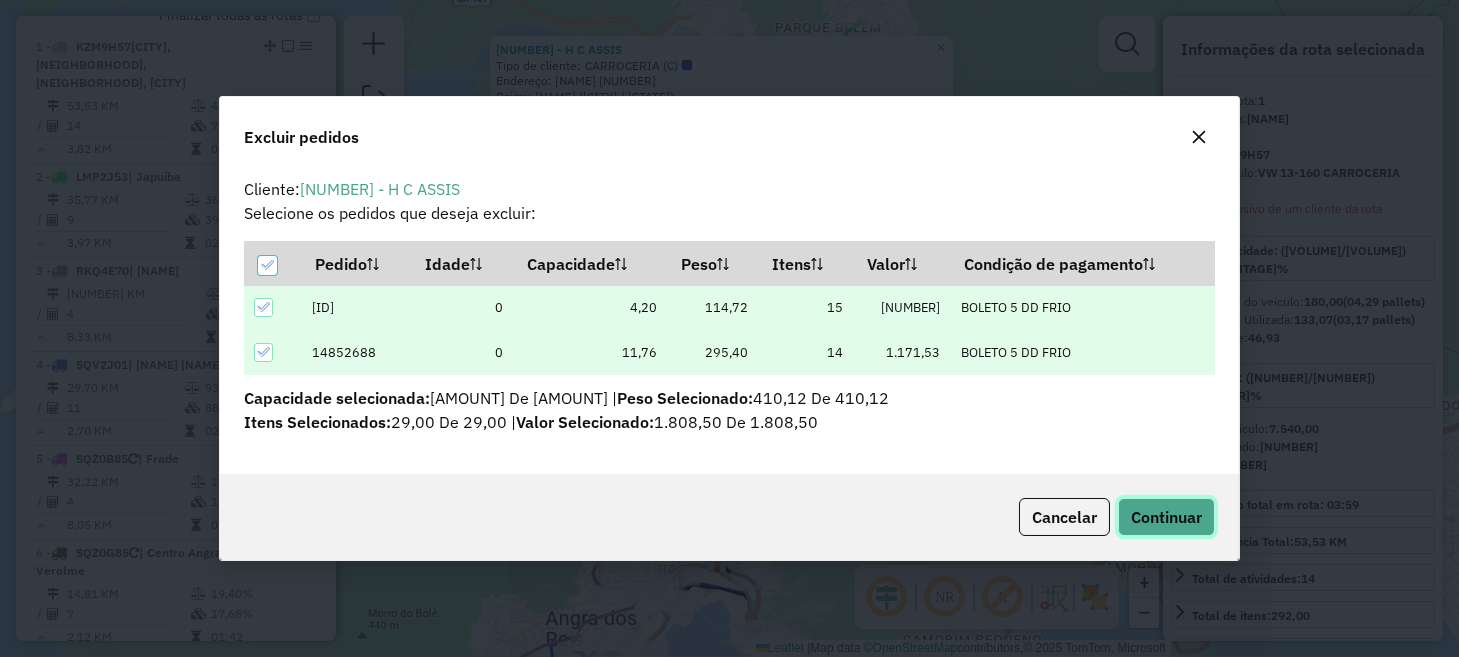 click on "Continuar" 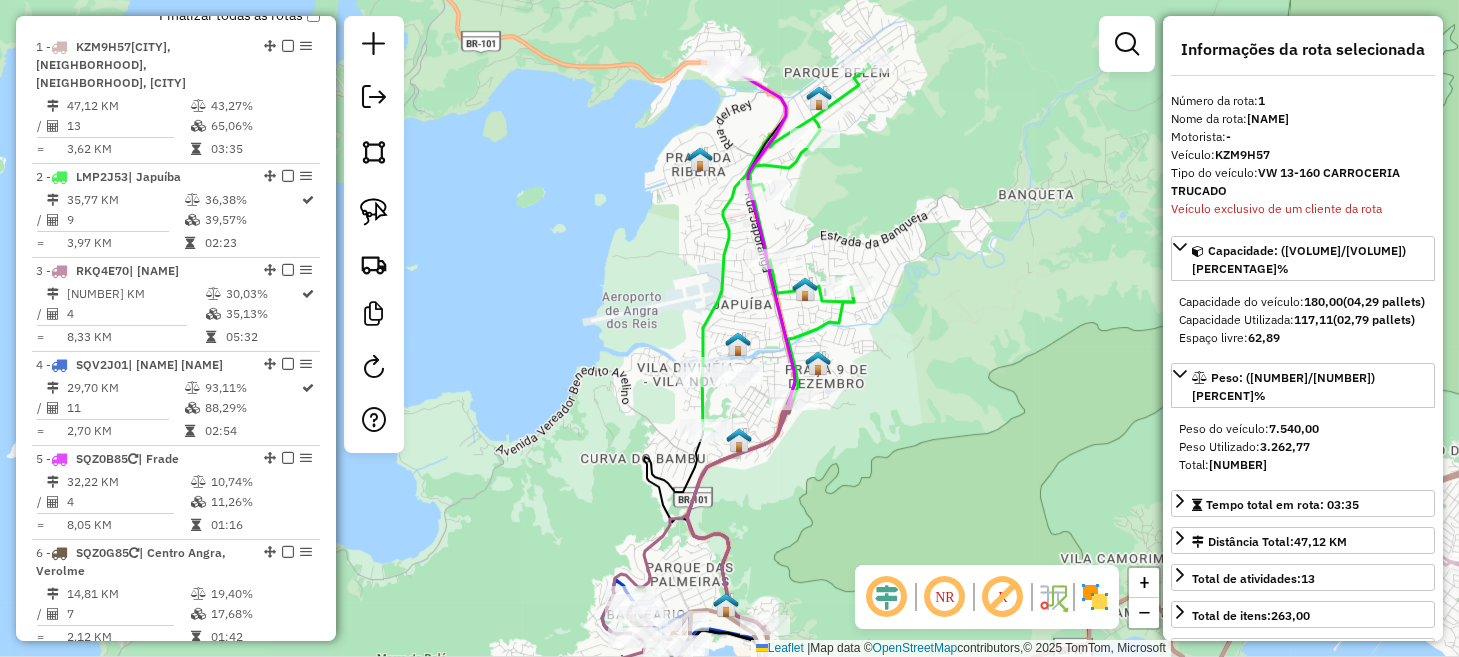 drag, startPoint x: 928, startPoint y: 355, endPoint x: 947, endPoint y: 455, distance: 101.788994 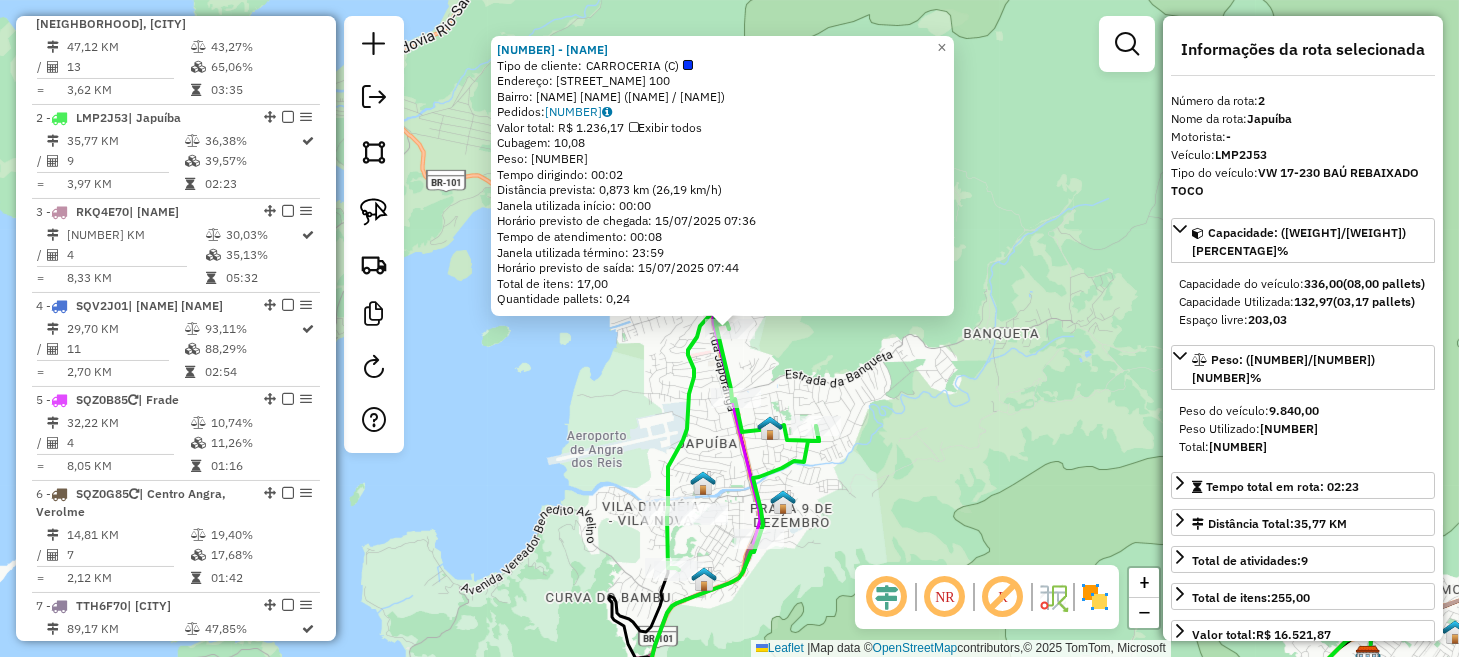 scroll, scrollTop: 909, scrollLeft: 0, axis: vertical 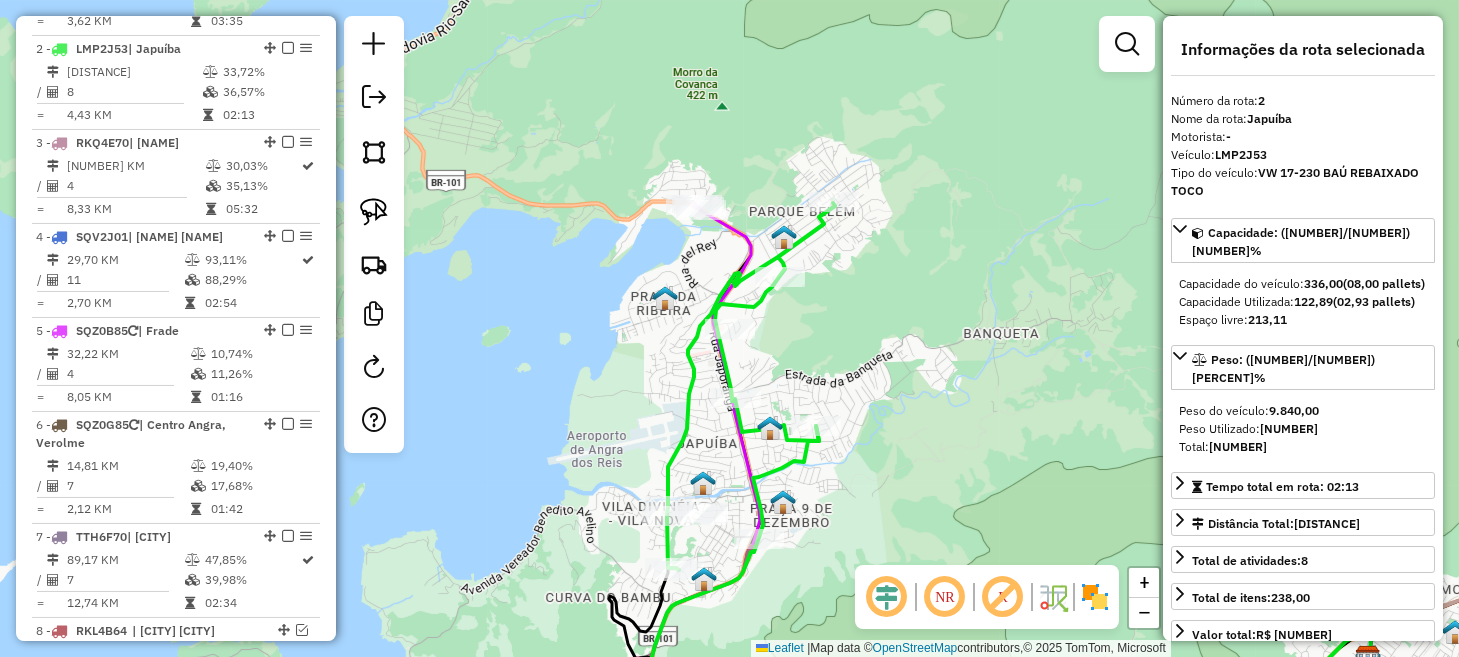 click 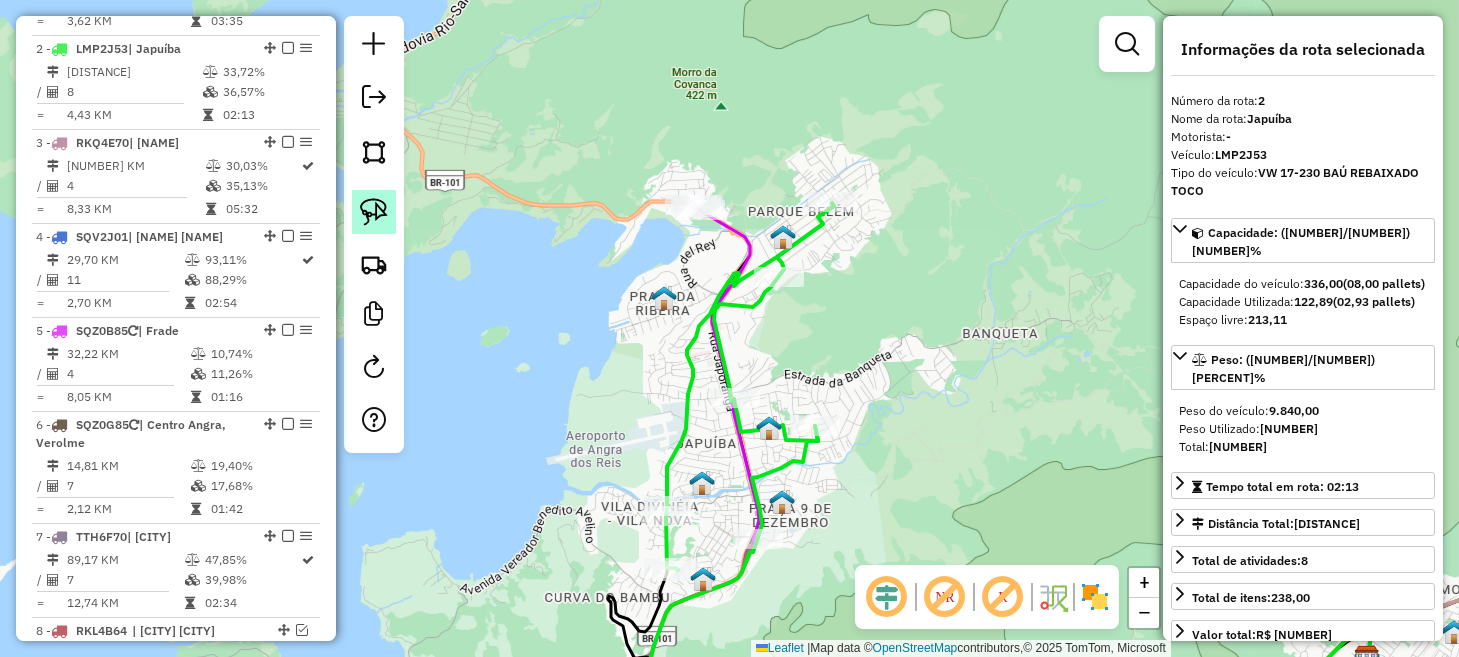 click 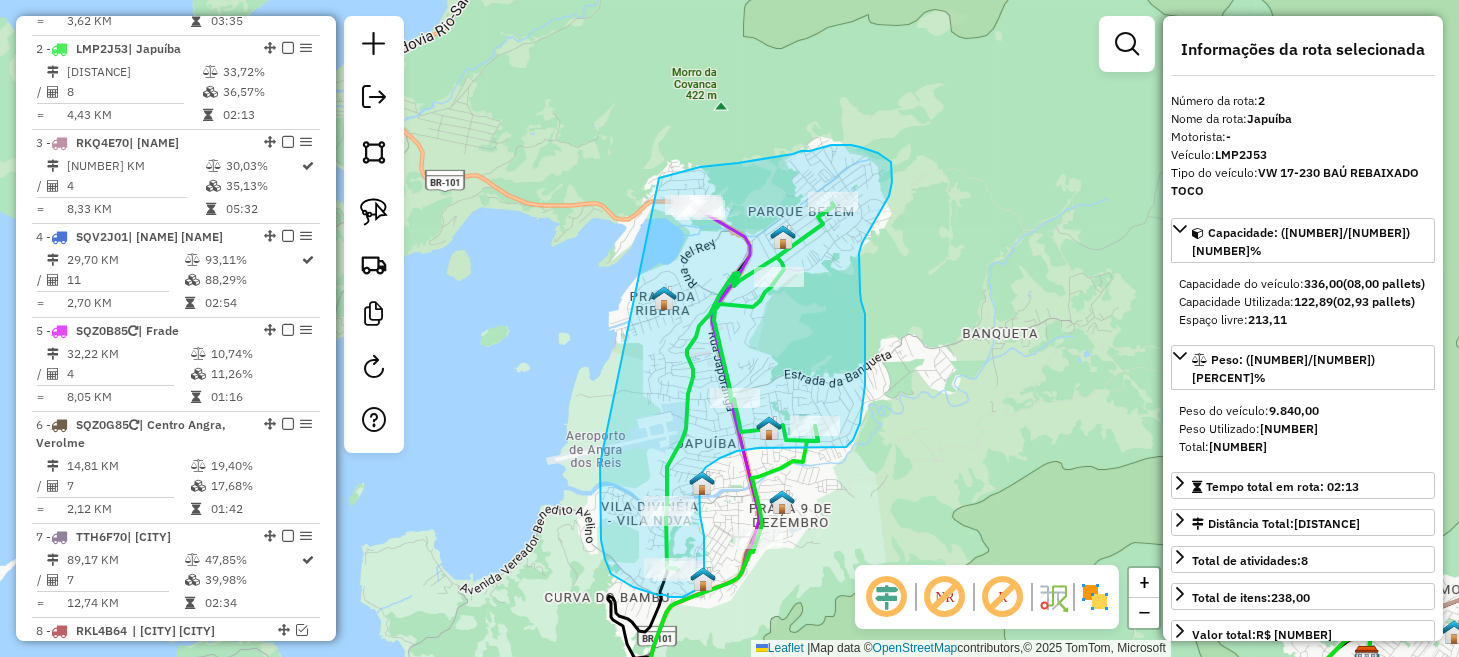 drag, startPoint x: 600, startPoint y: 473, endPoint x: 656, endPoint y: 179, distance: 299.28583 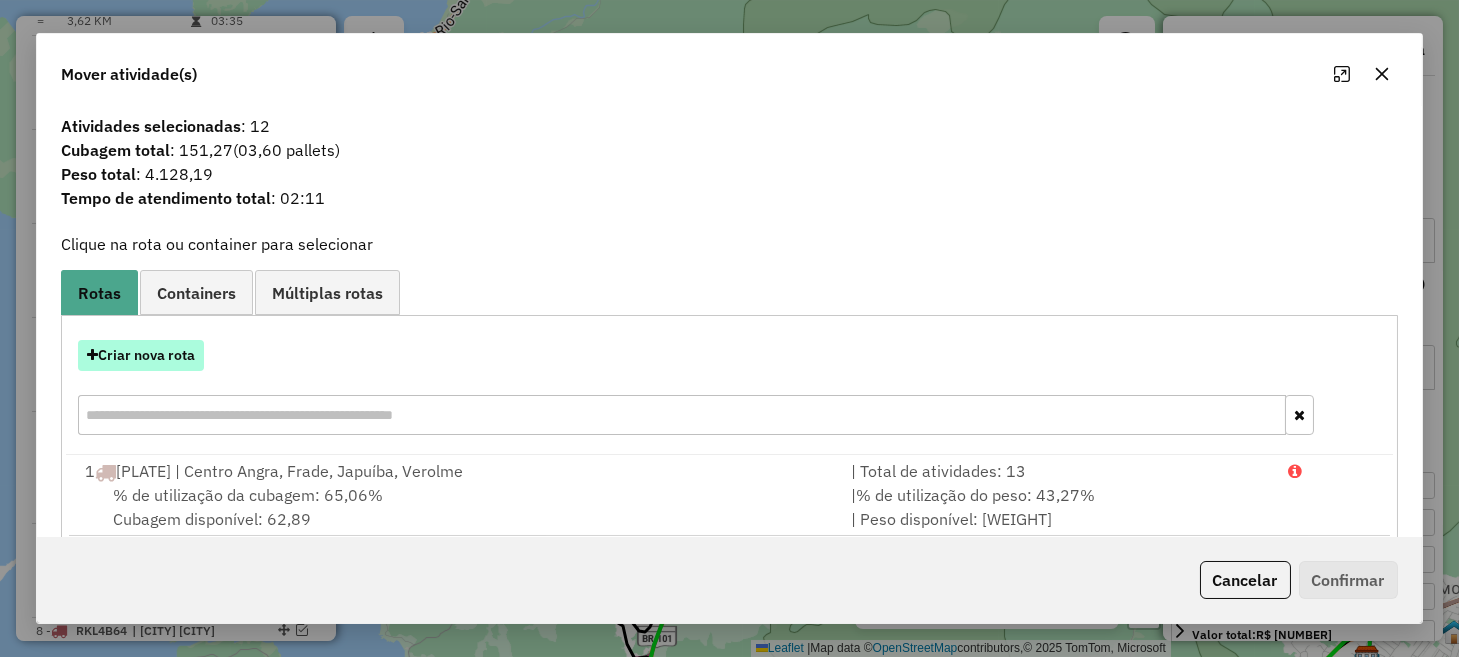 click at bounding box center [92, 355] 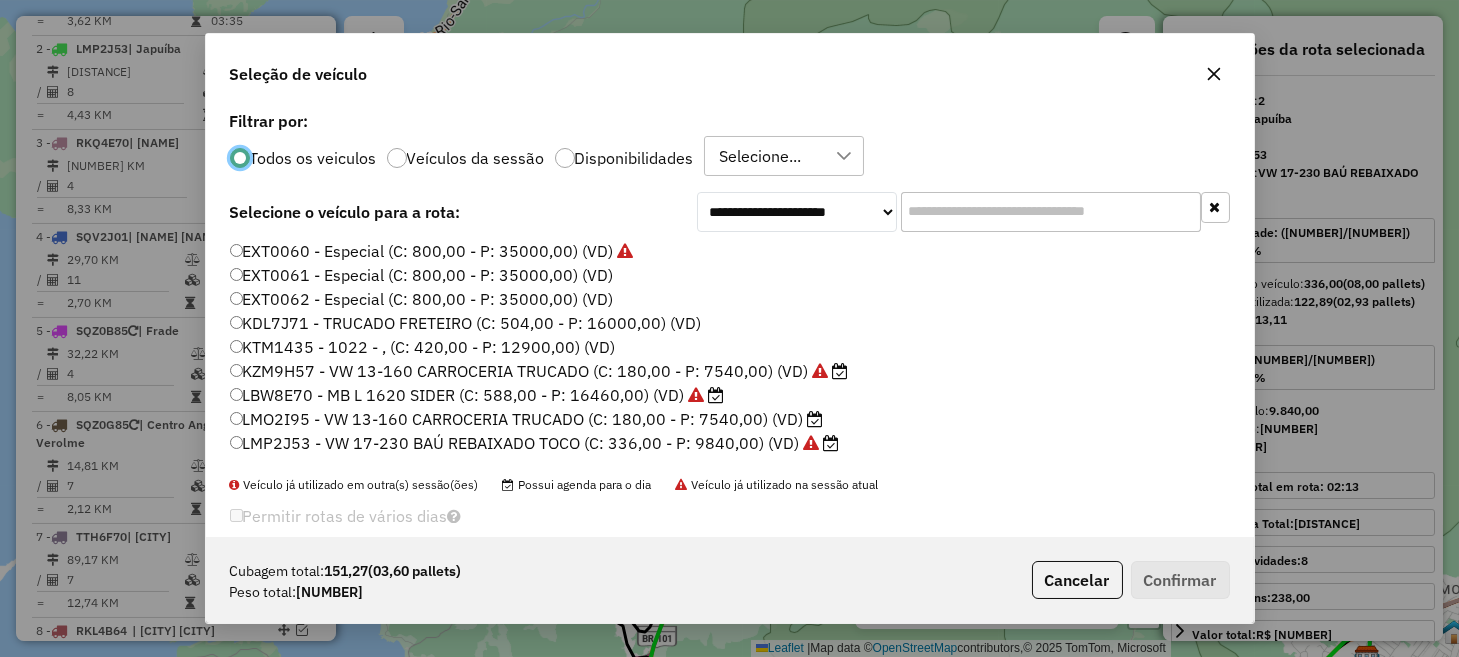 scroll, scrollTop: 10, scrollLeft: 6, axis: both 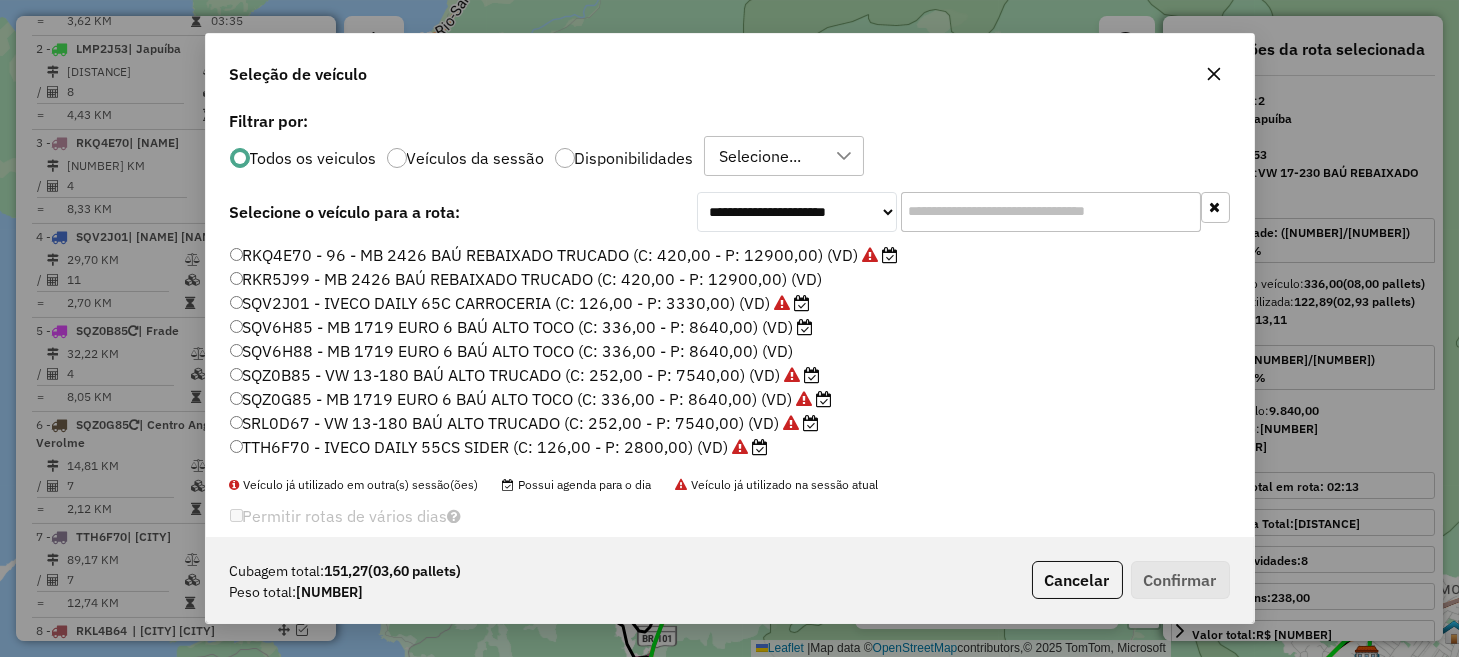 click on "SQV6H85 - MB 1719 EURO 6 BAÚ ALTO TOCO (C: 336,00 - P: 8640,00) (VD)" 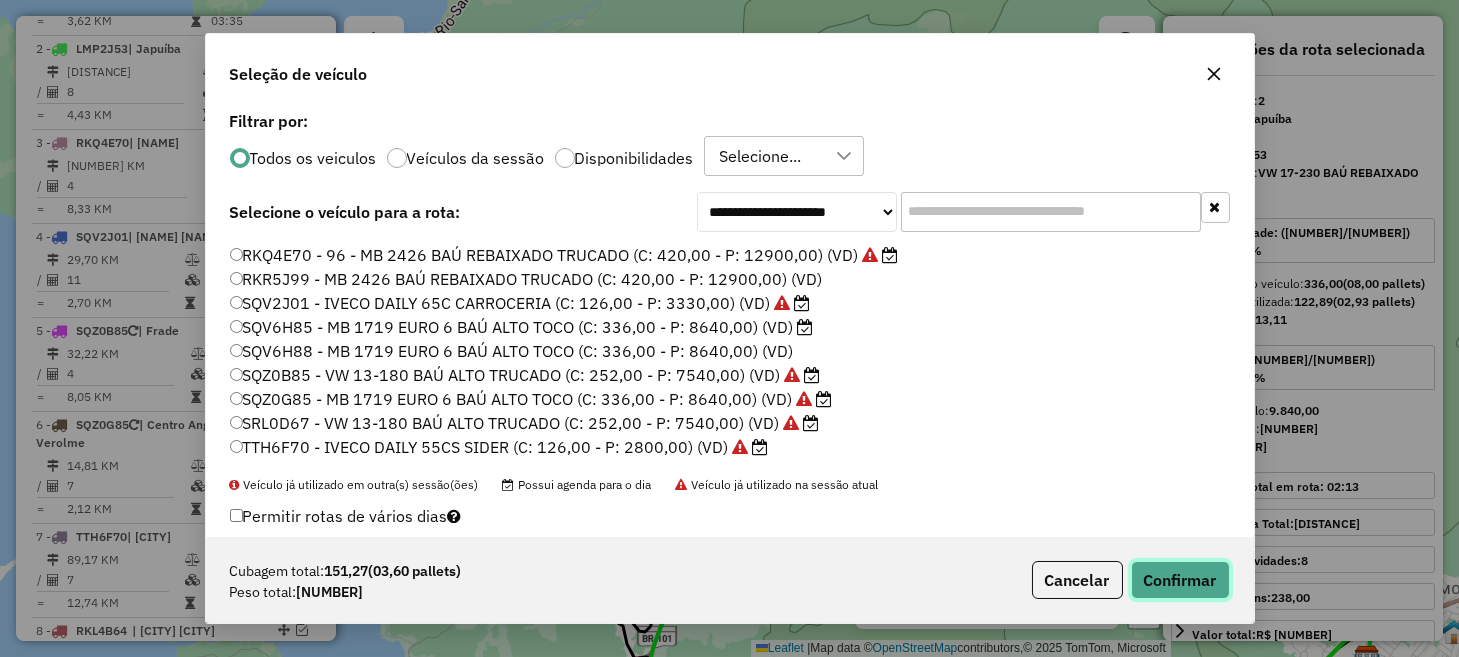 click on "Confirmar" 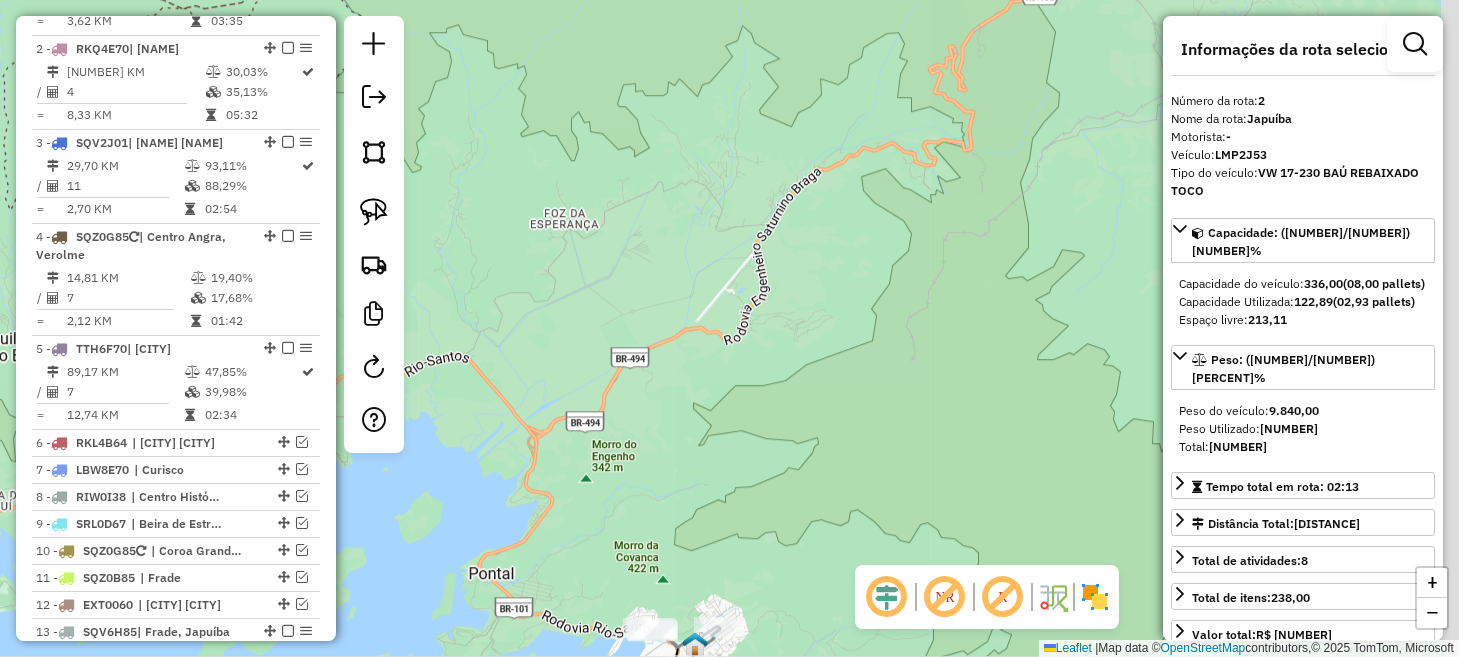 drag, startPoint x: 900, startPoint y: 157, endPoint x: 761, endPoint y: 522, distance: 390.57138 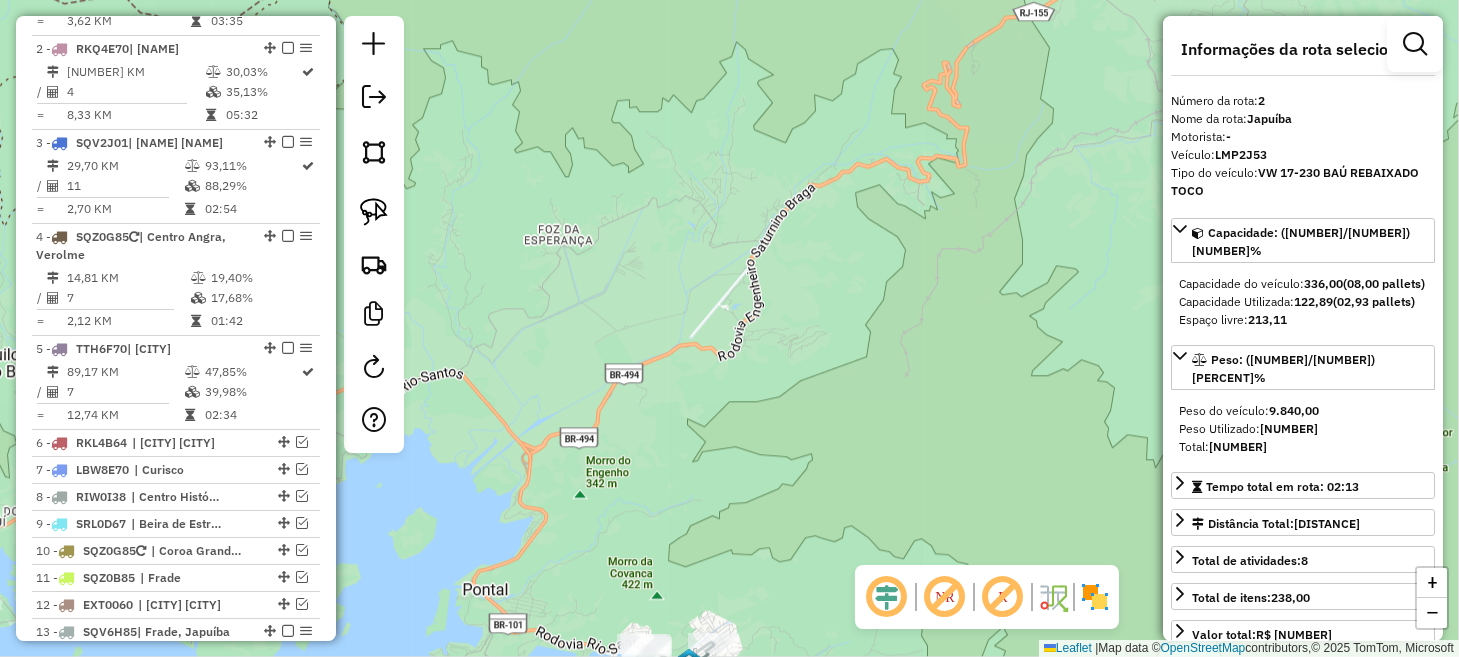 click 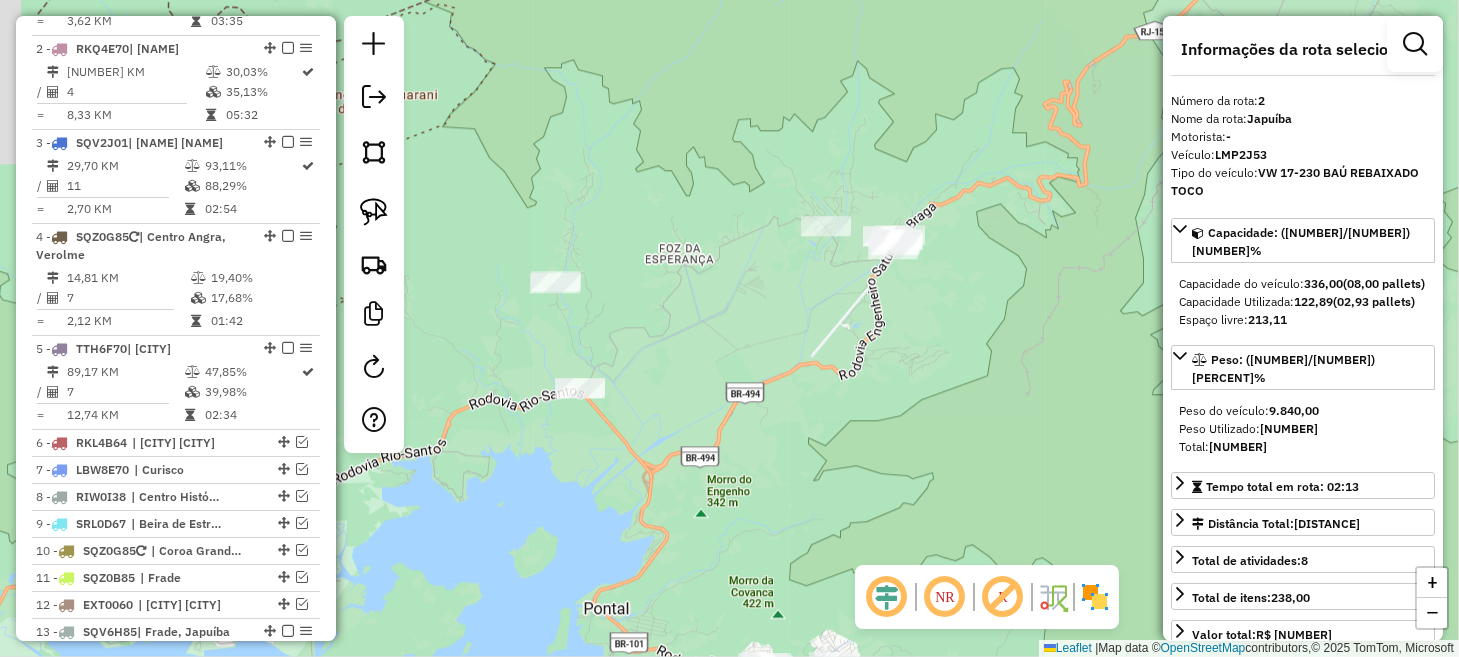 drag, startPoint x: 710, startPoint y: 390, endPoint x: 882, endPoint y: 413, distance: 173.53098 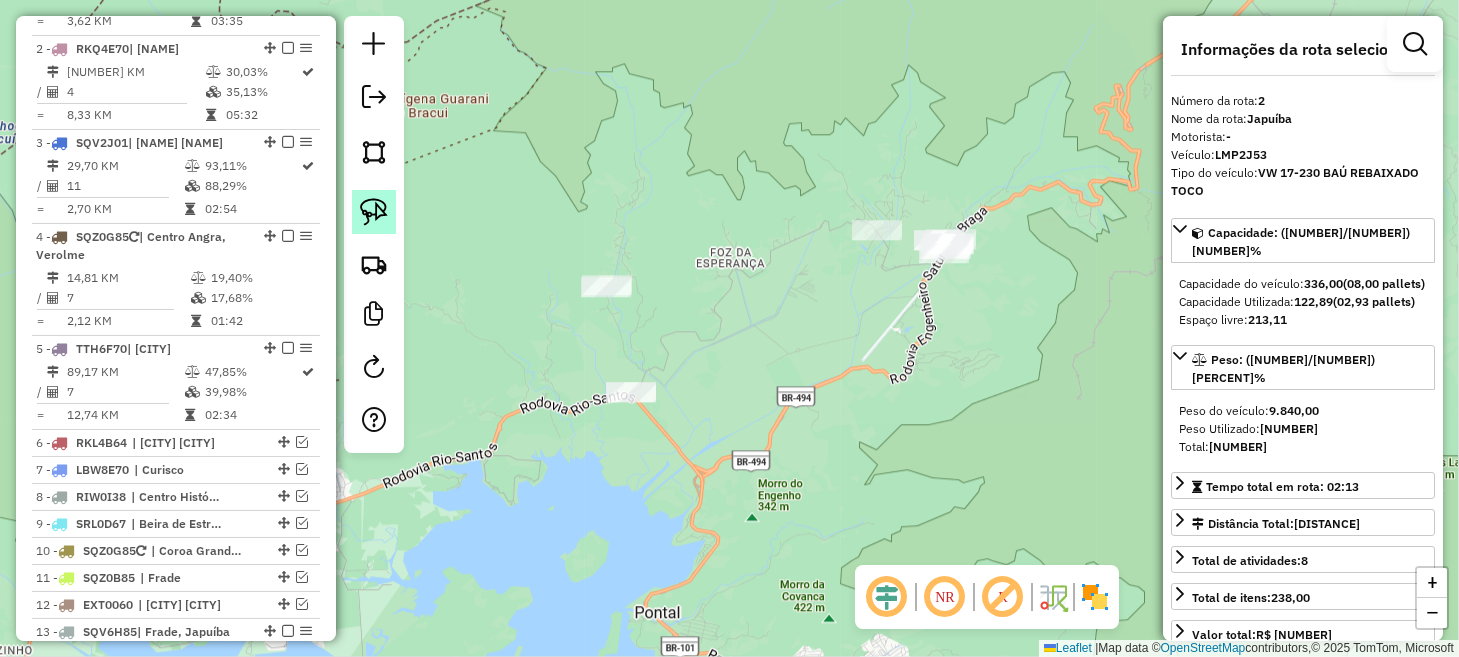 click 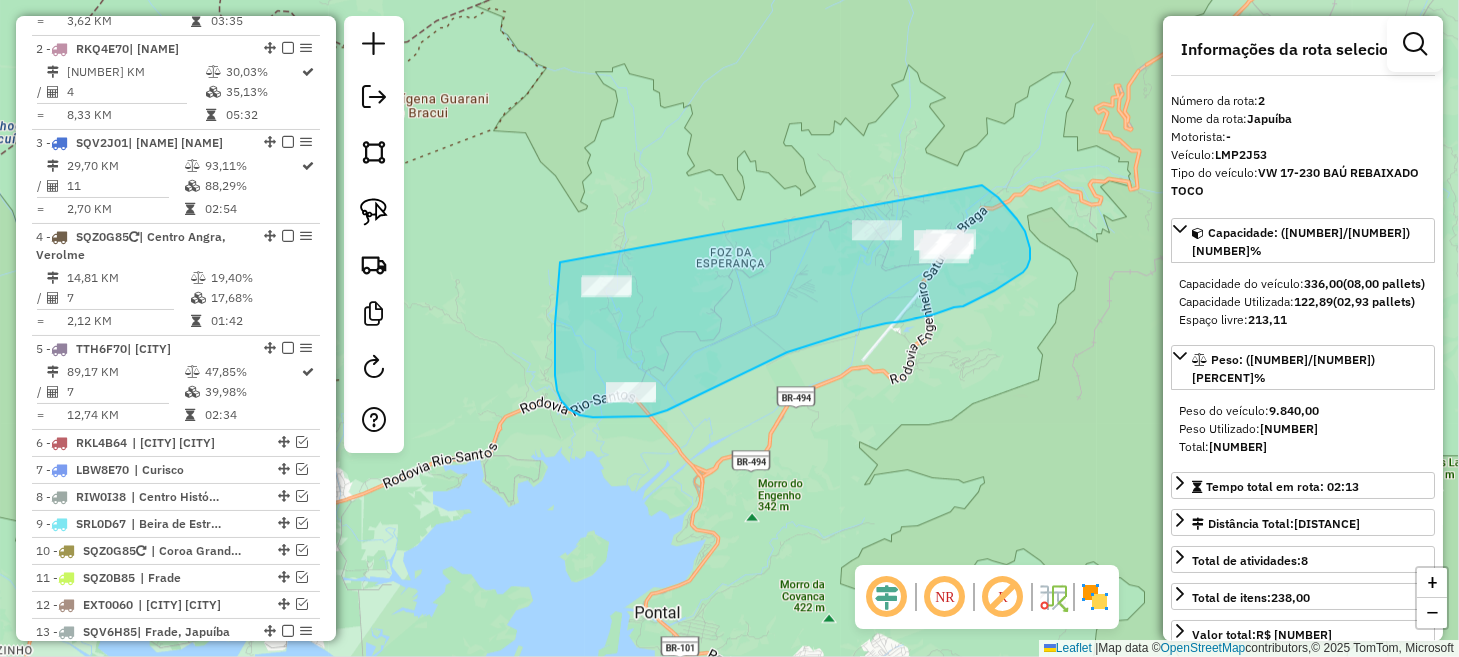 drag, startPoint x: 560, startPoint y: 262, endPoint x: 927, endPoint y: 180, distance: 376.0492 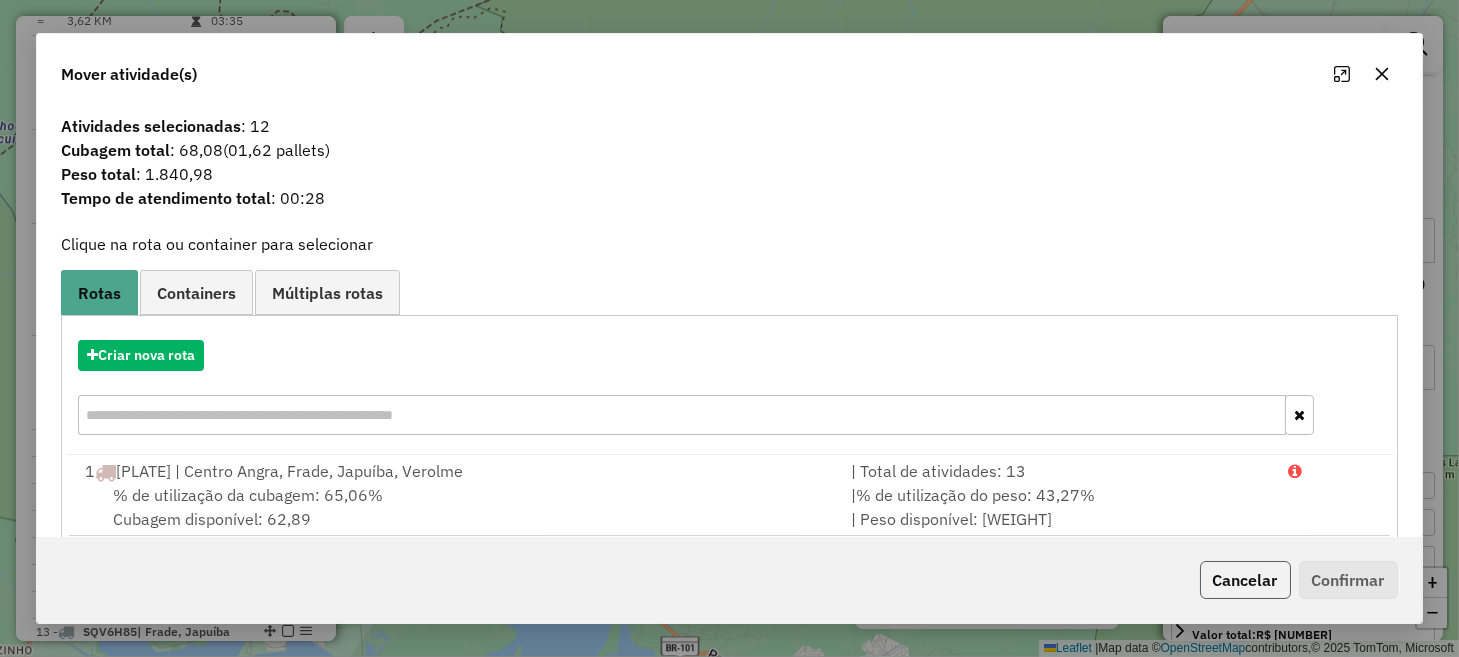 click on "Cancelar" 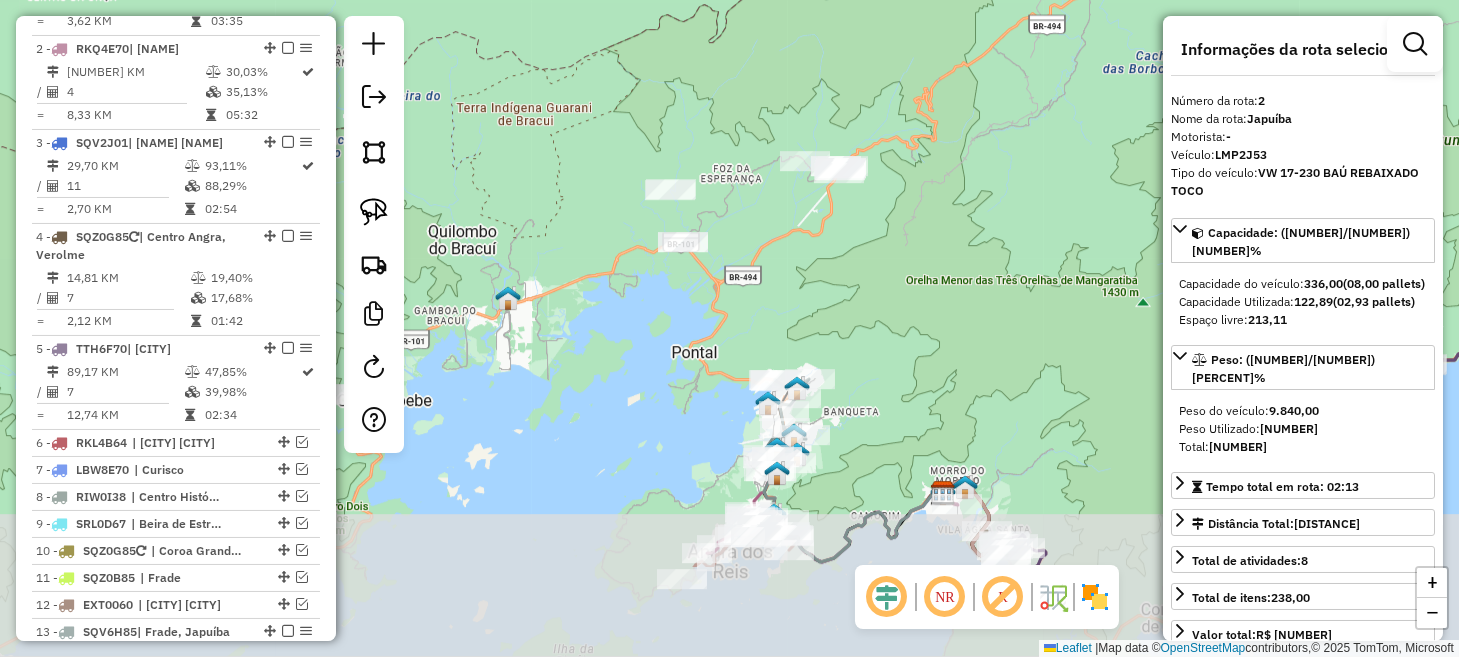 drag, startPoint x: 673, startPoint y: 517, endPoint x: 615, endPoint y: 359, distance: 168.30923 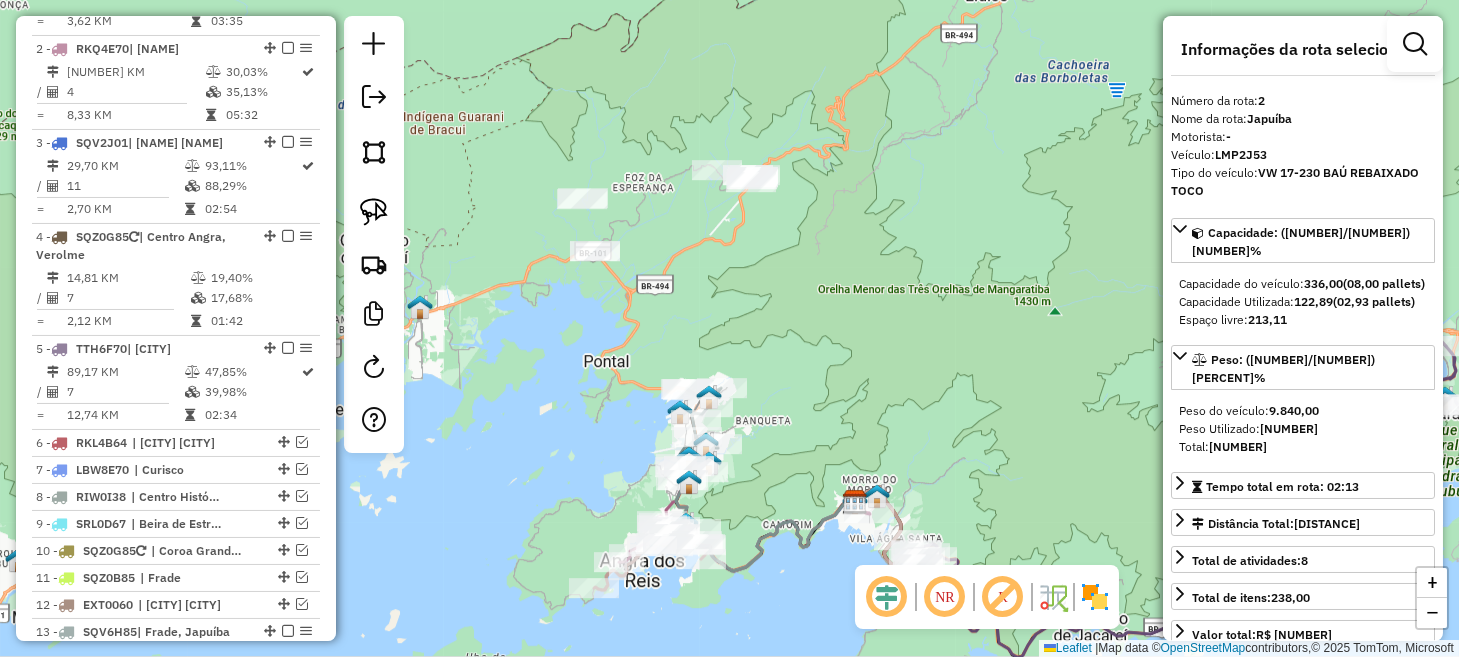 drag, startPoint x: 615, startPoint y: 359, endPoint x: 531, endPoint y: 369, distance: 84.59315 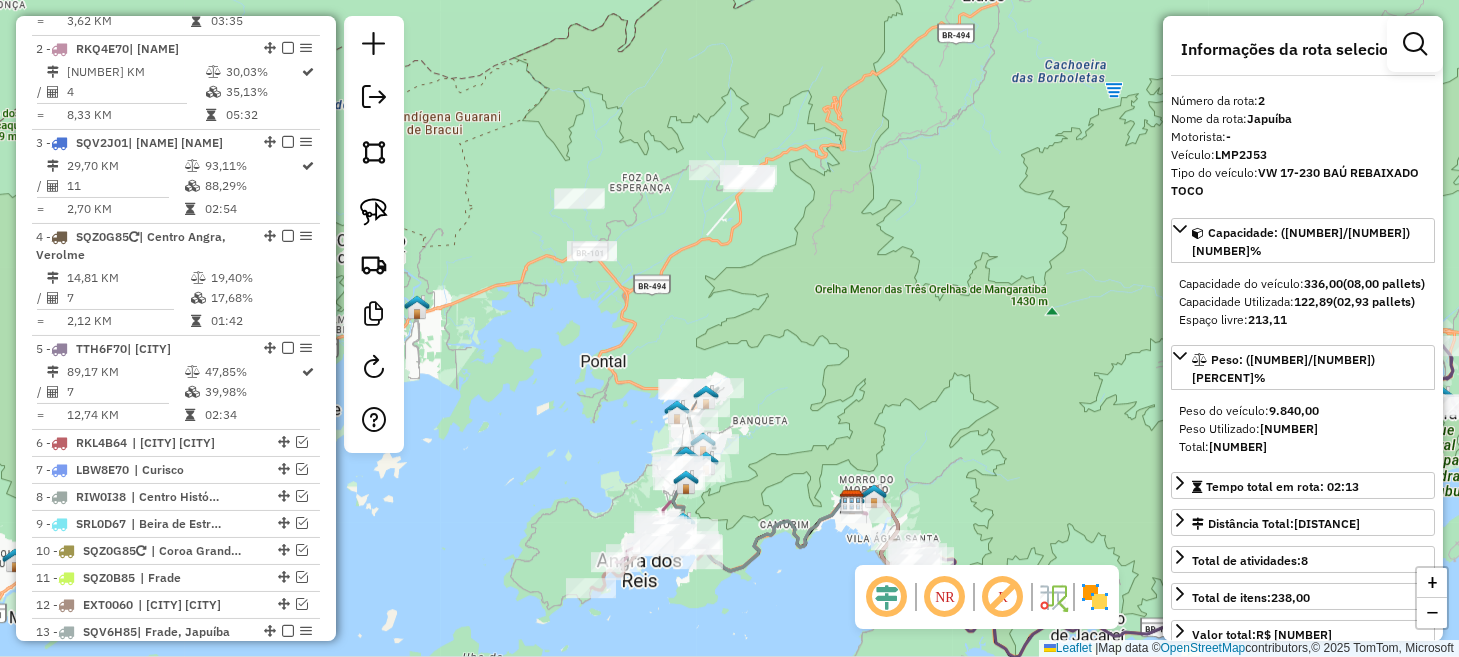 drag, startPoint x: 768, startPoint y: 475, endPoint x: 774, endPoint y: 446, distance: 29.614185 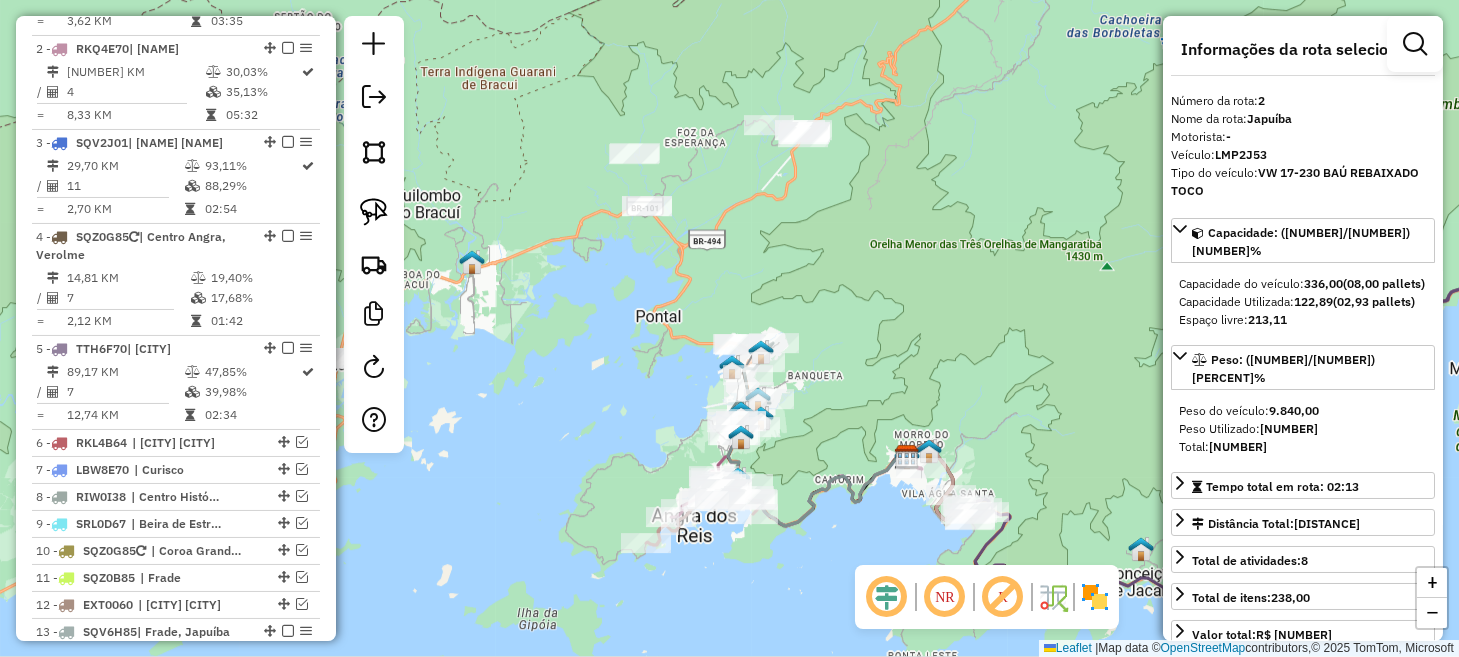 drag, startPoint x: 570, startPoint y: 413, endPoint x: 585, endPoint y: 397, distance: 21.931713 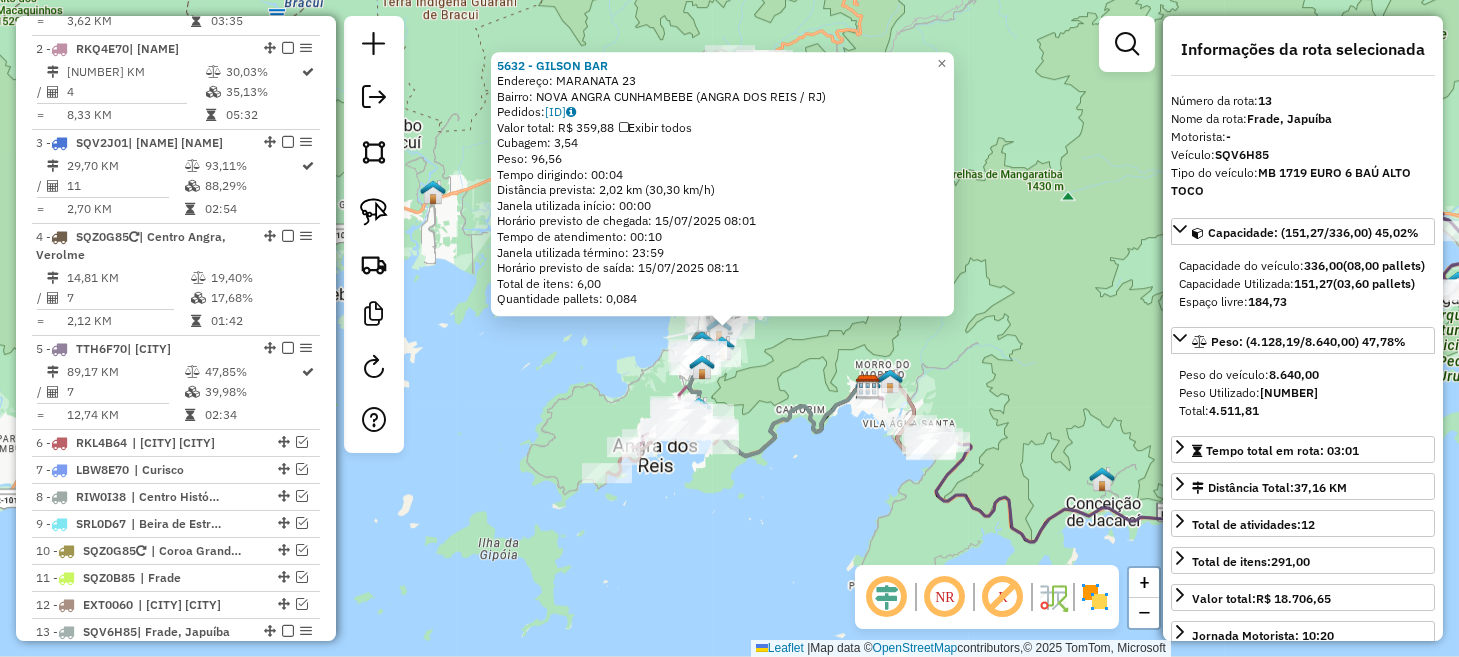 scroll, scrollTop: 1387, scrollLeft: 0, axis: vertical 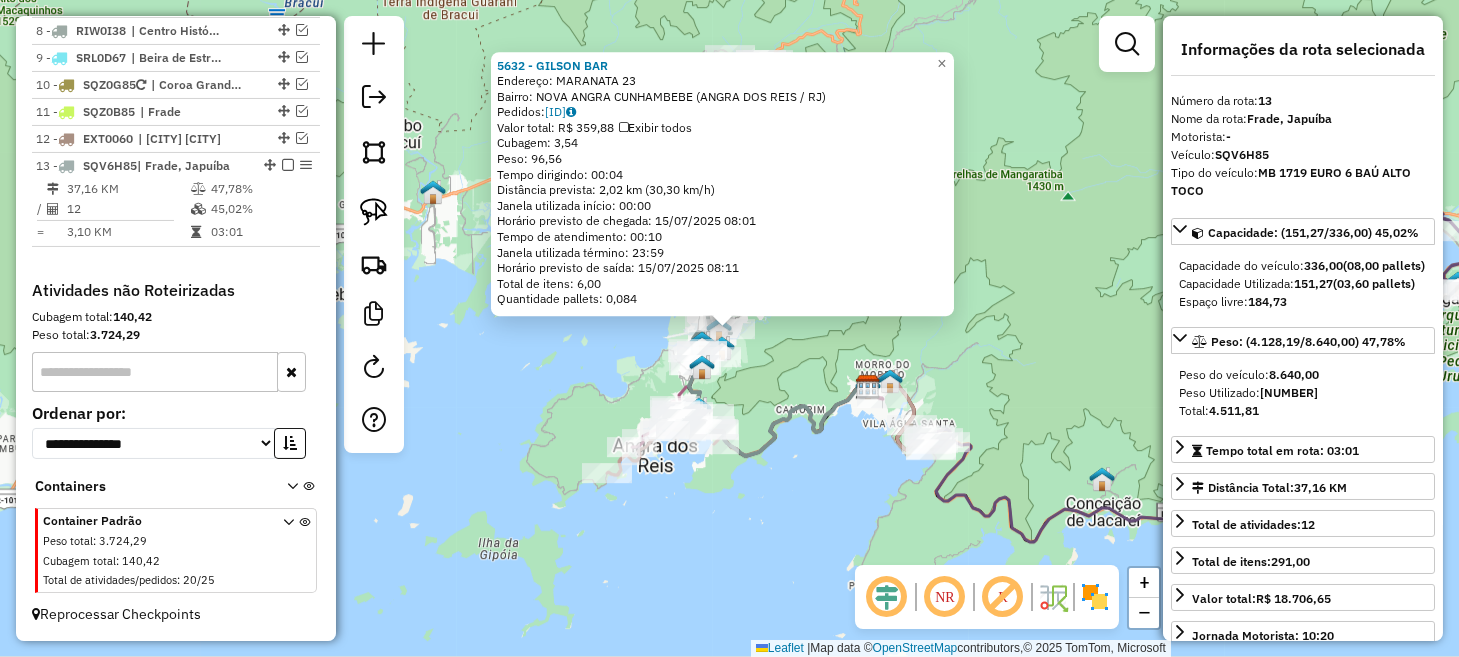 drag, startPoint x: 730, startPoint y: 323, endPoint x: 637, endPoint y: 538, distance: 234.252 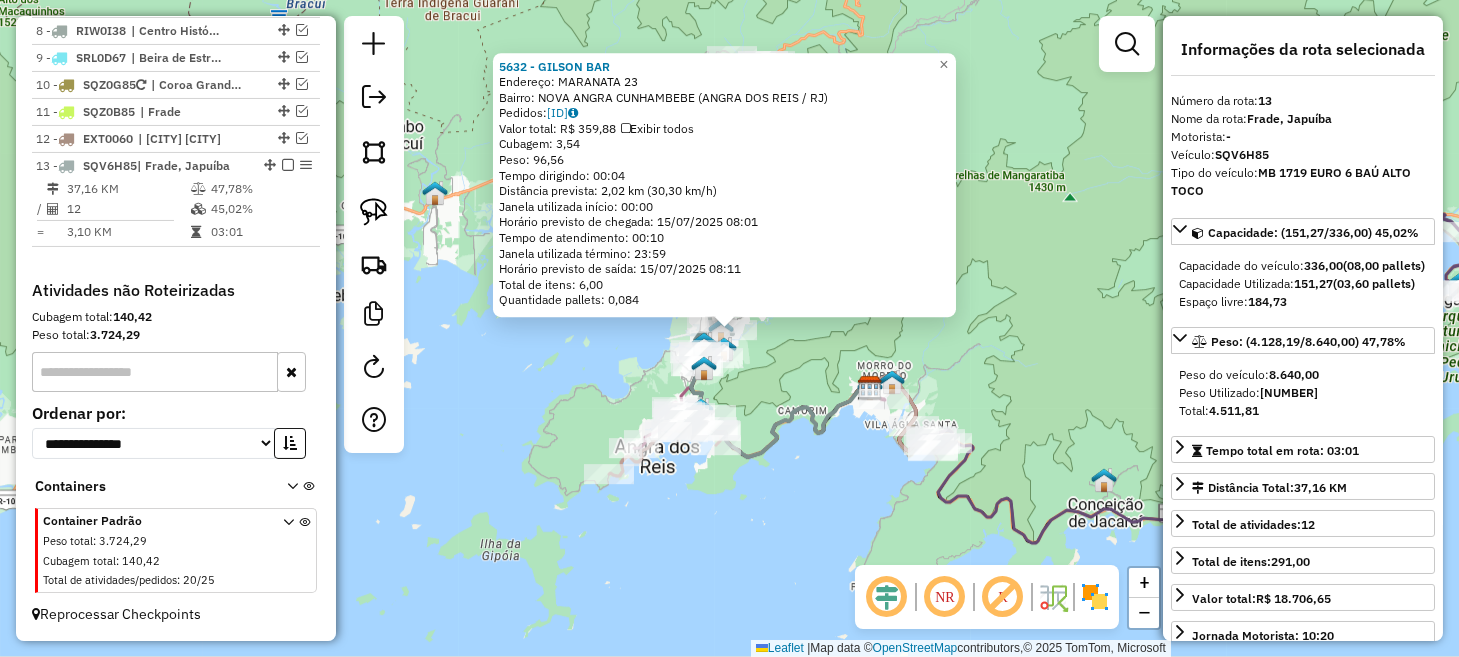 click on "[NUMBER] - [NAME]  Endereço:  [NAME] [NUMBER]   Bairro: [NAME]  [NAME] ([NAME] / [NAME])   Pedidos:  [NUMBER]   Valor total: R$ [NUMBER]   Exibir todos   Cubagem: [NUMBER]  Peso: [NUMBER]  Tempo dirigindo: [TIME]   Distância prevista: [NUMBER] km ([NUMBER] km/h)   Janela utilizada início: [TIME]   Horário previsto de chegada: [DATE] [TIME]   Tempo de atendimento: [TIME]   Janela utilizada término: [TIME]   Horário previsto de saída: [DATE] [TIME]   Total de itens: [NUMBER]   Quantidade pallets: [NUMBER]  × Janela de atendimento Grade de atendimento Capacidade Transportadoras Veículos Cliente Pedidos  Rotas Selecione os dias de semana para filtrar as janelas de atendimento  Seg   Ter   Qua   Qui   Sex   Sáb   Dom  Informe o período da janela de atendimento: De: Até:  Filtrar exatamente a janela do cliente  Considerar janela de atendimento padrão  Selecione os dias de semana para filtrar as grades de atendimento  Seg   Ter   Qua   Qui   Sex   Sáb   Dom   Considerar clientes sem dia de atendimento cadastrado +" 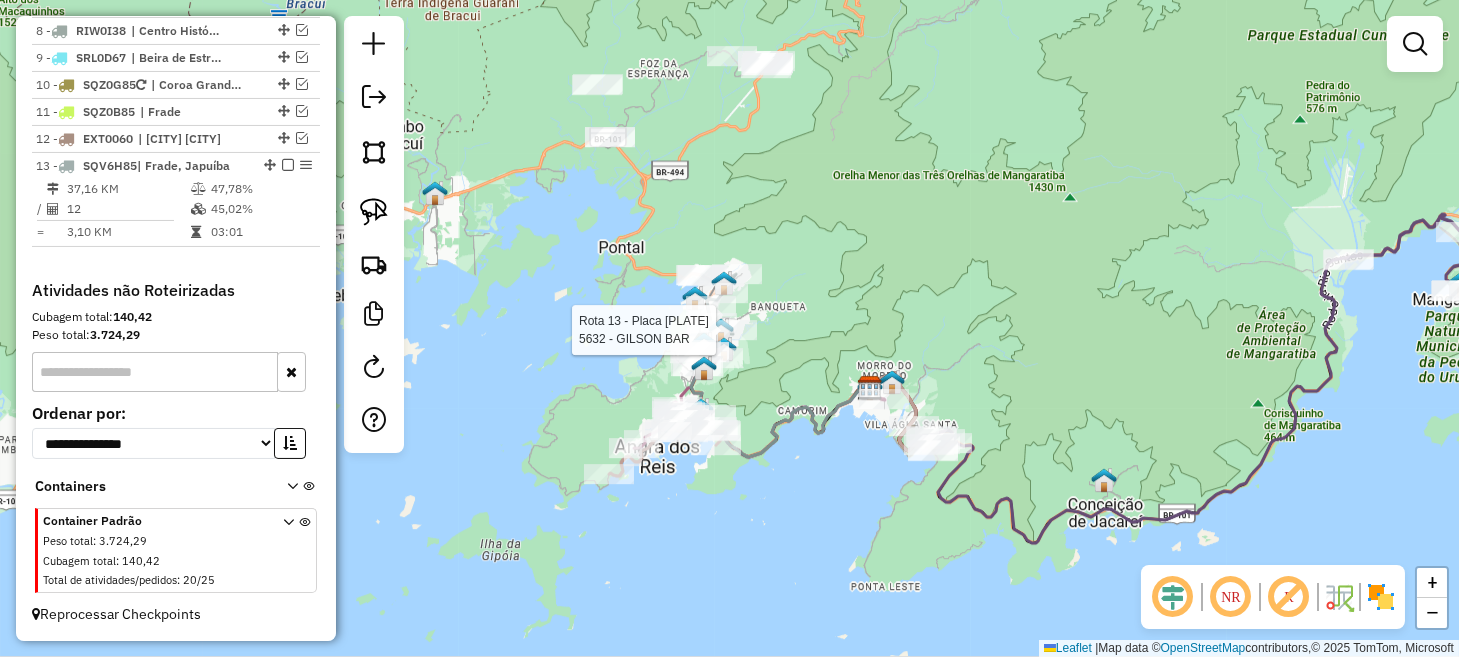 select on "**********" 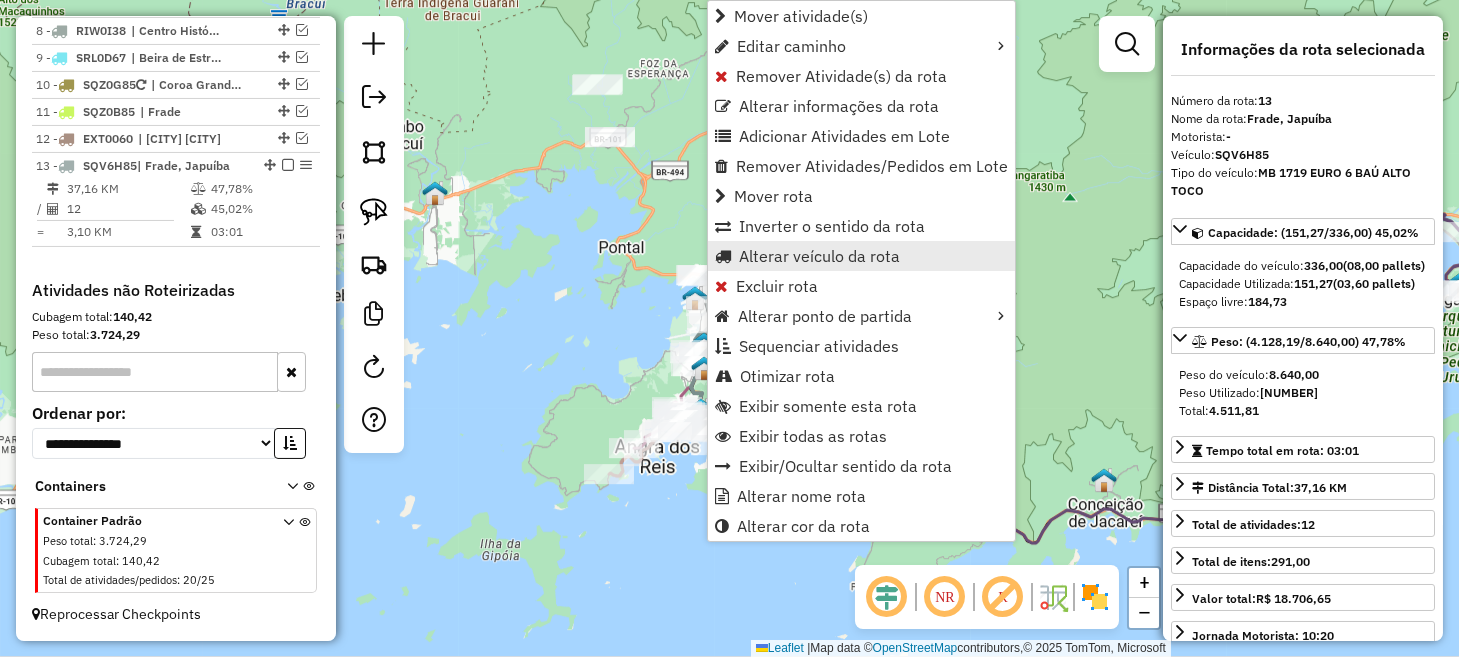 click on "Alterar veículo da rota" at bounding box center [819, 256] 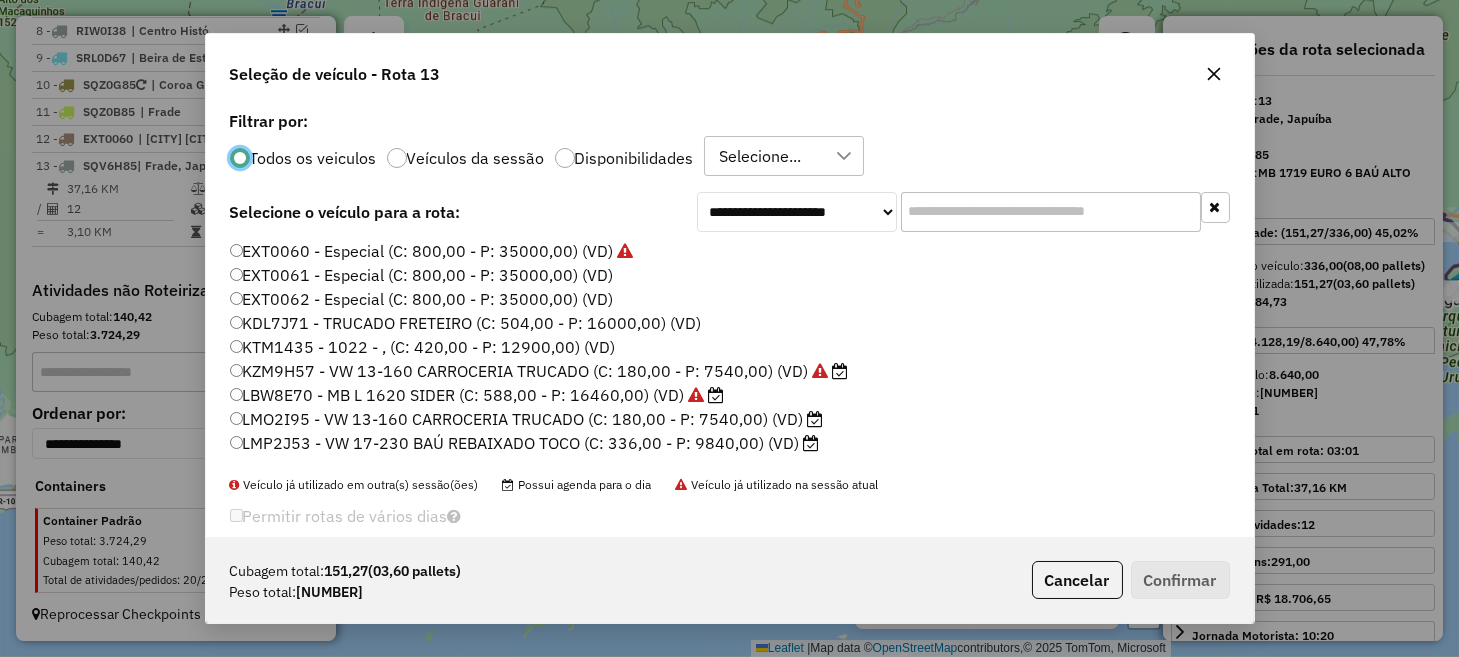 scroll, scrollTop: 10, scrollLeft: 6, axis: both 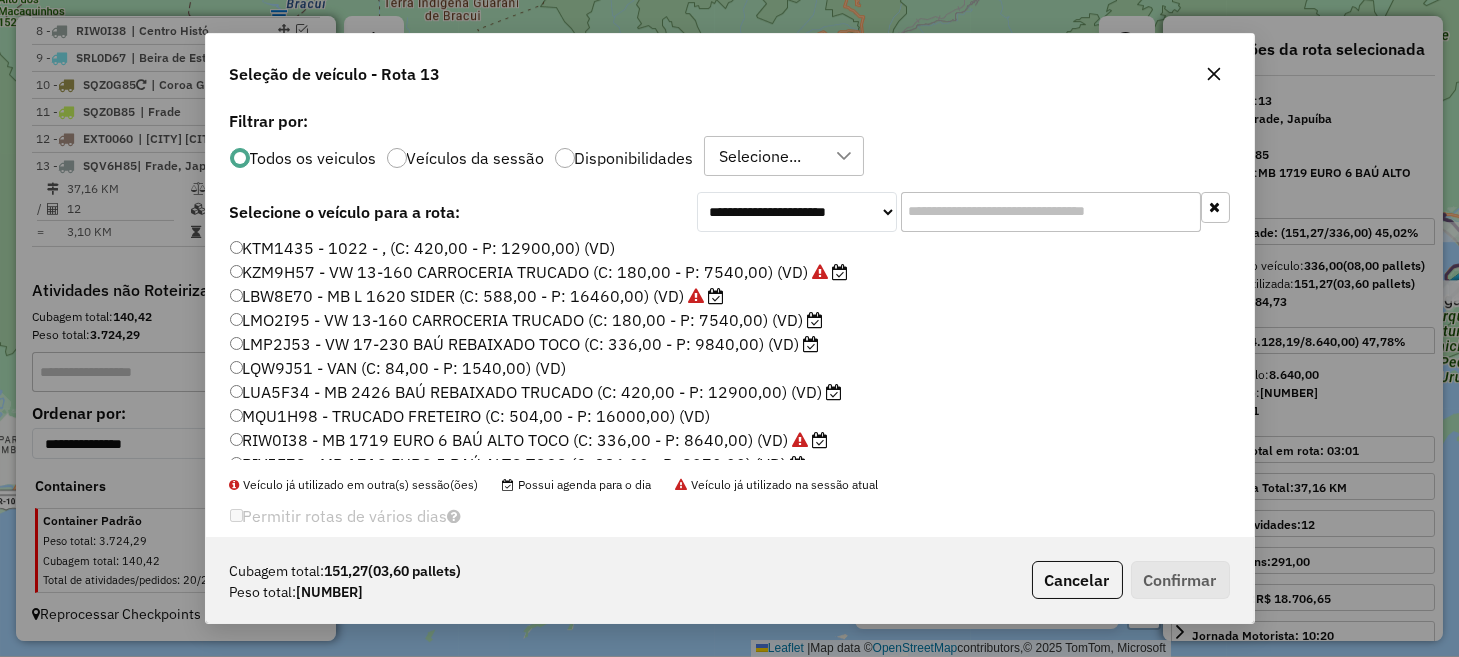 click on "LMP2J53 - VW 17-230 BAÚ REBAIXADO TOCO (C: 336,00 - P: 9840,00) (VD)" 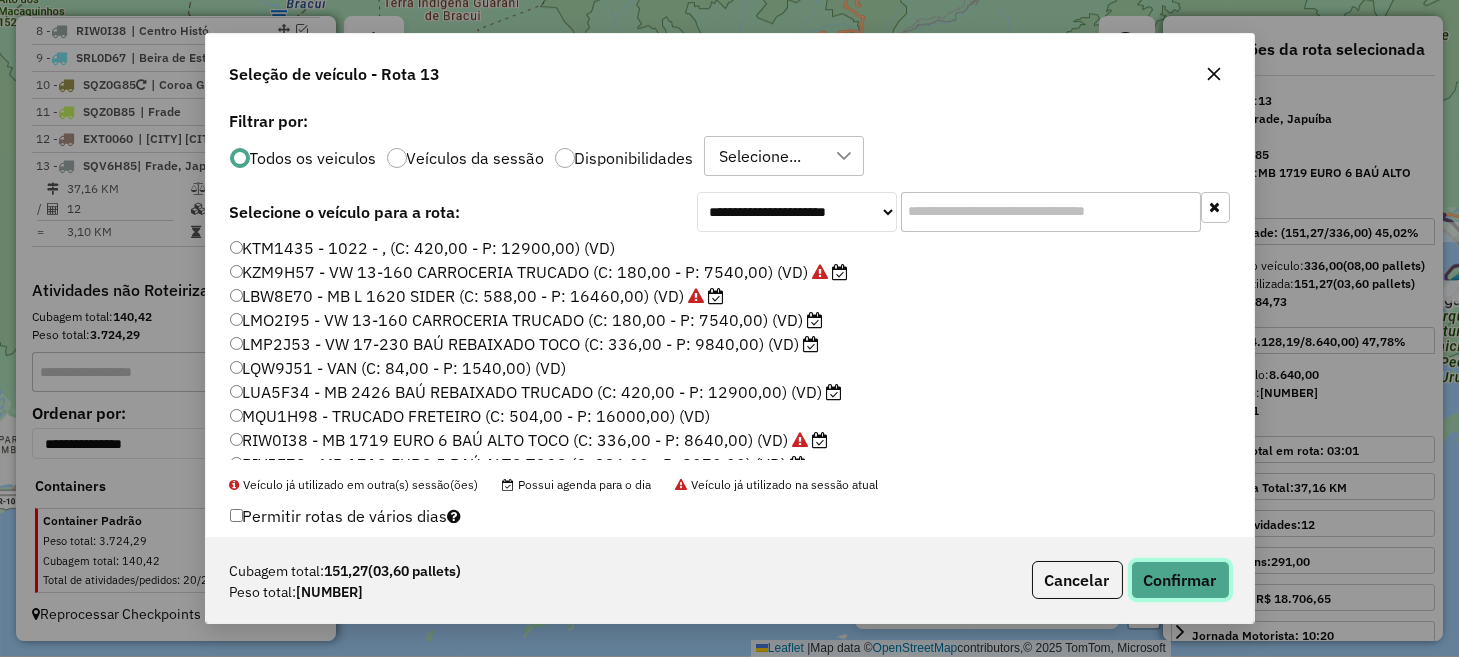 click on "Confirmar" 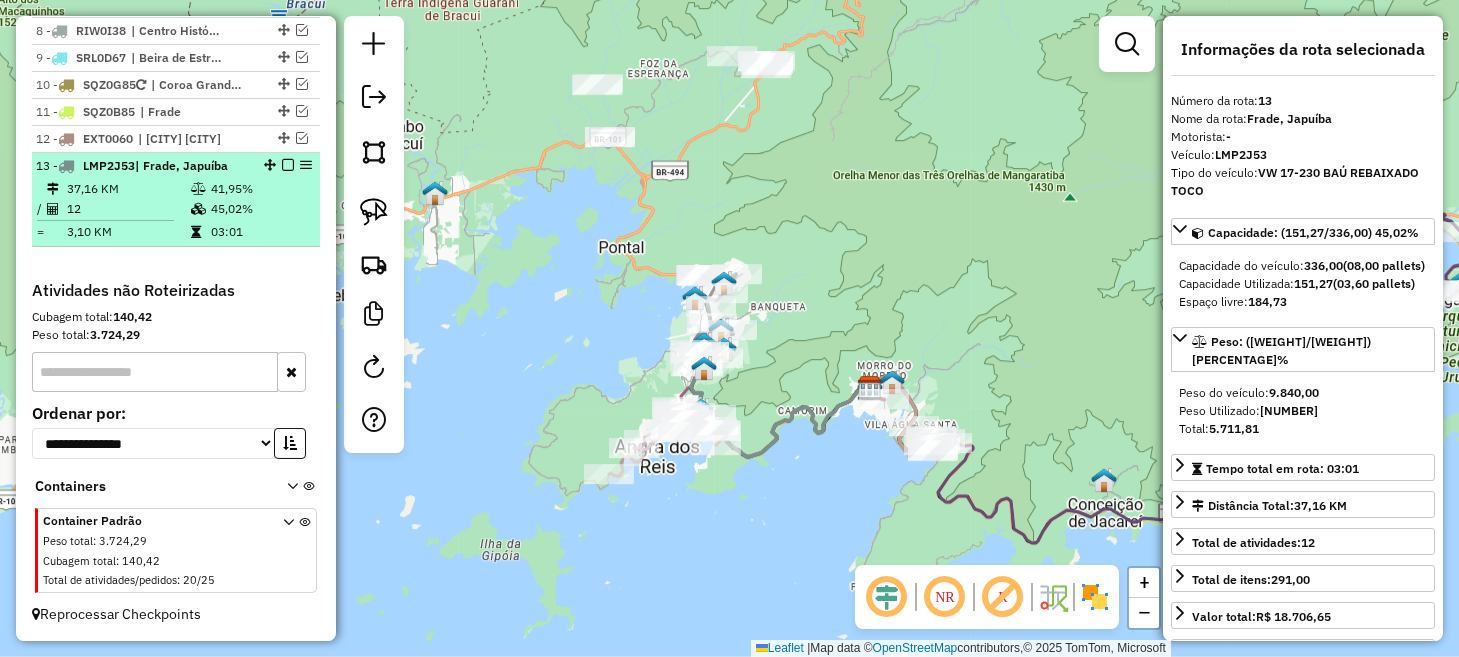 click at bounding box center (288, 165) 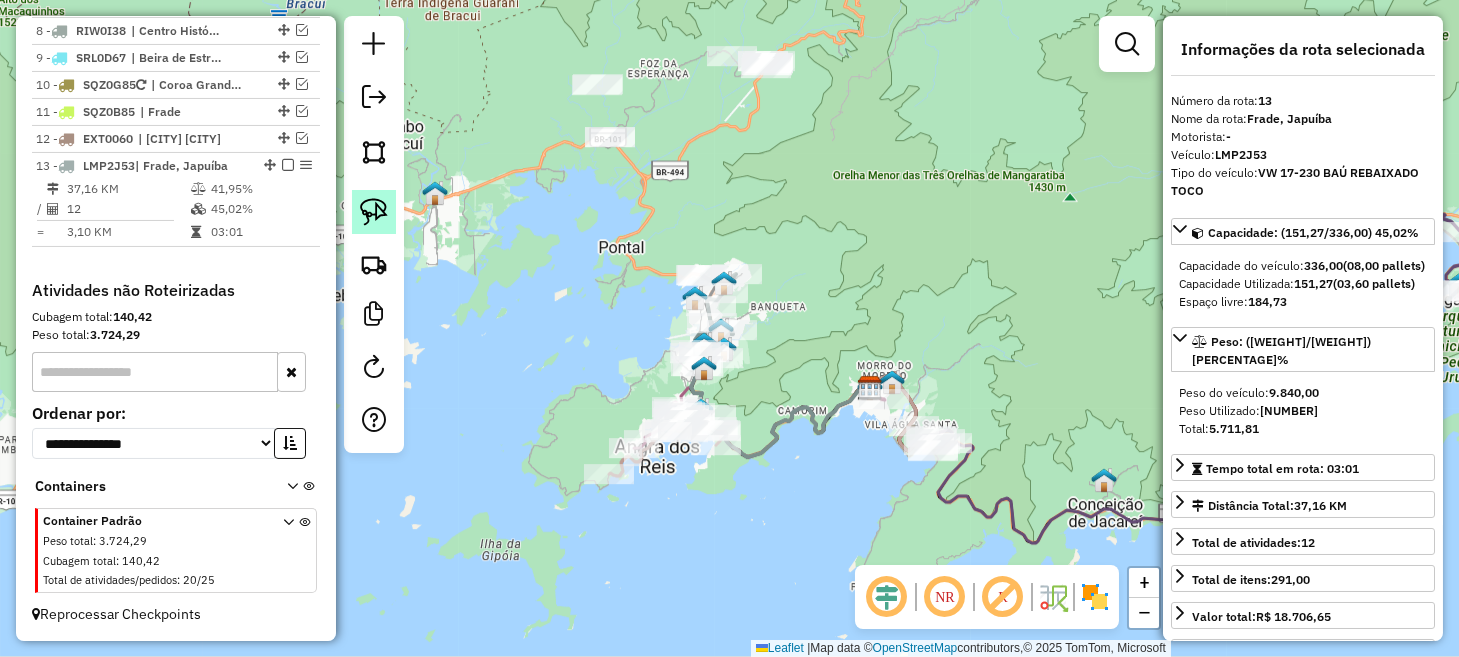 scroll, scrollTop: 1320, scrollLeft: 0, axis: vertical 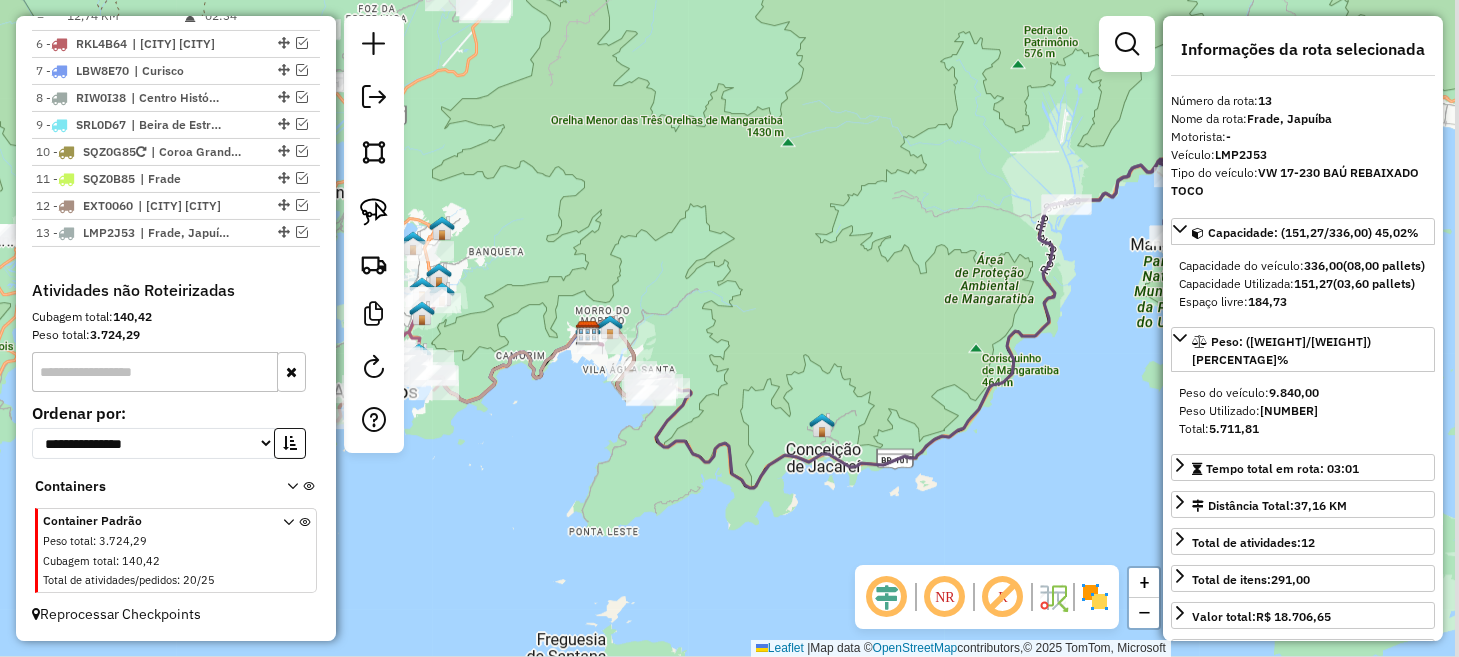 drag, startPoint x: 779, startPoint y: 437, endPoint x: 438, endPoint y: 434, distance: 341.01318 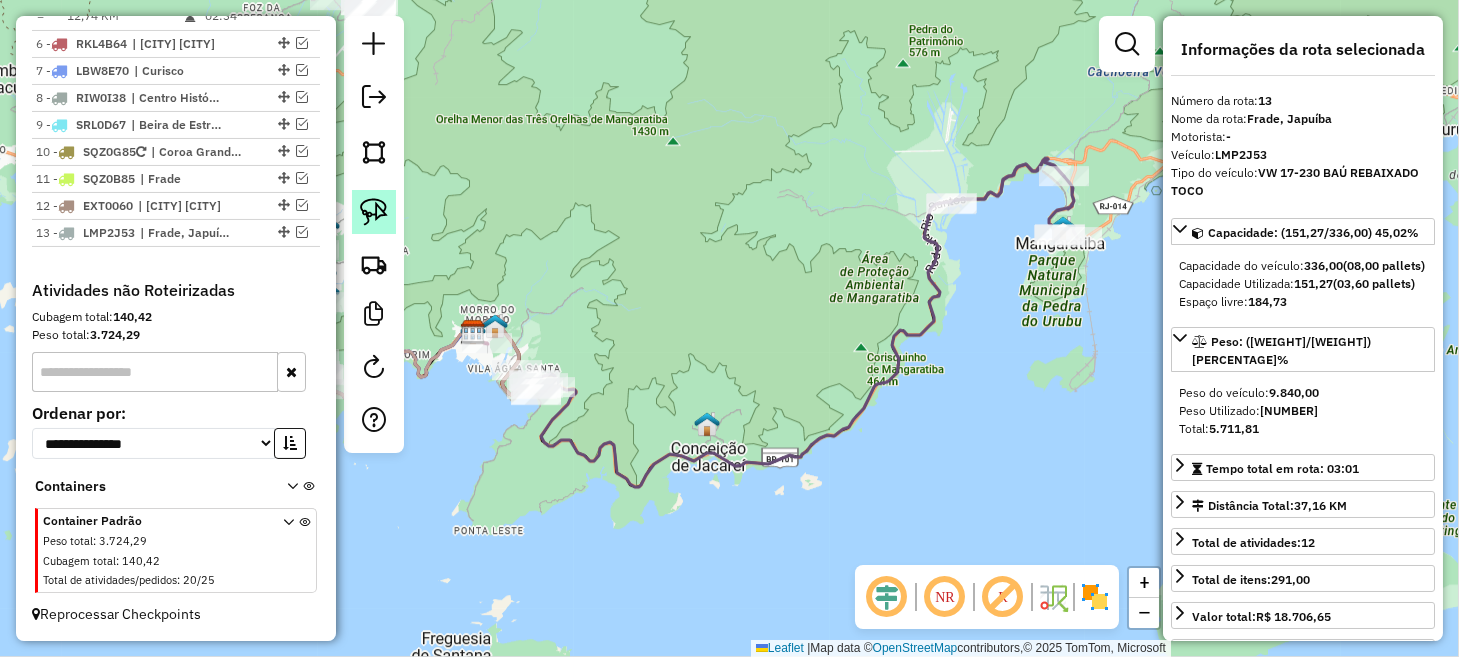 drag, startPoint x: 365, startPoint y: 203, endPoint x: 395, endPoint y: 221, distance: 34.98571 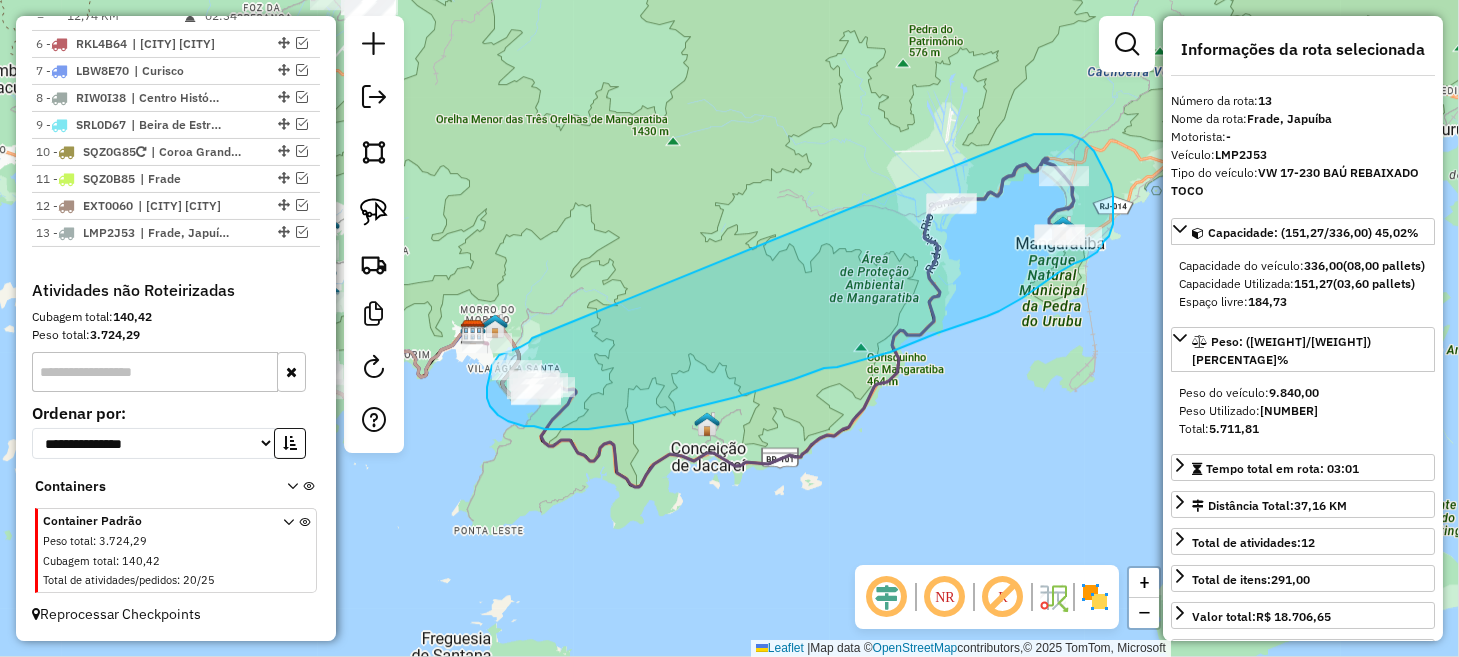 drag, startPoint x: 532, startPoint y: 338, endPoint x: 994, endPoint y: 154, distance: 497.29266 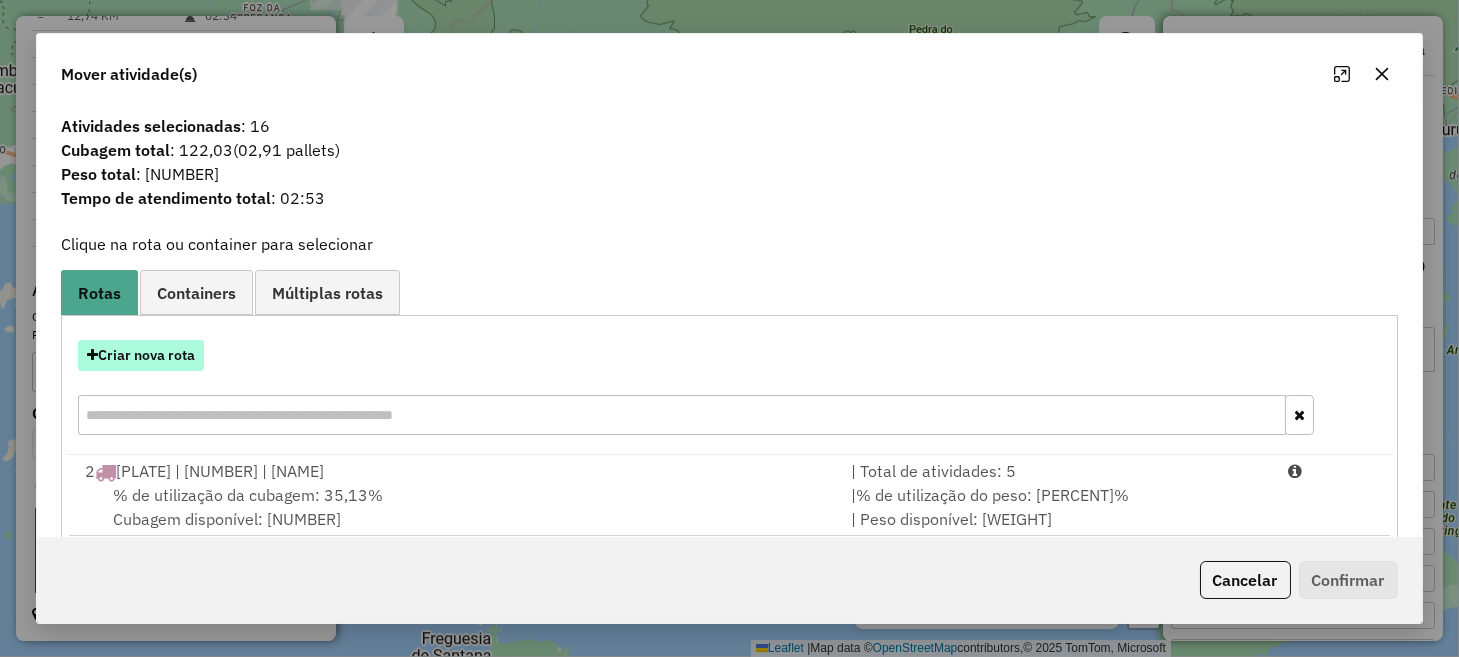 click on "Criar nova rota" at bounding box center [141, 355] 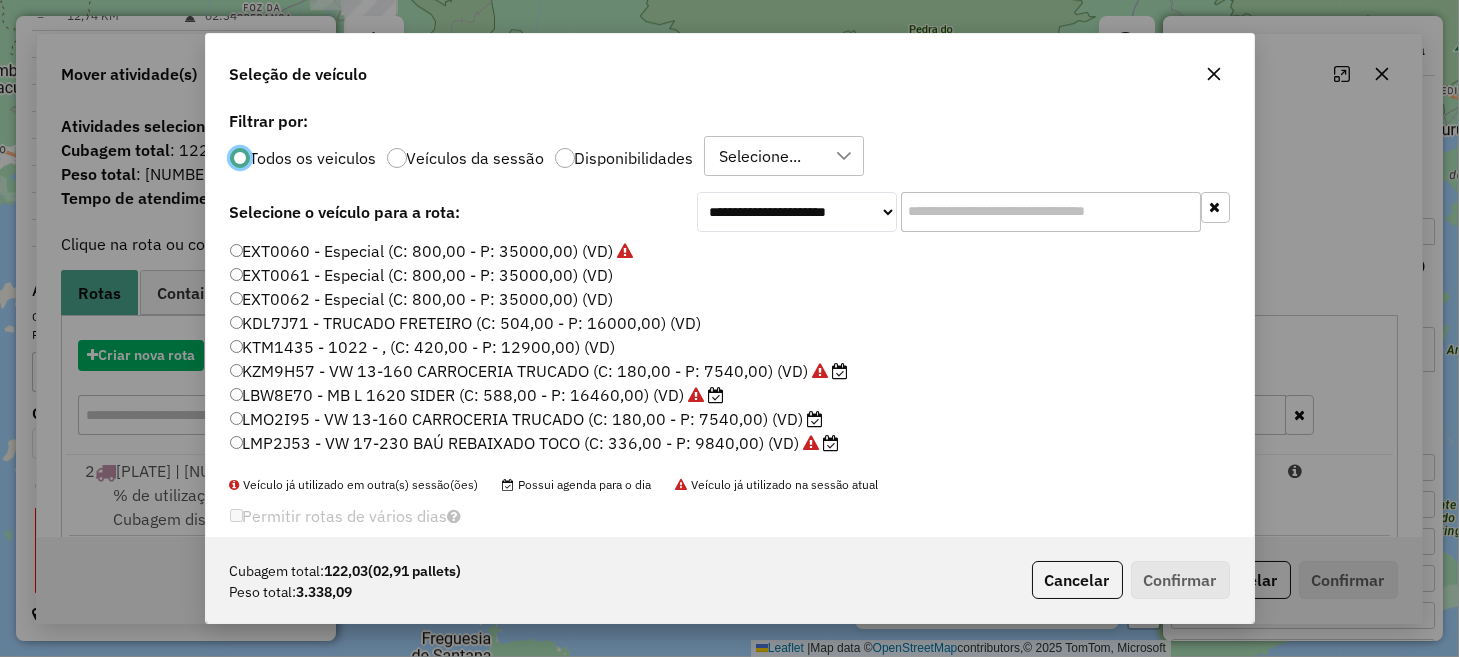 scroll, scrollTop: 10, scrollLeft: 6, axis: both 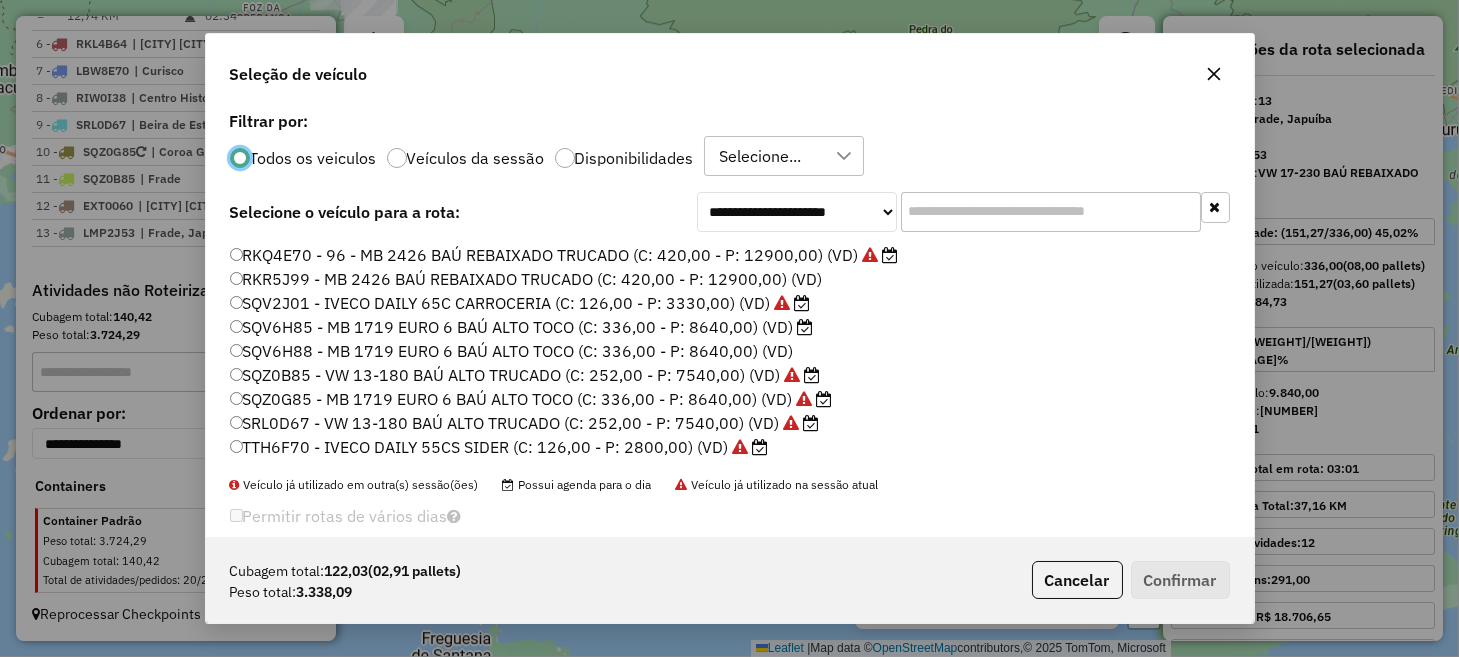 click on "SRL0D67 - VW 13-180 BAÚ ALTO TRUCADO (C: 252,00 - P: 7540,00) (VD)" 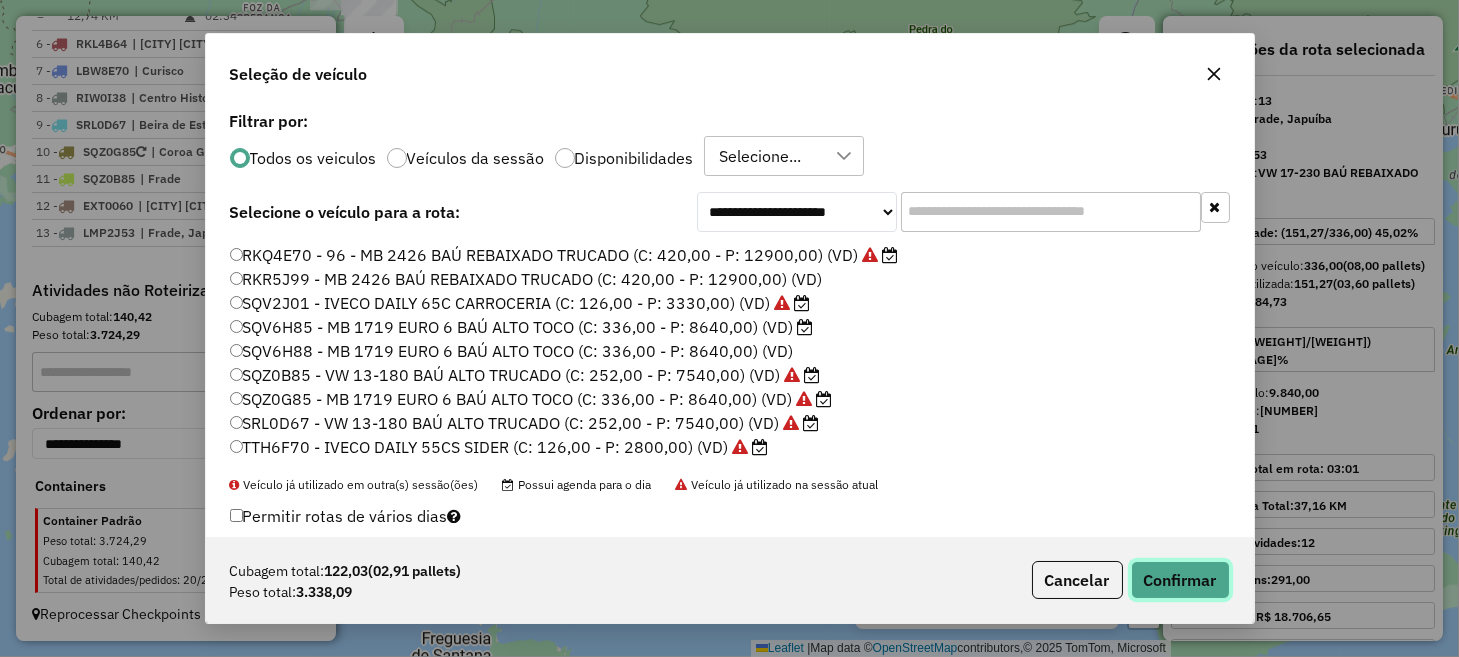 click on "Confirmar" 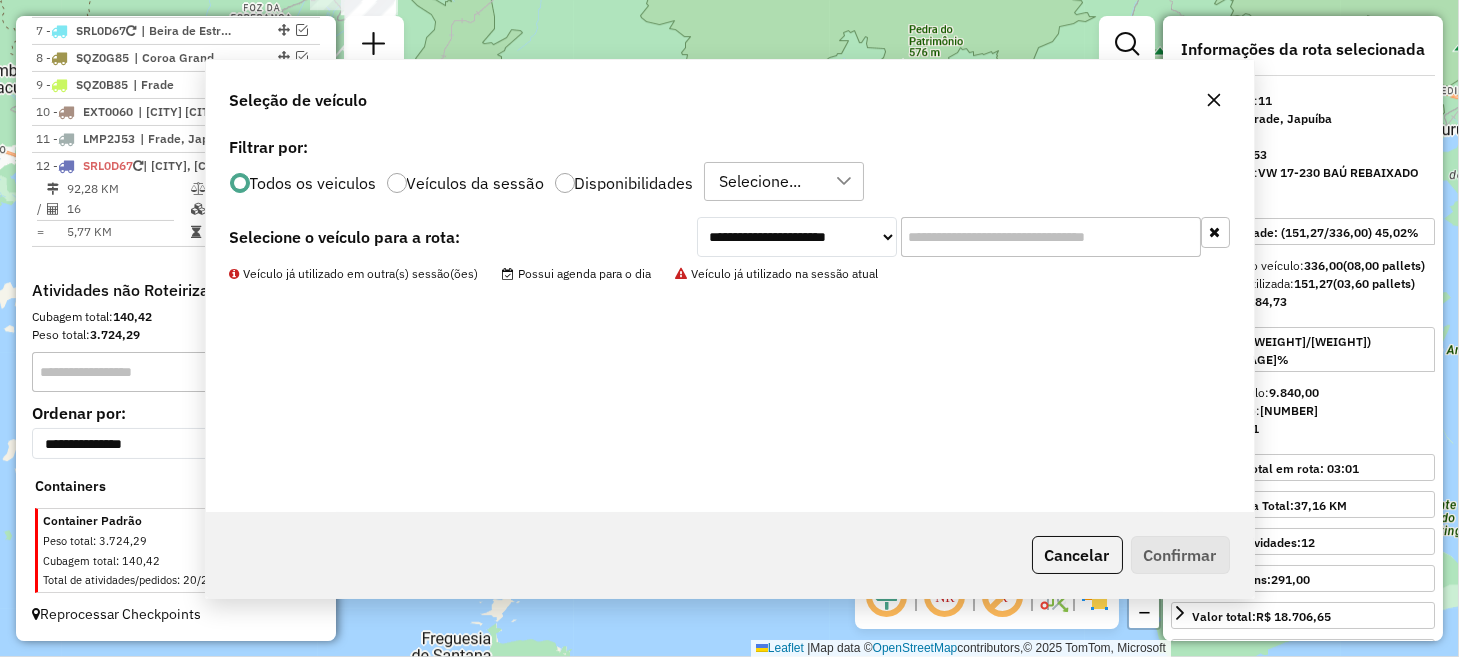scroll, scrollTop: 1226, scrollLeft: 0, axis: vertical 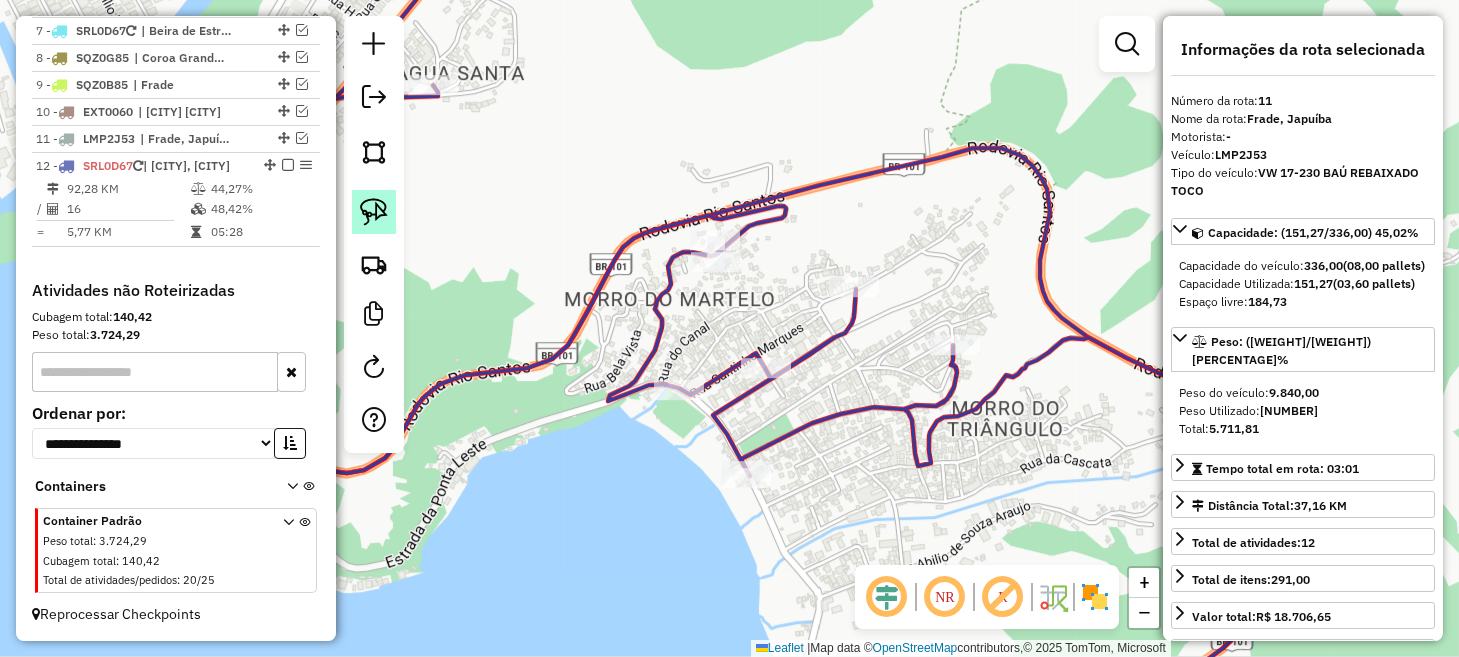 click 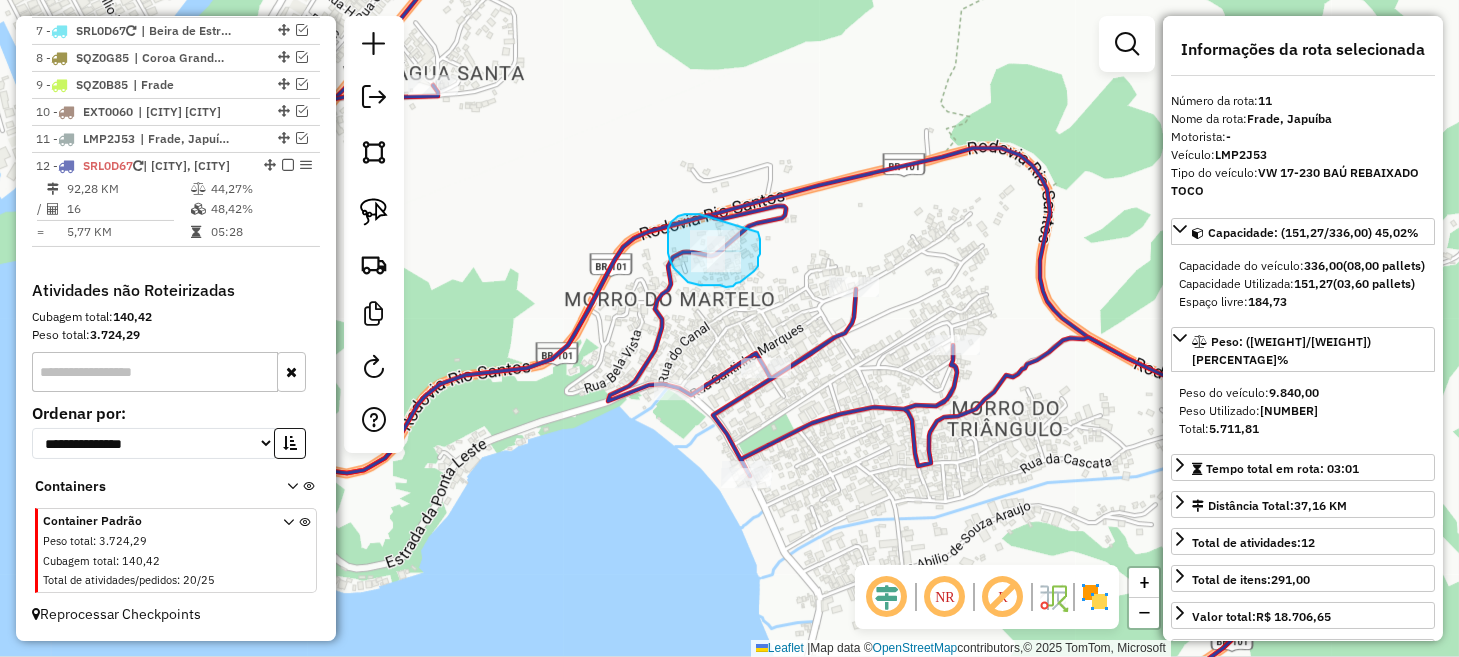 drag, startPoint x: 699, startPoint y: 214, endPoint x: 758, endPoint y: 232, distance: 61.68468 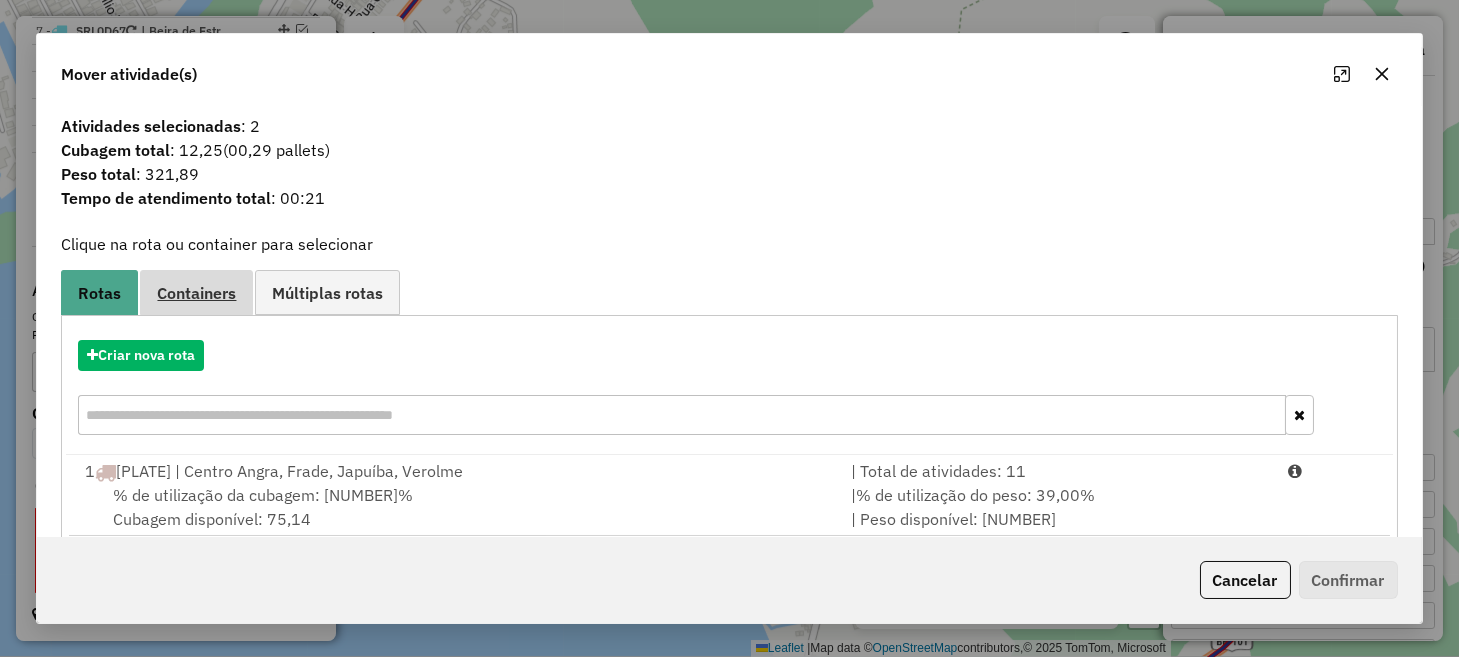 click on "Containers" at bounding box center [196, 292] 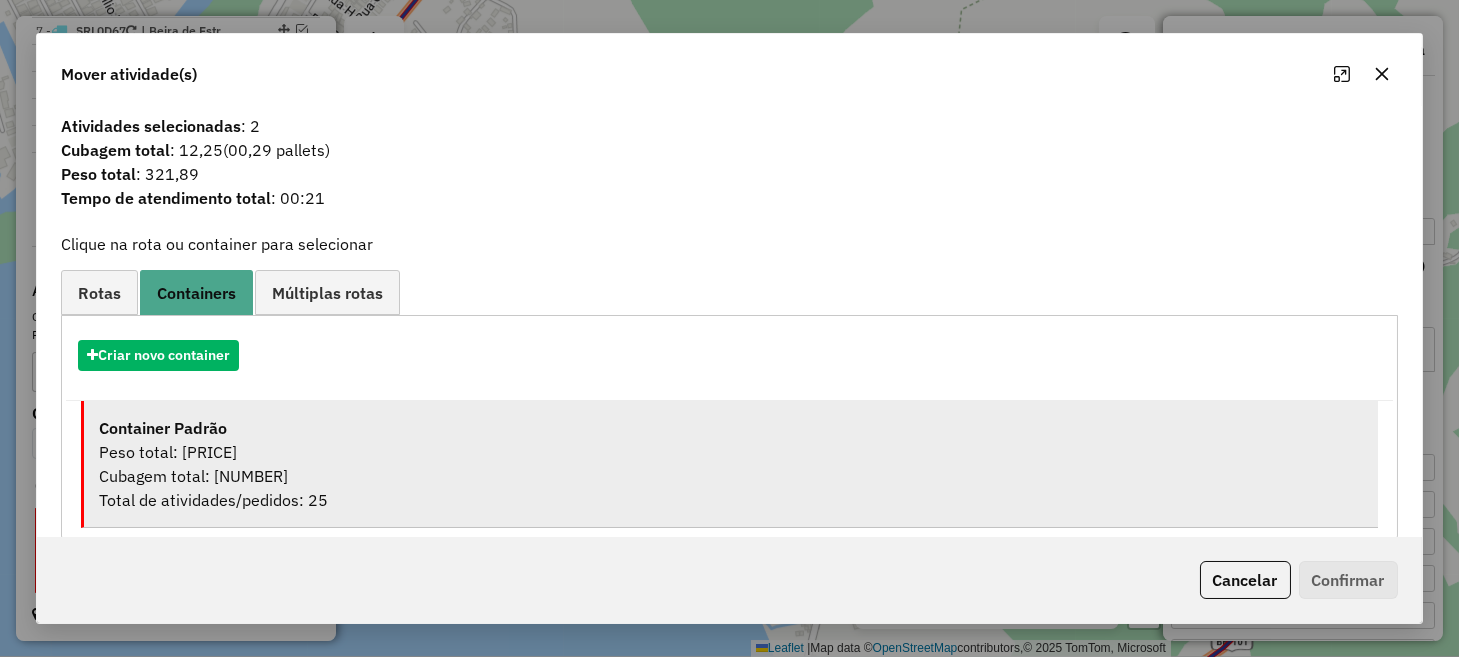 click on "Container Padrão" at bounding box center (730, 428) 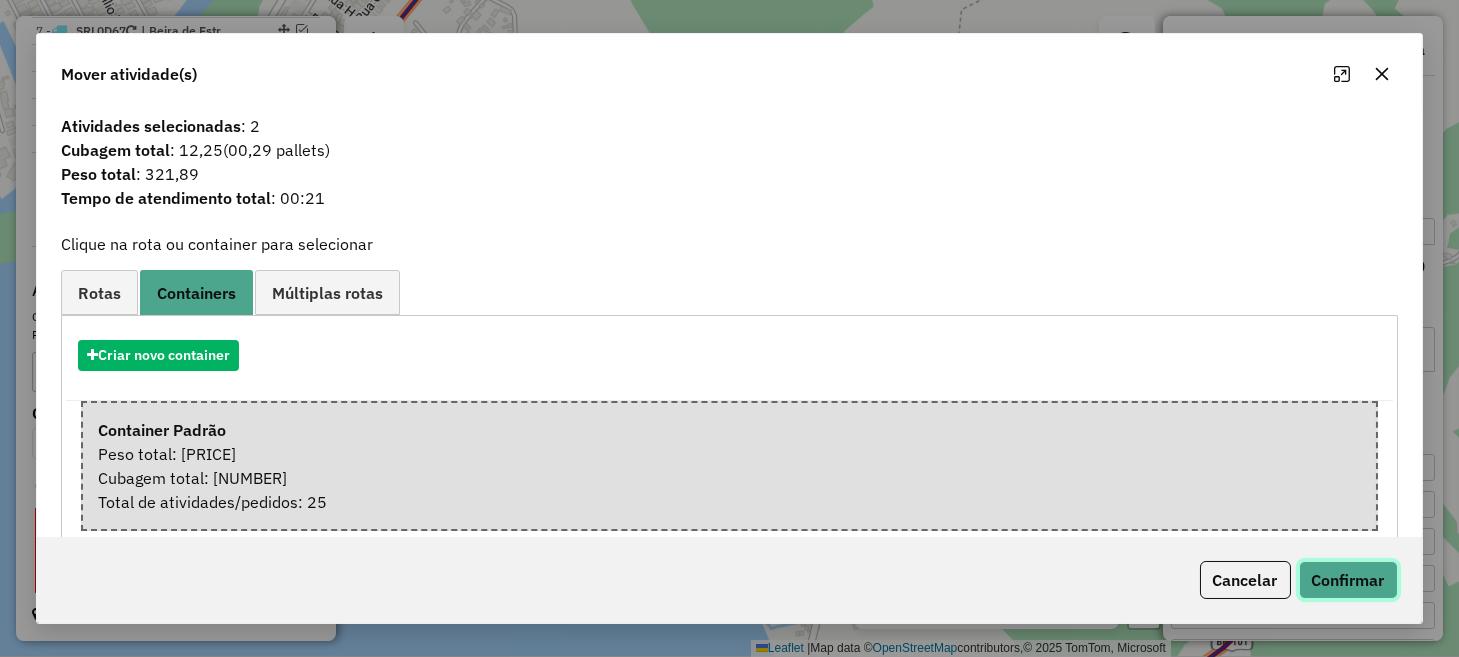click on "Confirmar" 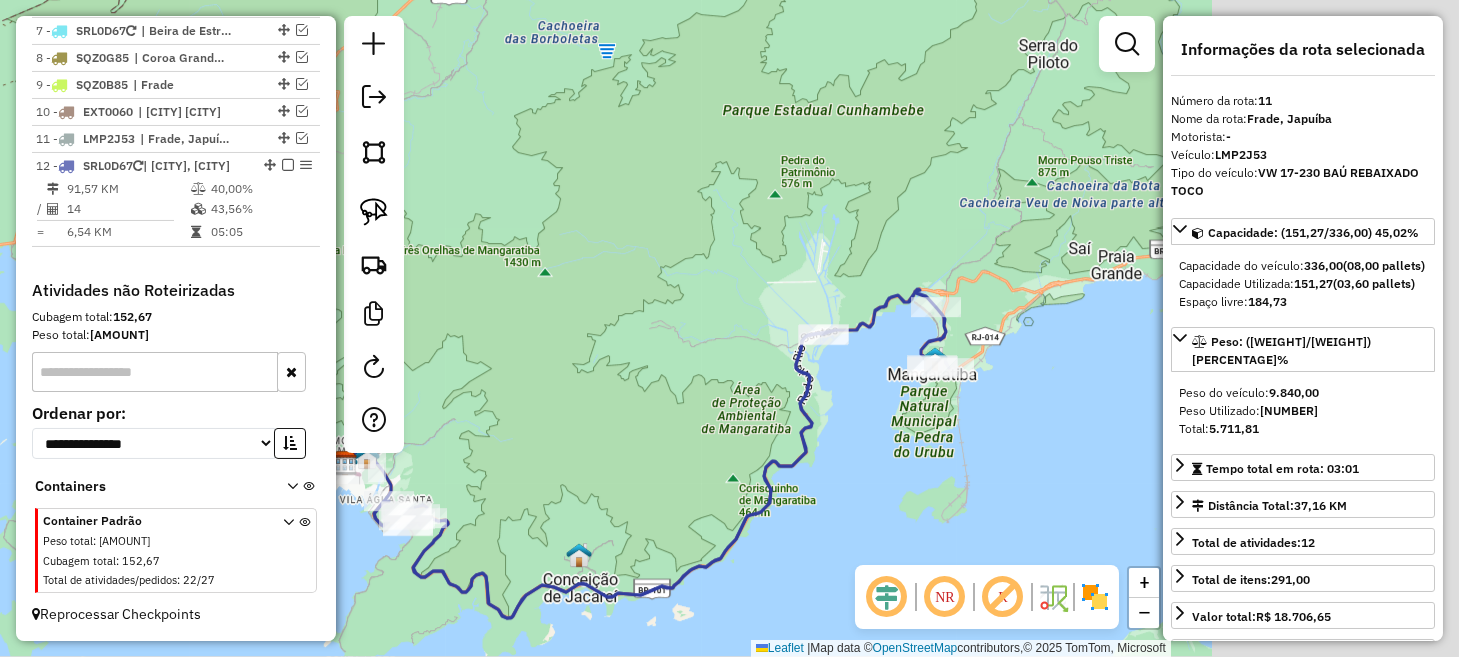 drag, startPoint x: 966, startPoint y: 385, endPoint x: 438, endPoint y: 484, distance: 537.20105 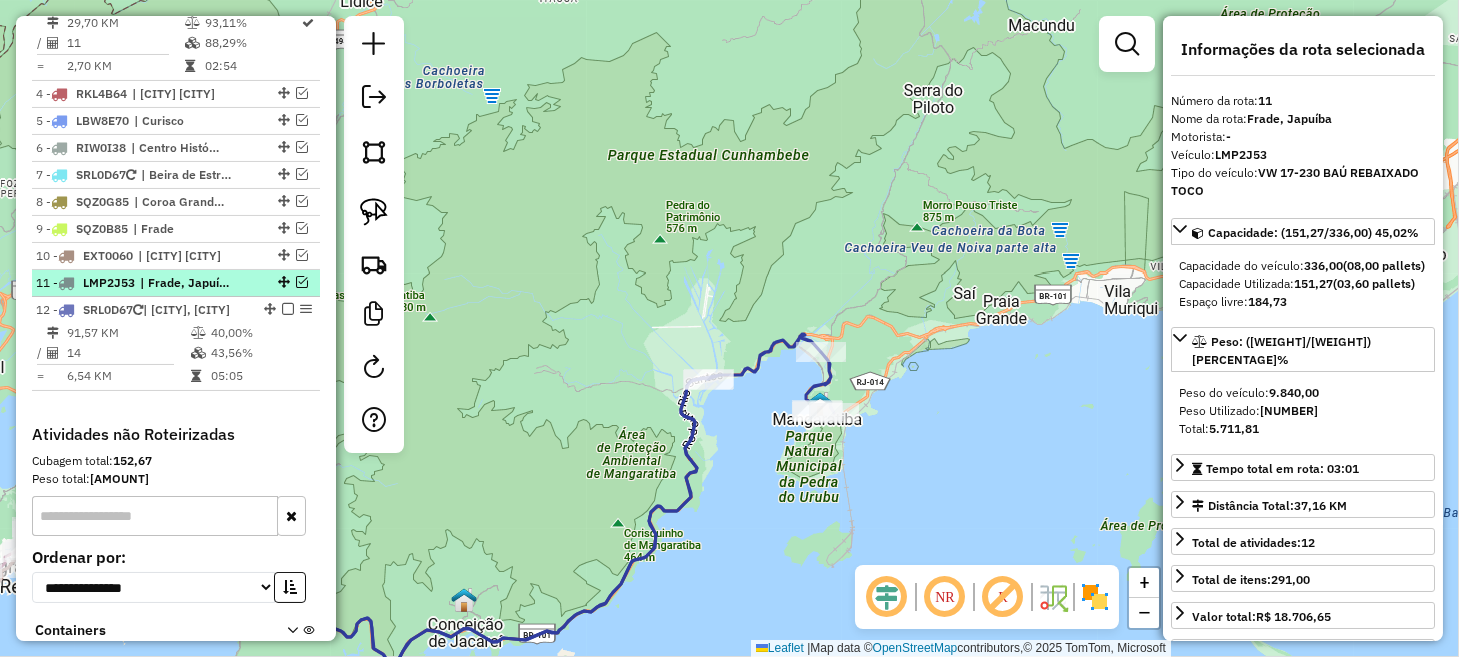 scroll, scrollTop: 1027, scrollLeft: 0, axis: vertical 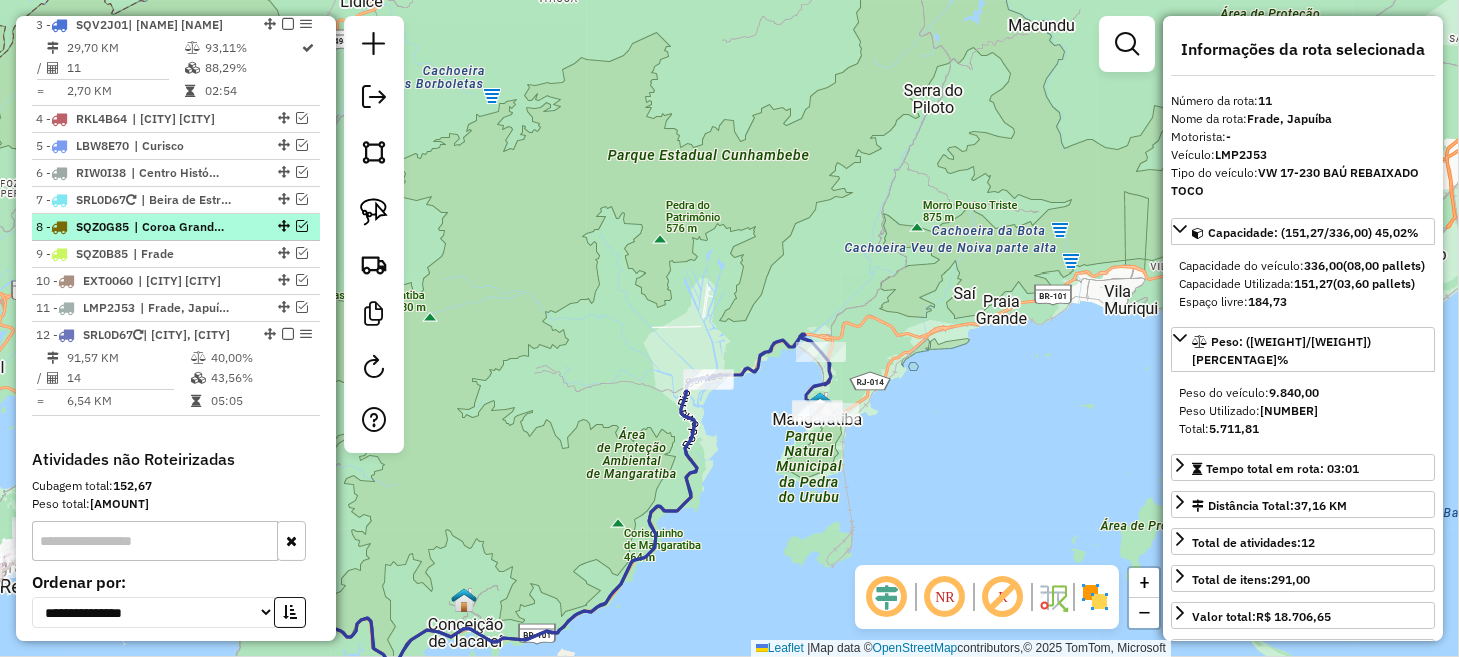 click at bounding box center [302, 226] 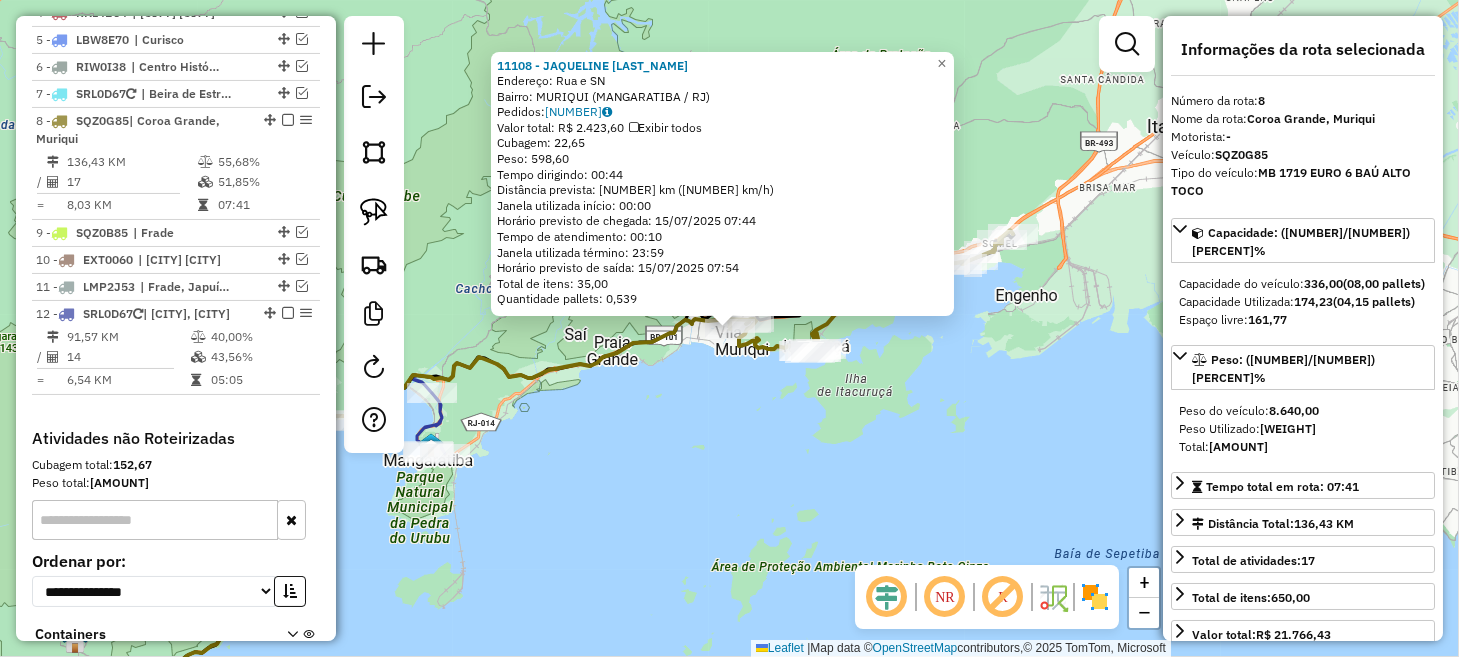 scroll, scrollTop: 1241, scrollLeft: 0, axis: vertical 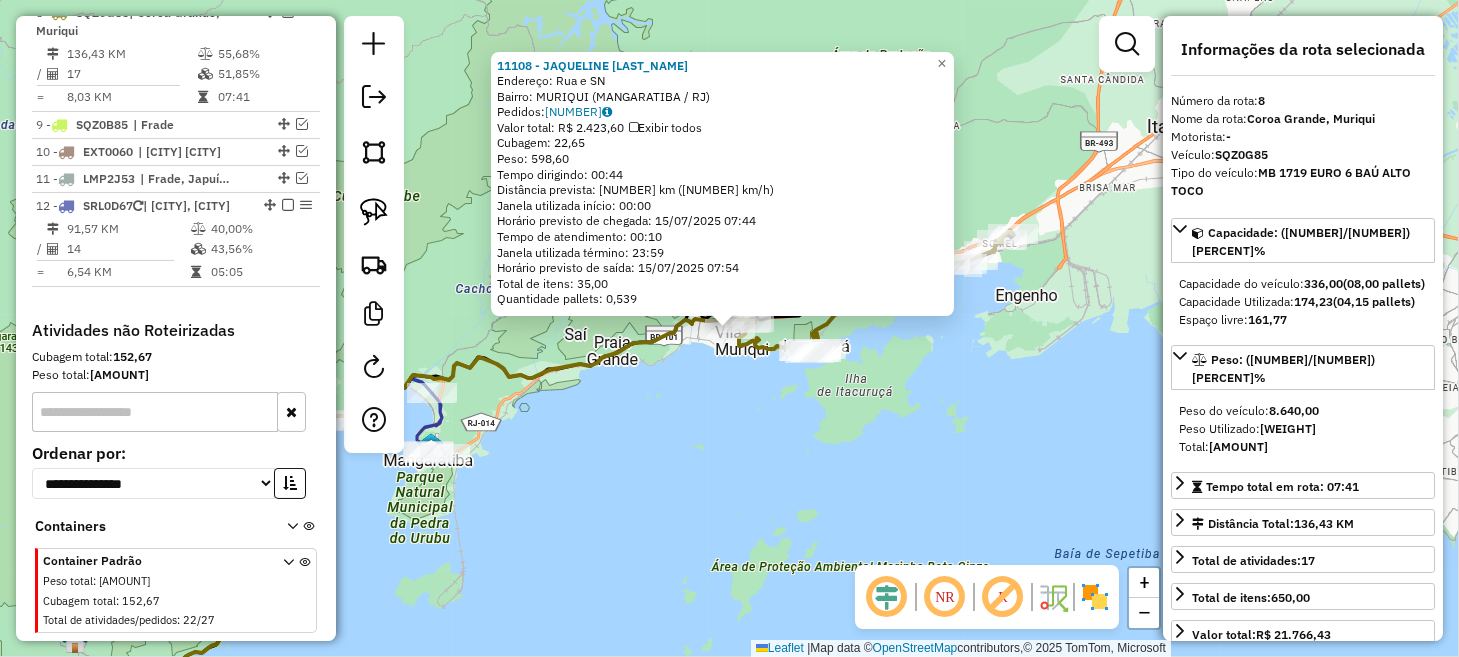 click on "[NUMBER] - [NAME]  Endereço:  Rua e SN   Bairro: [NAME] ([CITY] / [STATE])   Pedidos:  [NUMBER]   Valor total: R$ [PRICE]   Exibir todos   Cubagem: [NUMBER]  Peso: [NUMBER]  Tempo dirigindo: [TIME]   Distância prevista: [NUMBER] km ([NUMBER]/h)   Janela utilizada início: [TIME]   Horário previsto de chegada: [DATE] [TIME]   Tempo de atendimento: [TIME]   Janela utilizada término: [TIME]   Horário previsto de saída: [DATE] [TIME]   Total de itens: [NUMBER]   Quantidade pallets: [NUMBER]  × Janela de atendimento Grade de atendimento Capacidade Transportadoras Veículos Cliente Pedidos  Rotas Selecione os dias de semana para filtrar as janelas de atendimento  Seg   Ter   Qua   Qui   Sex   Sáb   Dom  Informe o período da janela de atendimento: De: Até:  Filtrar exatamente a janela do cliente  Considerar janela de atendimento padrão  Selecione os dias de semana para filtrar as grades de atendimento  Seg   Ter   Qua   Qui   Sex   Sáb   Dom   Considerar clientes sem dia de atendimento cadastrado  De:  +" 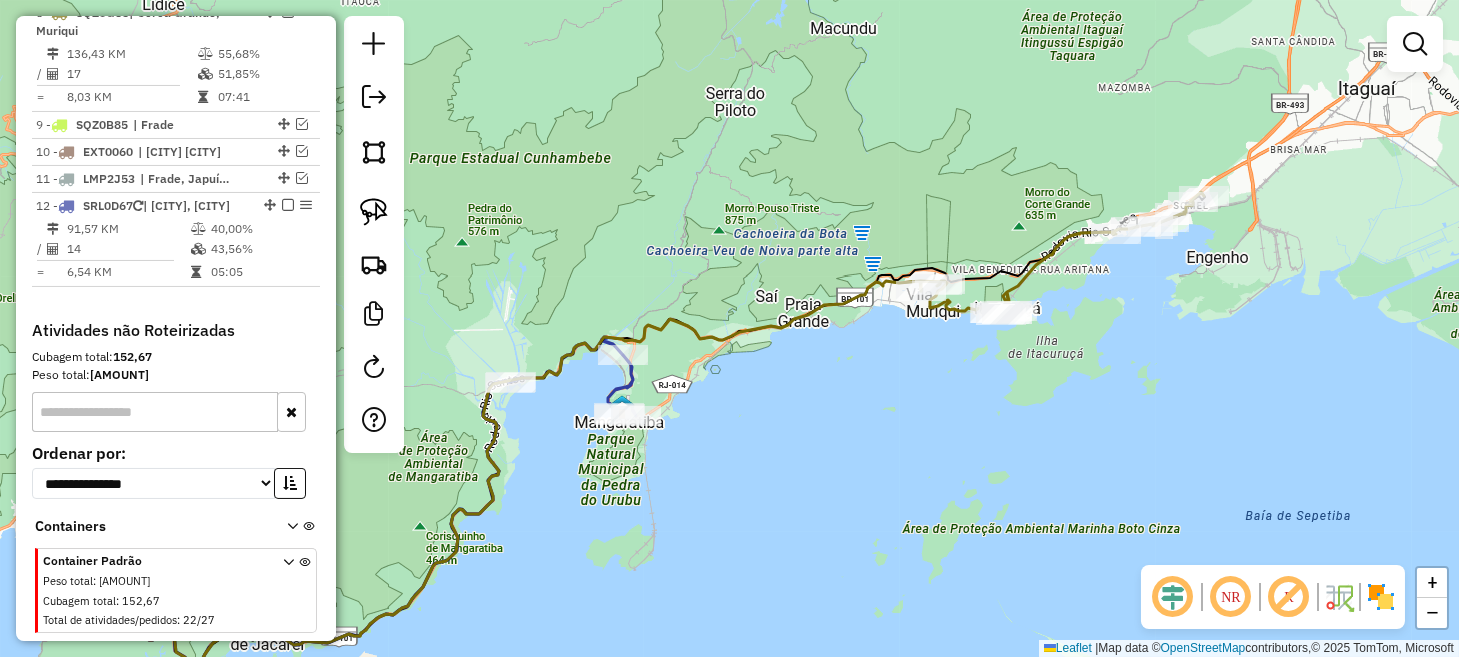 drag, startPoint x: 666, startPoint y: 500, endPoint x: 919, endPoint y: 449, distance: 258.08914 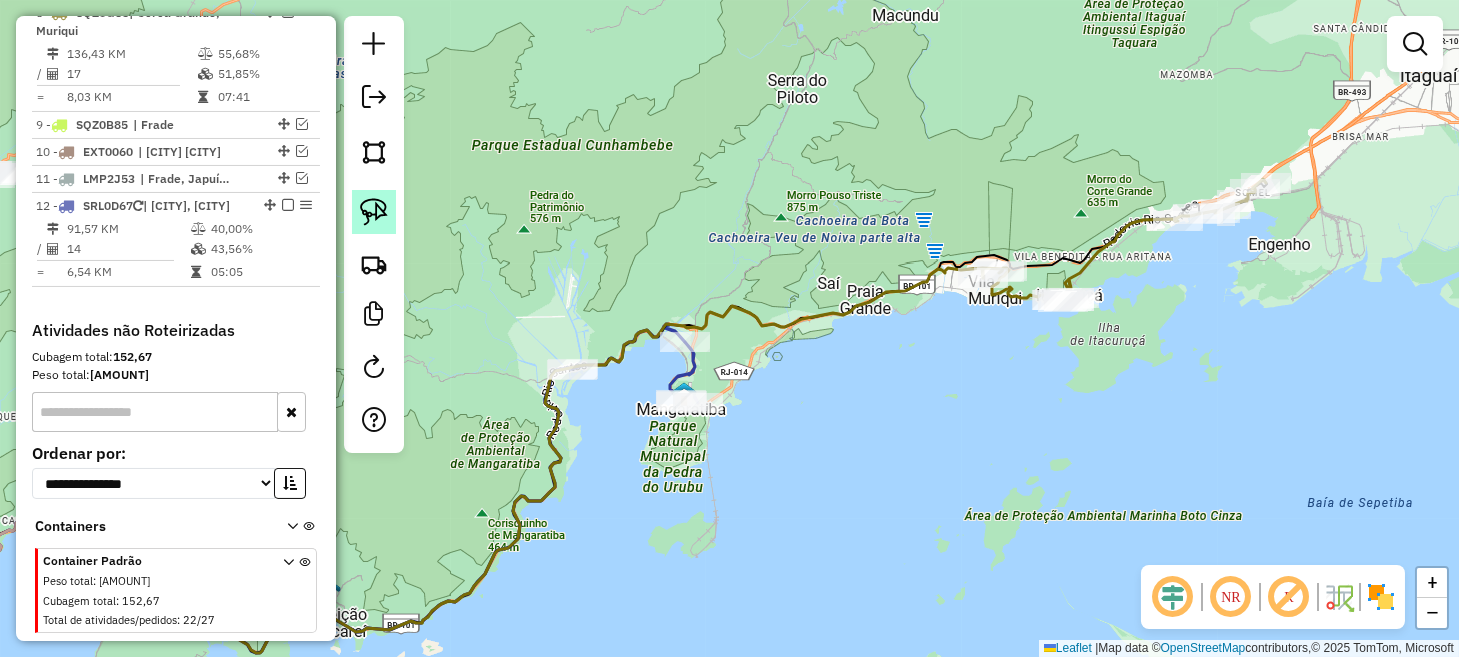 click 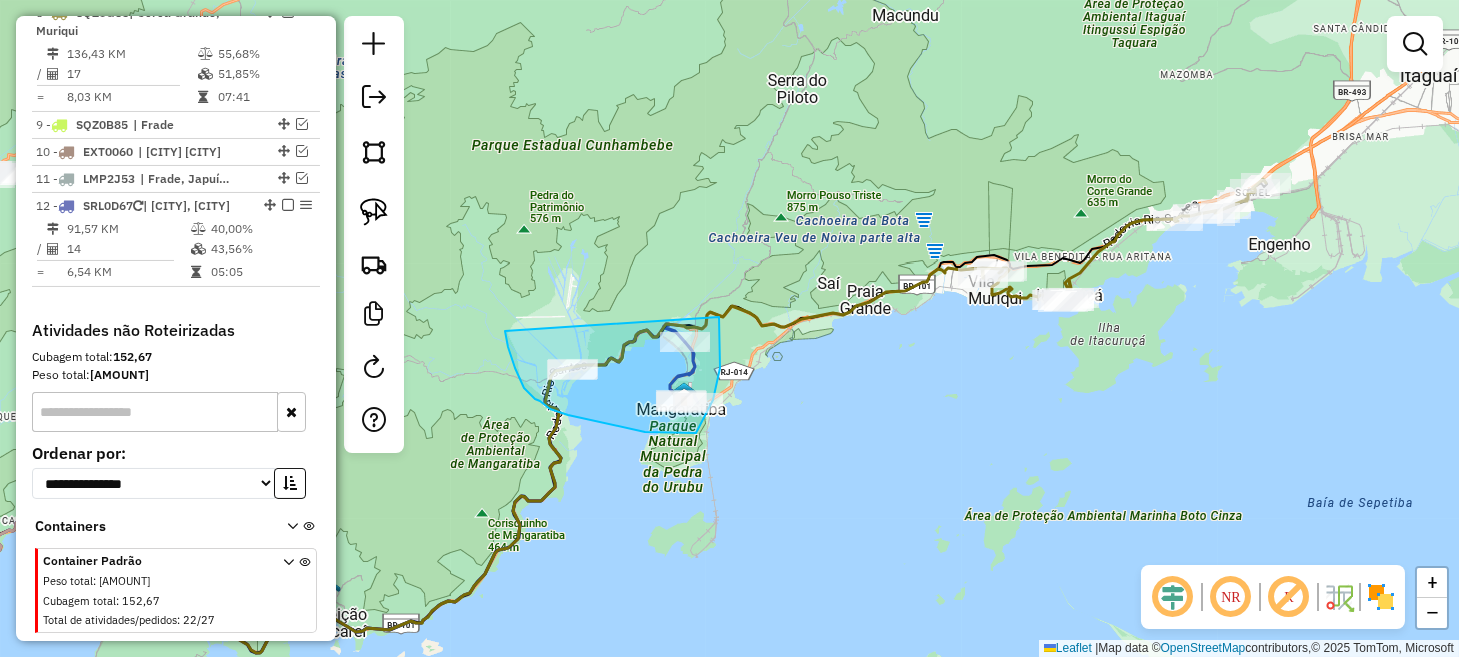 drag, startPoint x: 505, startPoint y: 331, endPoint x: 719, endPoint y: 309, distance: 215.12787 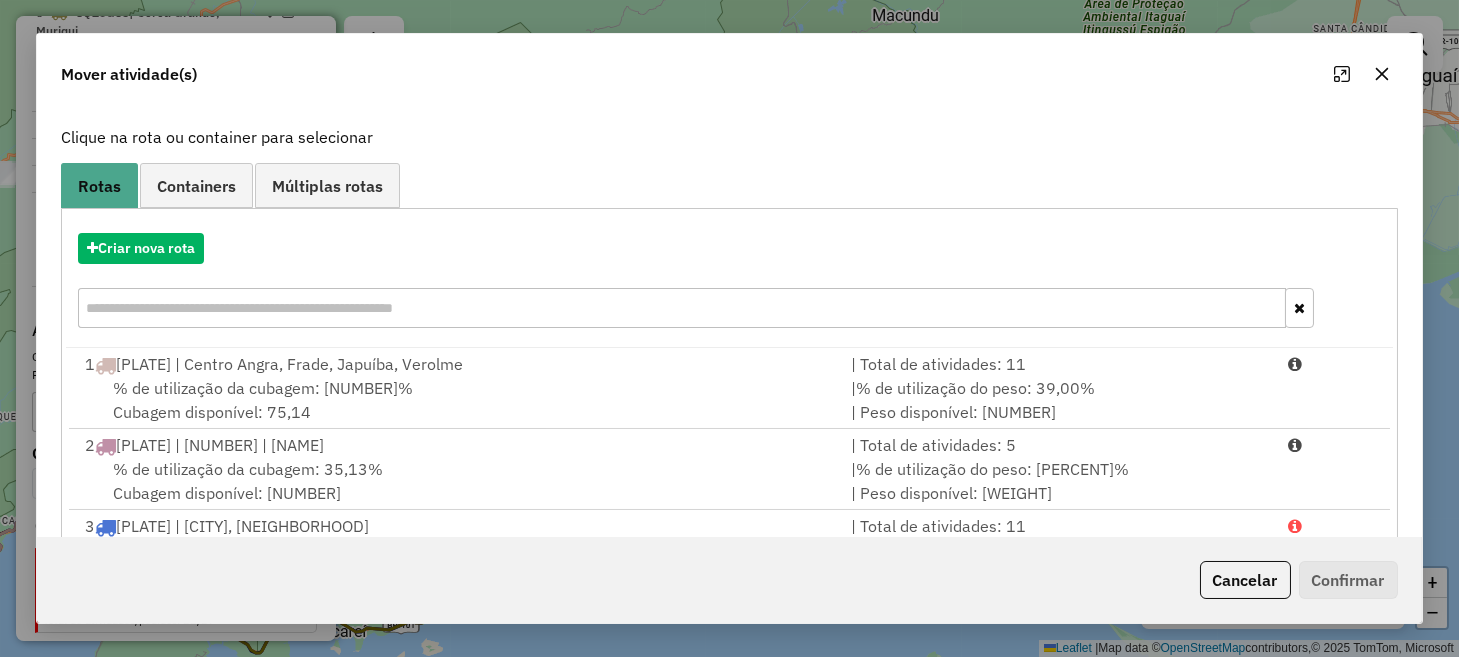 scroll, scrollTop: 273, scrollLeft: 0, axis: vertical 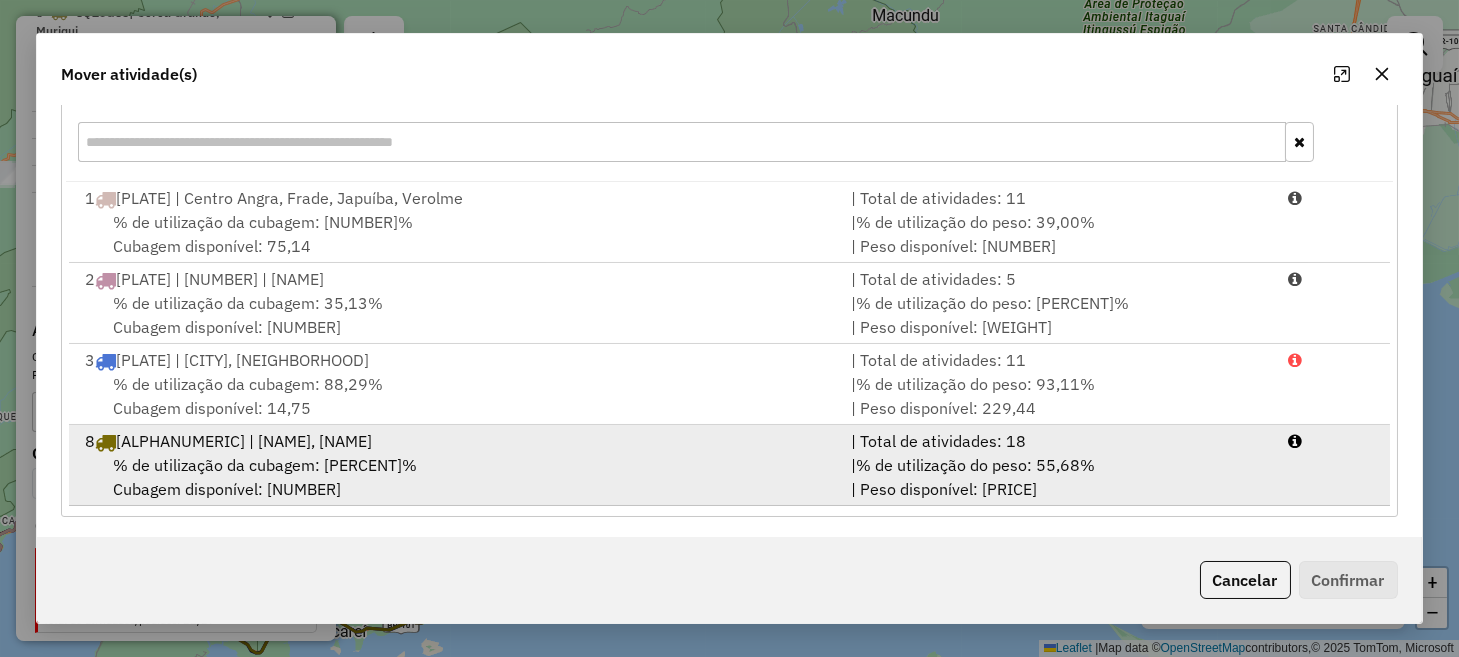 click on "% de utilização da cubagem: [PERCENTAGE]%  Cubagem disponível: [VOLUME]" at bounding box center [455, 477] 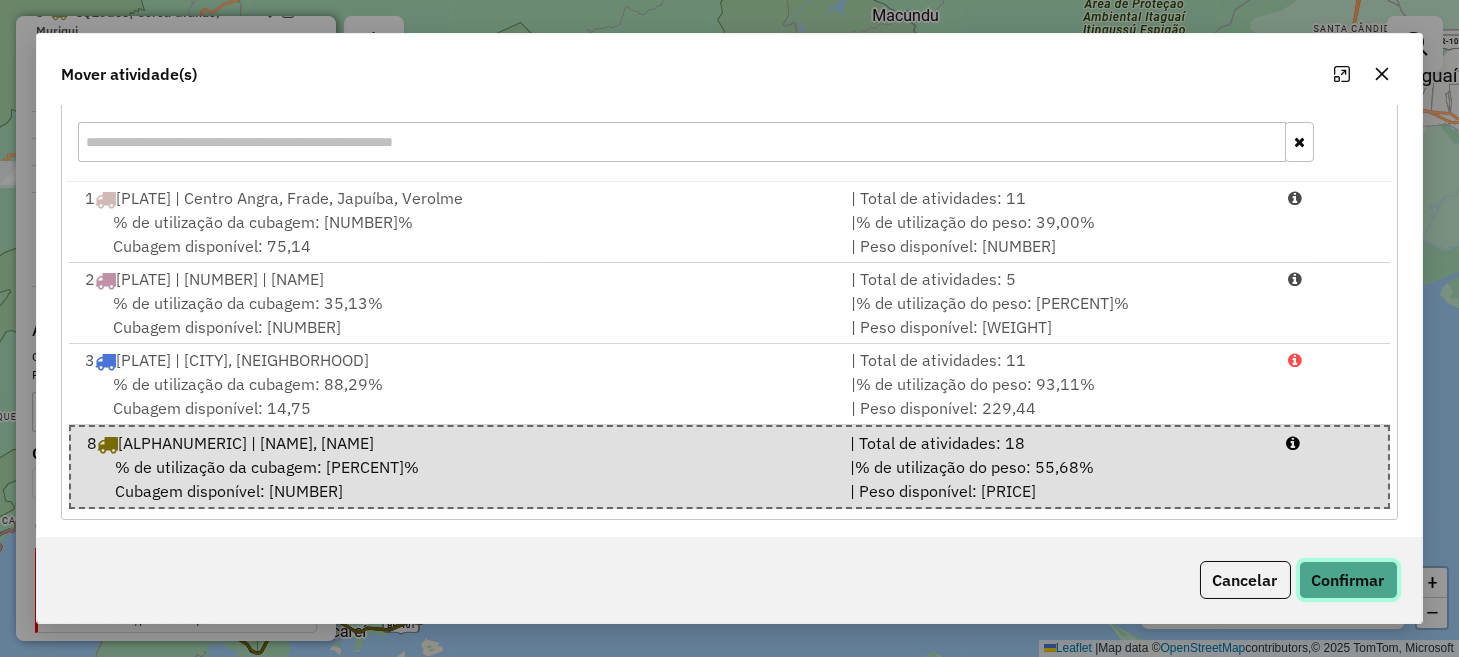 click on "Confirmar" 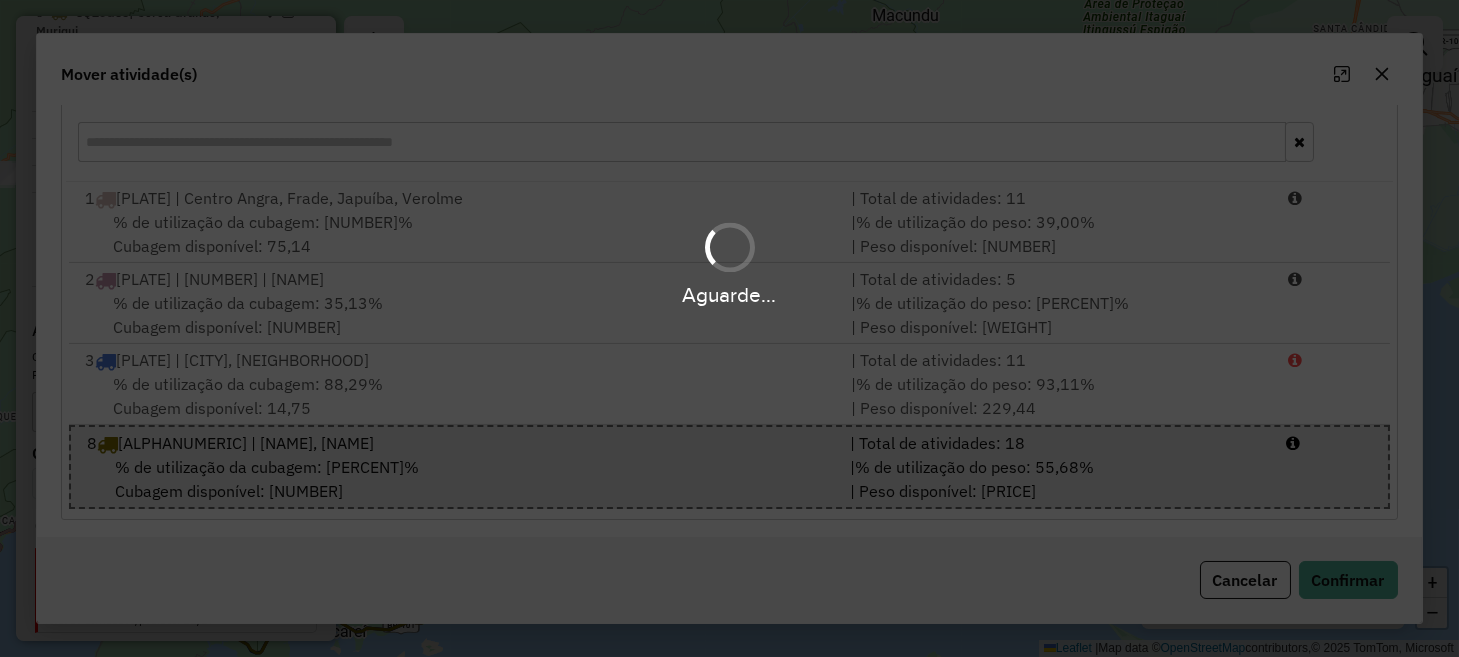 scroll, scrollTop: 0, scrollLeft: 0, axis: both 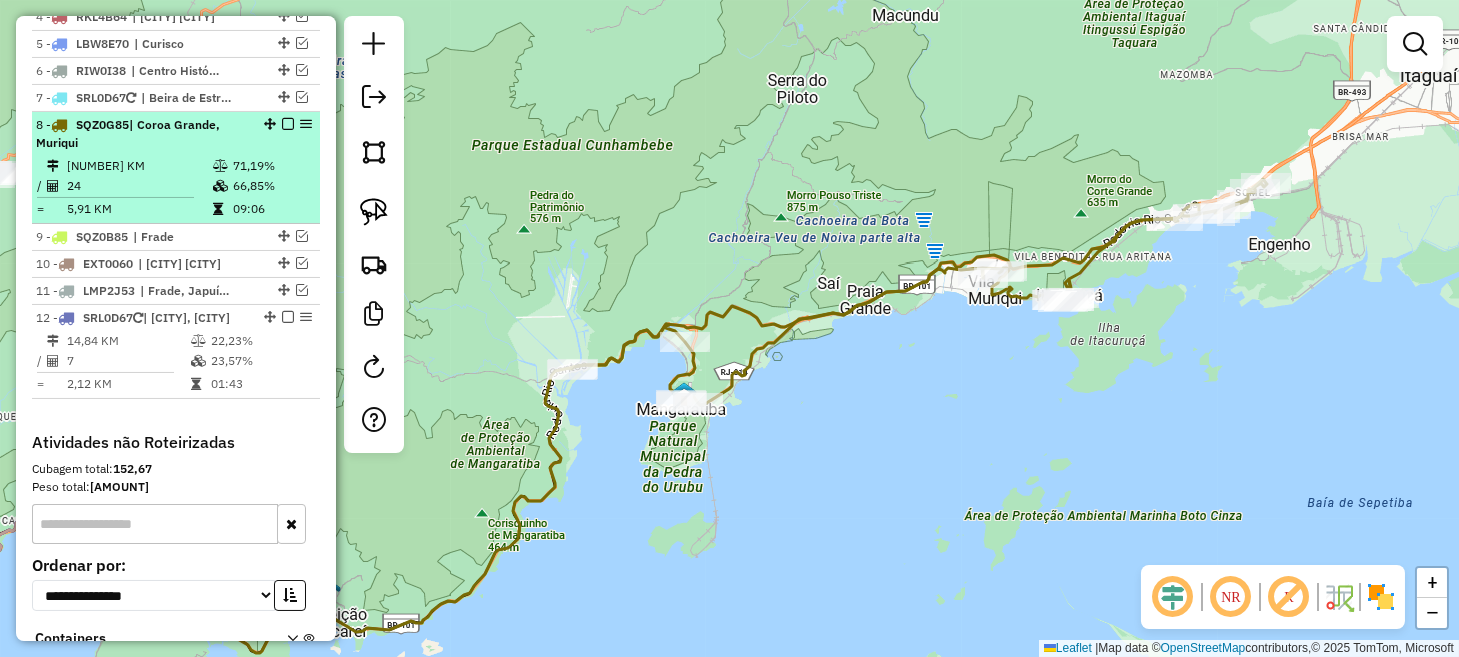 click at bounding box center [288, 124] 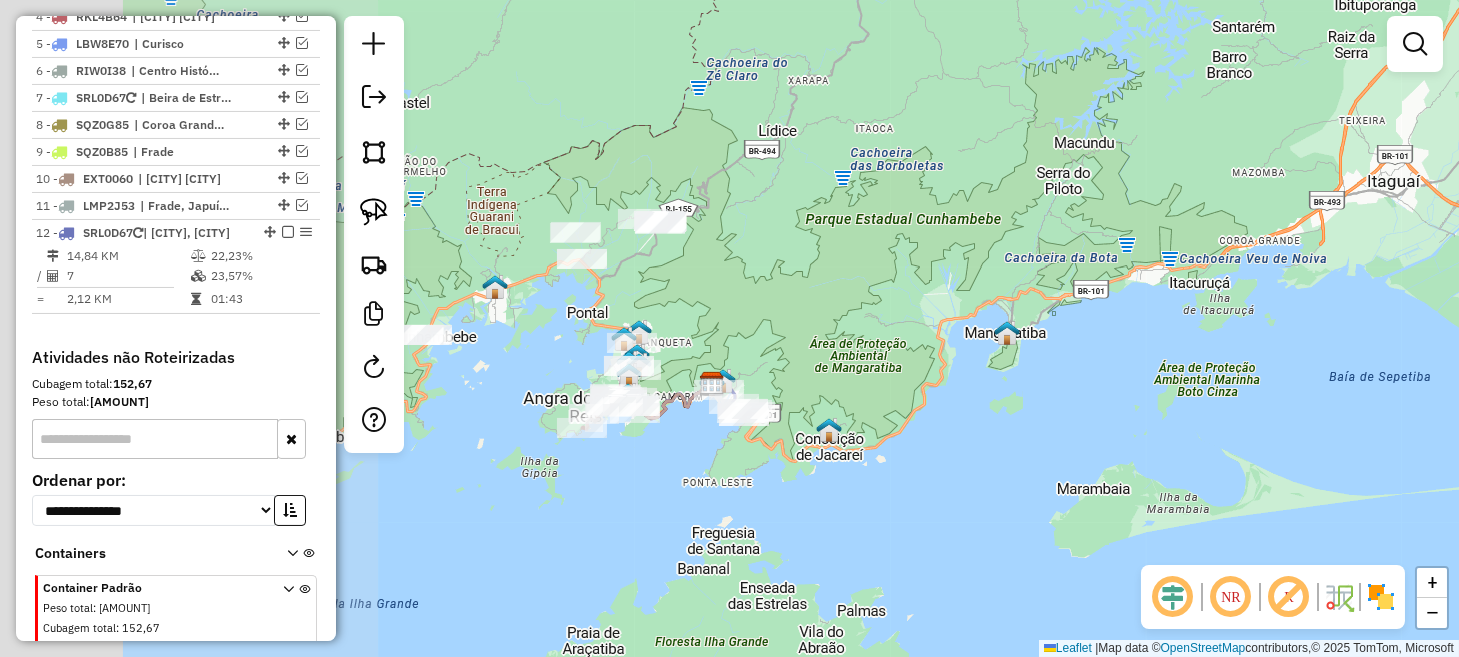 drag, startPoint x: 646, startPoint y: 418, endPoint x: 979, endPoint y: 415, distance: 333.01352 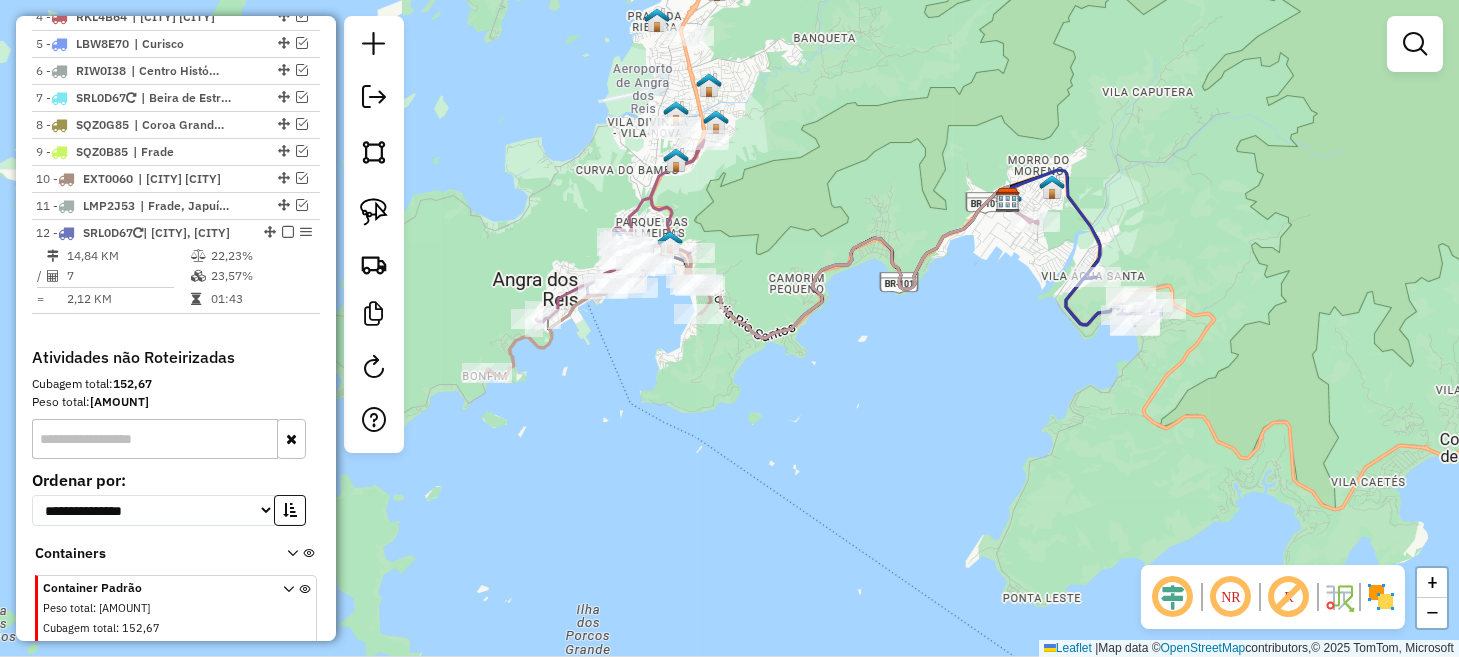 drag, startPoint x: 707, startPoint y: 378, endPoint x: 917, endPoint y: 385, distance: 210.11664 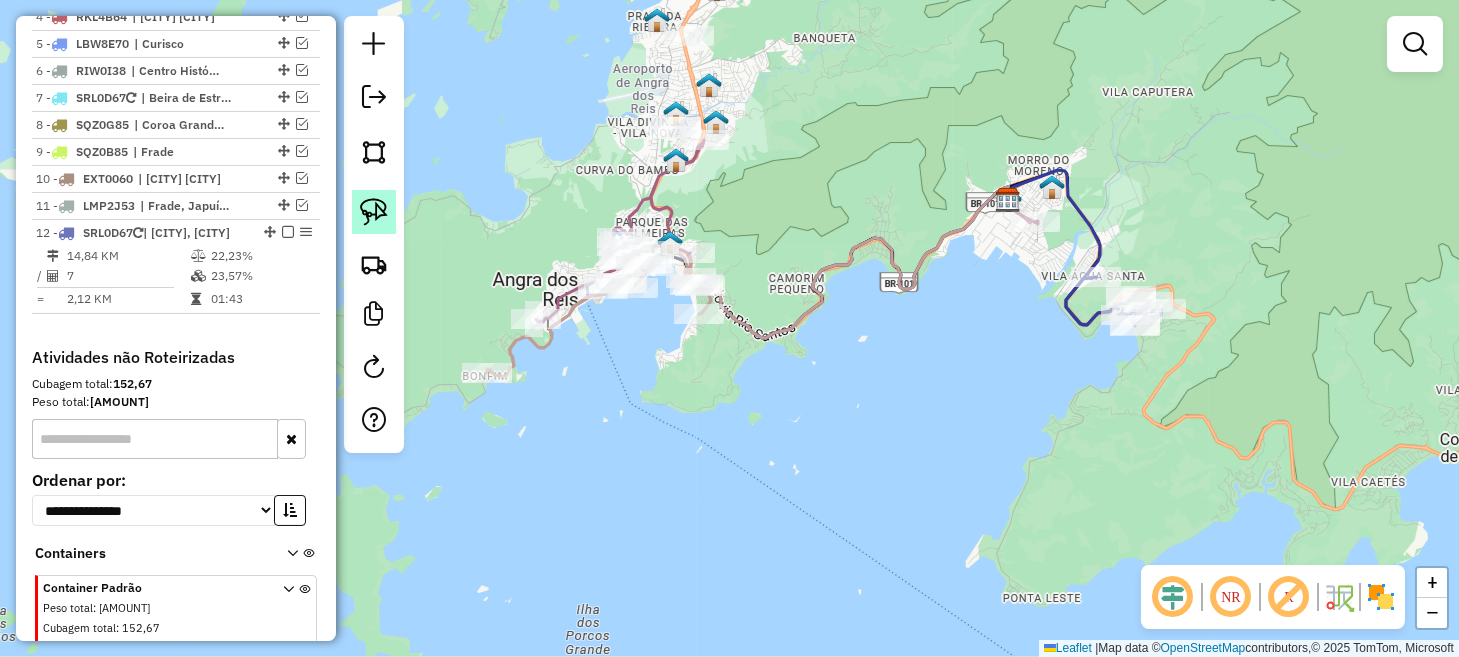 click 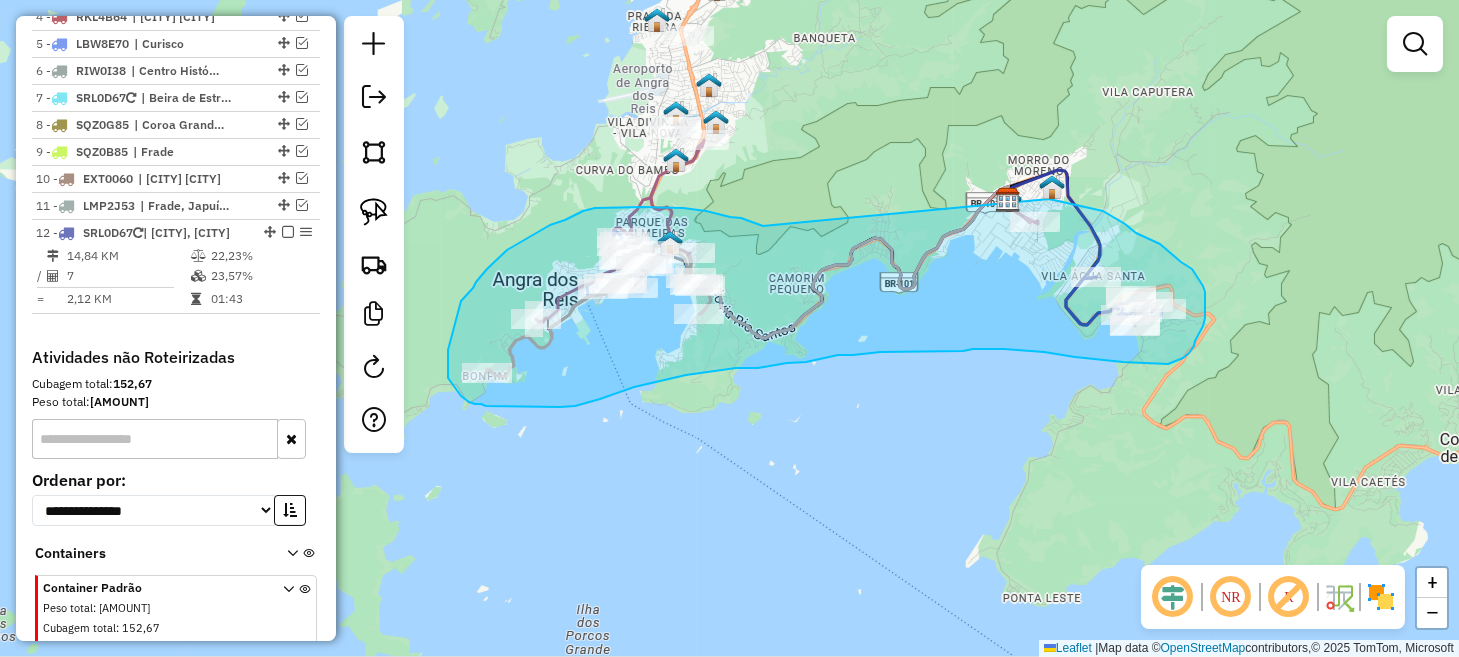 drag, startPoint x: 763, startPoint y: 226, endPoint x: 1033, endPoint y: 196, distance: 271.66156 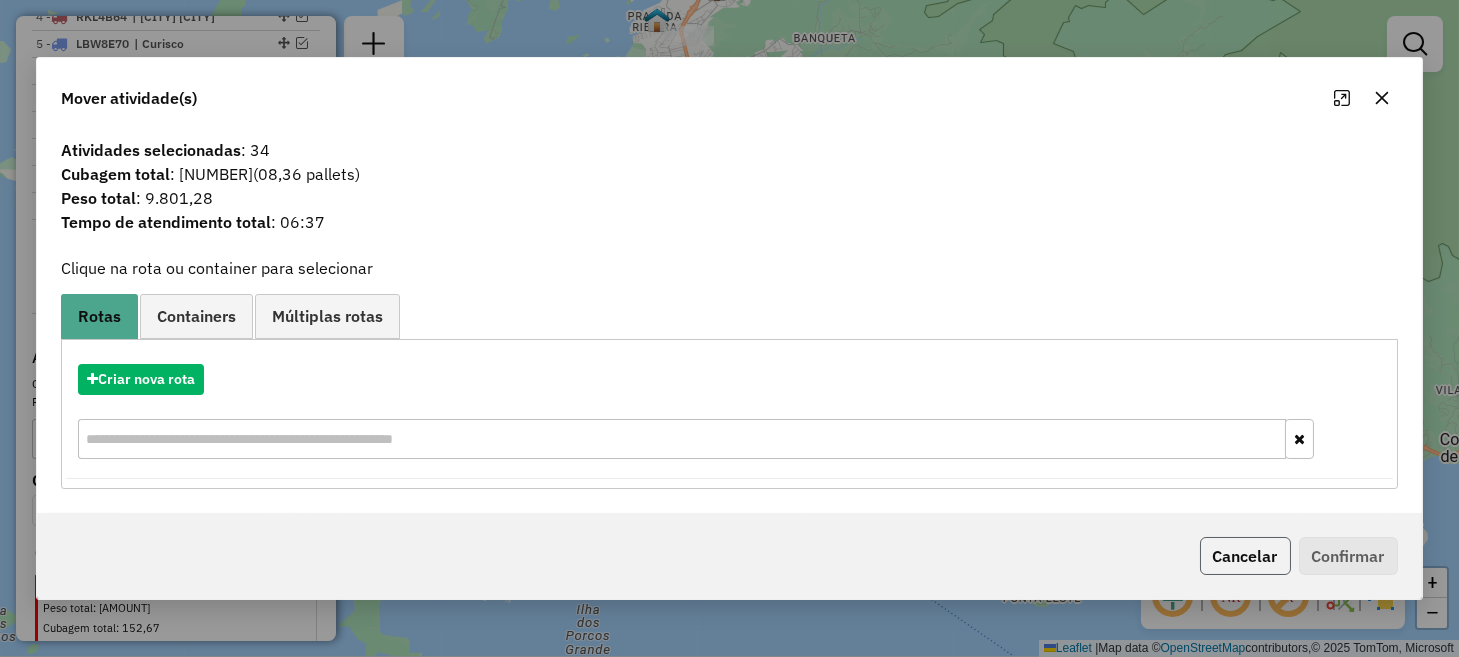 click on "Cancelar" 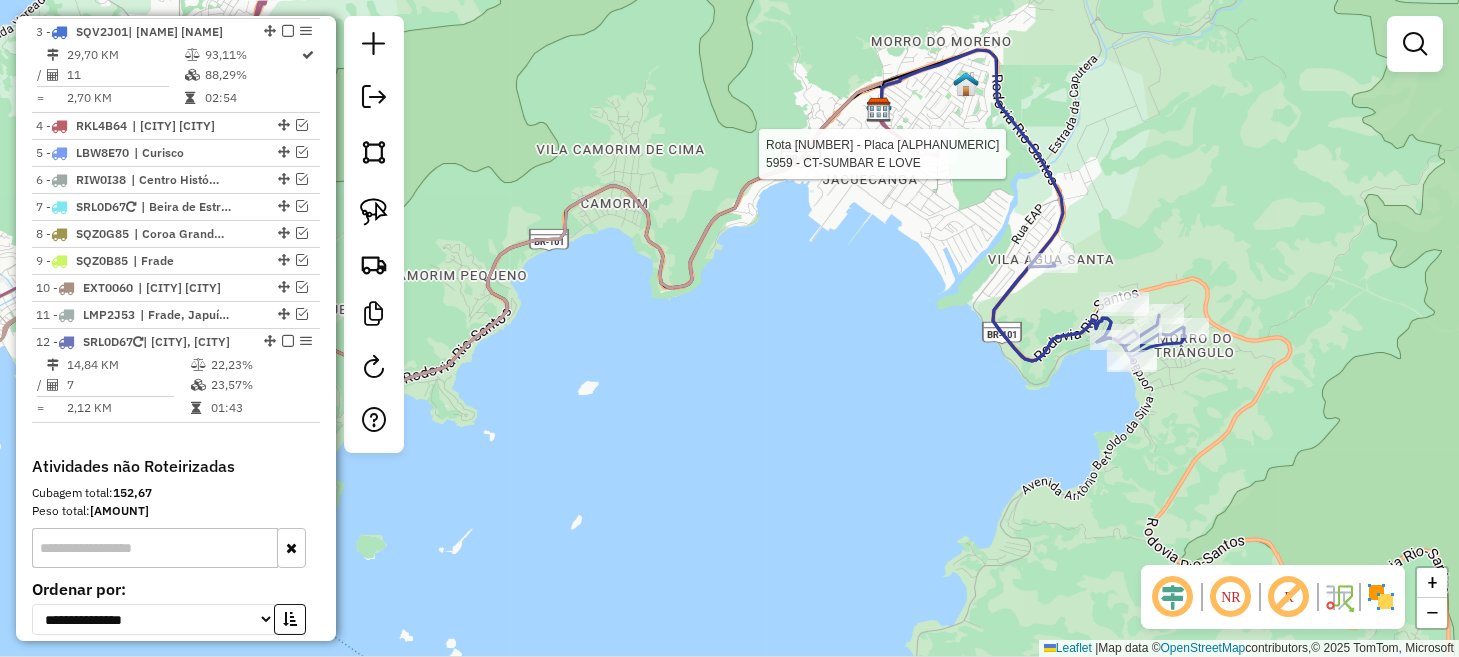 select on "**********" 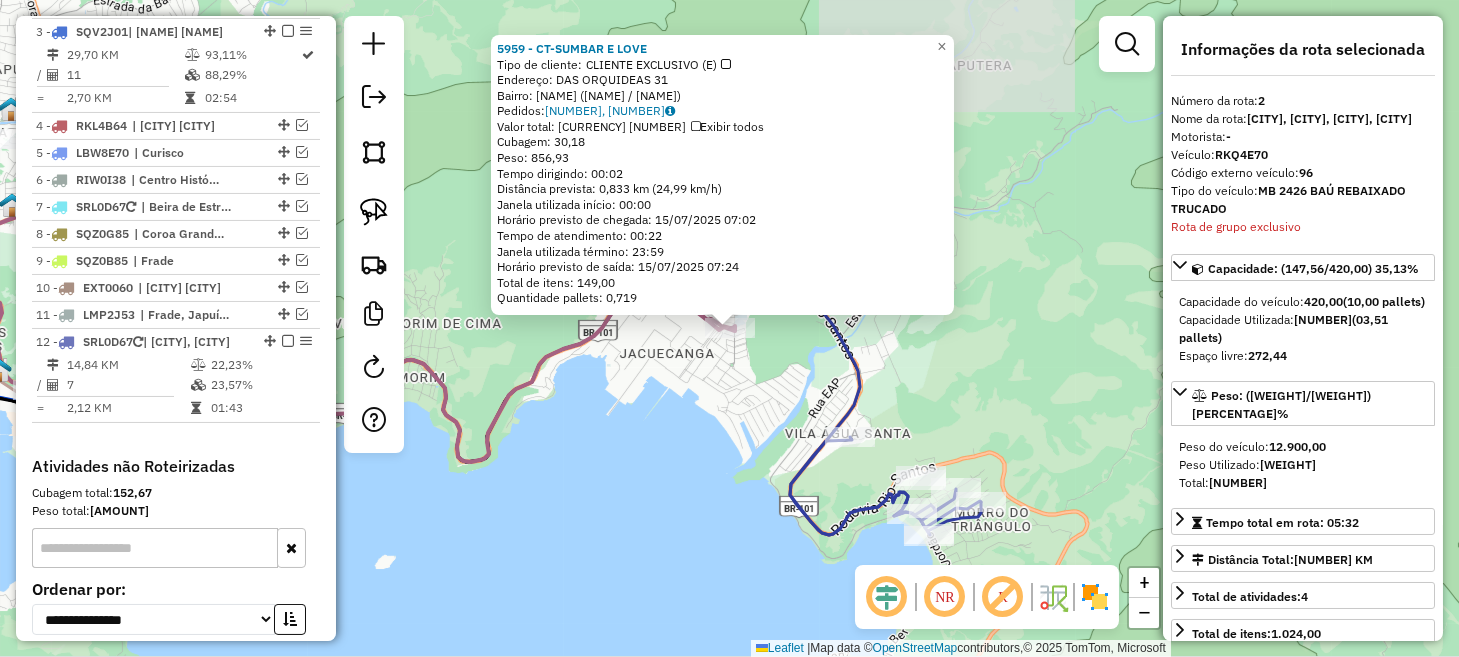 scroll, scrollTop: 909, scrollLeft: 0, axis: vertical 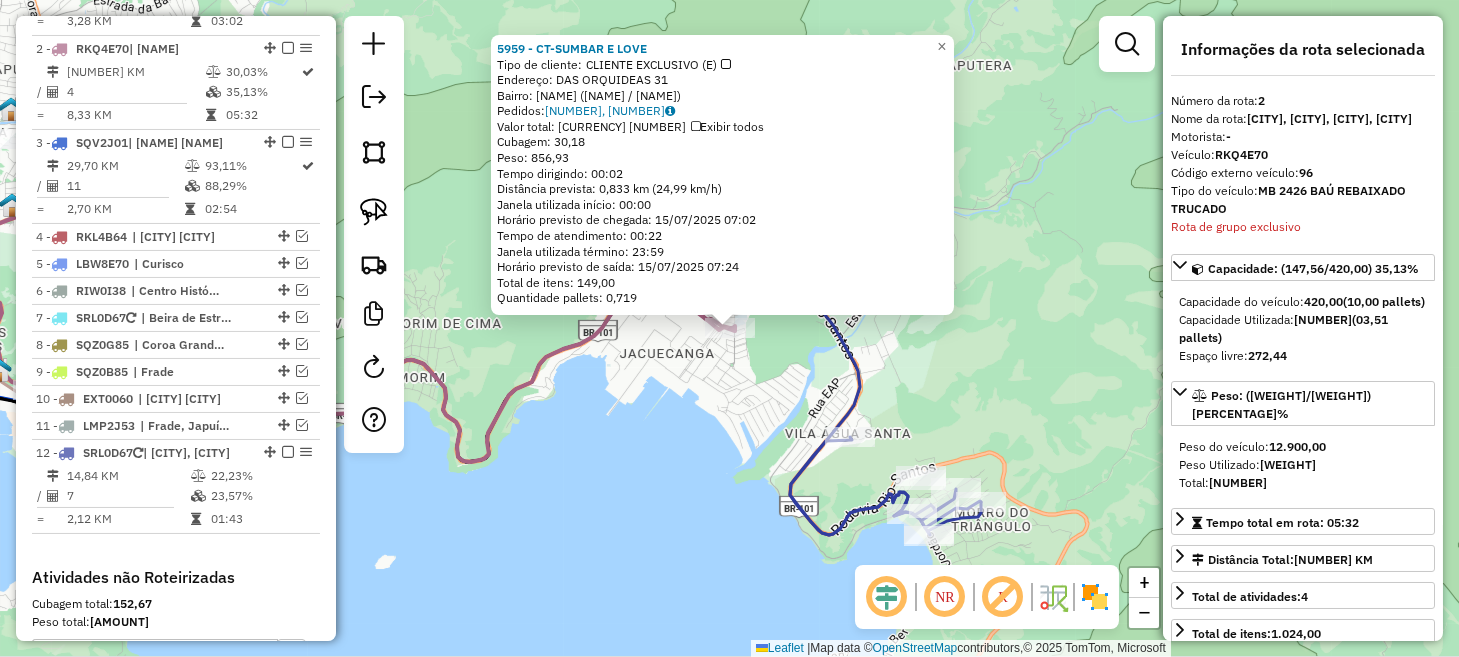click on "[NUMBER] - [NAME]  Tipo de cliente:   CLIENTE EXCLUSIVO  (E)   Endereço:  [STREET] [NUMBER]   Bairro: [NAME] ([CITY] / [STATE])   Pedidos:  [NUMBER], [NUMBER]   Valor total: R$ [PRICE]   Exibir todos   Cubagem: [NUMBER]  Peso: [NUMBER]  Tempo dirigindo: [TIME]   Distância prevista: [NUMBER] km ([NUMBER]/h)   Janela utilizada início: [TIME]   Horário previsto de chegada: [DATE] [TIME]   Tempo de atendimento: [TIME]   Janela utilizada término: [TIME]   Horário previsto de saída: [DATE] [TIME]   Total de itens: [NUMBER]   Quantidade pallets: [NUMBER]  × Janela de atendimento Grade de atendimento Capacidade Transportadoras Veículos Cliente Pedidos  Rotas Selecione os dias de semana para filtrar as janelas de atendimento  Seg   Ter   Qua   Qui   Sex   Sáb   Dom  Informe o período da janela de atendimento: De: Até:  Filtrar exatamente a janela do cliente  Considerar janela de atendimento padrão  Selecione os dias de semana para filtrar as grades de atendimento  Seg   Ter   Qua   Qui   Sex   Sáb   Dom" 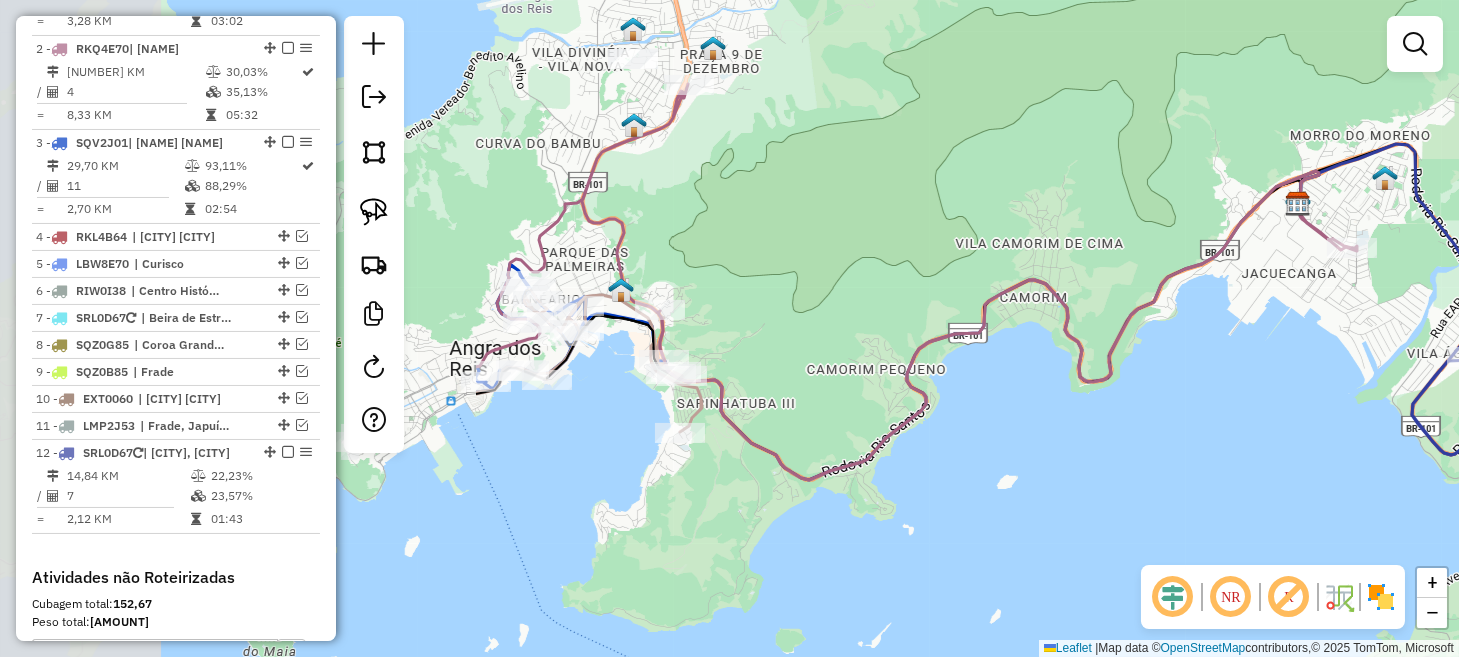 drag, startPoint x: 667, startPoint y: 503, endPoint x: 1280, endPoint y: 420, distance: 618.59357 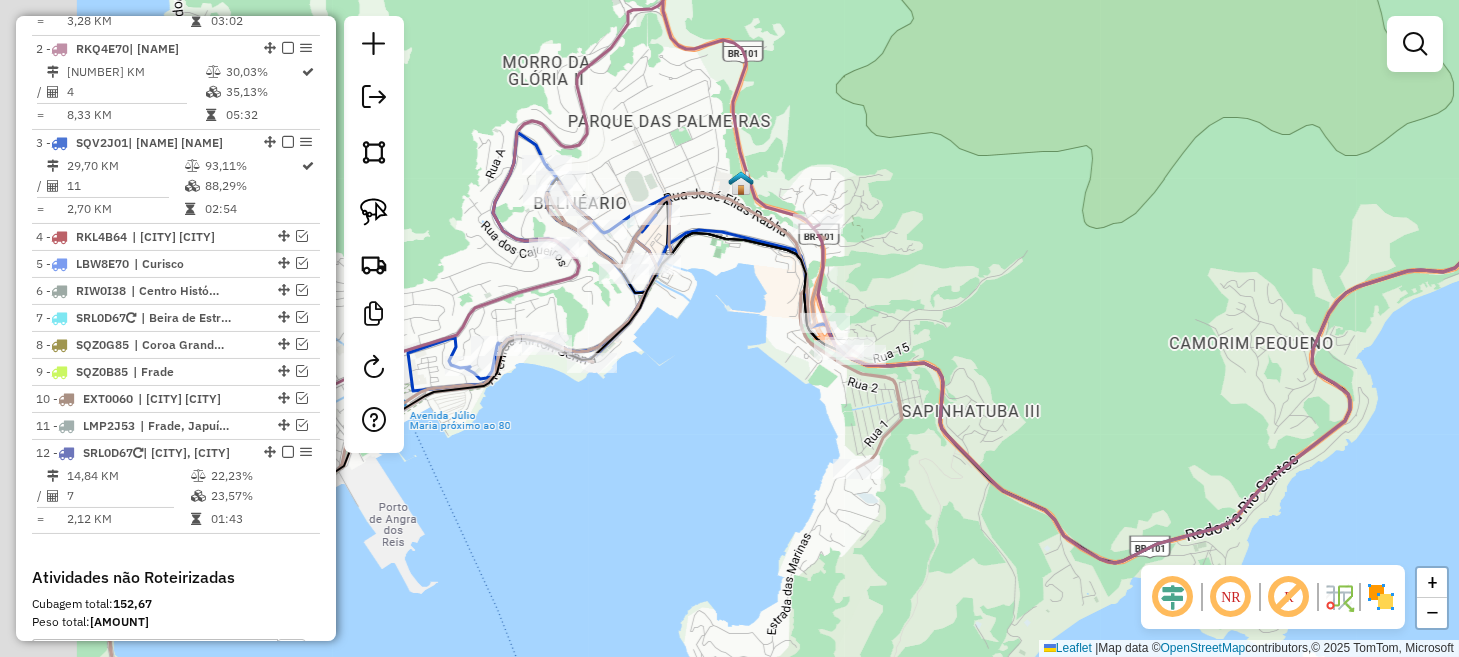 drag, startPoint x: 559, startPoint y: 406, endPoint x: 750, endPoint y: 407, distance: 191.00262 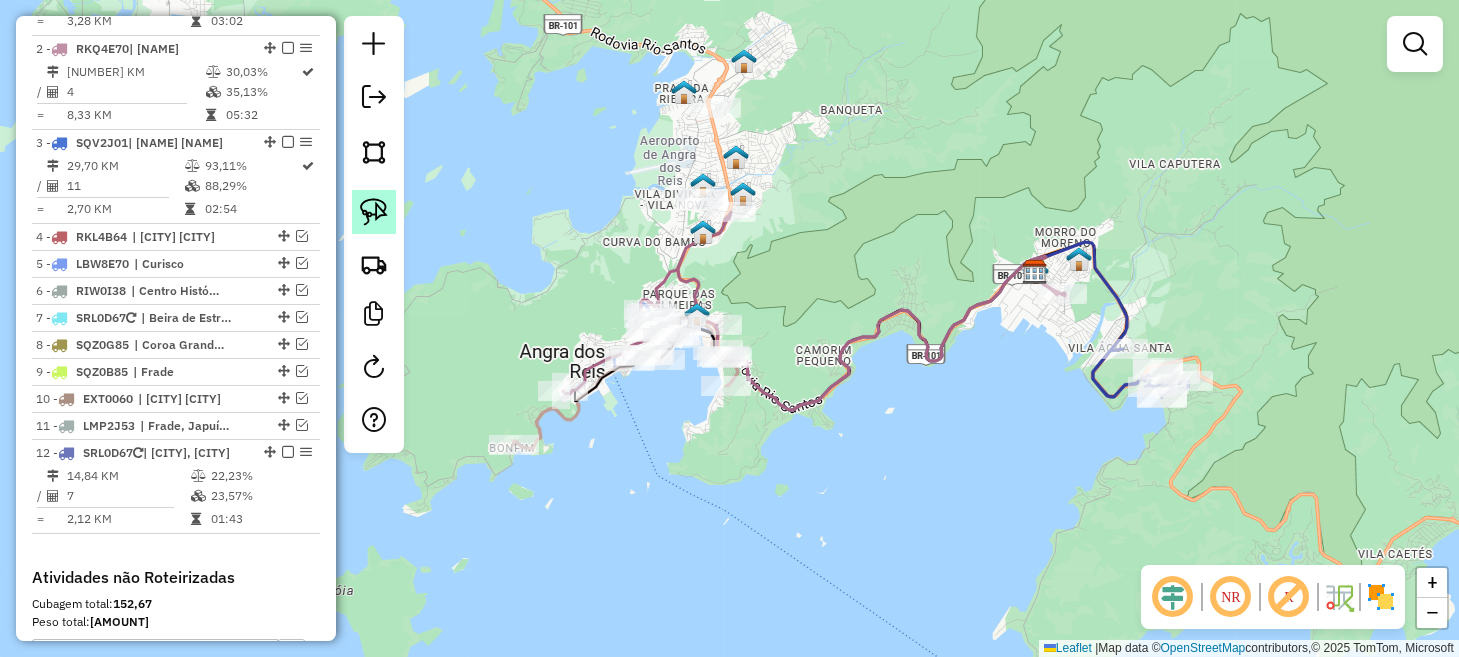 click 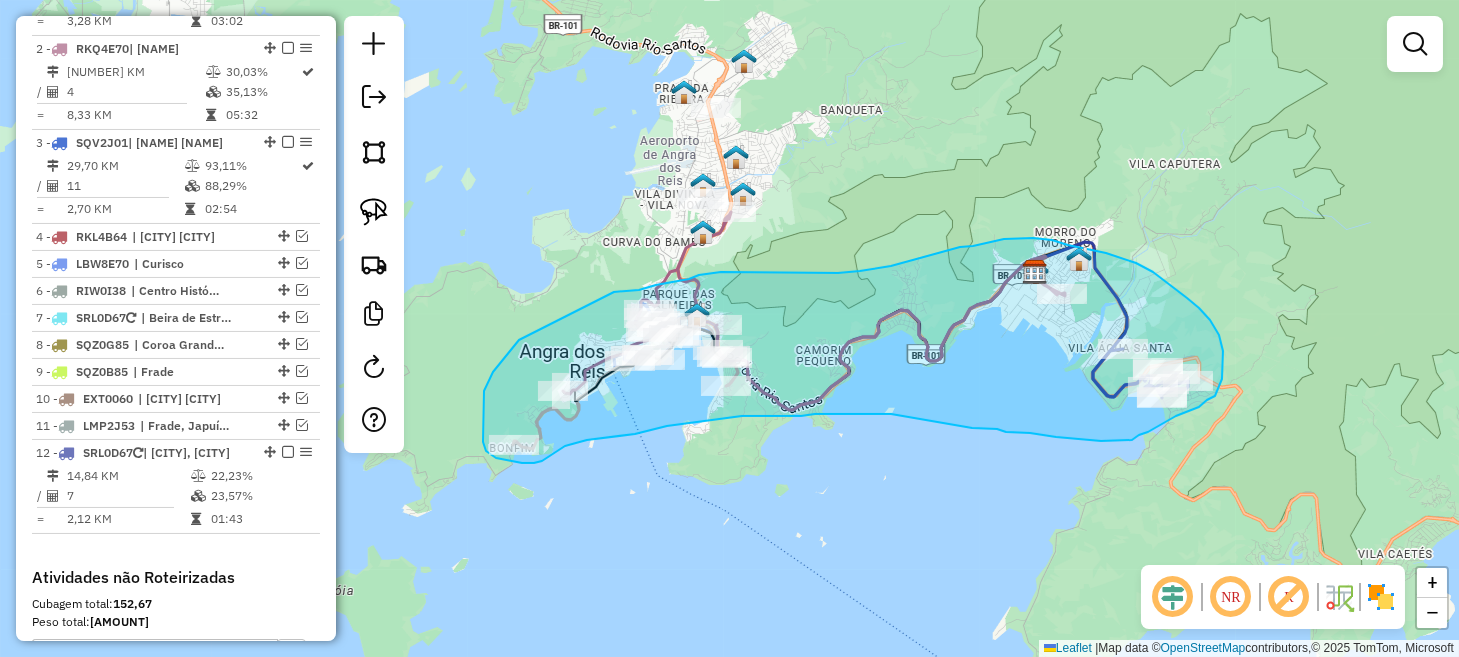 drag, startPoint x: 500, startPoint y: 363, endPoint x: 608, endPoint y: 292, distance: 129.24782 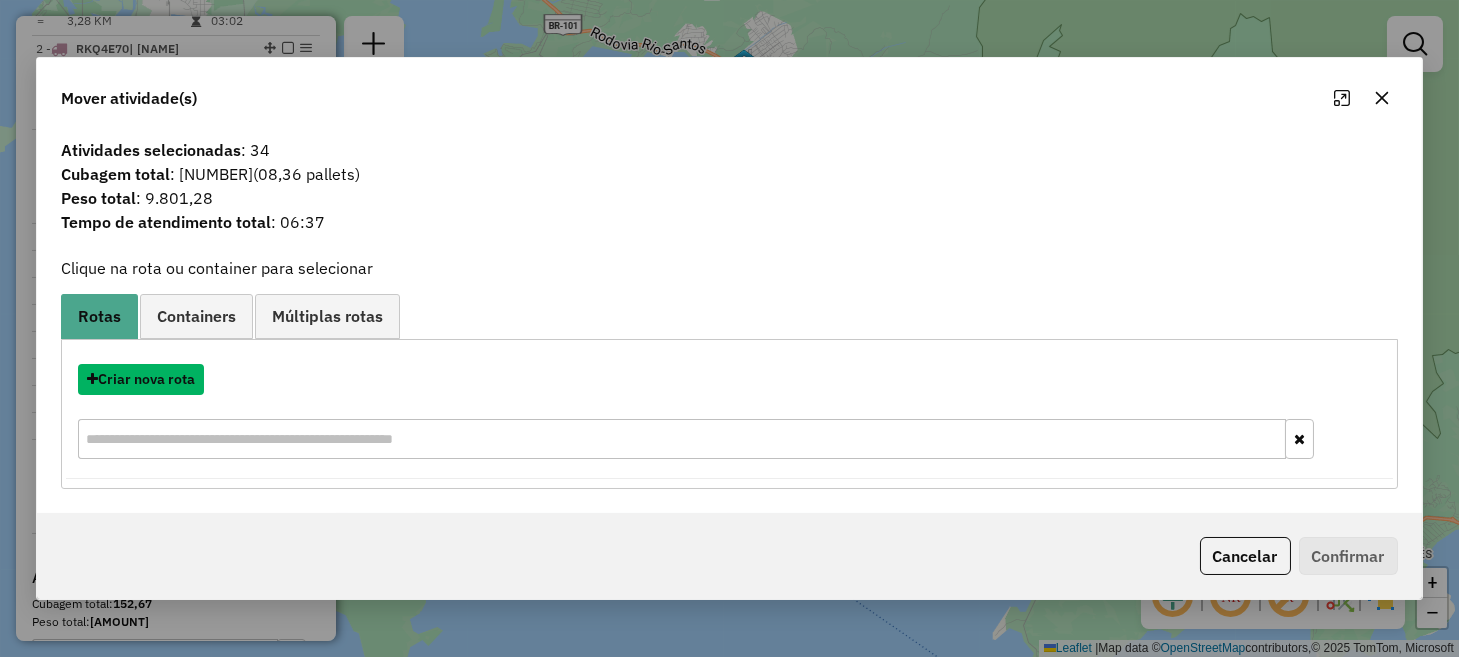 click on "Criar nova rota" at bounding box center (141, 379) 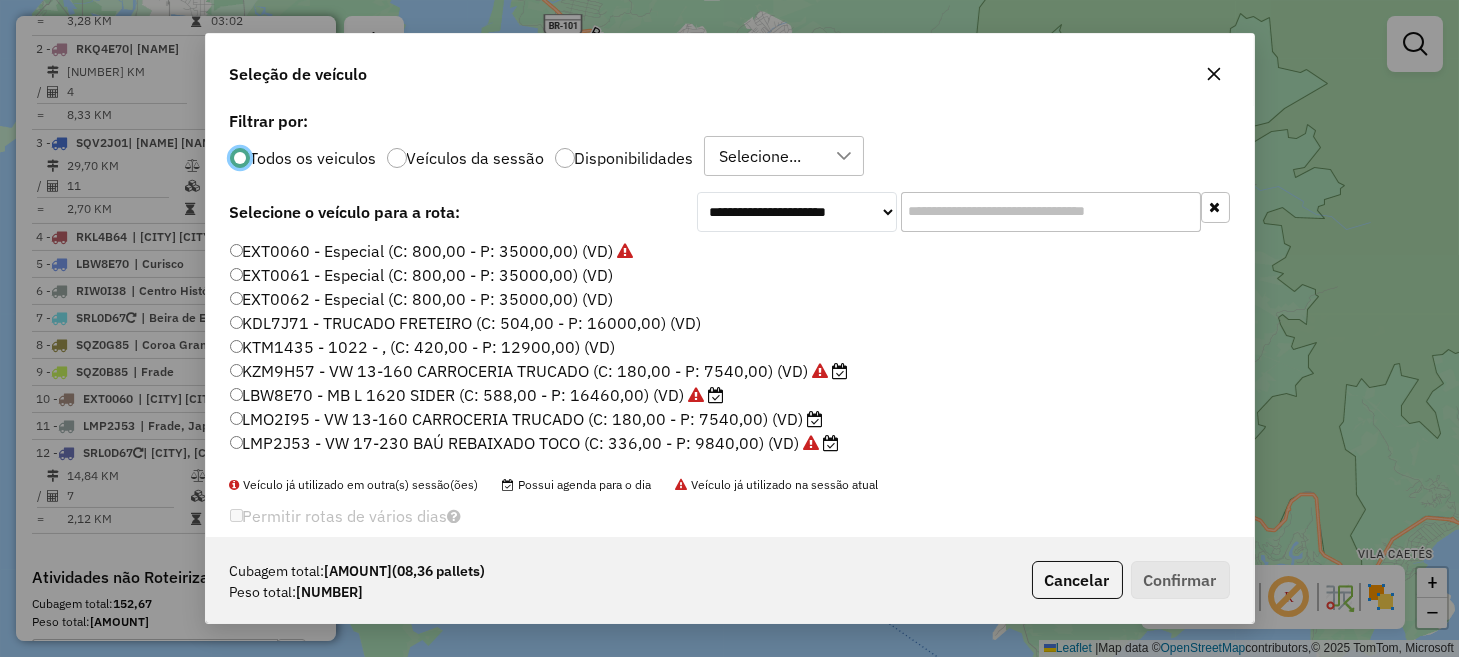 scroll, scrollTop: 10, scrollLeft: 6, axis: both 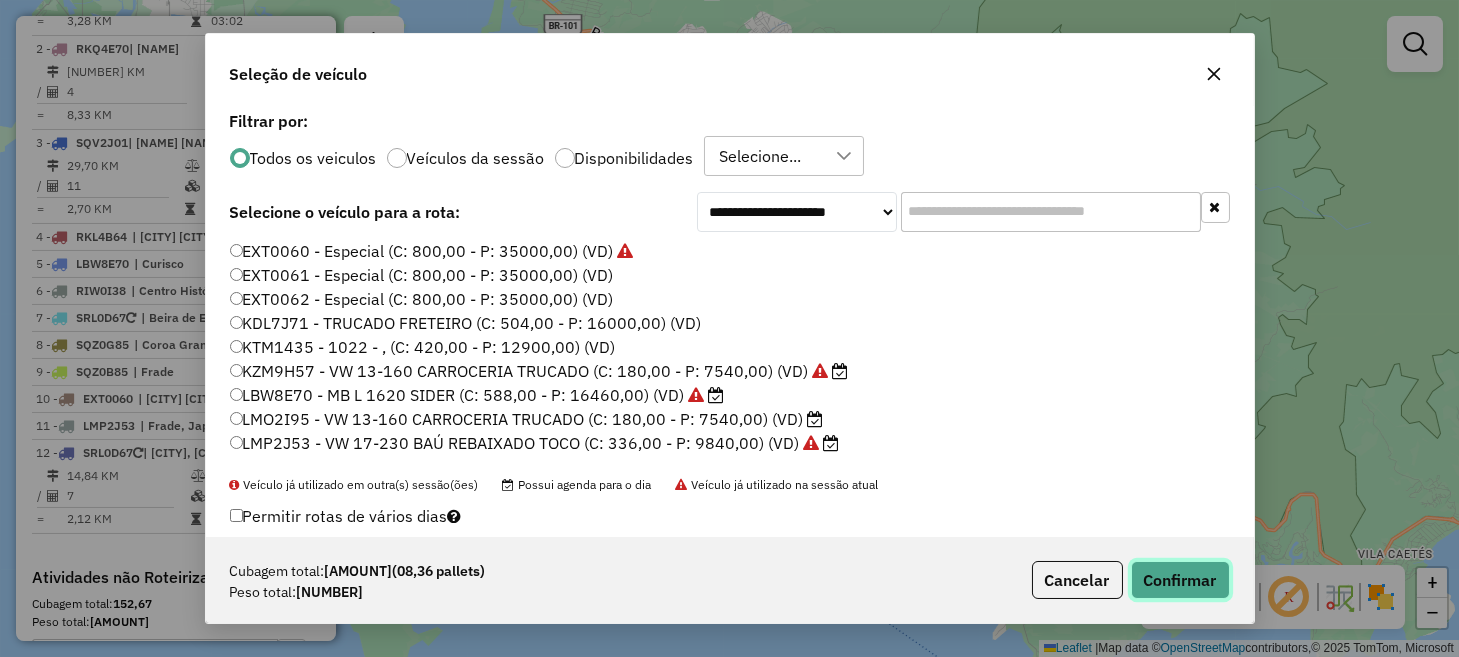 click on "Confirmar" 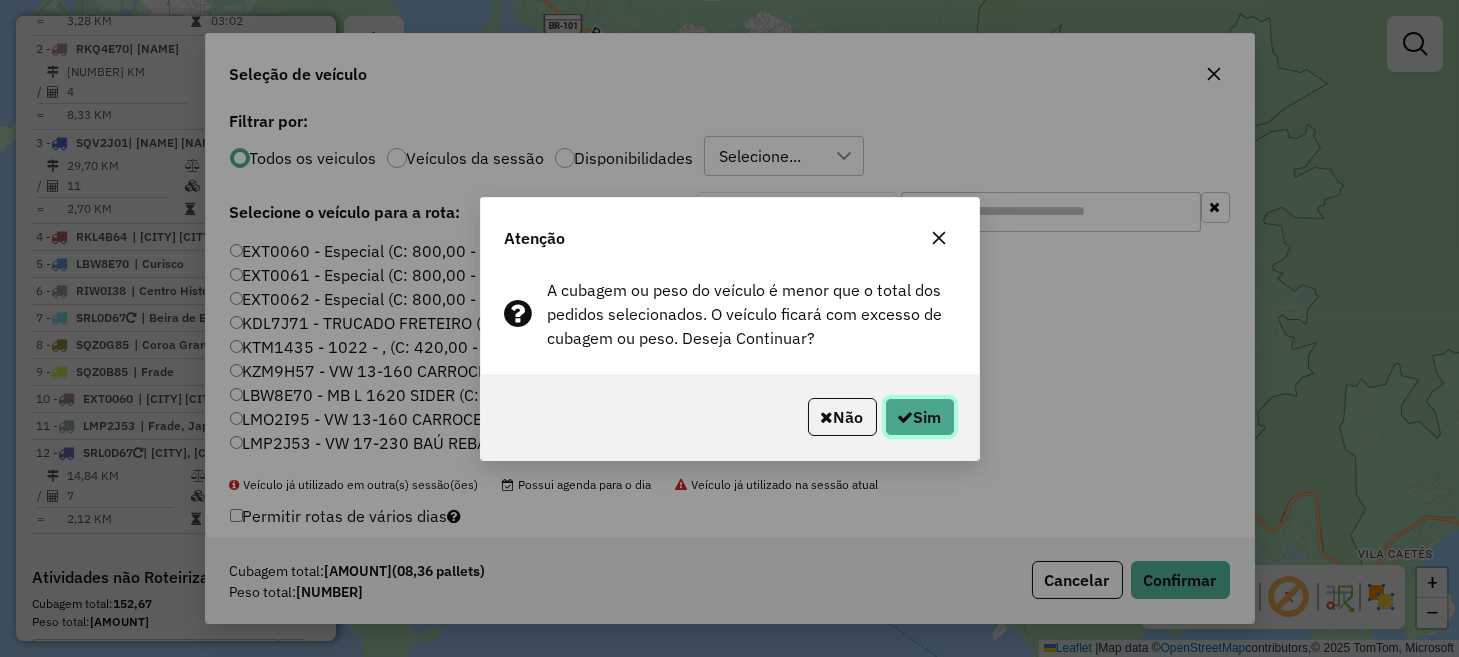 click on "Sim" 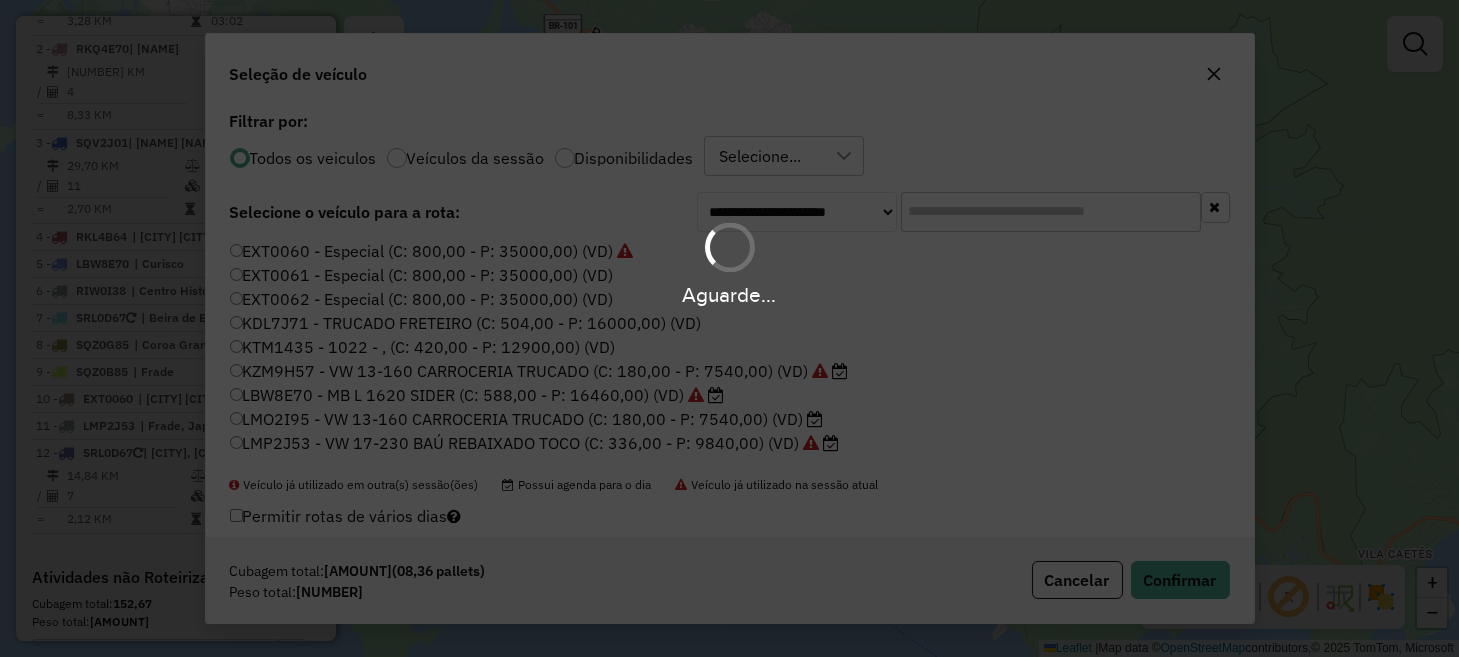 scroll, scrollTop: 574, scrollLeft: 0, axis: vertical 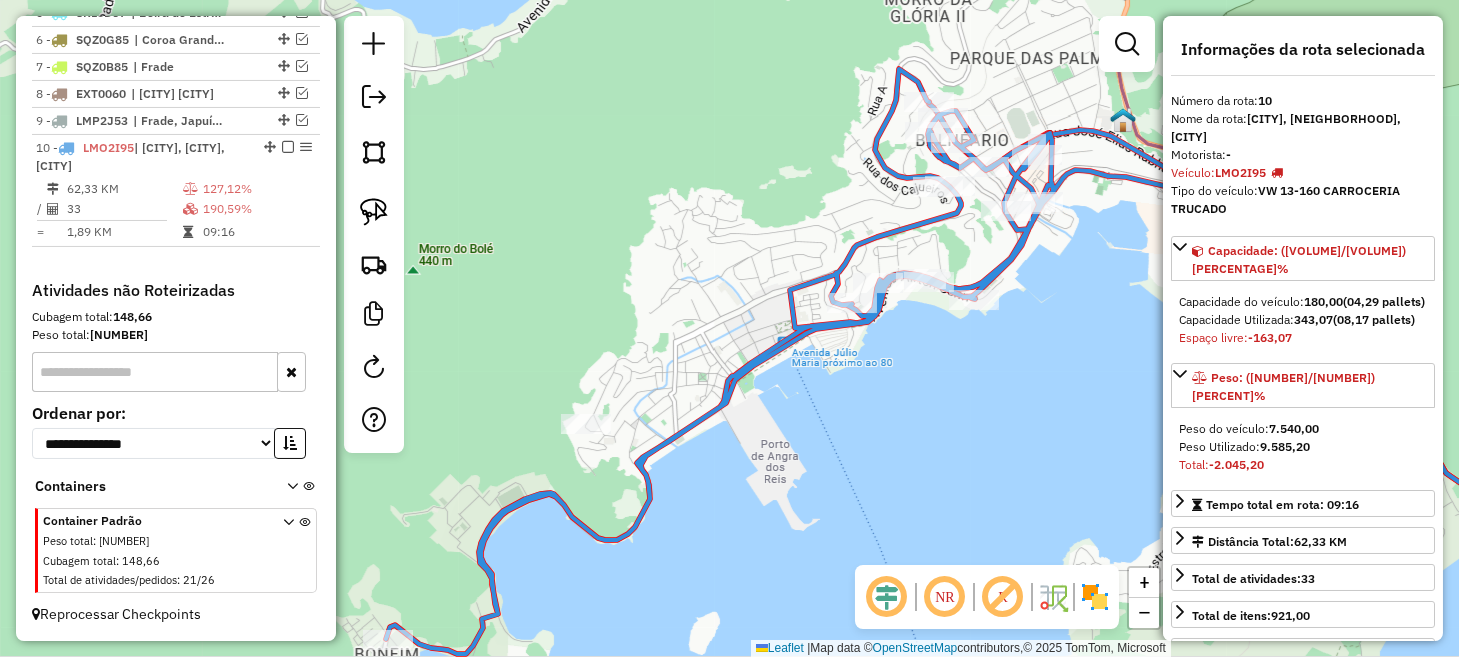 drag, startPoint x: 1011, startPoint y: 298, endPoint x: 829, endPoint y: 413, distance: 215.28818 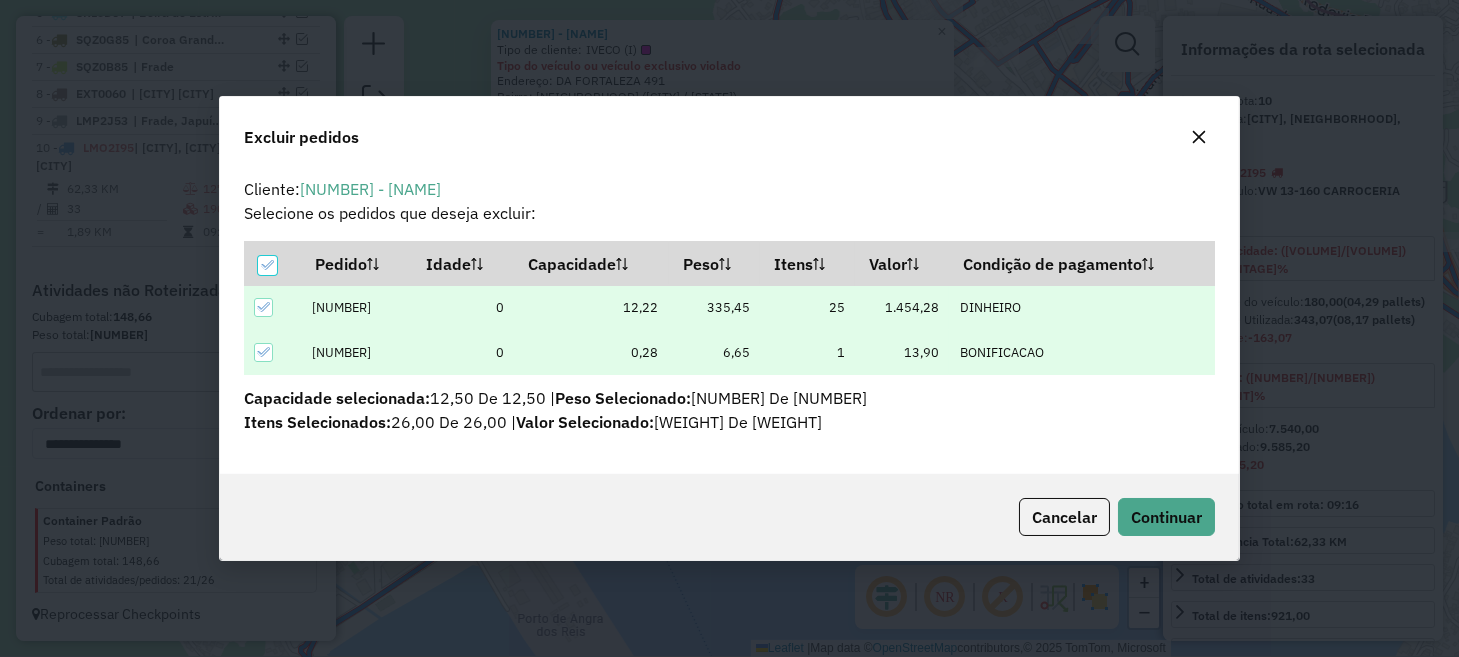scroll, scrollTop: 81, scrollLeft: 0, axis: vertical 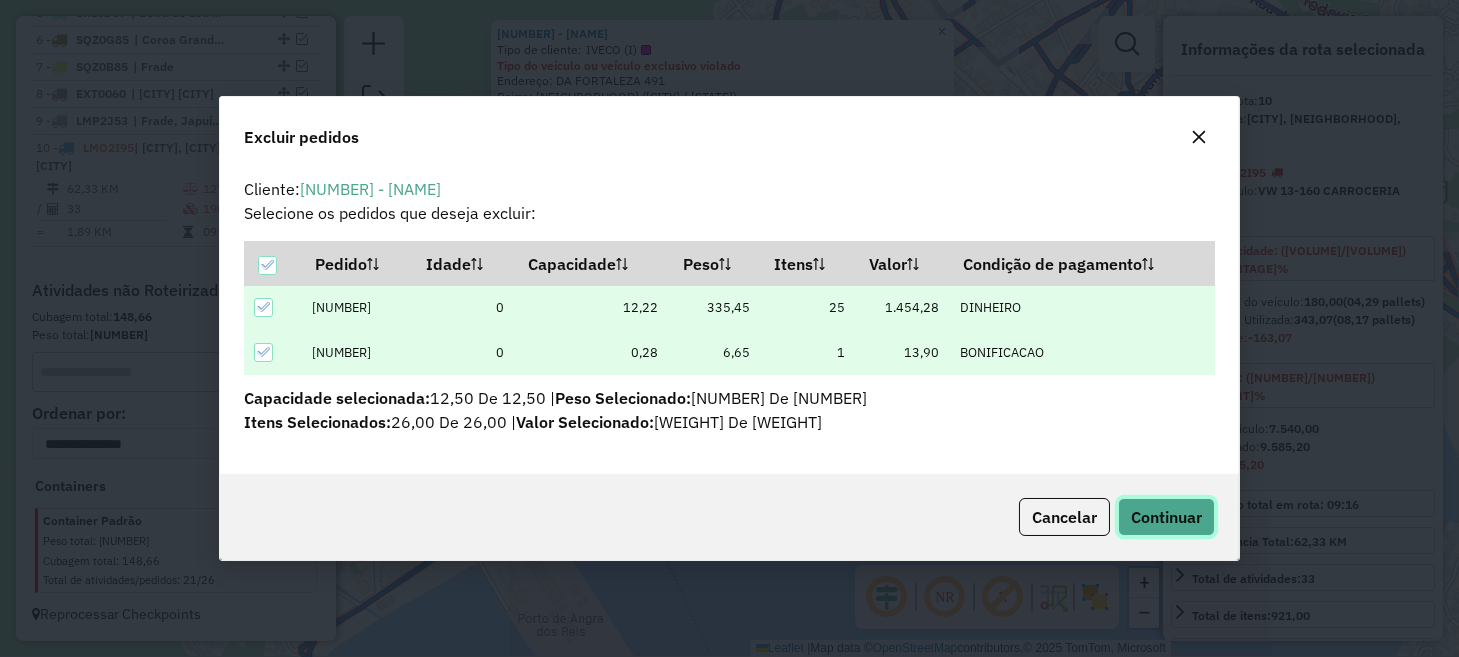 click on "Continuar" 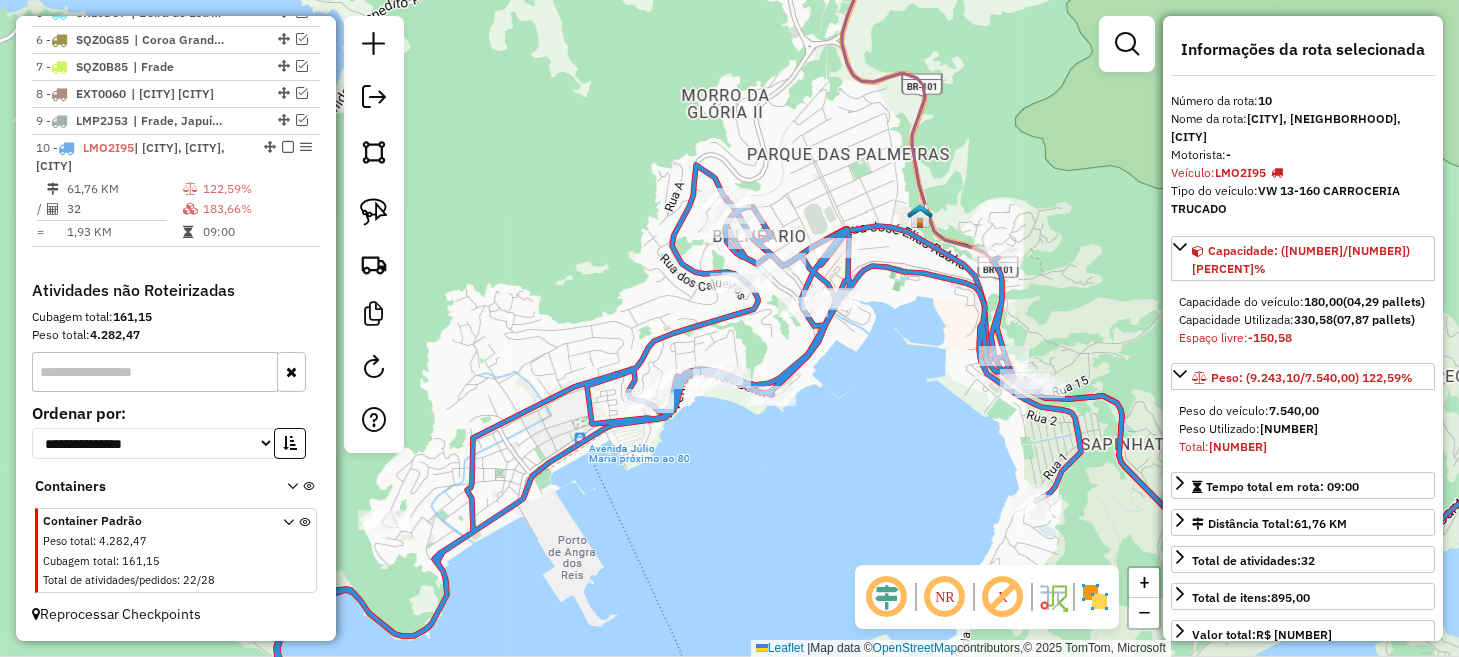 drag, startPoint x: 985, startPoint y: 435, endPoint x: 824, endPoint y: 452, distance: 161.89503 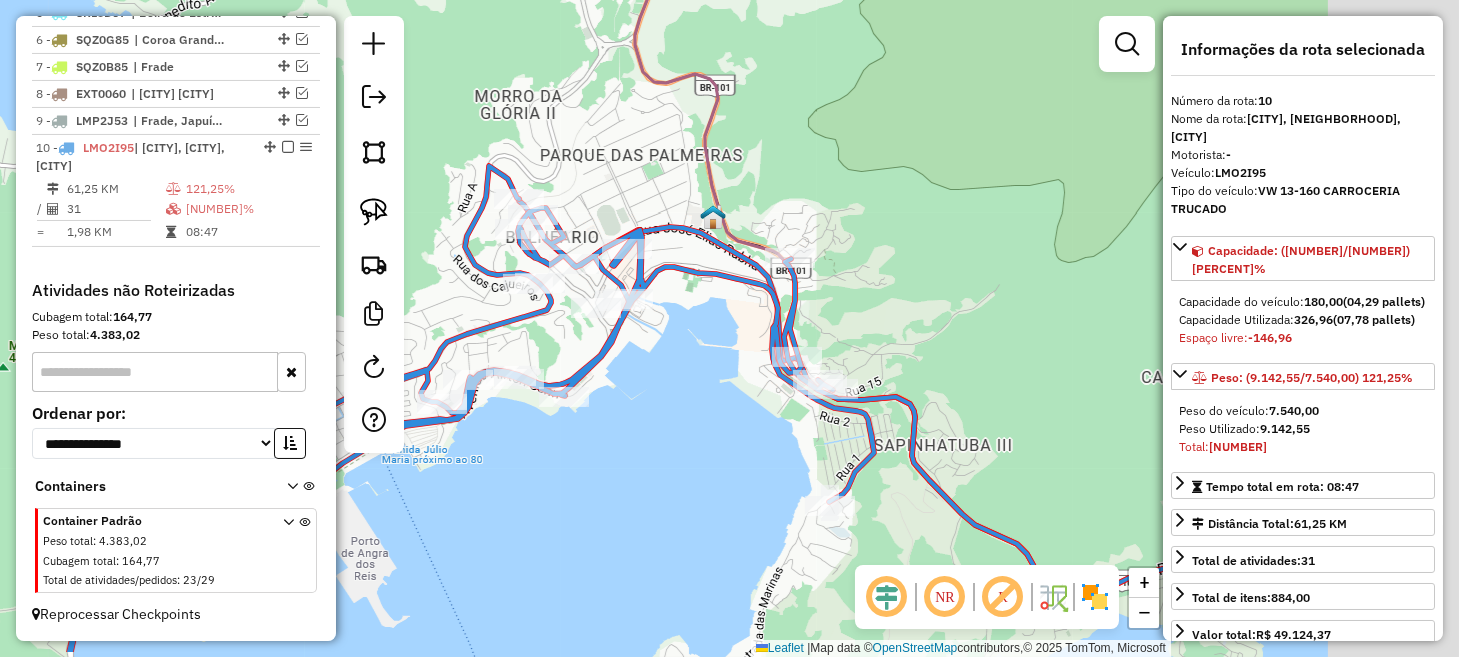 drag, startPoint x: 924, startPoint y: 445, endPoint x: 649, endPoint y: 360, distance: 287.83676 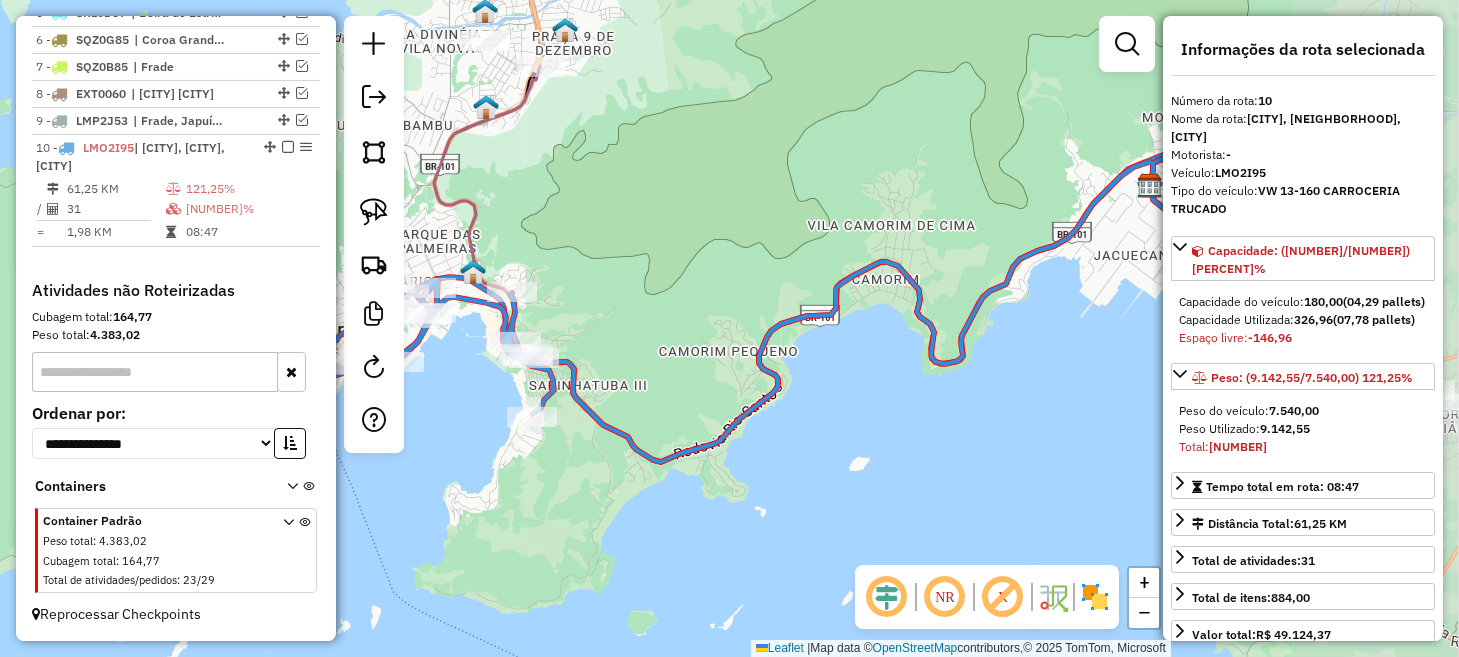 drag, startPoint x: 929, startPoint y: 384, endPoint x: 487, endPoint y: 333, distance: 444.9326 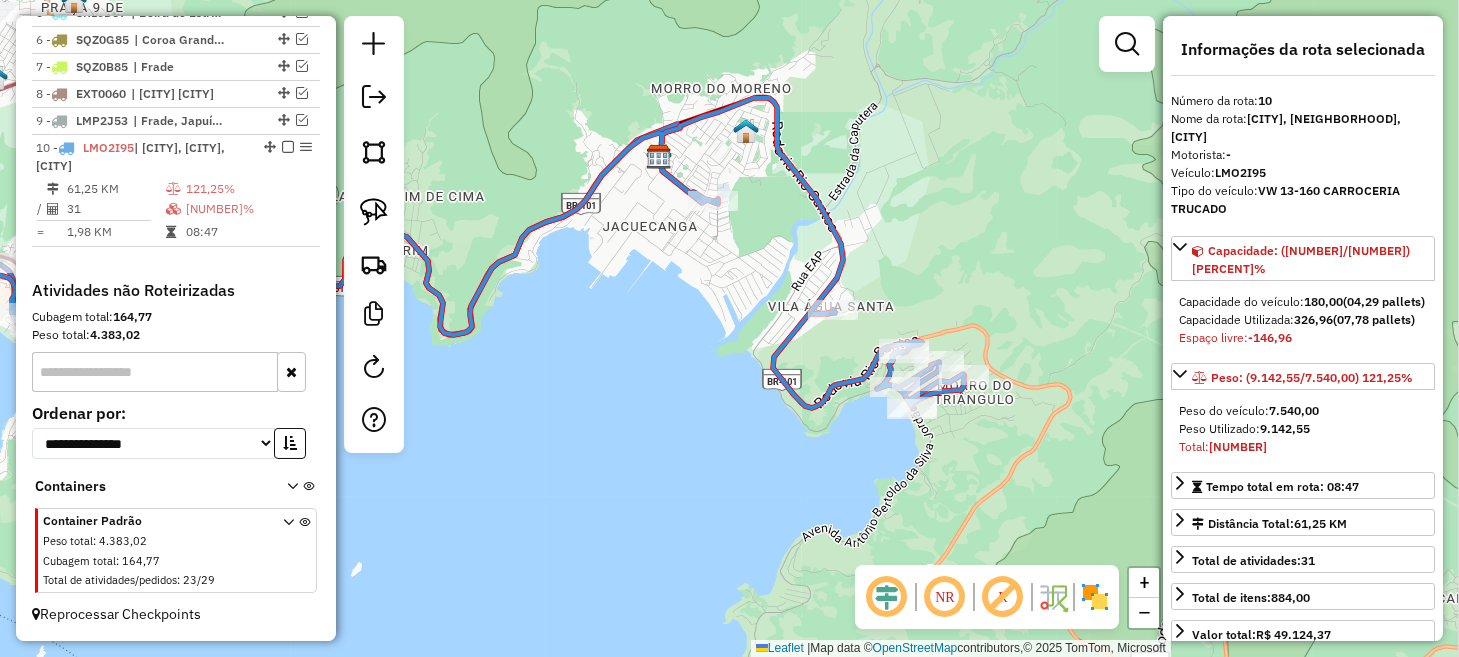 drag, startPoint x: 859, startPoint y: 388, endPoint x: 521, endPoint y: 362, distance: 338.99854 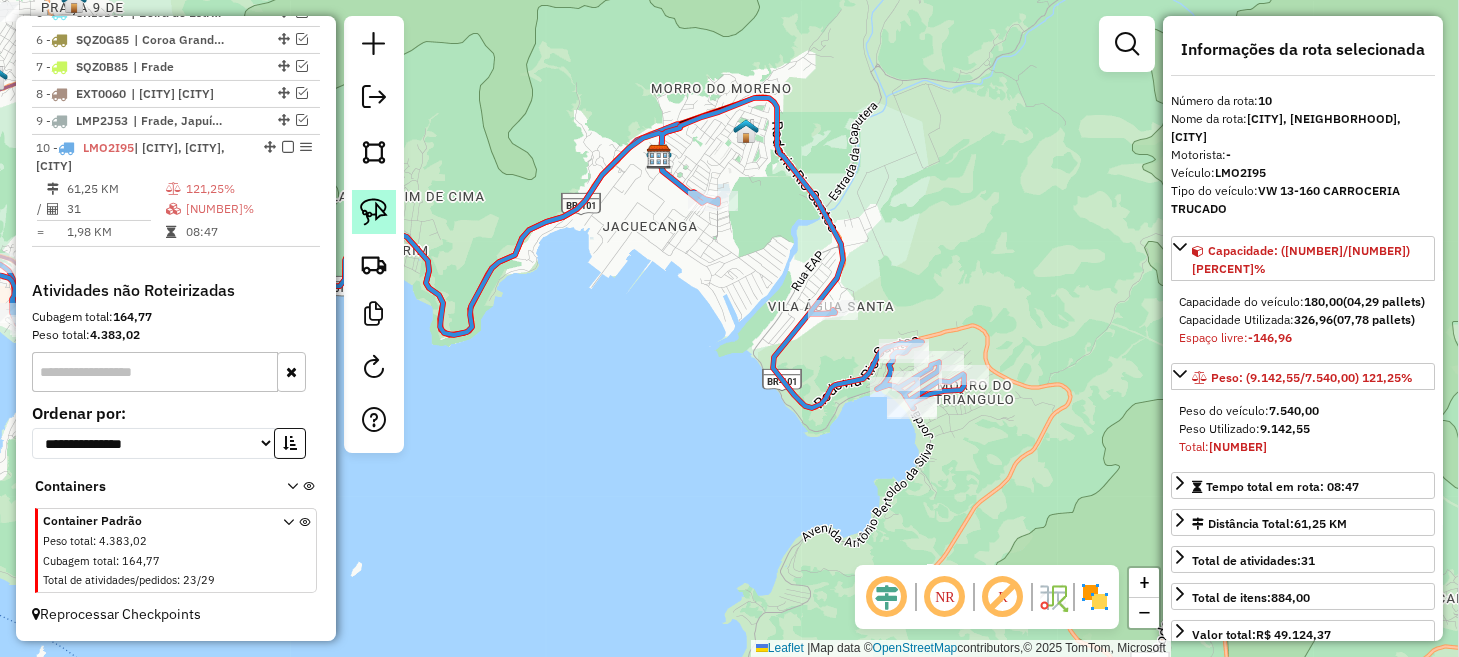 click 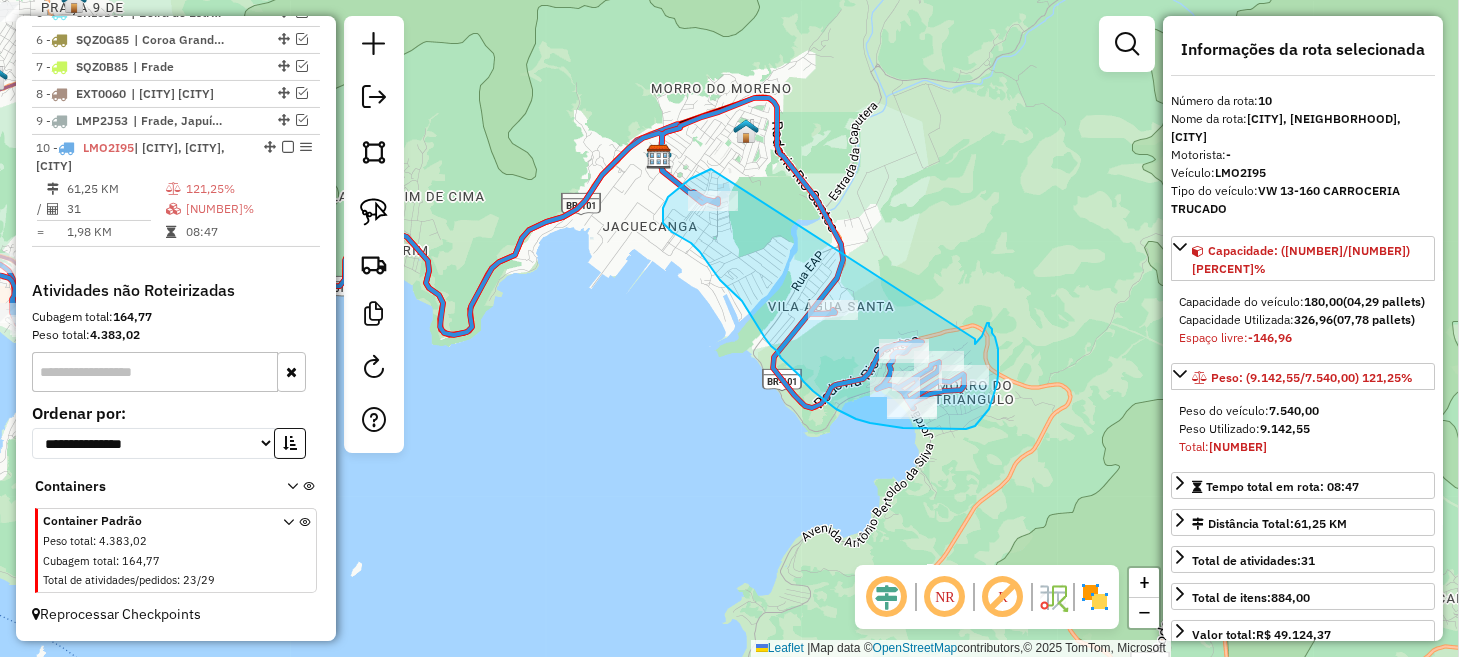drag, startPoint x: 711, startPoint y: 169, endPoint x: 975, endPoint y: 339, distance: 314 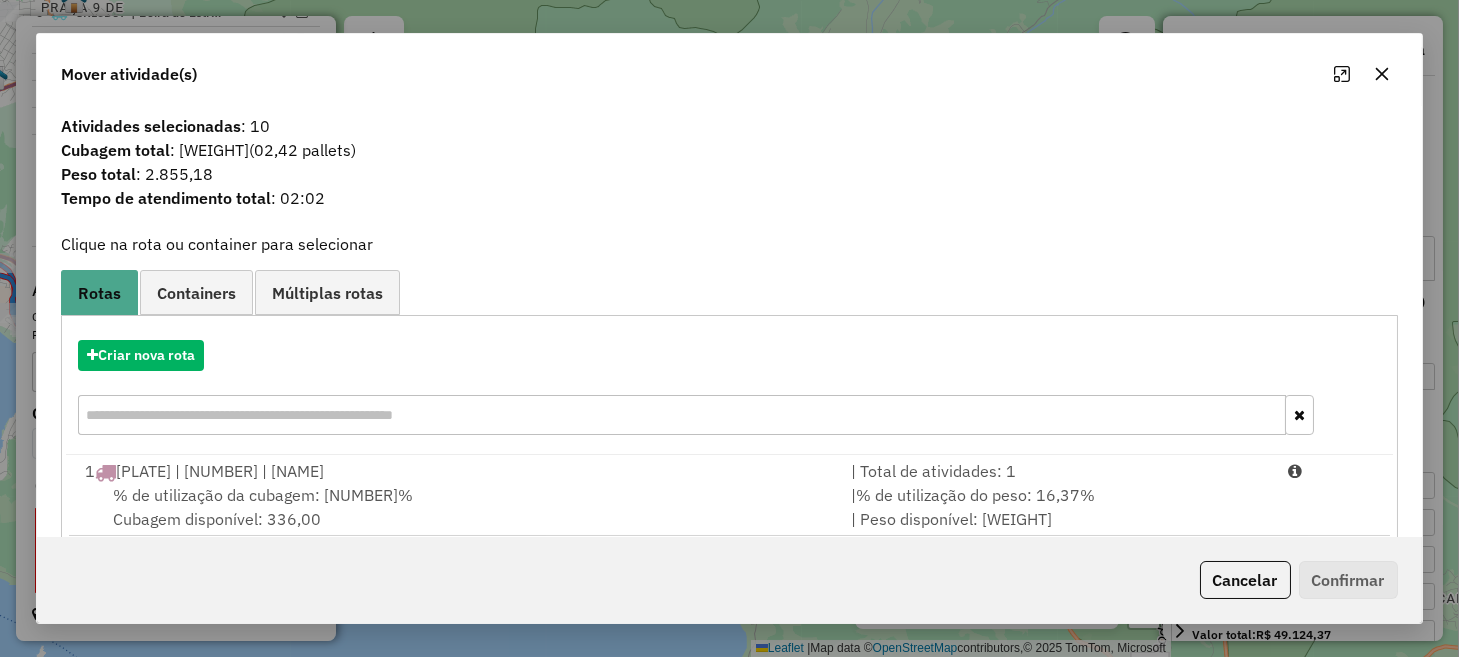 drag, startPoint x: 1249, startPoint y: 569, endPoint x: 1199, endPoint y: 560, distance: 50.803543 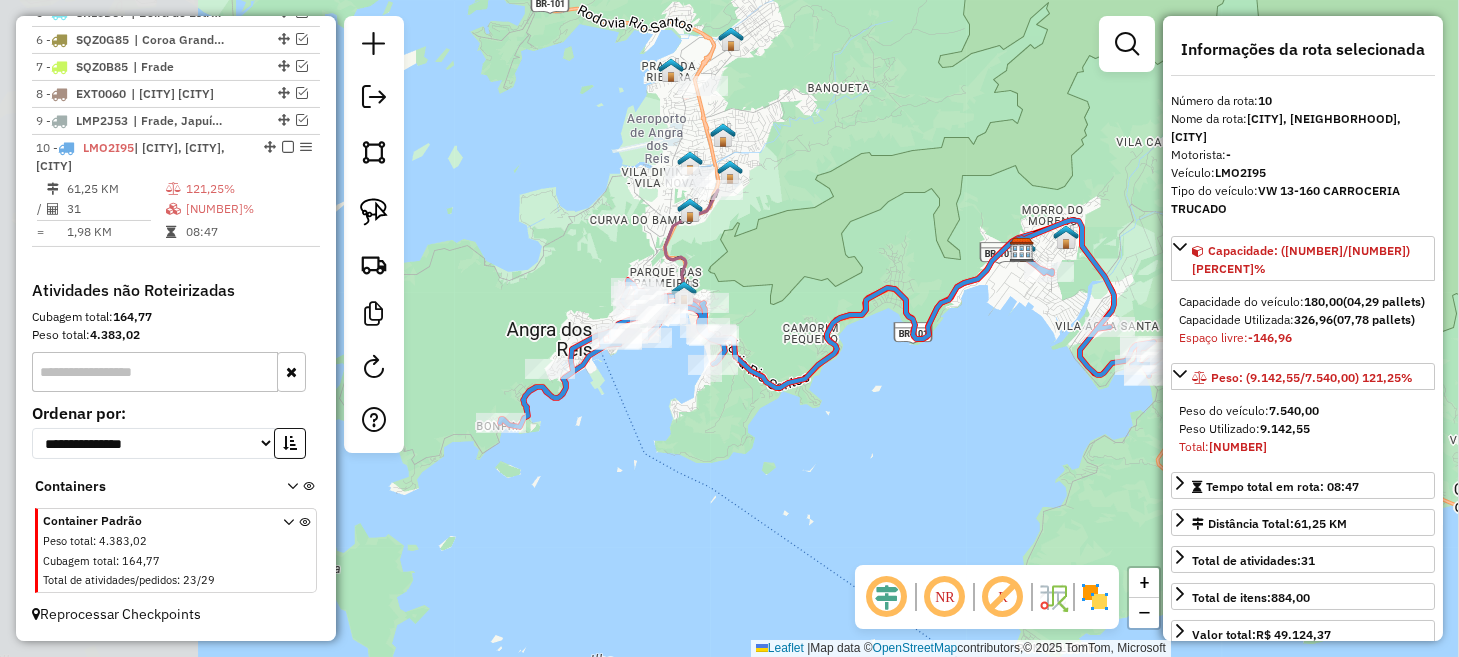 drag, startPoint x: 758, startPoint y: 481, endPoint x: 1026, endPoint y: 421, distance: 274.6343 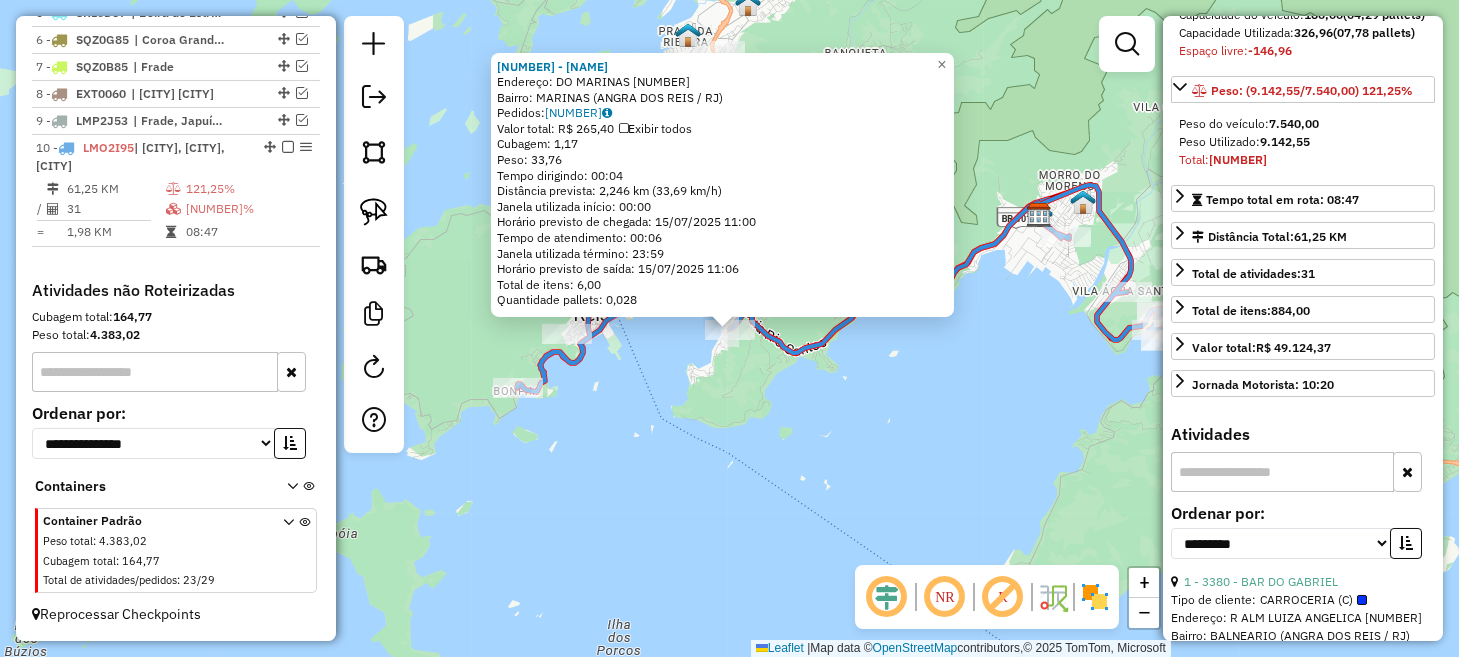 scroll, scrollTop: 300, scrollLeft: 0, axis: vertical 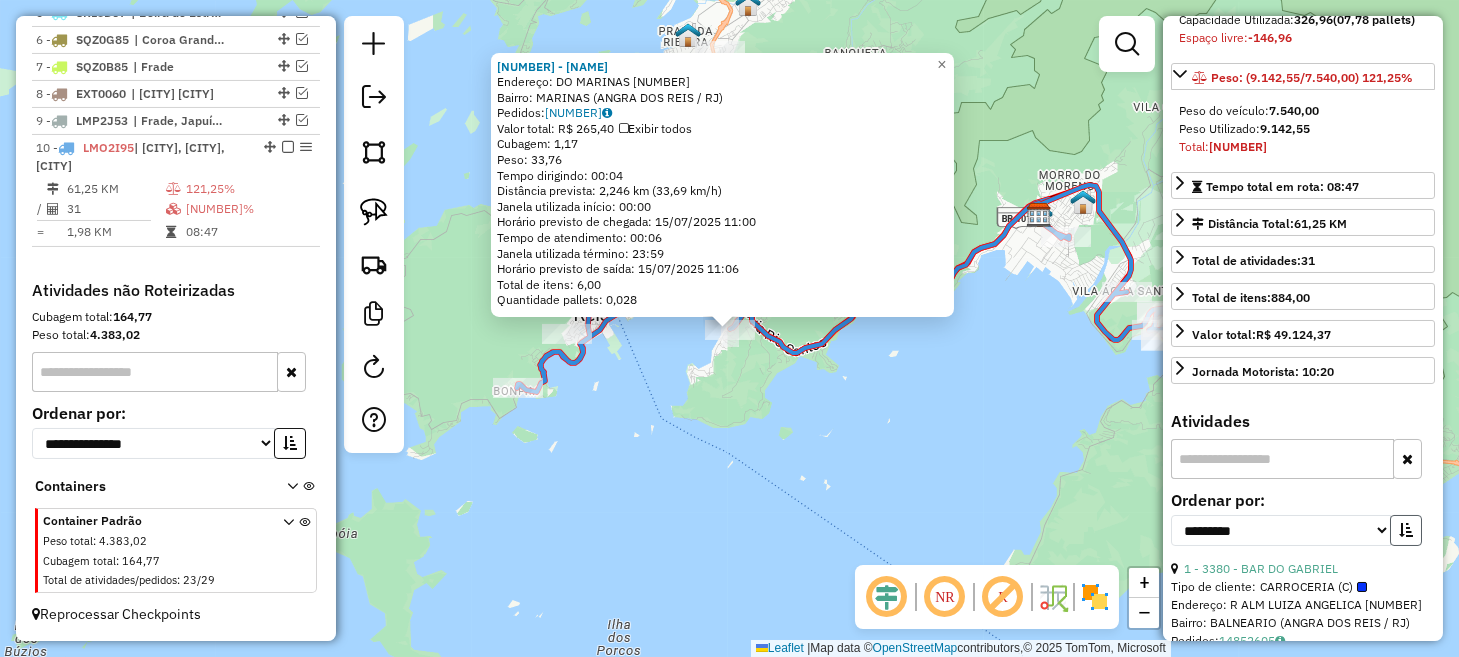 click at bounding box center (1406, 530) 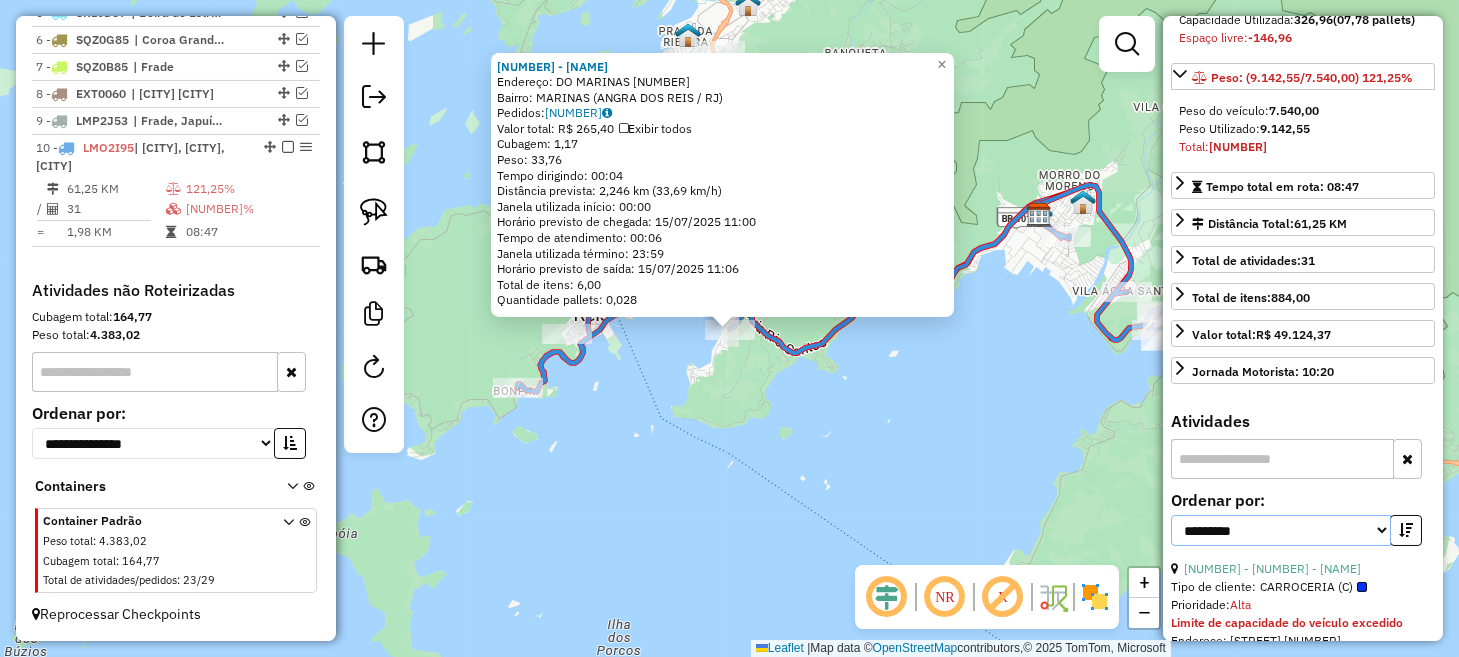 click on "**********" at bounding box center (1281, 530) 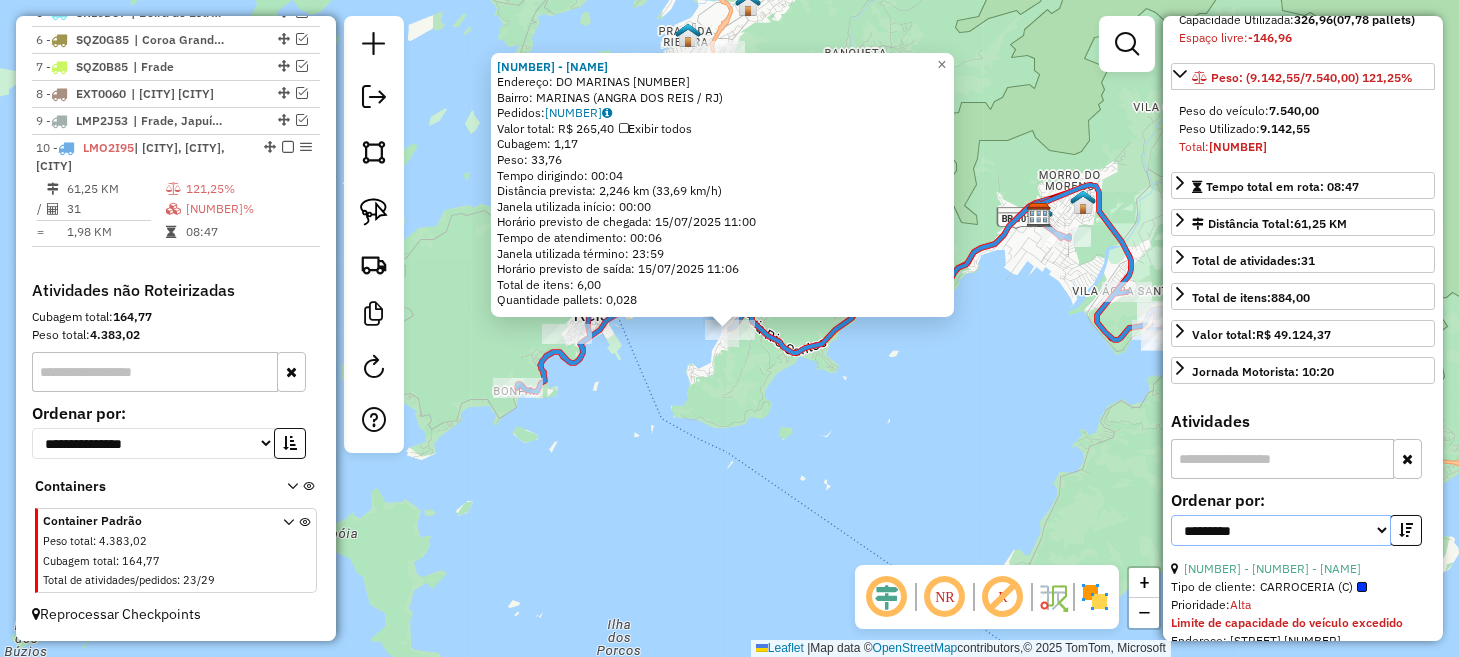 select on "*********" 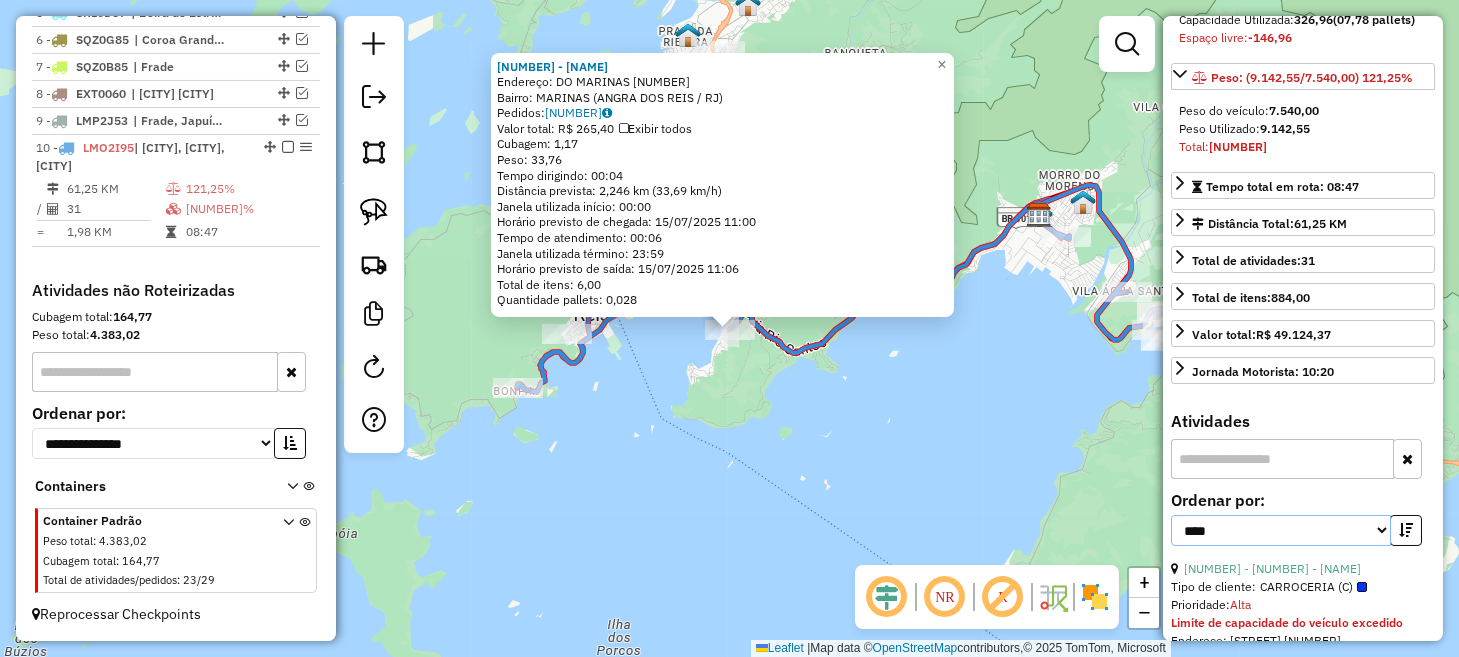 click on "**********" at bounding box center (1281, 530) 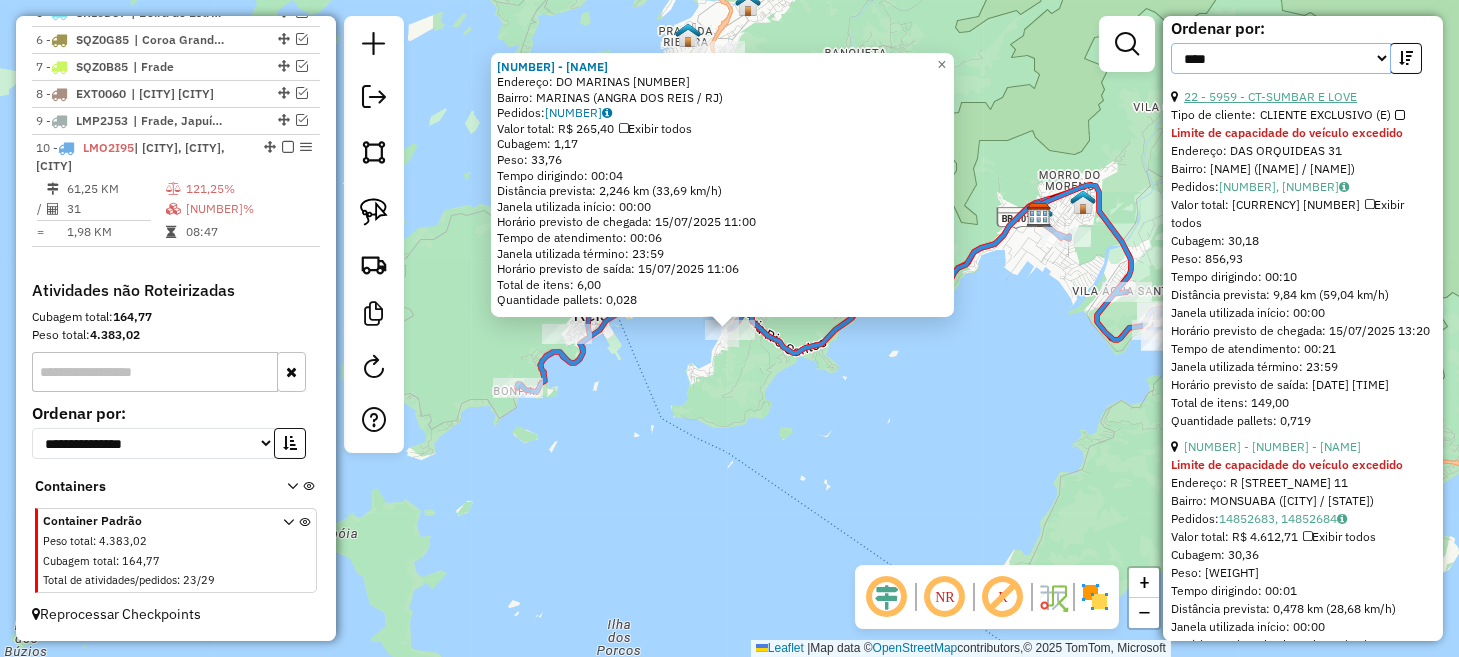 scroll, scrollTop: 800, scrollLeft: 0, axis: vertical 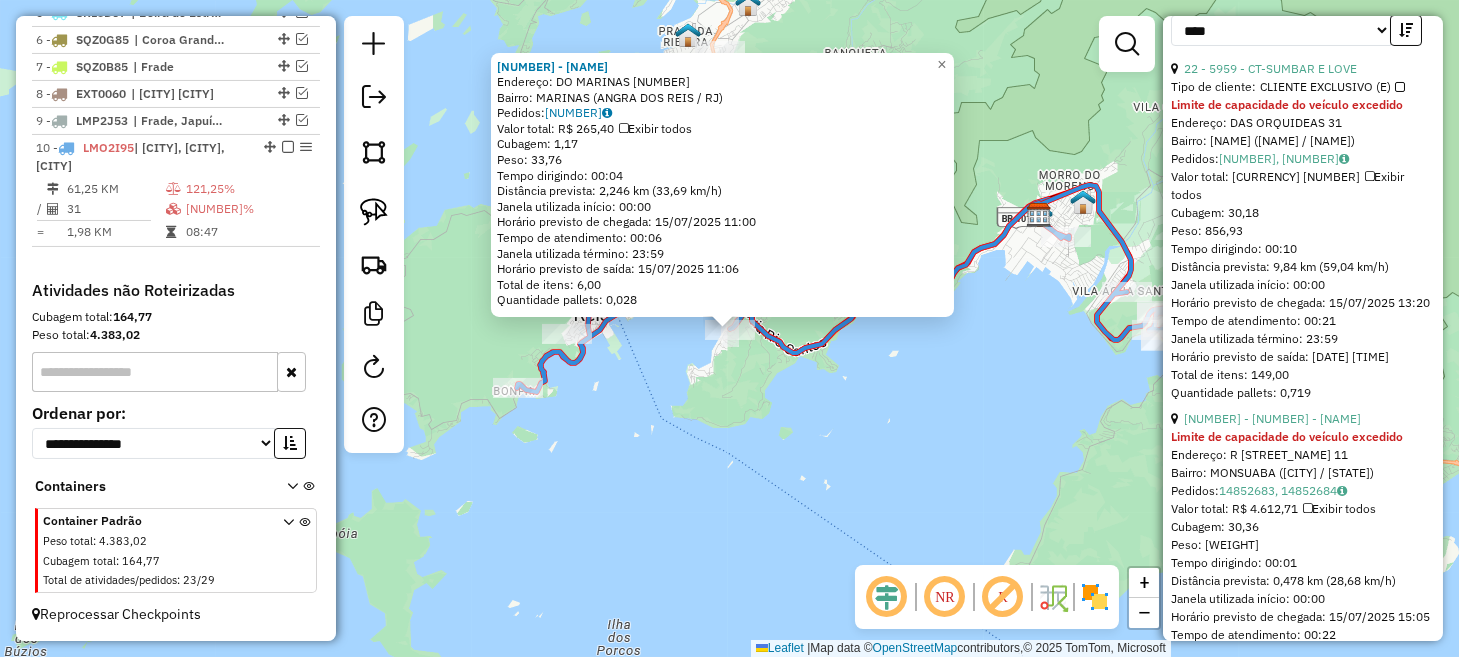 click on "[NUMBER] - [NAME]  Endereço:  DO MARINAS [NUMBER]   Bairro: MARINAS ([CITY] / [STATE])   Pedidos:  [NUMBER]   Valor total: R$ [PRICE]   Exibir todos   Cubagem: [NUMBER]  Peso: [NUMBER]  Tempo dirigindo: [TIME]   Distância prevista: [NUMBER] km ([NUMBER]/h)   Janela utilizada início: [TIME]   Horário previsto de chegada: [DATE] [TIME]   Tempo de atendimento: [TIME]   Janela utilizada término: [TIME]   Horário previsto de saída: [DATE] [TIME]   Total de itens: [NUMBER]   Quantidade pallets: [NUMBER]  × Janela de atendimento Grade de atendimento Capacidade Transportadoras Veículos Cliente Pedidos  Rotas Selecione os dias de semana para filtrar as janelas de atendimento  Seg   Ter   Qua   Qui   Sex   Sáb   Dom  Informe o período da janela de atendimento: De: Até:  Filtrar exatamente a janela do cliente  Considerar janela de atendimento padrão  Selecione os dias de semana para filtrar as grades de atendimento  Seg   Ter   Qua   Qui   Sex   Sáb   Dom   Considerar clientes sem dia de atendimento cadastrado  De:  De:" 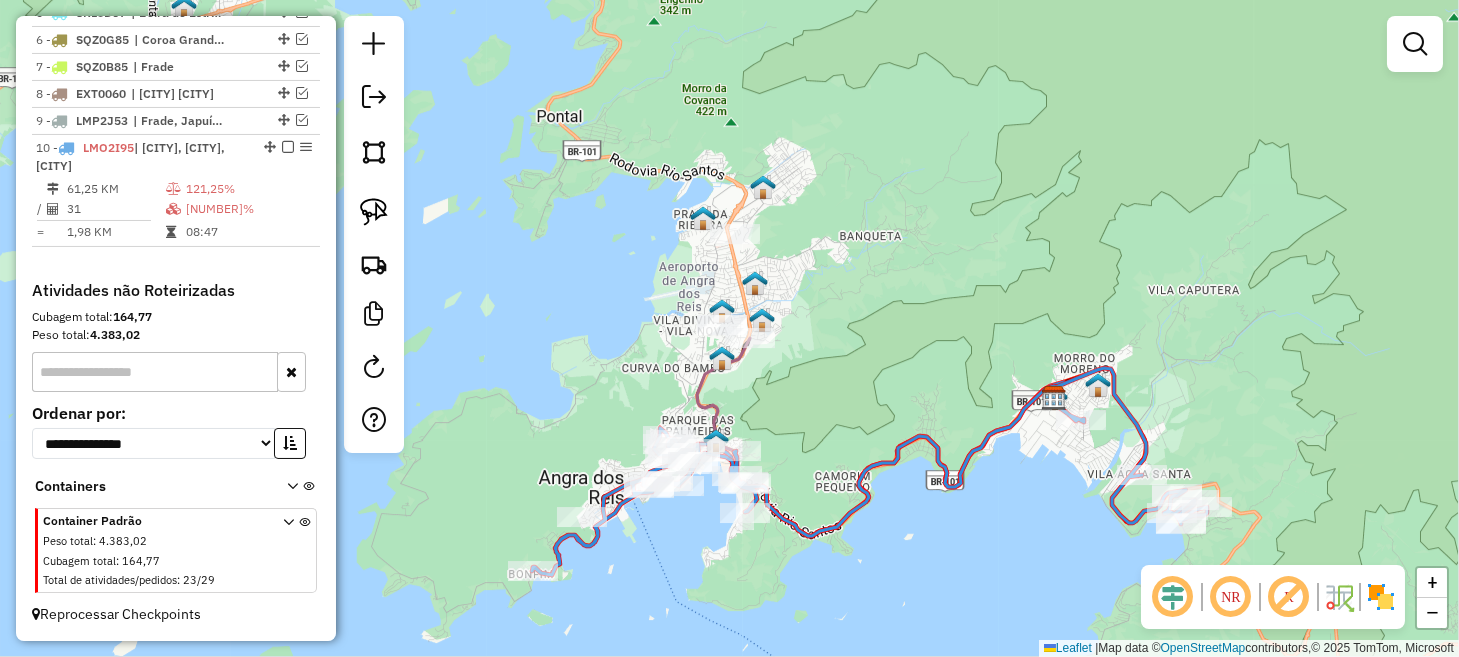 drag, startPoint x: 970, startPoint y: 464, endPoint x: 985, endPoint y: 647, distance: 183.61372 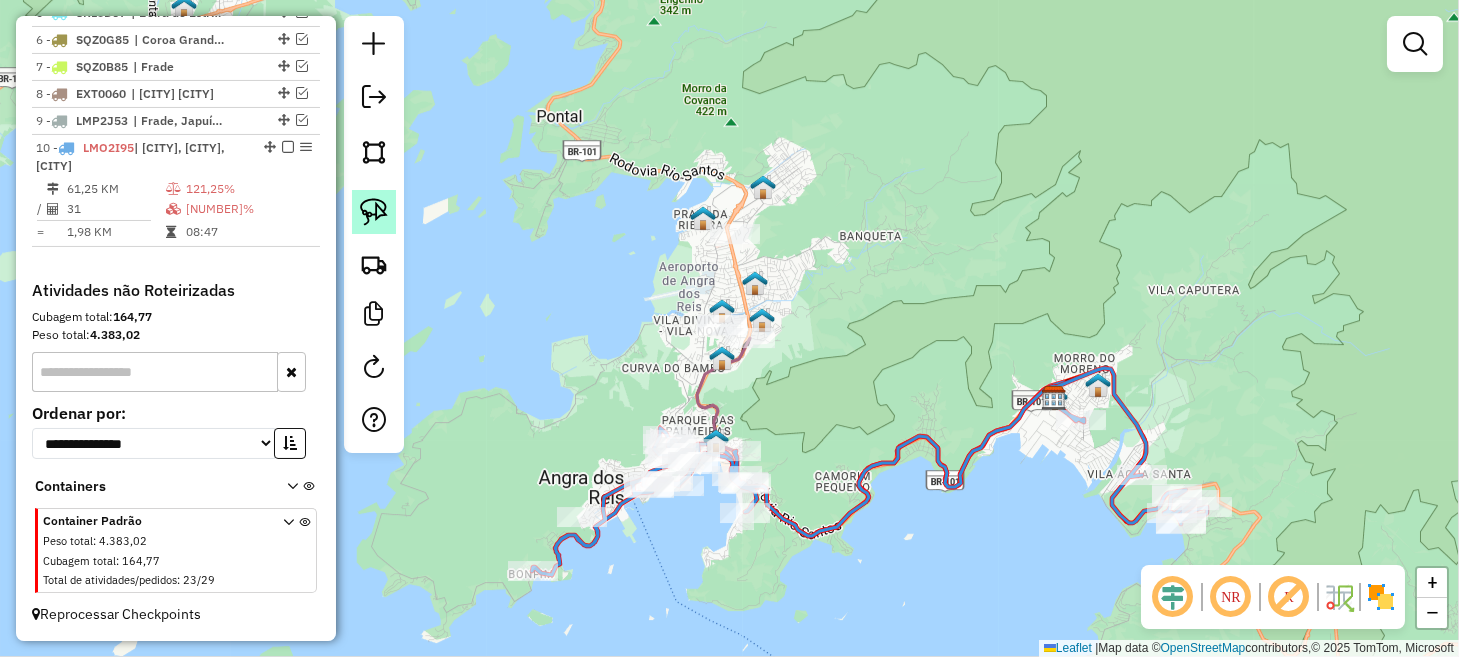 click 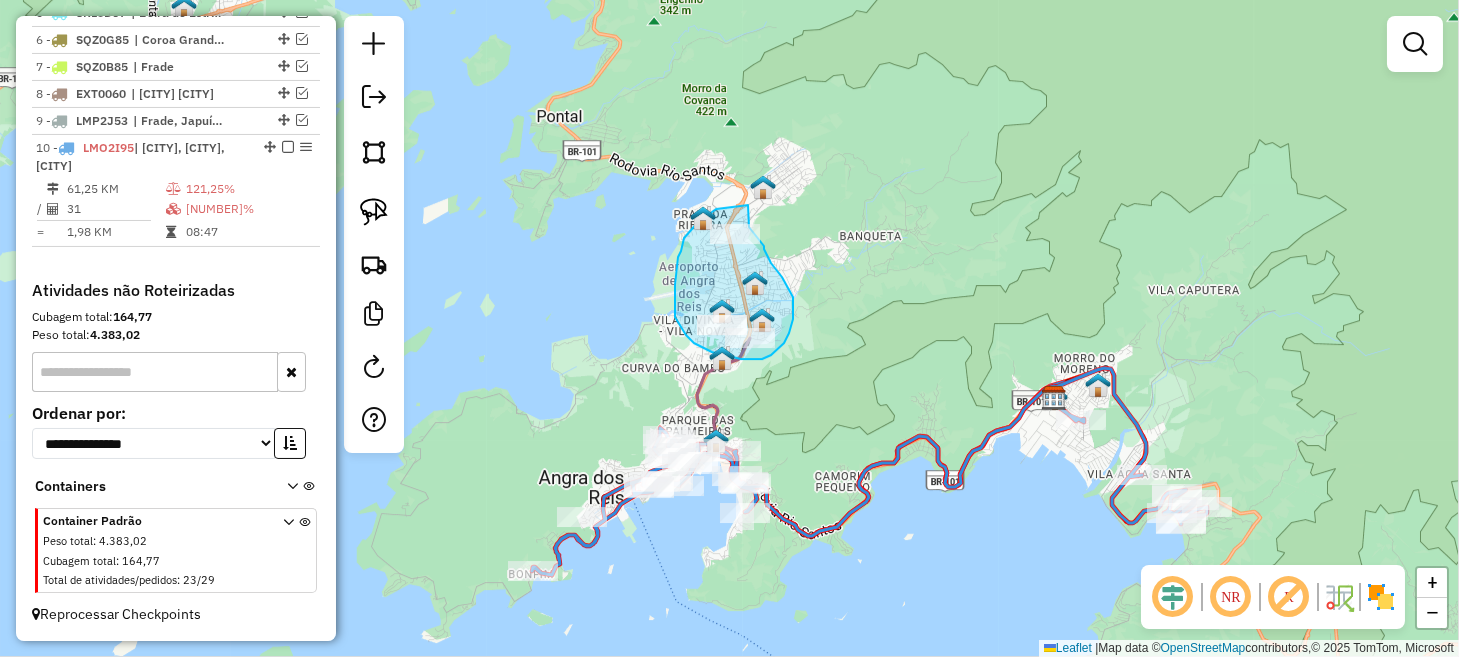drag, startPoint x: 716, startPoint y: 209, endPoint x: 748, endPoint y: 204, distance: 32.38827 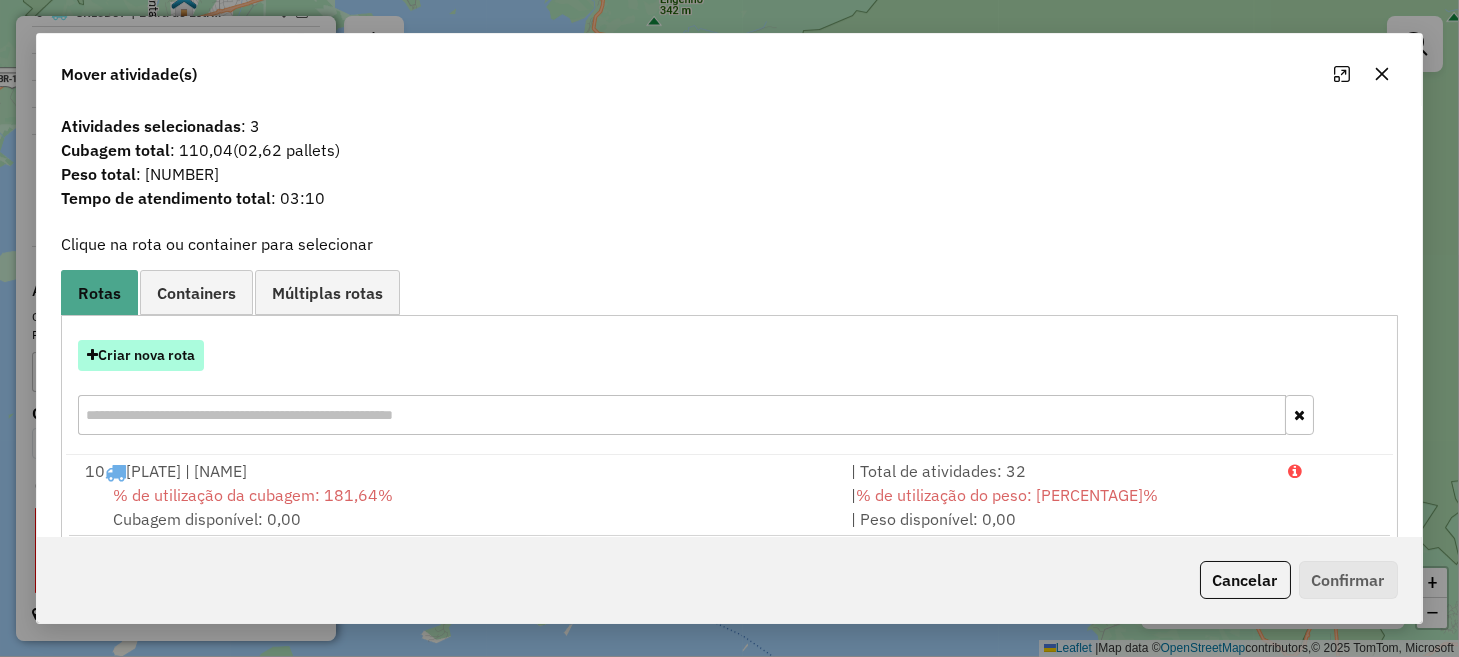 click on "Criar nova rota" at bounding box center [141, 355] 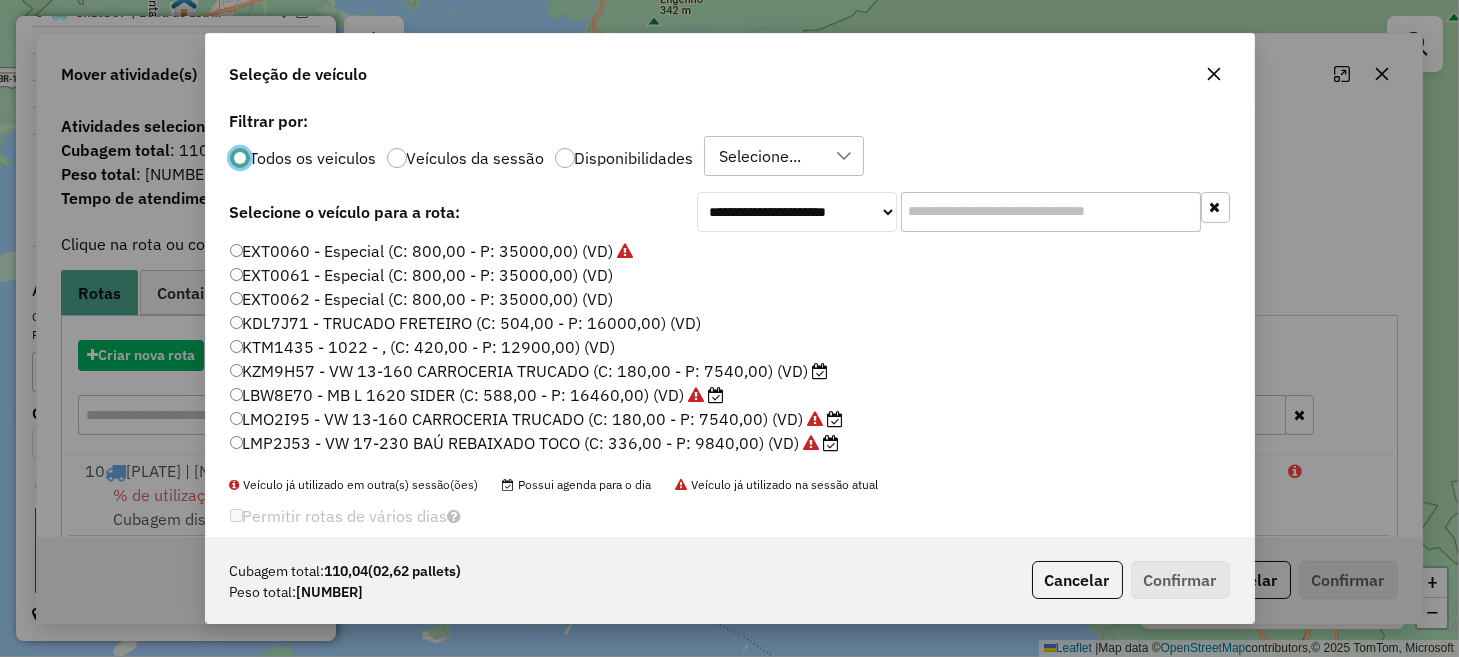 scroll, scrollTop: 10, scrollLeft: 6, axis: both 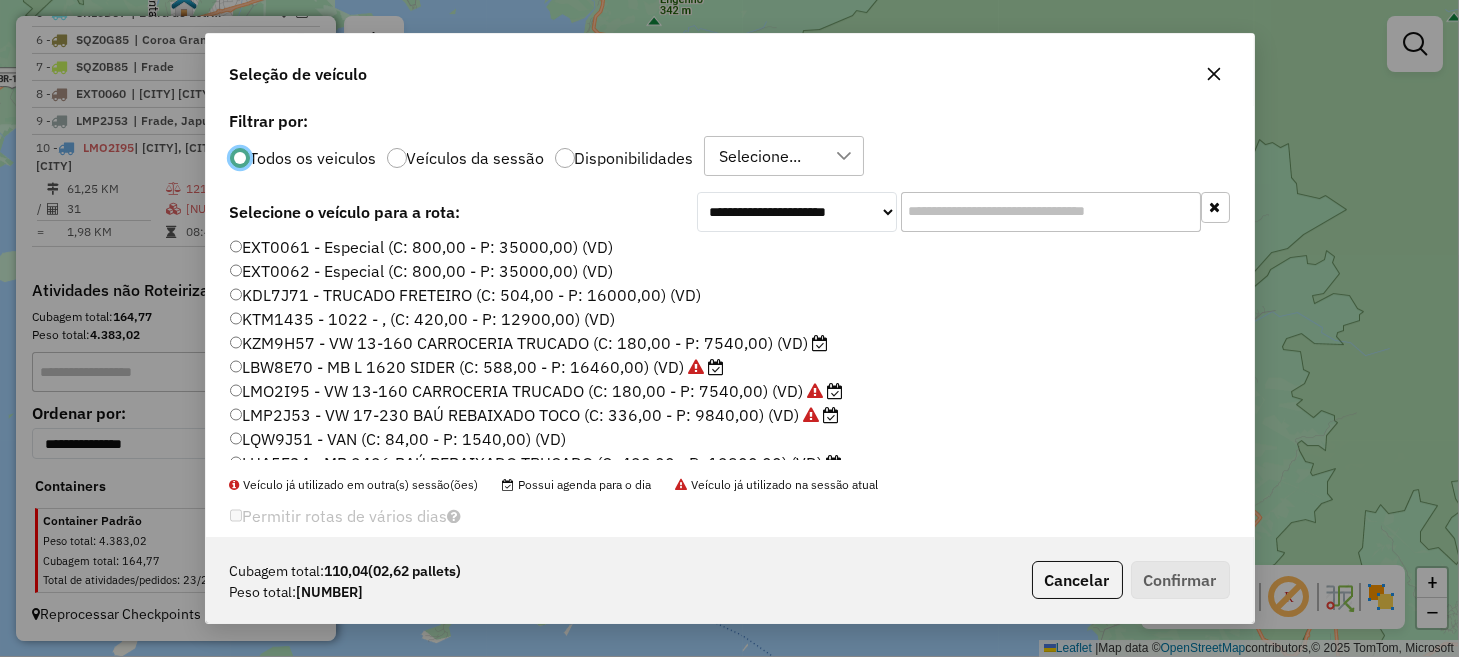 click on "KZM9H57 -  VW 13-160 CARROCERIA TRUCADO (C: 180,00 - P: 7540,00) (VD)" 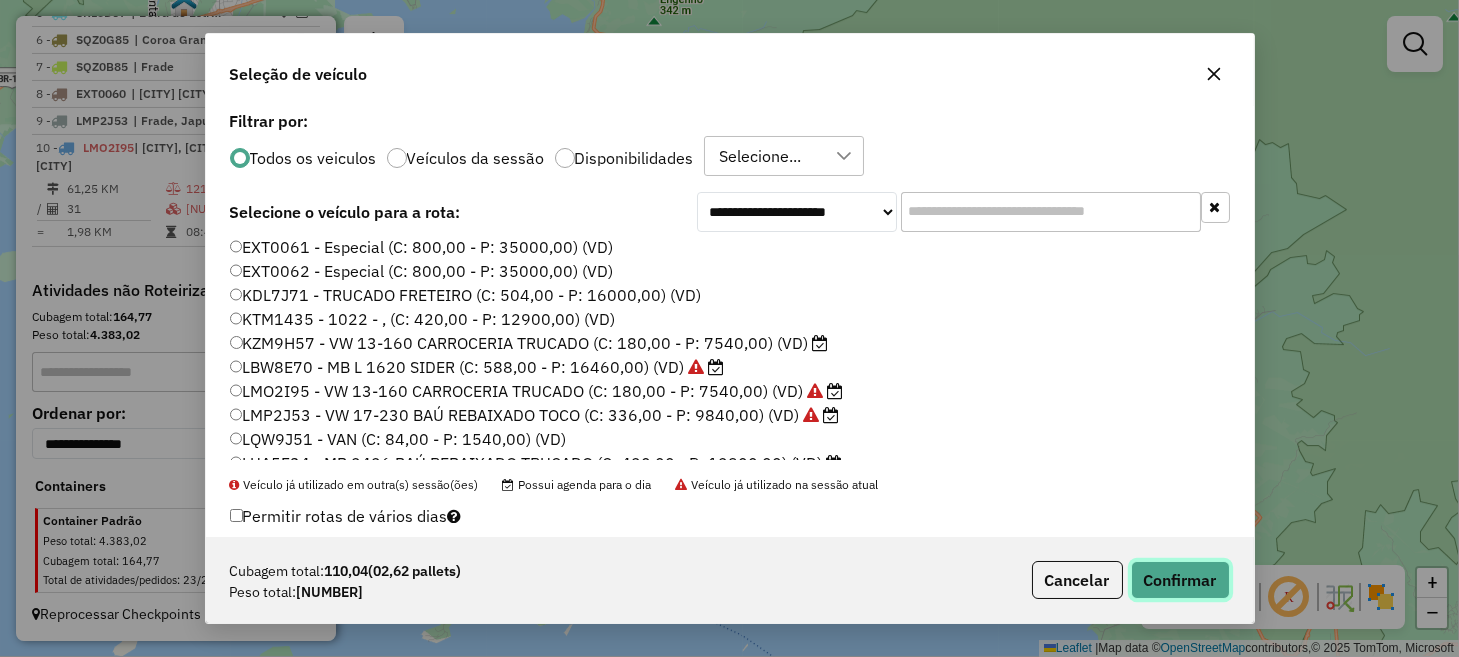 click on "Confirmar" 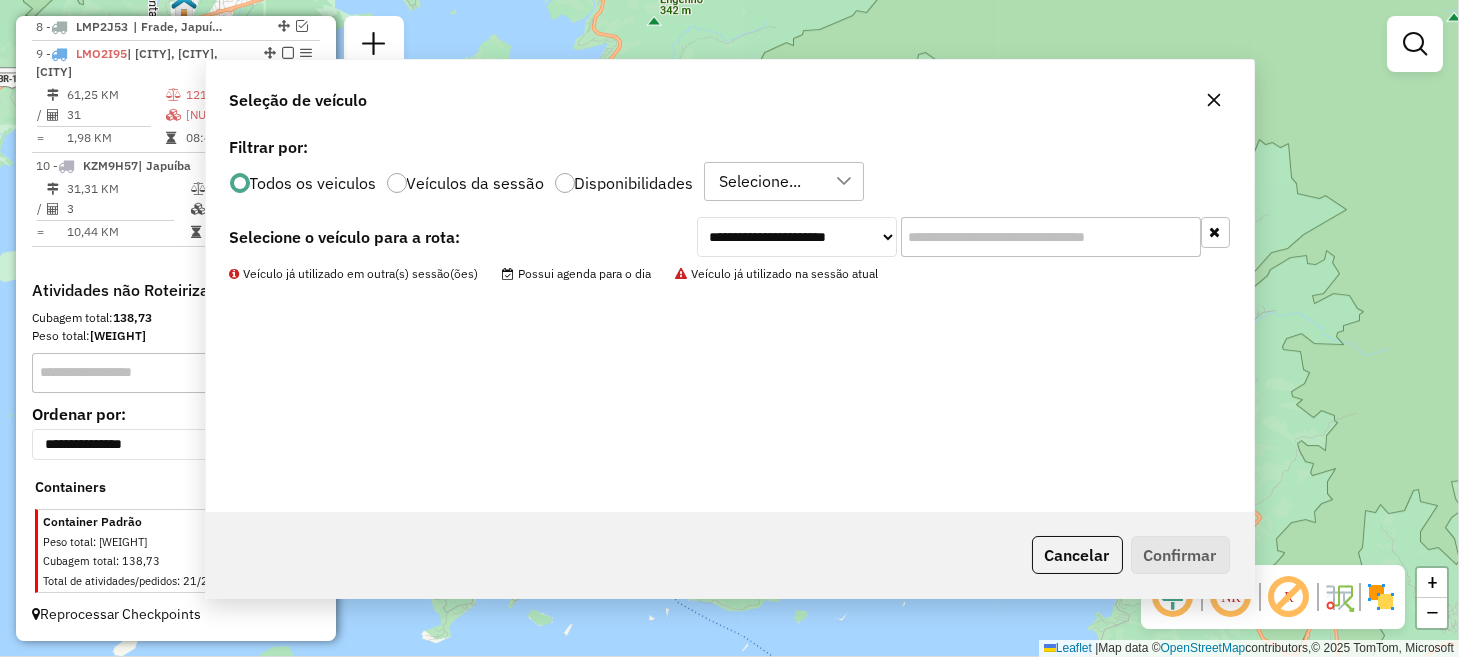 scroll, scrollTop: 867, scrollLeft: 0, axis: vertical 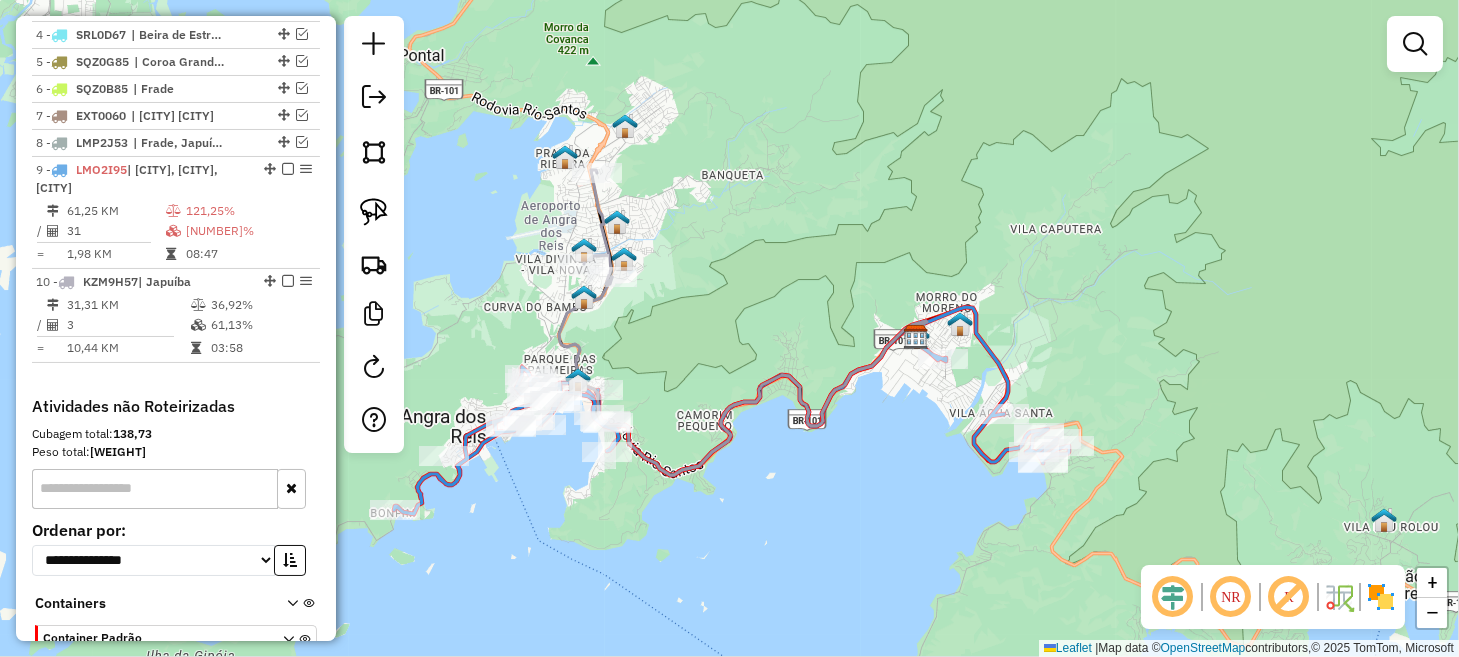 drag, startPoint x: 1027, startPoint y: 477, endPoint x: 874, endPoint y: 413, distance: 165.84631 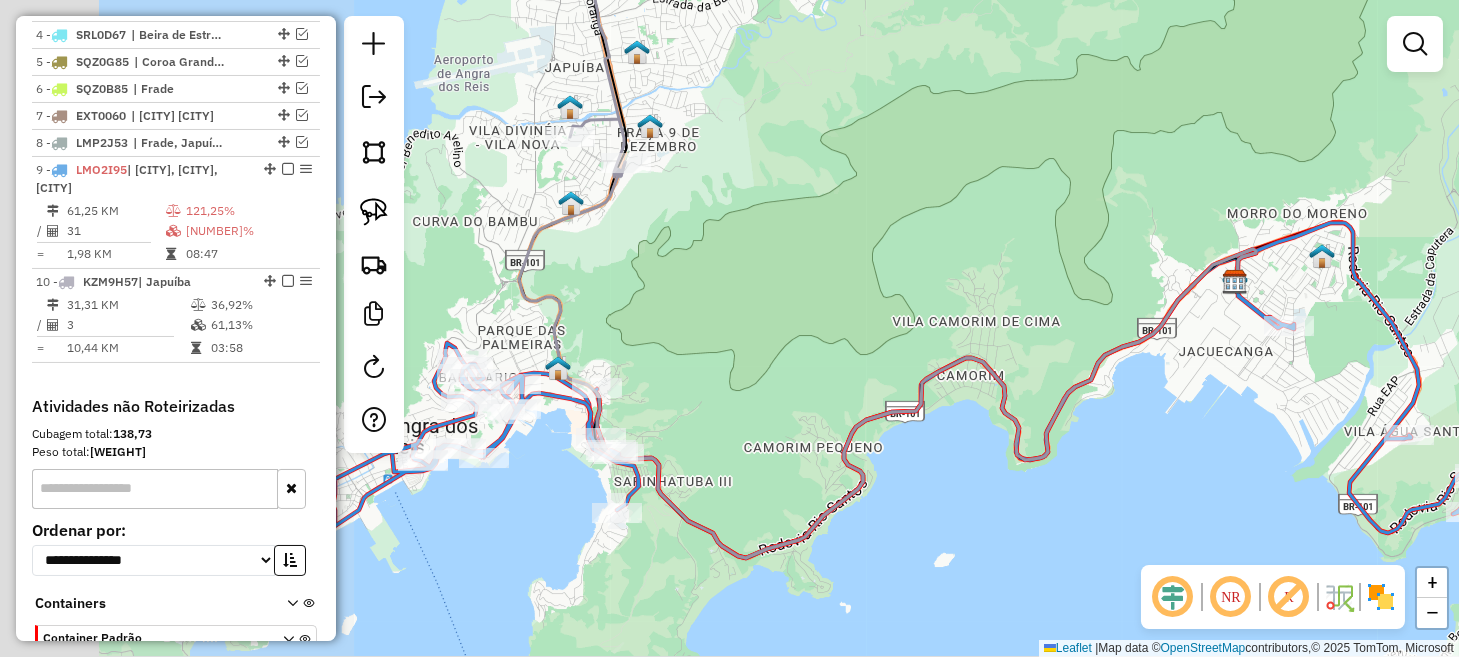 drag, startPoint x: 773, startPoint y: 449, endPoint x: 1309, endPoint y: 493, distance: 537.8029 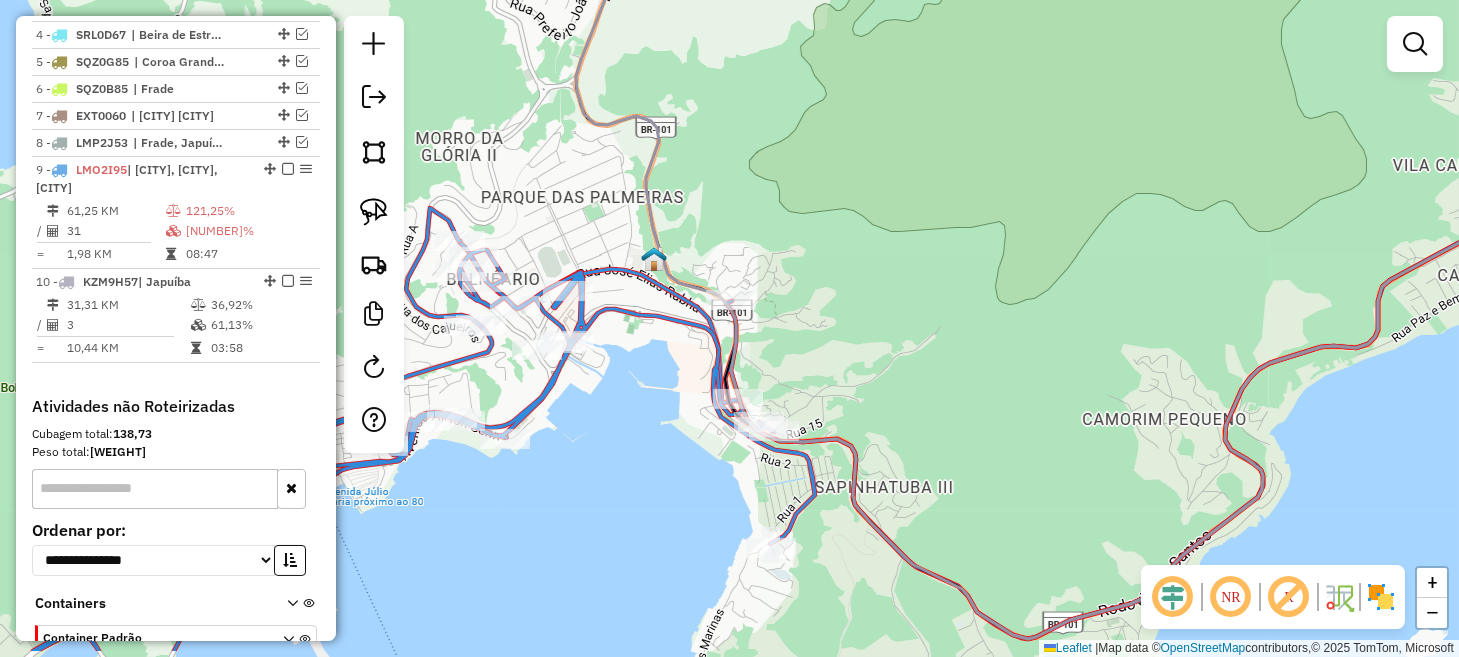 drag, startPoint x: 841, startPoint y: 474, endPoint x: 854, endPoint y: 355, distance: 119.70798 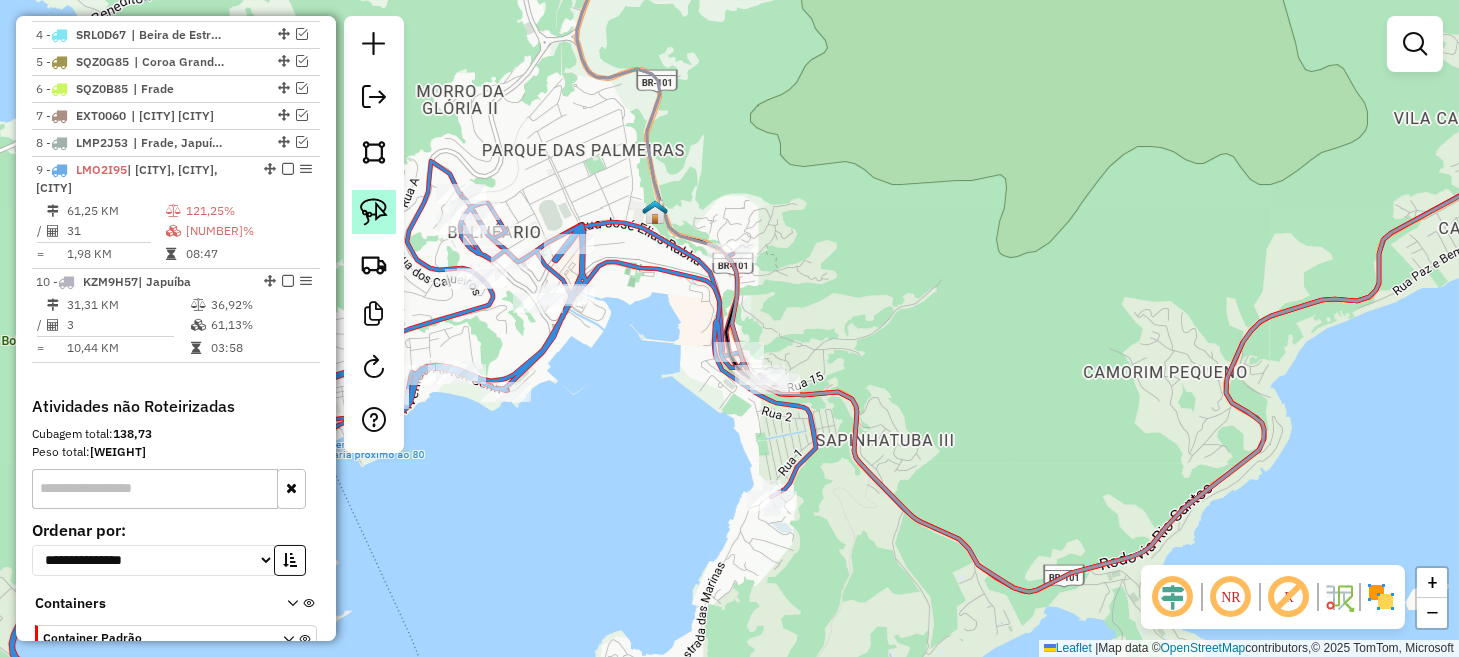 click 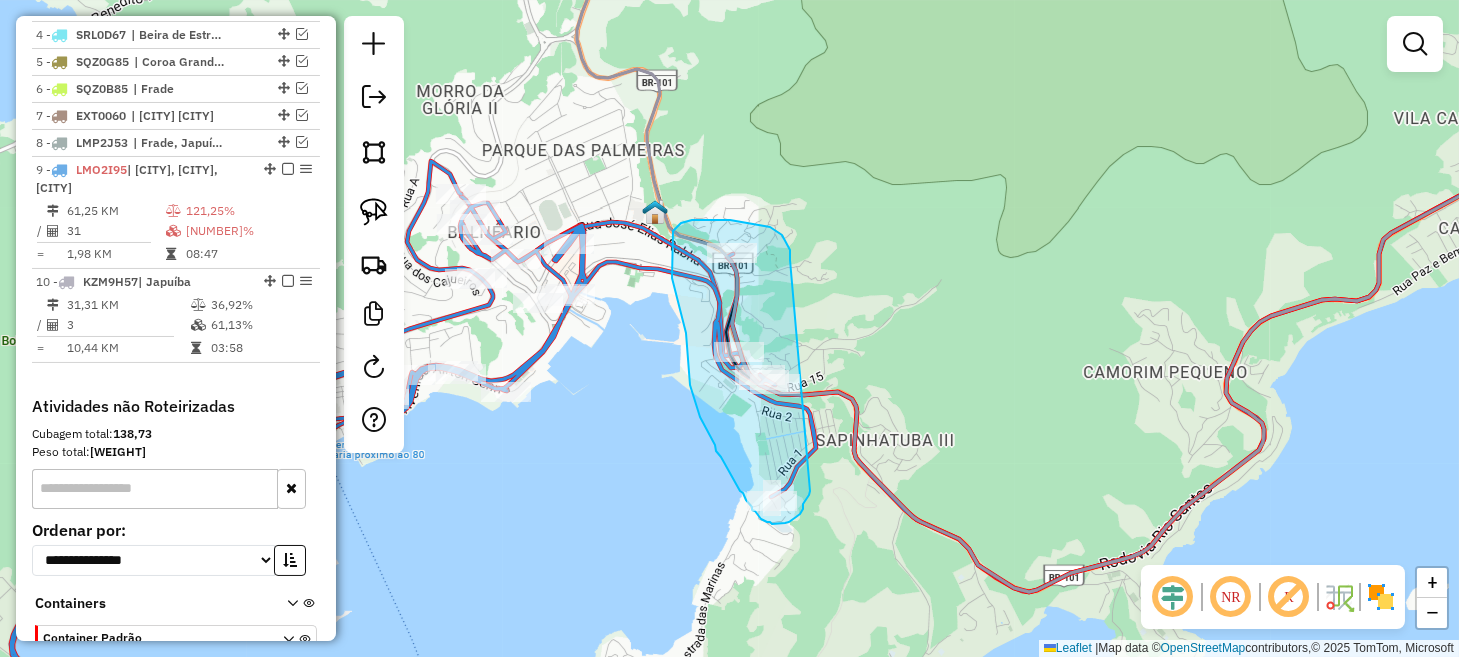 drag, startPoint x: 790, startPoint y: 260, endPoint x: 810, endPoint y: 491, distance: 231.86418 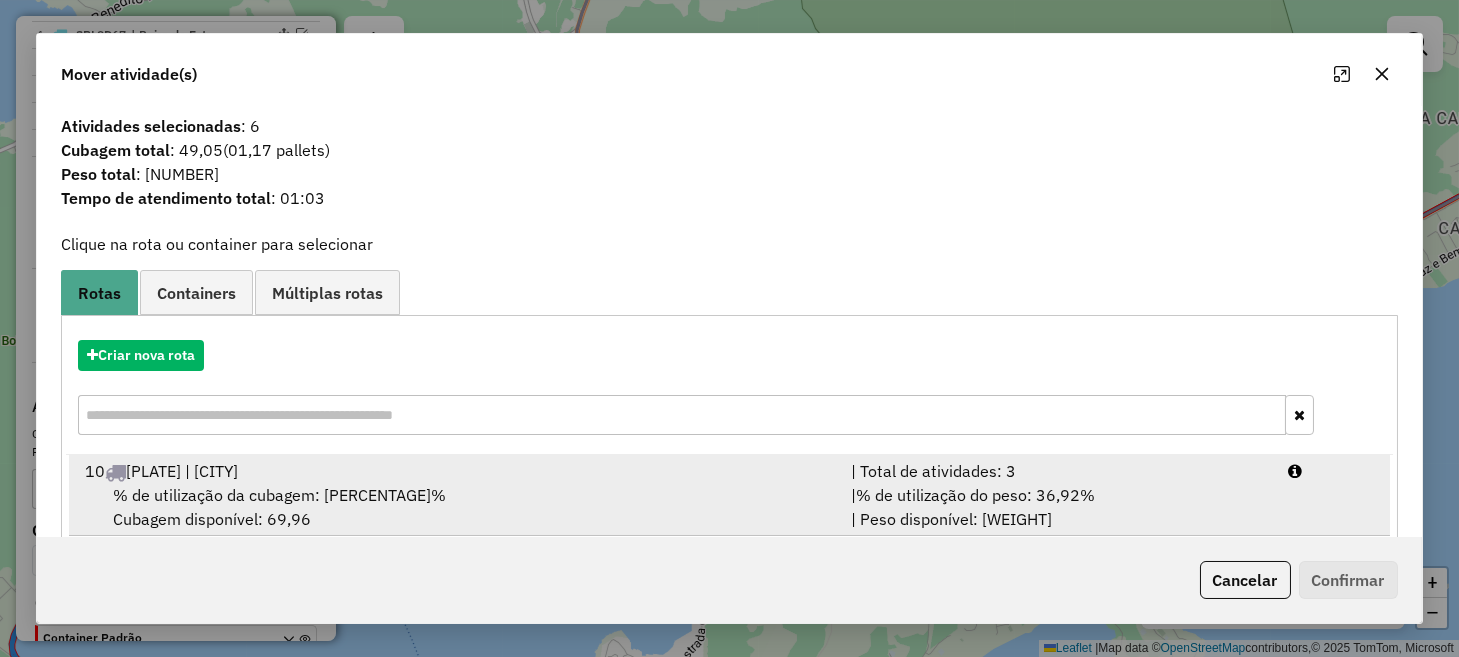 click on "% de utilização da cubagem: [NUMBER]%  Cubagem disponível: [NUMBER]" at bounding box center [455, 507] 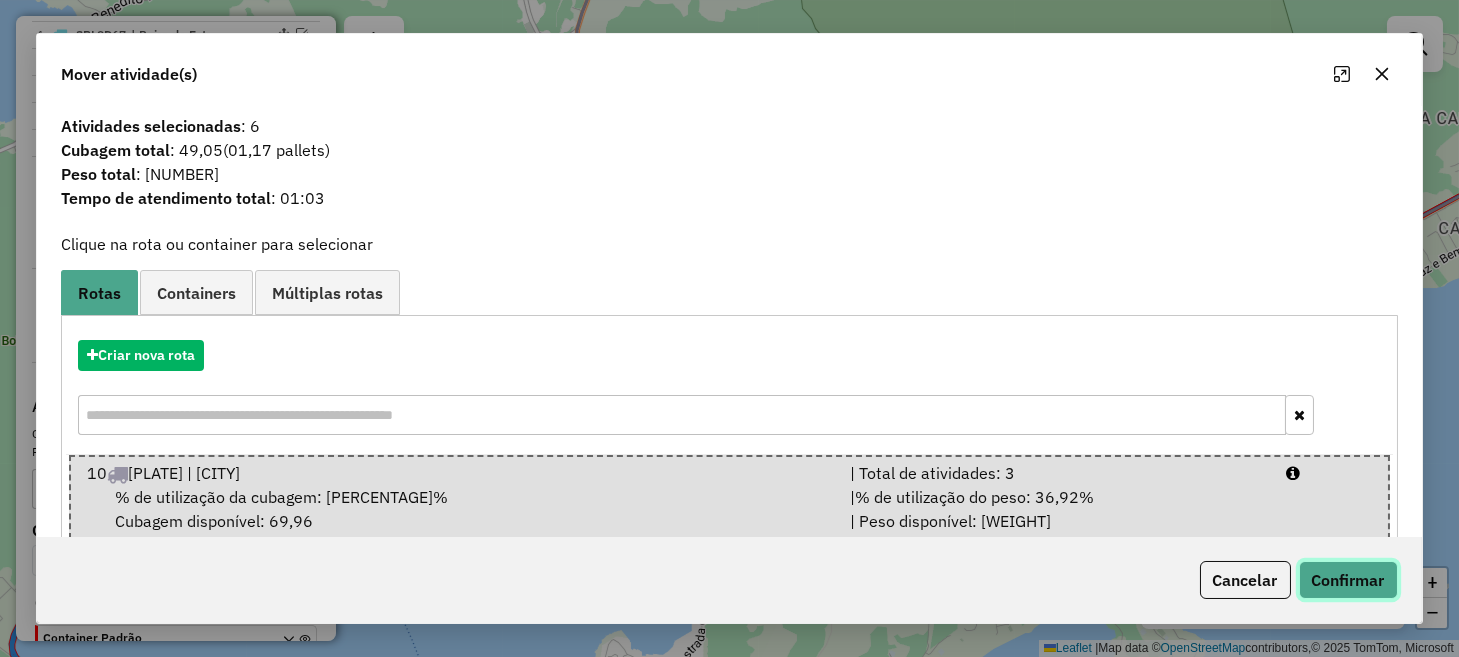 click on "Confirmar" 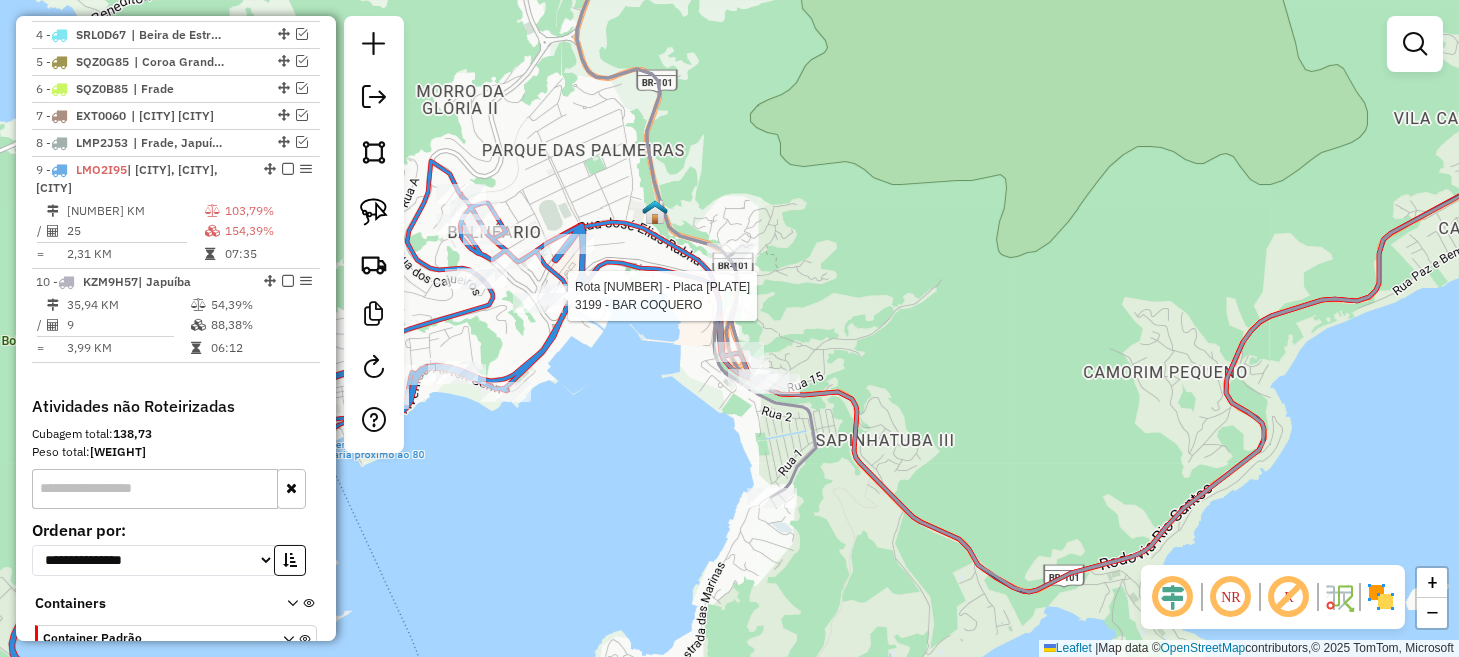 select on "*********" 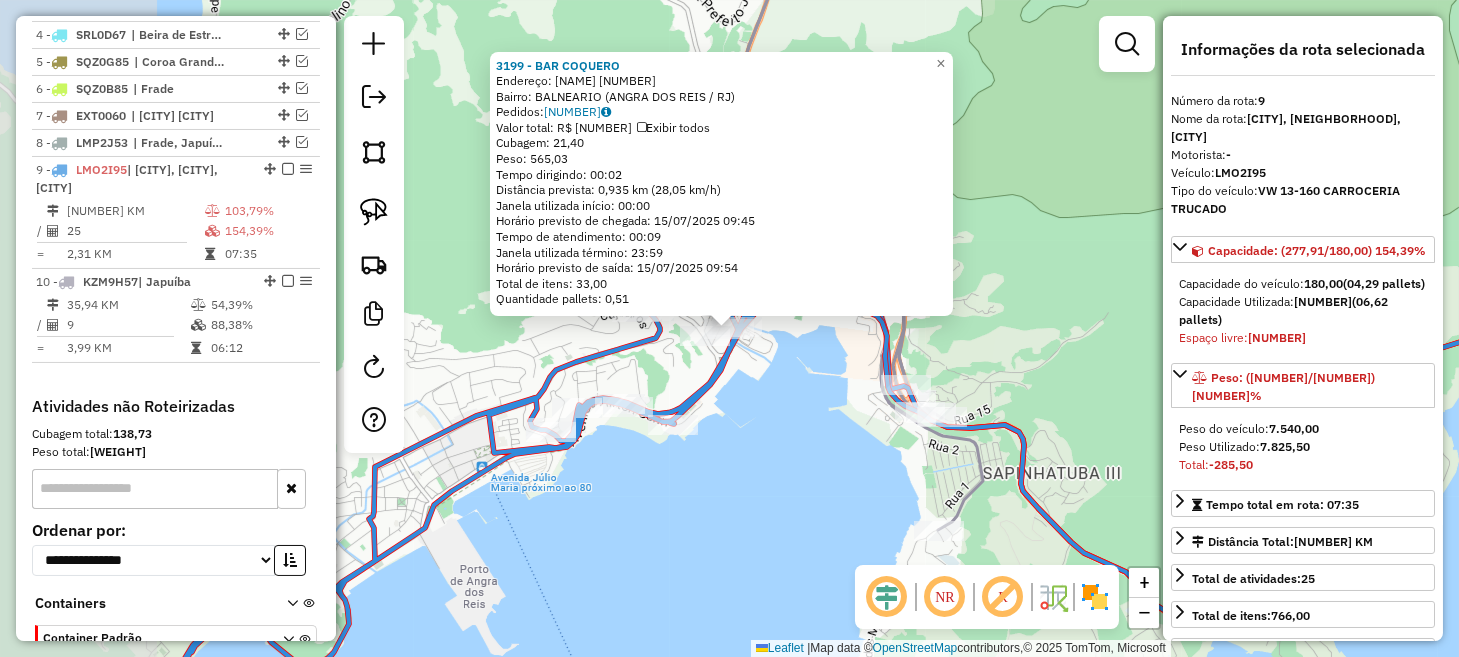 scroll, scrollTop: 960, scrollLeft: 0, axis: vertical 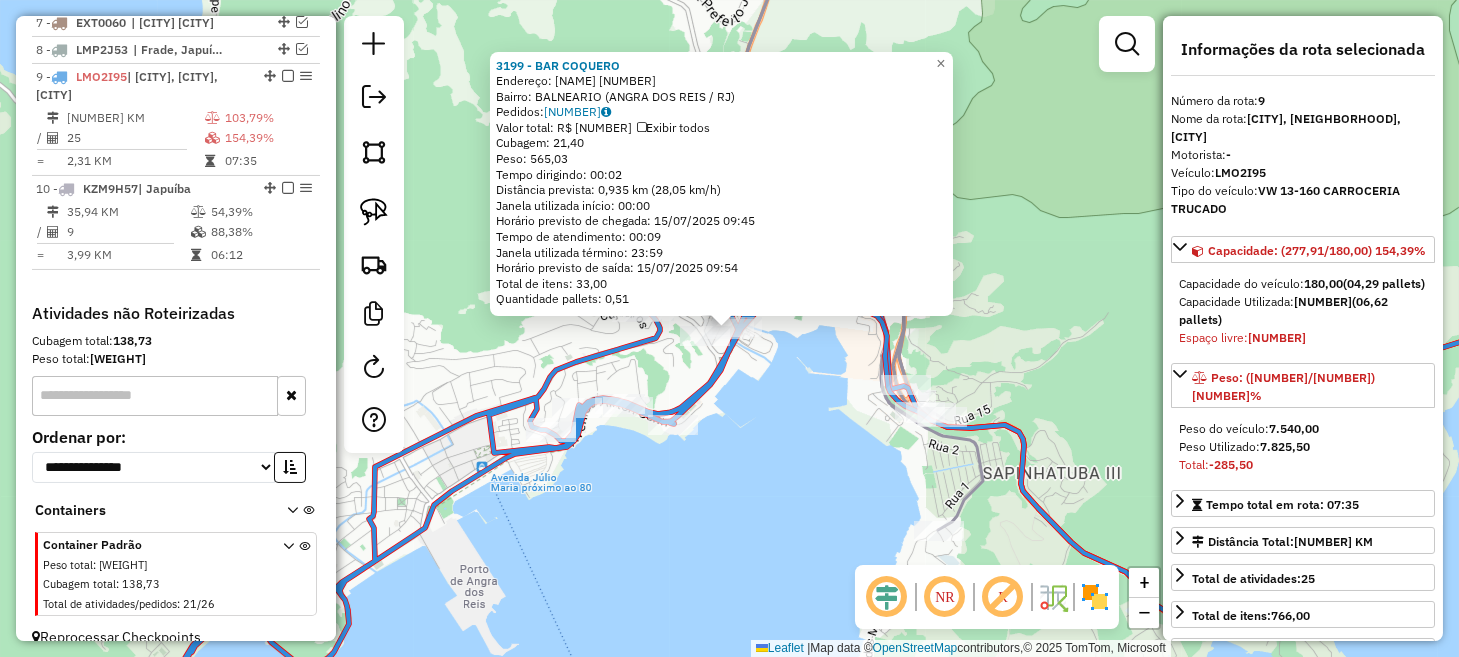 click on "[NUMBER] - BAR COQUERO  Endereço:  JOSEFINA DE JESUS [NUMBER]   Bairro: BALNEARIO ([CITY] / [STATE])   Pedidos:  [NUMBER]   Valor total: R$ [NUMBER]   Exibir todos   Cubagem: [NUMBER]  Peso: [NUMBER]  Tempo dirigindo: [TIME]   Distância prevista: [NUMBER] km ([NUMBER] km/h)   Janela utilizada início: [TIME]   Horário previsto de chegada: [DATE] [TIME]   Tempo de atendimento: [TIME]   Janela utilizada término: [TIME]   Horário previsto de saída: [DATE] [TIME]   Total de itens: [NUMBER]   Quantidade pallets: [NUMBER]  × Janela de atendimento Grade de atendimento Capacidade Transportadoras Veículos Cliente Pedidos  Rotas Selecione os dias de semana para filtrar as janelas de atendimento  Seg   Ter   Qua   Qui   Sex   Sáb   Dom  Informe o período da janela de atendimento: De: Até:  Filtrar exatamente a janela do cliente  Considerar janela de atendimento padrão  Selecione os dias de semana para filtrar as grades de atendimento  Seg   Ter   Qua   Qui   Sex   Sáb   Dom   Considerar clientes sem dia de atendimento cadastrado" 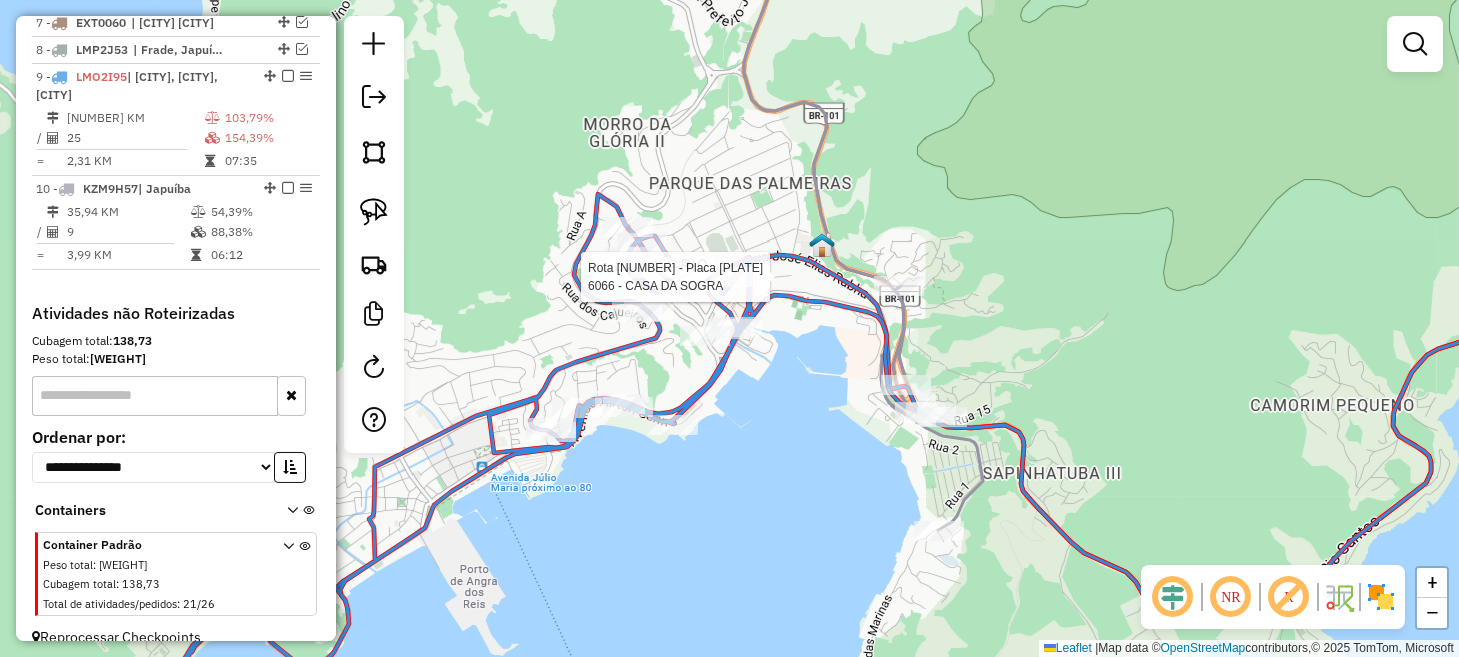 select on "*********" 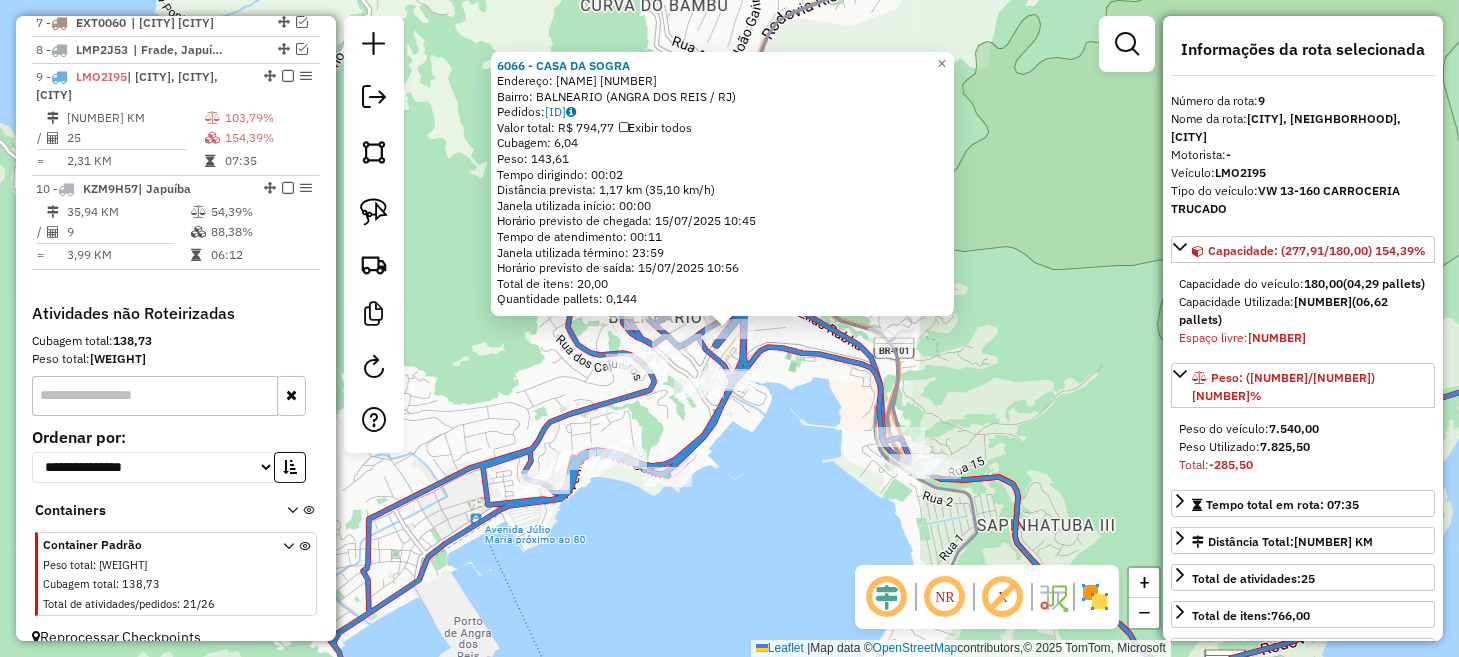 click on "Endereço: [STREET_NAME] 124 Bairro: [BAIRRO_NAME] ([CITY] / [STATE]) Pedidos: 14852775 Valor total: R$ 794,77 Exibir todos Cubagem: 6,04 Peso: 143,61 Tempo dirigindo: 00:02 Distância prevista: 1,17 km (35,10 km/h) Janela utilizada início: 00:00 Horário previsto de chegada: 15/07/2025 10:45 Tempo de atendimento: 00:11 Janela utilizada término: 23:59 Horário previsto de saída: 15/07/2025 10:56 Total de itens: 20,00 Quantidade pallets: 0,144 × Janela de atendimento Grade de atendimento Capacidade Transportadoras Veículos Cliente Pedidos Rotas Selecione os dias de semana para filtrar as janelas de atendimento Seg Ter Qua Qui Sex Sáb Dom Informe o período da janela de atendimento: De: Até: Filtrar exatamente a janela do cliente Considerar janela de atendimento padrão Selecione os dias de semana para filtrar as grades de atendimento Seg Ter Qua Qui Sex Sáb Dom Clientes fora do dia de atendimento selecionado" 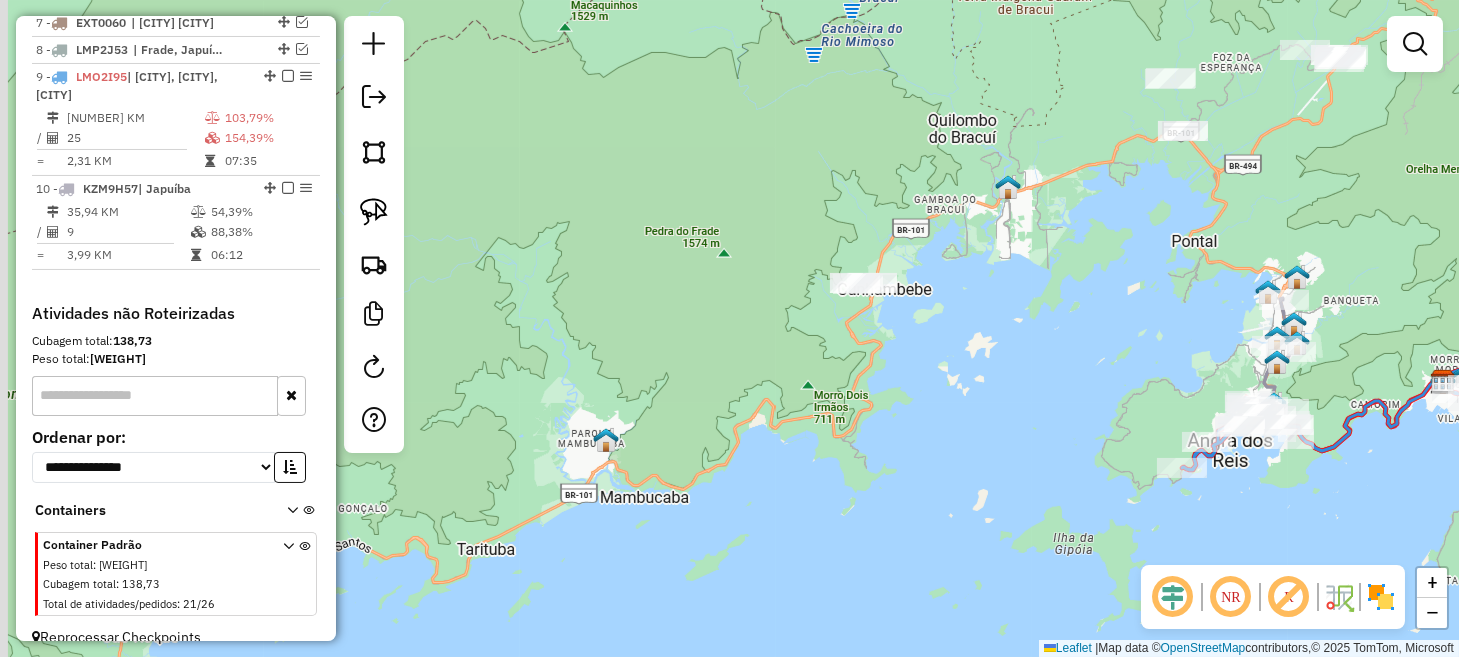 drag, startPoint x: 635, startPoint y: 510, endPoint x: 1206, endPoint y: 417, distance: 578.524 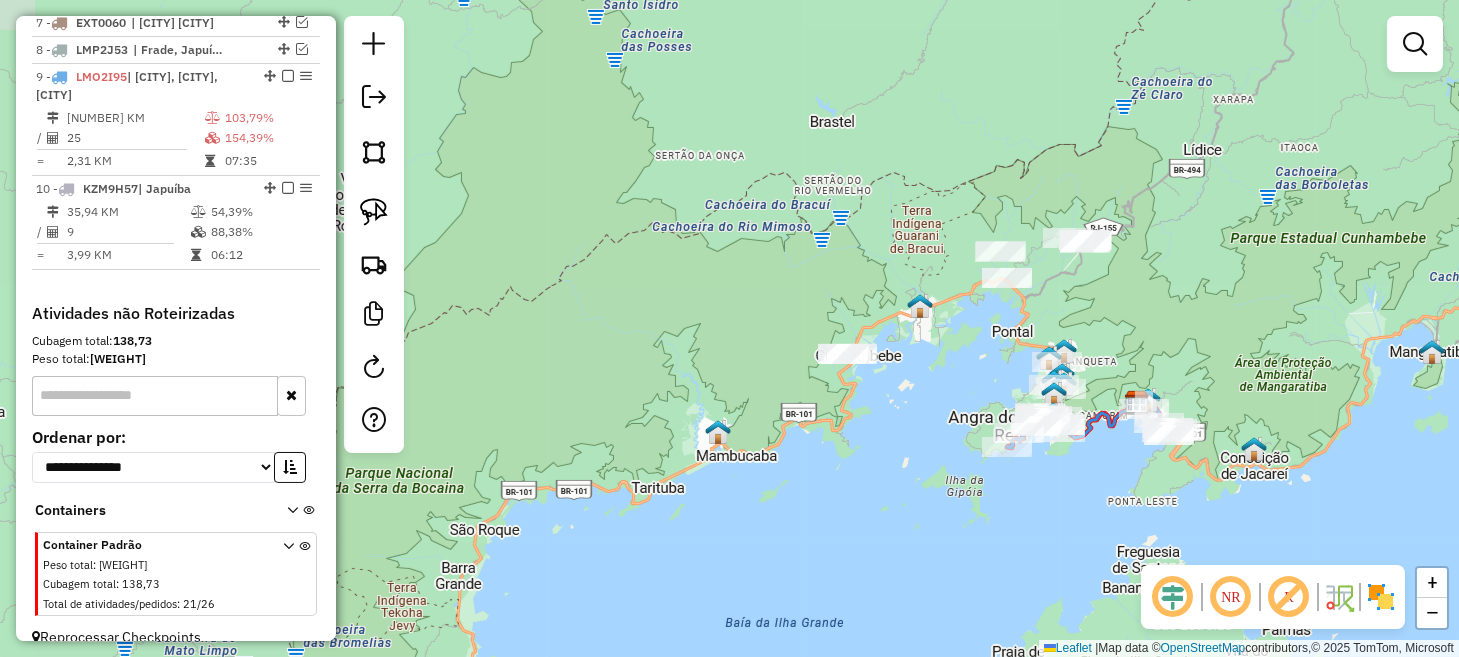 drag, startPoint x: 681, startPoint y: 530, endPoint x: 699, endPoint y: 496, distance: 38.470768 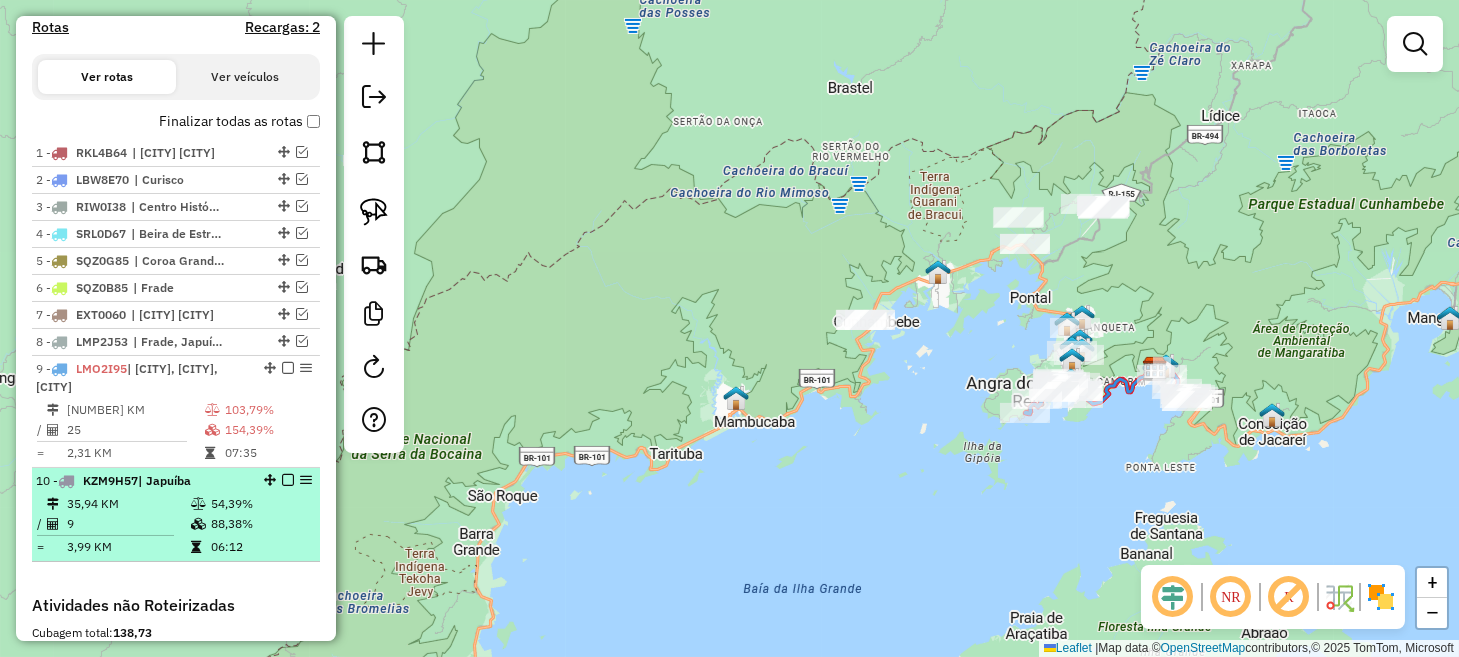 scroll, scrollTop: 660, scrollLeft: 0, axis: vertical 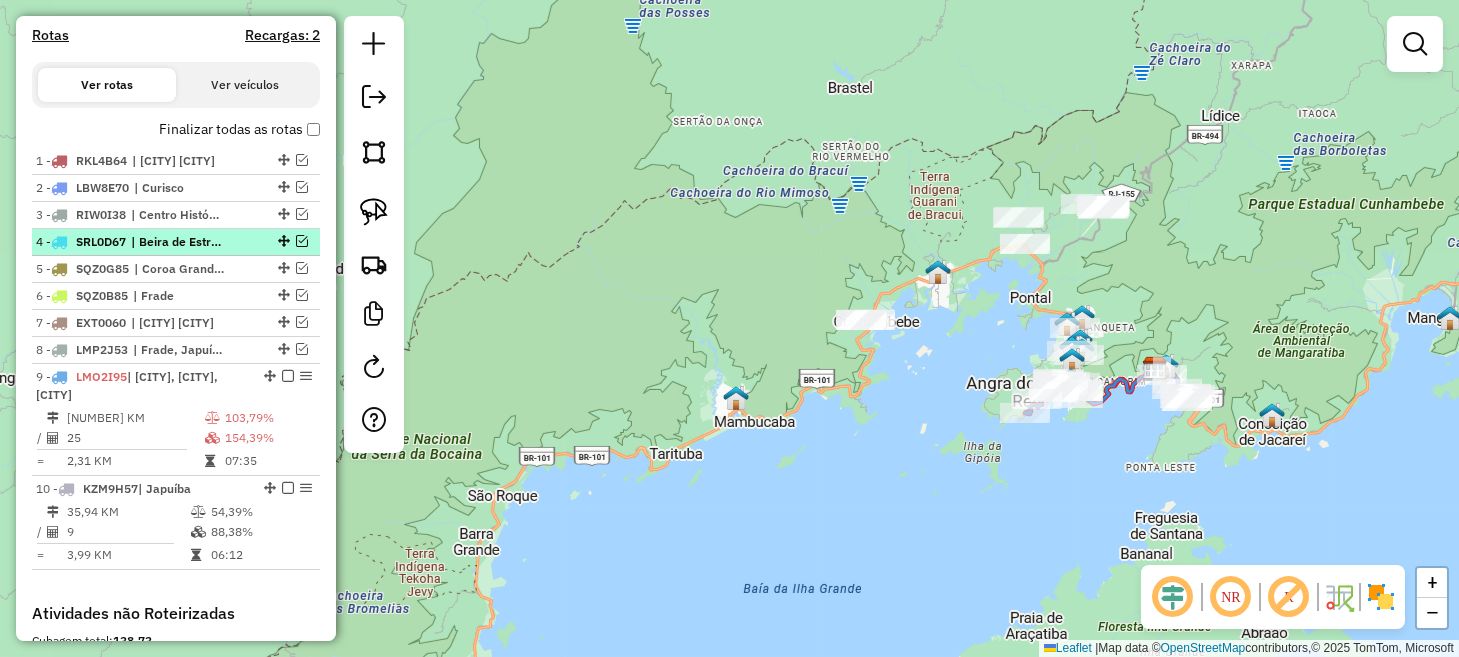 click at bounding box center (302, 241) 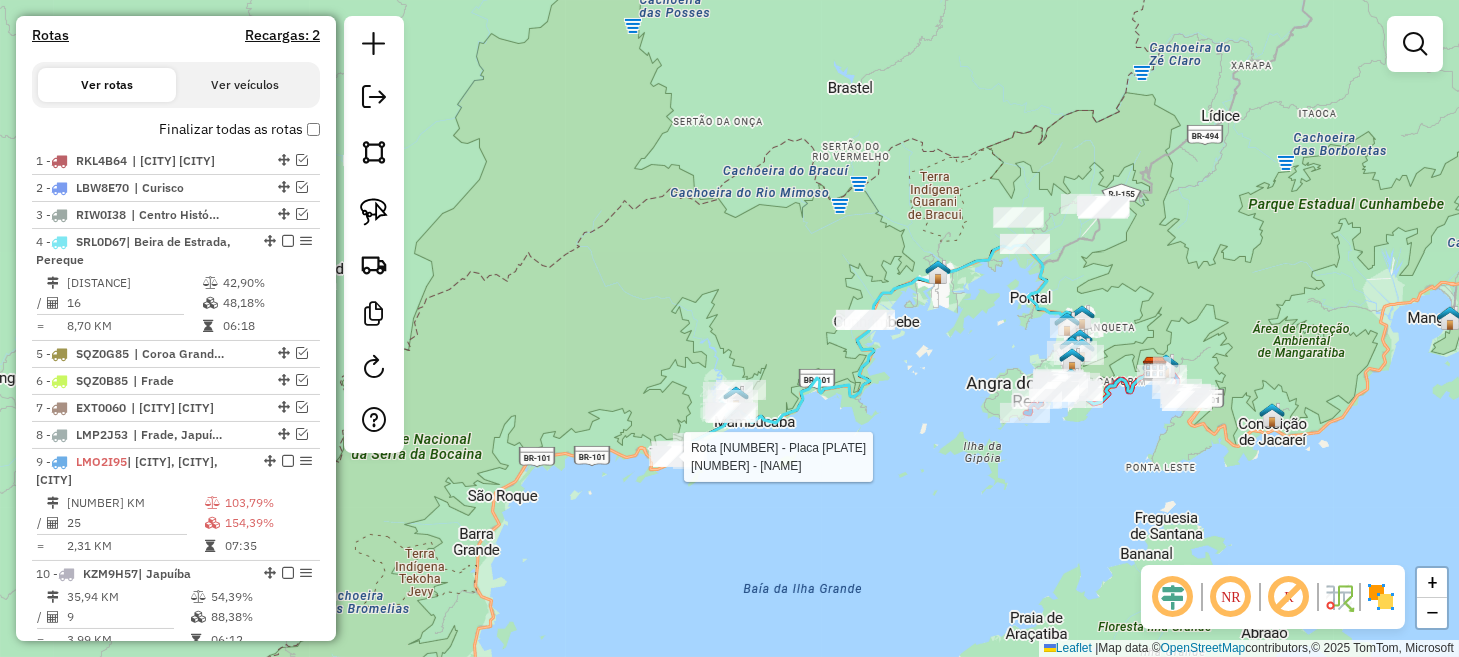 select on "*********" 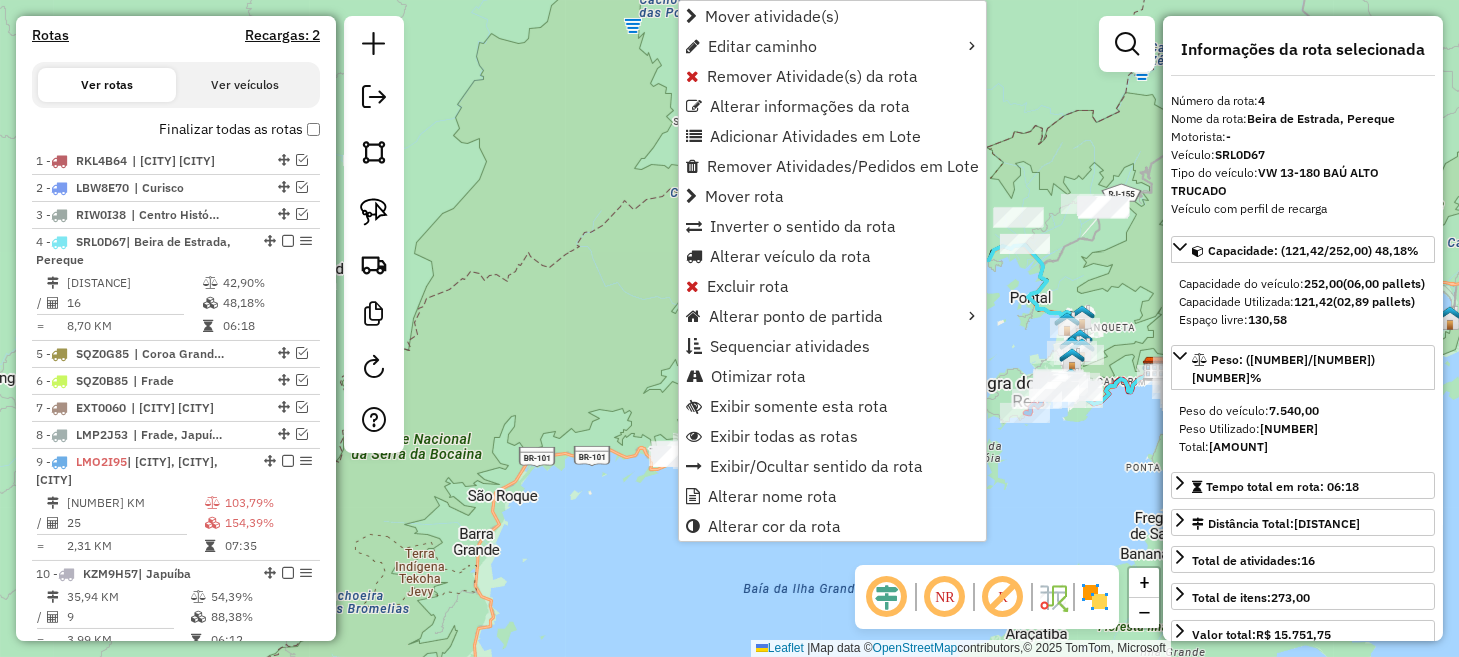 scroll, scrollTop: 854, scrollLeft: 0, axis: vertical 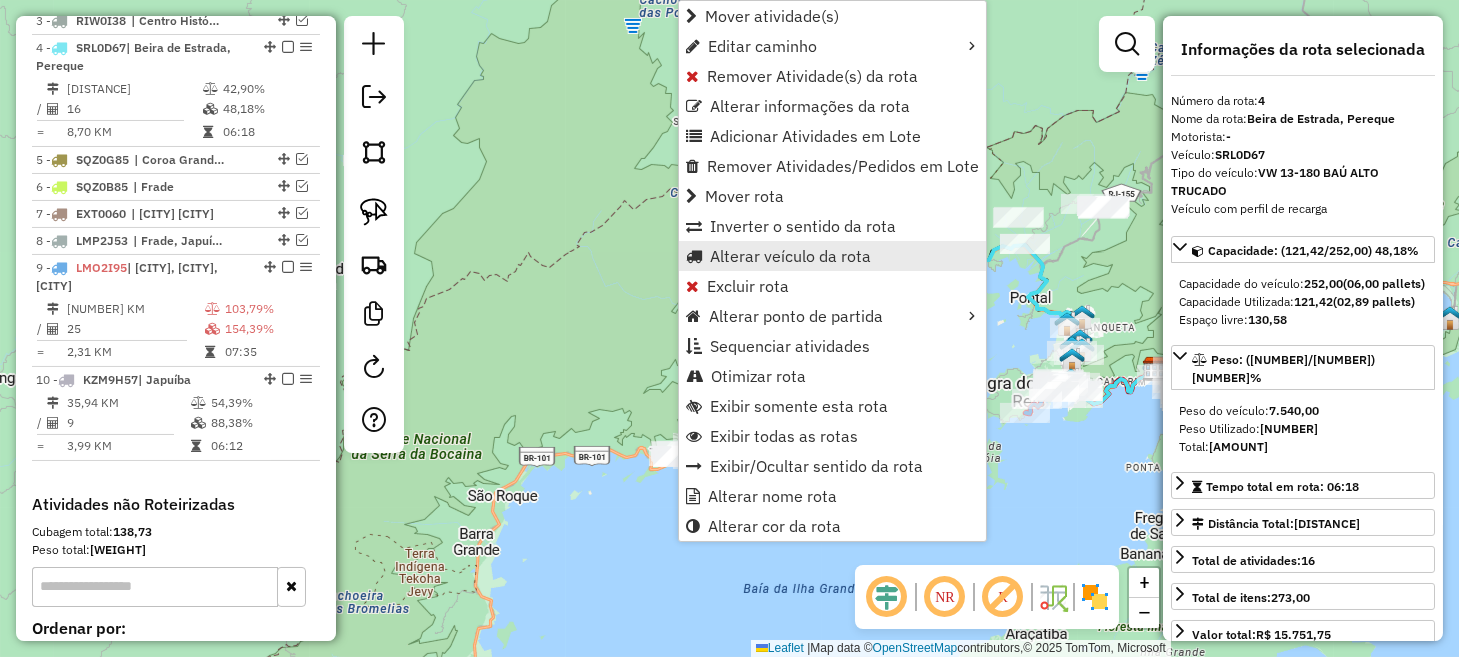 click on "Alterar veículo da rota" at bounding box center (790, 256) 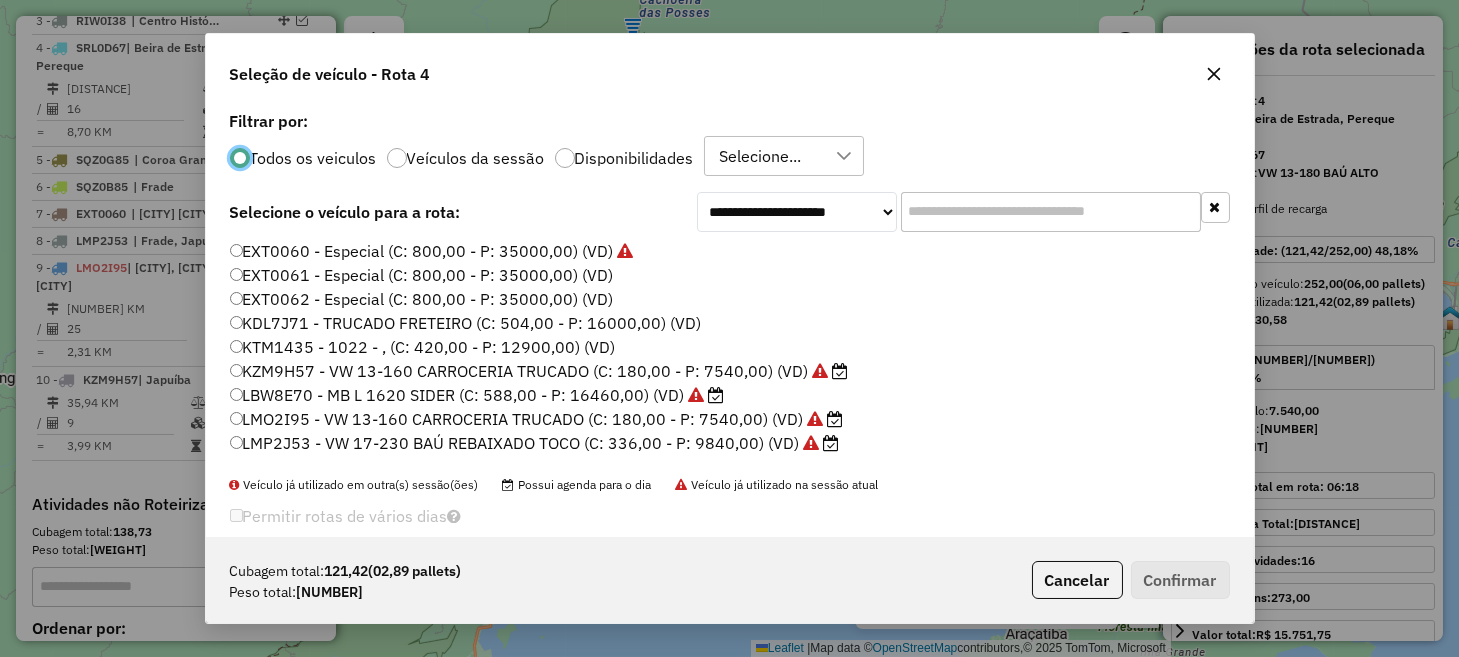 scroll, scrollTop: 10, scrollLeft: 6, axis: both 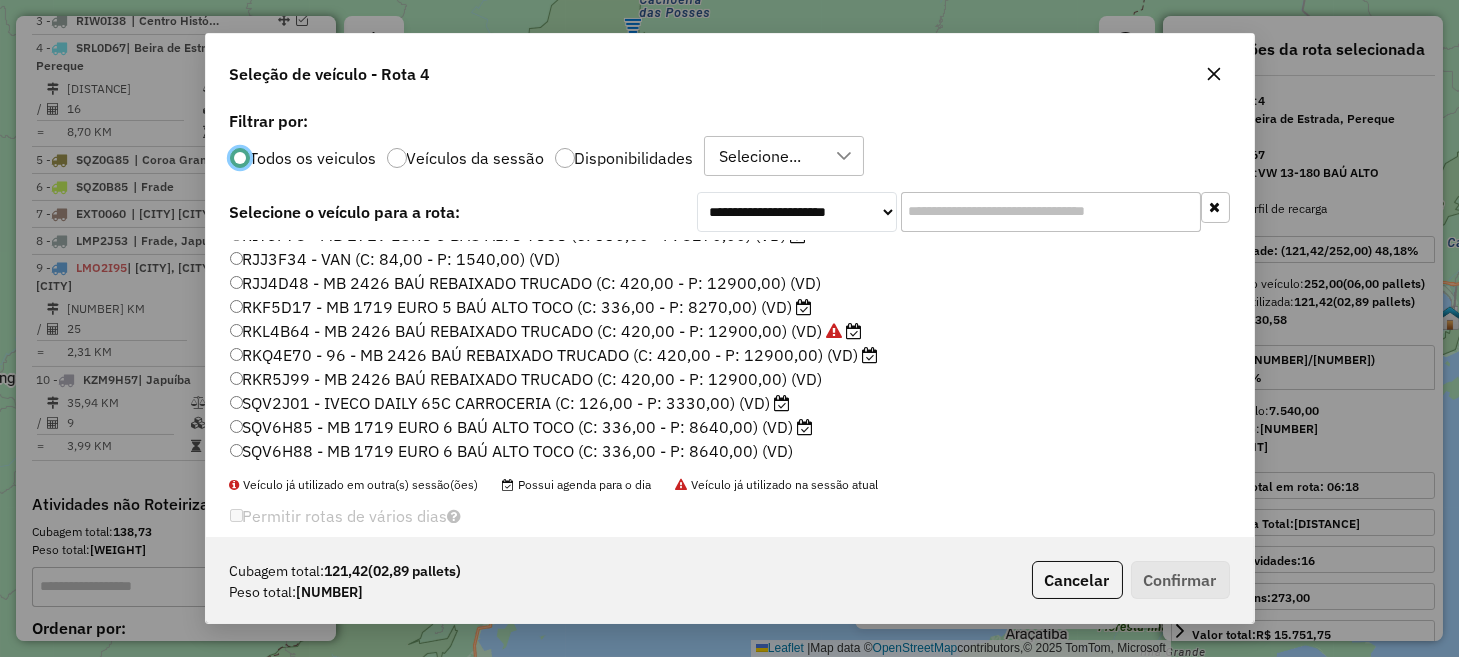 click on "RKF5D17 - MB 1719 EURO 5 BAÚ ALTO TOCO (C: 336,00 - P: 8270,00) (VD)" 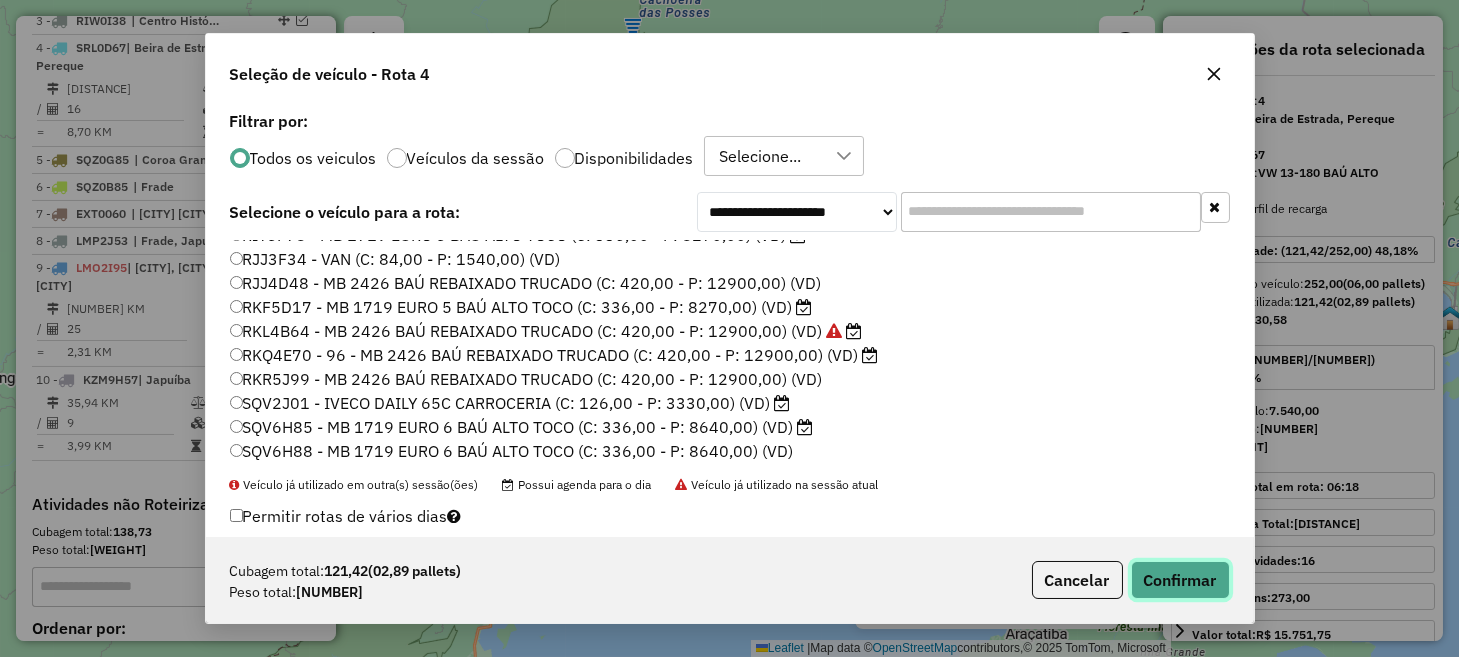 click on "Confirmar" 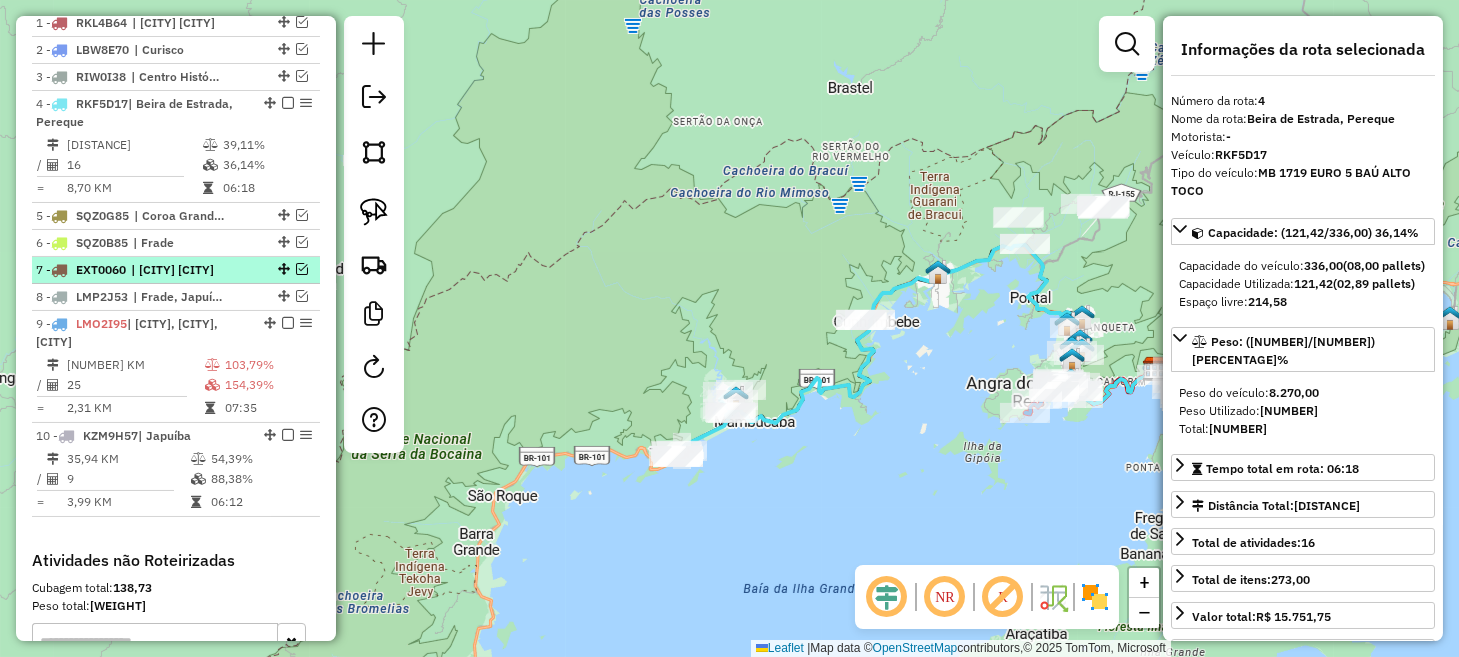 scroll, scrollTop: 754, scrollLeft: 0, axis: vertical 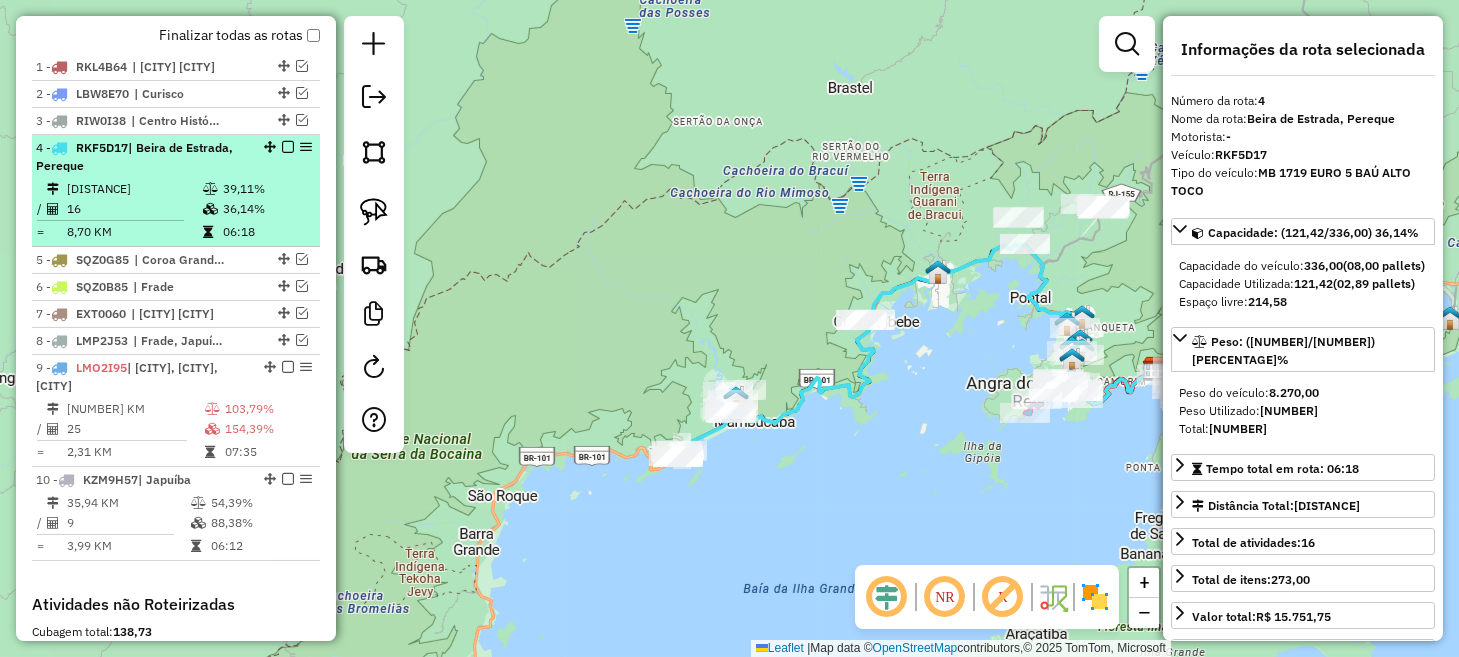 click at bounding box center [288, 147] 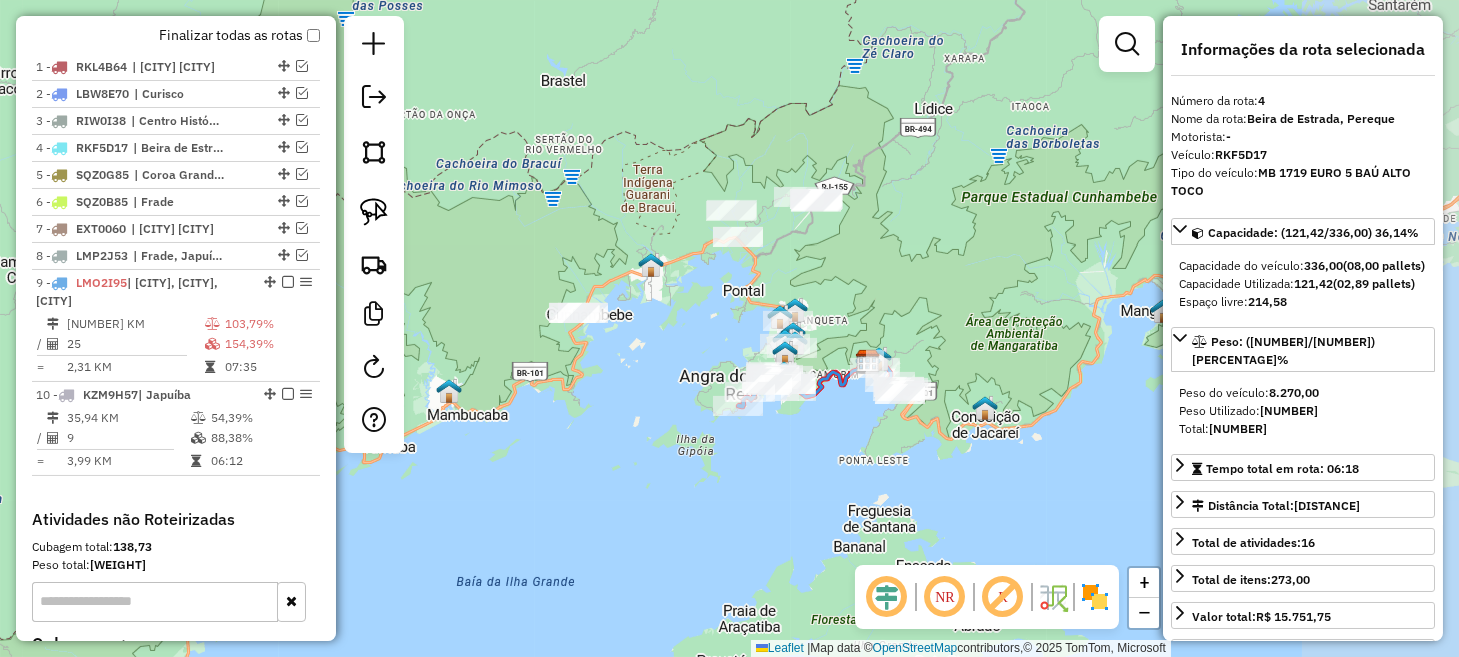 drag, startPoint x: 907, startPoint y: 419, endPoint x: 588, endPoint y: 407, distance: 319.22562 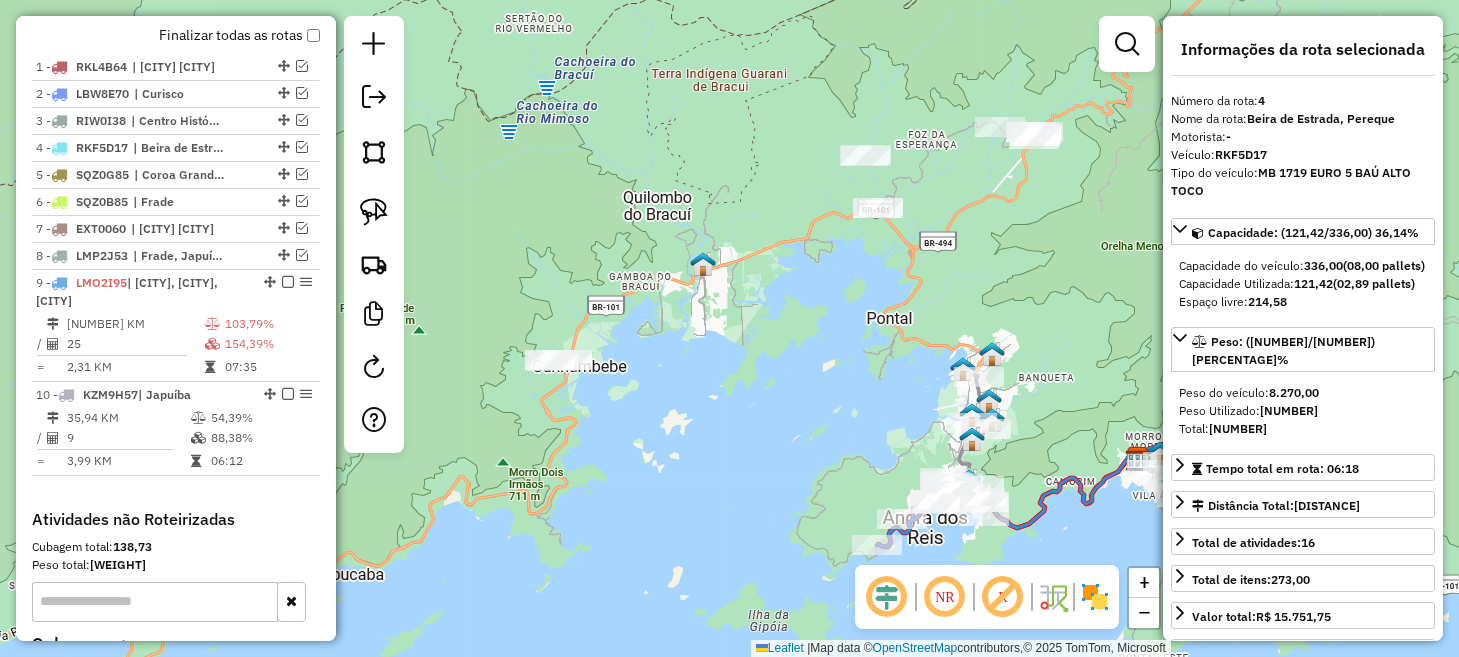 drag, startPoint x: 618, startPoint y: 310, endPoint x: 793, endPoint y: 448, distance: 222.86543 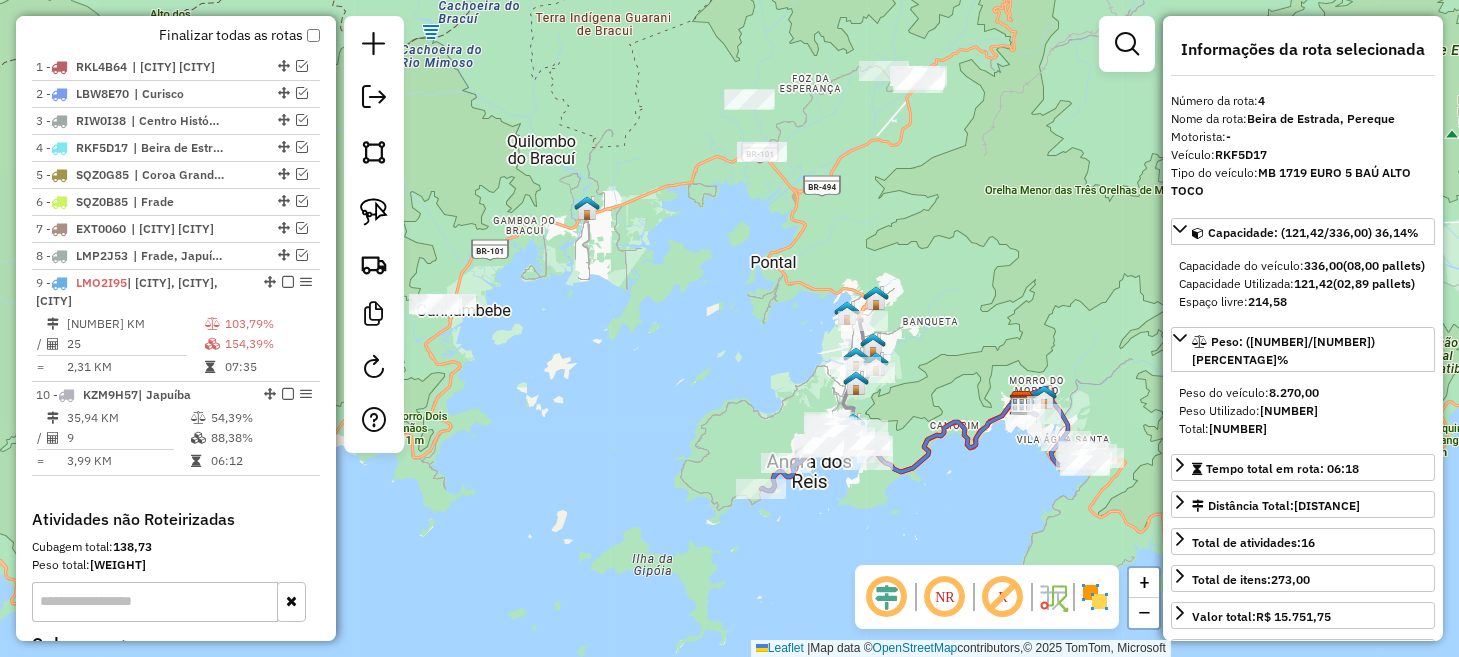 drag, startPoint x: 714, startPoint y: 418, endPoint x: 598, endPoint y: 362, distance: 128.80994 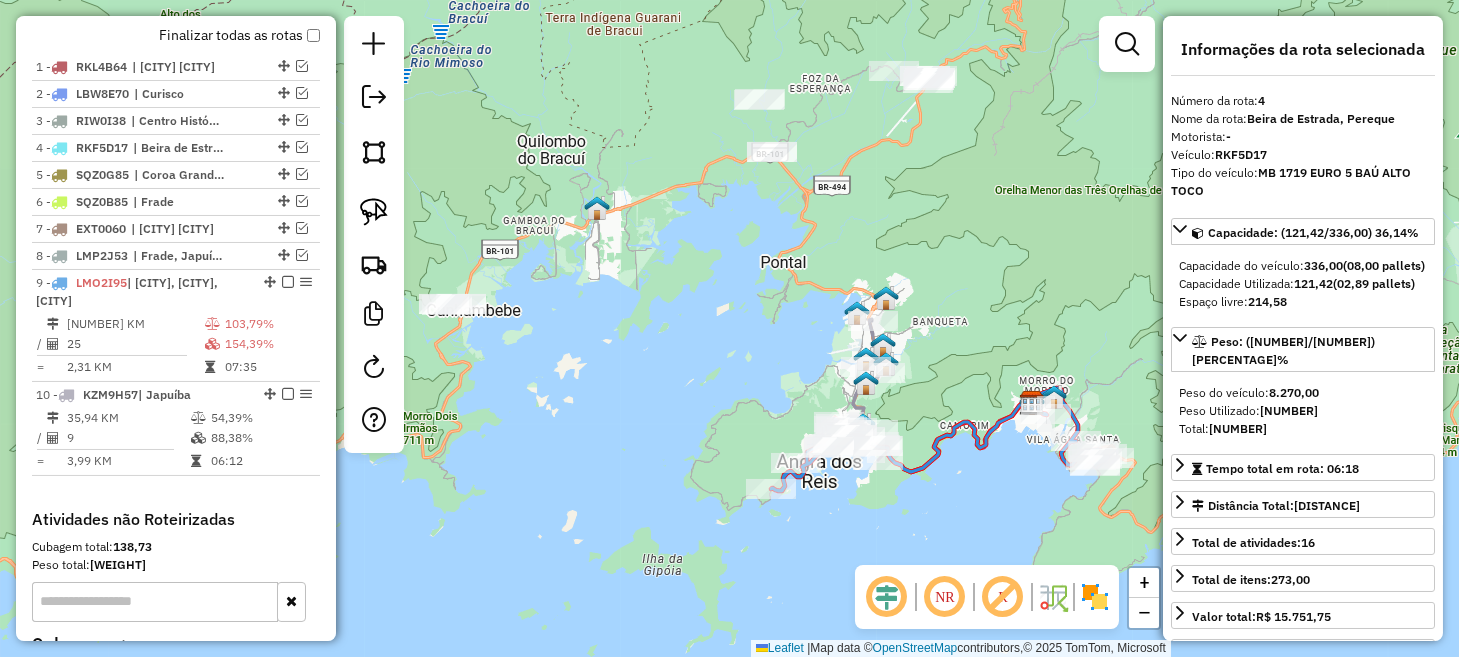 drag, startPoint x: 606, startPoint y: 349, endPoint x: 659, endPoint y: 360, distance: 54.129475 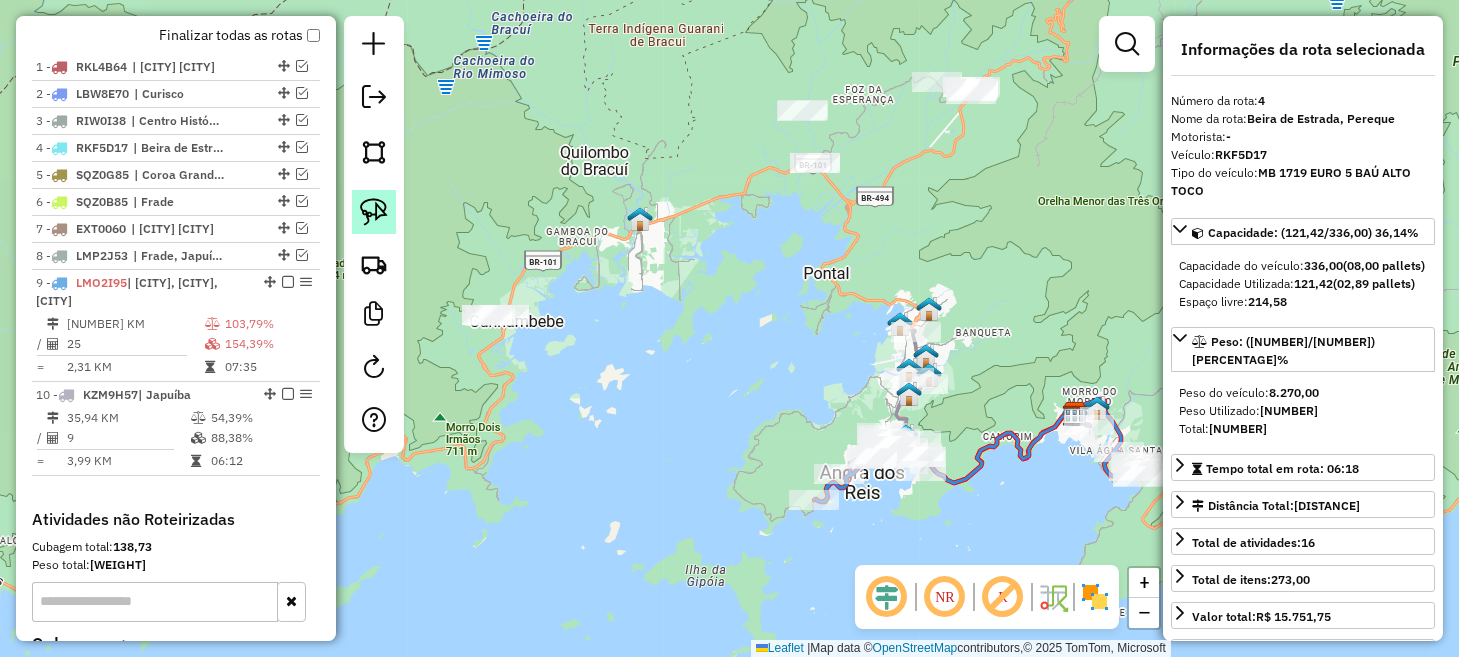 click 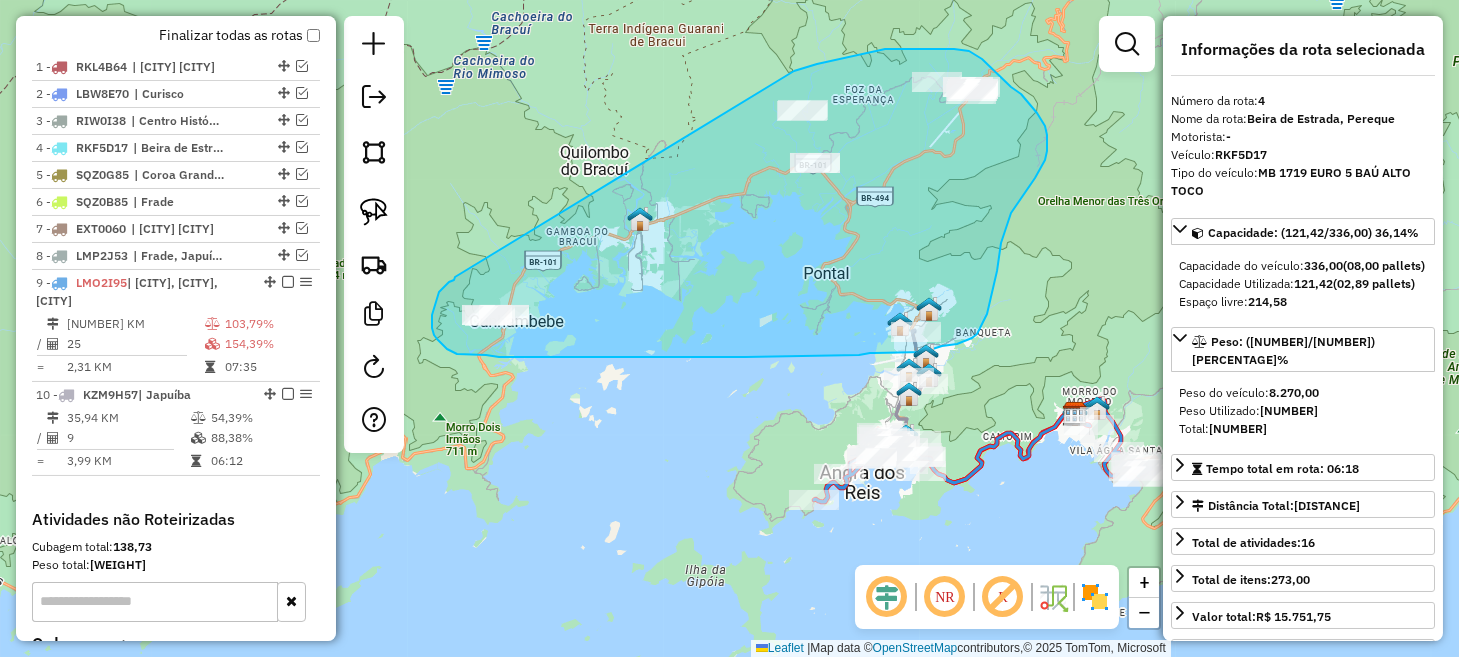 drag, startPoint x: 455, startPoint y: 277, endPoint x: 794, endPoint y: 71, distance: 396.6825 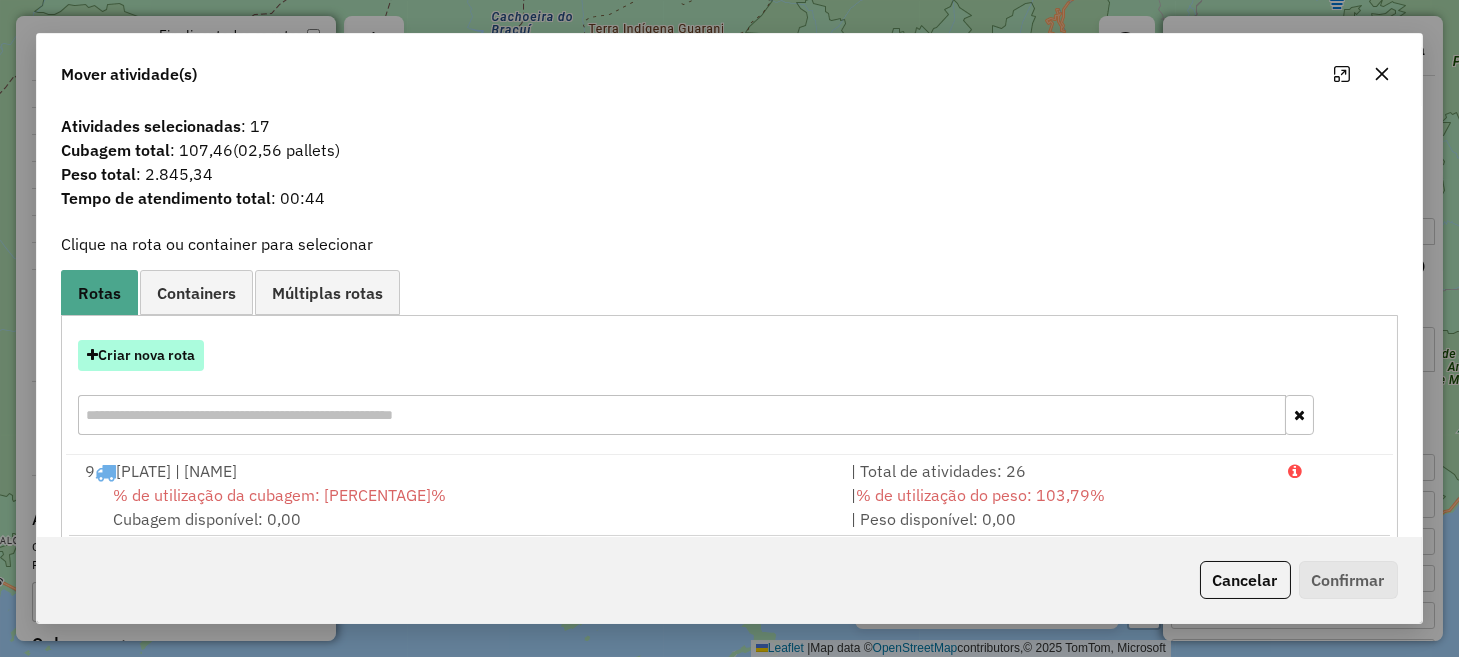 click on "Criar nova rota" at bounding box center [141, 355] 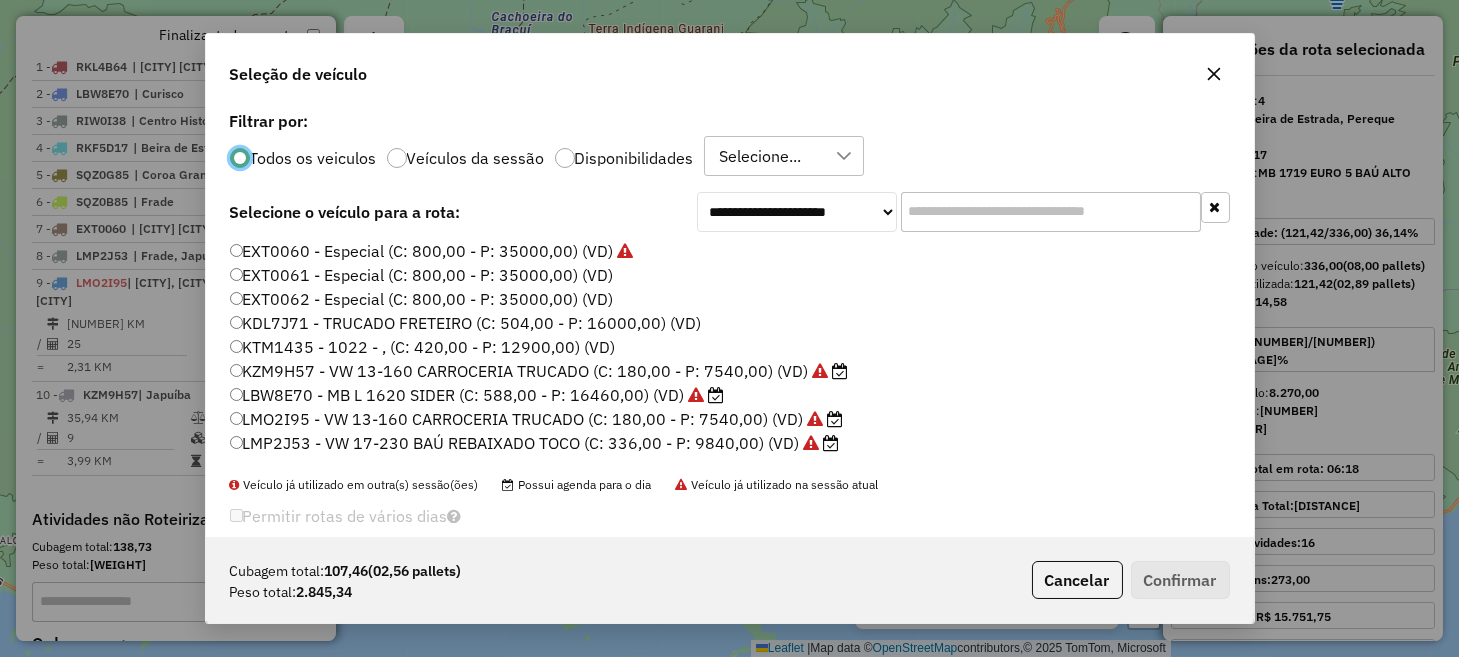 scroll, scrollTop: 10, scrollLeft: 6, axis: both 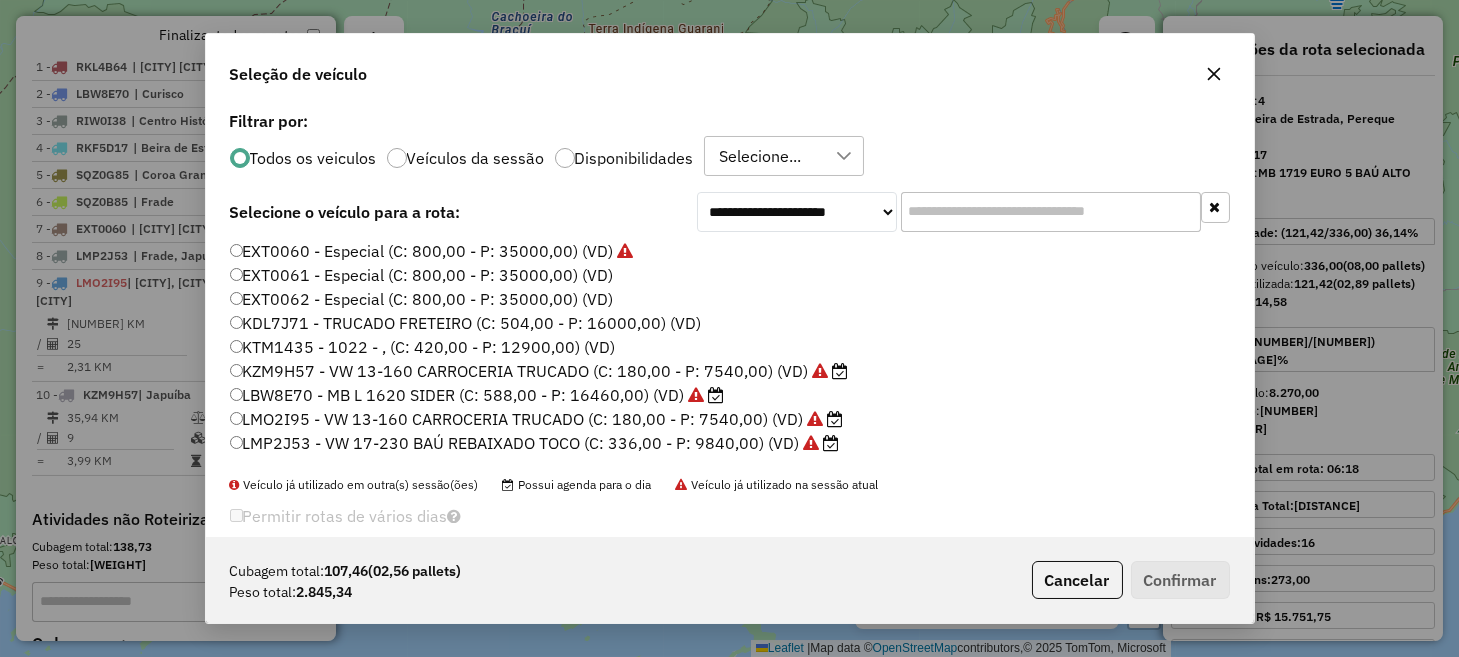click on "KZM9H57 -  VW 13-160 CARROCERIA TRUCADO (C: 180,00 - P: 7540,00) (VD)" 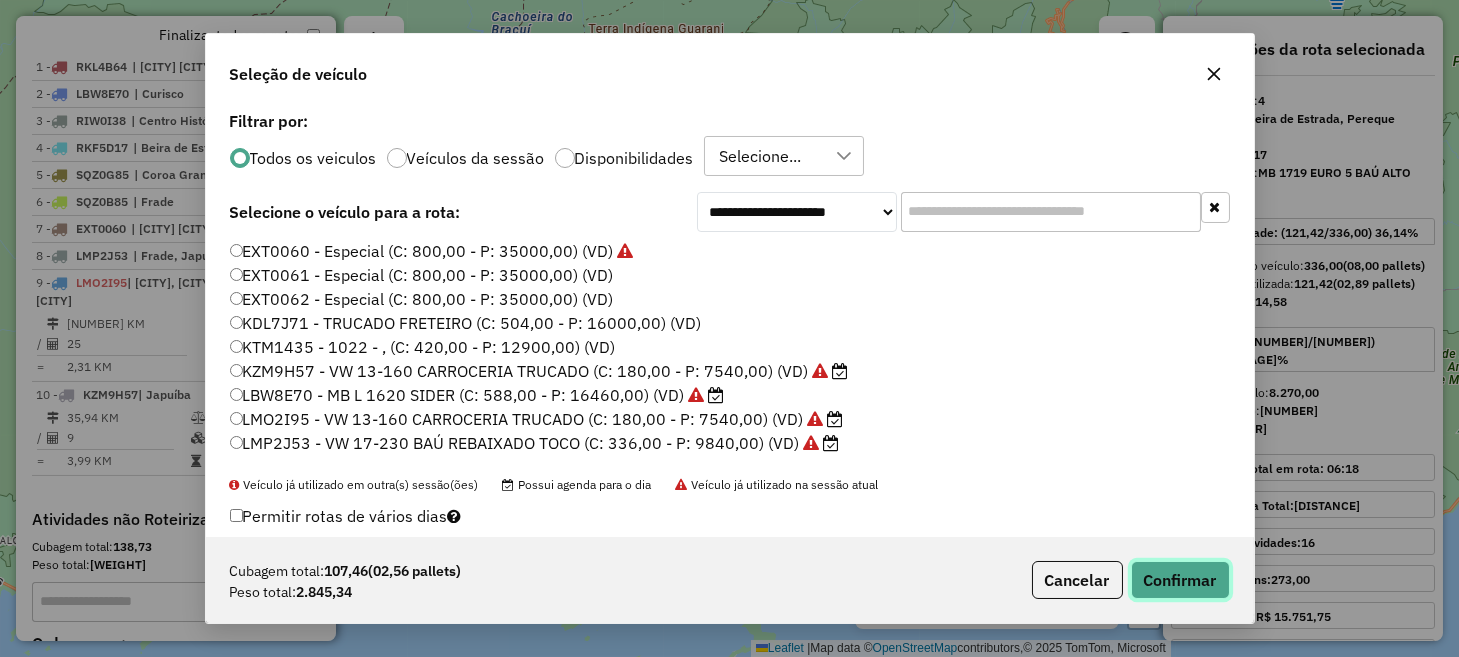 click on "Confirmar" 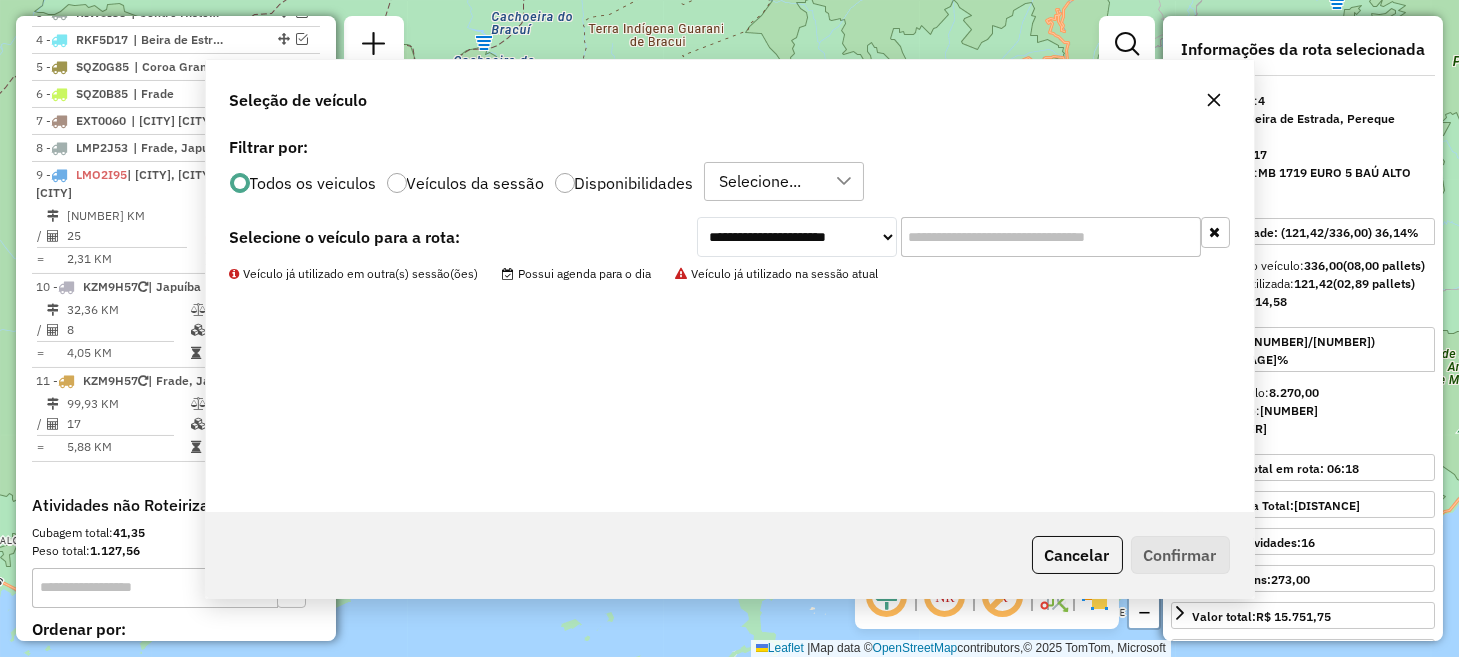 scroll, scrollTop: 854, scrollLeft: 0, axis: vertical 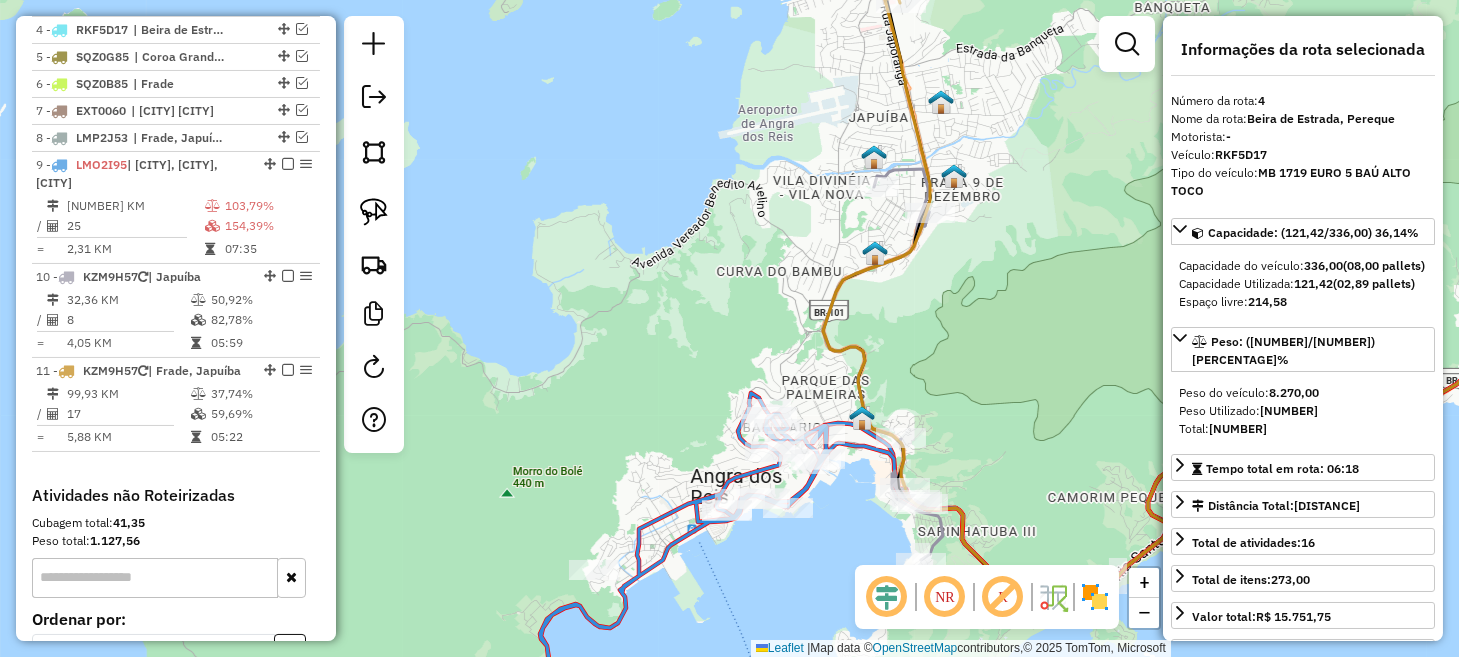 drag, startPoint x: 949, startPoint y: 278, endPoint x: 876, endPoint y: 467, distance: 202.608 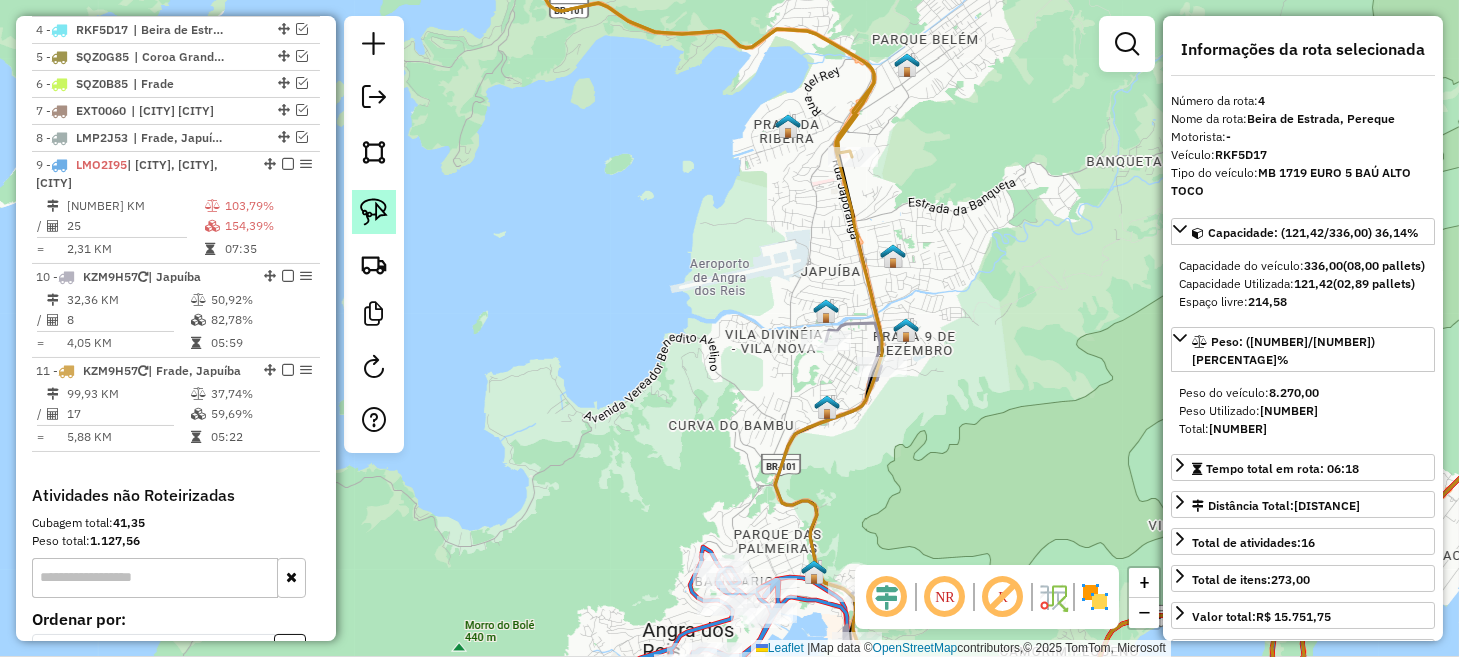 click 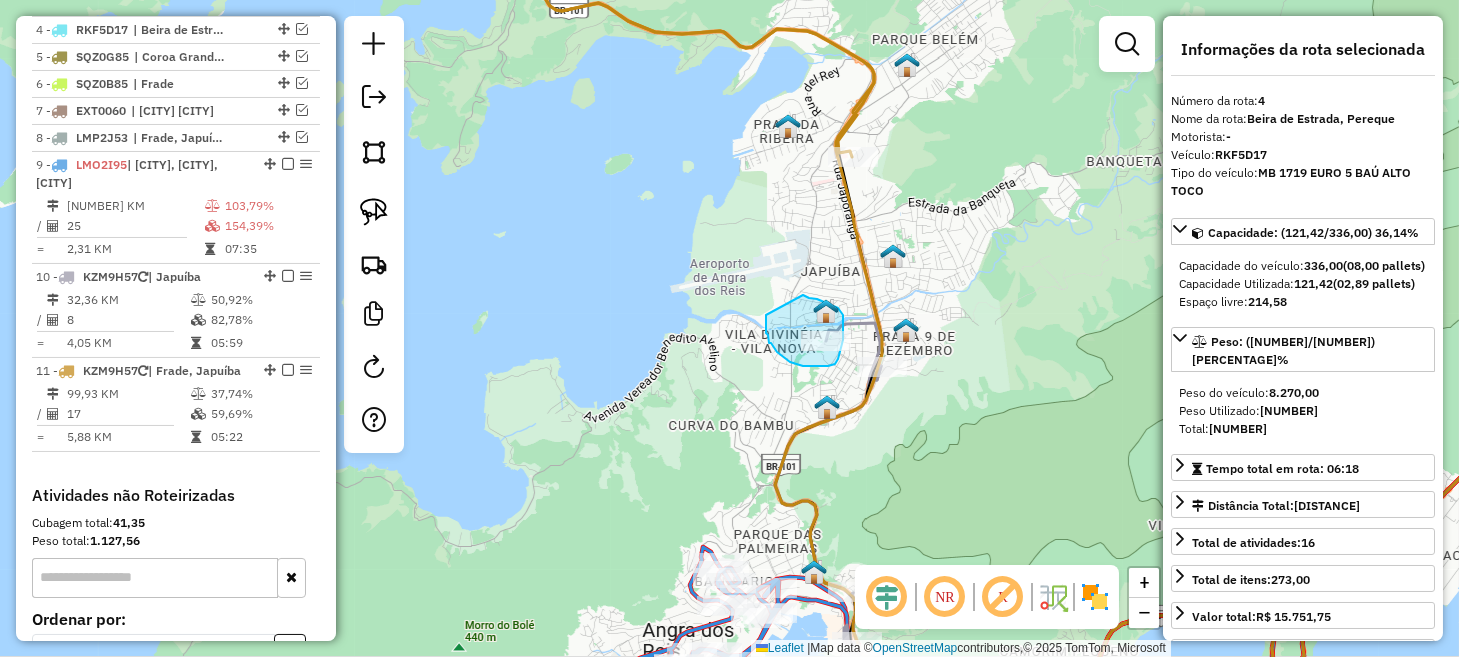 drag, startPoint x: 766, startPoint y: 330, endPoint x: 795, endPoint y: 294, distance: 46.227695 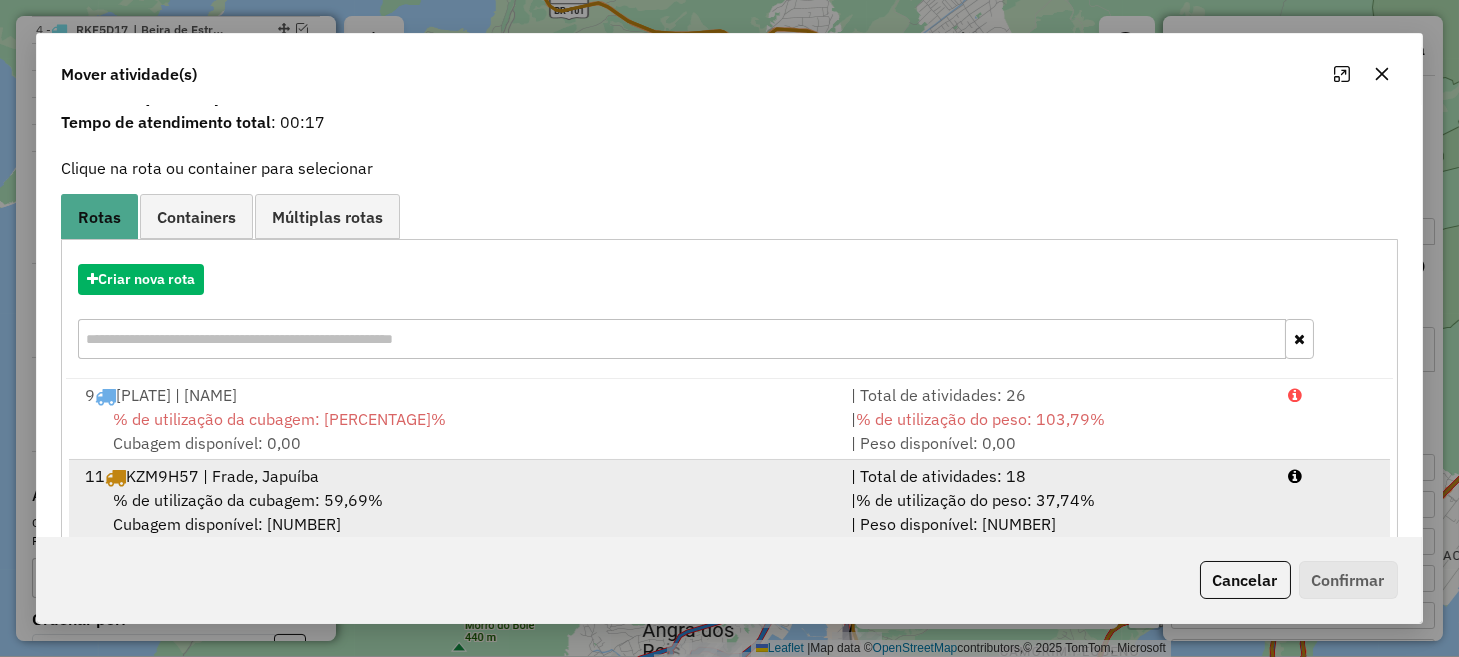 scroll, scrollTop: 112, scrollLeft: 0, axis: vertical 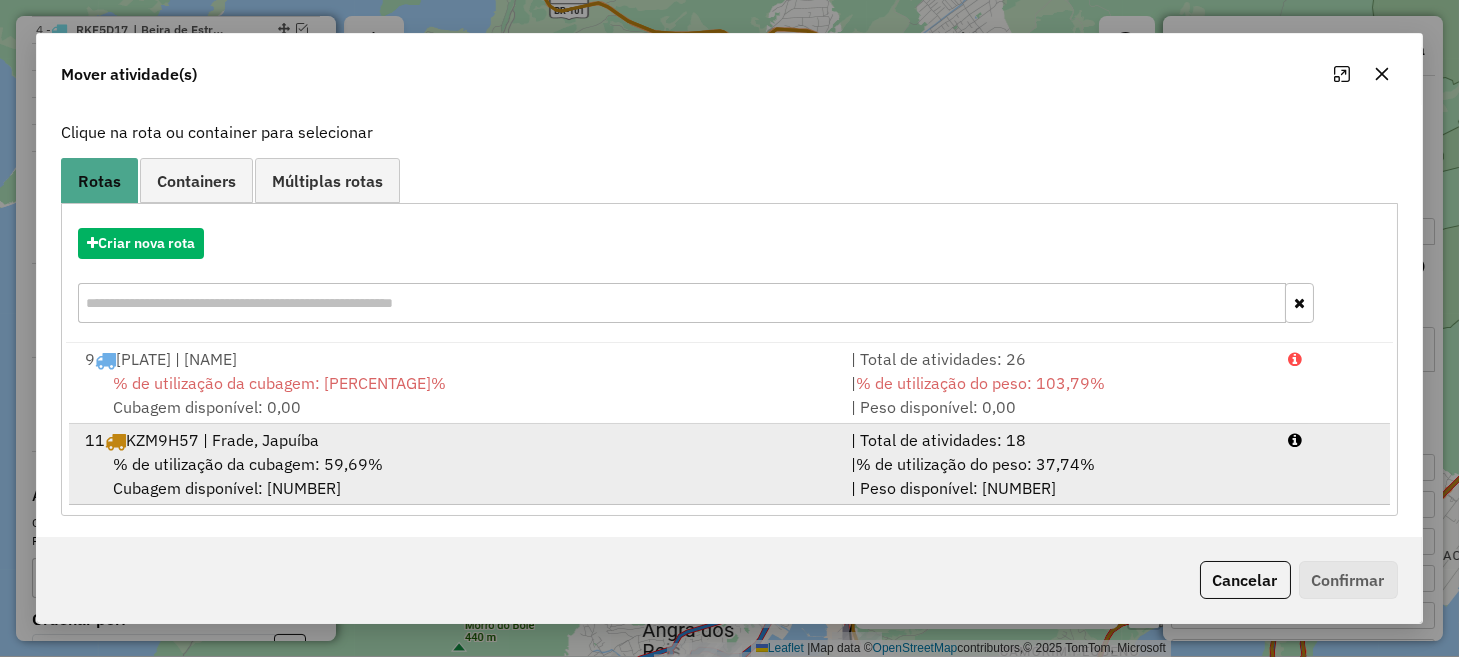 click on "% de utilização da cubagem: [PERCENT]%  Cubagem disponível: [NUMBER]" at bounding box center [455, 476] 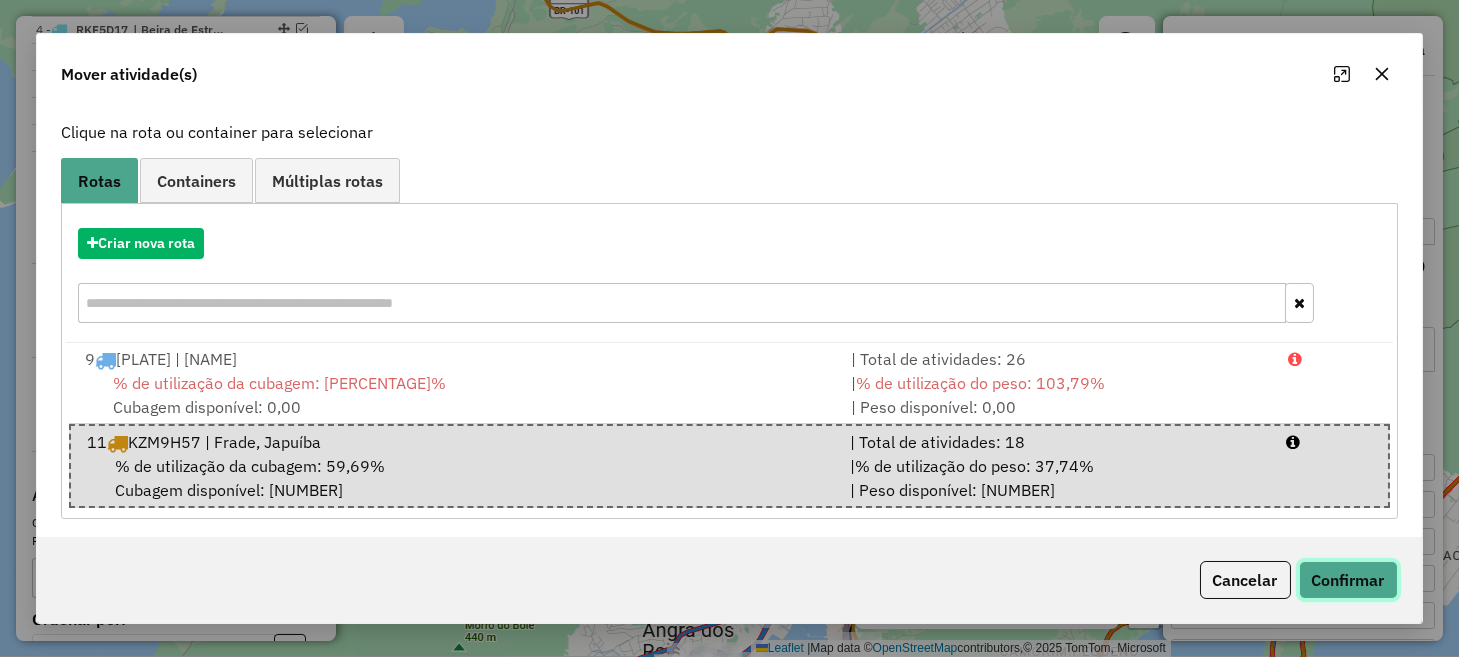 click on "Confirmar" 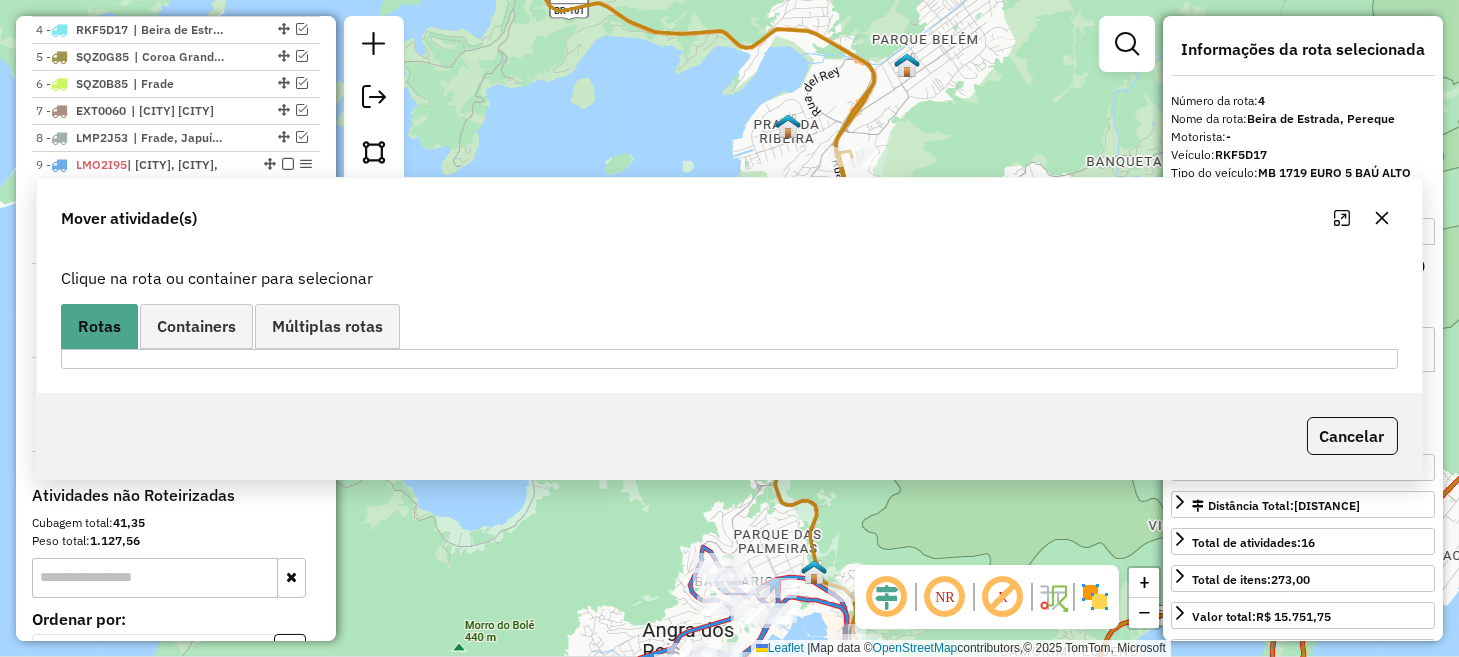 scroll, scrollTop: 0, scrollLeft: 0, axis: both 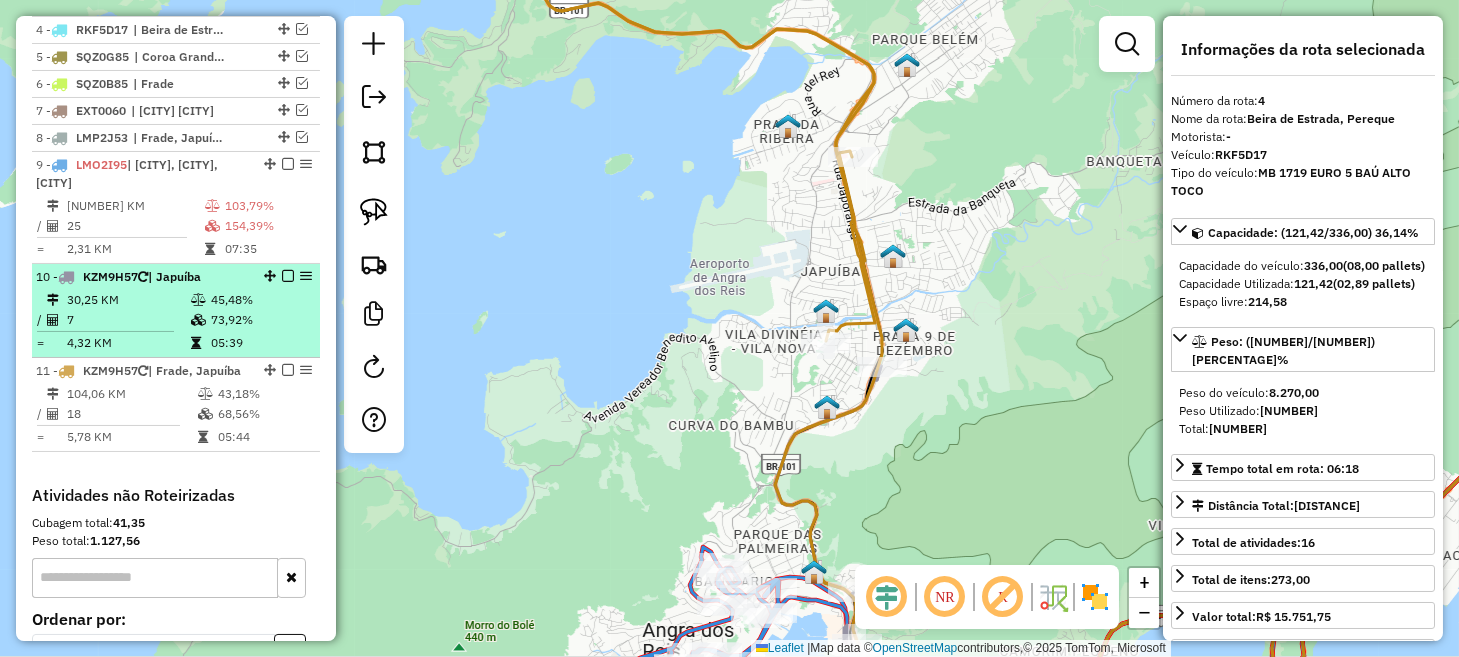 click at bounding box center (288, 276) 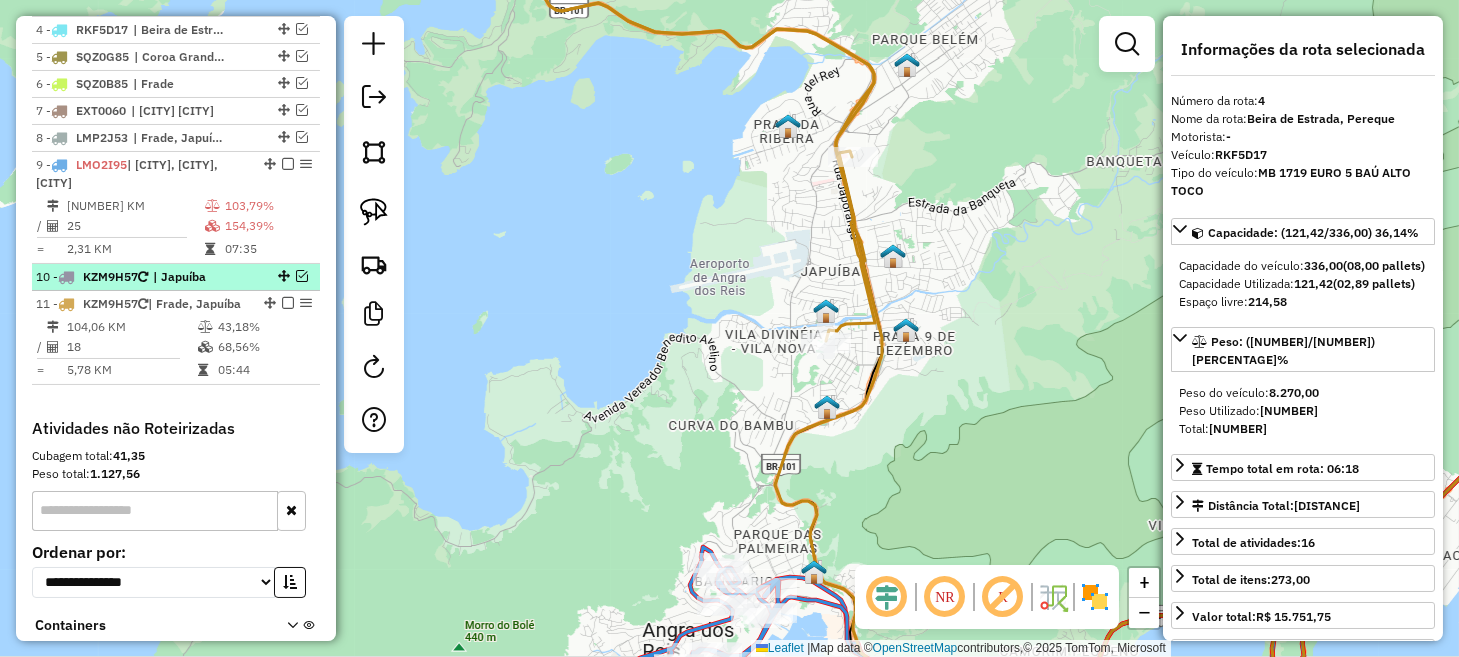 click at bounding box center (302, 276) 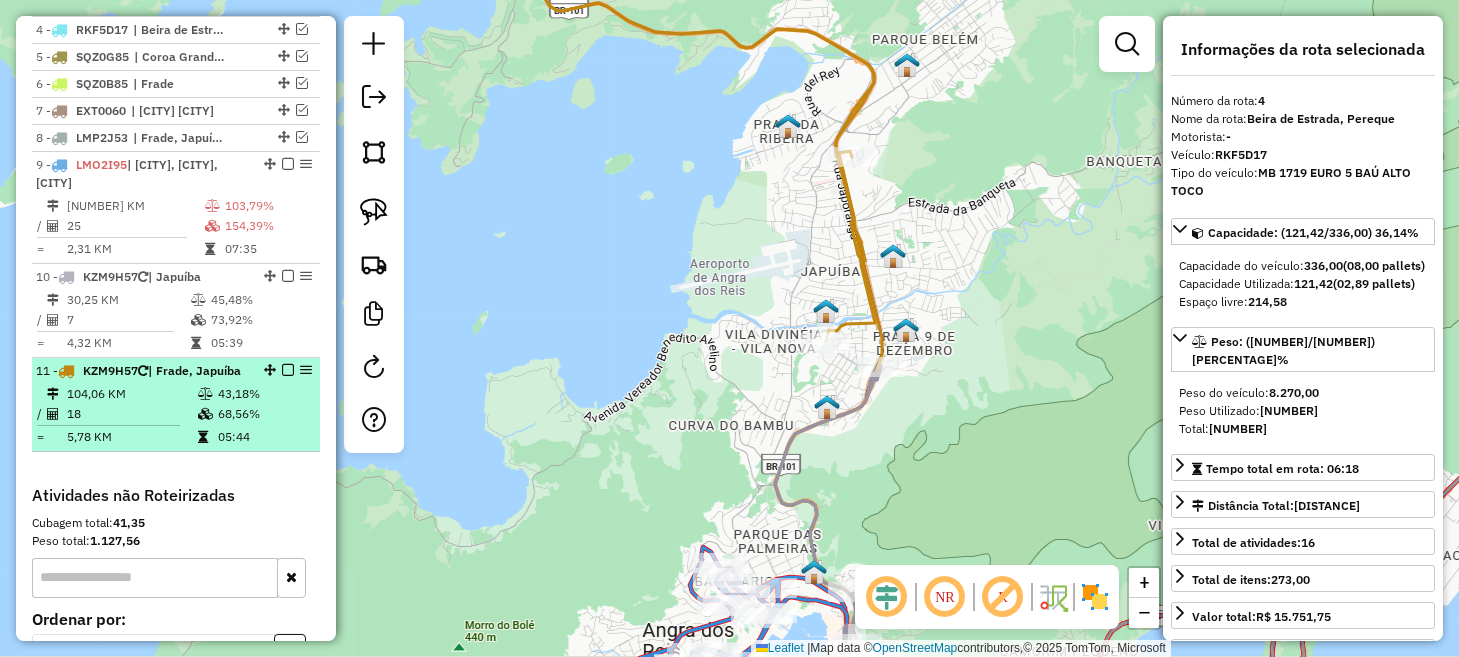 click at bounding box center [288, 370] 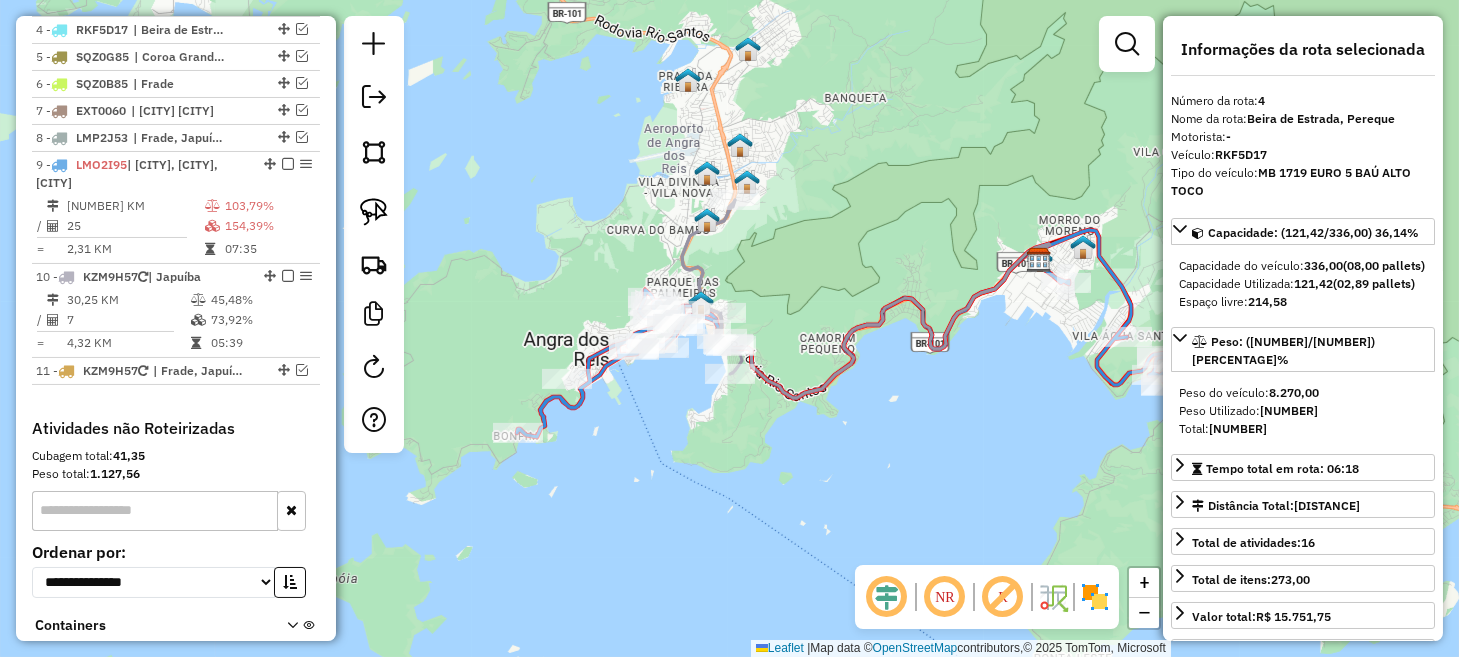 drag, startPoint x: 659, startPoint y: 578, endPoint x: 654, endPoint y: 400, distance: 178.0702 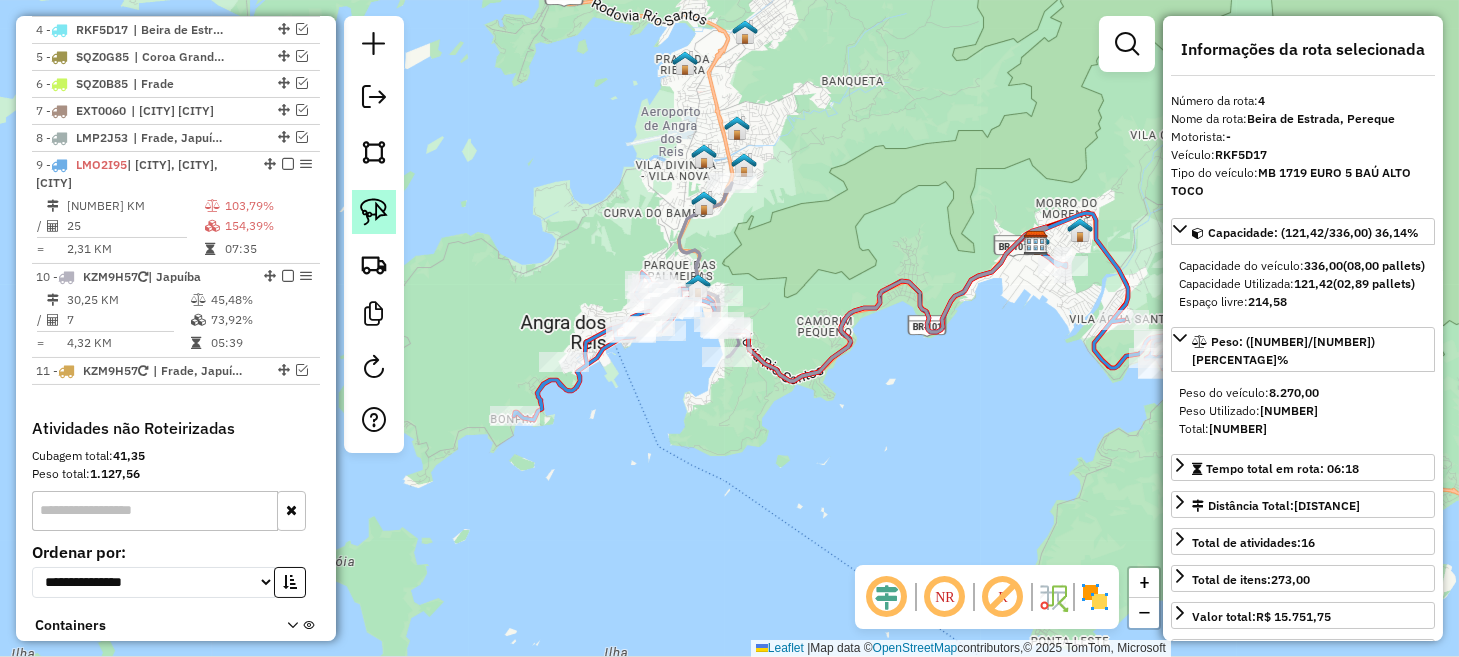 click 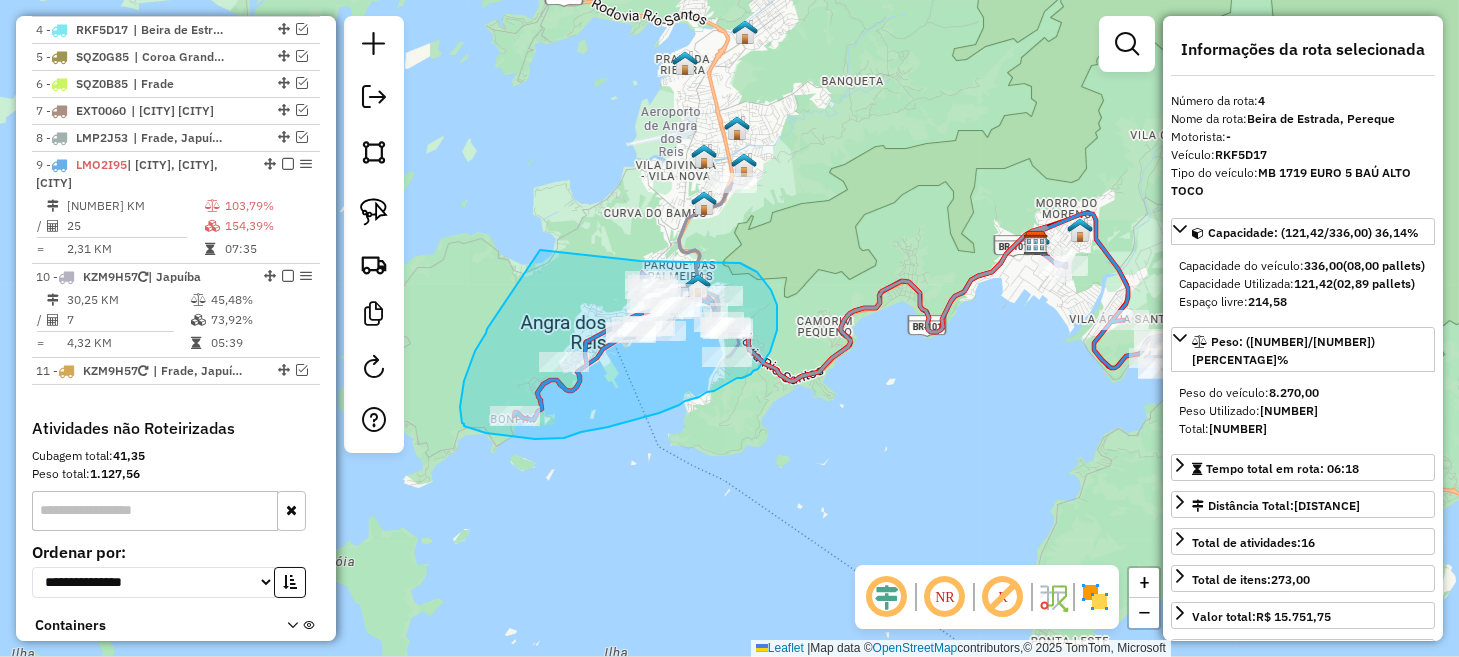 drag, startPoint x: 487, startPoint y: 330, endPoint x: 539, endPoint y: 250, distance: 95.41489 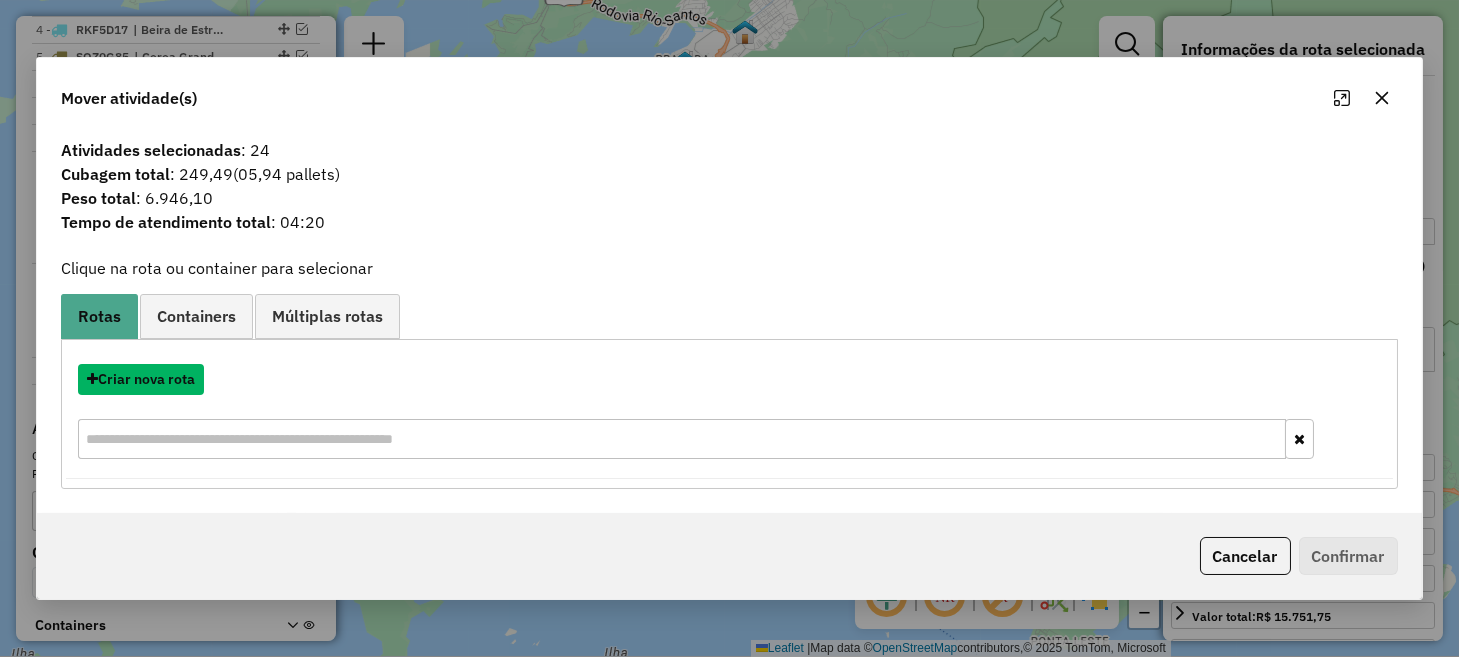 click on "Criar nova rota" at bounding box center [141, 379] 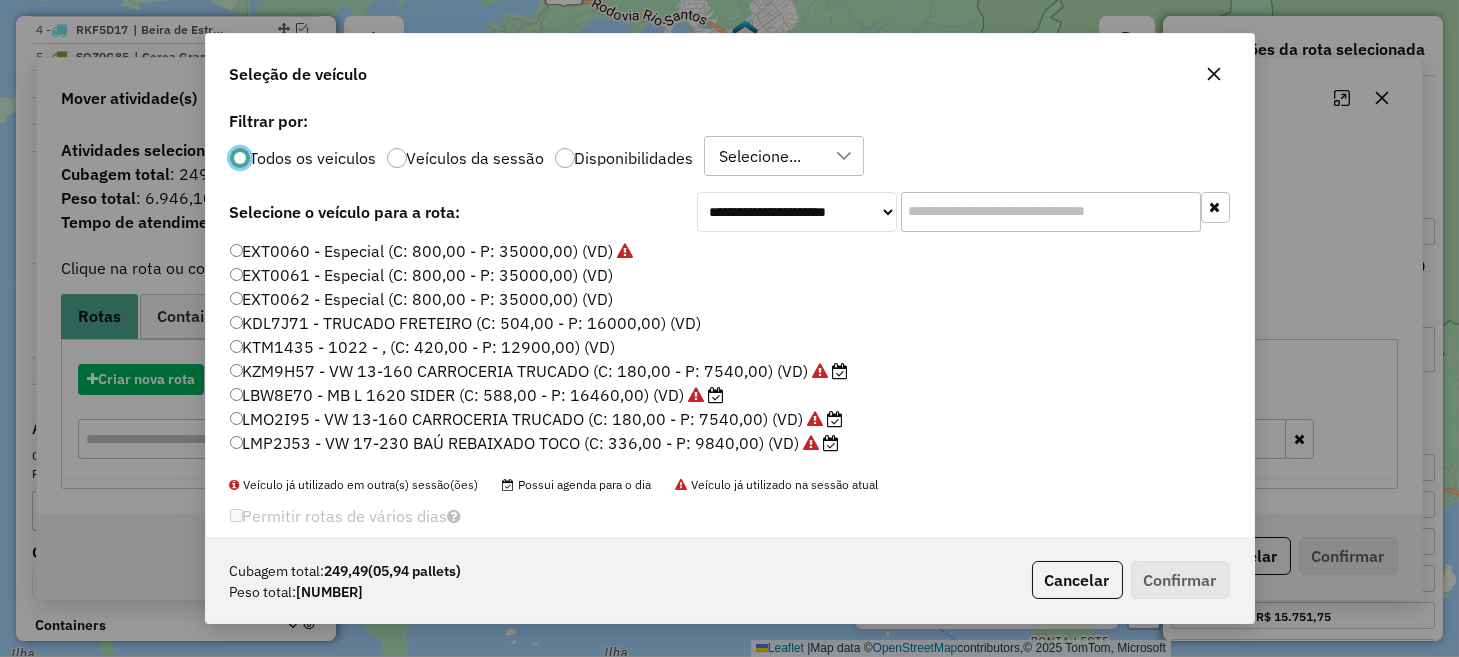 scroll, scrollTop: 10, scrollLeft: 6, axis: both 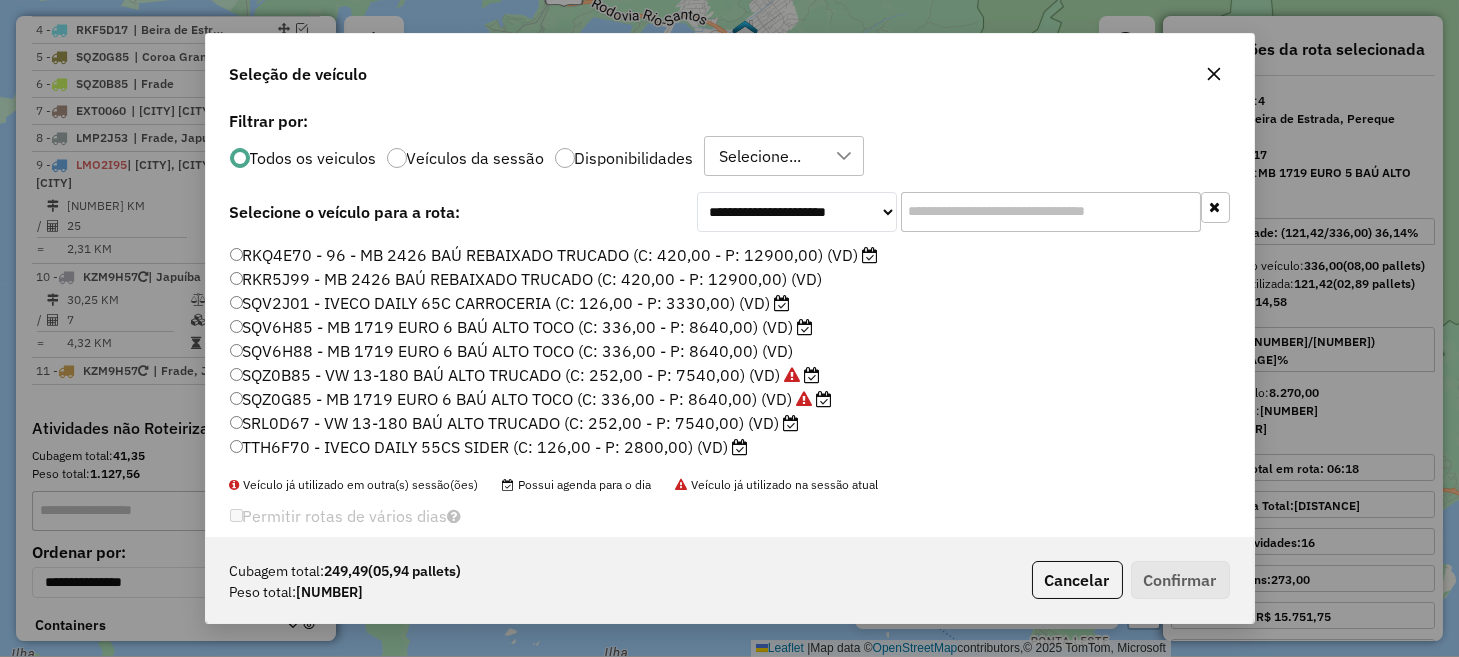 click on "SRL0D67 - VW 13-180 BAÚ ALTO TRUCADO (C: 252,00 - P: 7540,00) (VD)" 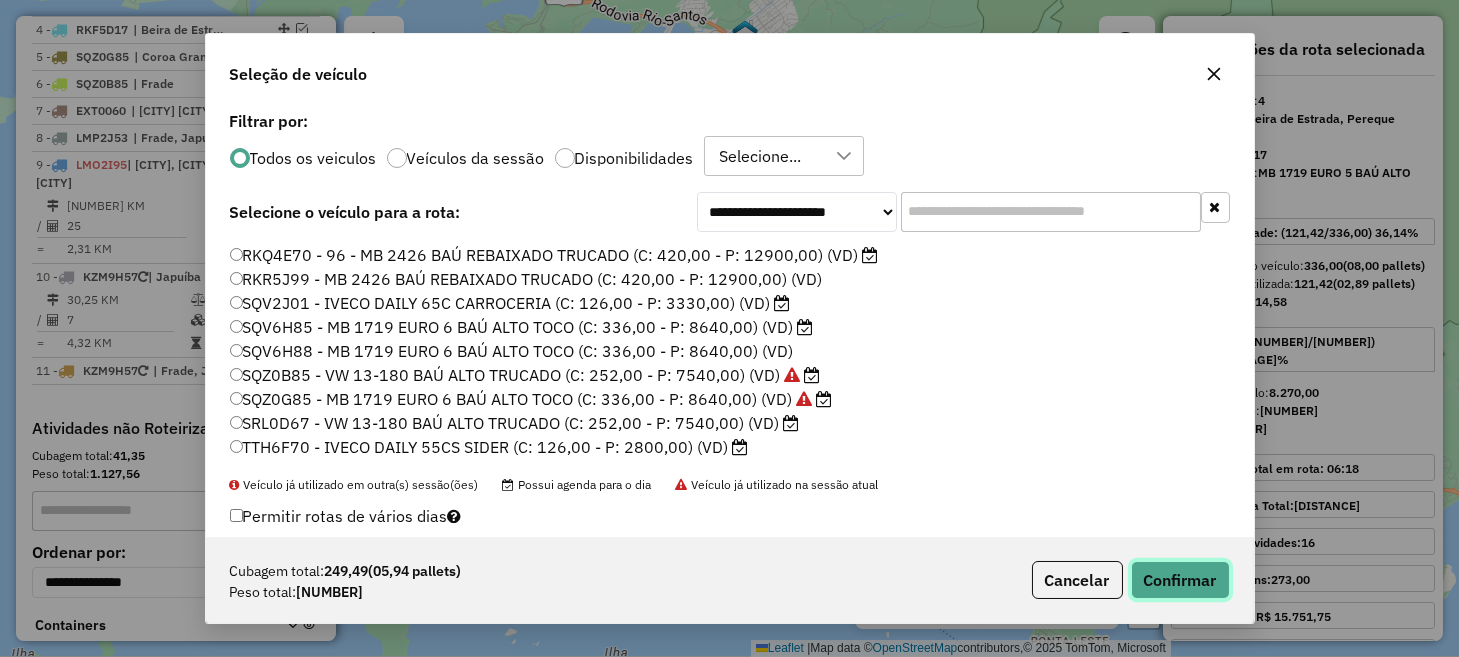 click on "Confirmar" 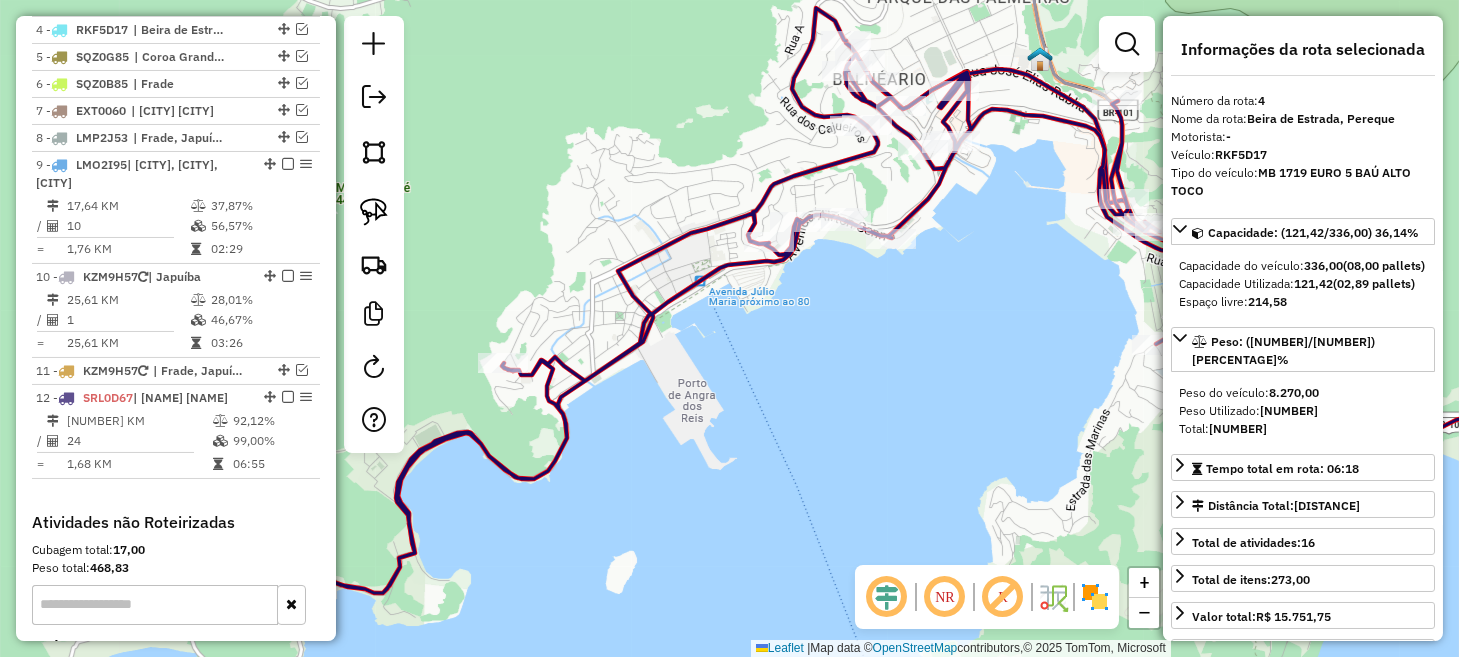 click on "Janela de atendimento Grade de atendimento Capacidade Transportadoras Veículos Cliente Pedidos  Rotas Selecione os dias de semana para filtrar as janelas de atendimento  Seg   Ter   Qua   Qui   Sex   Sáb   Dom  Informe o período da janela de atendimento: De: Até:  Filtrar exatamente a janela do cliente  Considerar janela de atendimento padrão  Selecione os dias de semana para filtrar as grades de atendimento  Seg   Ter   Qua   Qui   Sex   Sáb   Dom   Considerar clientes sem dia de atendimento cadastrado  Clientes fora do dia de atendimento selecionado Filtrar as atividades entre os valores definidos abaixo:  Peso mínimo:   Peso máximo:   Cubagem mínima:   Cubagem máxima:   De:   Até:  Filtrar as atividades entre o tempo de atendimento definido abaixo:  De:   Até:   Considerar capacidade total dos clientes não roteirizados Transportadora: Selecione um ou mais itens Tipo de veículo: Selecione um ou mais itens Veículo: Selecione um ou mais itens Motorista: Selecione um ou mais itens Nome: Rótulo:" 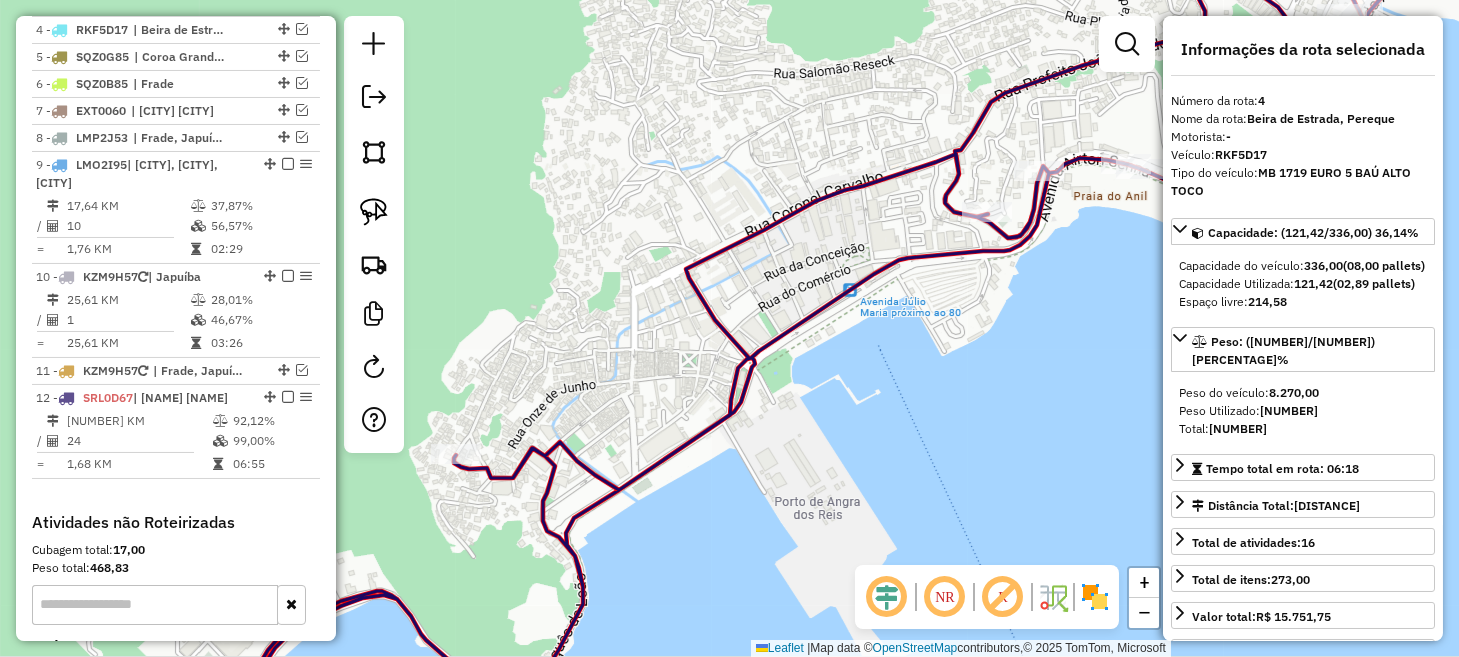 drag, startPoint x: 665, startPoint y: 336, endPoint x: 837, endPoint y: 373, distance: 175.93465 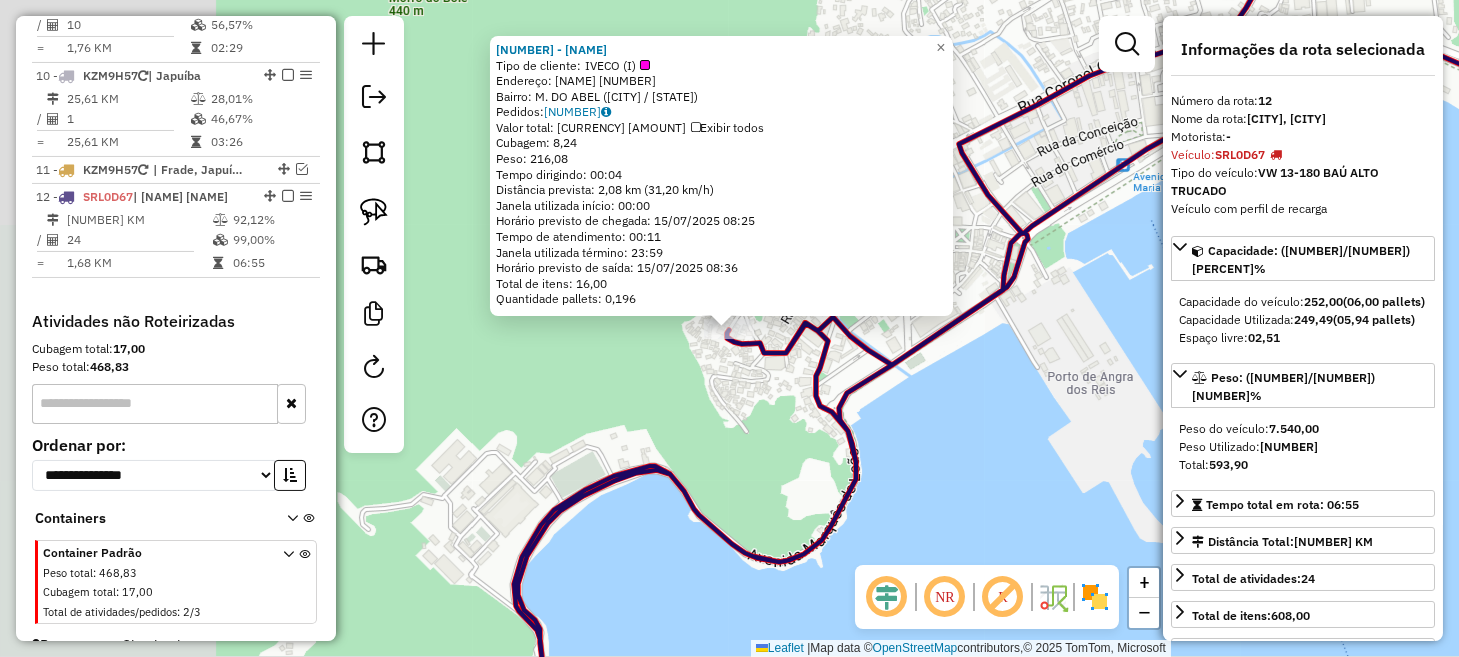 scroll, scrollTop: 1099, scrollLeft: 0, axis: vertical 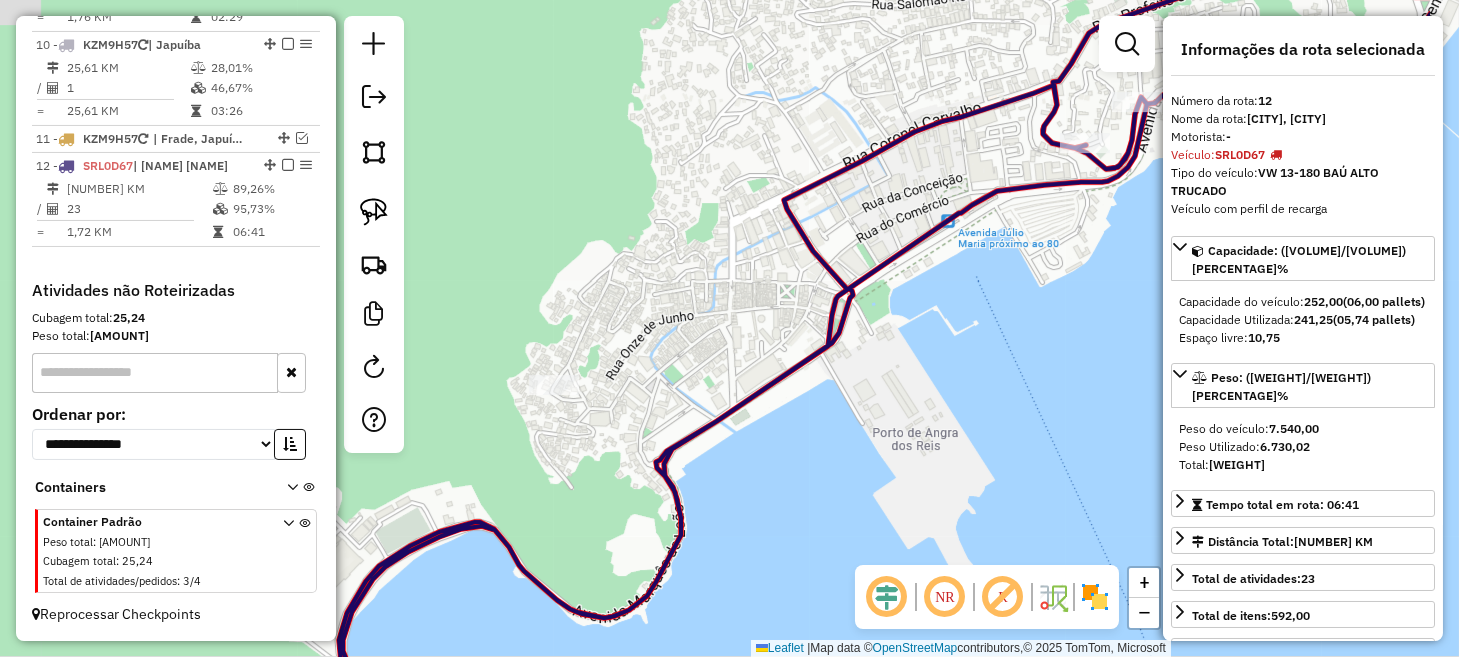 drag, startPoint x: 1001, startPoint y: 403, endPoint x: 832, endPoint y: 466, distance: 180.36075 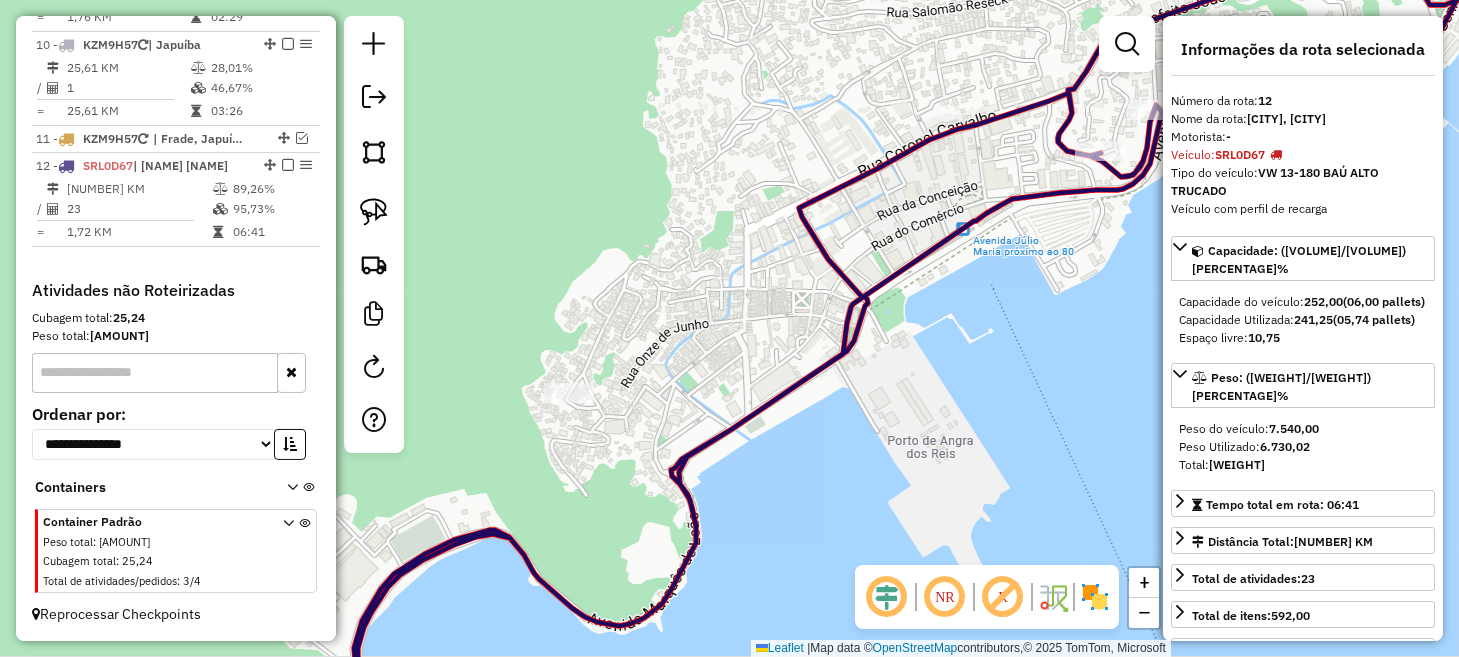 drag, startPoint x: 945, startPoint y: 374, endPoint x: 600, endPoint y: 528, distance: 377.8108 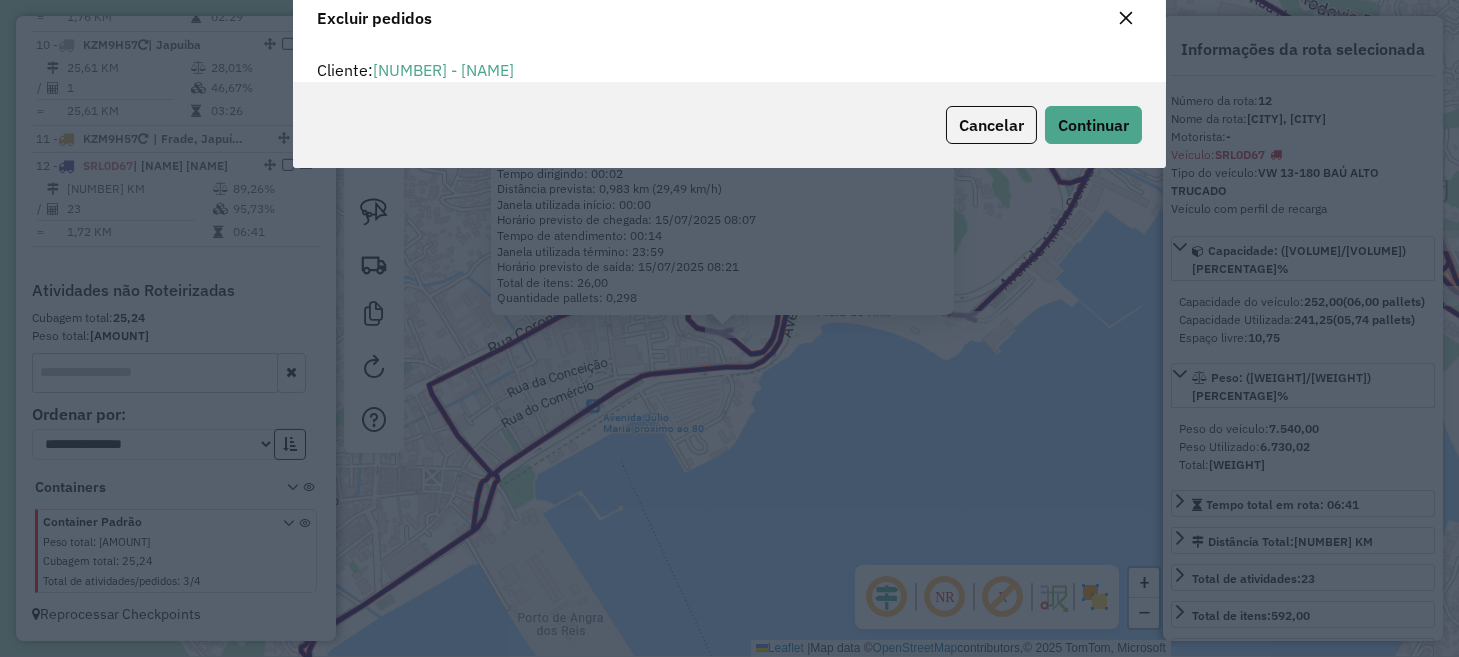 scroll, scrollTop: 10, scrollLeft: 6, axis: both 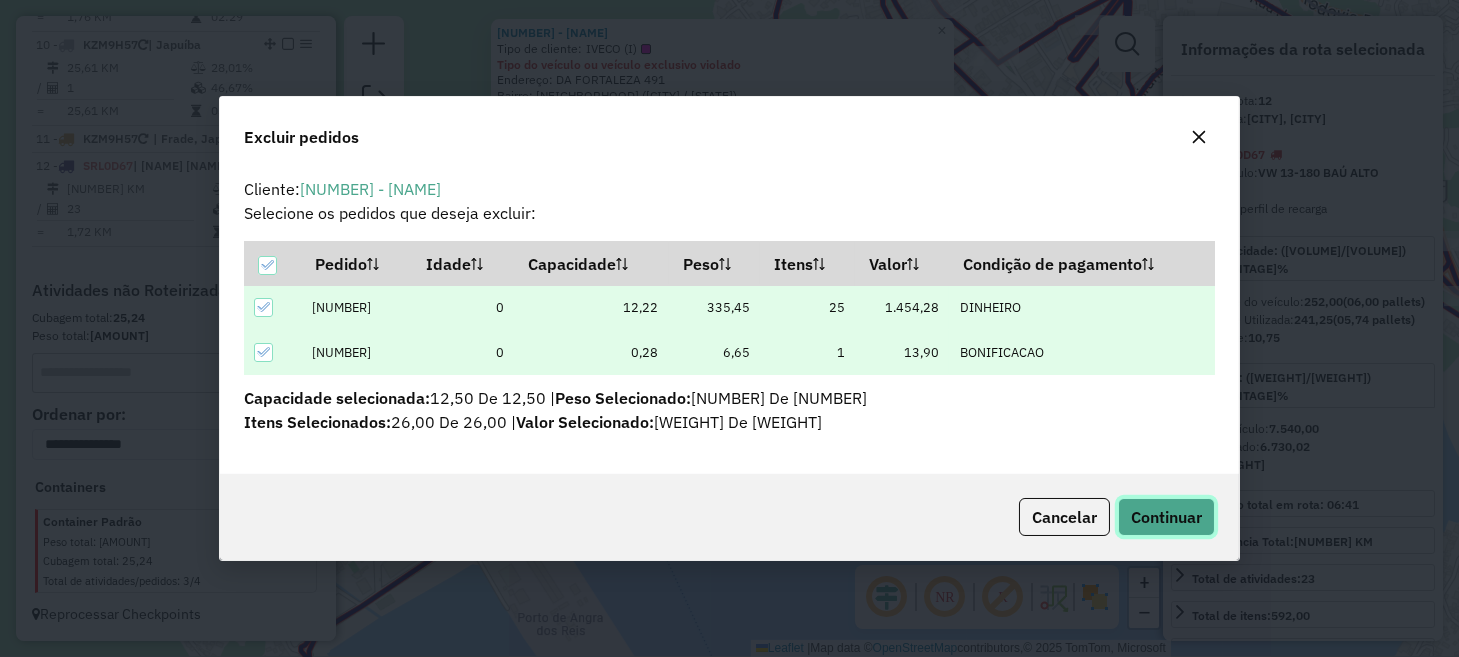 click on "Continuar" 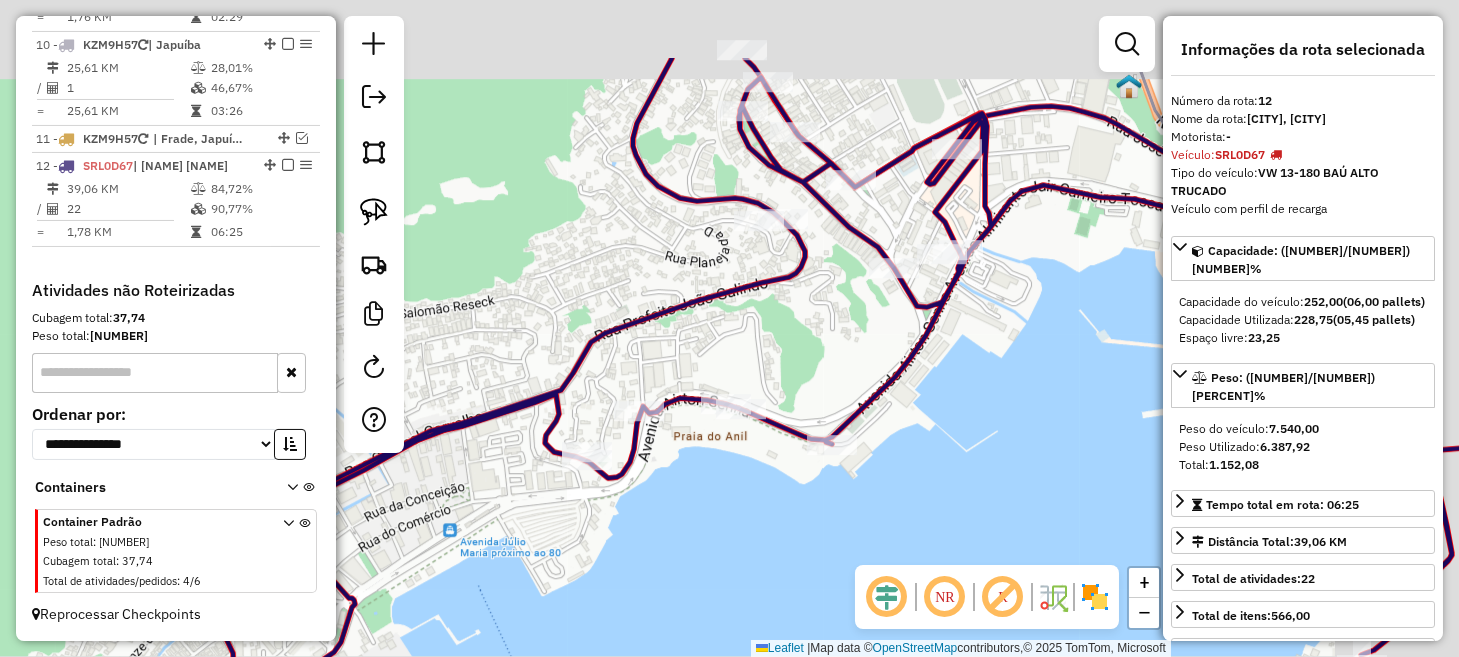 drag, startPoint x: 923, startPoint y: 407, endPoint x: 766, endPoint y: 544, distance: 208.36986 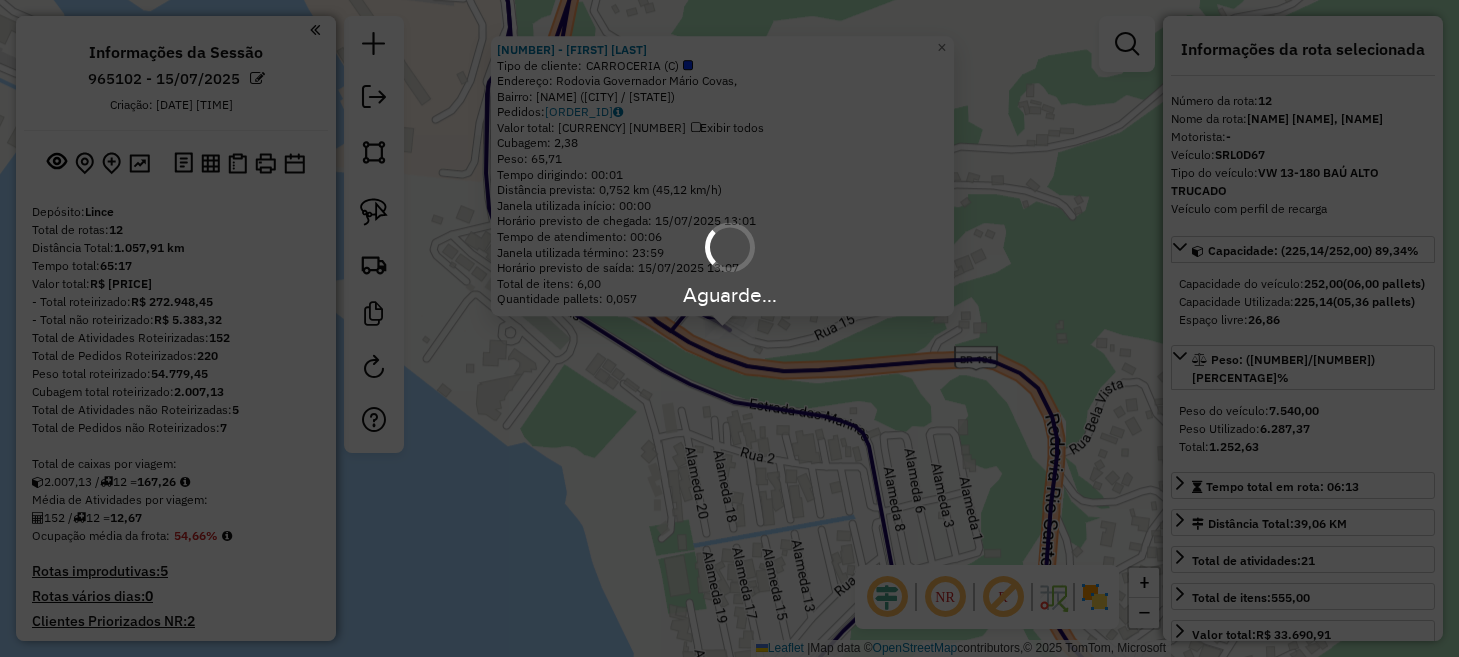 select on "*********" 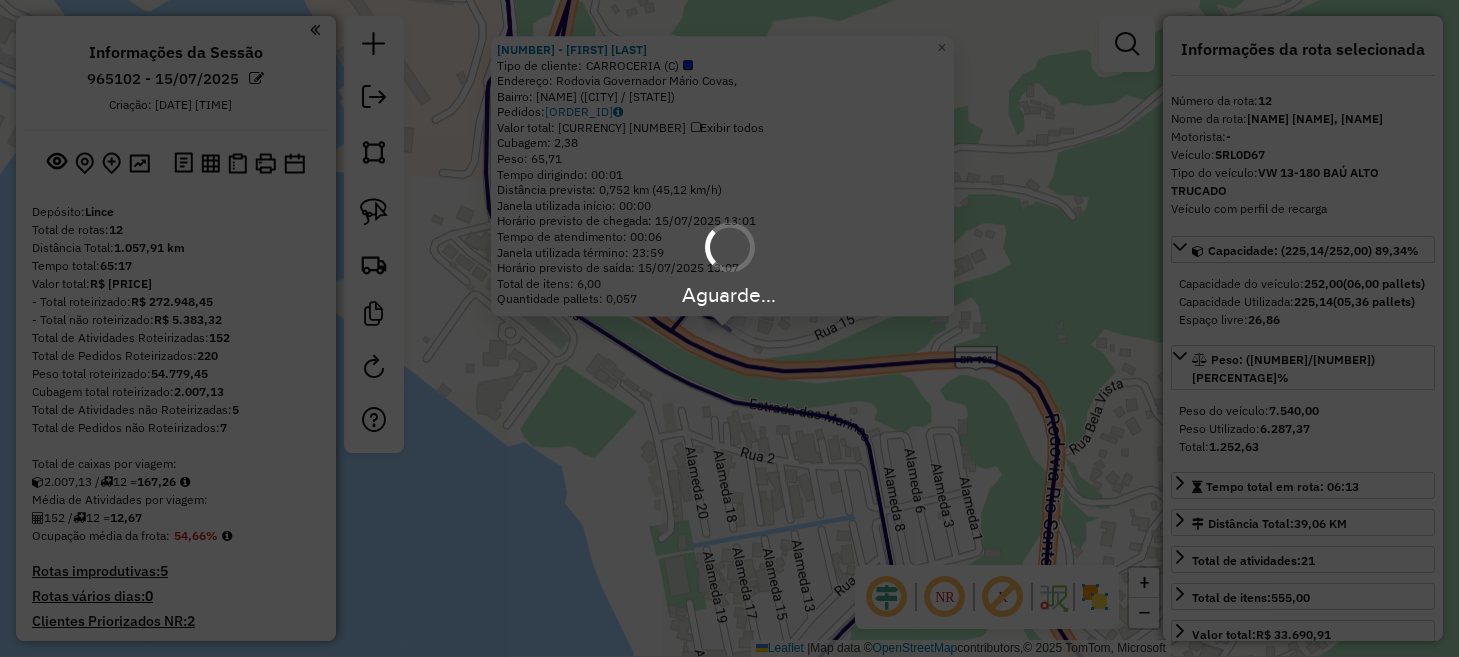 scroll, scrollTop: 1099, scrollLeft: 0, axis: vertical 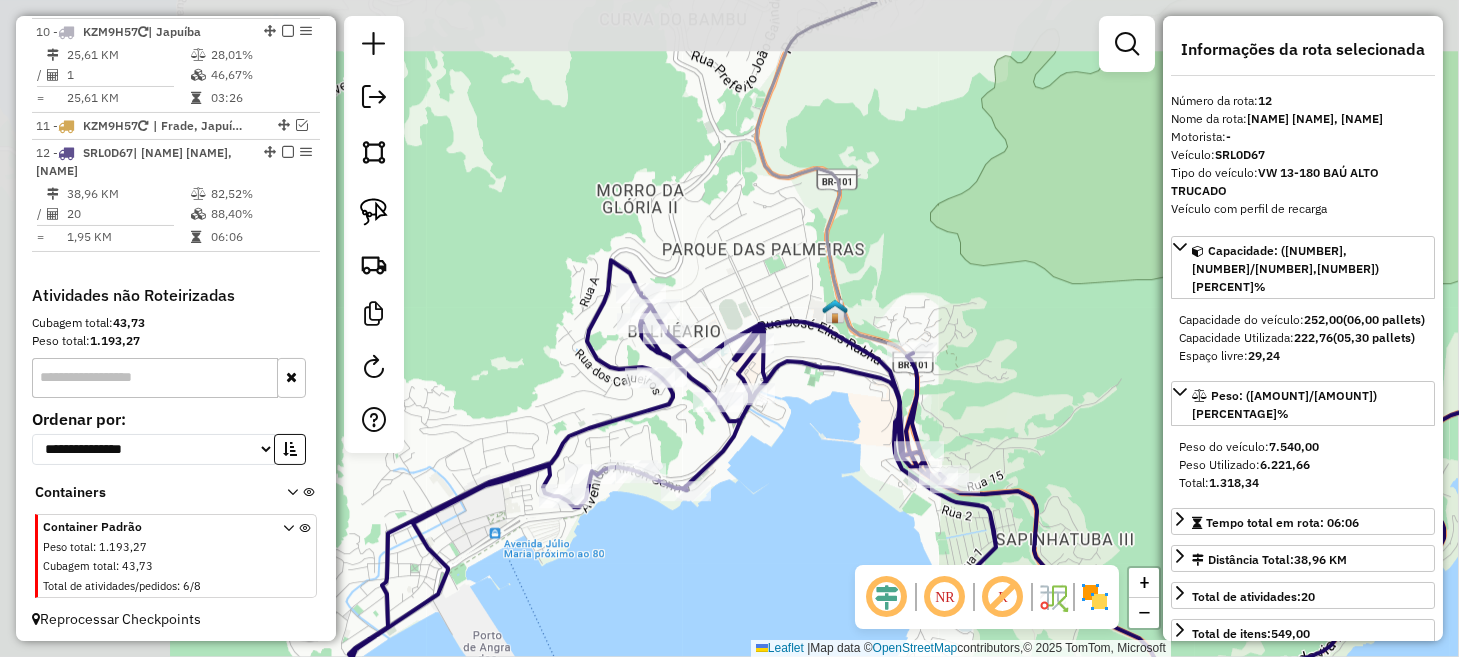 drag, startPoint x: 553, startPoint y: 467, endPoint x: 924, endPoint y: 550, distance: 380.17102 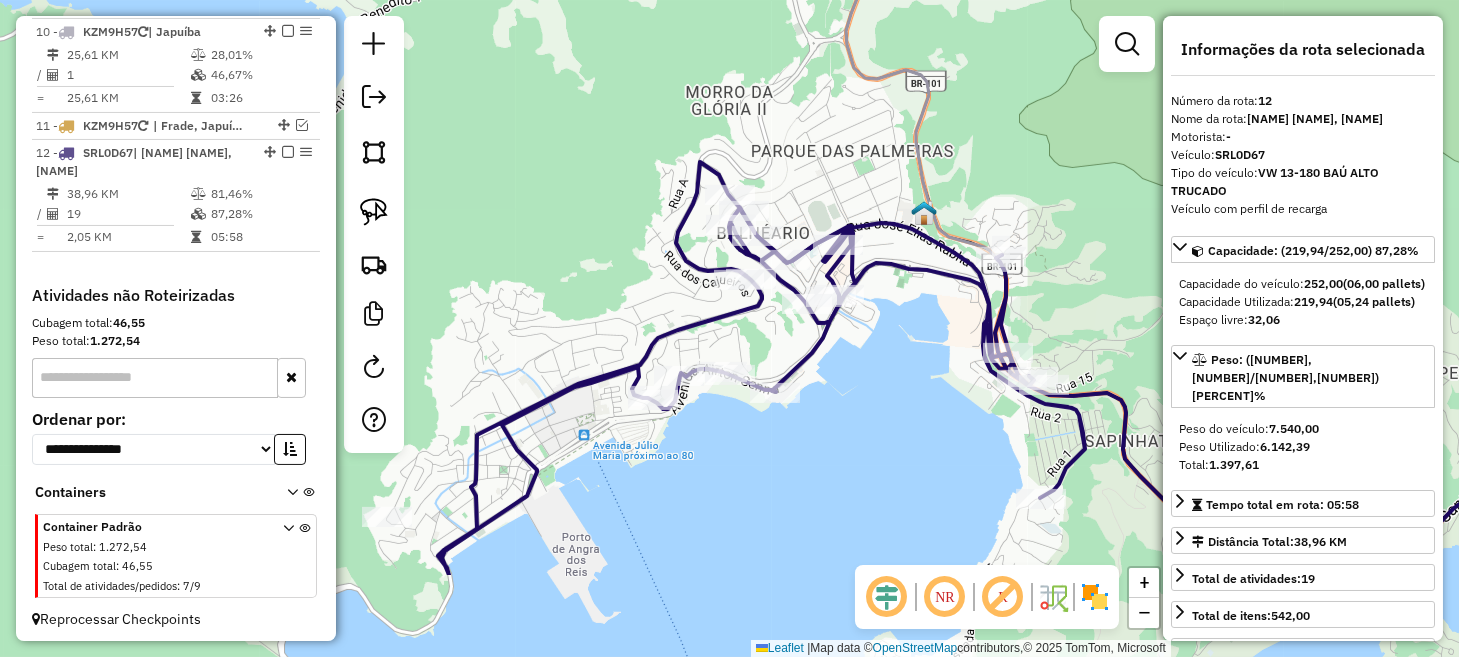drag, startPoint x: 986, startPoint y: 523, endPoint x: 908, endPoint y: 346, distance: 193.42441 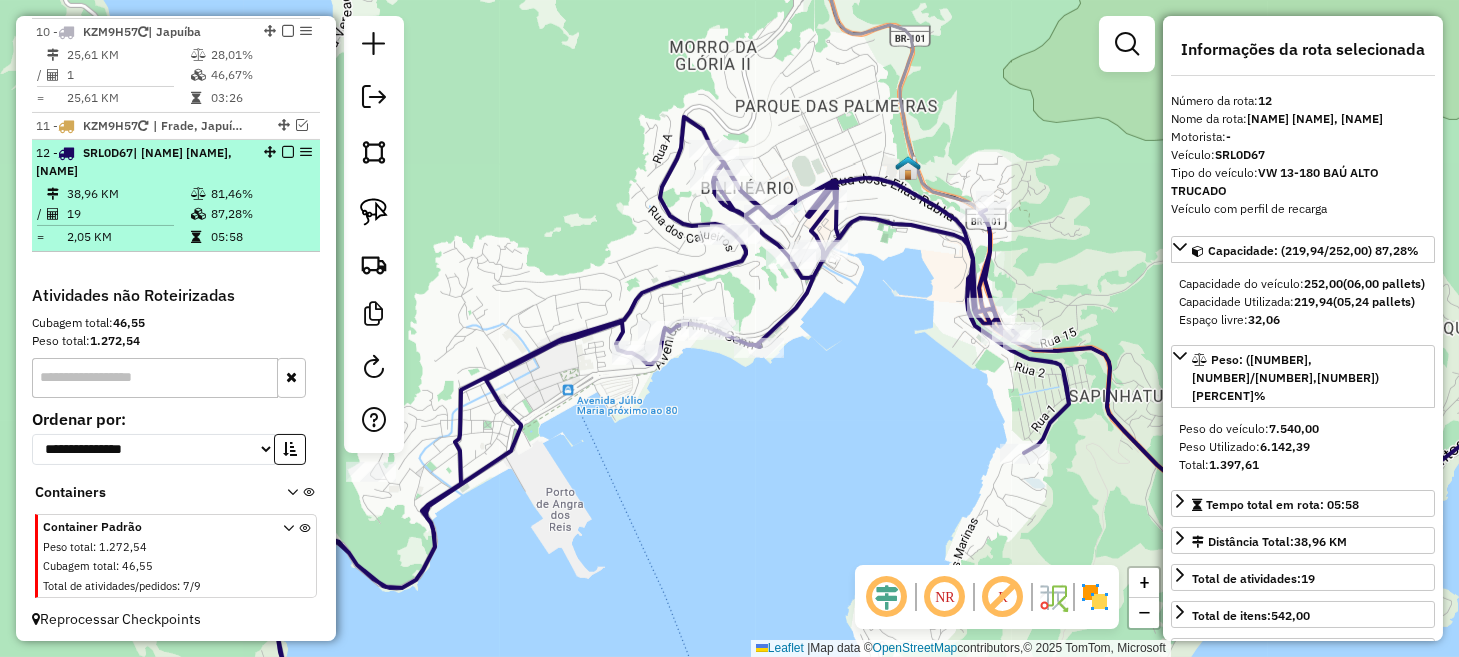 click at bounding box center (288, 152) 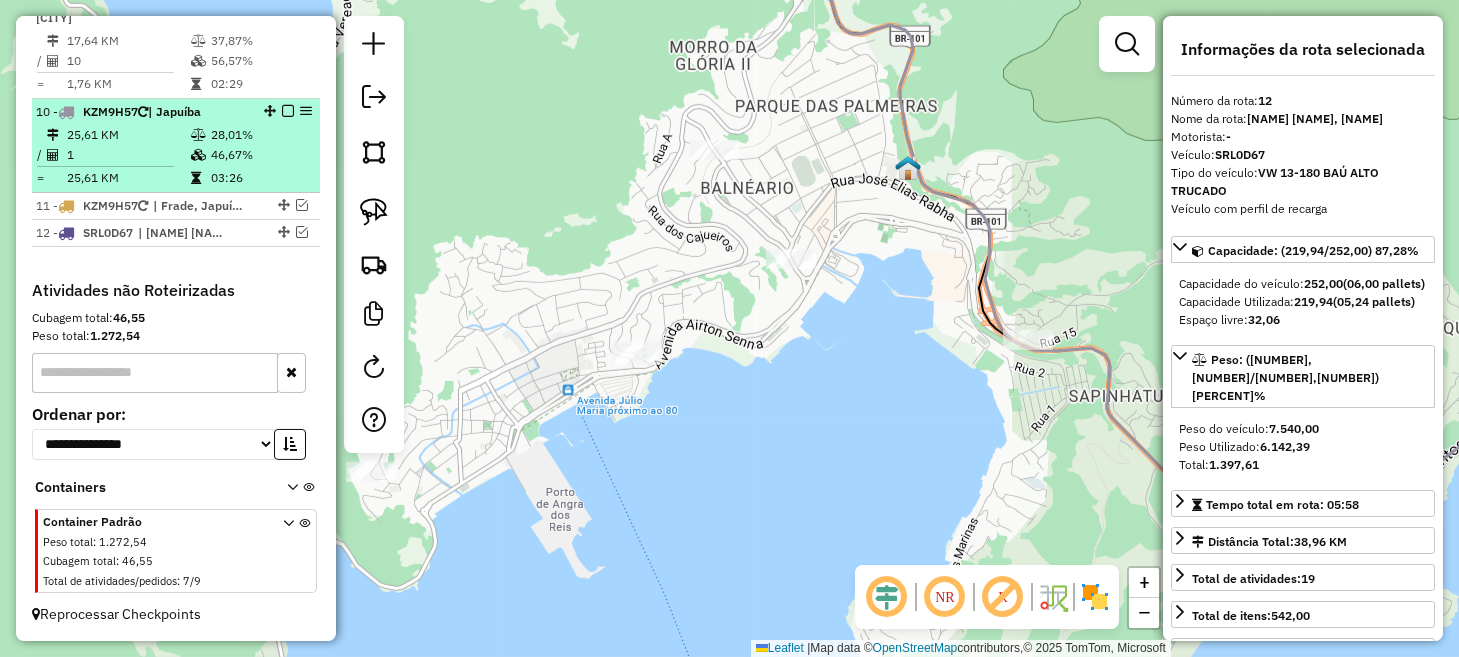 scroll, scrollTop: 1014, scrollLeft: 0, axis: vertical 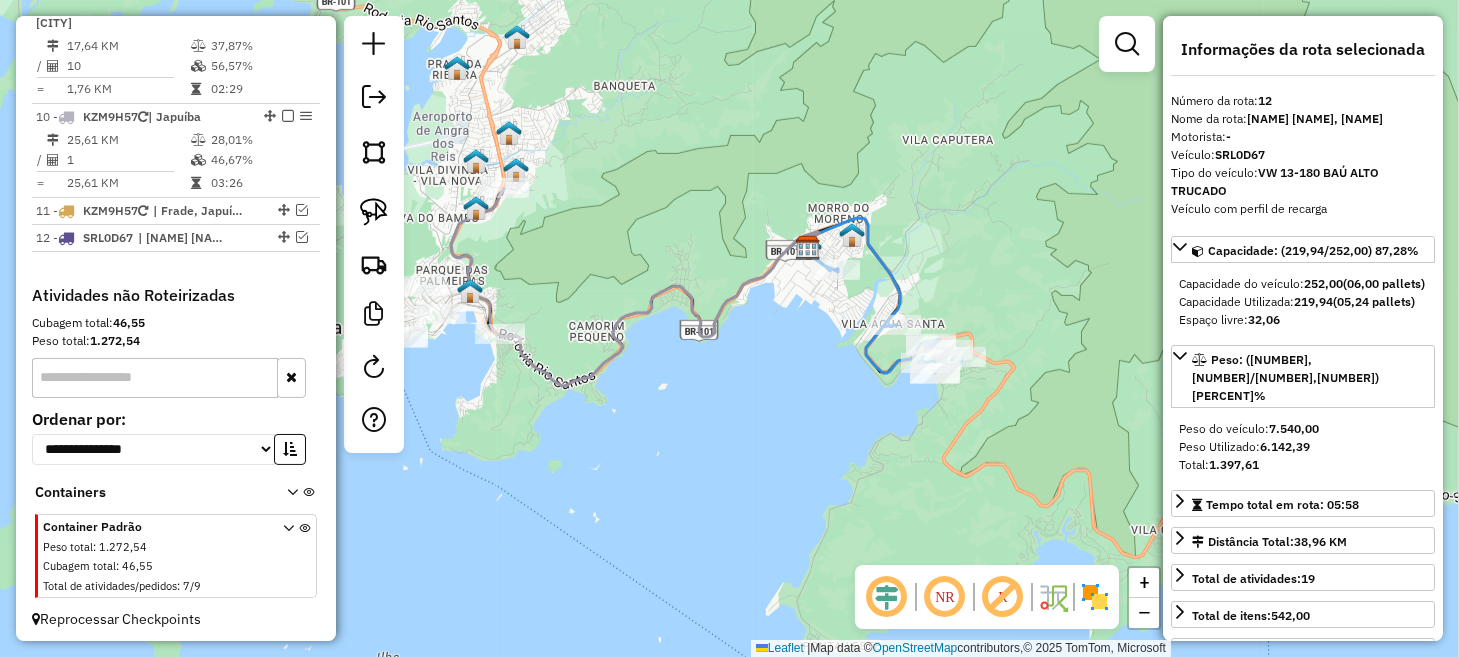 drag, startPoint x: 775, startPoint y: 428, endPoint x: 586, endPoint y: 429, distance: 189.00264 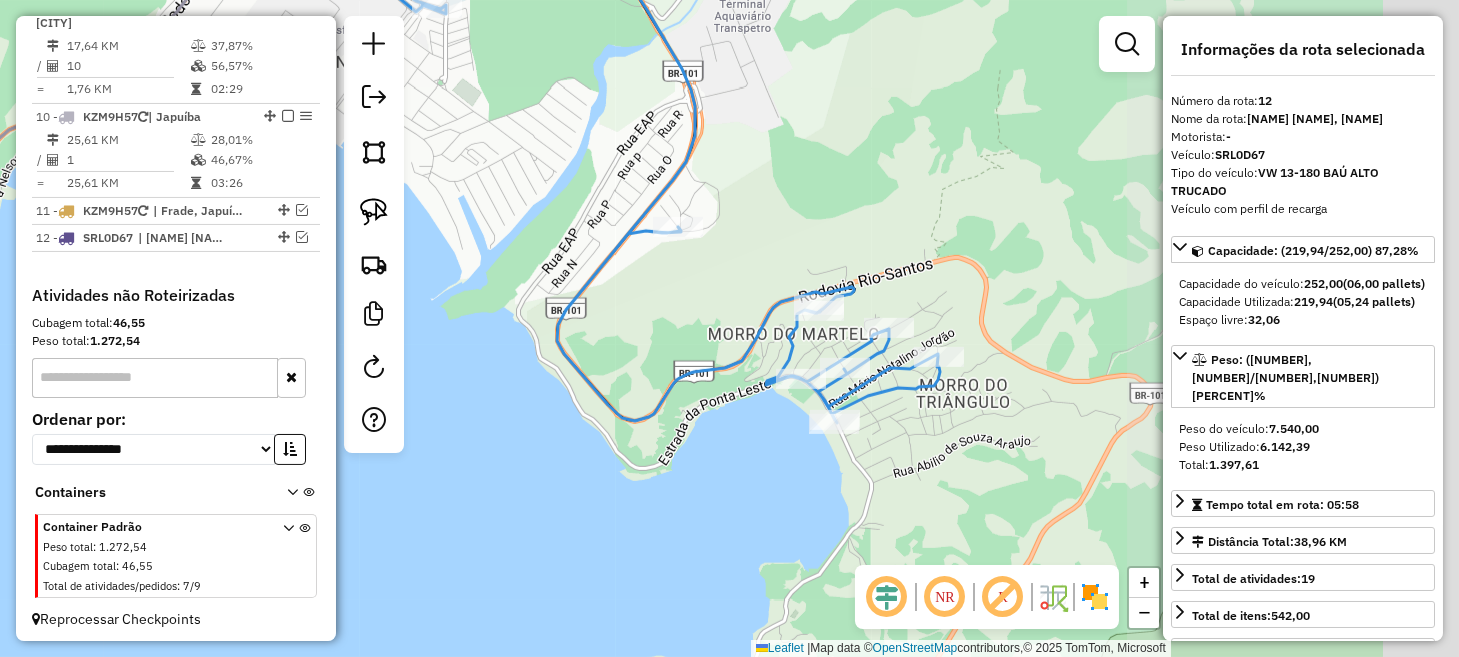 drag, startPoint x: 852, startPoint y: 314, endPoint x: 599, endPoint y: 348, distance: 255.27437 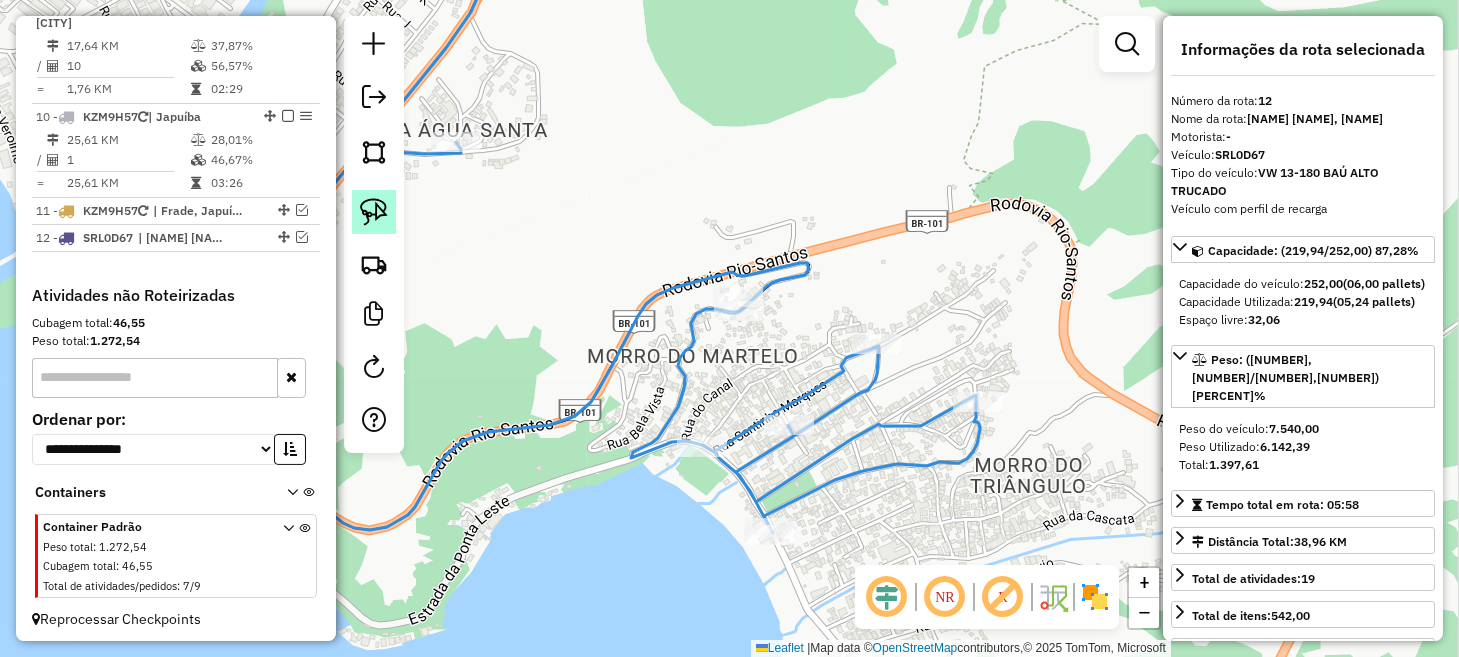 drag, startPoint x: 385, startPoint y: 213, endPoint x: 431, endPoint y: 224, distance: 47.296936 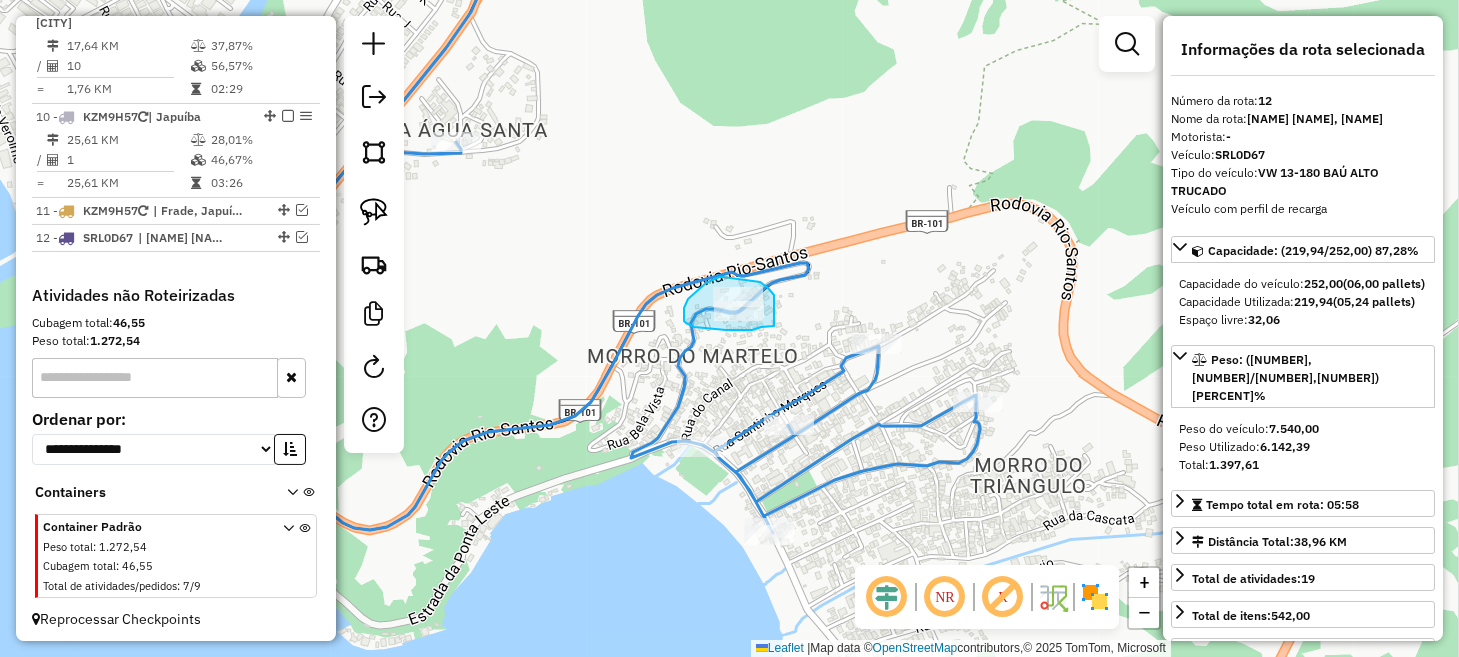 drag, startPoint x: 723, startPoint y: 277, endPoint x: 754, endPoint y: 279, distance: 31.06445 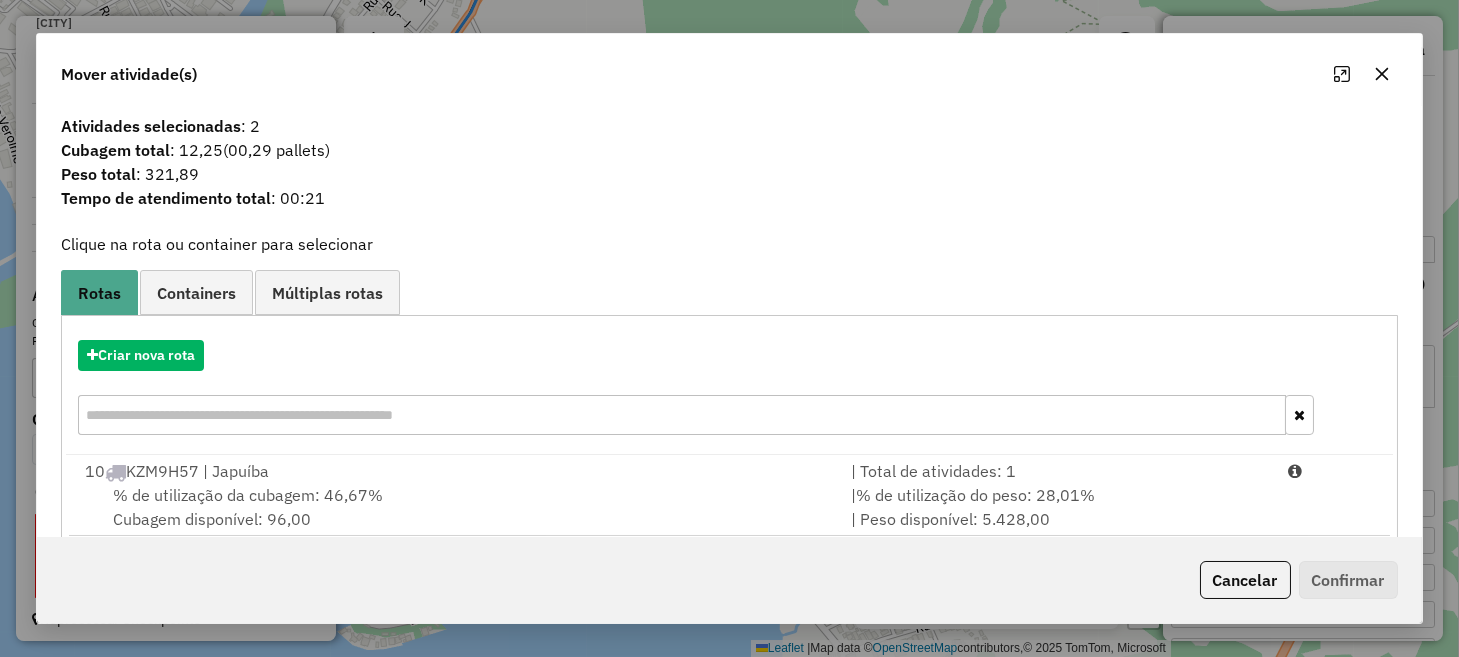 click on "Containers" at bounding box center (196, 293) 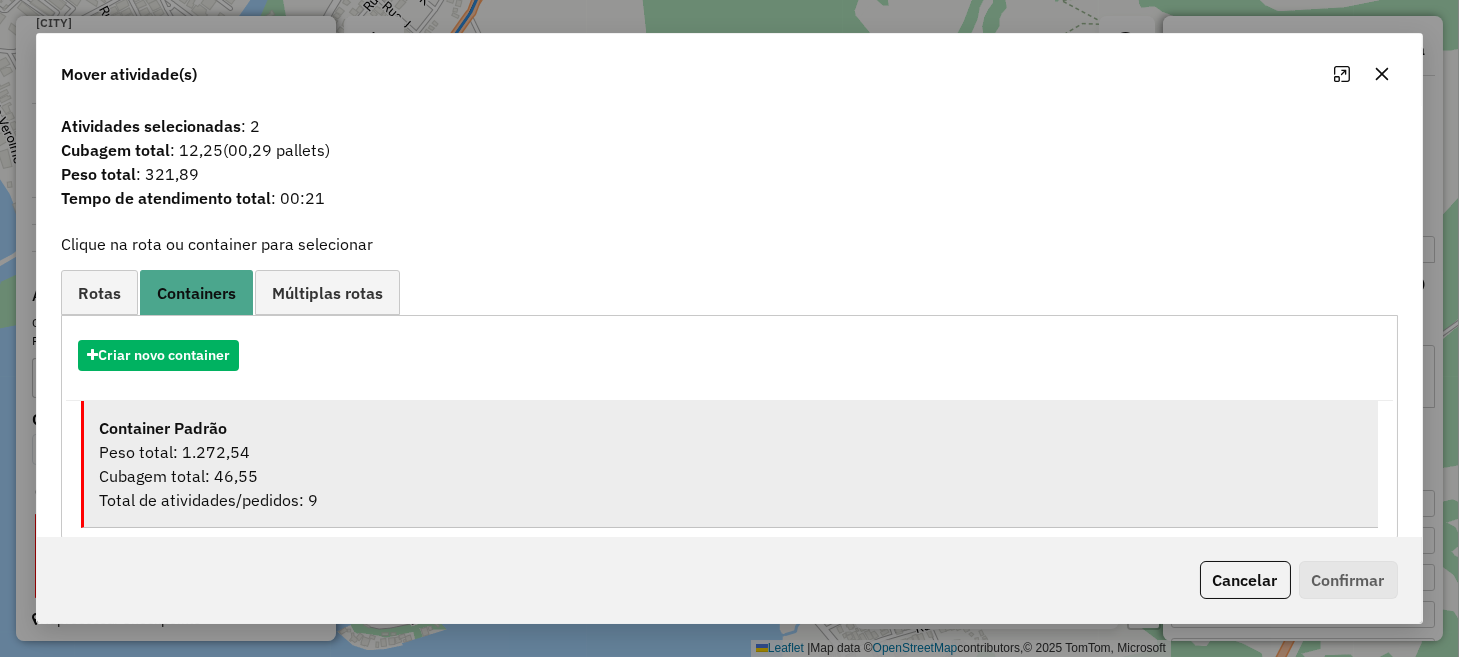 click on "Peso total: 1.272,54" at bounding box center (730, 452) 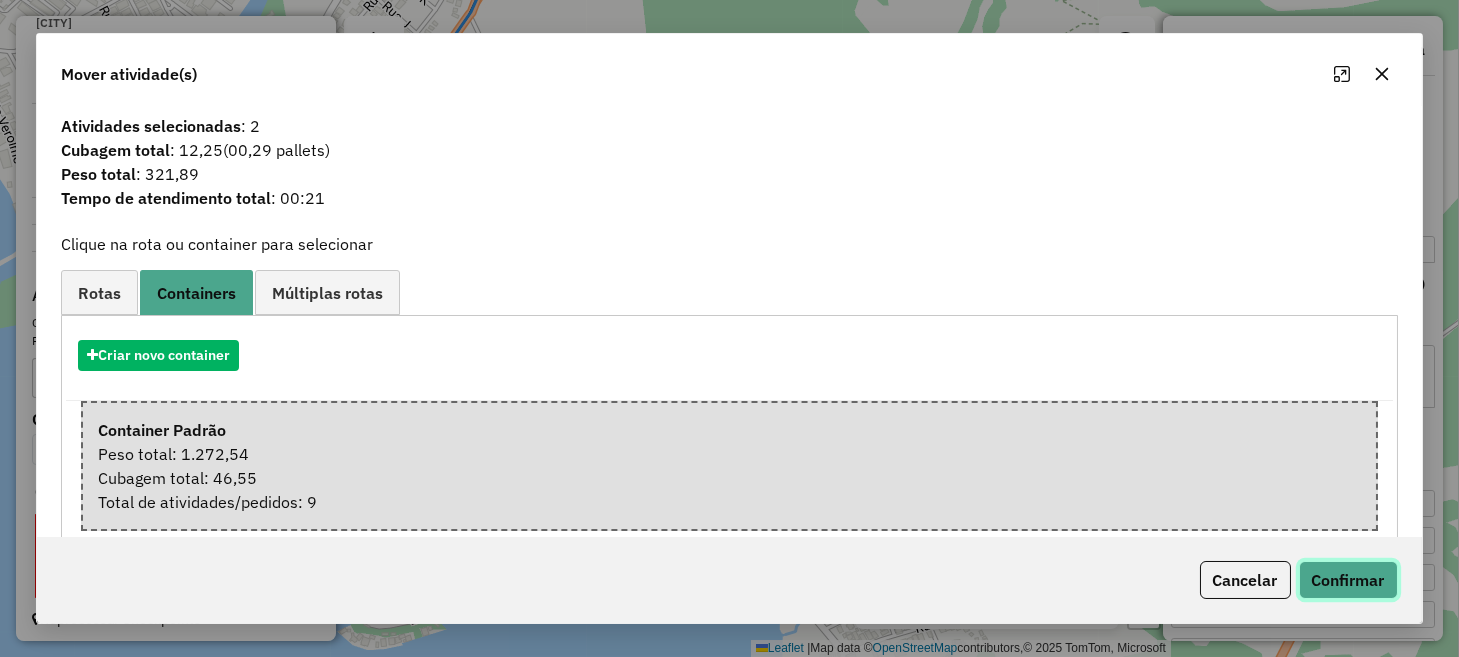 click on "Confirmar" 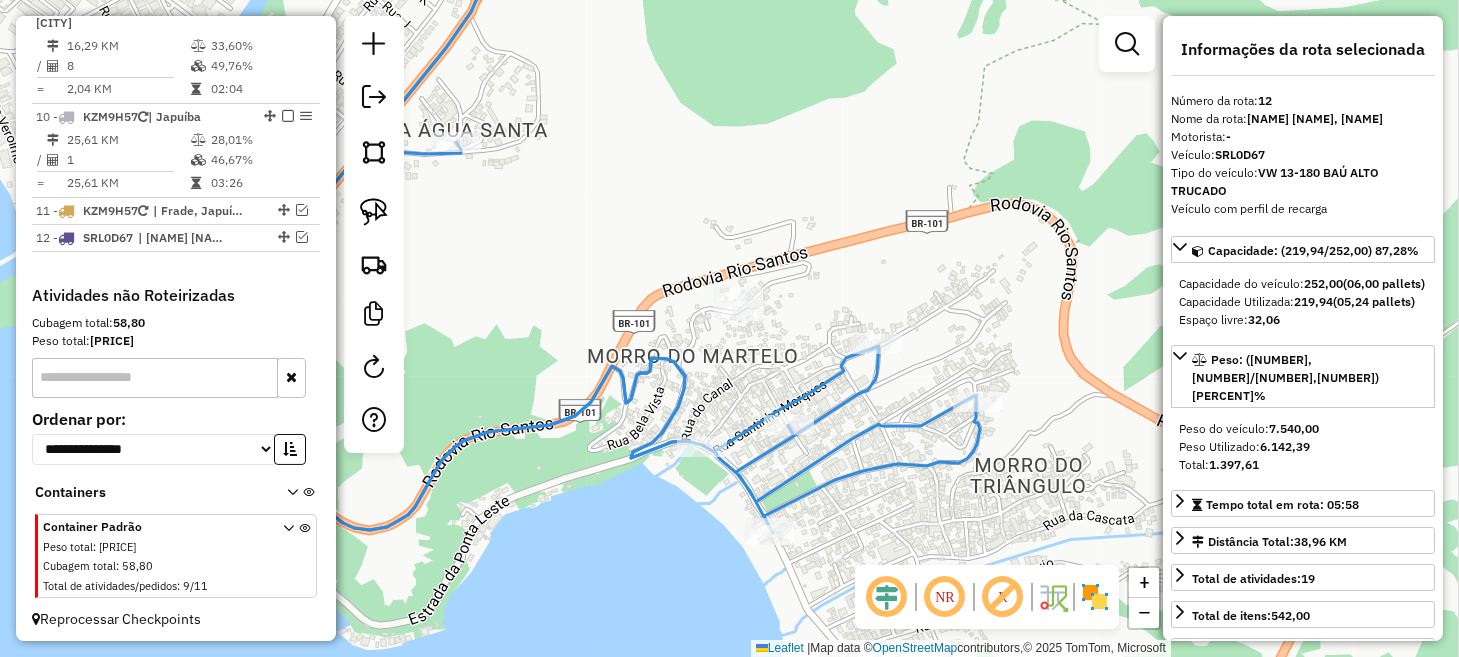 scroll, scrollTop: 1014, scrollLeft: 0, axis: vertical 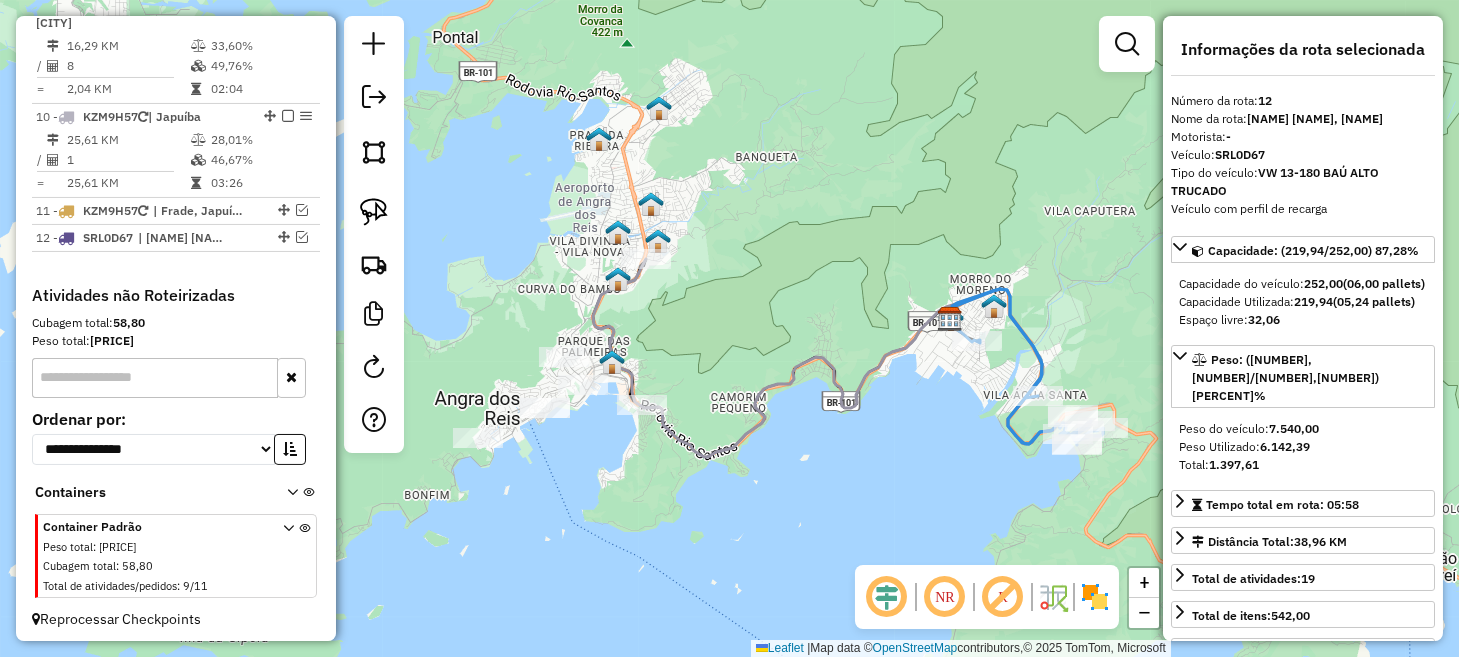 drag, startPoint x: 561, startPoint y: 484, endPoint x: 1008, endPoint y: 482, distance: 447.0045 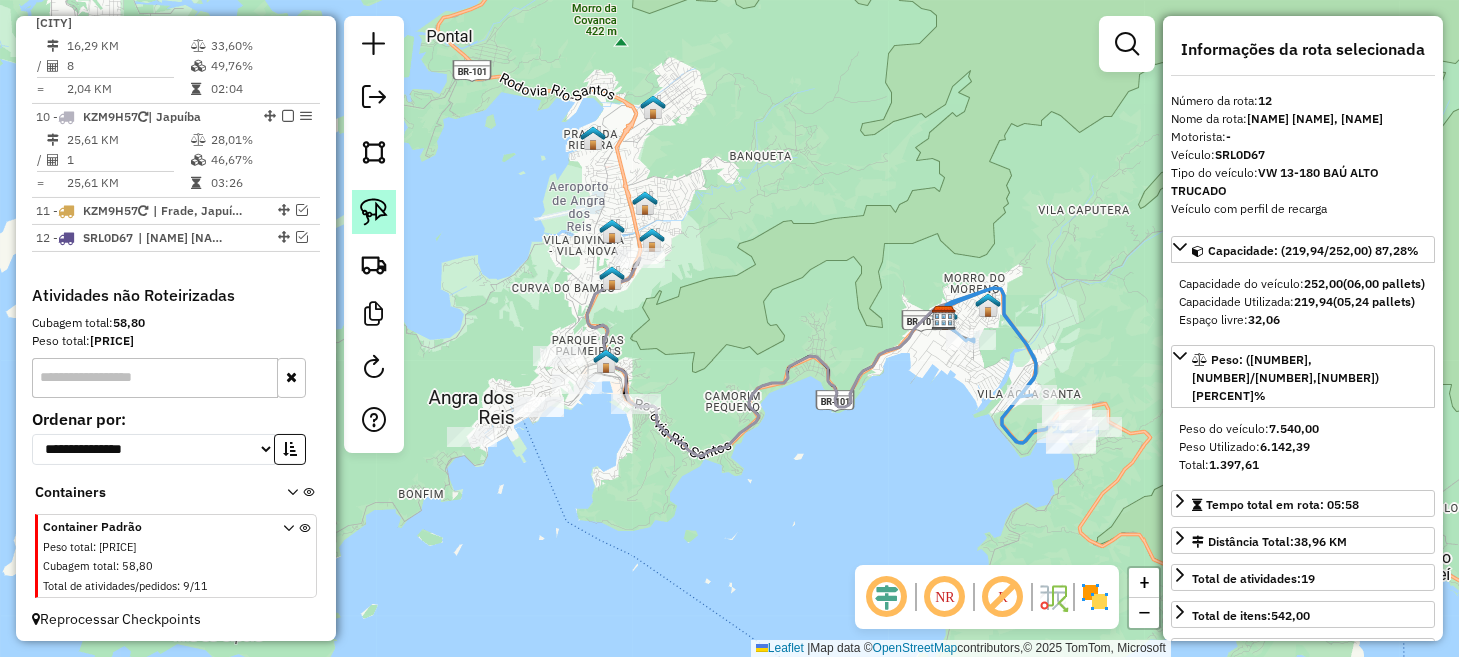 click 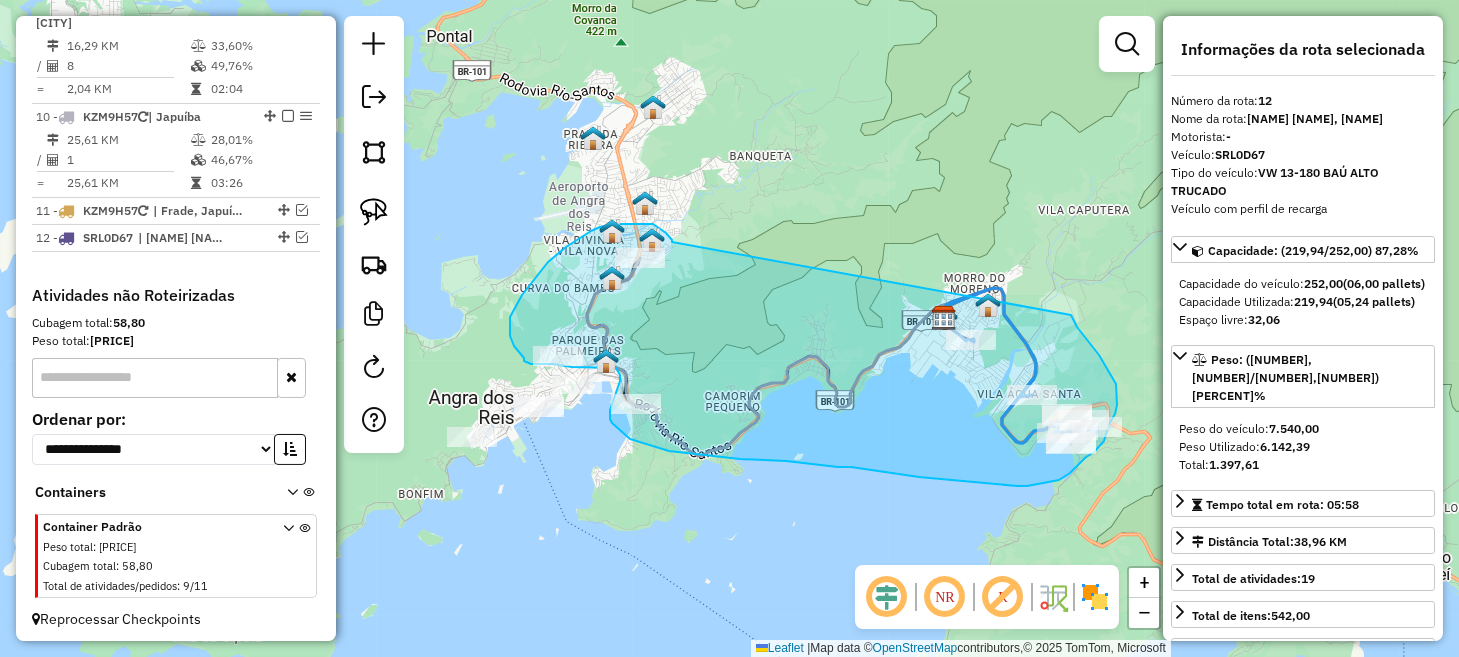 drag, startPoint x: 672, startPoint y: 242, endPoint x: 1066, endPoint y: 303, distance: 398.69412 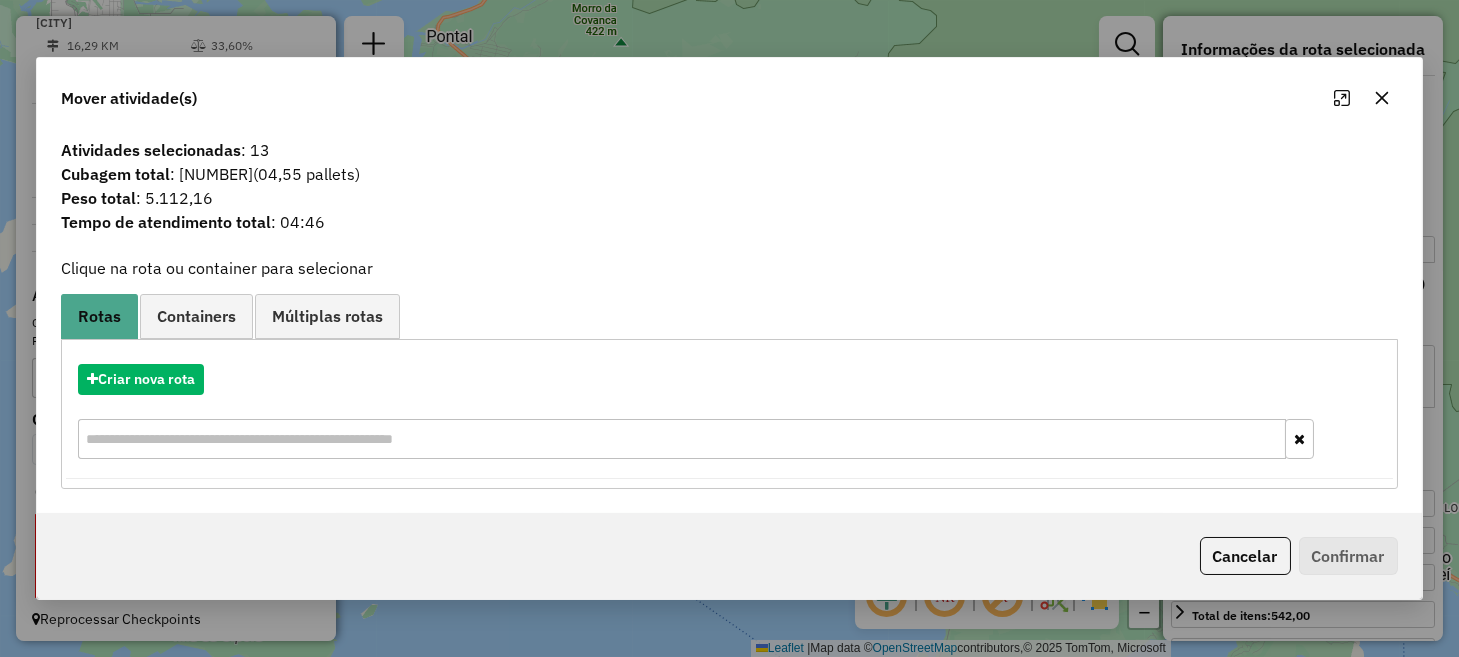 click on "Cancelar" 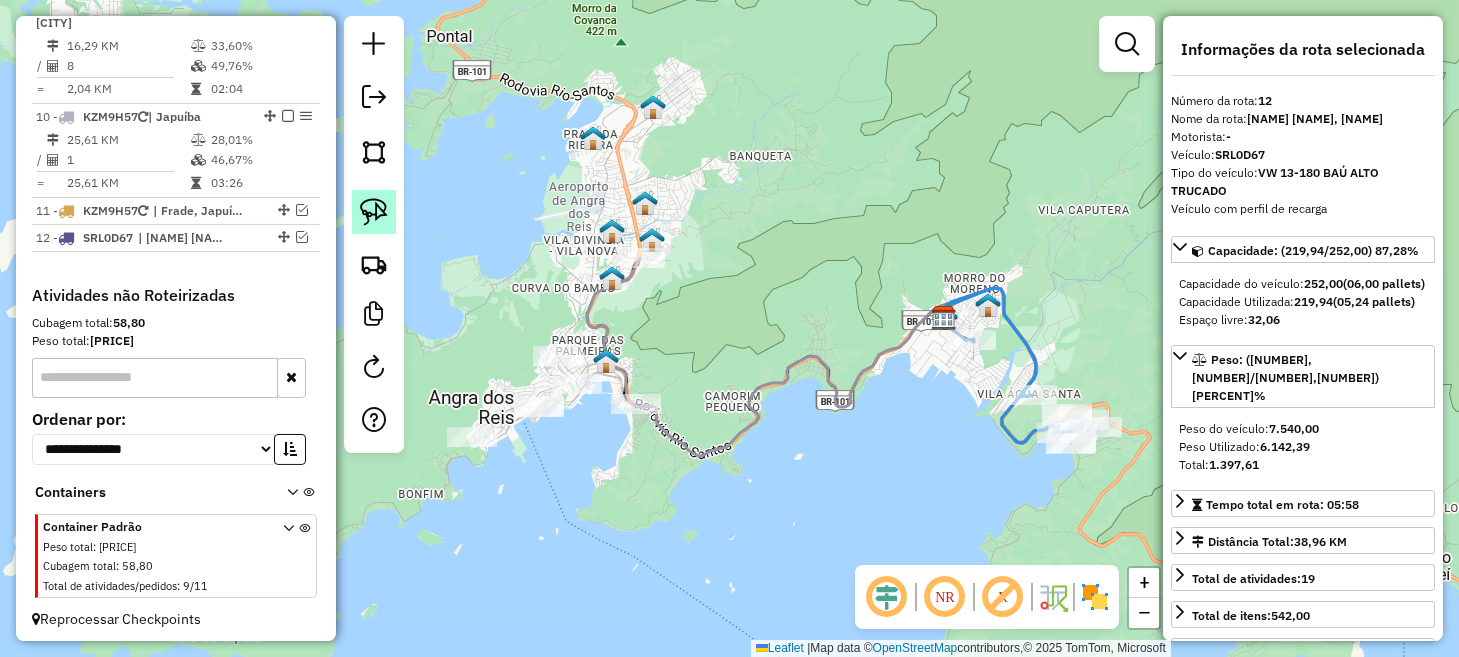 click 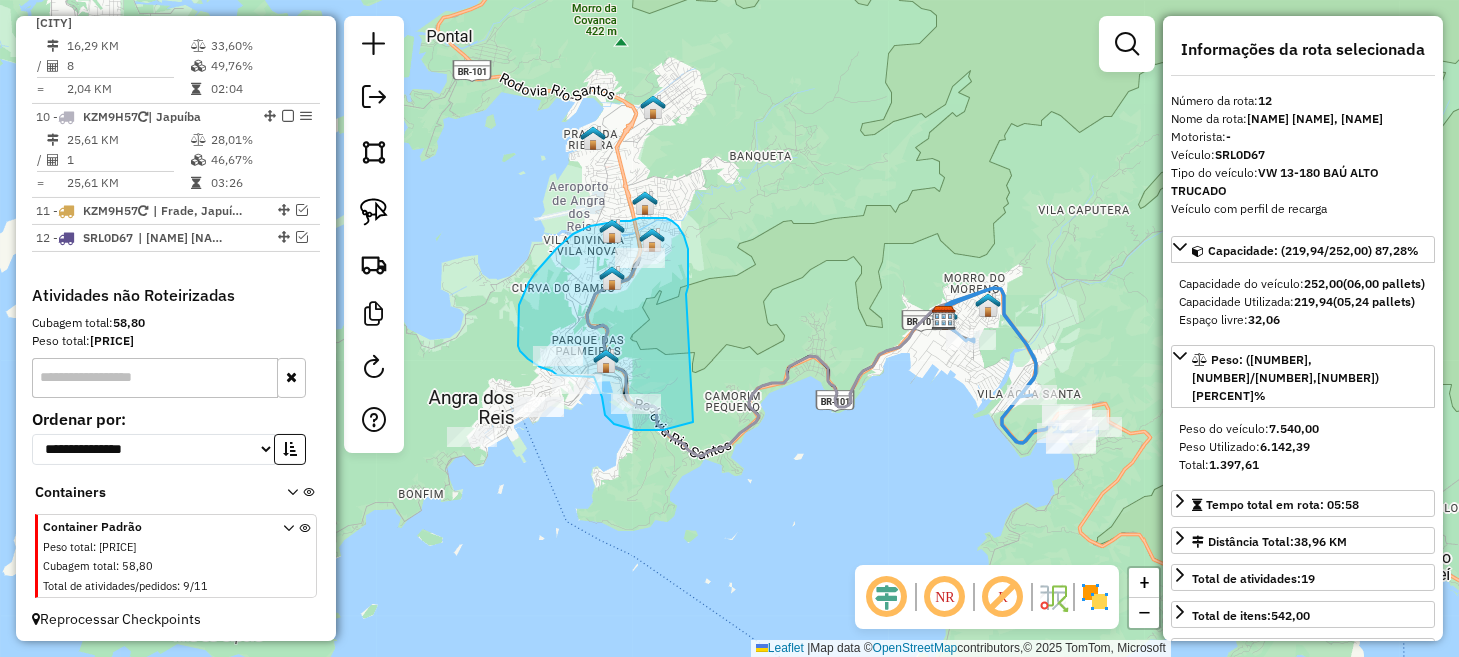 drag, startPoint x: 688, startPoint y: 282, endPoint x: 693, endPoint y: 422, distance: 140.08926 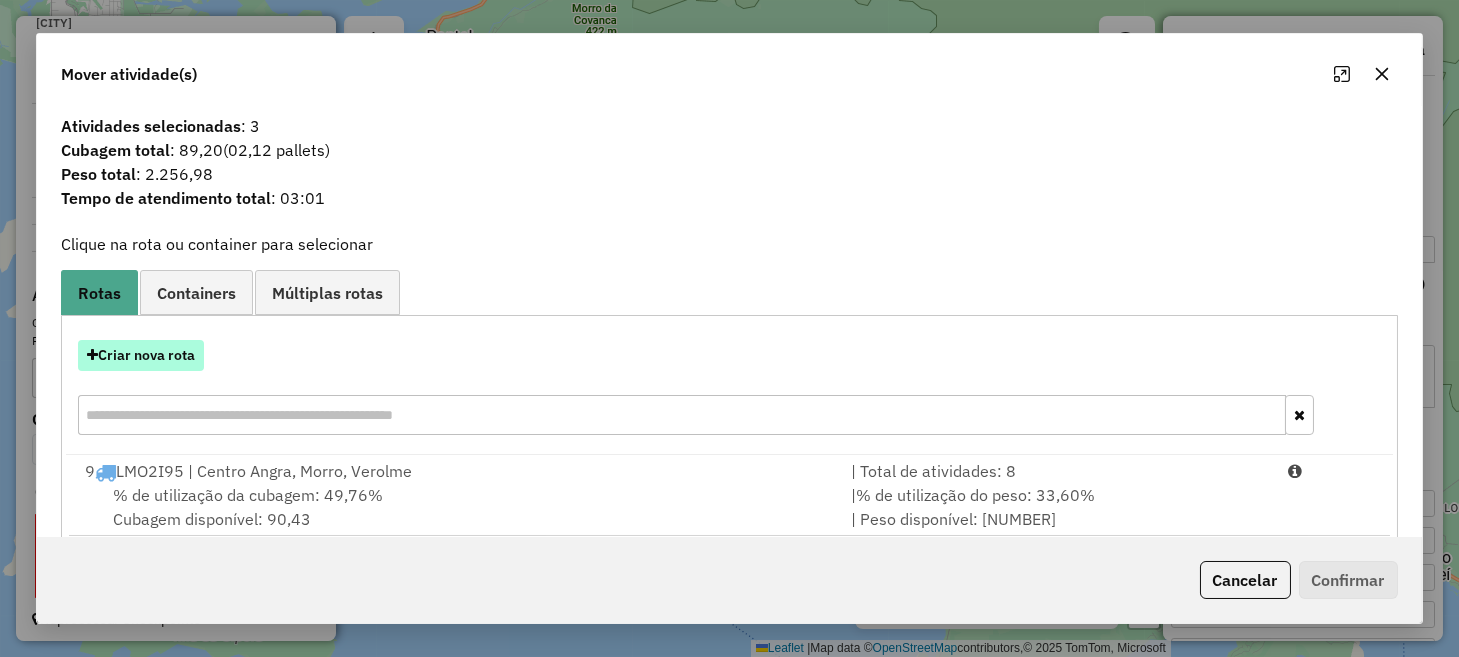 click on "Criar nova rota" at bounding box center (141, 355) 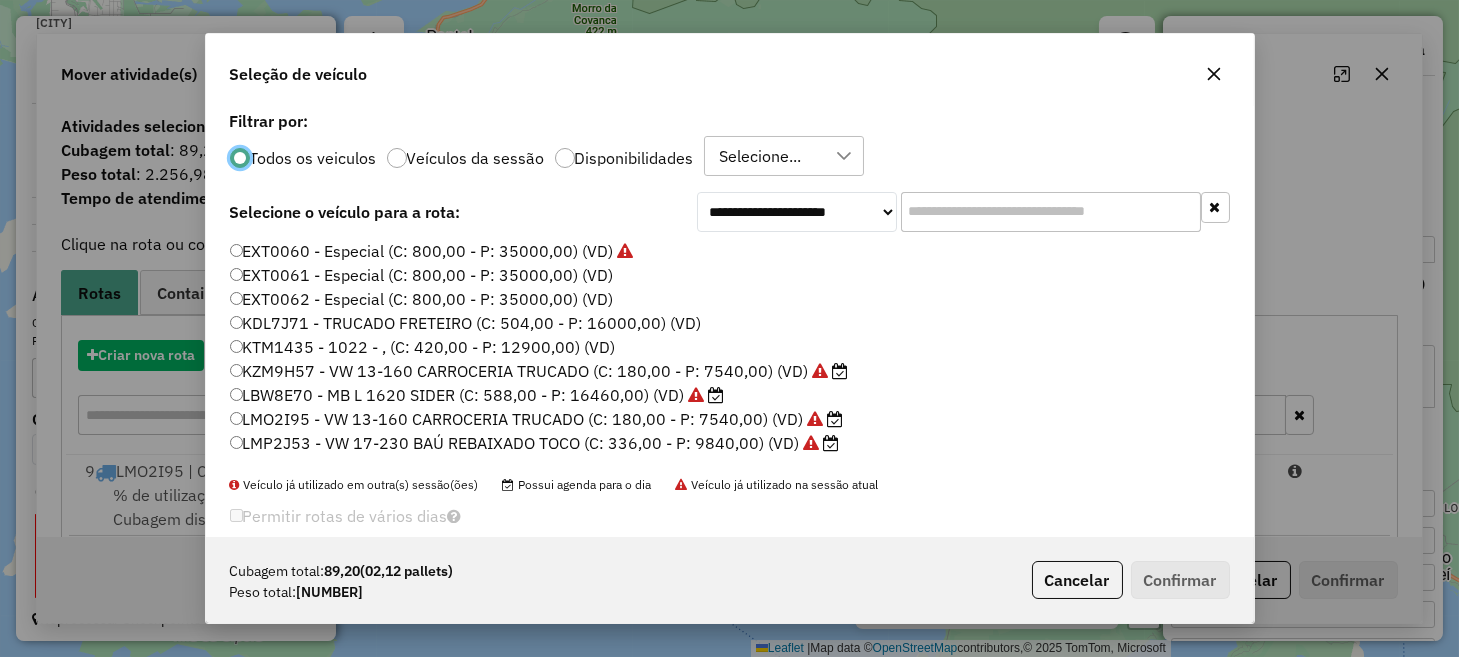 scroll, scrollTop: 10, scrollLeft: 6, axis: both 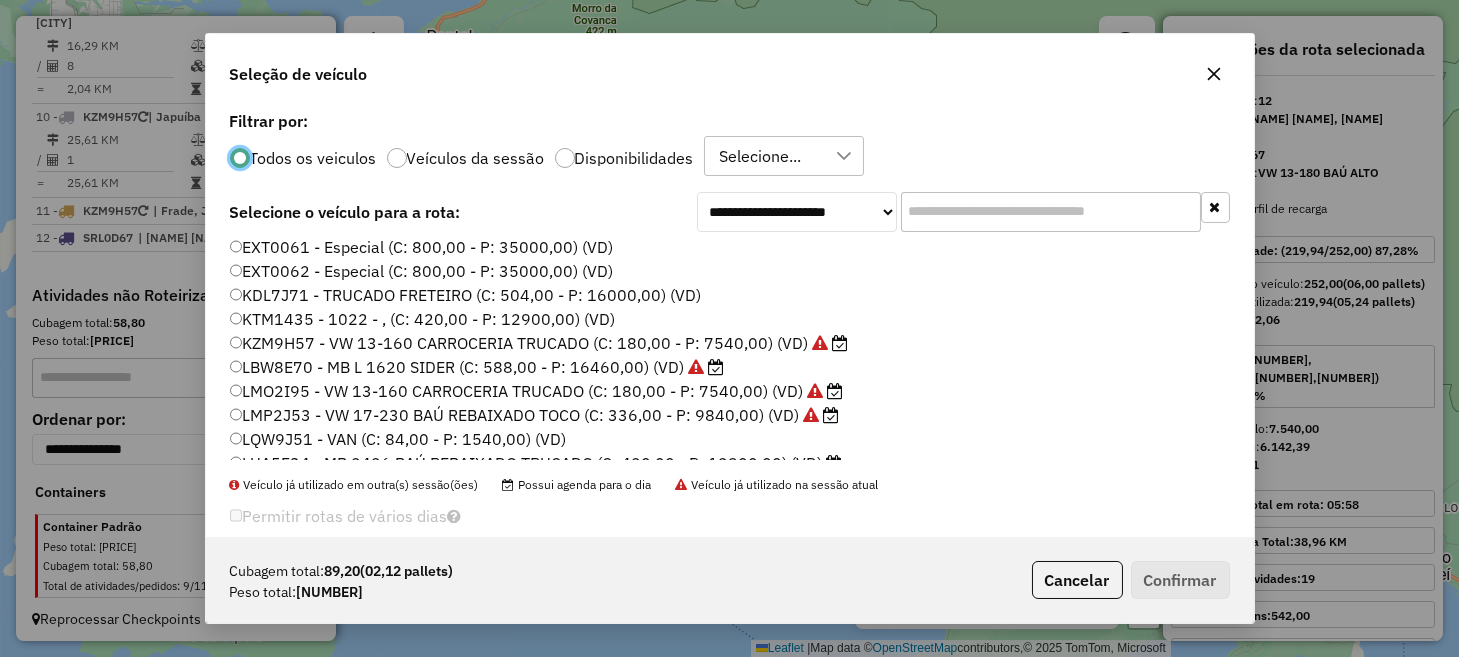 click on "KZM9H57 -  VW 13-160 CARROCERIA TRUCADO (C: 180,00 - P: 7540,00) (VD)" 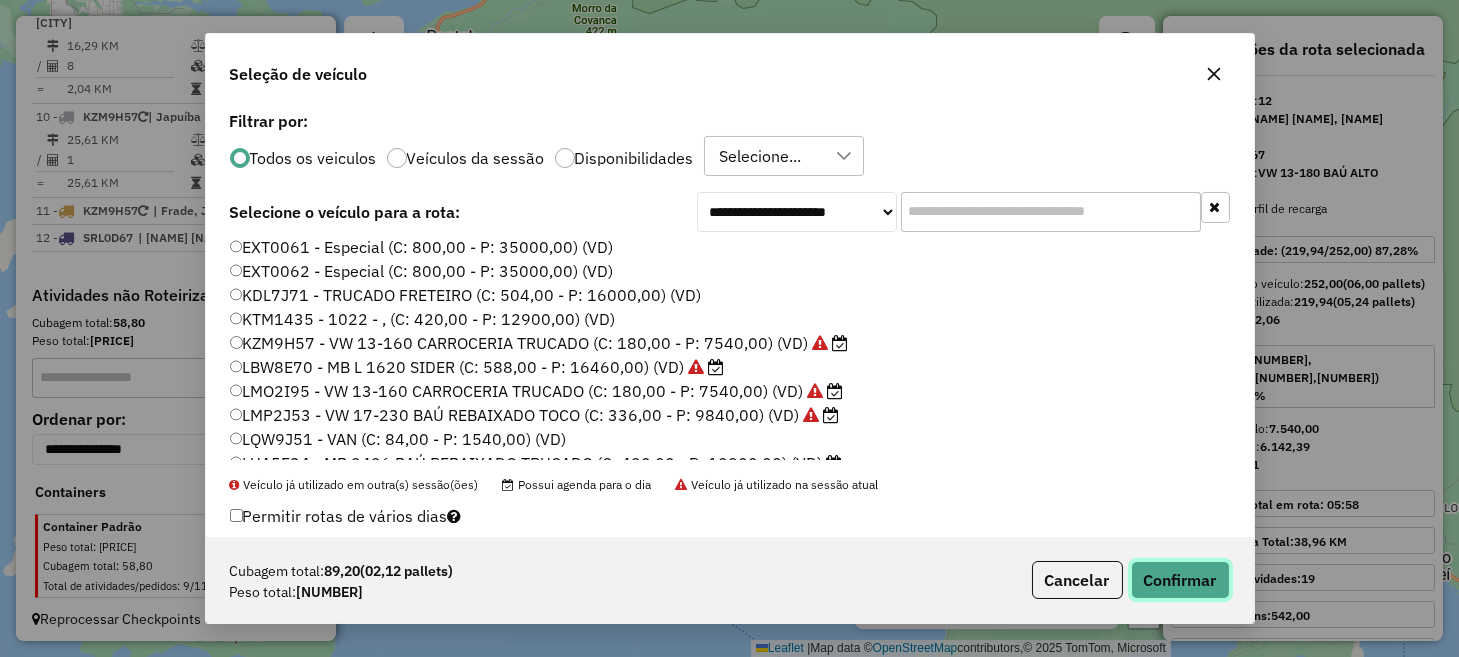 click on "Confirmar" 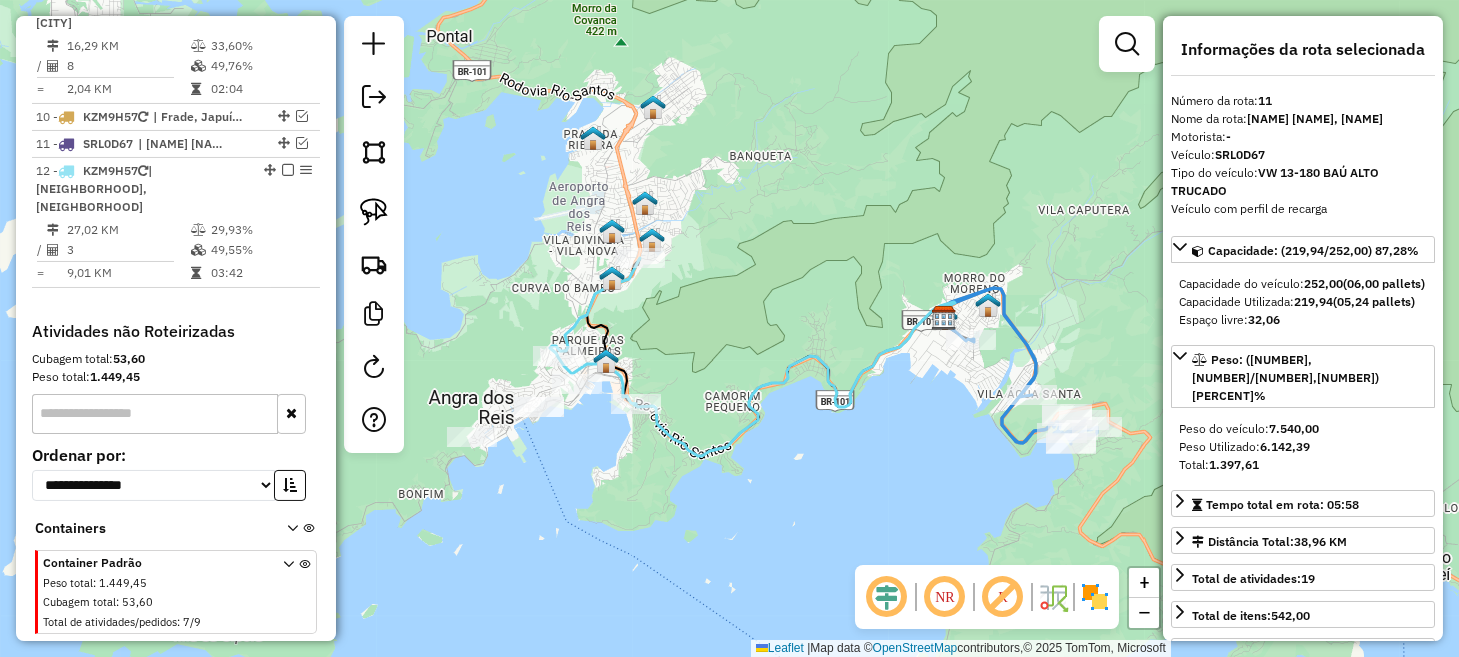 scroll, scrollTop: 1032, scrollLeft: 0, axis: vertical 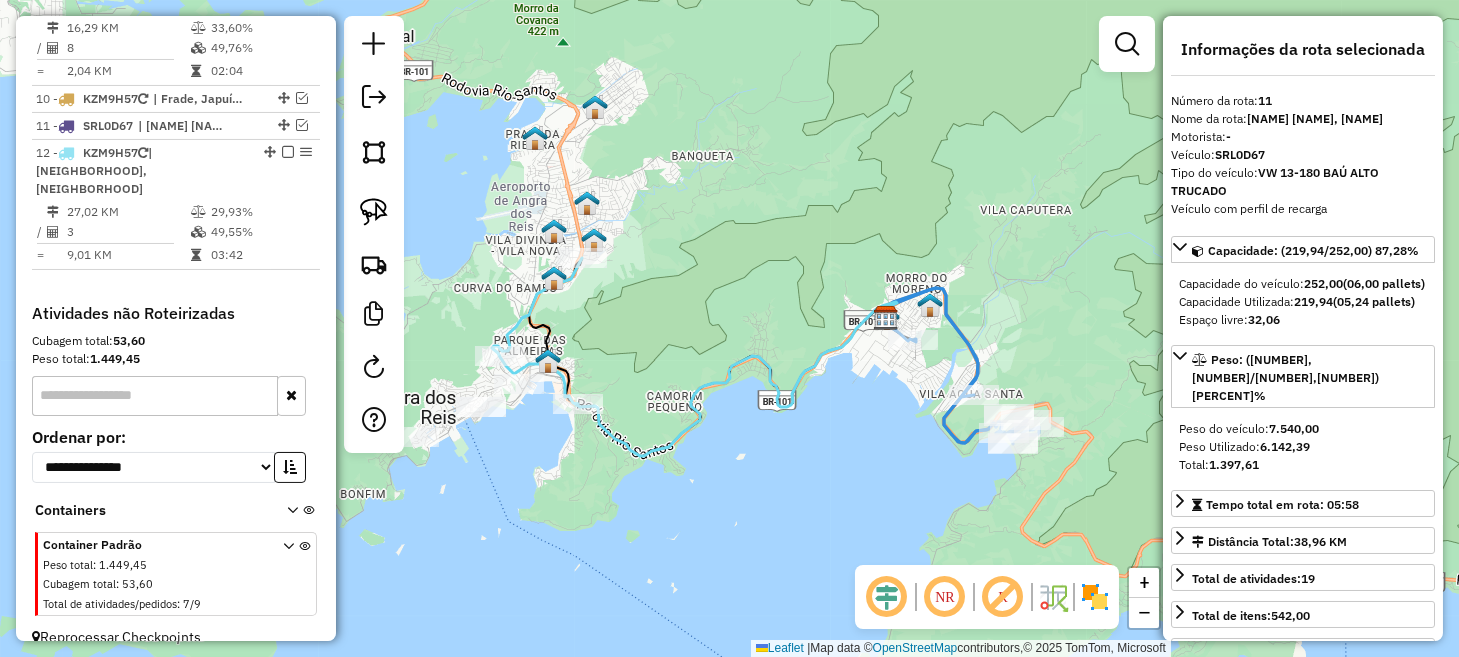 drag, startPoint x: 889, startPoint y: 458, endPoint x: 772, endPoint y: 457, distance: 117.00427 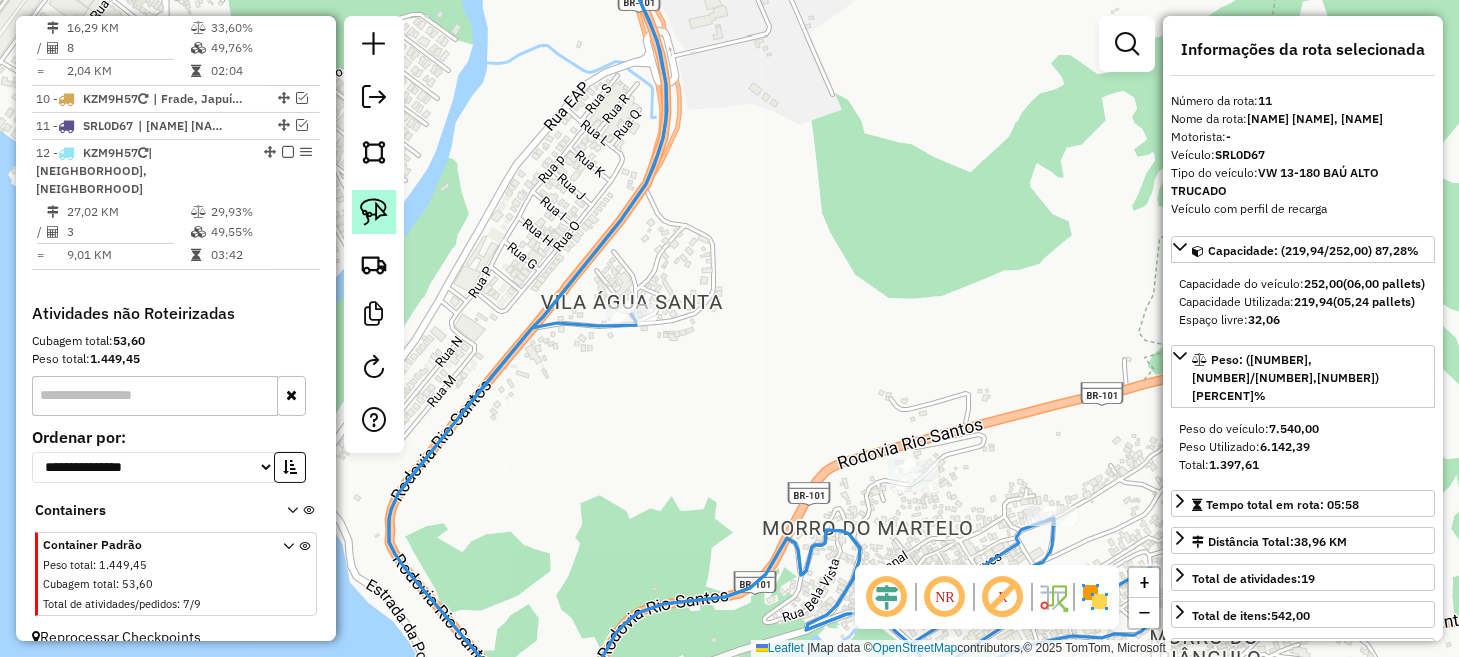 click 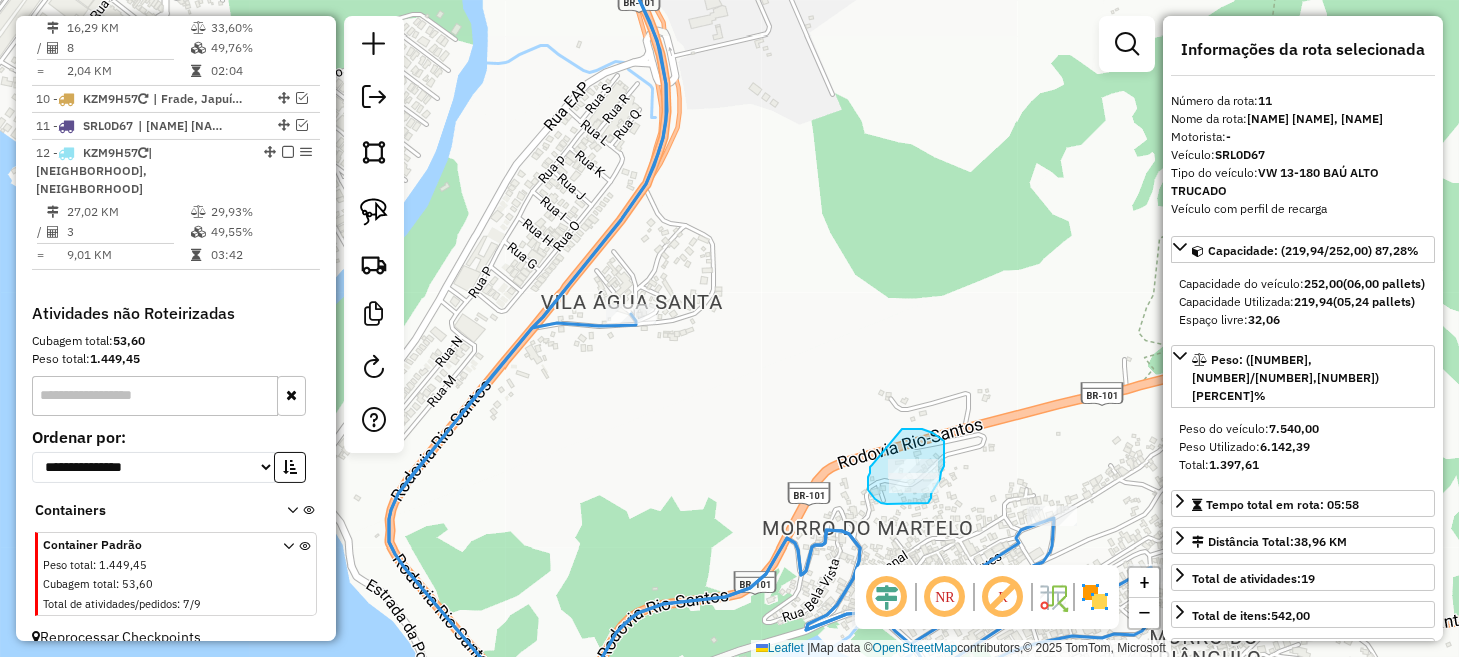 drag, startPoint x: 872, startPoint y: 465, endPoint x: 902, endPoint y: 429, distance: 46.8615 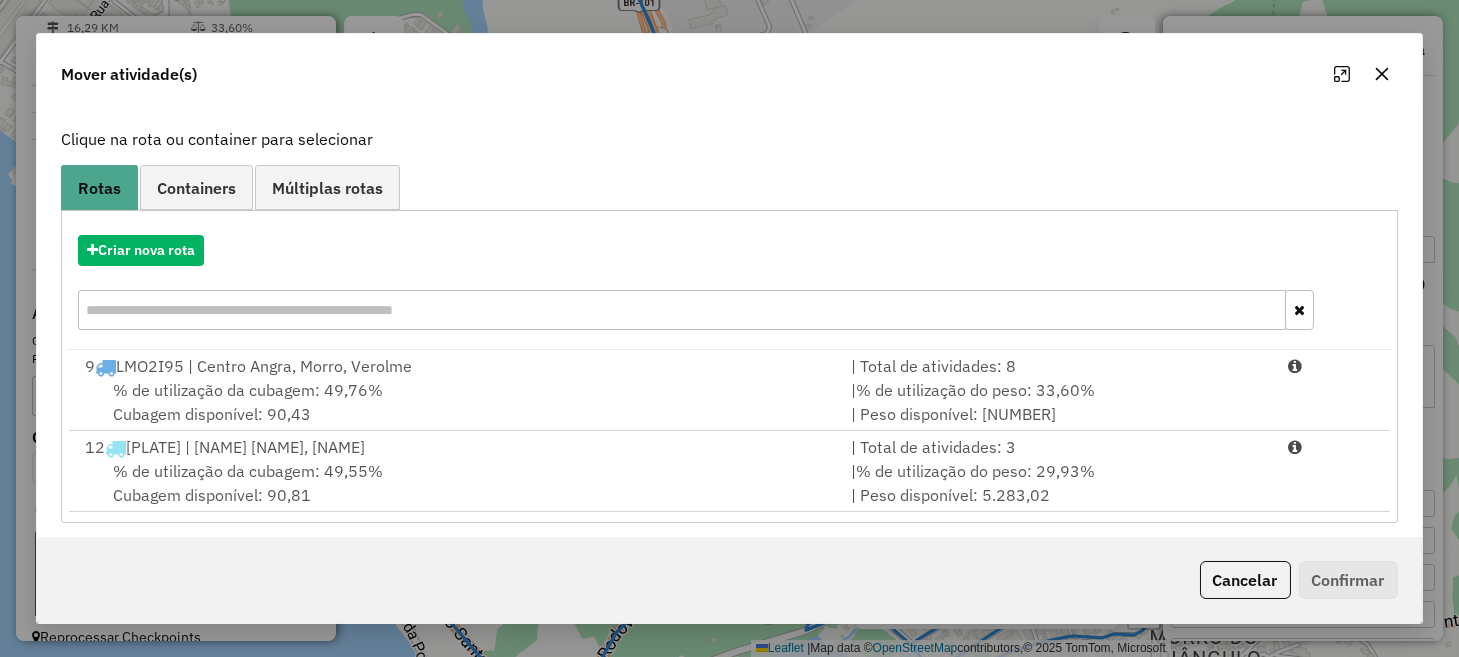 scroll, scrollTop: 112, scrollLeft: 0, axis: vertical 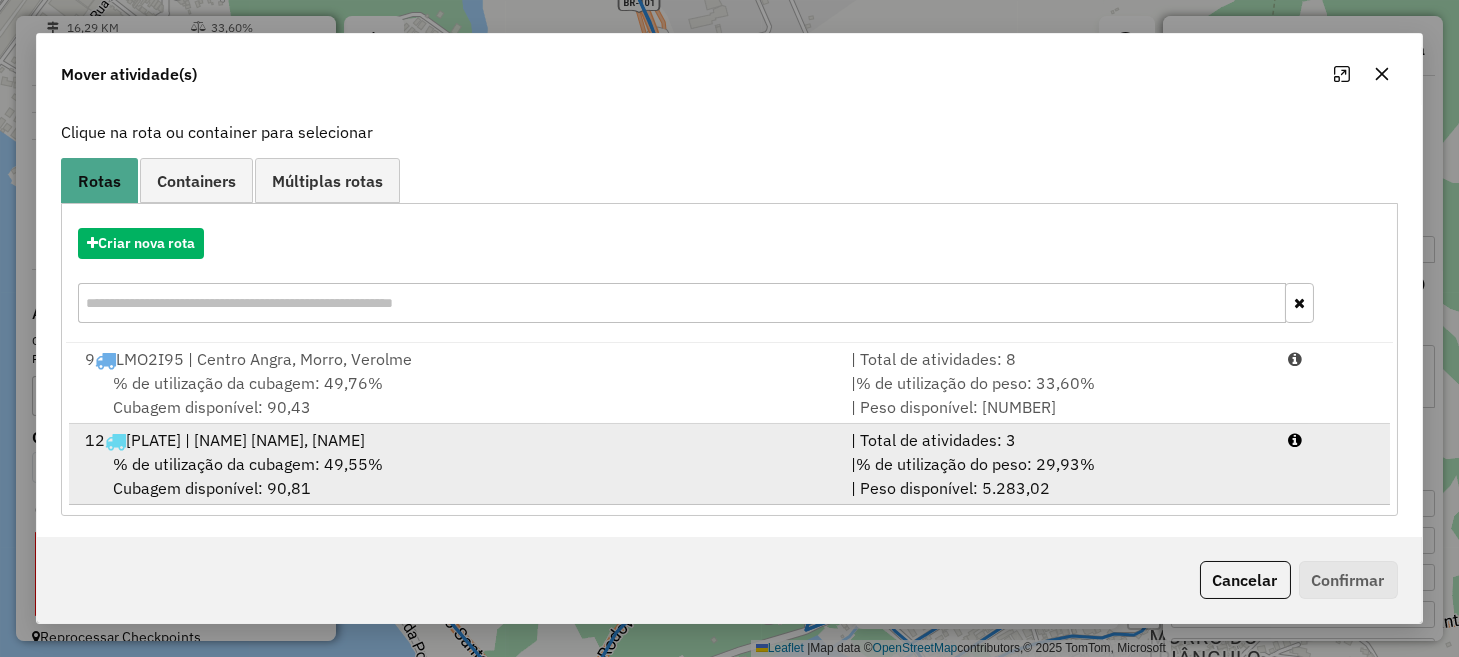 click on "% de utilização da cubagem: 49,55%  Cubagem disponível: 90,81" at bounding box center [455, 476] 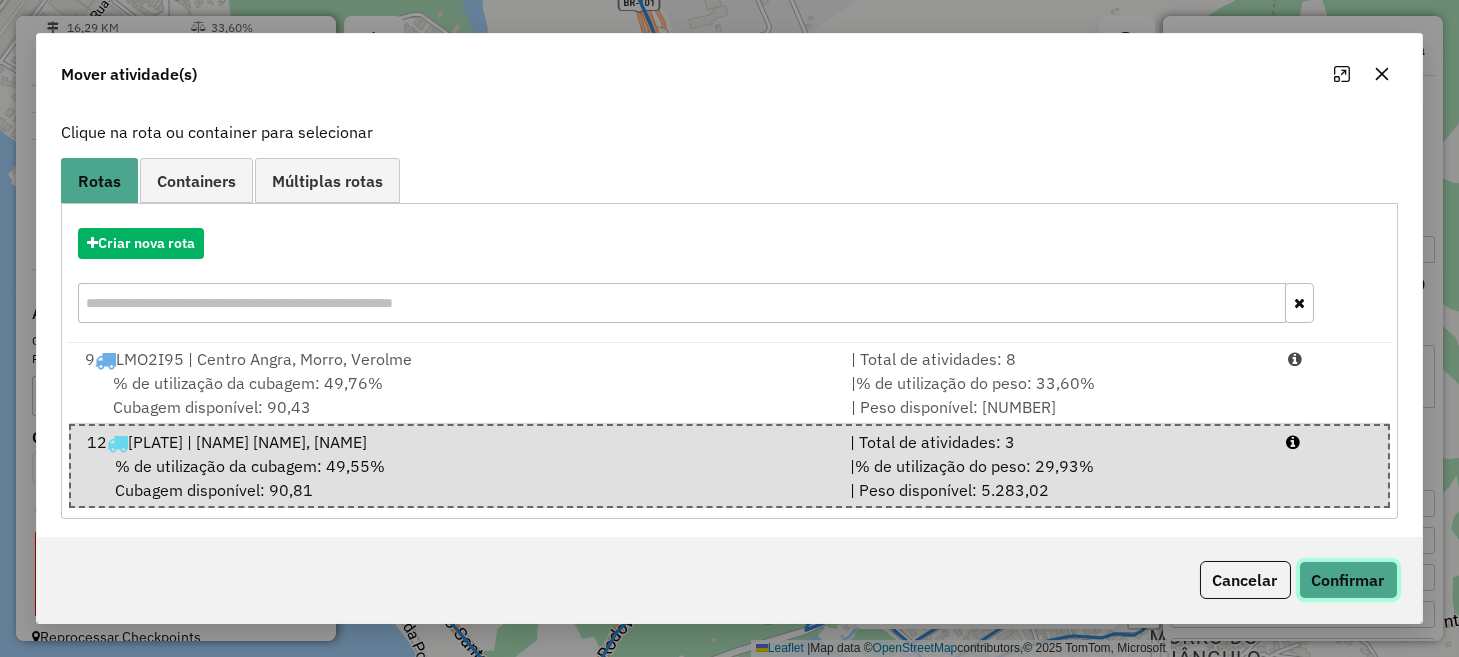 click on "Confirmar" 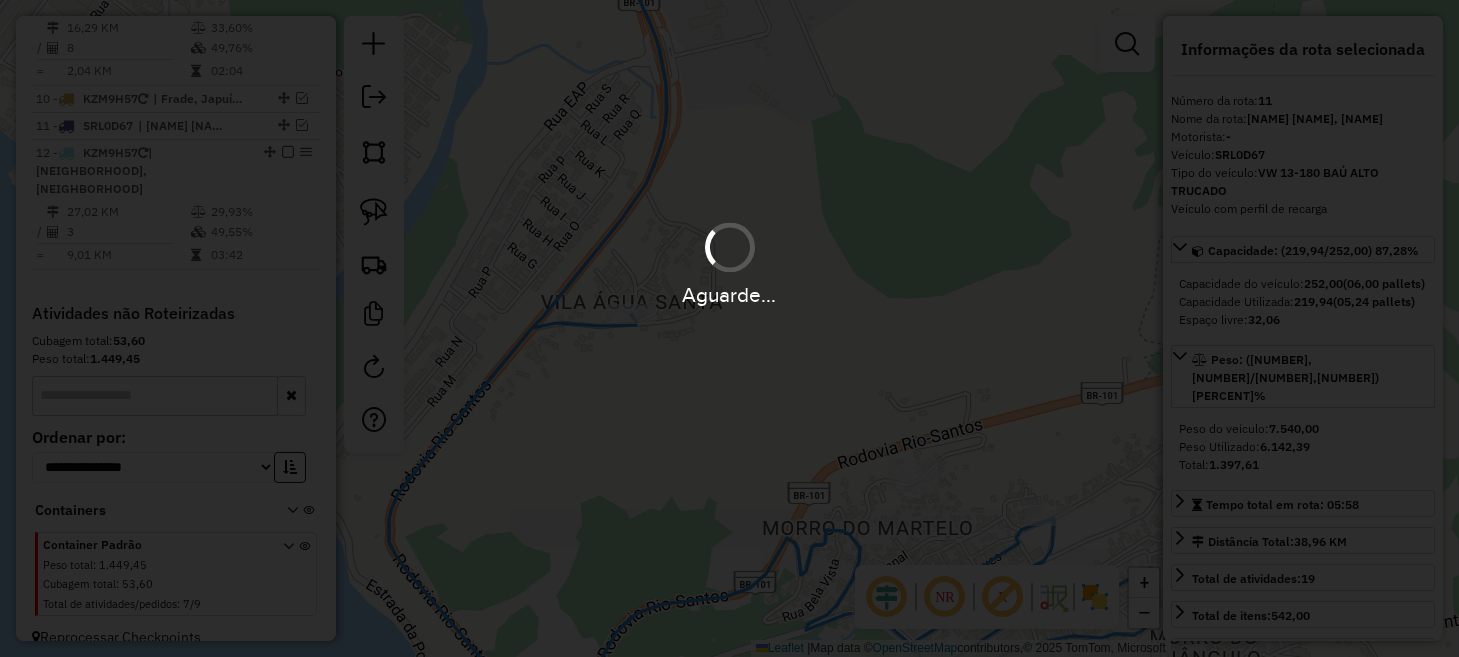 scroll, scrollTop: 0, scrollLeft: 0, axis: both 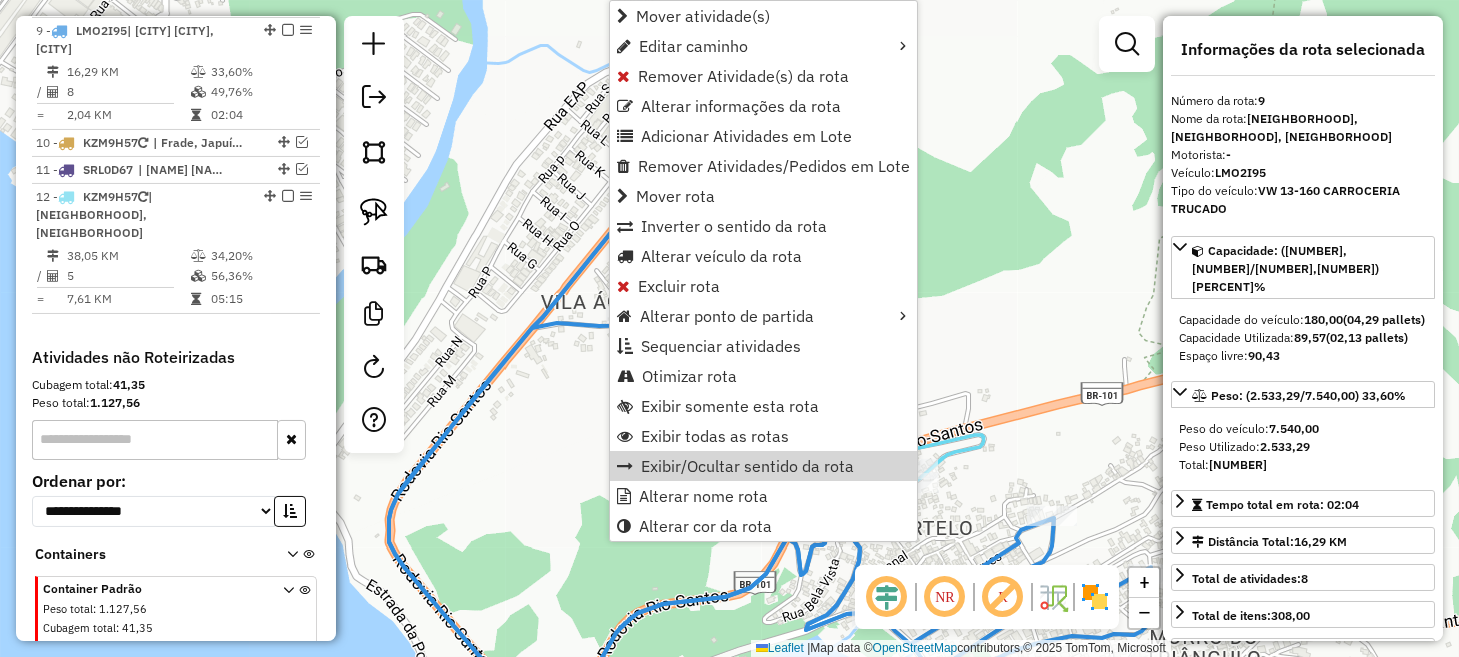 click on "Janela de atendimento Grade de atendimento Capacidade Transportadoras Veículos Cliente Pedidos  Rotas Selecione os dias de semana para filtrar as janelas de atendimento  Seg   Ter   Qua   Qui   Sex   Sáb   Dom  Informe o período da janela de atendimento: De: Até:  Filtrar exatamente a janela do cliente  Considerar janela de atendimento padrão  Selecione os dias de semana para filtrar as grades de atendimento  Seg   Ter   Qua   Qui   Sex   Sáb   Dom   Considerar clientes sem dia de atendimento cadastrado  Clientes fora do dia de atendimento selecionado Filtrar as atividades entre os valores definidos abaixo:  Peso mínimo:   Peso máximo:   Cubagem mínima:   Cubagem máxima:   De:   Até:  Filtrar as atividades entre o tempo de atendimento definido abaixo:  De:   Até:   Considerar capacidade total dos clientes não roteirizados Transportadora: Selecione um ou mais itens Tipo de veículo: Selecione um ou mais itens Veículo: Selecione um ou mais itens Motorista: Selecione um ou mais itens Nome: Rótulo:" 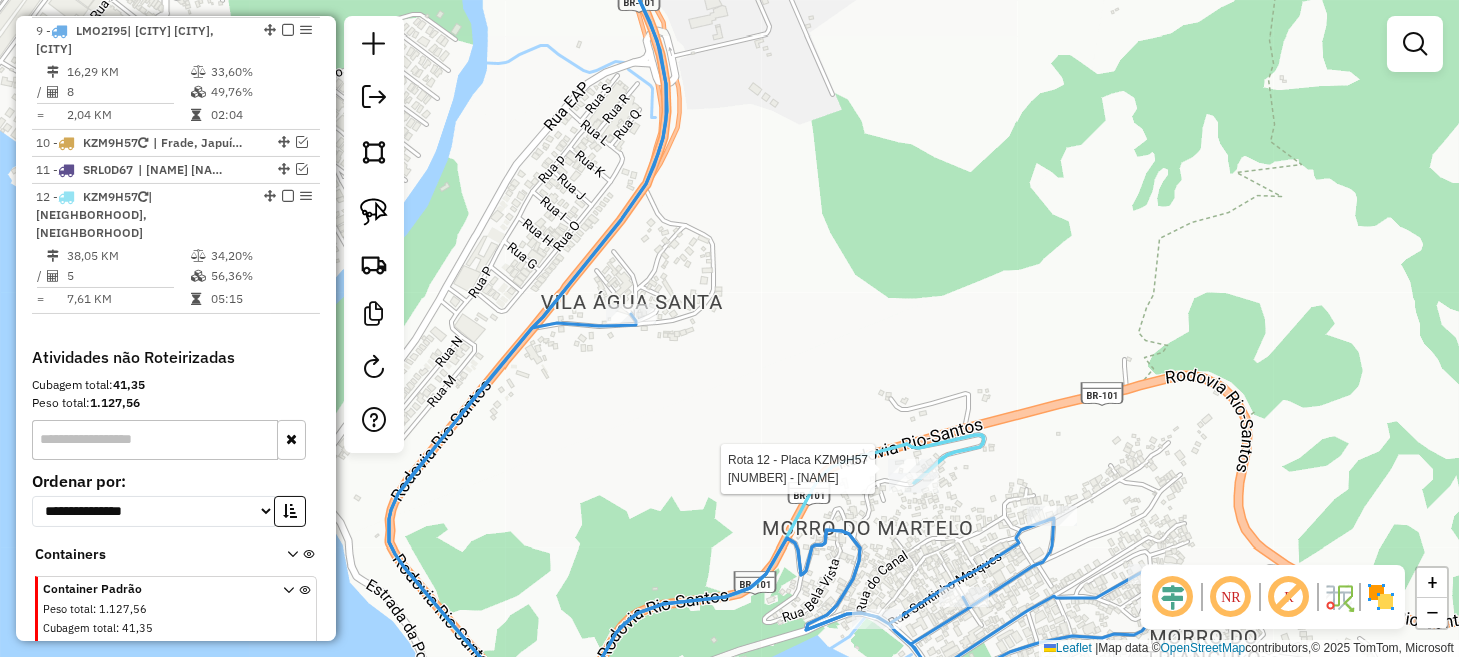 select on "*********" 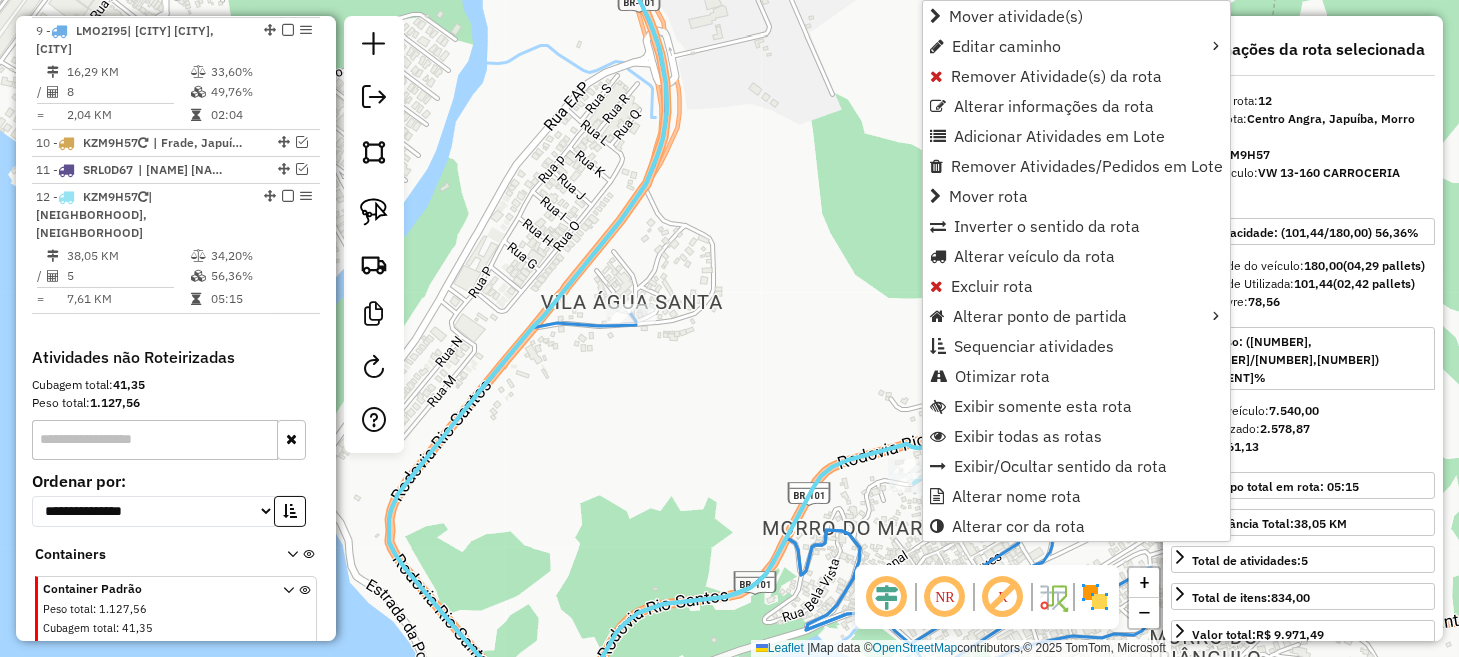 scroll, scrollTop: 1032, scrollLeft: 0, axis: vertical 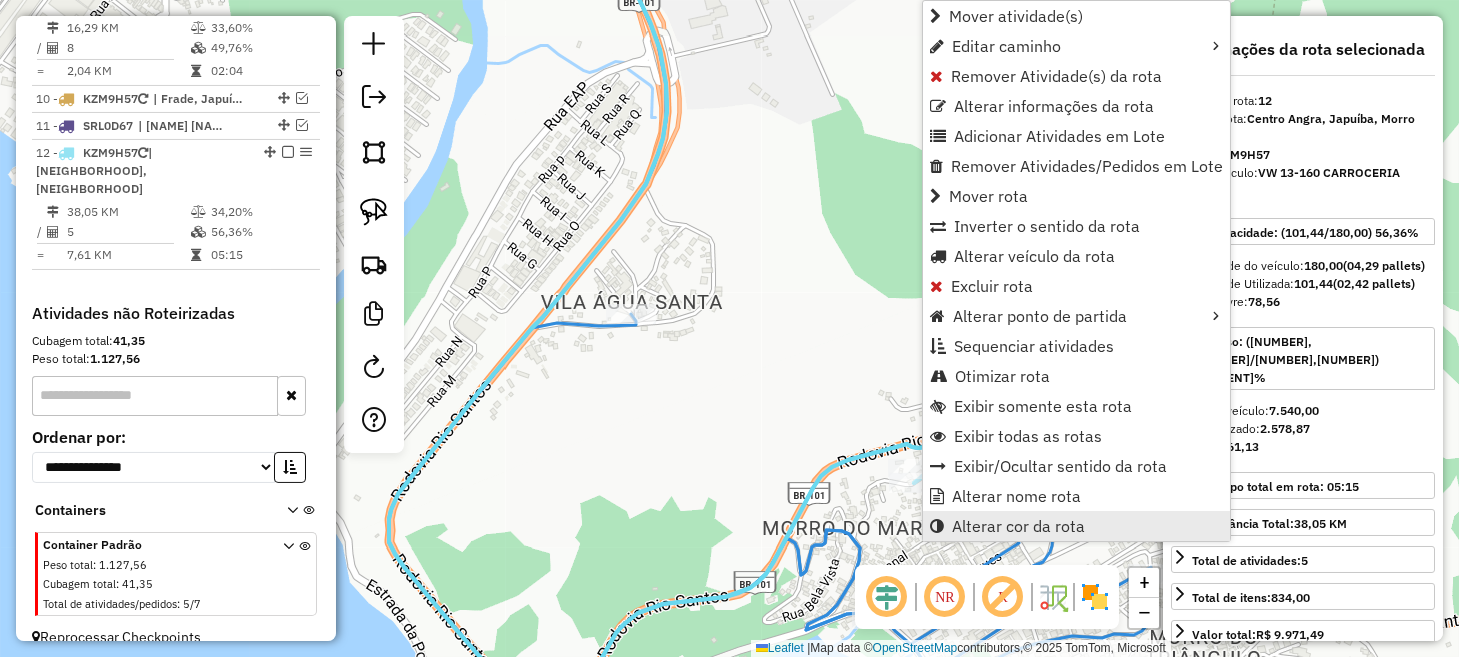 click on "Alterar cor da rota" at bounding box center [1018, 526] 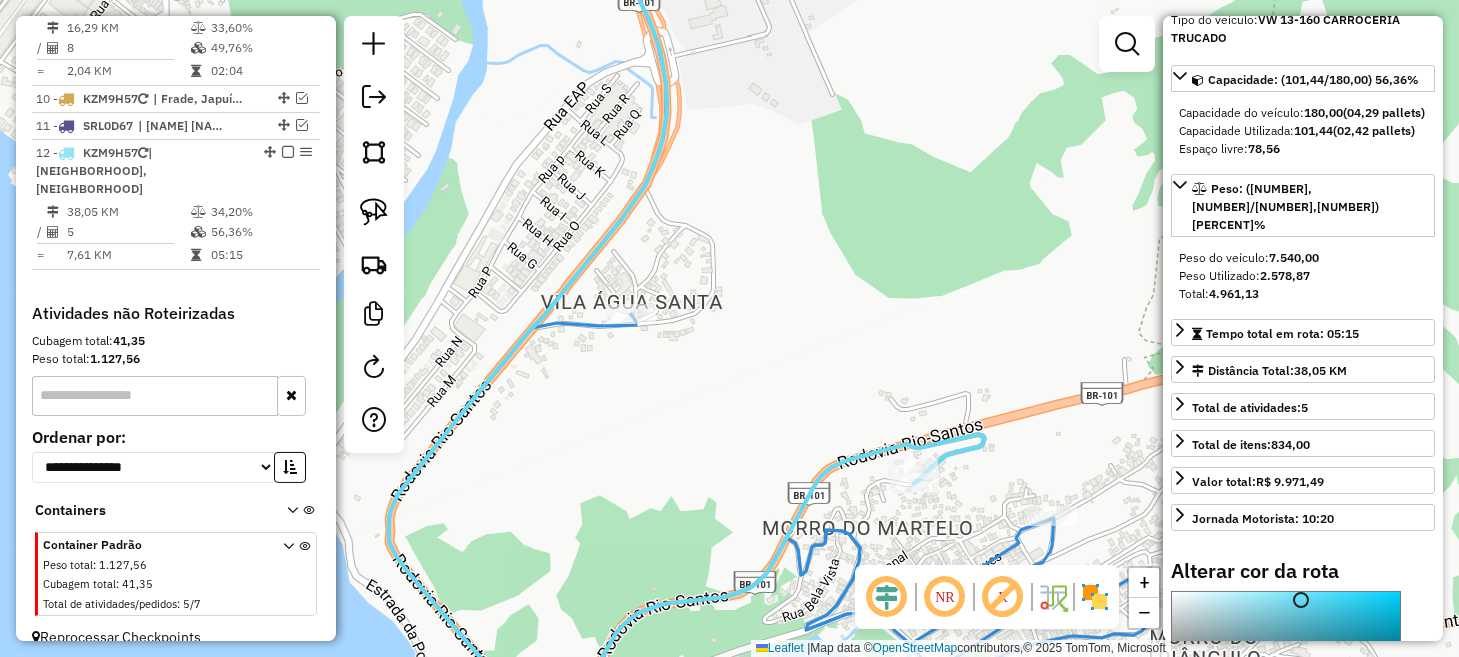 scroll, scrollTop: 400, scrollLeft: 0, axis: vertical 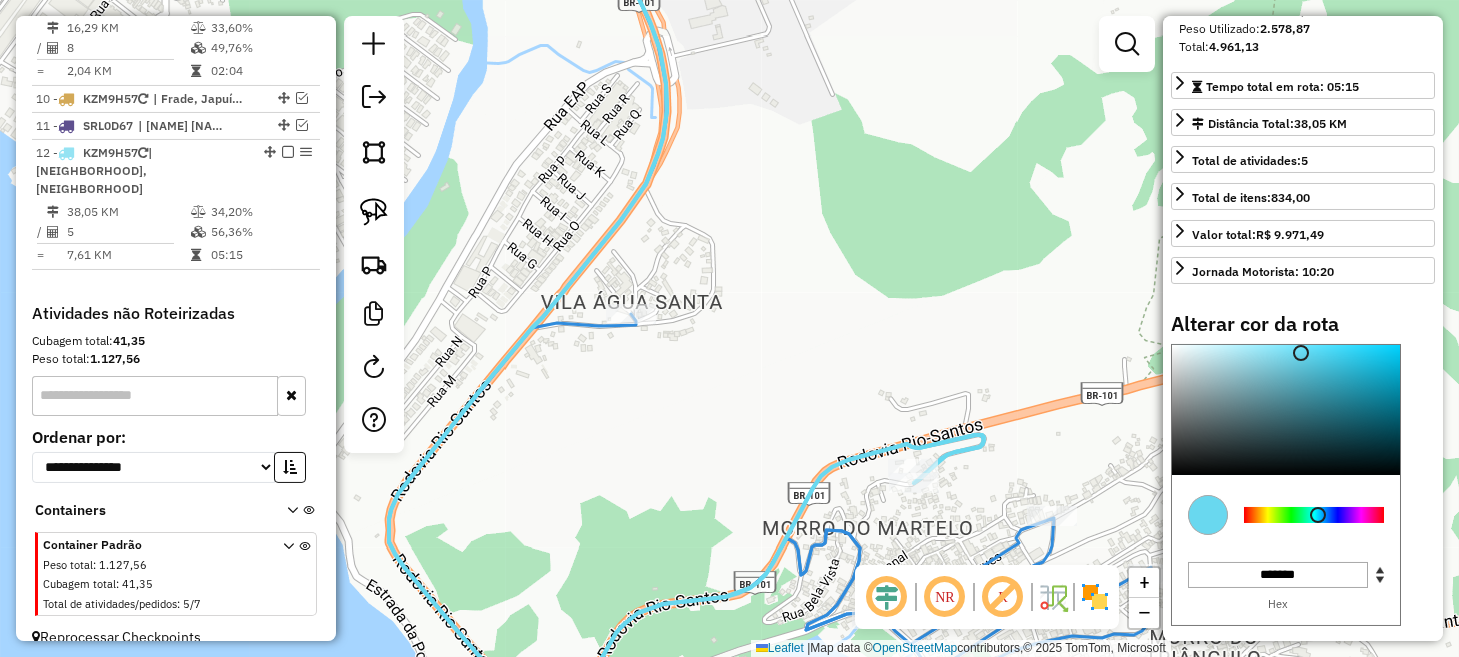 type on "*******" 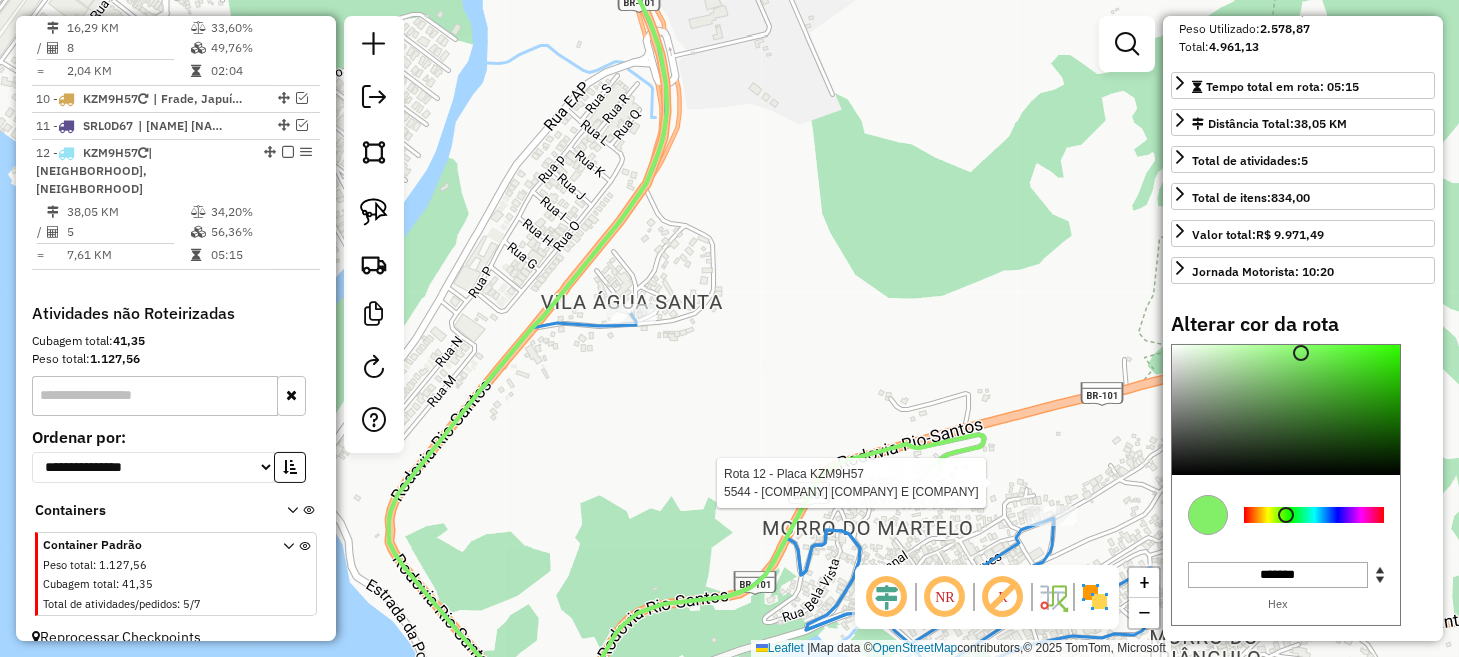 select on "*********" 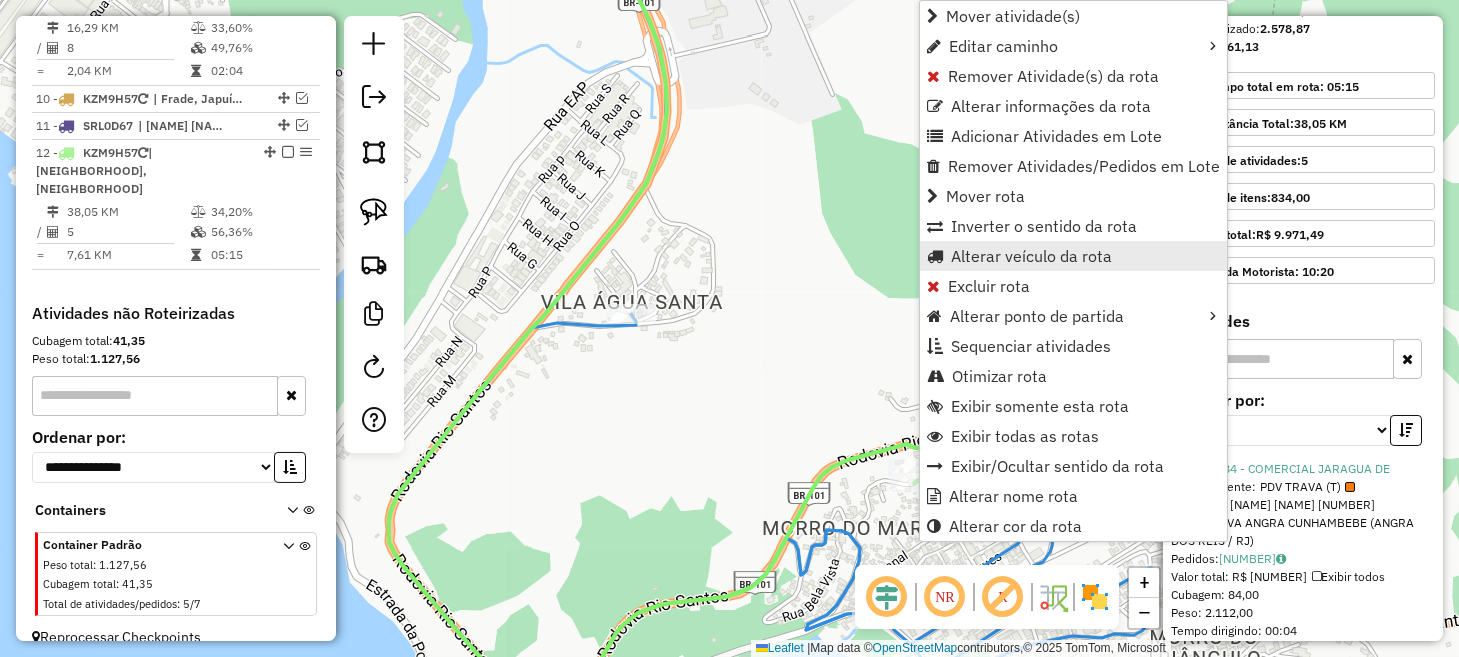 click on "Alterar veículo da rota" at bounding box center [1031, 256] 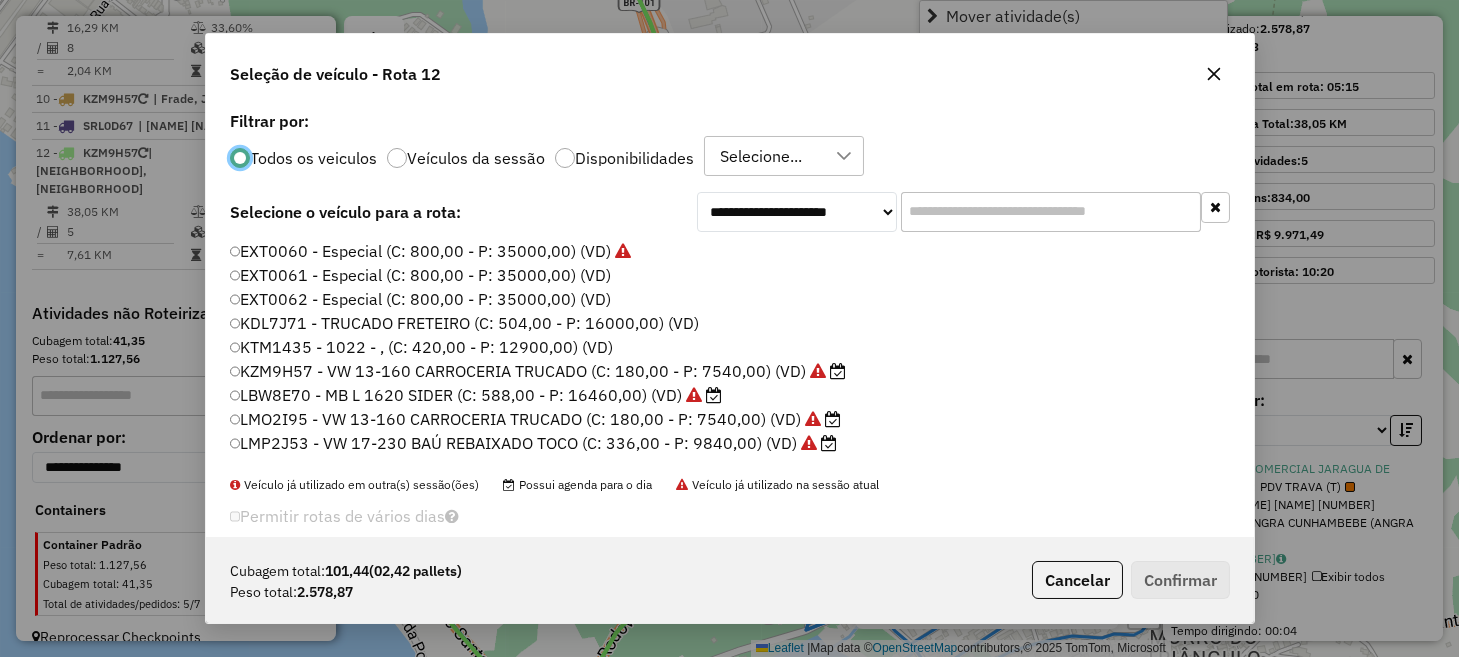 scroll, scrollTop: 10, scrollLeft: 6, axis: both 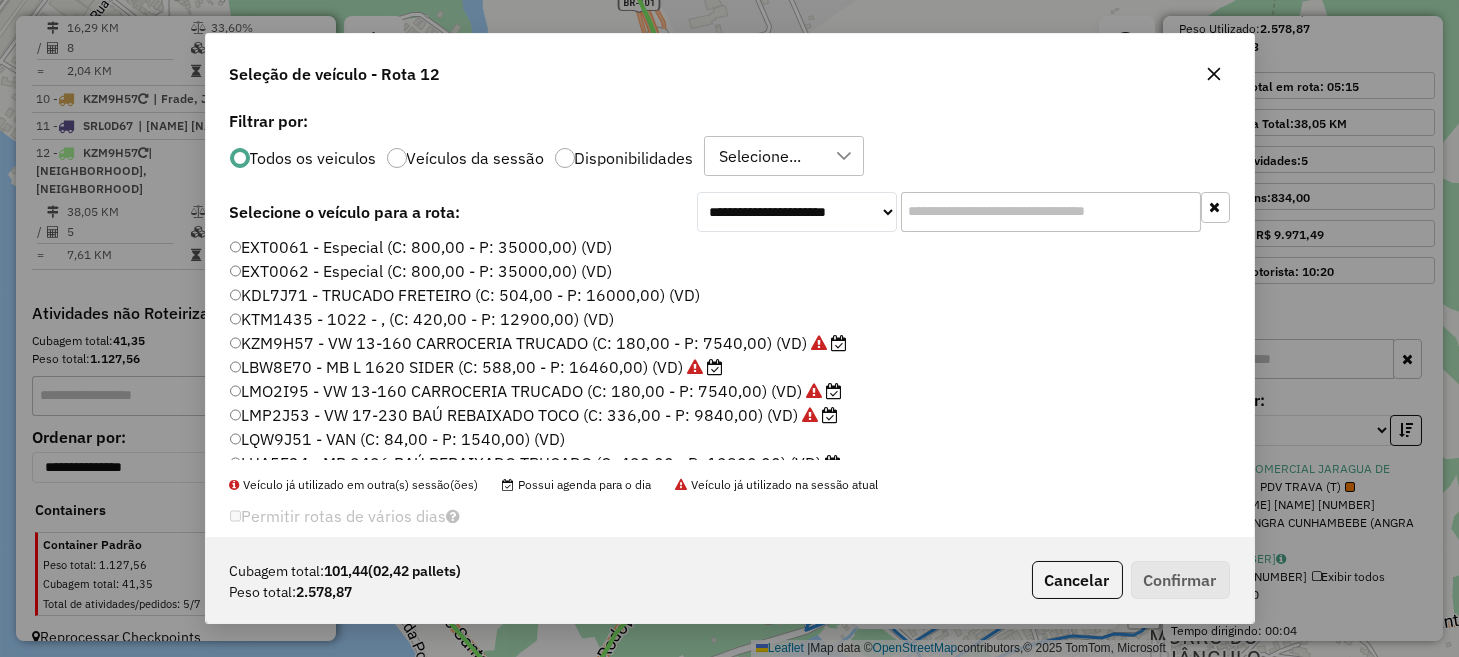 click on "LMO2I95 -  VW 13-160 CARROCERIA TRUCADO (C: 180,00 - P: 7540,00) (VD)" 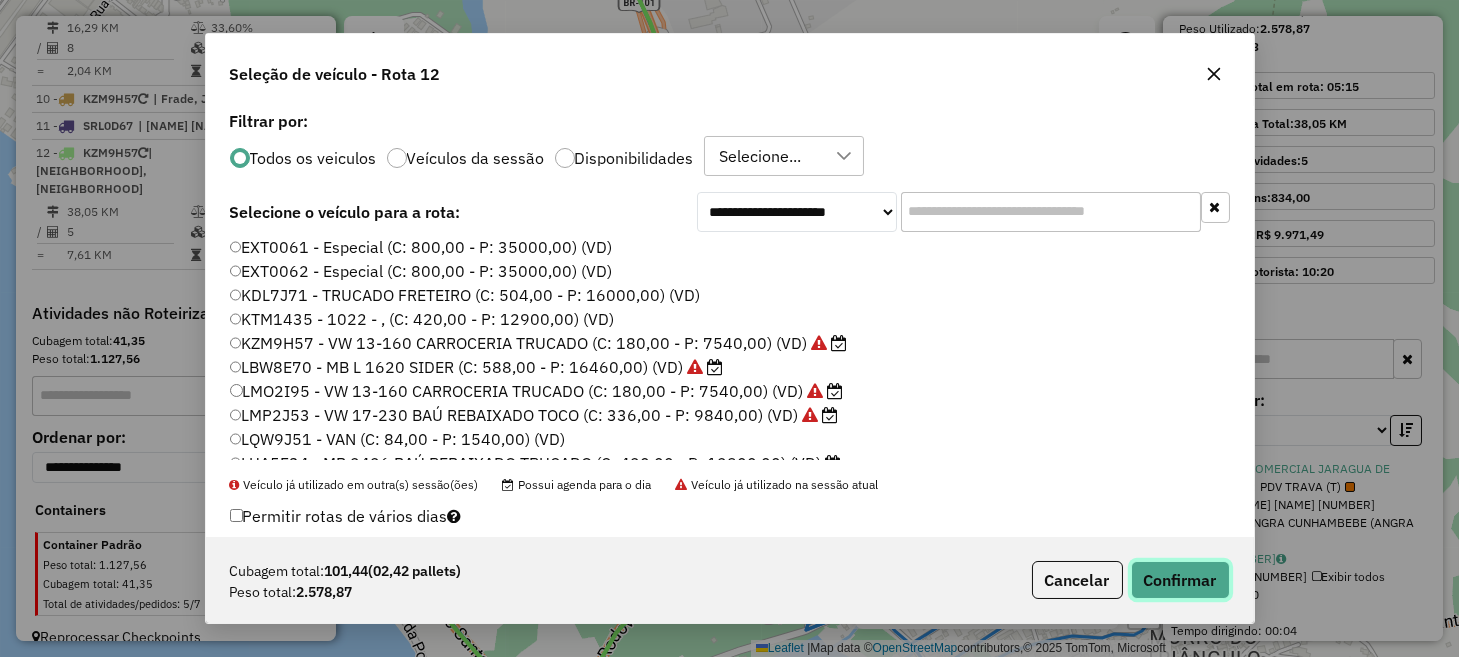 click on "Confirmar" 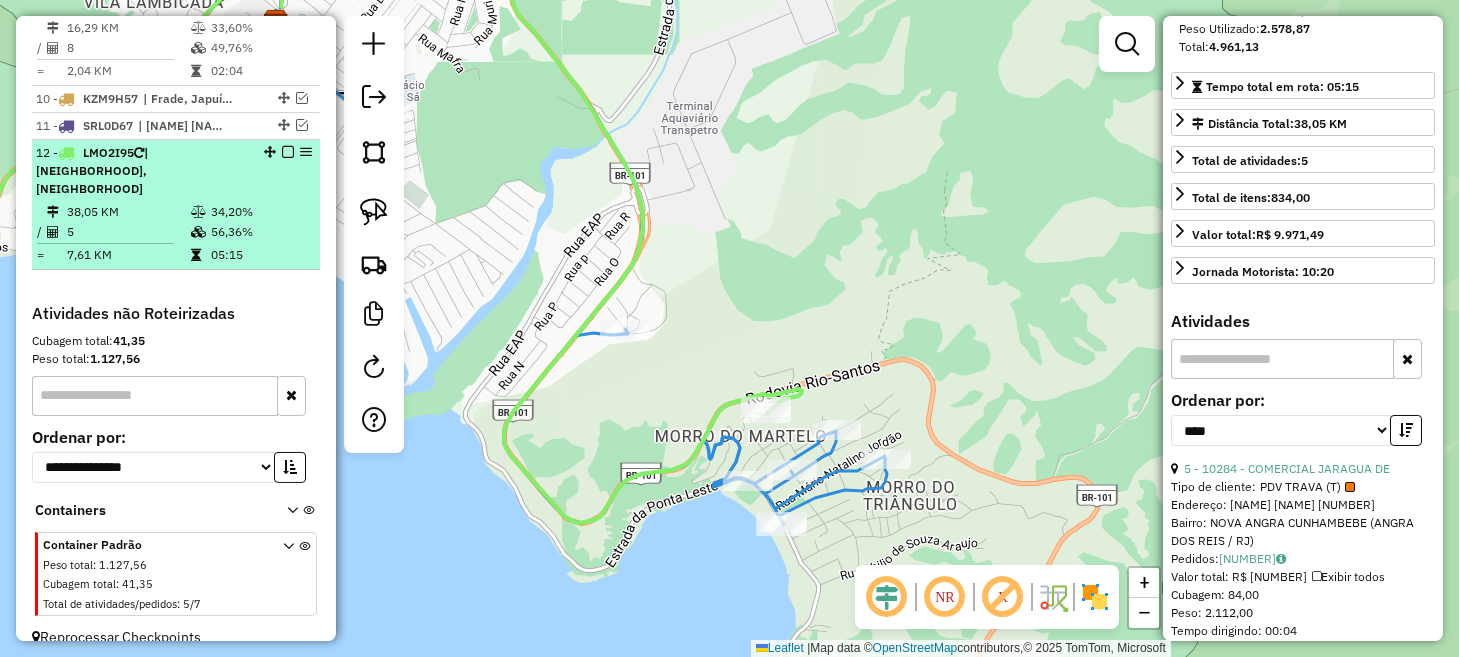 click at bounding box center (288, 152) 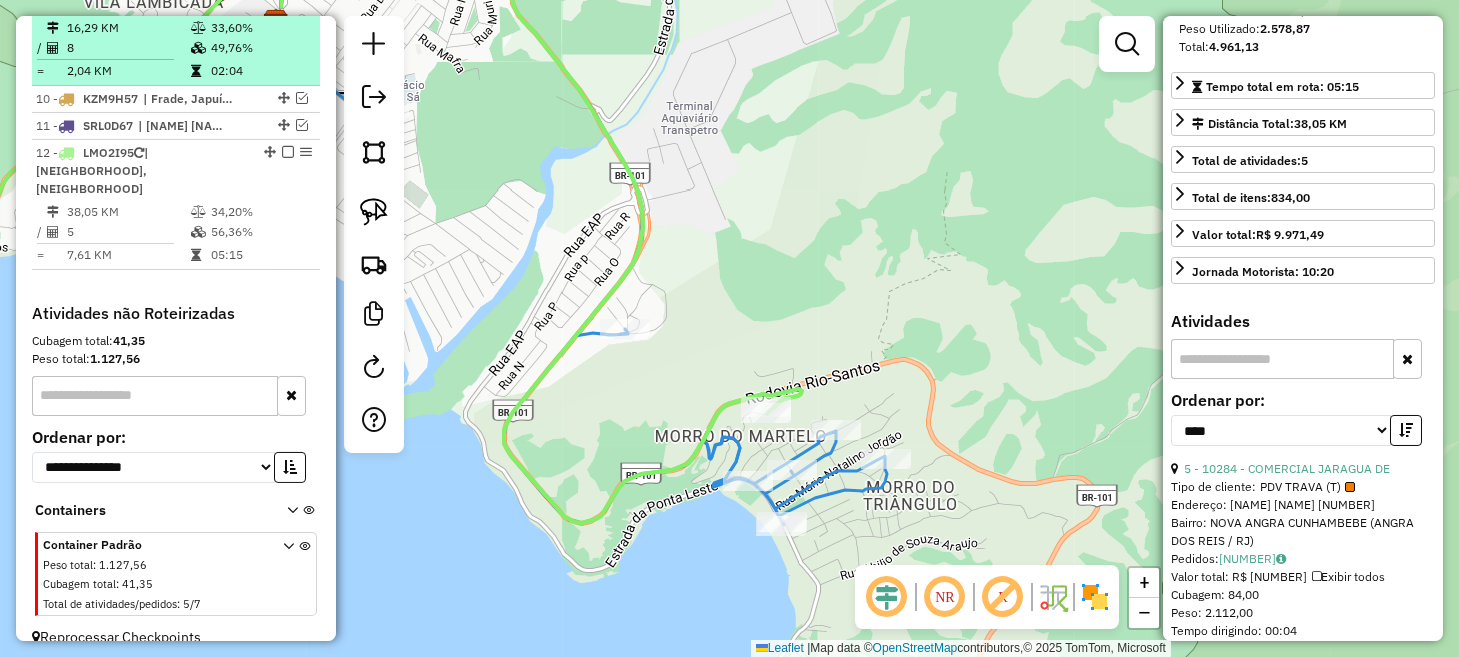scroll, scrollTop: 947, scrollLeft: 0, axis: vertical 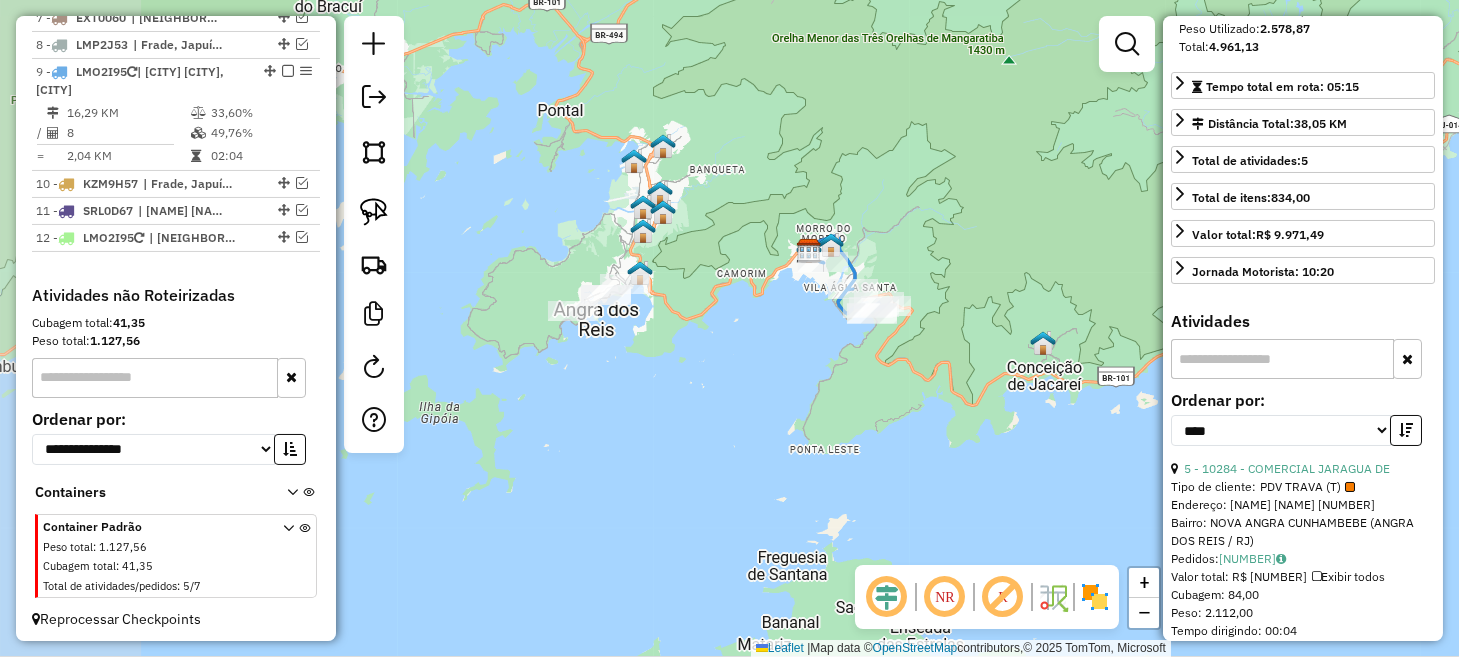 drag, startPoint x: 532, startPoint y: 351, endPoint x: 849, endPoint y: 365, distance: 317.309 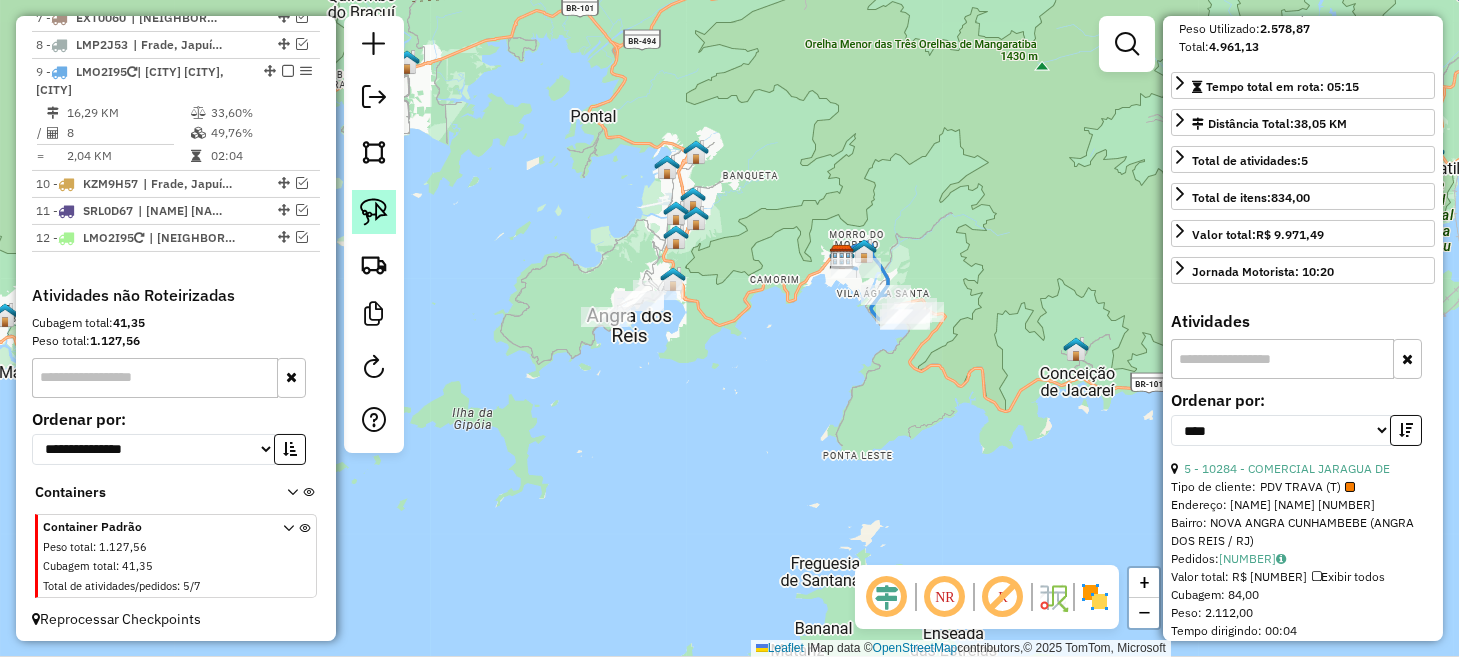 click 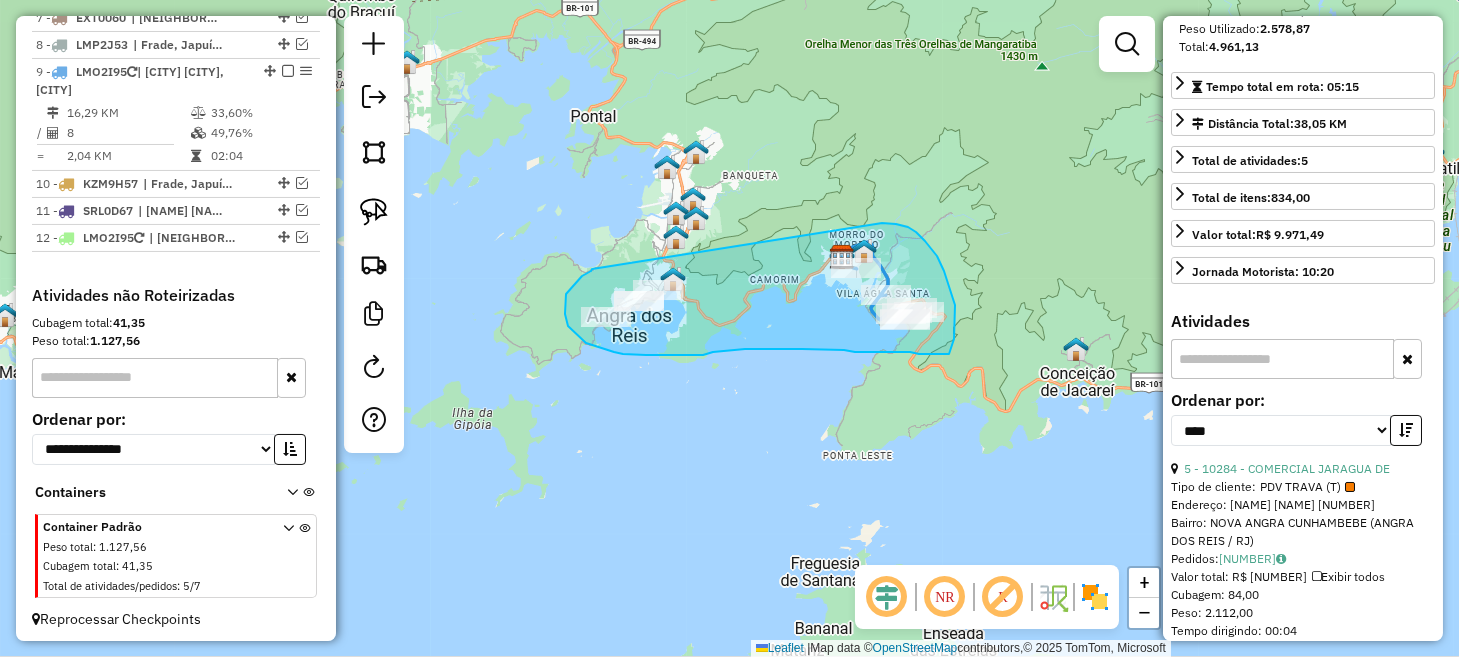 drag, startPoint x: 592, startPoint y: 269, endPoint x: 882, endPoint y: 223, distance: 293.6256 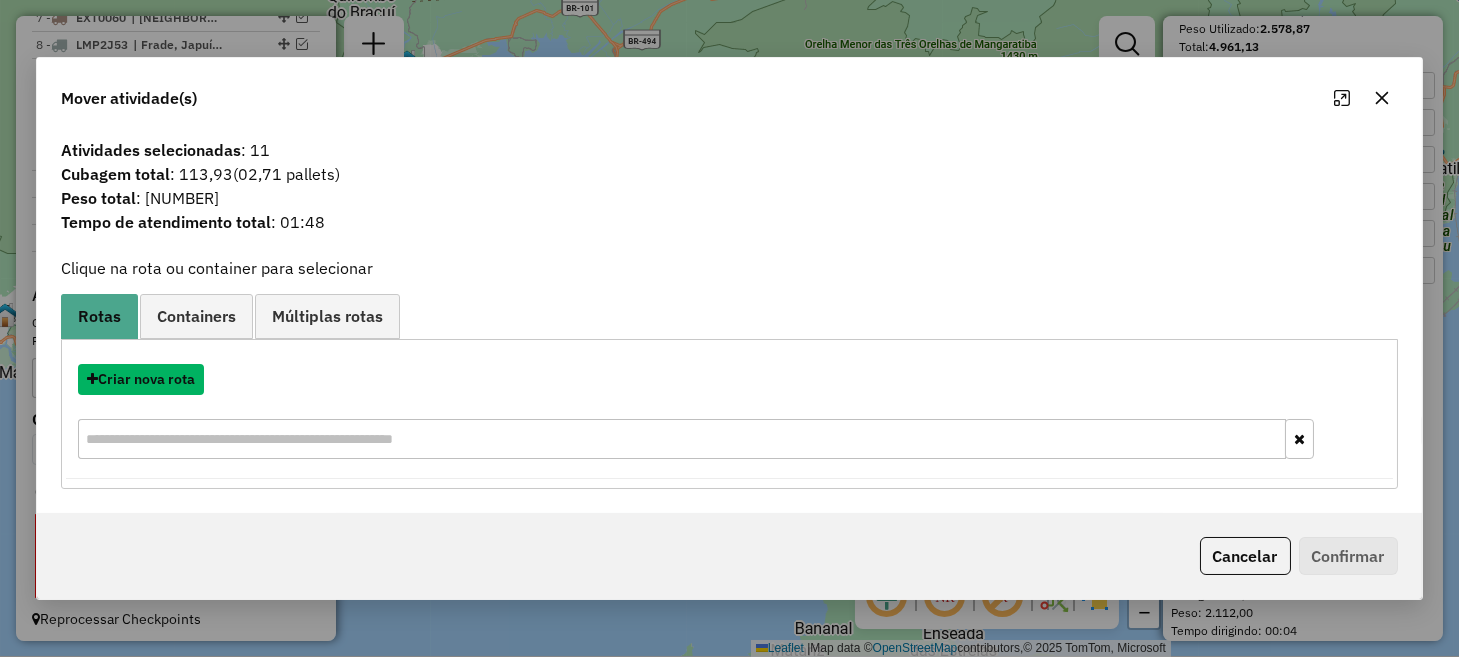 click on "Criar nova rota" at bounding box center [141, 379] 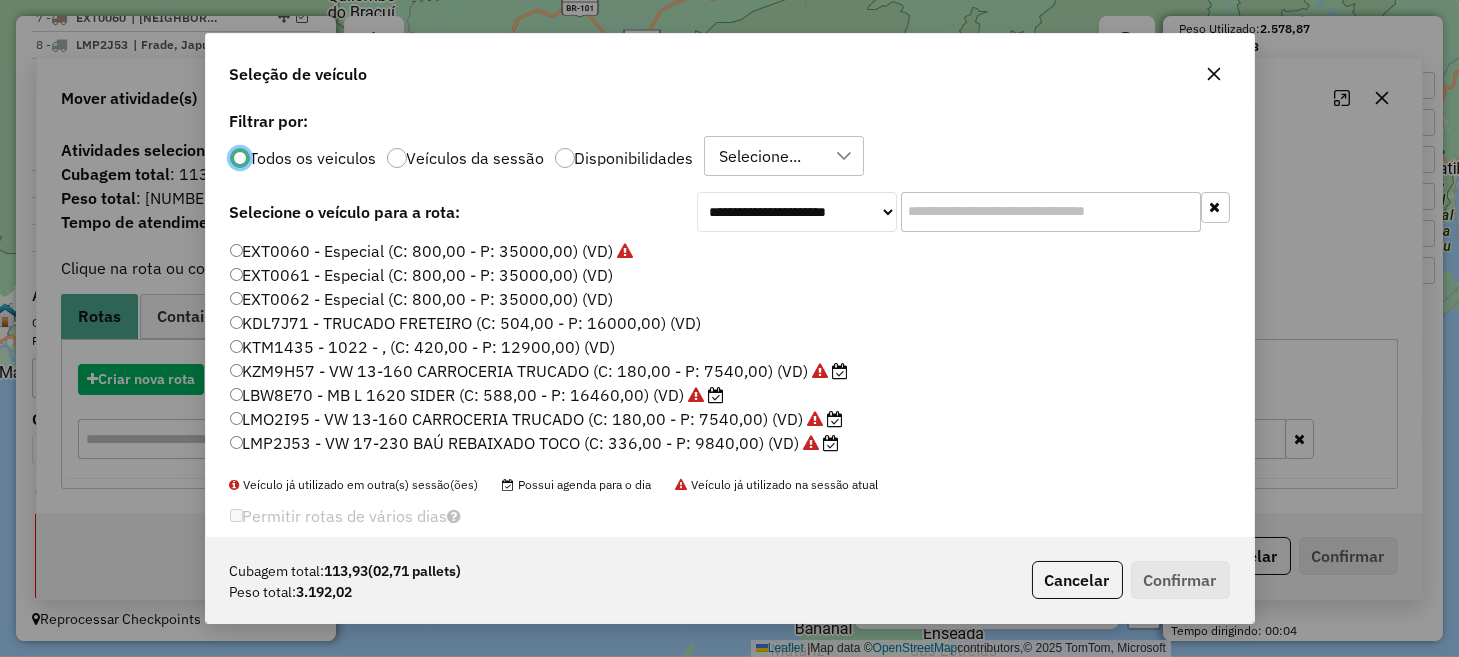 scroll, scrollTop: 10, scrollLeft: 6, axis: both 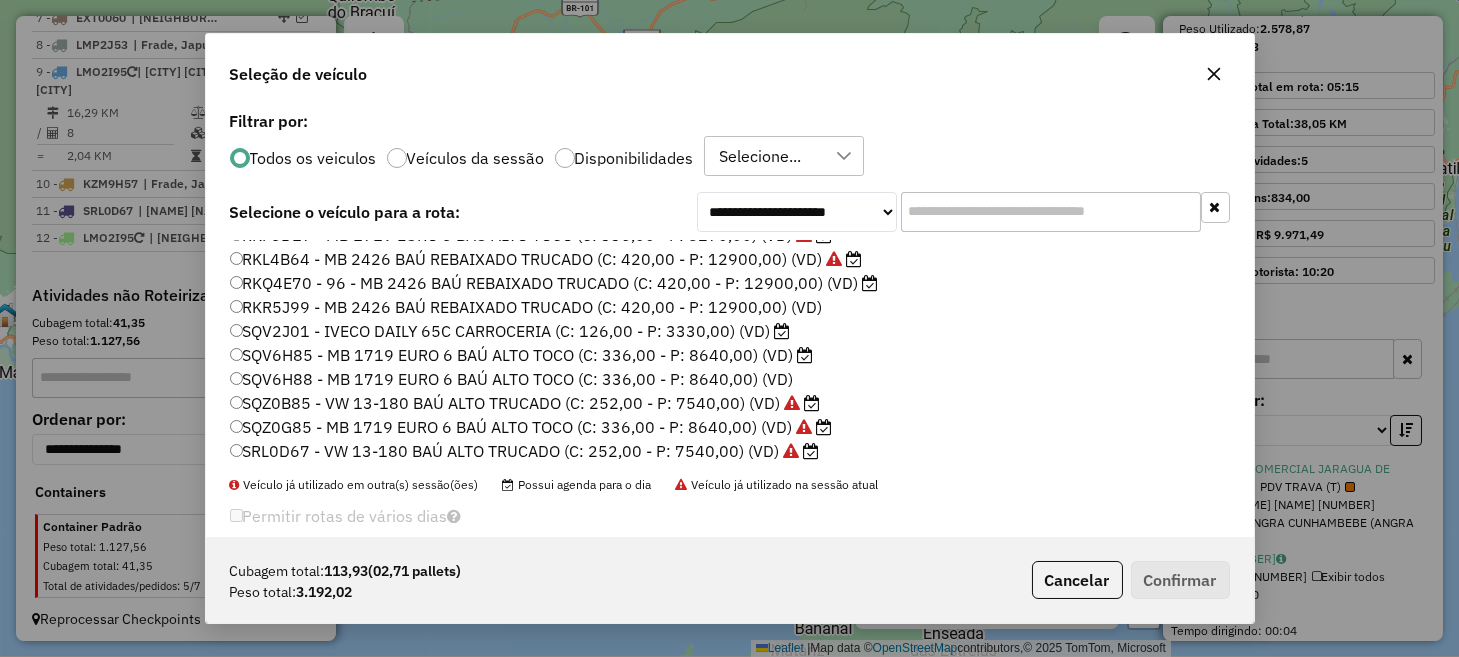 click on "SQV2J01 - IVECO DAILY 65C CARROCERIA  (C: 126,00 - P: 3330,00) (VD)" 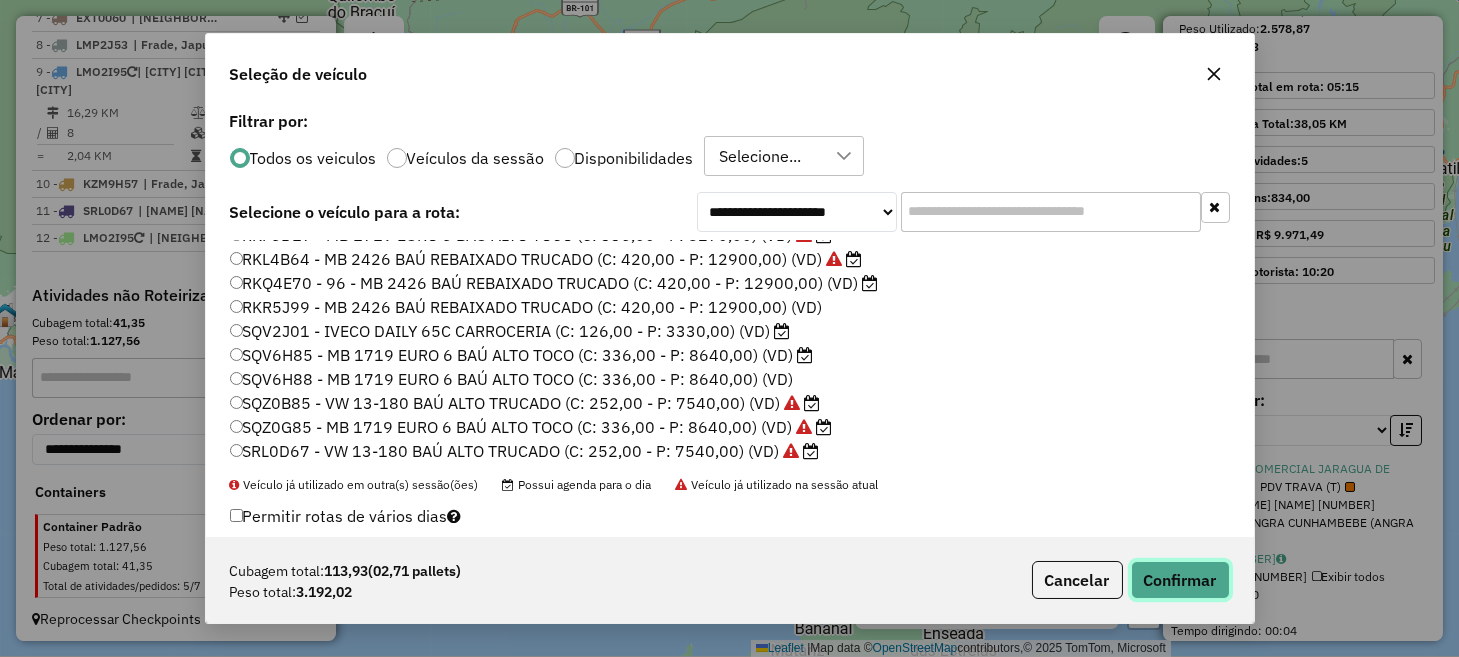 click on "Confirmar" 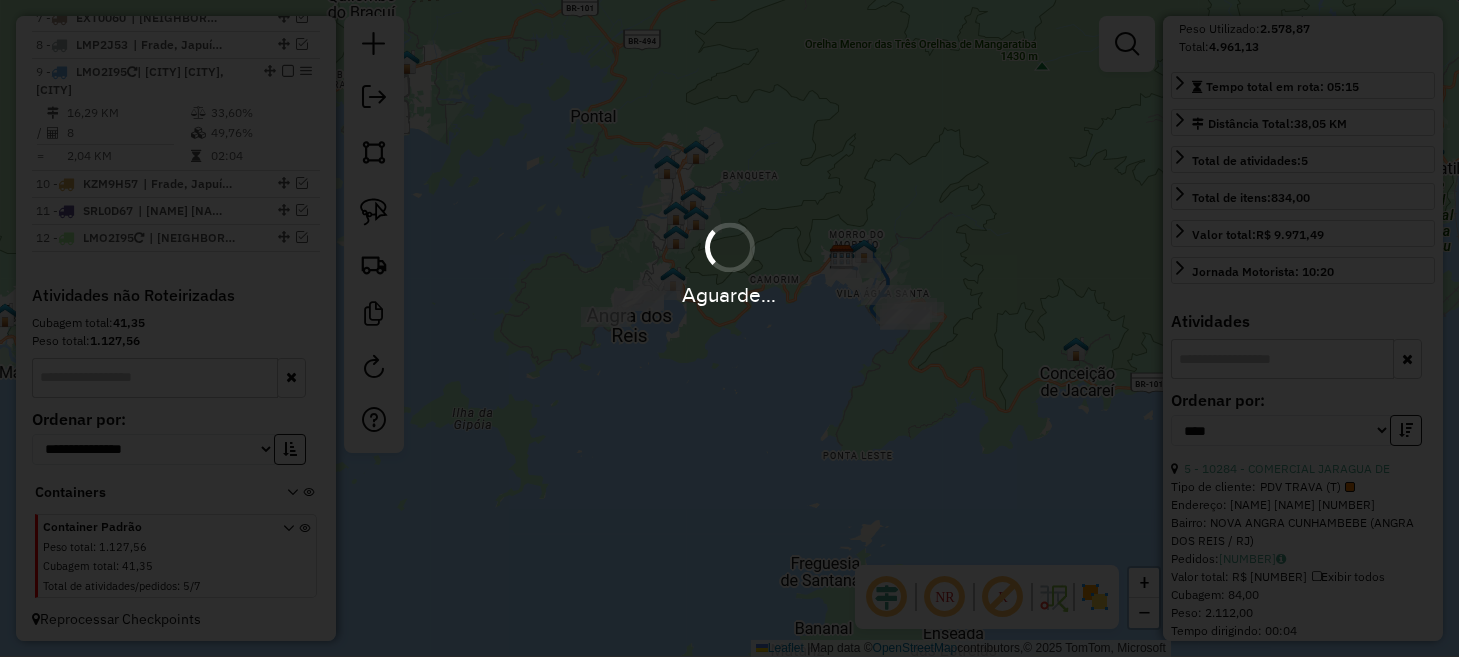 scroll, scrollTop: 947, scrollLeft: 0, axis: vertical 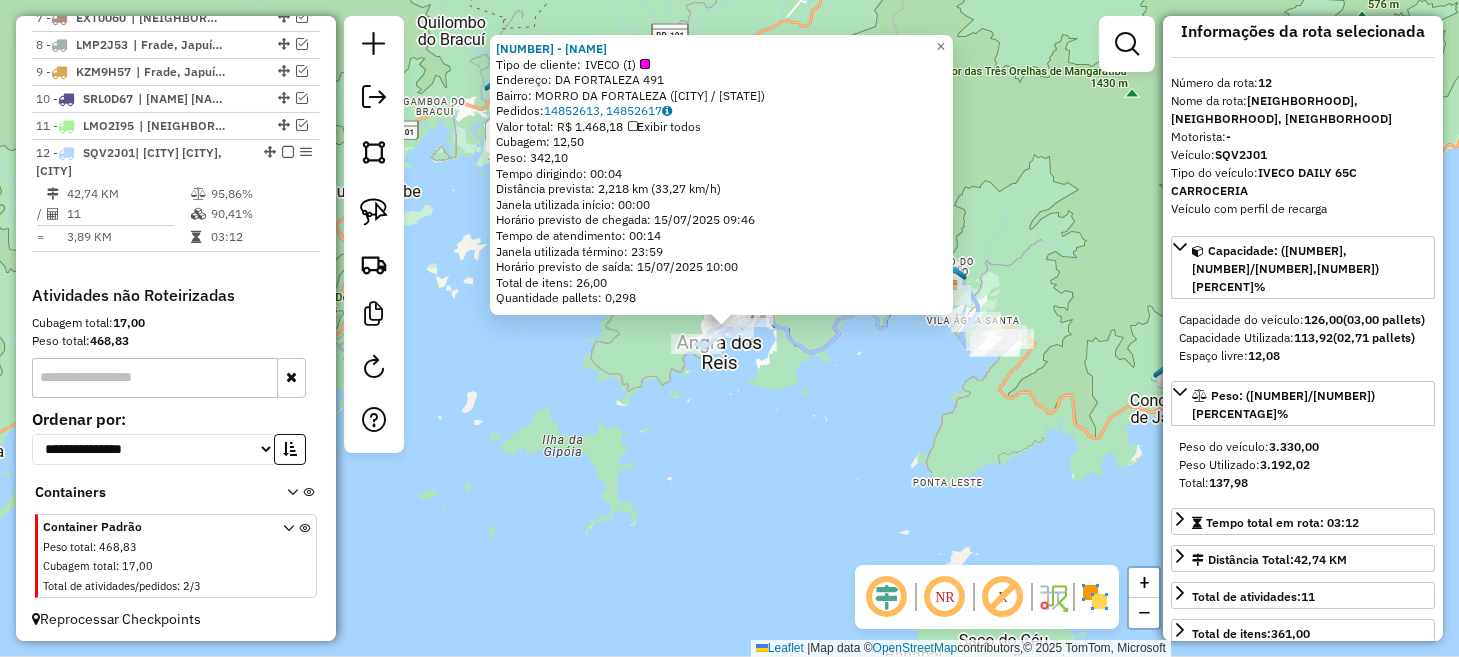 click on "6063 - BAR E LANCH LADY DAY  Tipo de cliente:   IVECO (I)   Endereço:  DA FORTALEZA 491   Bairro: MORRO DA FORTALEZA (ANGRA DOS REIS / RJ)   Pedidos:  14852613, 14852617   Valor total: R$ 1.468,18   Exibir todos   Cubagem: 12,50  Peso: 342,10  Tempo dirigindo: 00:04   Distância prevista: 2,218 km (33,27 km/h)   Janela utilizada início: 00:00   Horário previsto de chegada: 15/07/2025 09:46   Tempo de atendimento: 00:14   Janela utilizada término: 23:59   Horário previsto de saída: 15/07/2025 10:00   Total de itens: 26,00   Quantidade pallets: 0,298  × Janela de atendimento Grade de atendimento Capacidade Transportadoras Veículos Cliente Pedidos  Rotas Selecione os dias de semana para filtrar as janelas de atendimento  Seg   Ter   Qua   Qui   Sex   Sáb   Dom  Informe o período da janela de atendimento: De: Até:  Filtrar exatamente a janela do cliente  Considerar janela de atendimento padrão  Selecione os dias de semana para filtrar as grades de atendimento  Seg   Ter   Qua   Qui   Sex   Sáb   Dom" 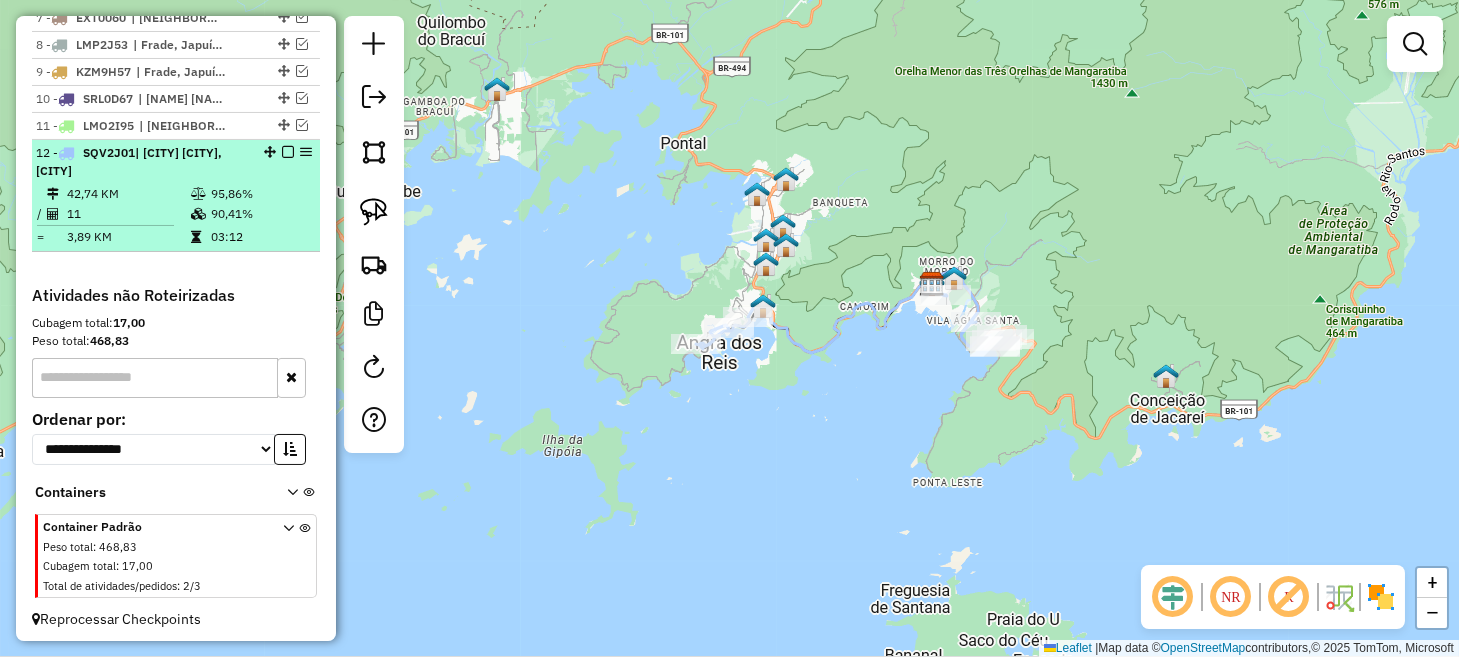 click at bounding box center (288, 152) 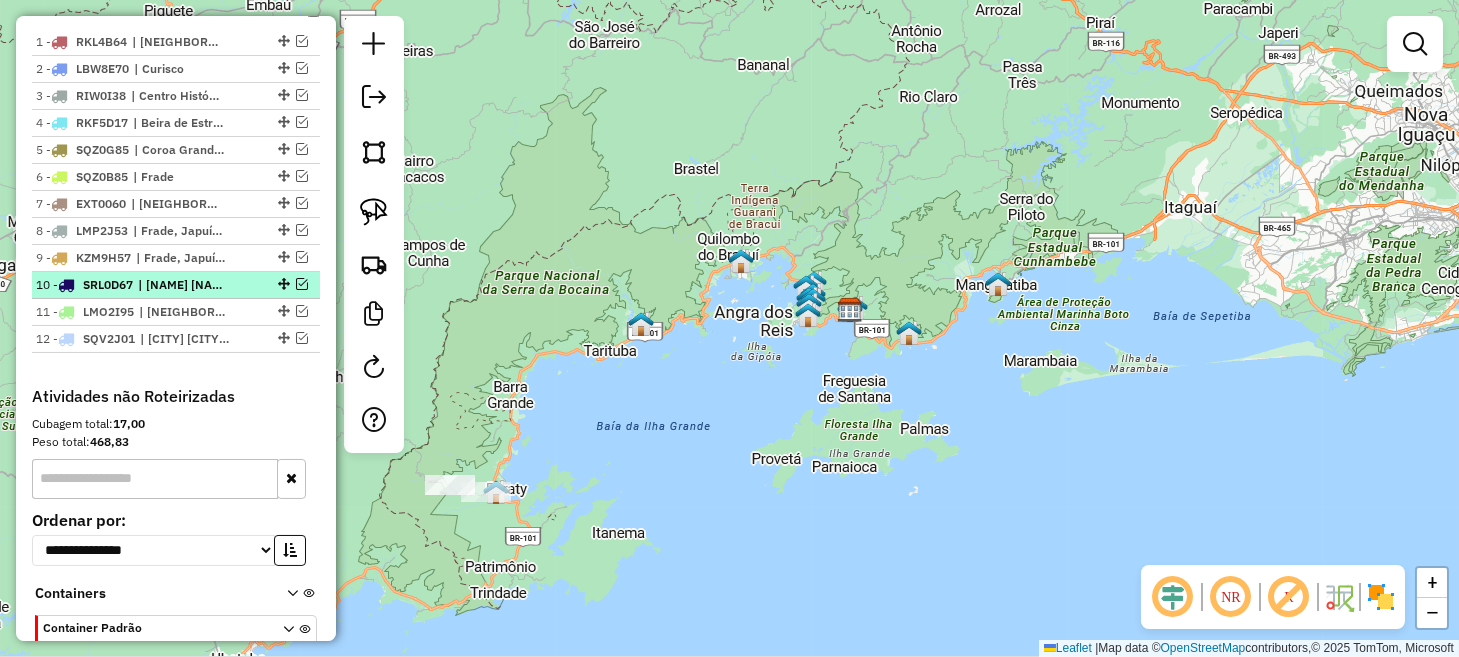 scroll, scrollTop: 661, scrollLeft: 0, axis: vertical 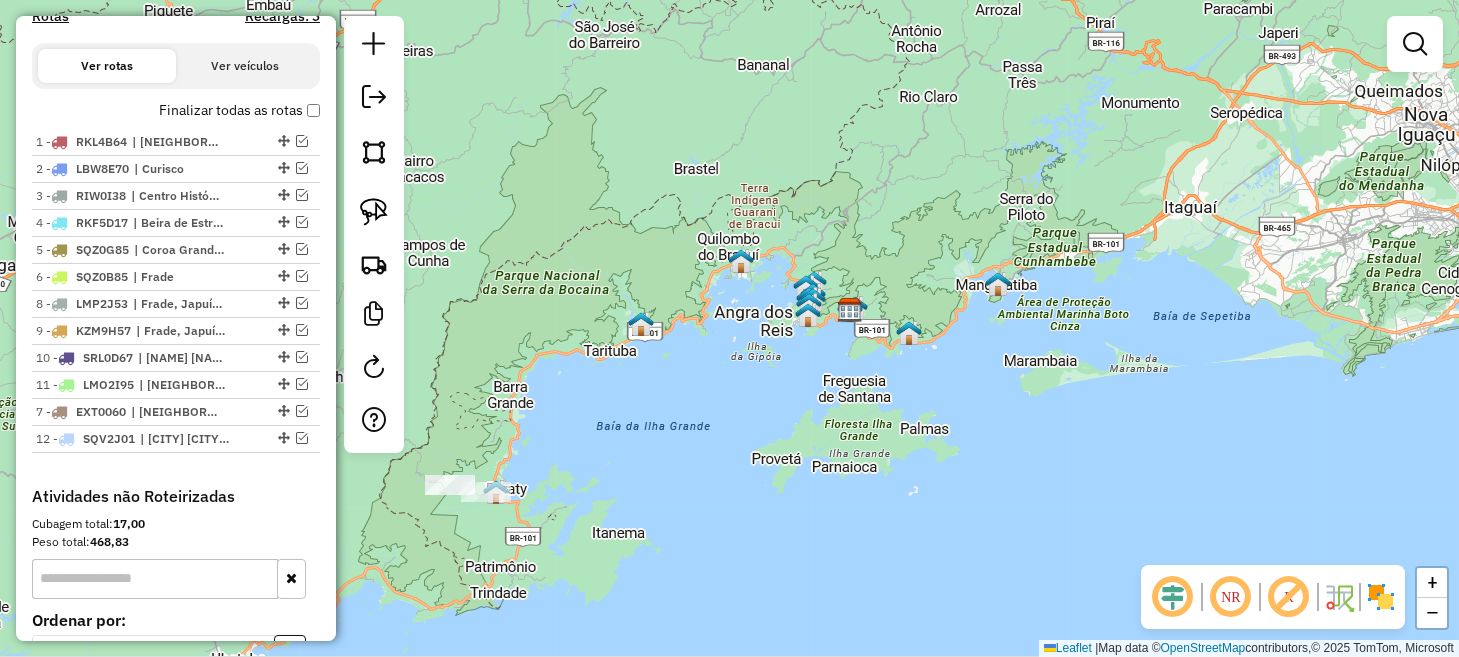 drag, startPoint x: 276, startPoint y: 301, endPoint x: 288, endPoint y: 451, distance: 150.47923 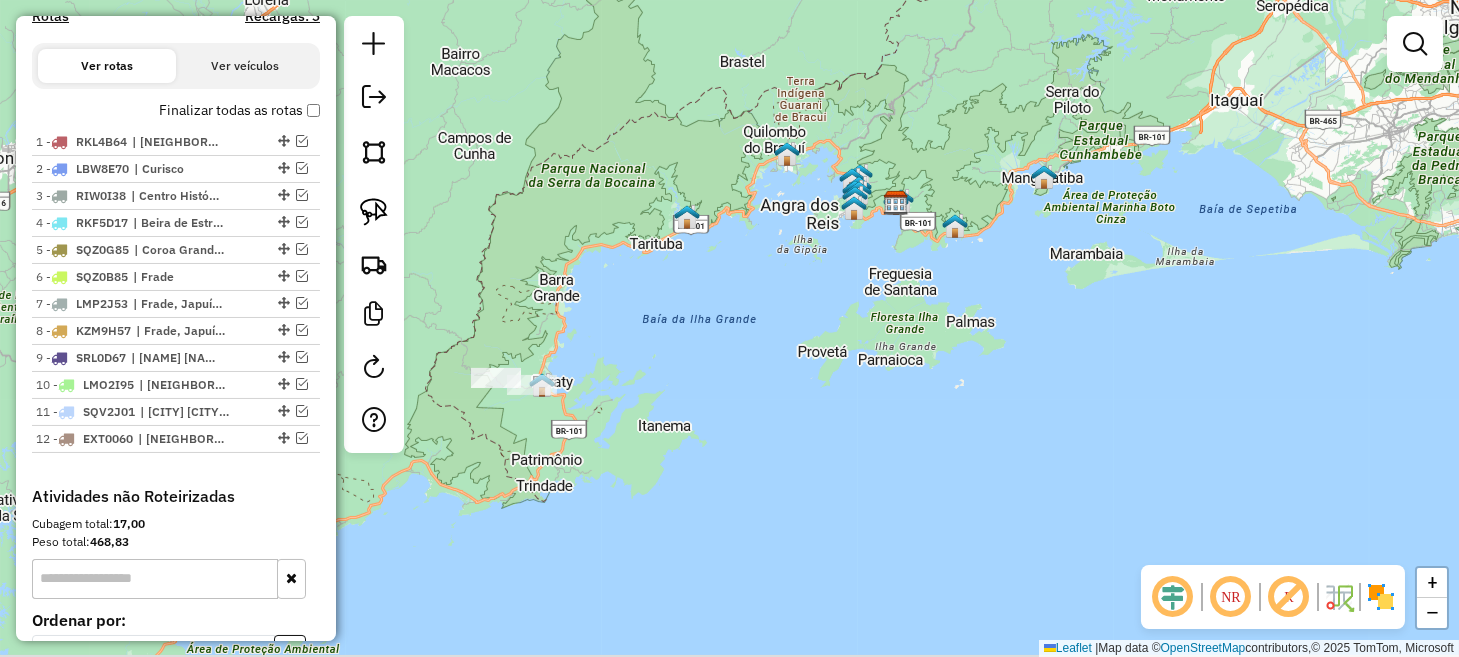 drag, startPoint x: 646, startPoint y: 432, endPoint x: 692, endPoint y: 324, distance: 117.388245 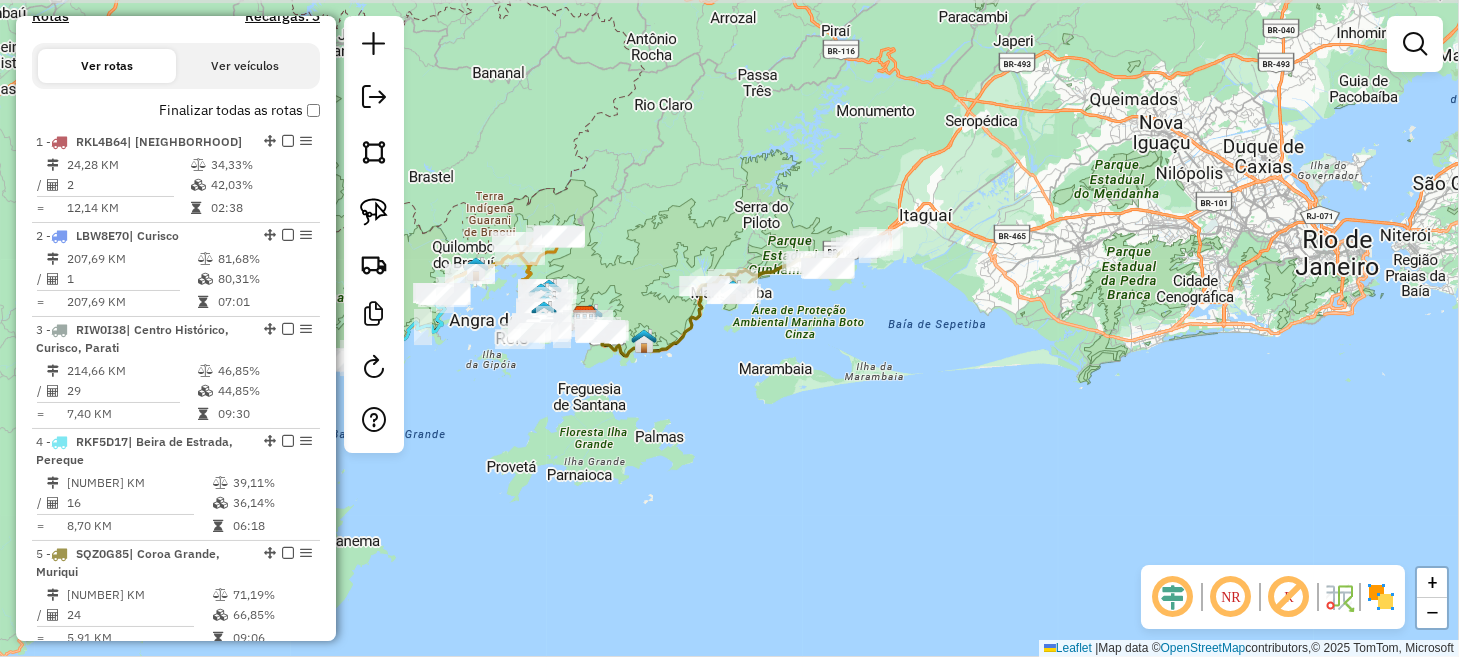drag, startPoint x: 967, startPoint y: 279, endPoint x: 625, endPoint y: 408, distance: 365.52017 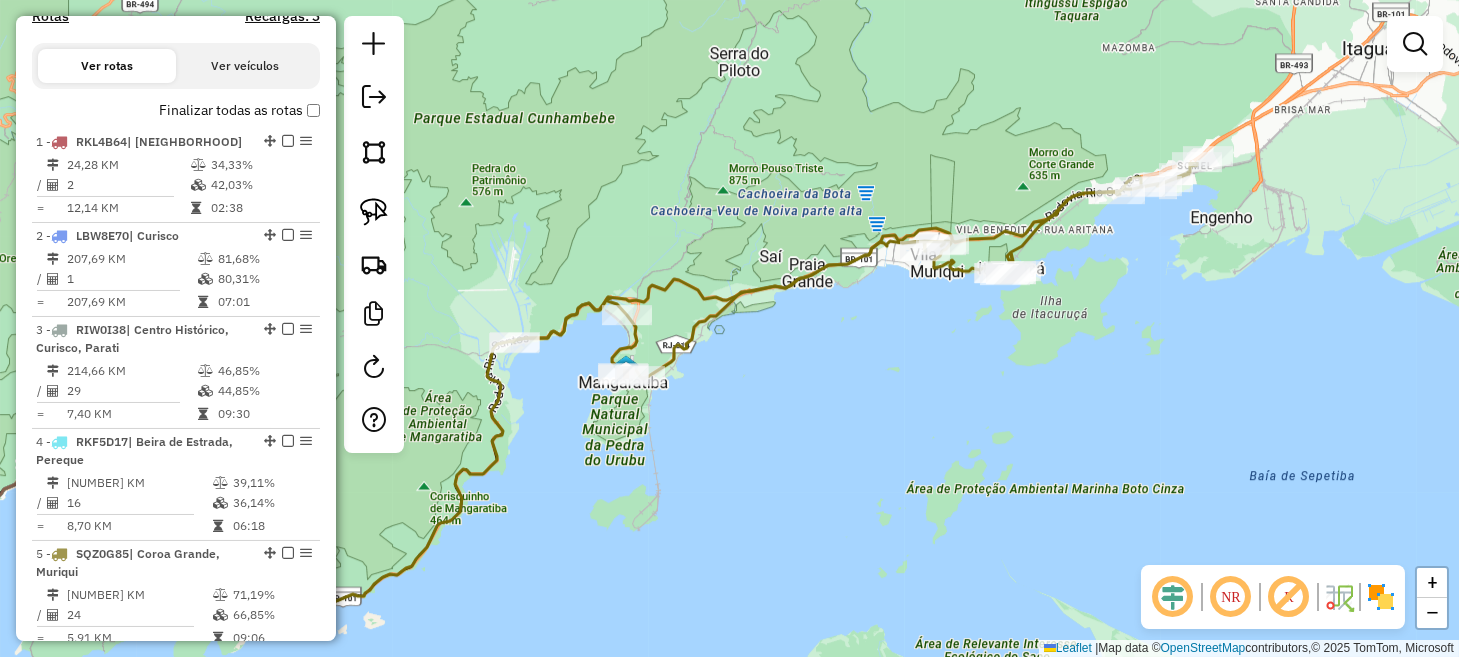 drag, startPoint x: 956, startPoint y: 233, endPoint x: 828, endPoint y: 463, distance: 263.21854 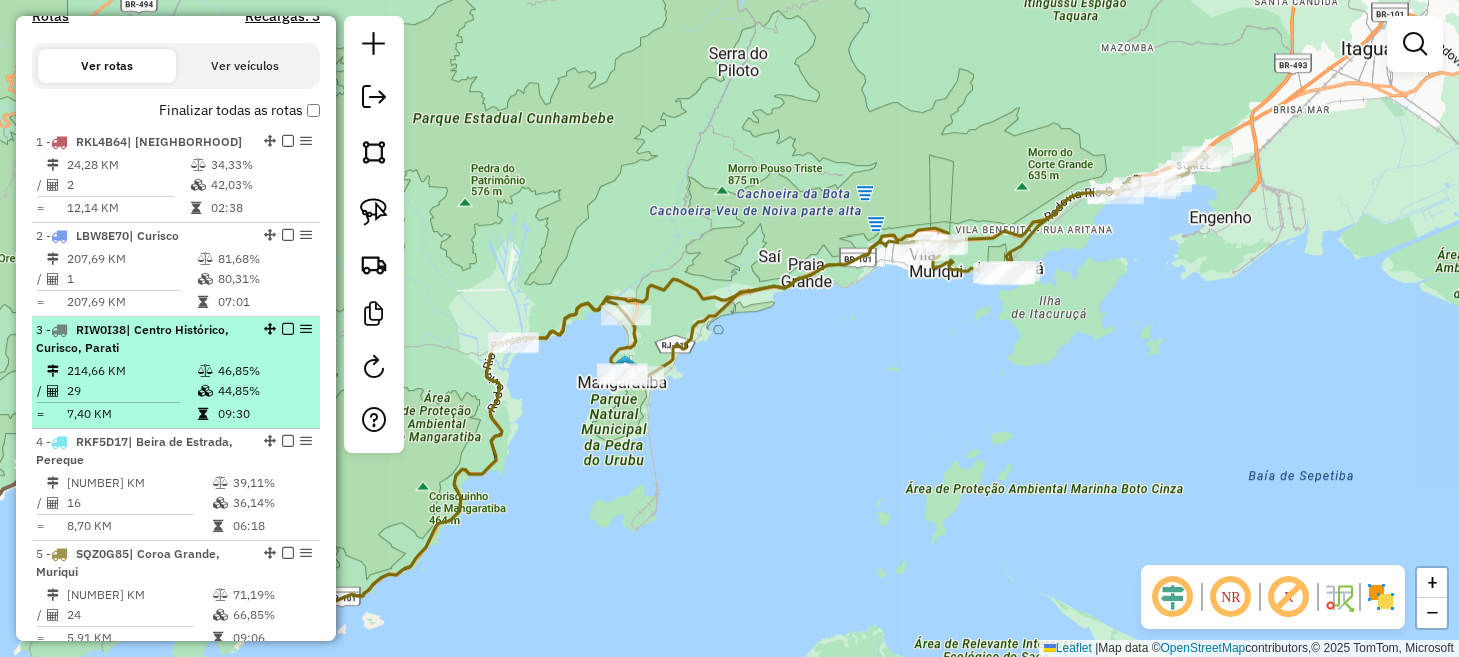 scroll, scrollTop: 561, scrollLeft: 0, axis: vertical 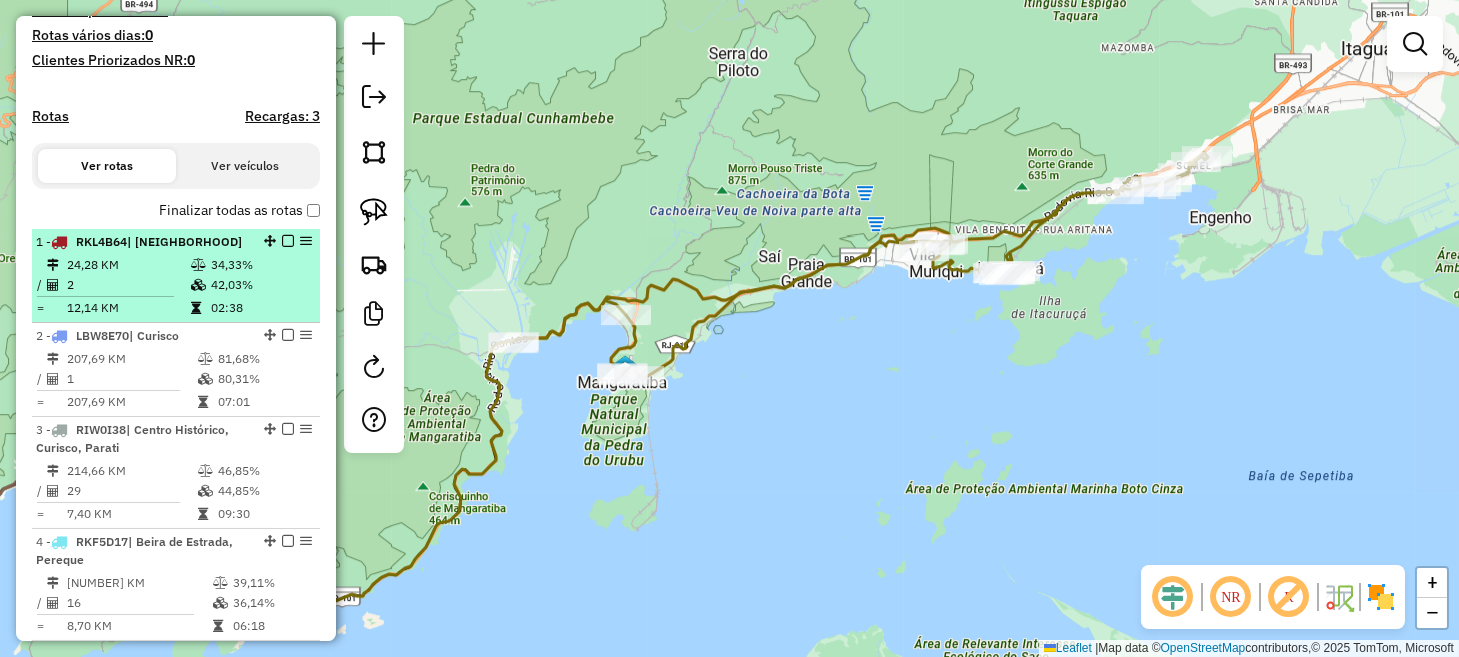 click on "34,33%" at bounding box center (260, 265) 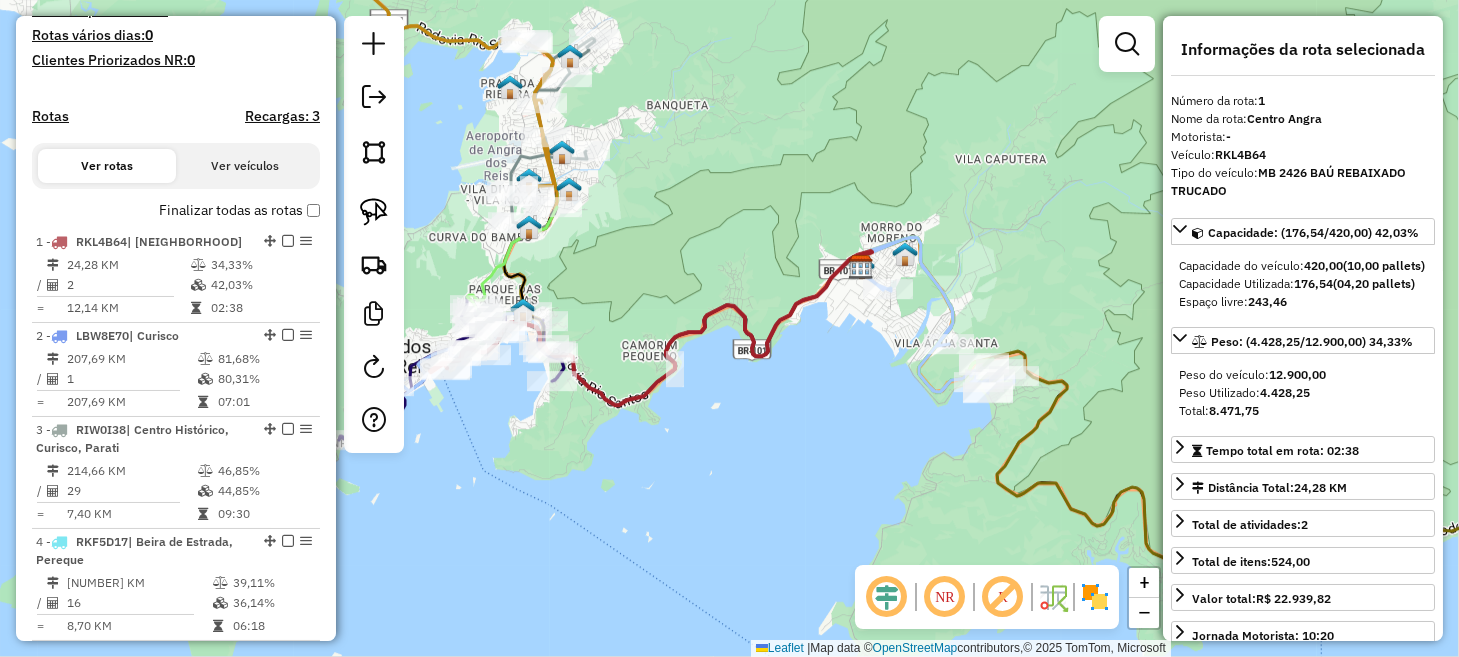drag, startPoint x: 489, startPoint y: 437, endPoint x: 649, endPoint y: 437, distance: 160 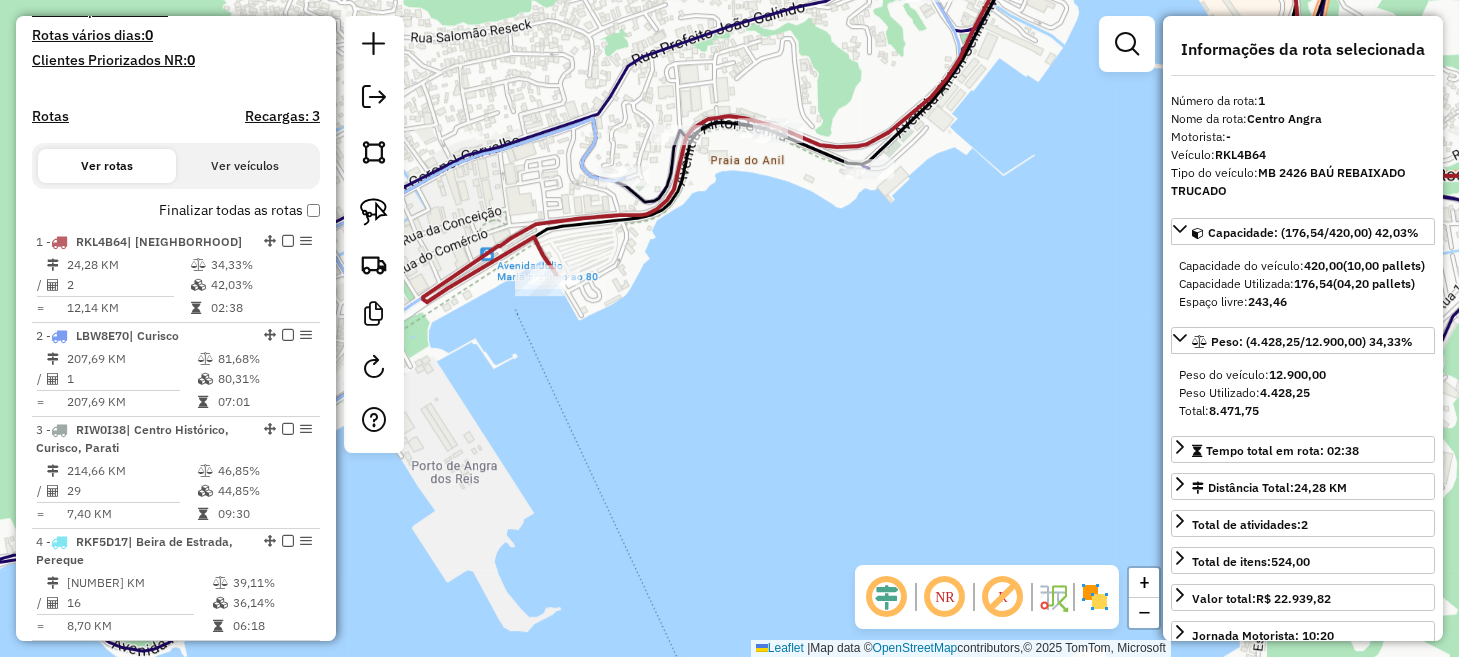 drag, startPoint x: 561, startPoint y: 357, endPoint x: 640, endPoint y: 410, distance: 95.131485 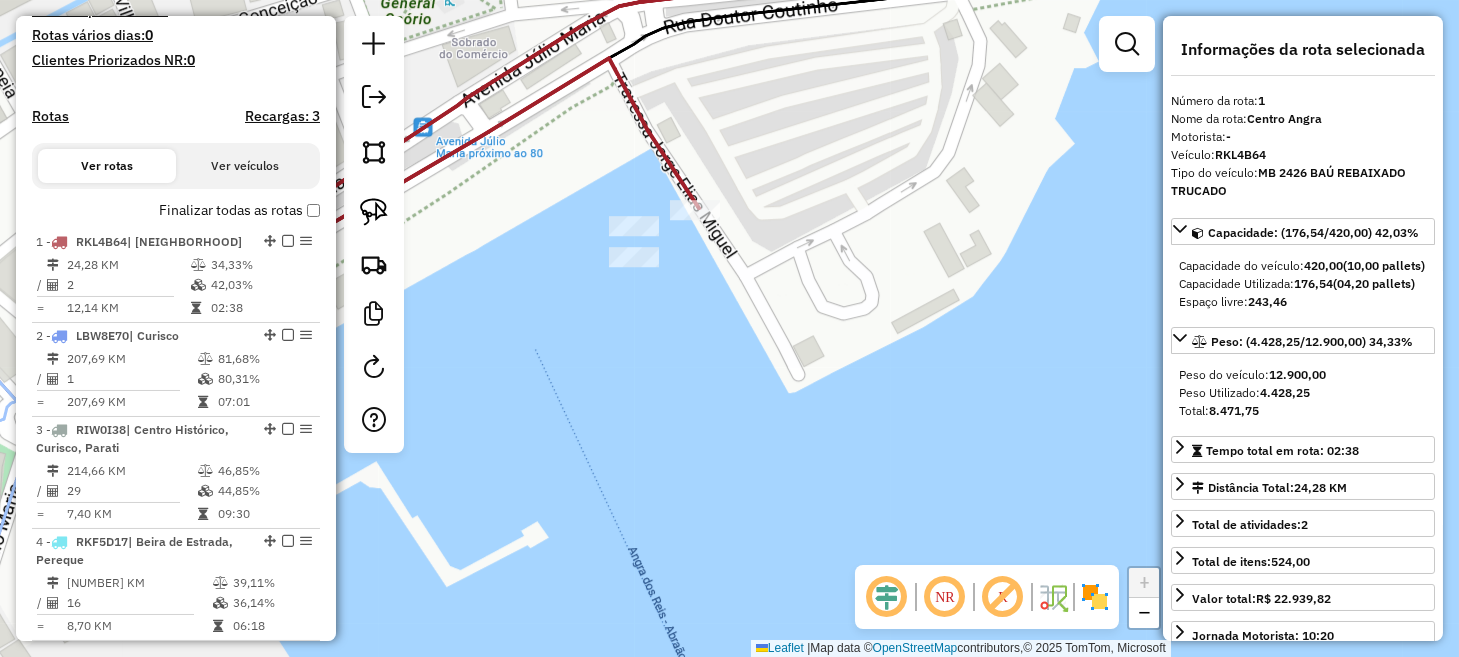 drag, startPoint x: 617, startPoint y: 333, endPoint x: 611, endPoint y: 425, distance: 92.19544 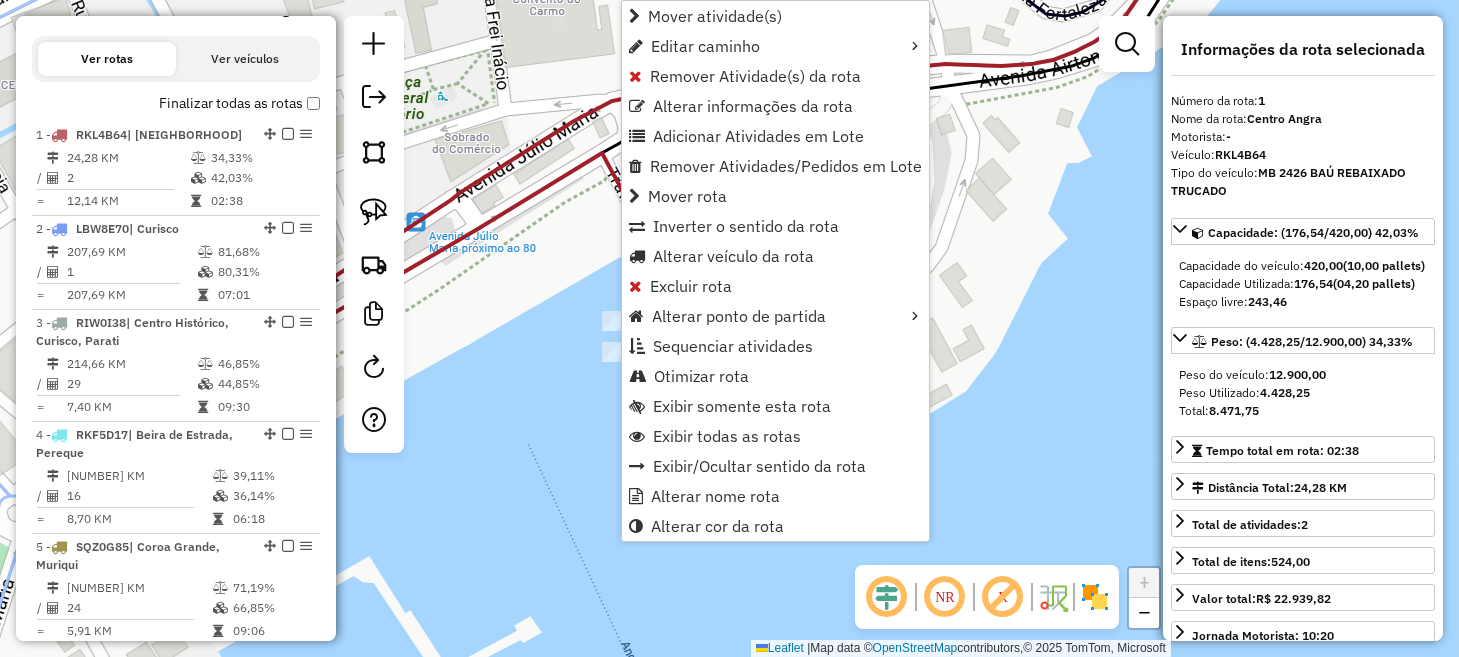 scroll, scrollTop: 774, scrollLeft: 0, axis: vertical 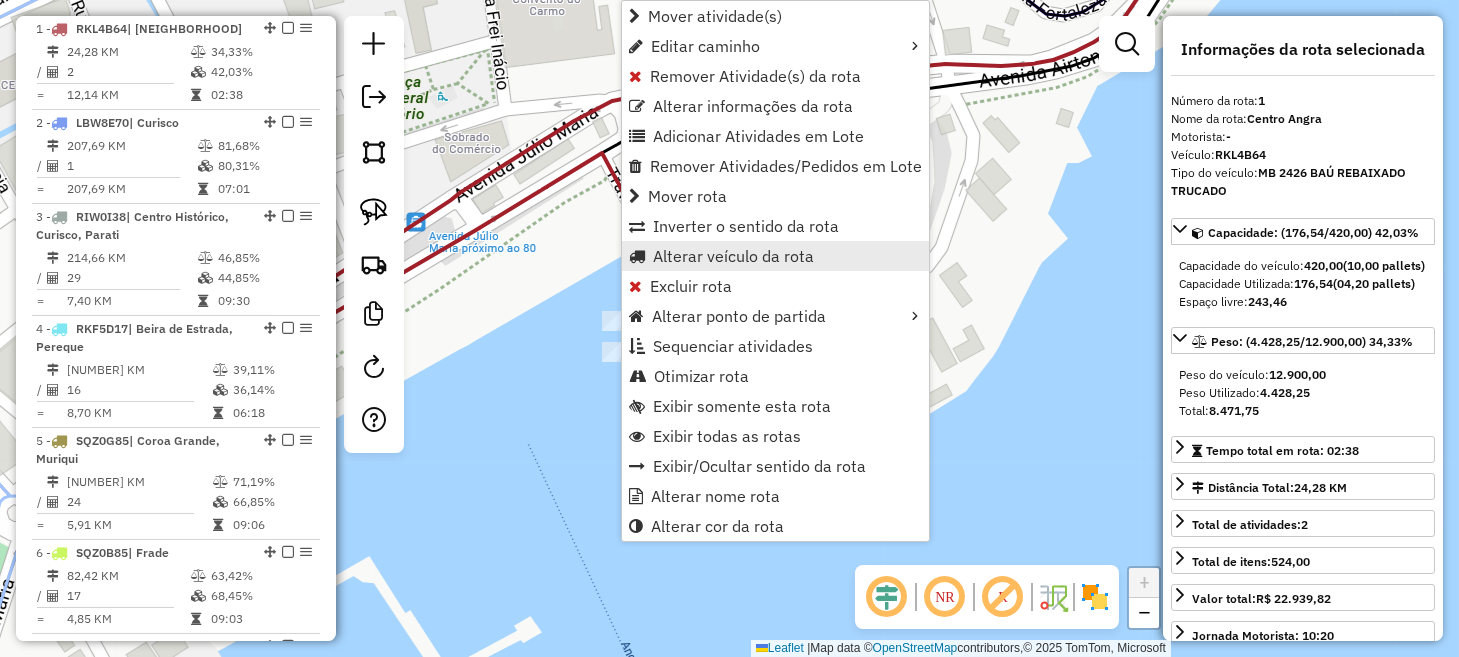click on "Alterar veículo da rota" at bounding box center (733, 256) 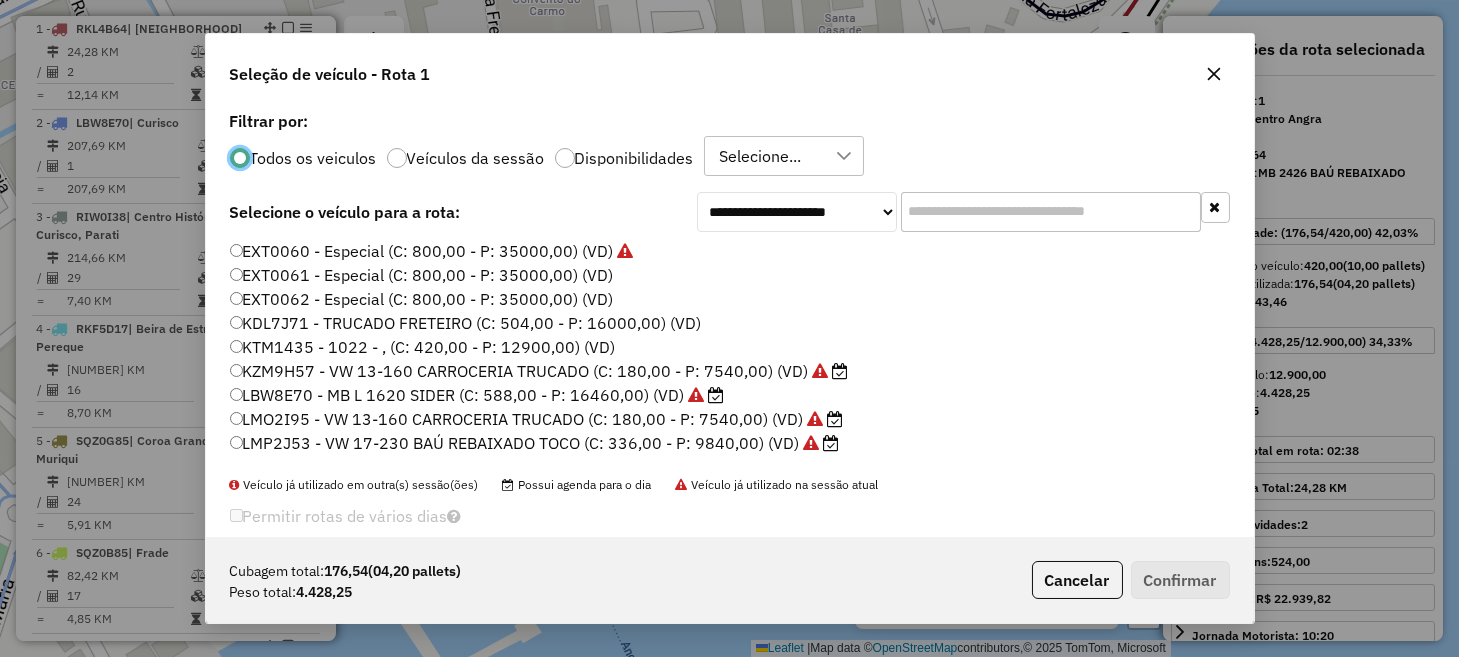 scroll, scrollTop: 10, scrollLeft: 6, axis: both 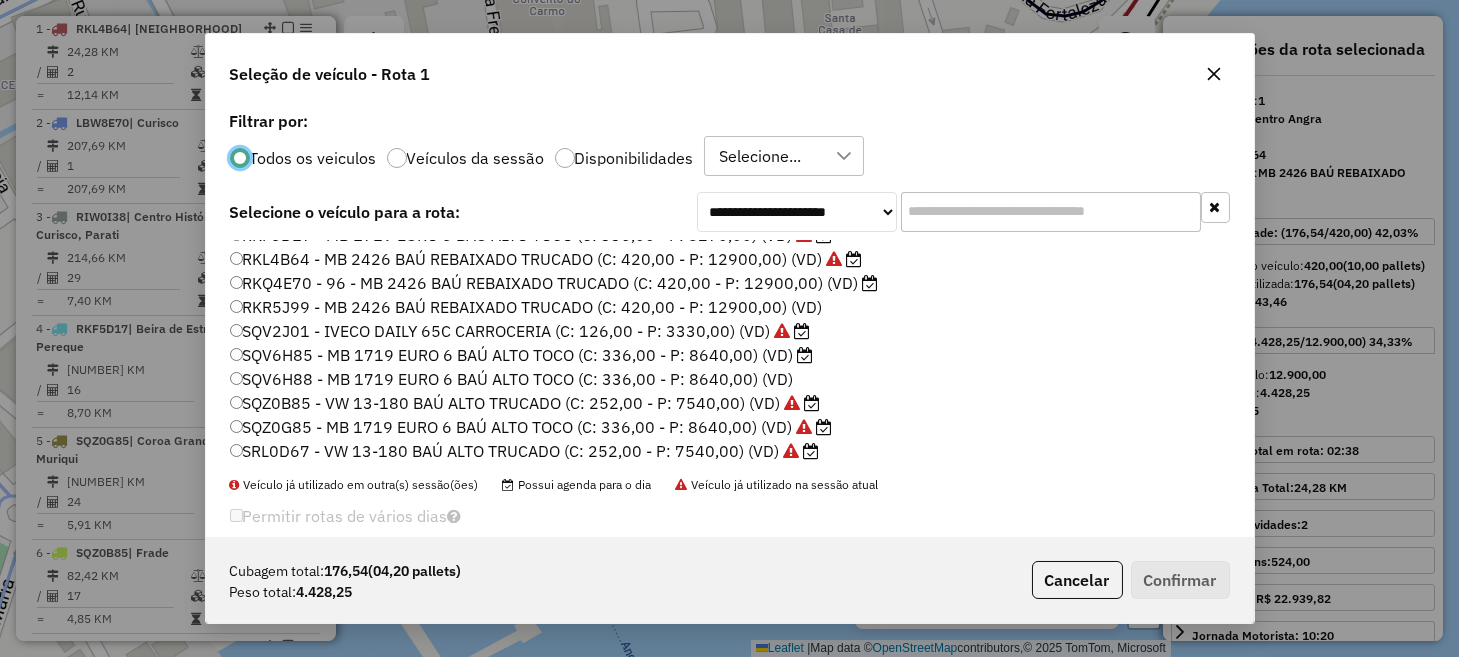 click on "SQV6H85 - MB 1719 EURO 6 BAÚ ALTO TOCO (C: 336,00 - P: 8640,00) (VD)" 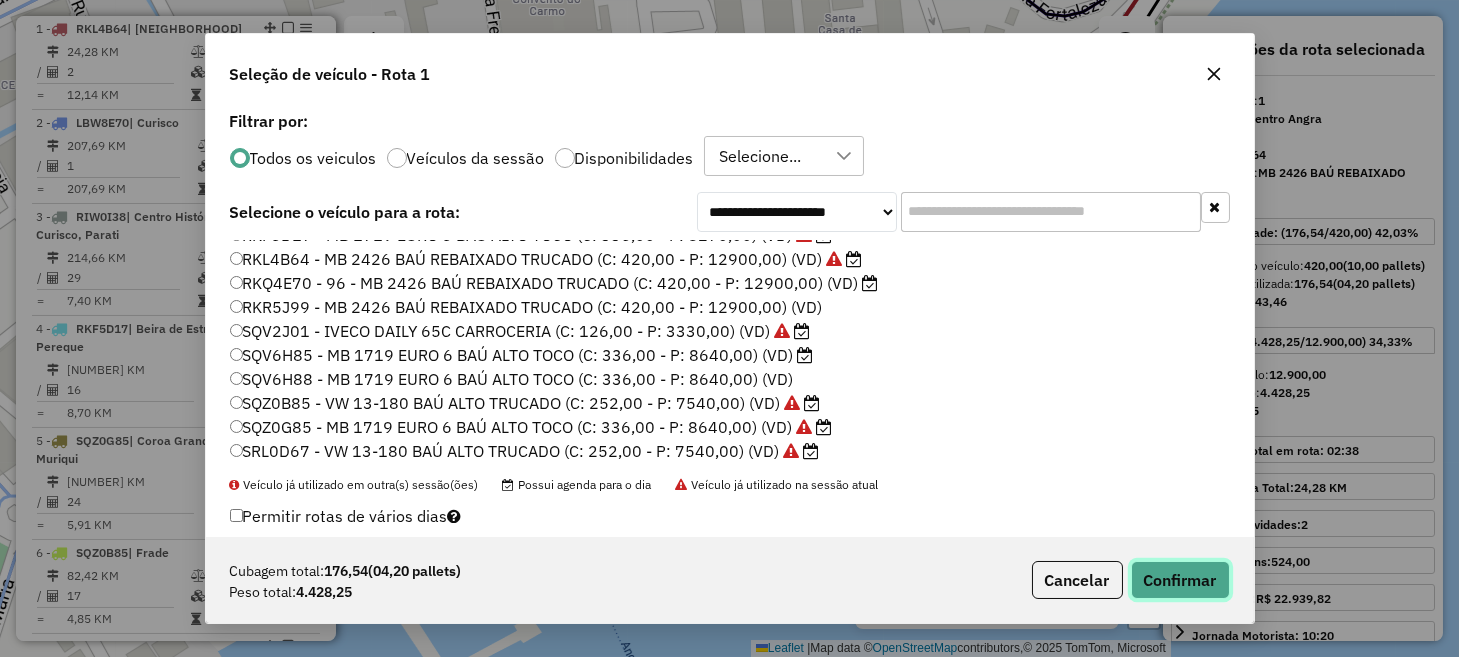 click on "Confirmar" 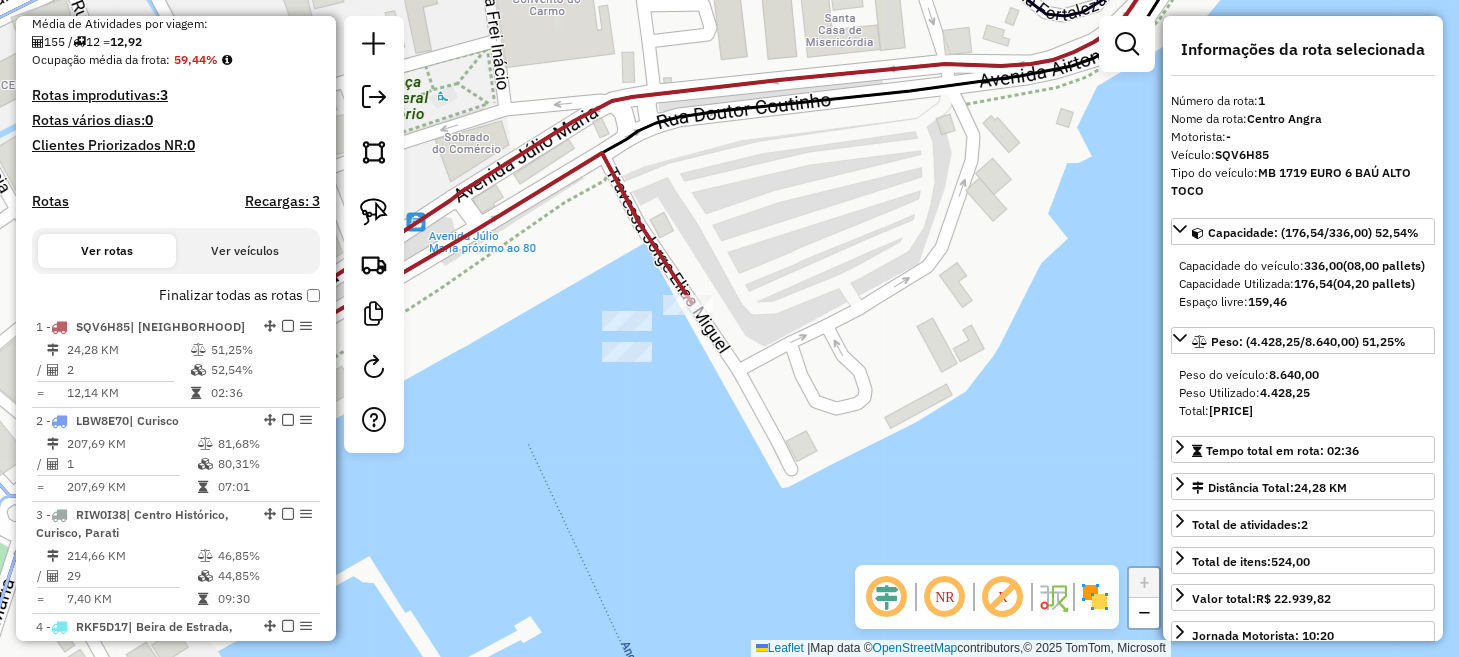 scroll, scrollTop: 473, scrollLeft: 0, axis: vertical 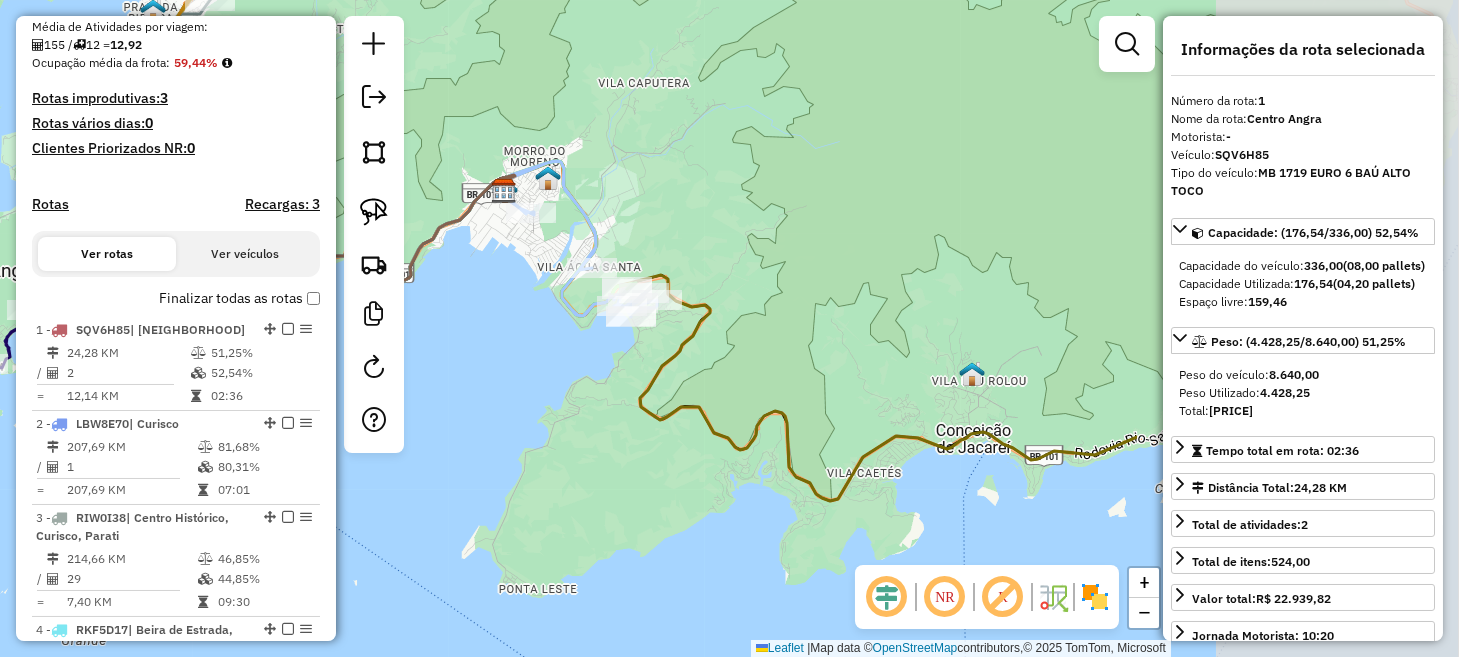 drag, startPoint x: 905, startPoint y: 378, endPoint x: 481, endPoint y: 368, distance: 424.11792 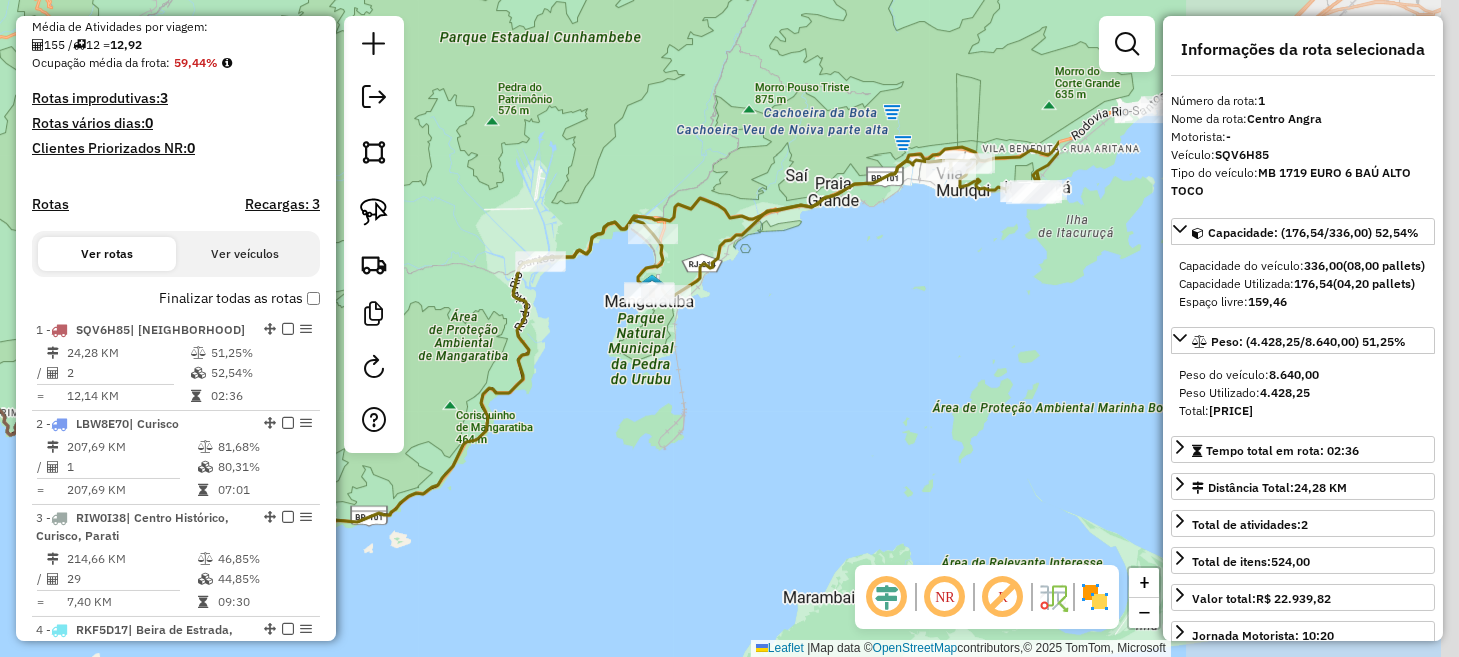 drag, startPoint x: 897, startPoint y: 327, endPoint x: 342, endPoint y: 450, distance: 568.4664 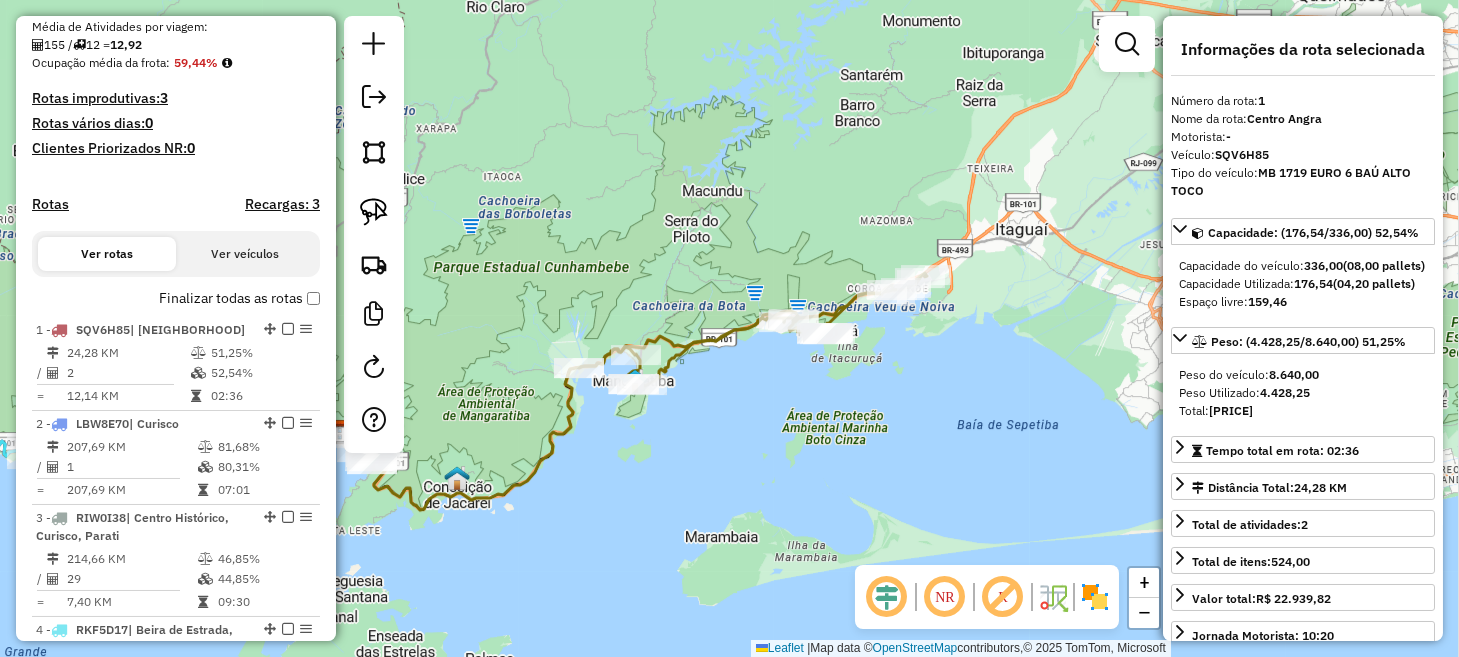 drag, startPoint x: 876, startPoint y: 392, endPoint x: 754, endPoint y: 442, distance: 131.8484 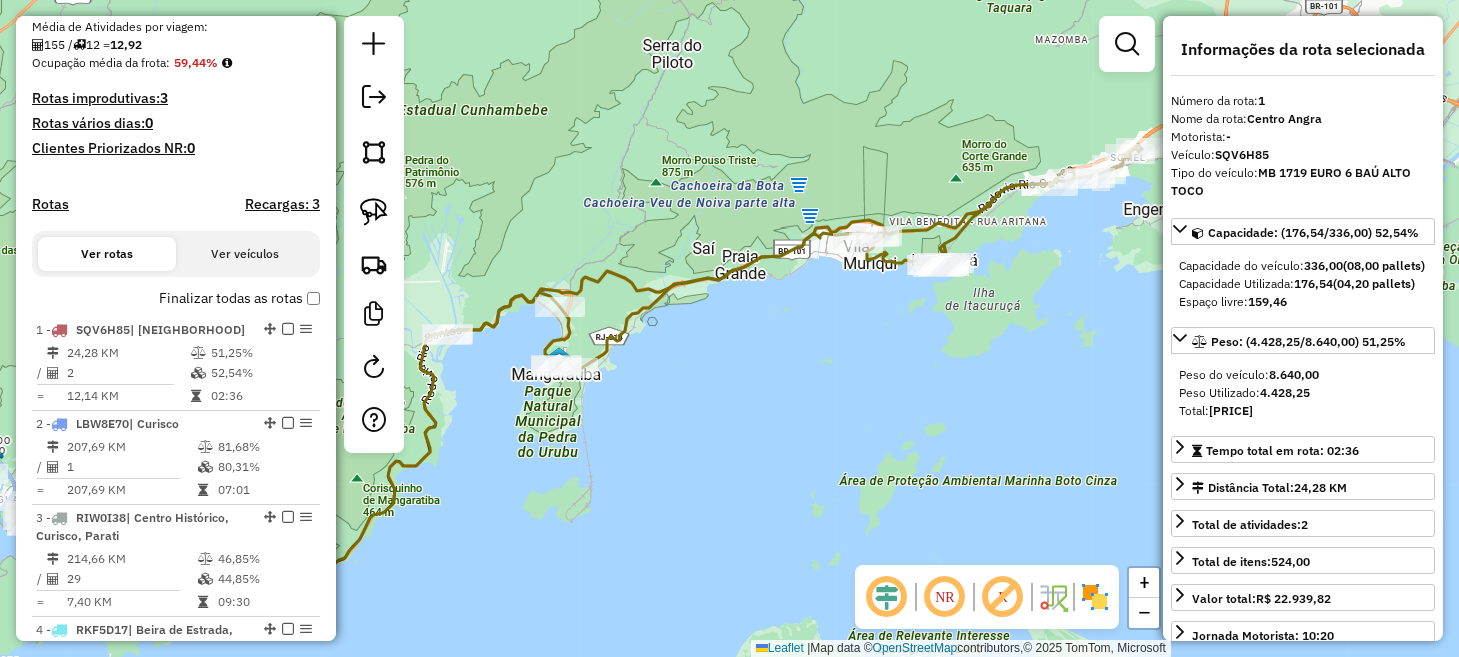 drag, startPoint x: 854, startPoint y: 461, endPoint x: 889, endPoint y: 452, distance: 36.138622 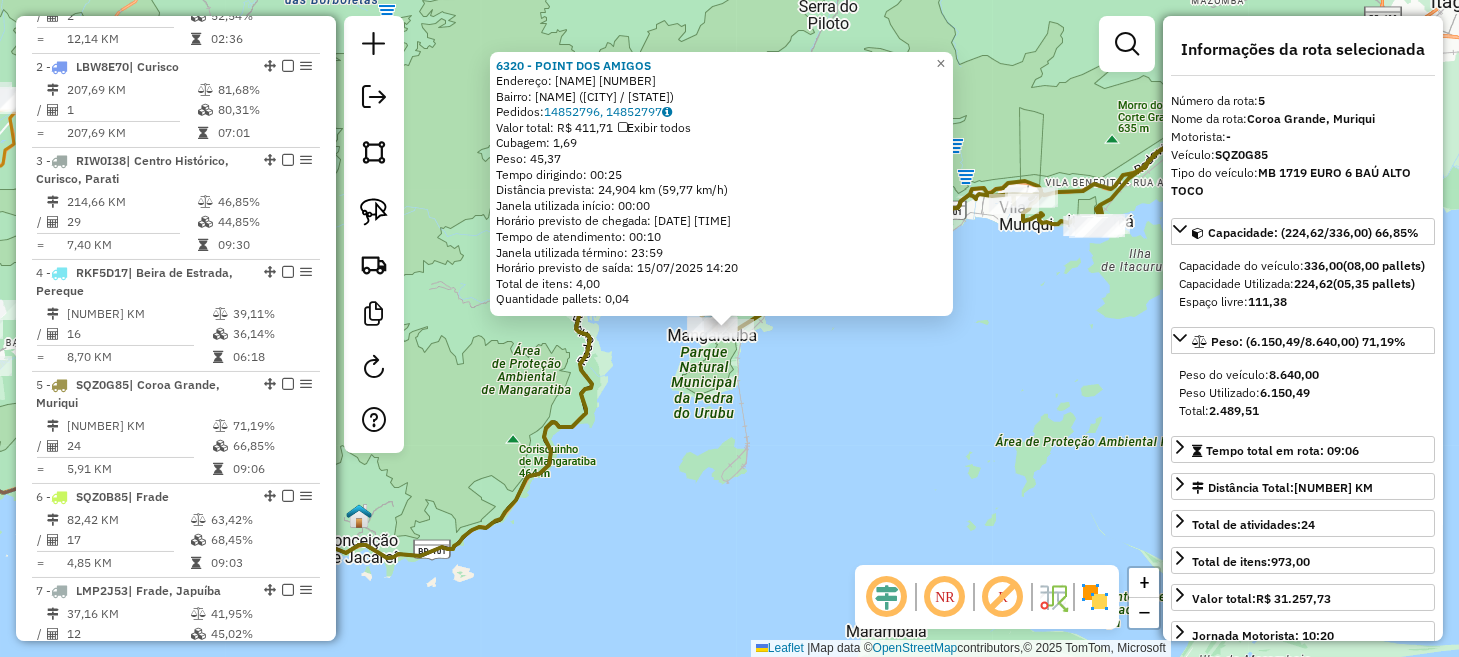 scroll, scrollTop: 1184, scrollLeft: 0, axis: vertical 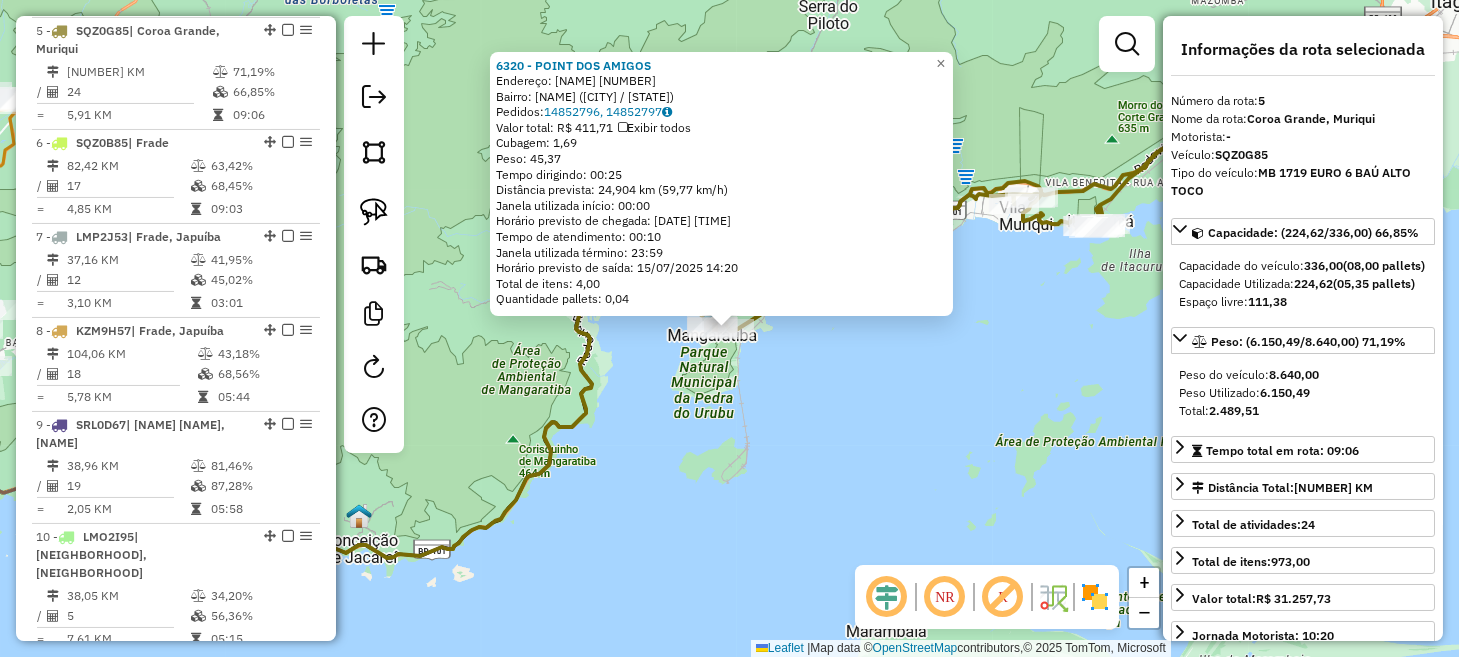 click on "6320 - POINT DOS AMIGOS  Endereço:  RJ 14 50   Bairro: BELA VISTA (MANGARATIBA / RJ)   Pedidos:  14852796, 14852797   Valor total: R$ 411,71   Exibir todos   Cubagem: 1,69  Peso: 45,37  Tempo dirigindo: 00:25   Distância prevista: 24,904 km (59,77 km/h)   Janela utilizada início: 00:00   Horário previsto de chegada: 15/07/2025 14:10   Tempo de atendimento: 00:10   Janela utilizada término: 23:59   Horário previsto de saída: 15/07/2025 14:20   Total de itens: 4,00   Quantidade pallets: 0,04  × Janela de atendimento Grade de atendimento Capacidade Transportadoras Veículos Cliente Pedidos  Rotas Selecione os dias de semana para filtrar as janelas de atendimento  Seg   Ter   Qua   Qui   Sex   Sáb   Dom  Informe o período da janela de atendimento: De: Até:  Filtrar exatamente a janela do cliente  Considerar janela de atendimento padrão  Selecione os dias de semana para filtrar as grades de atendimento  Seg   Ter   Qua   Qui   Sex   Sáb   Dom   Considerar clientes sem dia de atendimento cadastrado De:" 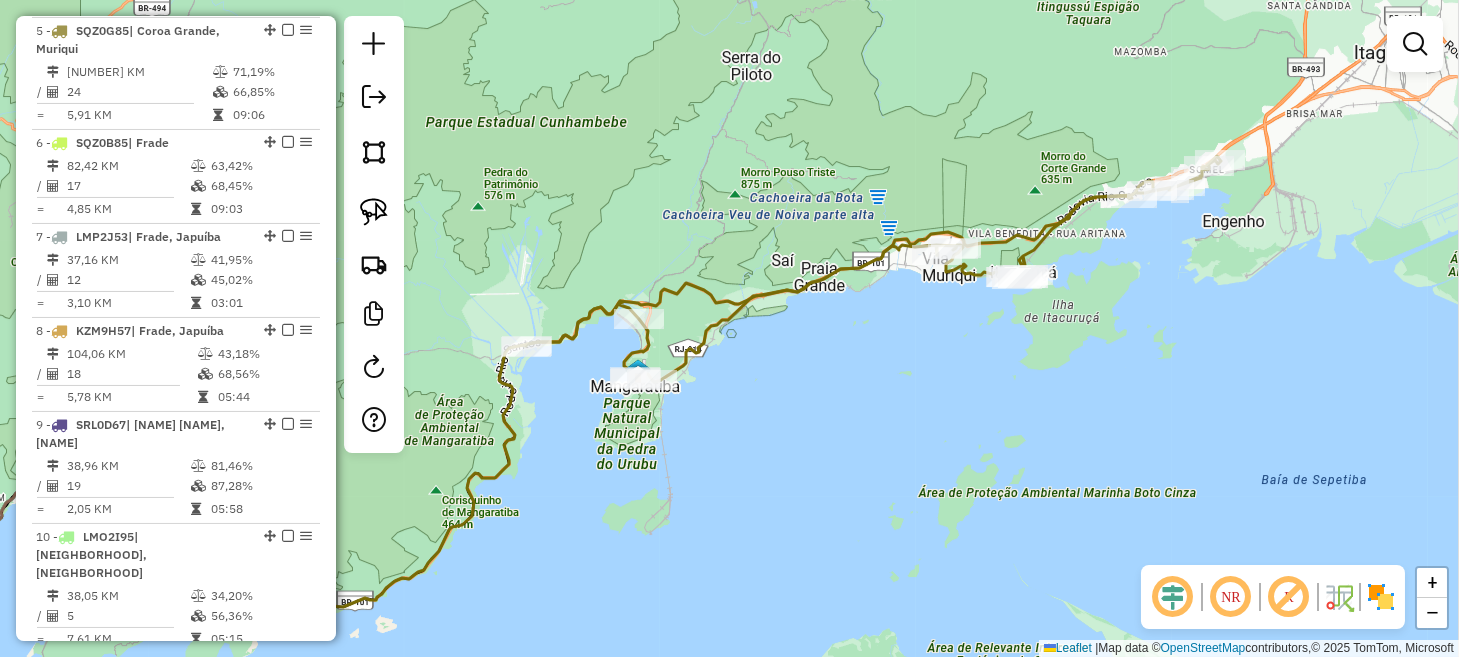 drag, startPoint x: 1017, startPoint y: 288, endPoint x: 925, endPoint y: 349, distance: 110.38569 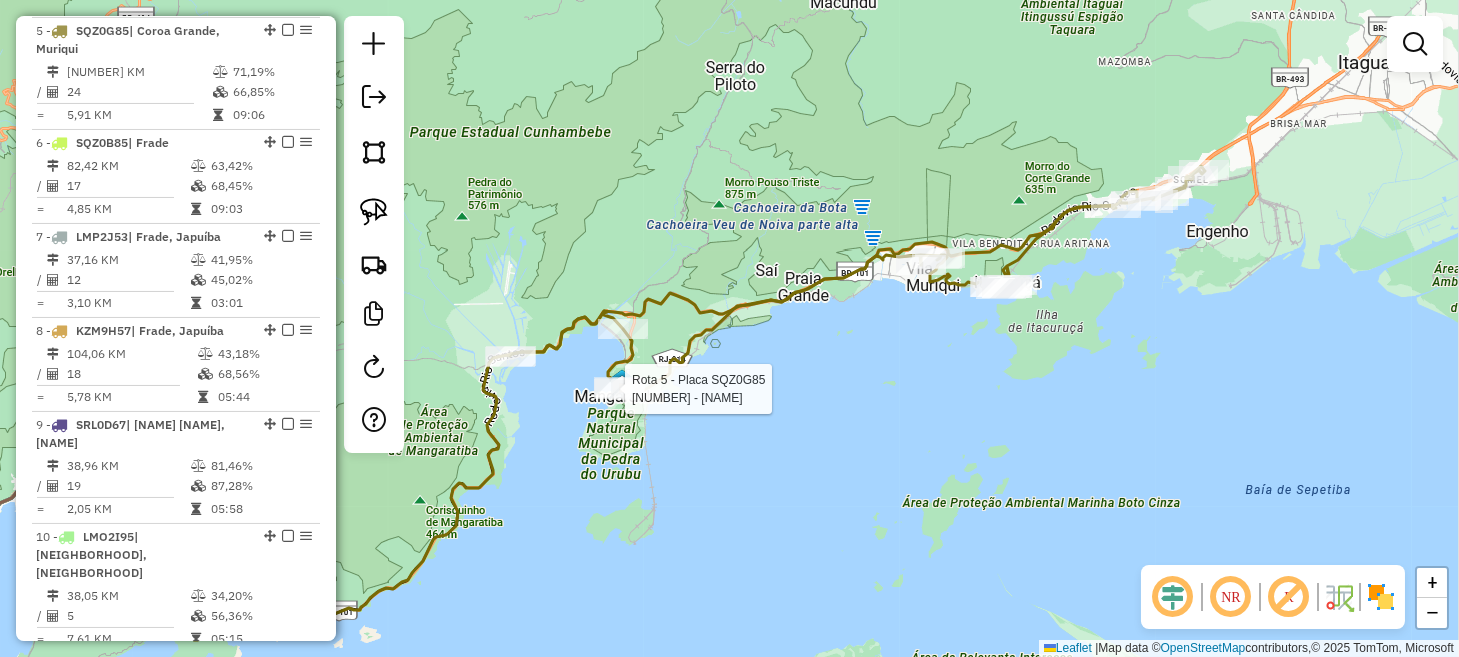 select on "*********" 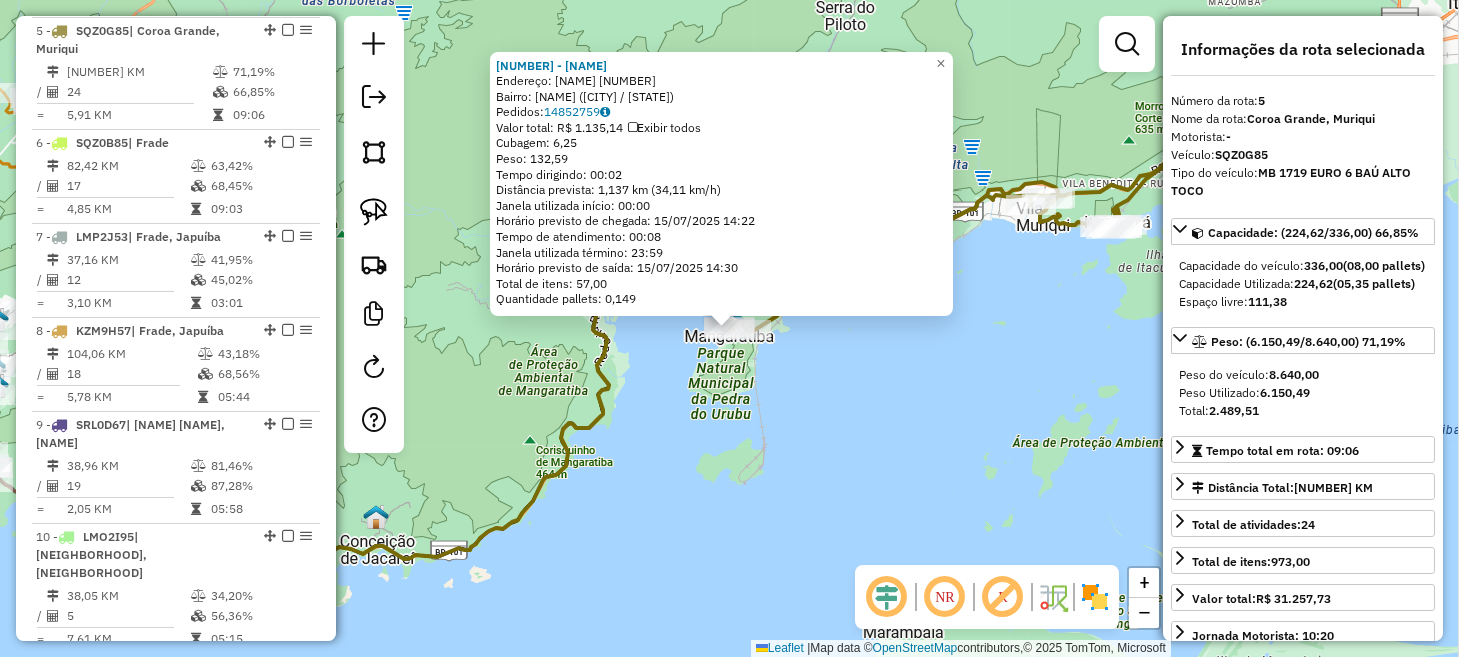 click on "10205 - MR GULA BAR E RESTAU  Endereço:  PAULO DE FRONTIM 16   Bairro: CENTRO (MANGARATIBA / RJ)   Pedidos:  14852759   Valor total: R$ 1.135,14   Exibir todos   Cubagem: 6,25  Peso: 132,59  Tempo dirigindo: 00:02   Distância prevista: 1,137 km (34,11 km/h)   Janela utilizada início: 00:00   Horário previsto de chegada: 15/07/2025 14:22   Tempo de atendimento: 00:08   Janela utilizada término: 23:59   Horário previsto de saída: 15/07/2025 14:30   Total de itens: 57,00   Quantidade pallets: 0,149  × Janela de atendimento Grade de atendimento Capacidade Transportadoras Veículos Cliente Pedidos  Rotas Selecione os dias de semana para filtrar as janelas de atendimento  Seg   Ter   Qua   Qui   Sex   Sáb   Dom  Informe o período da janela de atendimento: De: Até:  Filtrar exatamente a janela do cliente  Considerar janela de atendimento padrão  Selecione os dias de semana para filtrar as grades de atendimento  Seg   Ter   Qua   Qui   Sex   Sáb   Dom   Clientes fora do dia de atendimento selecionado De:" 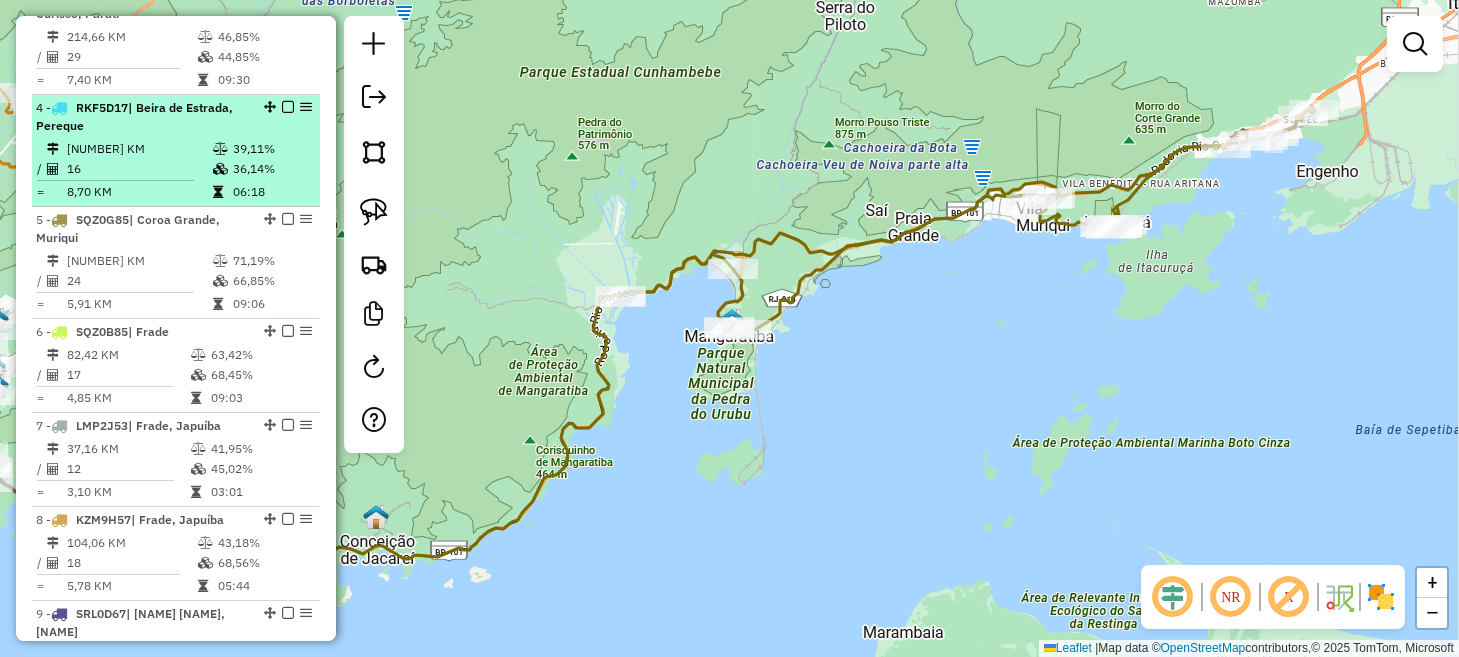 scroll, scrollTop: 985, scrollLeft: 0, axis: vertical 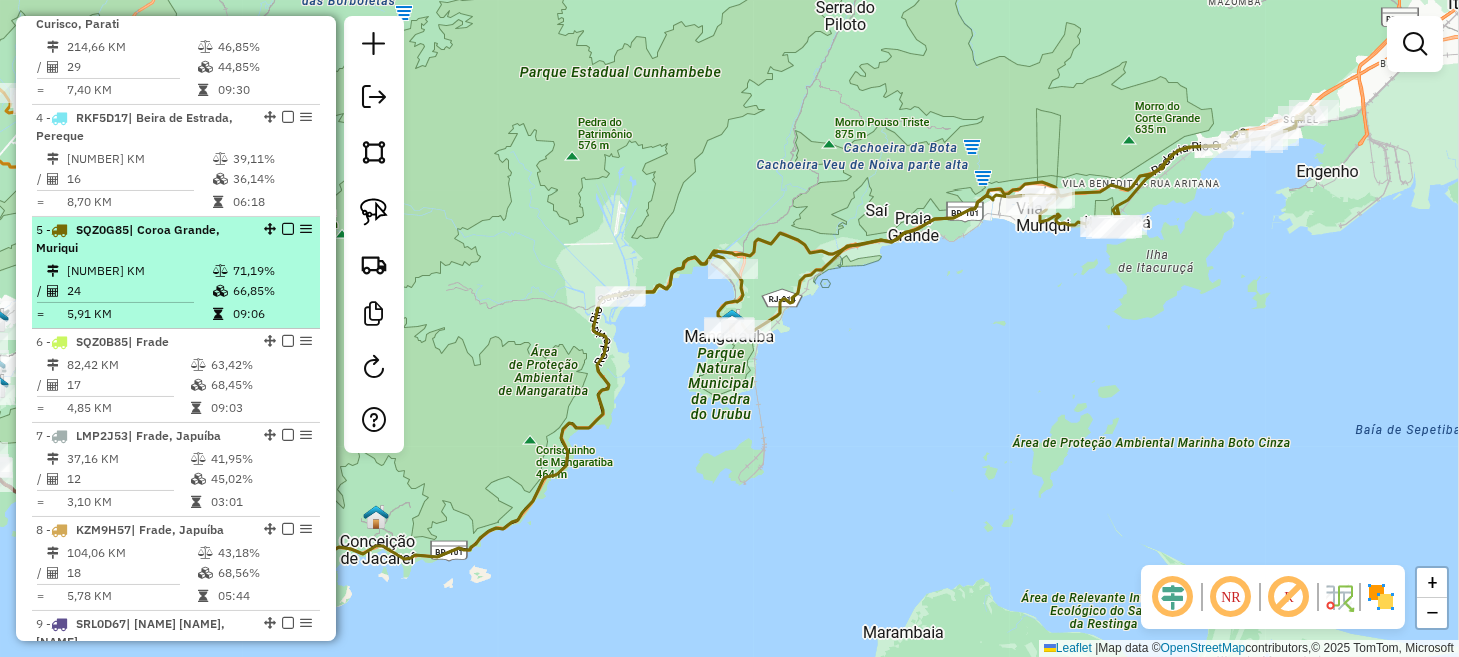 click at bounding box center (288, 229) 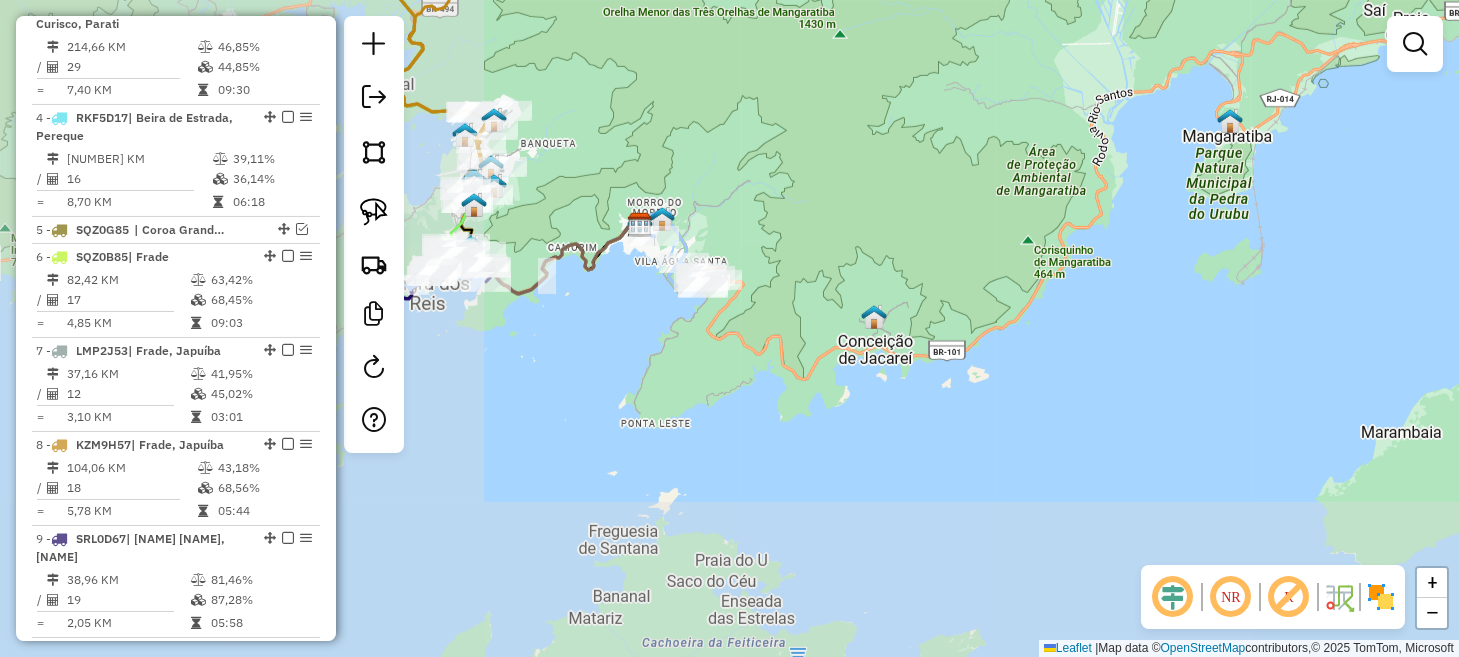 drag, startPoint x: 734, startPoint y: 466, endPoint x: 1233, endPoint y: 274, distance: 534.66345 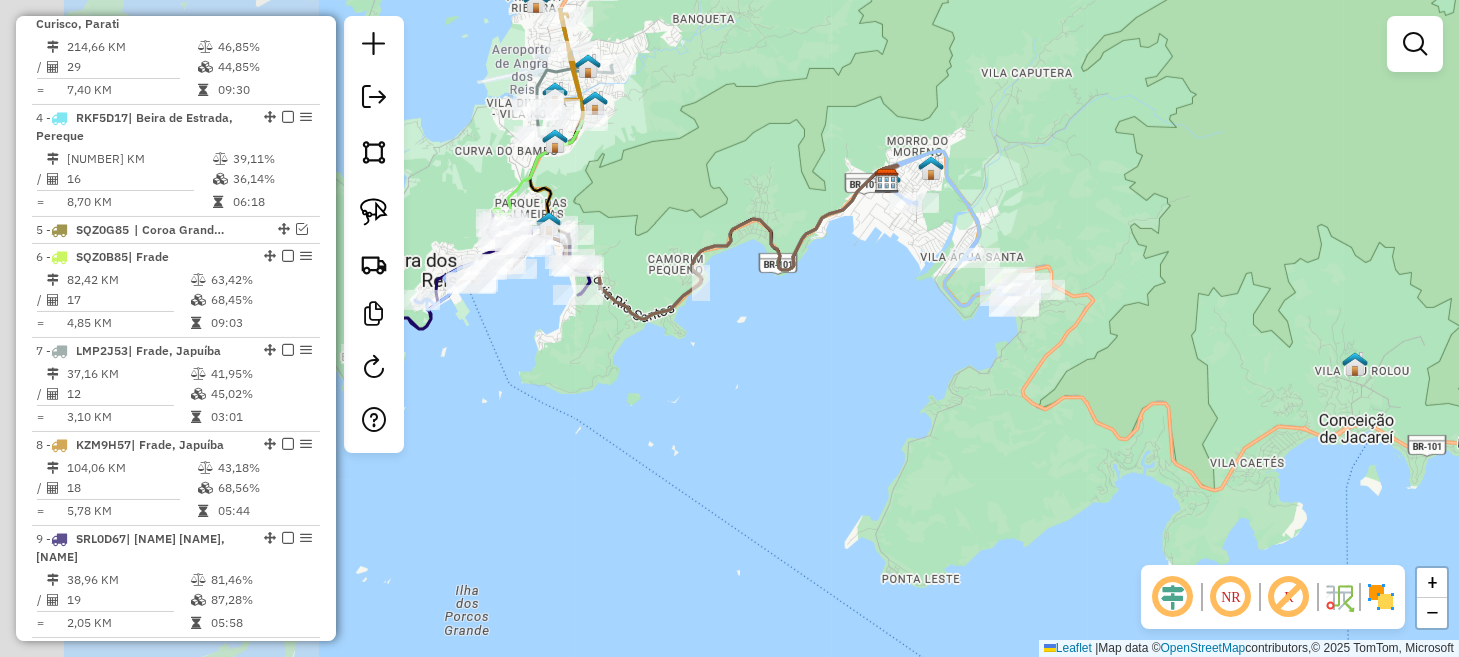 drag, startPoint x: 622, startPoint y: 359, endPoint x: 983, endPoint y: 434, distance: 368.70856 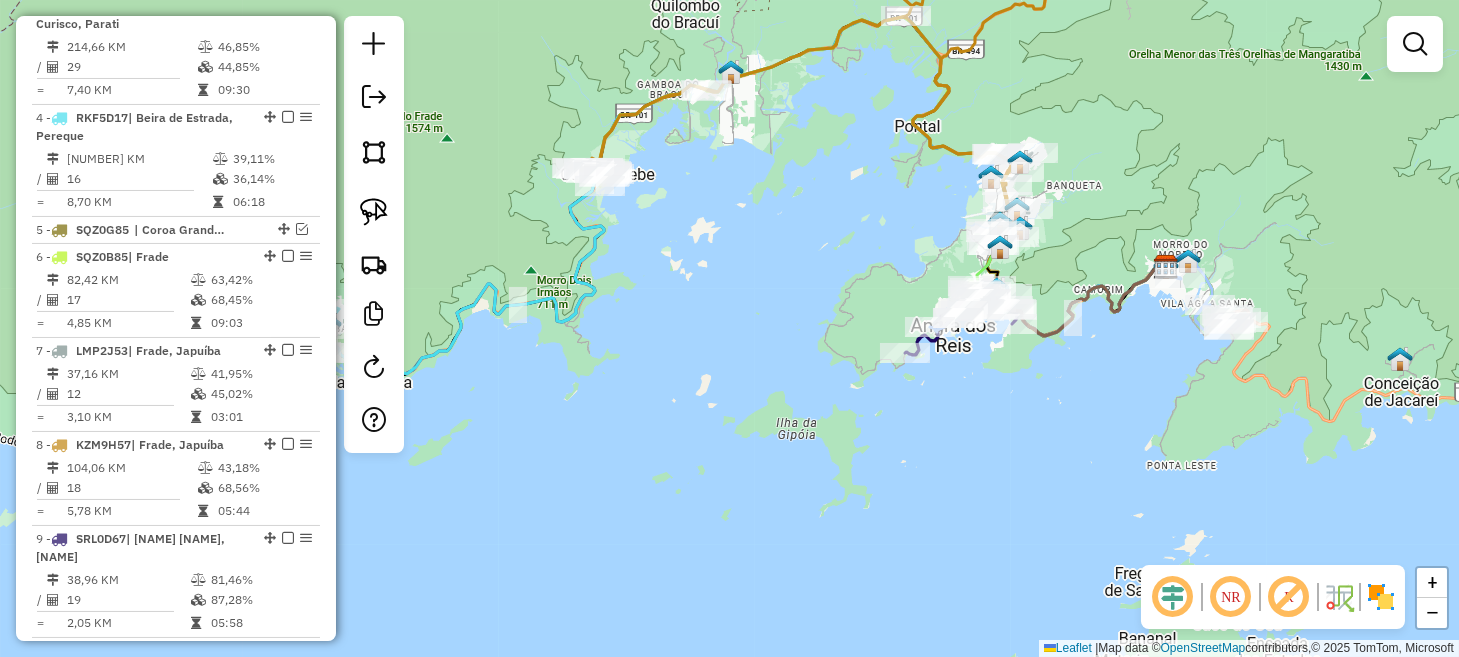 drag, startPoint x: 720, startPoint y: 471, endPoint x: 1299, endPoint y: 263, distance: 615.2276 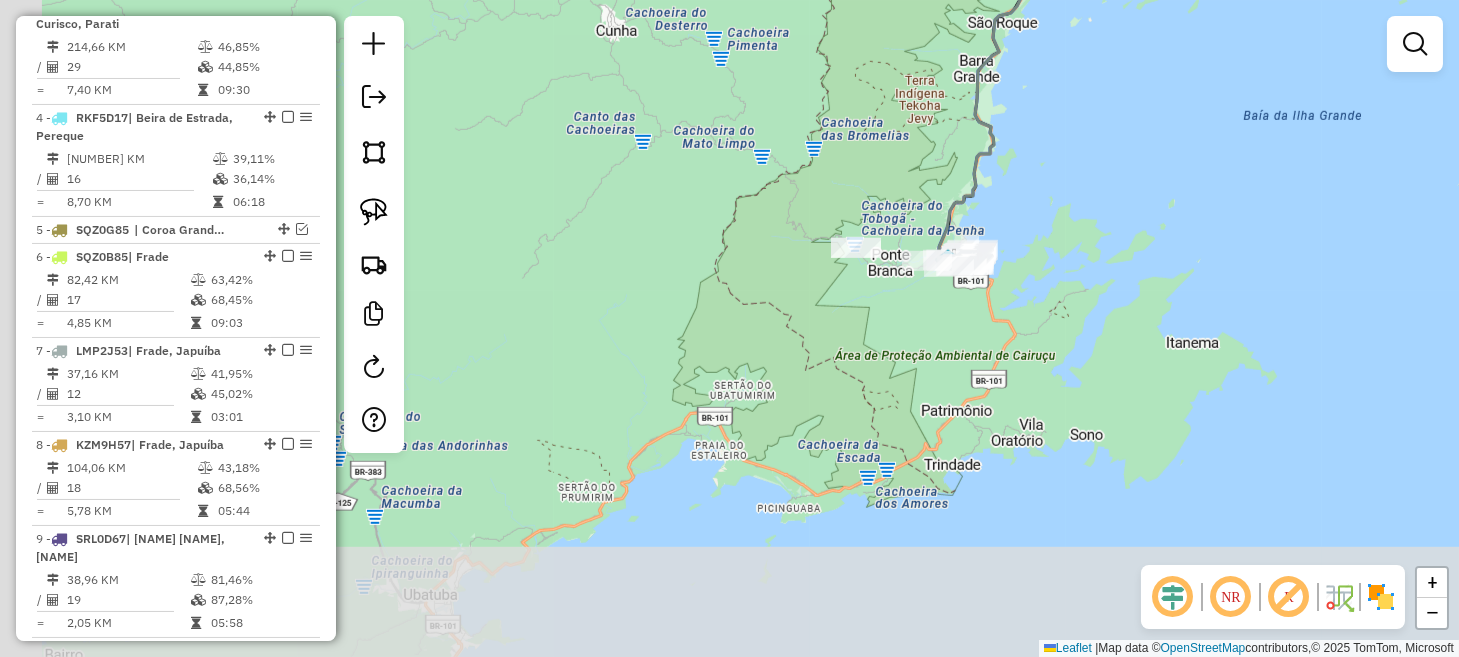 drag, startPoint x: 841, startPoint y: 545, endPoint x: 1126, endPoint y: 238, distance: 418.89618 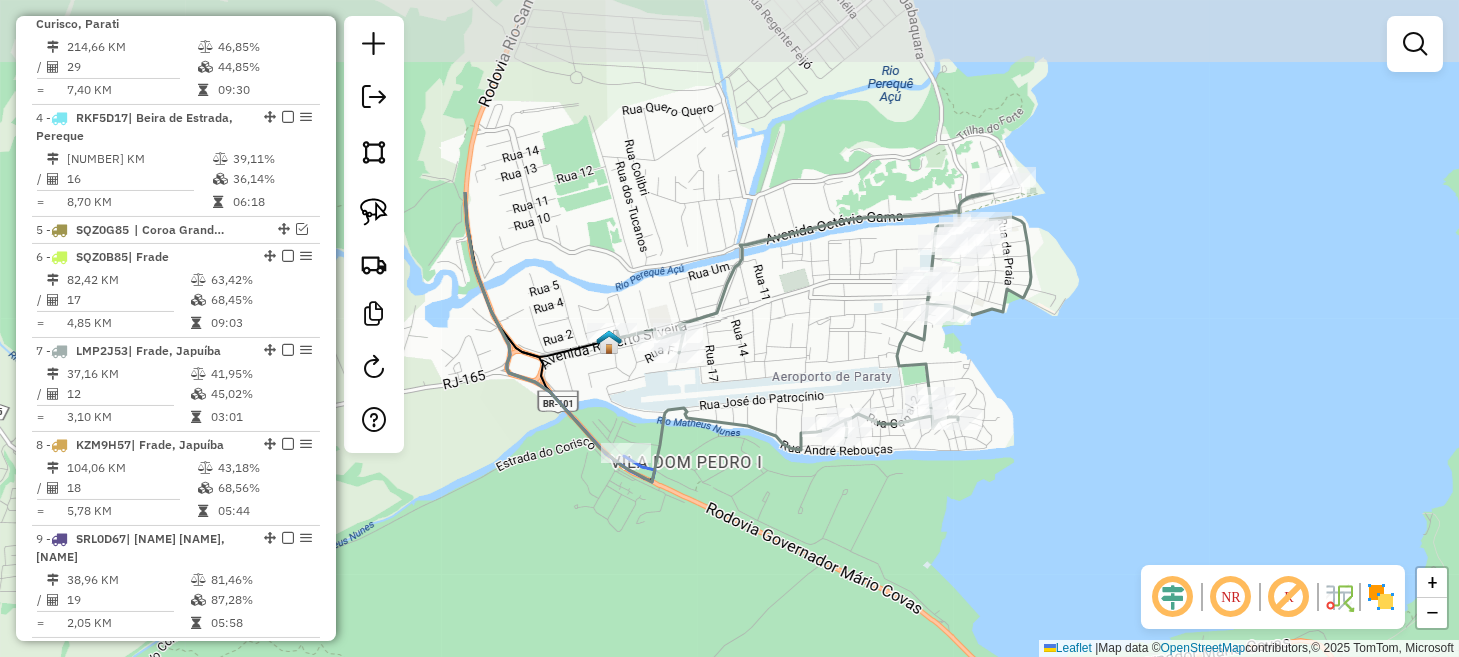 drag, startPoint x: 1112, startPoint y: 161, endPoint x: 1016, endPoint y: 419, distance: 275.28168 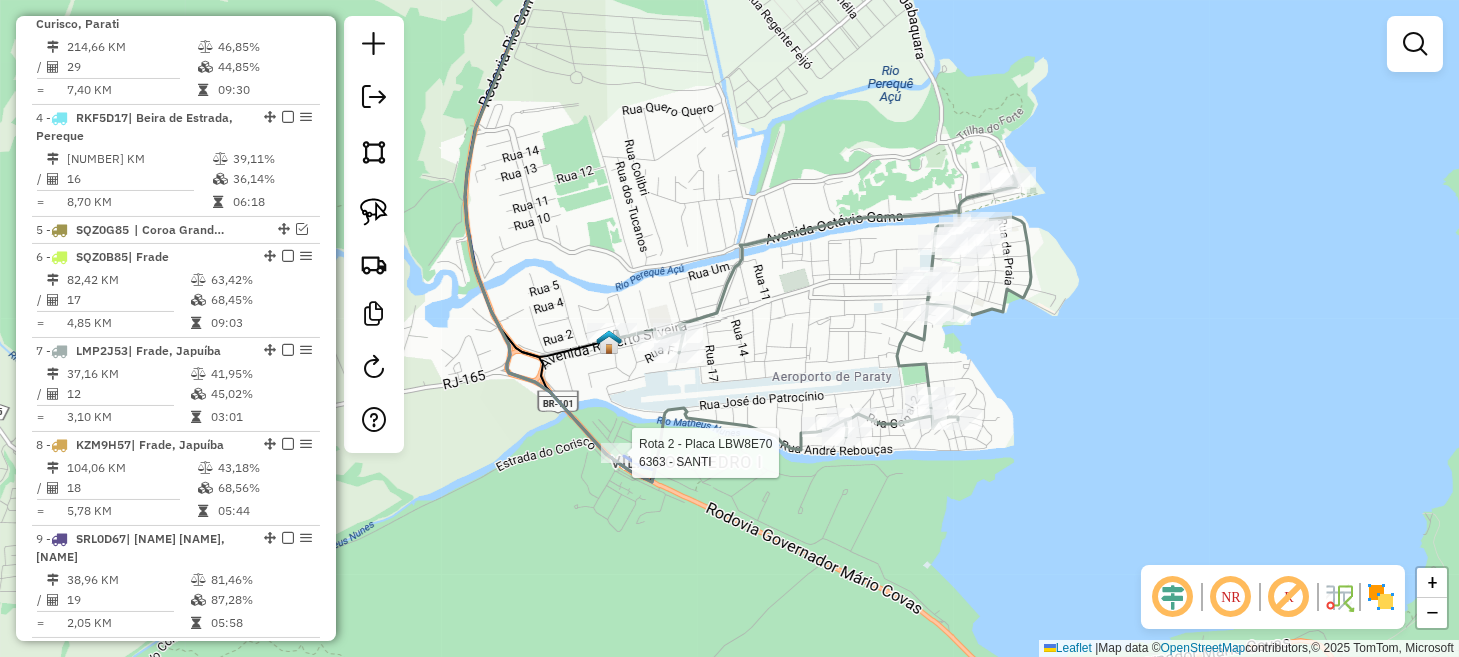 select on "*********" 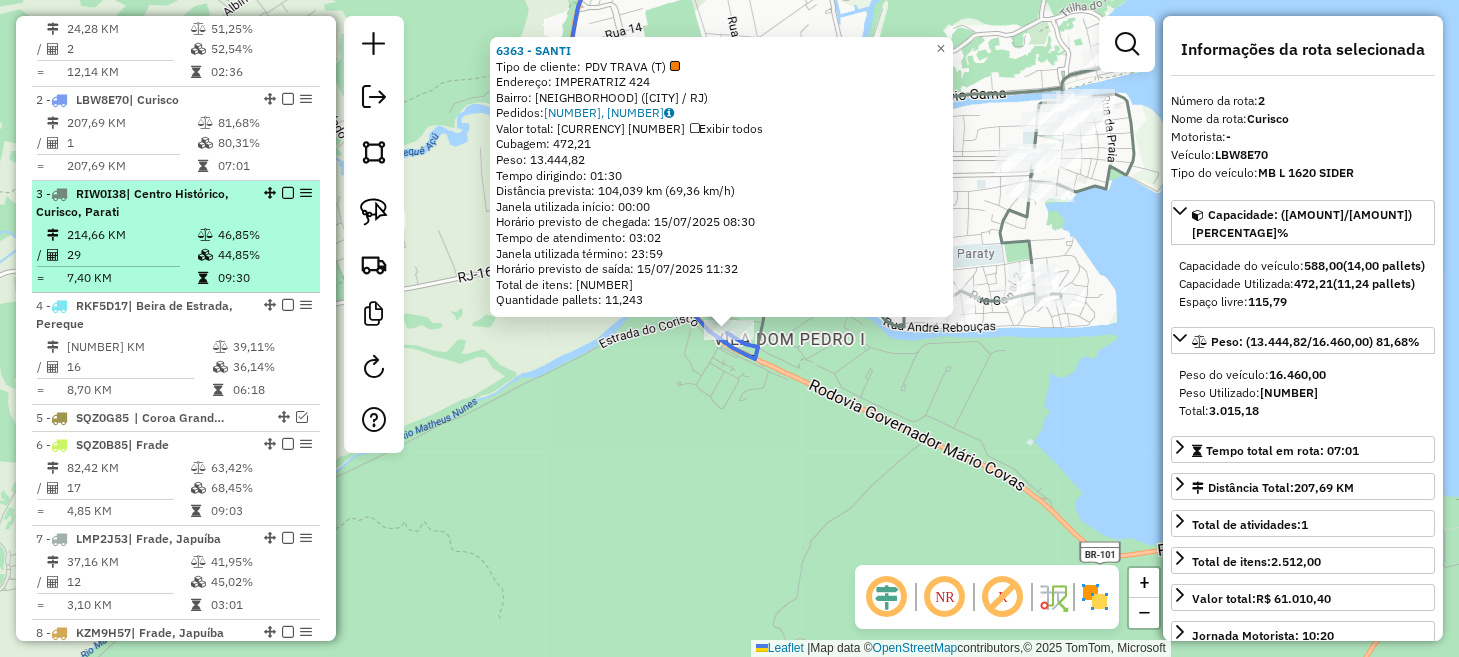 scroll, scrollTop: 766, scrollLeft: 0, axis: vertical 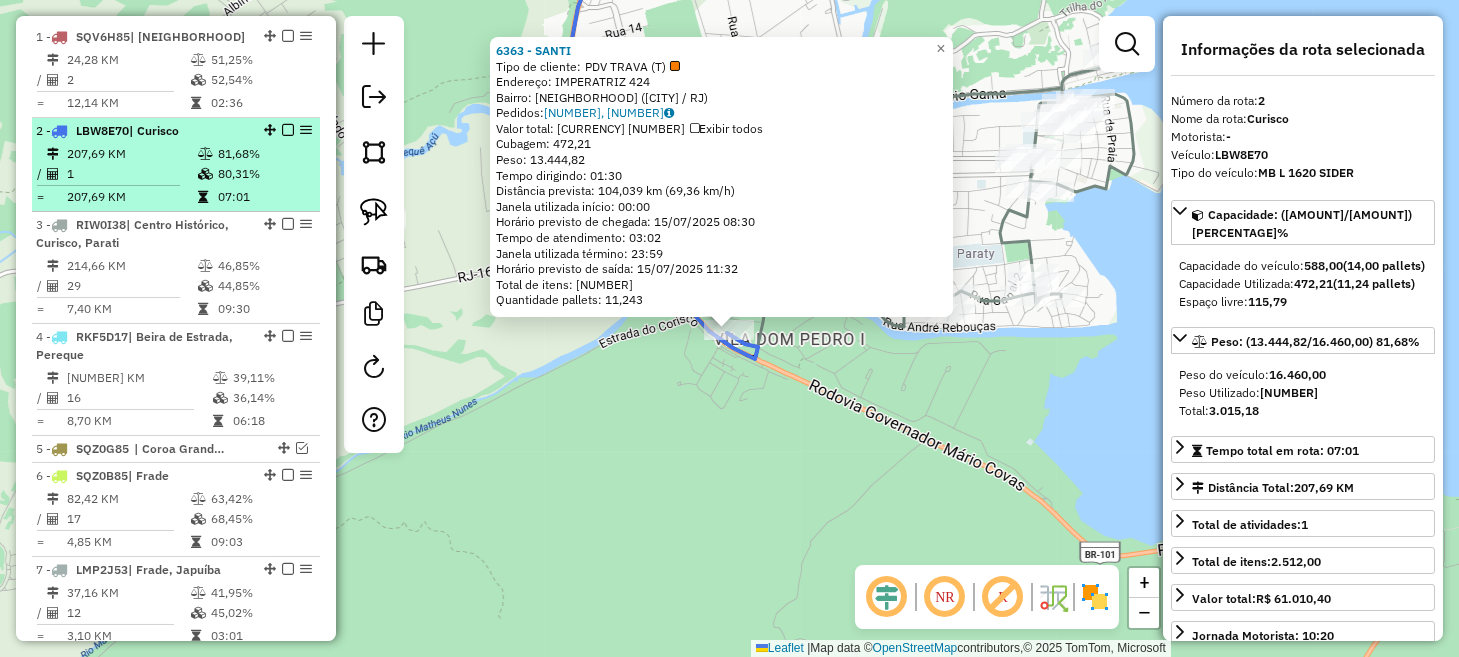 click at bounding box center [288, 130] 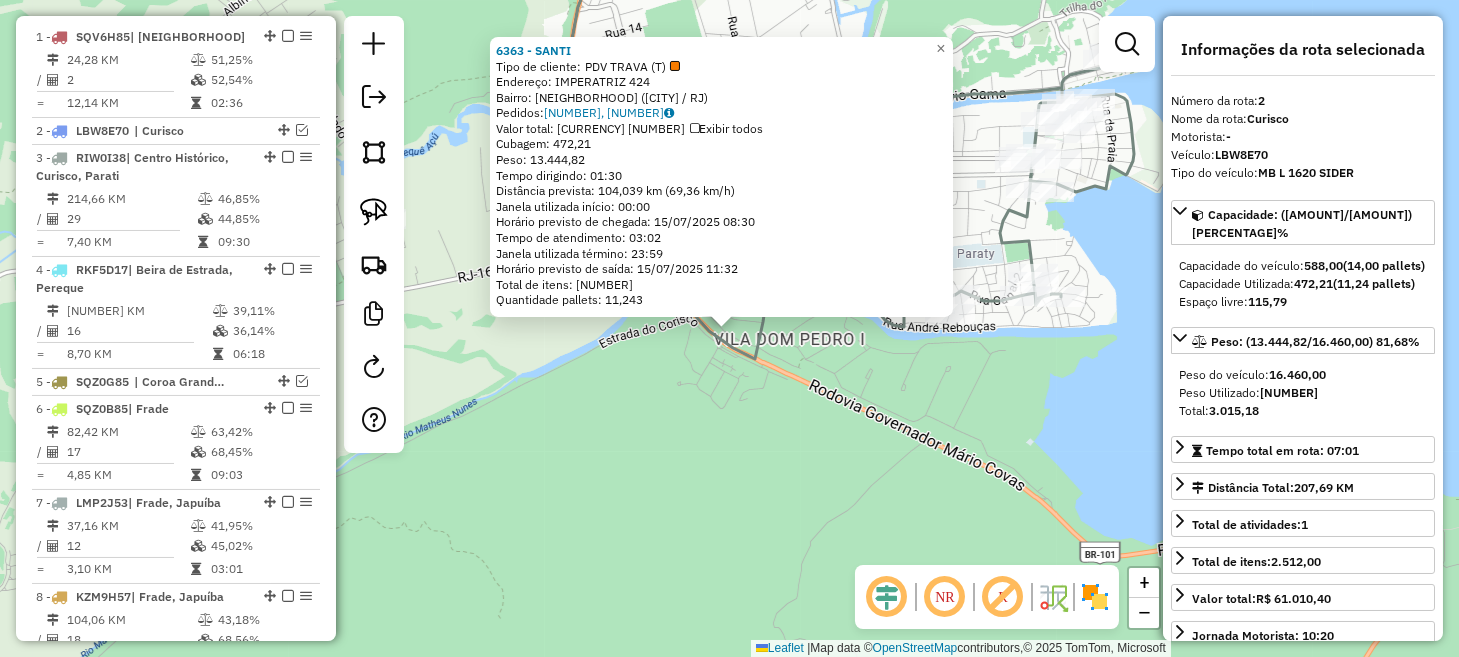 click on "6363 - SANTI  Tipo de cliente:   PDV TRAVA (T)   Endereço:  IMPERATRIZ 424   Bairro: VILA DOM PEDRO I (PARATI / RJ)   Pedidos:  14852638, 14852639   Valor total: R$ 61.010,40   Exibir todos   Cubagem: 472,21  Peso: 13.444,82  Tempo dirigindo: 01:30   Distância prevista: 104,039 km (69,36 km/h)   Janela utilizada início: 00:00   Horário previsto de chegada: 15/07/2025 08:30   Tempo de atendimento: 03:02   Janela utilizada término: 23:59   Horário previsto de saída: 15/07/2025 11:32   Total de itens: 2.512,00   Quantidade pallets: 11,243  × Janela de atendimento Grade de atendimento Capacidade Transportadoras Veículos Cliente Pedidos  Rotas Selecione os dias de semana para filtrar as janelas de atendimento  Seg   Ter   Qua   Qui   Sex   Sáb   Dom  Informe o período da janela de atendimento: De: Até:  Filtrar exatamente a janela do cliente  Considerar janela de atendimento padrão  Selecione os dias de semana para filtrar as grades de atendimento  Seg   Ter   Qua   Qui   Sex   Sáb   Dom   De:   De:" 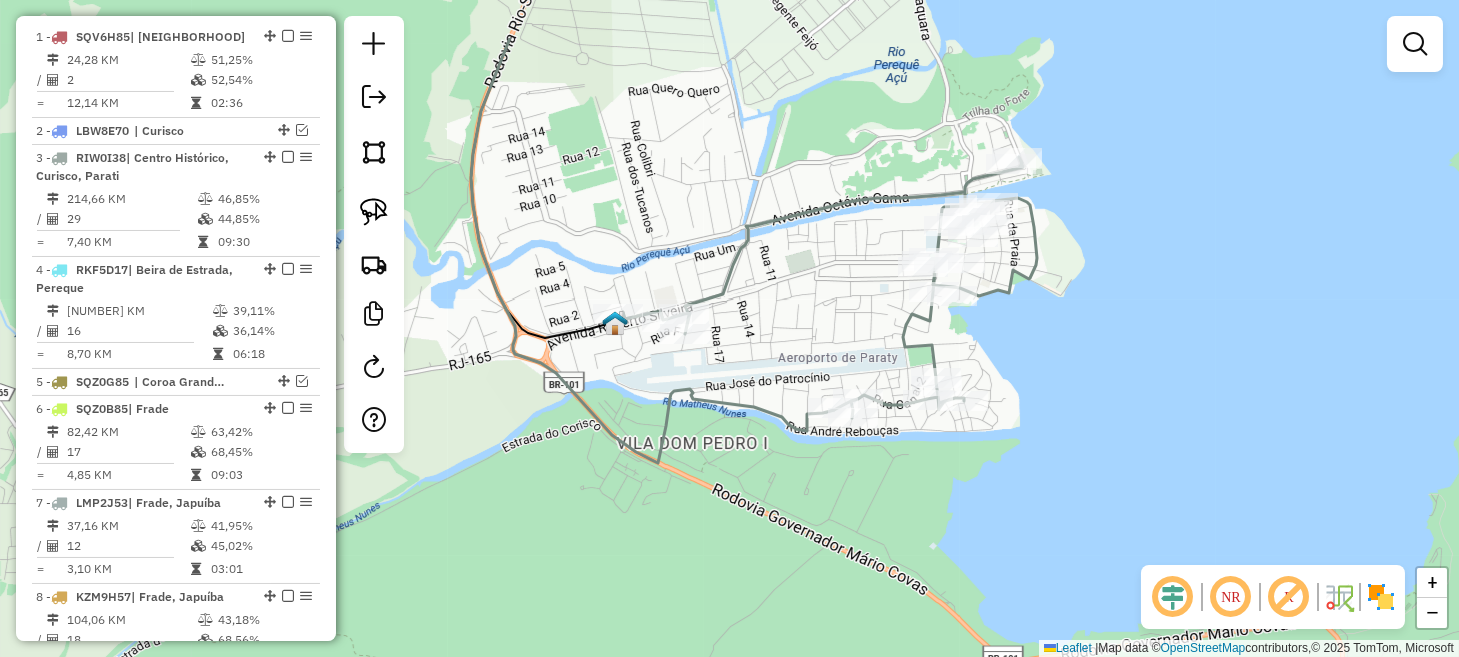 drag, startPoint x: 1054, startPoint y: 383, endPoint x: 976, endPoint y: 482, distance: 126.035706 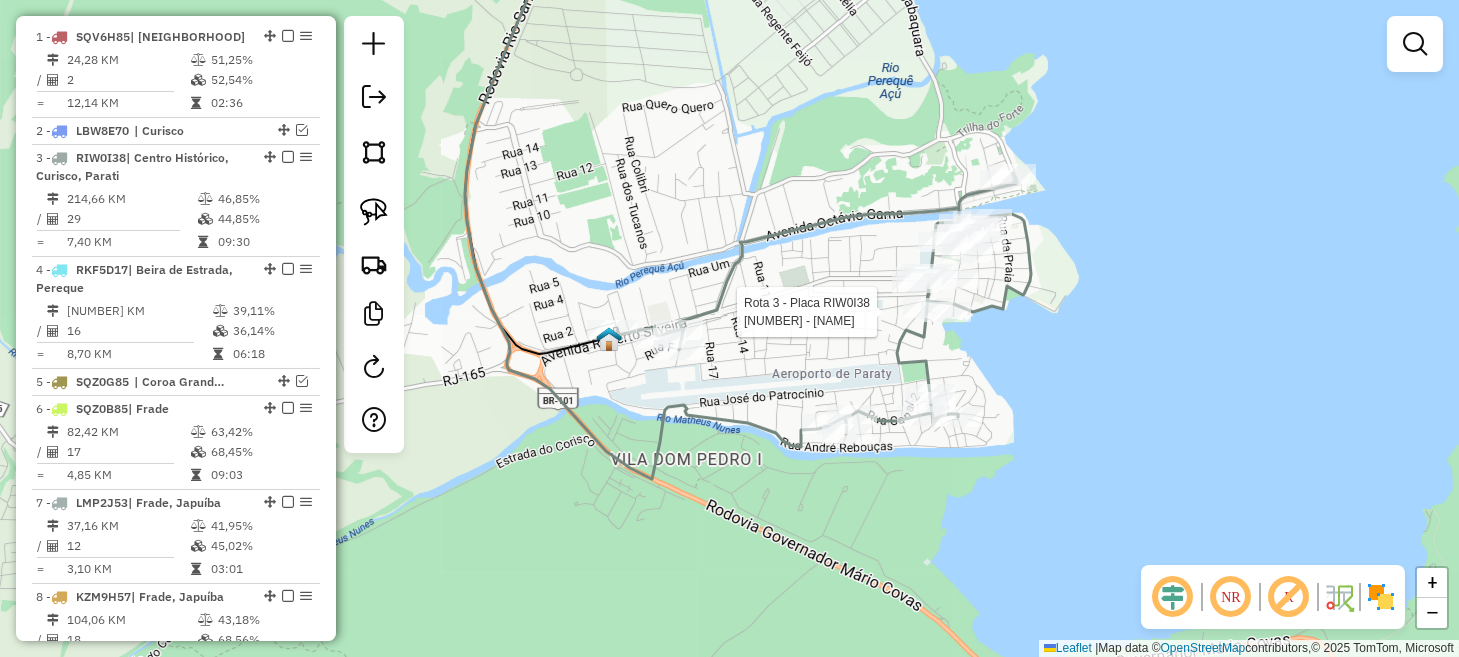 select on "*********" 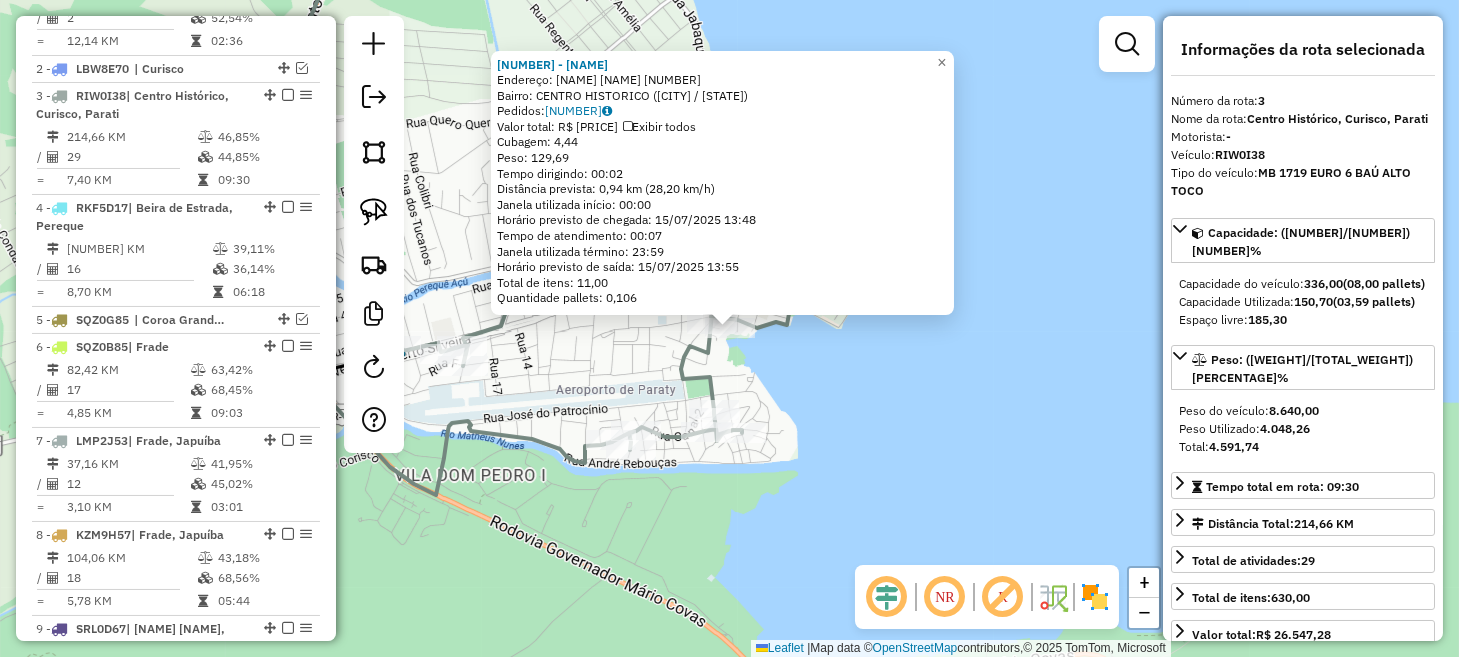 scroll, scrollTop: 893, scrollLeft: 0, axis: vertical 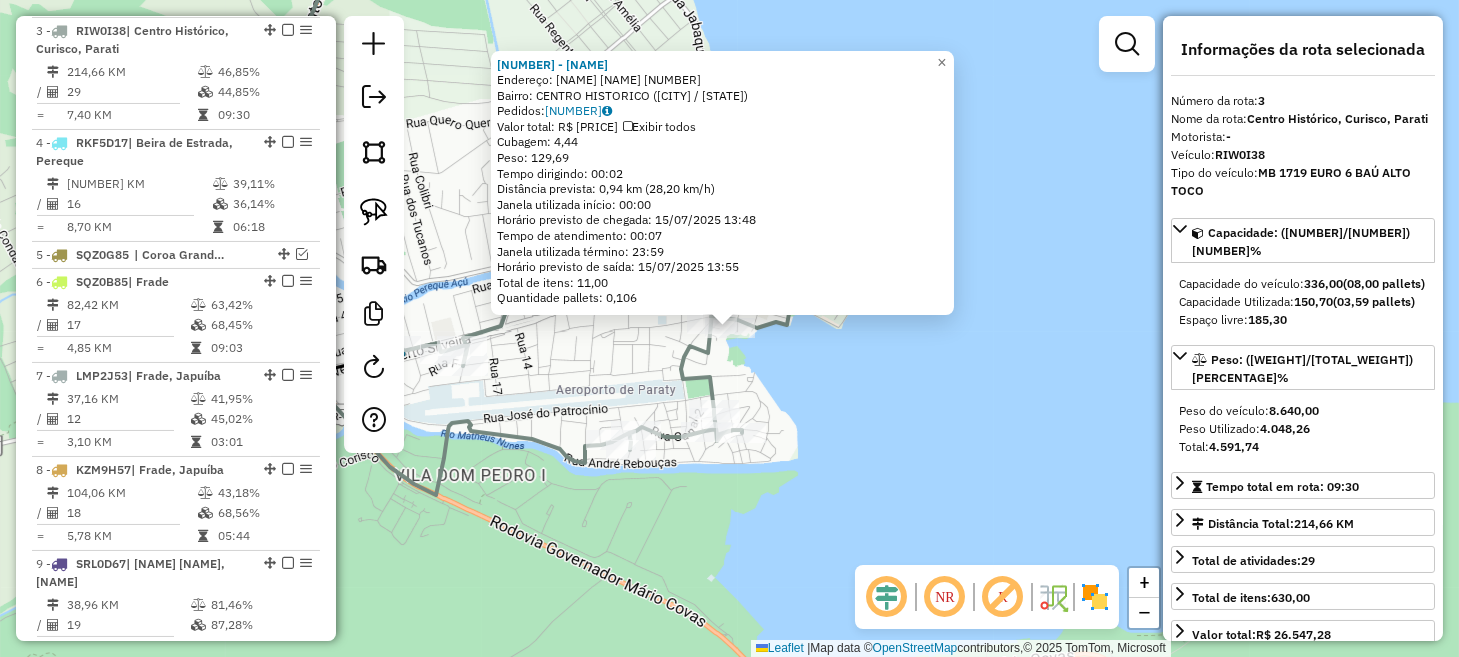 click on "10261 - GREEN SERVICOS DE AL  Endereço:  TENENTE FRANCISCO ANTONIO 58   Bairro: CENTRO HISTORICO (PARATI / RJ)   Pedidos:  14852740   Valor total: R$ 967,62   Exibir todos   Cubagem: 4,44  Peso: 129,69  Tempo dirigindo: 00:02   Distância prevista: 0,94 km (28,20 km/h)   Janela utilizada início: 00:00   Horário previsto de chegada: 15/07/2025 13:48   Tempo de atendimento: 00:07   Janela utilizada término: 23:59   Horário previsto de saída: 15/07/2025 13:55   Total de itens: 11,00   Quantidade pallets: 0,106  × Janela de atendimento Grade de atendimento Capacidade Transportadoras Veículos Cliente Pedidos  Rotas Selecione os dias de semana para filtrar as janelas de atendimento  Seg   Ter   Qua   Qui   Sex   Sáb   Dom  Informe o período da janela de atendimento: De: Até:  Filtrar exatamente a janela do cliente  Considerar janela de atendimento padrão  Selecione os dias de semana para filtrar as grades de atendimento  Seg   Ter   Qua   Qui   Sex   Sáb   Dom   Peso mínimo:   Peso máximo:   De:  De:" 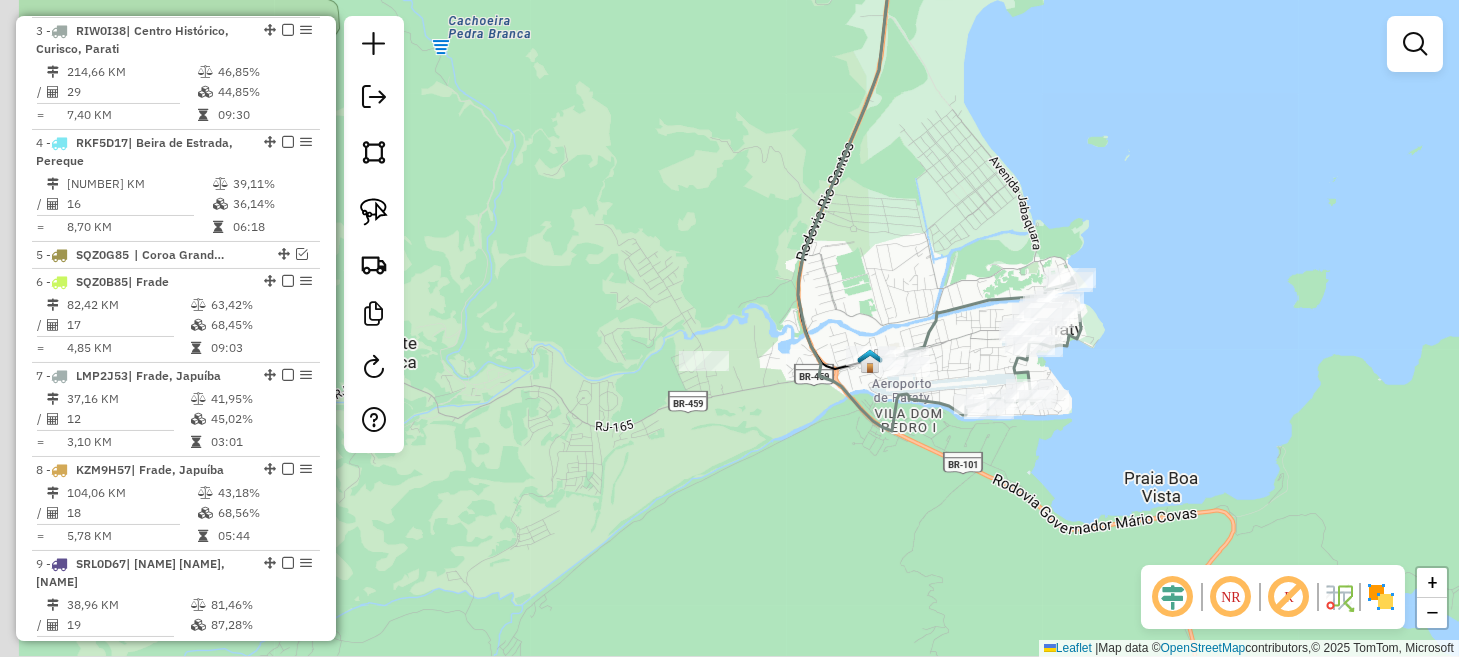 drag, startPoint x: 737, startPoint y: 496, endPoint x: 1170, endPoint y: 465, distance: 434.10828 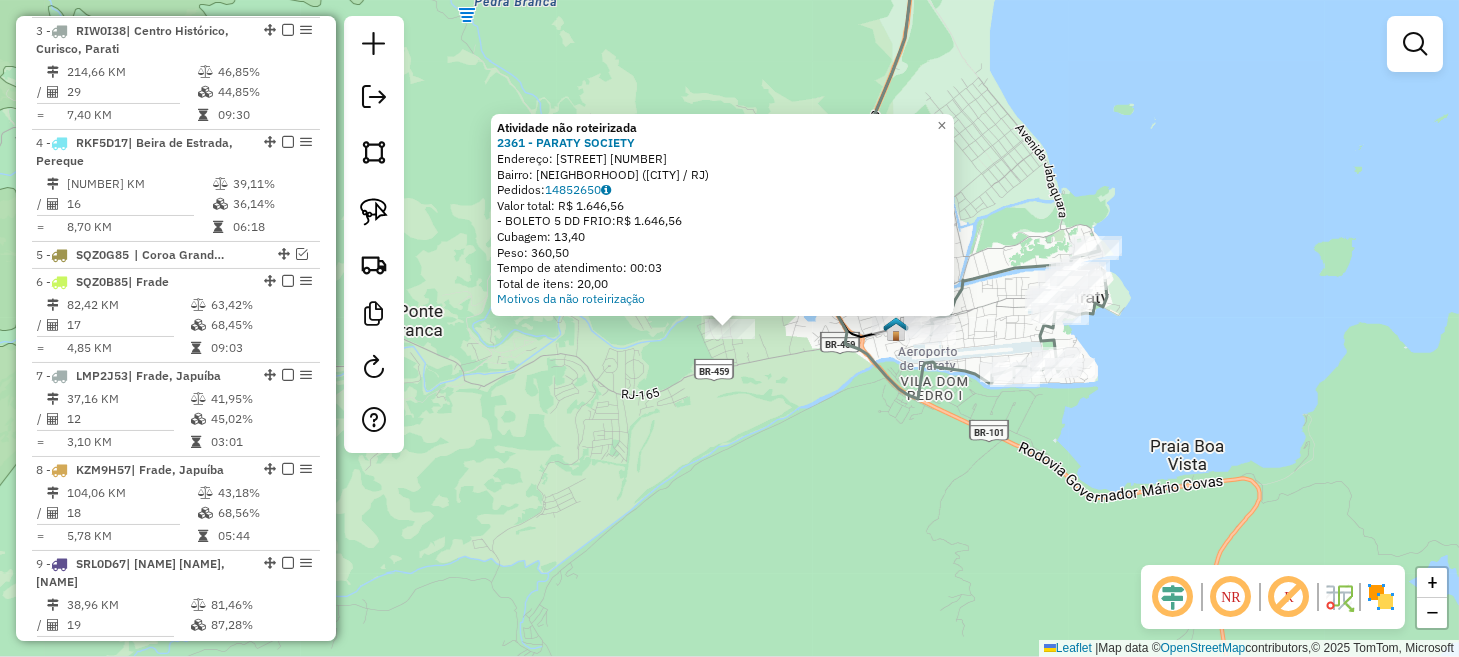 click on "Atividade não roteirizada 2361 - PARATY SOCIETY  Endereço:  DO BANANAL 3   Bairro: PONTE BRANCA (PARATY / RJ)   Pedidos:  14852650   Valor total: R$ 1.646,56   - BOLETO 5 DD FRIO:  R$ 1.646,56   Cubagem: 13,40   Peso: 360,50   Tempo de atendimento: 00:03   Total de itens: 20,00  Motivos da não roteirização × Janela de atendimento Grade de atendimento Capacidade Transportadoras Veículos Cliente Pedidos  Rotas Selecione os dias de semana para filtrar as janelas de atendimento  Seg   Ter   Qua   Qui   Sex   Sáb   Dom  Informe o período da janela de atendimento: De: Até:  Filtrar exatamente a janela do cliente  Considerar janela de atendimento padrão  Selecione os dias de semana para filtrar as grades de atendimento  Seg   Ter   Qua   Qui   Sex   Sáb   Dom   Considerar clientes sem dia de atendimento cadastrado  Clientes fora do dia de atendimento selecionado Filtrar as atividades entre os valores definidos abaixo:  Peso mínimo:   Peso máximo:   Cubagem mínima:   Cubagem máxima:   De:   Até:  De:" 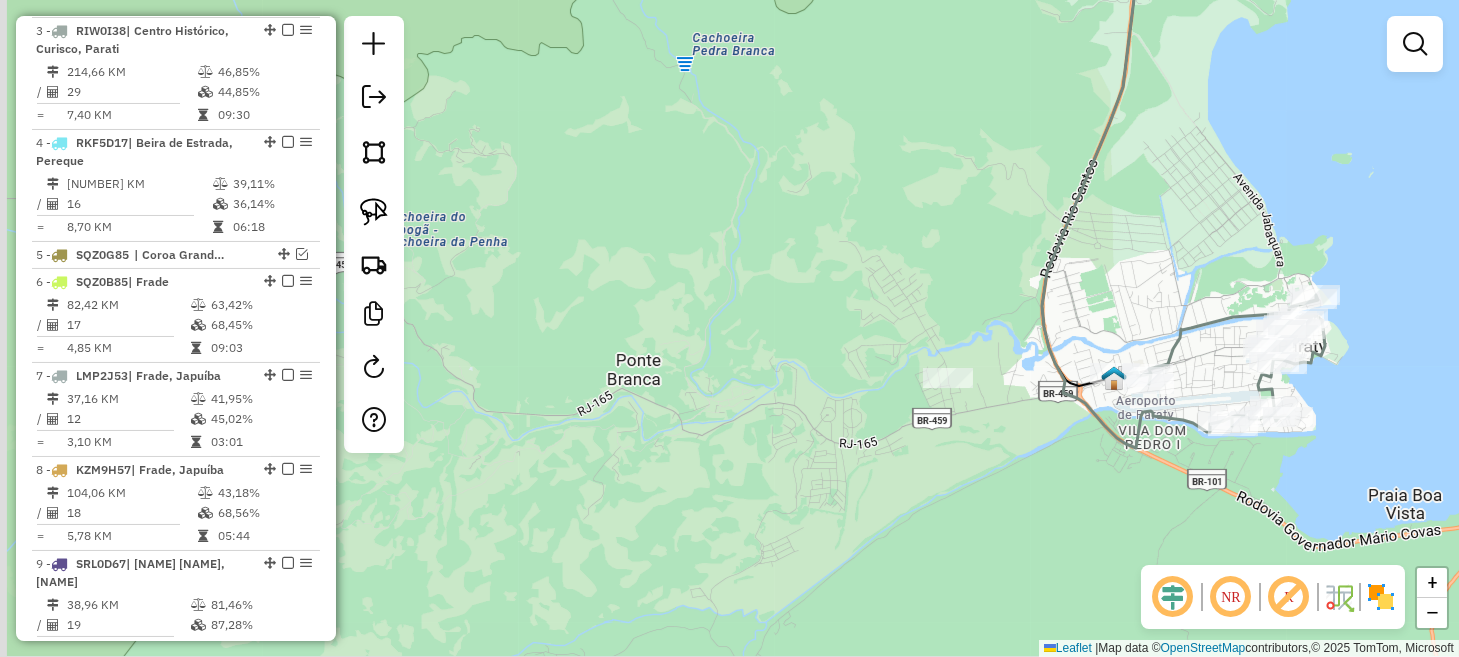 drag, startPoint x: 601, startPoint y: 393, endPoint x: 1034, endPoint y: 481, distance: 441.85178 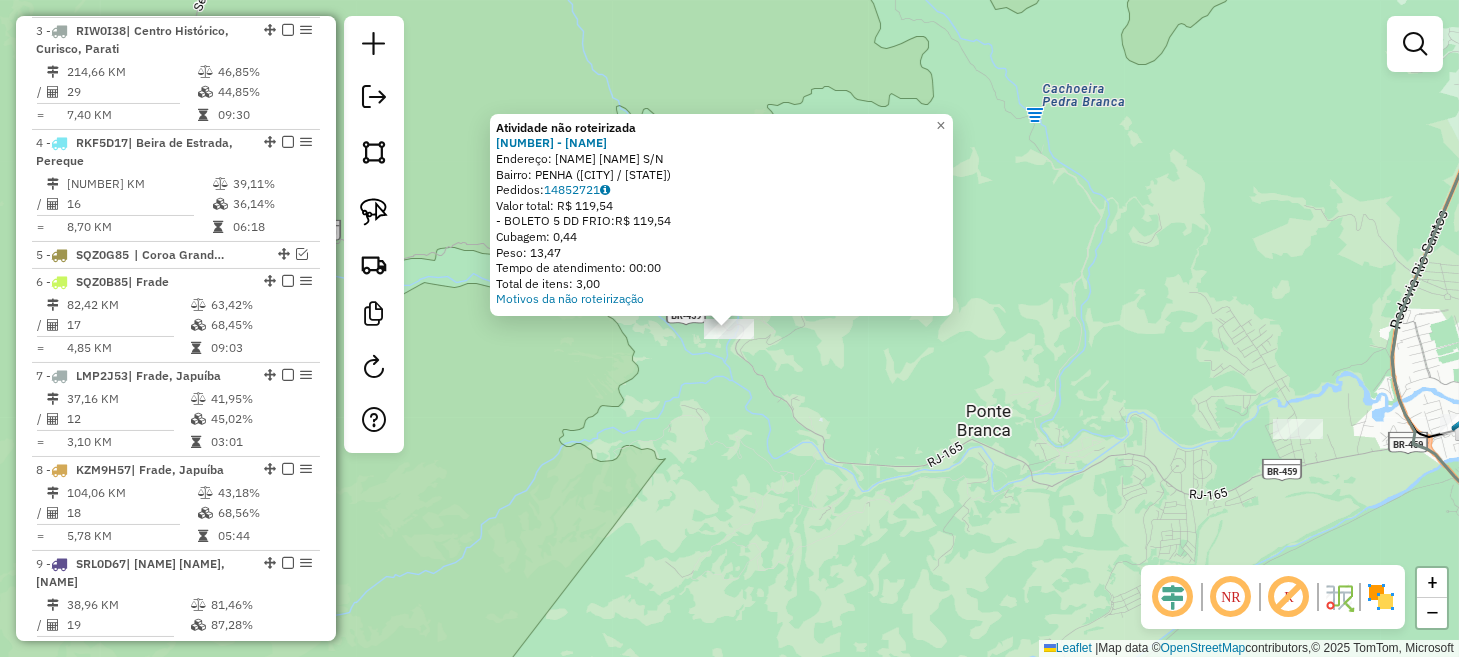 click on "Atividade não roteirizada 6746 - TRAILER SIQUEIRA  Endereço:  PARATY CUNHA S/N   Bairro: PENHA (PARATI / RJ)   Pedidos:  14852721   Valor total: R$ 119,54   - BOLETO 5 DD FRIO:  R$ 119,54   Cubagem: 0,44   Peso: 13,47   Tempo de atendimento: 00:00   Total de itens: 3,00  Motivos da não roteirização × Janela de atendimento Grade de atendimento Capacidade Transportadoras Veículos Cliente Pedidos  Rotas Selecione os dias de semana para filtrar as janelas de atendimento  Seg   Ter   Qua   Qui   Sex   Sáb   Dom  Informe o período da janela de atendimento: De: Até:  Filtrar exatamente a janela do cliente  Considerar janela de atendimento padrão  Selecione os dias de semana para filtrar as grades de atendimento  Seg   Ter   Qua   Qui   Sex   Sáb   Dom   Considerar clientes sem dia de atendimento cadastrado  Clientes fora do dia de atendimento selecionado Filtrar as atividades entre os valores definidos abaixo:  Peso mínimo:   Peso máximo:   Cubagem mínima:   Cubagem máxima:   De:   Até:   De:  Nome:" 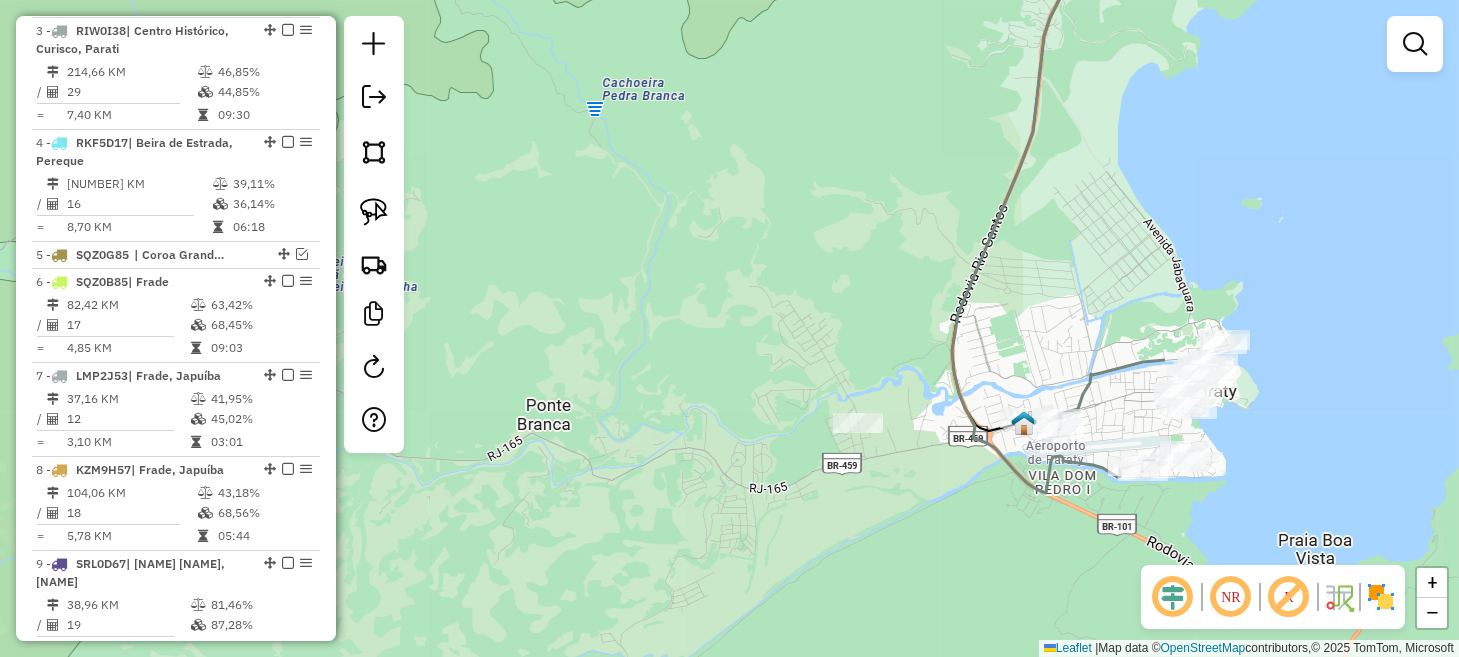 drag, startPoint x: 1109, startPoint y: 370, endPoint x: 575, endPoint y: 356, distance: 534.1835 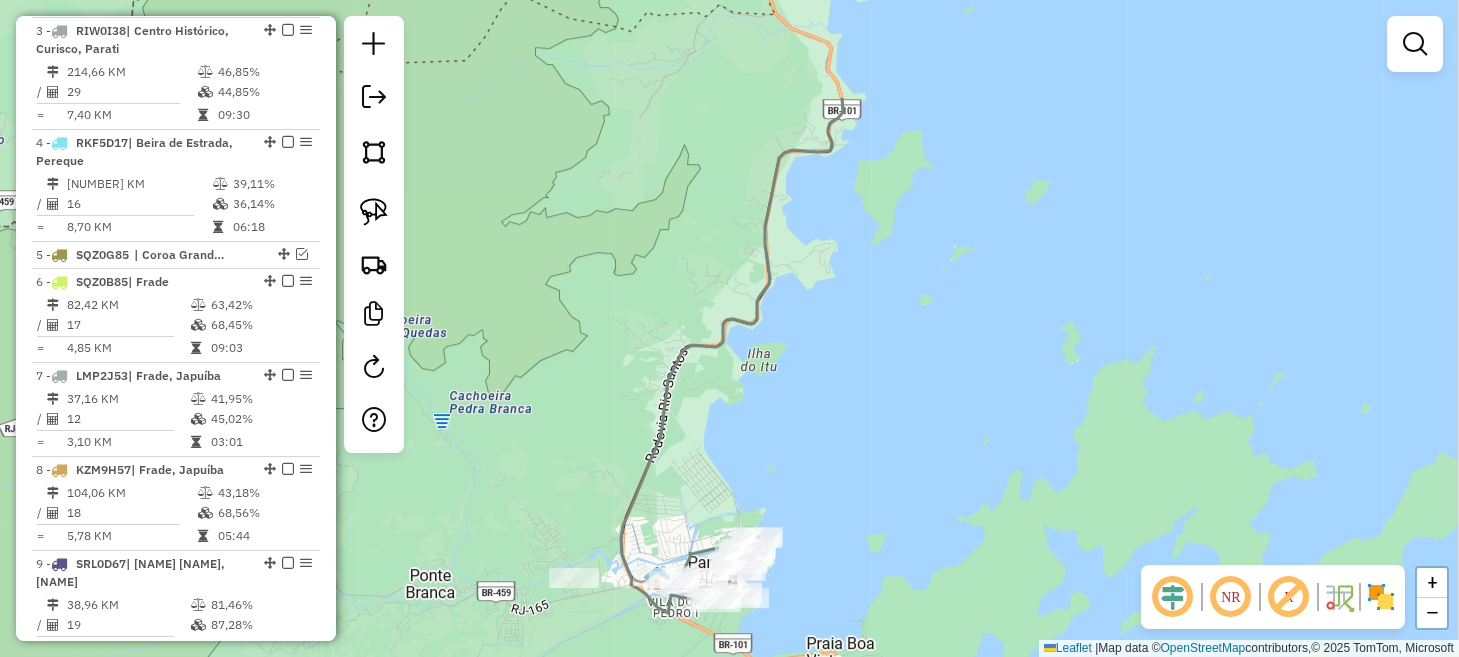 drag, startPoint x: 1270, startPoint y: 240, endPoint x: 902, endPoint y: 411, distance: 405.78937 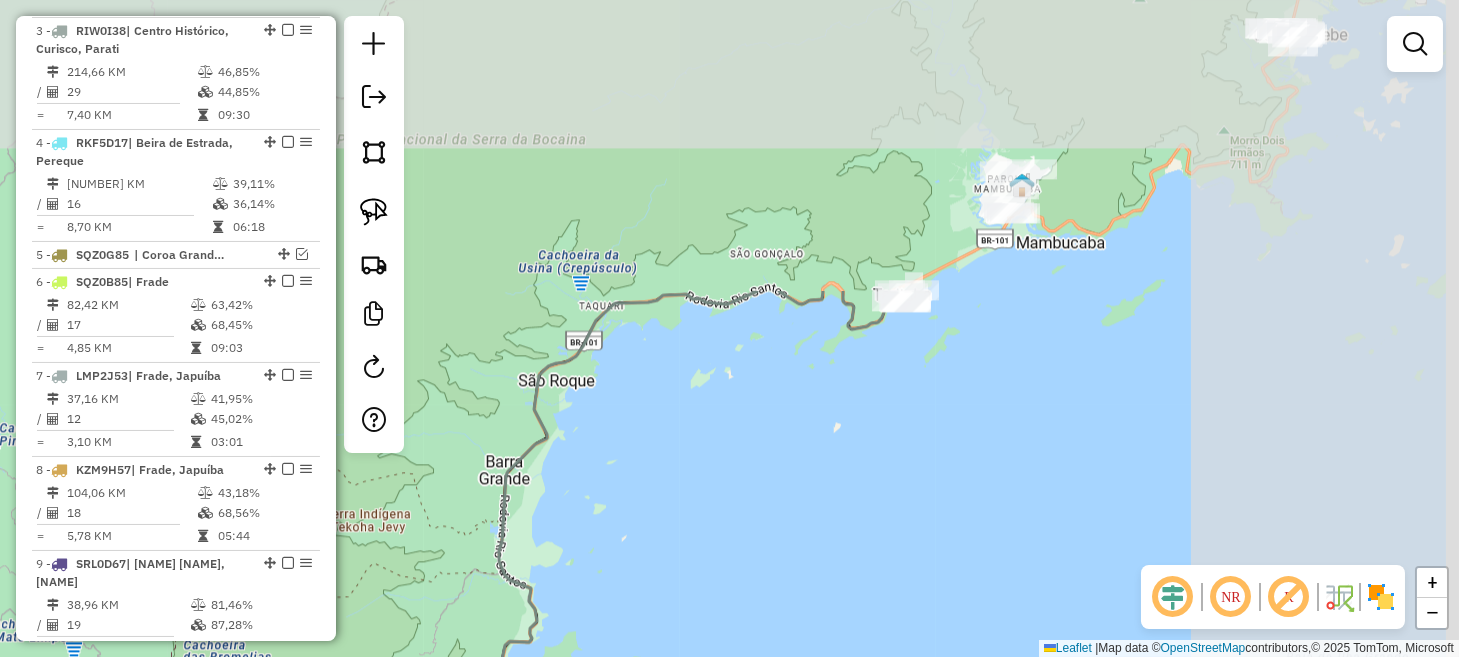 drag, startPoint x: 991, startPoint y: 270, endPoint x: 646, endPoint y: 641, distance: 506.62216 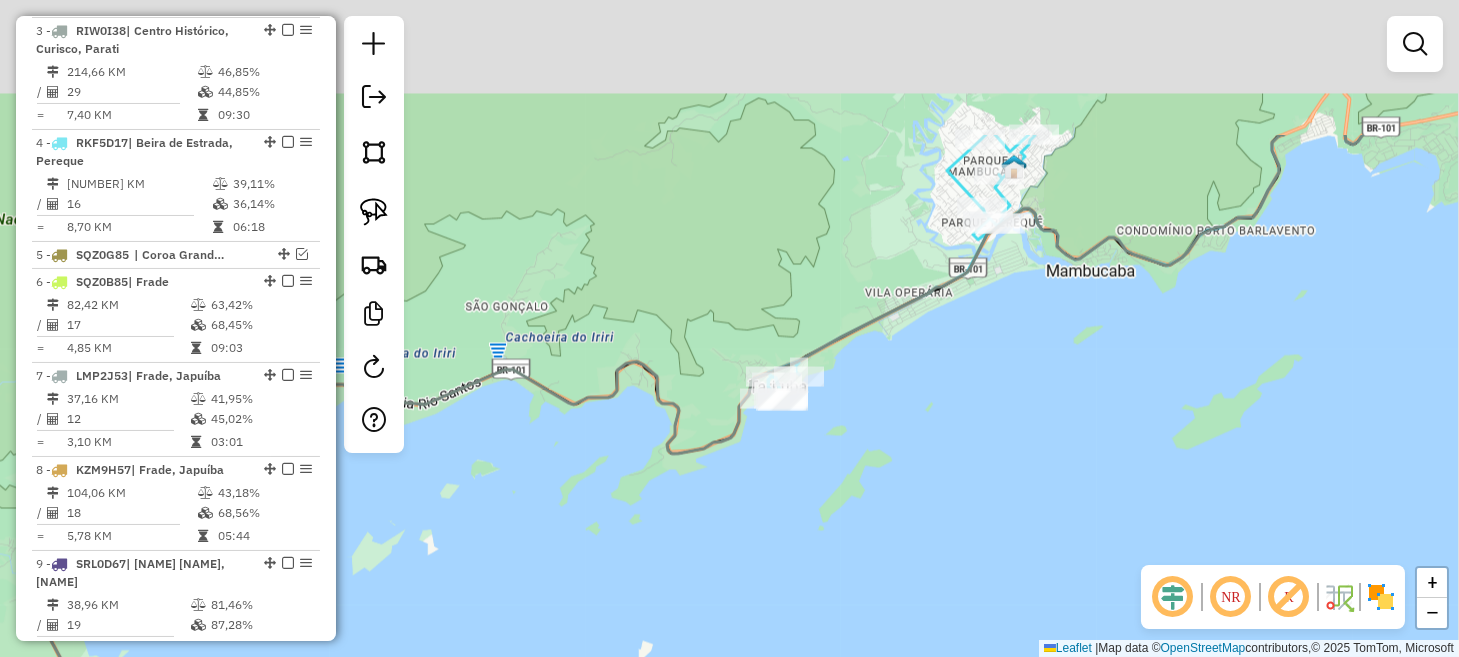 drag, startPoint x: 855, startPoint y: 484, endPoint x: 745, endPoint y: 621, distance: 175.69576 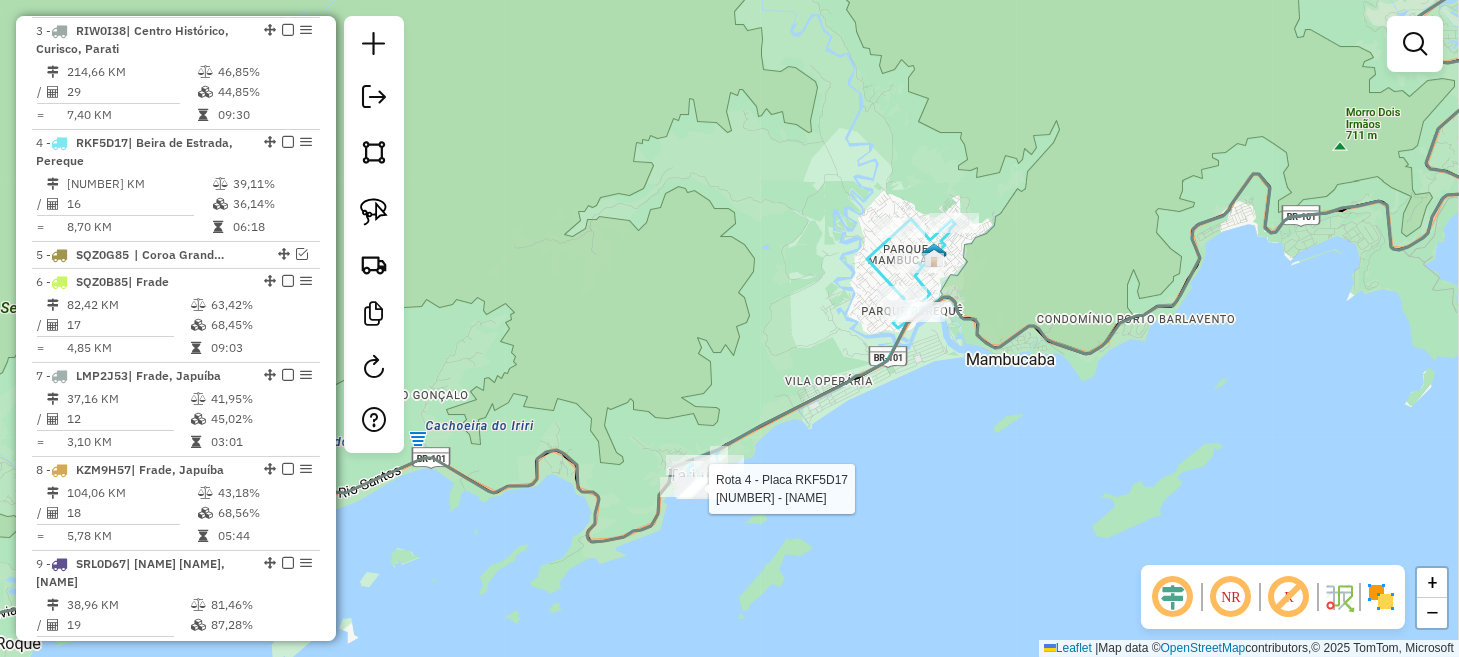 select on "*********" 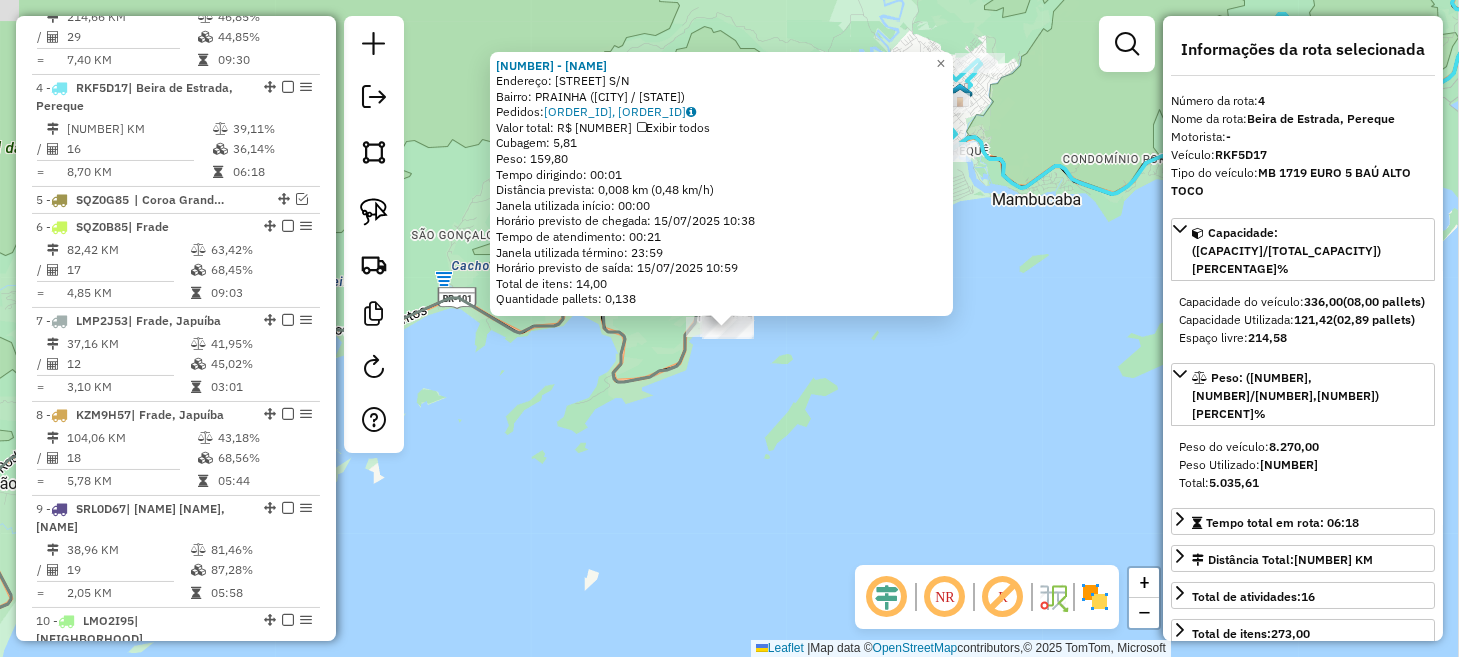 scroll, scrollTop: 1005, scrollLeft: 0, axis: vertical 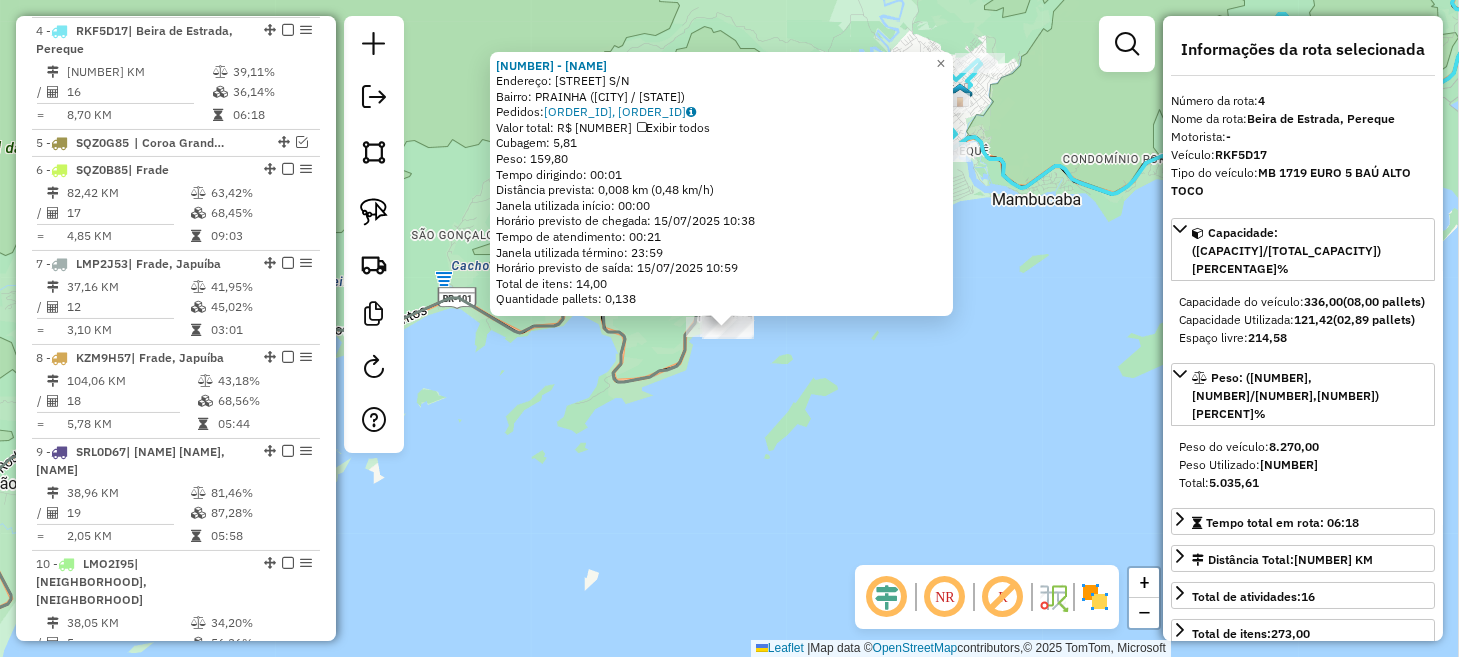 click on "2728 - BAR DOS AMIGOS  Endereço:  MARGINAL S/N   Bairro: PRAINHA (PARATI / RJ)   Pedidos:  14852709, 14852838   Valor total: R$ 749,59   Exibir todos   Cubagem: 5,81  Peso: 159,80  Tempo dirigindo: 00:01   Distância prevista: 0,008 km (0,48 km/h)   Janela utilizada início: 00:00   Horário previsto de chegada: 15/07/2025 10:38   Tempo de atendimento: 00:21   Janela utilizada término: 23:59   Horário previsto de saída: 15/07/2025 10:59   Total de itens: 14,00   Quantidade pallets: 0,138  × Janela de atendimento Grade de atendimento Capacidade Transportadoras Veículos Cliente Pedidos  Rotas Selecione os dias de semana para filtrar as janelas de atendimento  Seg   Ter   Qua   Qui   Sex   Sáb   Dom  Informe o período da janela de atendimento: De: Até:  Filtrar exatamente a janela do cliente  Considerar janela de atendimento padrão  Selecione os dias de semana para filtrar as grades de atendimento  Seg   Ter   Qua   Qui   Sex   Sáb   Dom   Considerar clientes sem dia de atendimento cadastrado  De:  +" 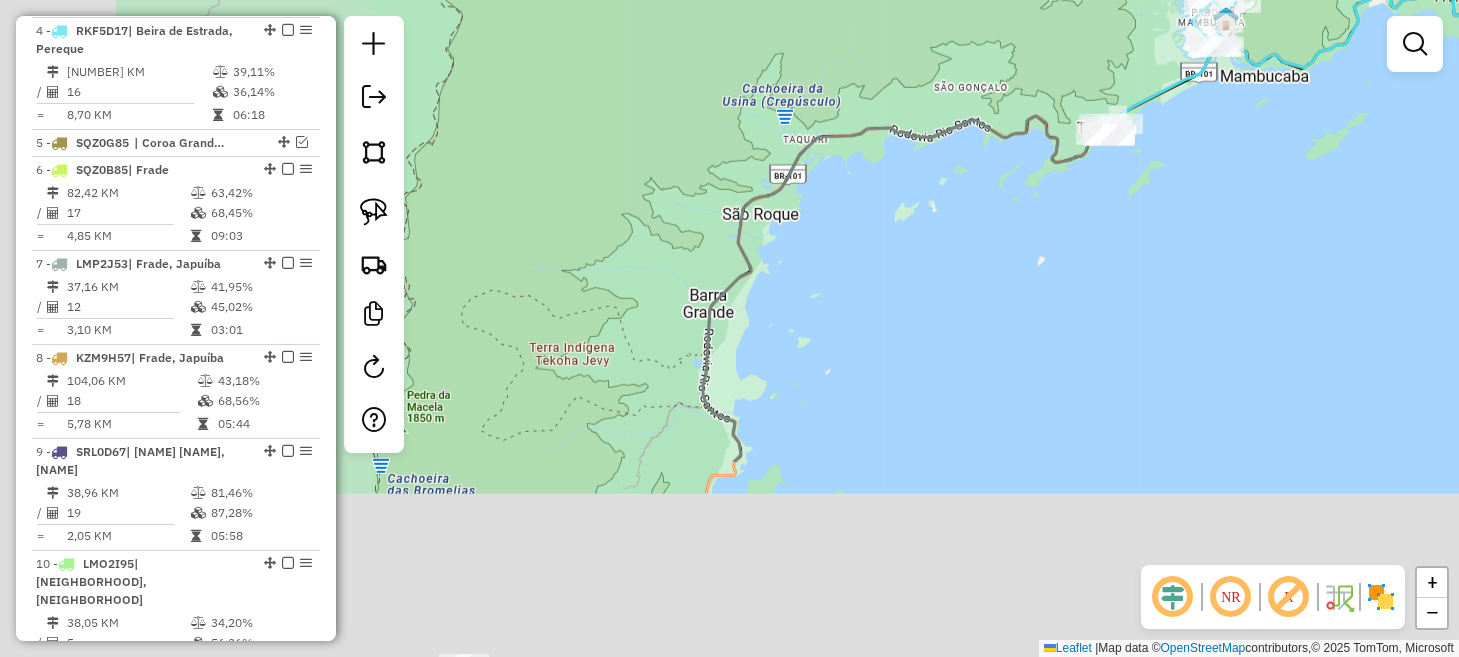 drag, startPoint x: 633, startPoint y: 504, endPoint x: 1164, endPoint y: 151, distance: 637.6284 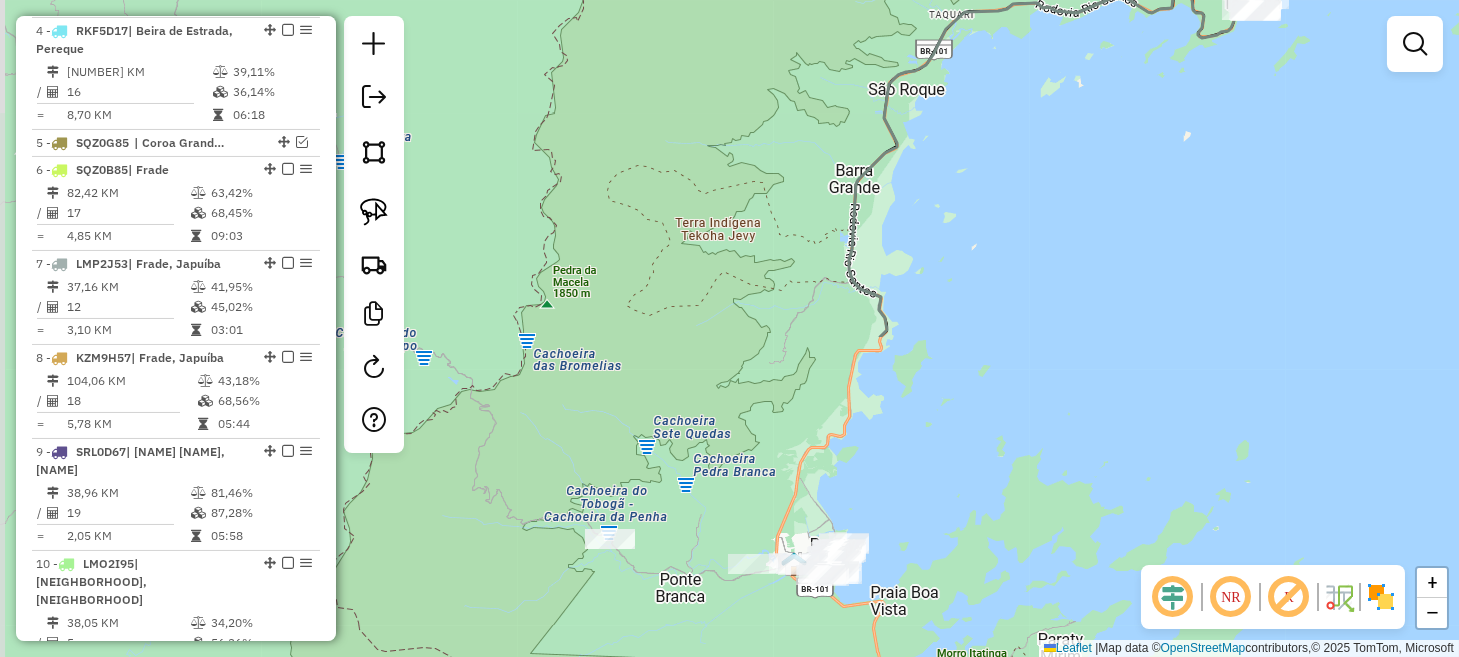drag, startPoint x: 972, startPoint y: 426, endPoint x: 981, endPoint y: 314, distance: 112.36102 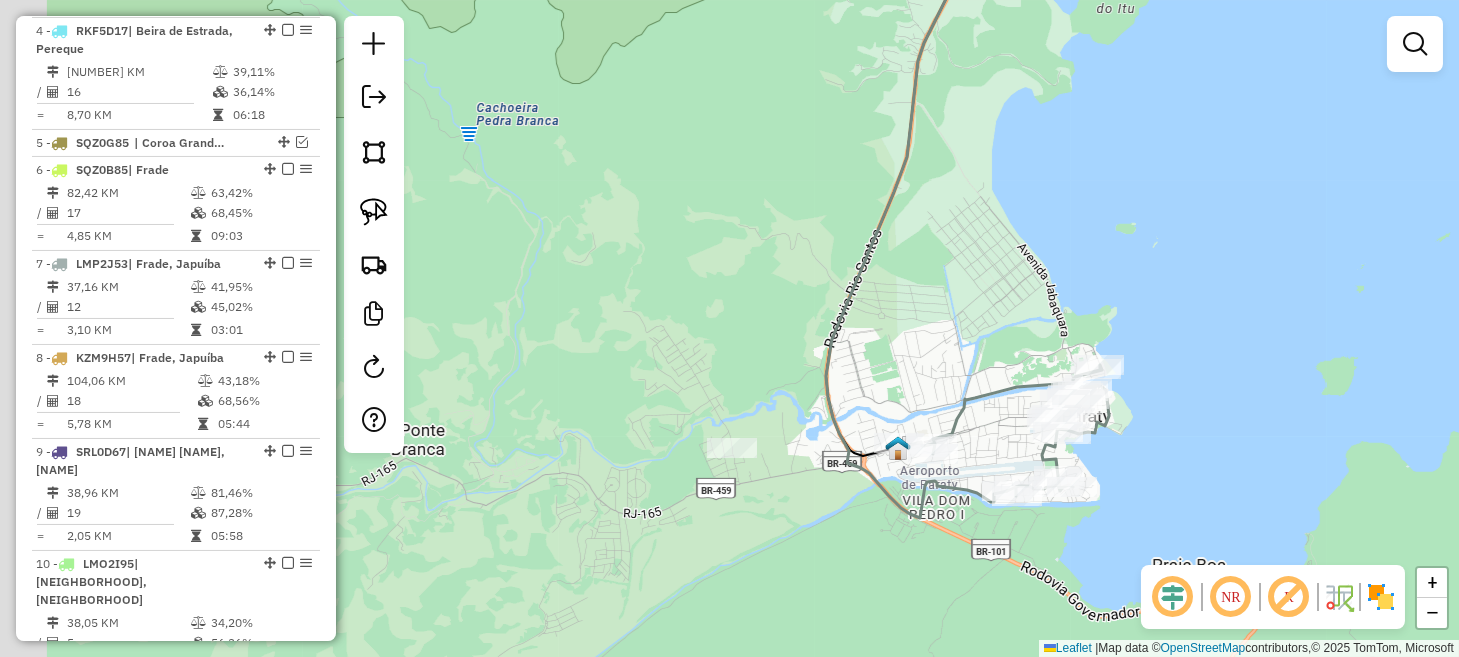 drag, startPoint x: 585, startPoint y: 534, endPoint x: 887, endPoint y: 517, distance: 302.4781 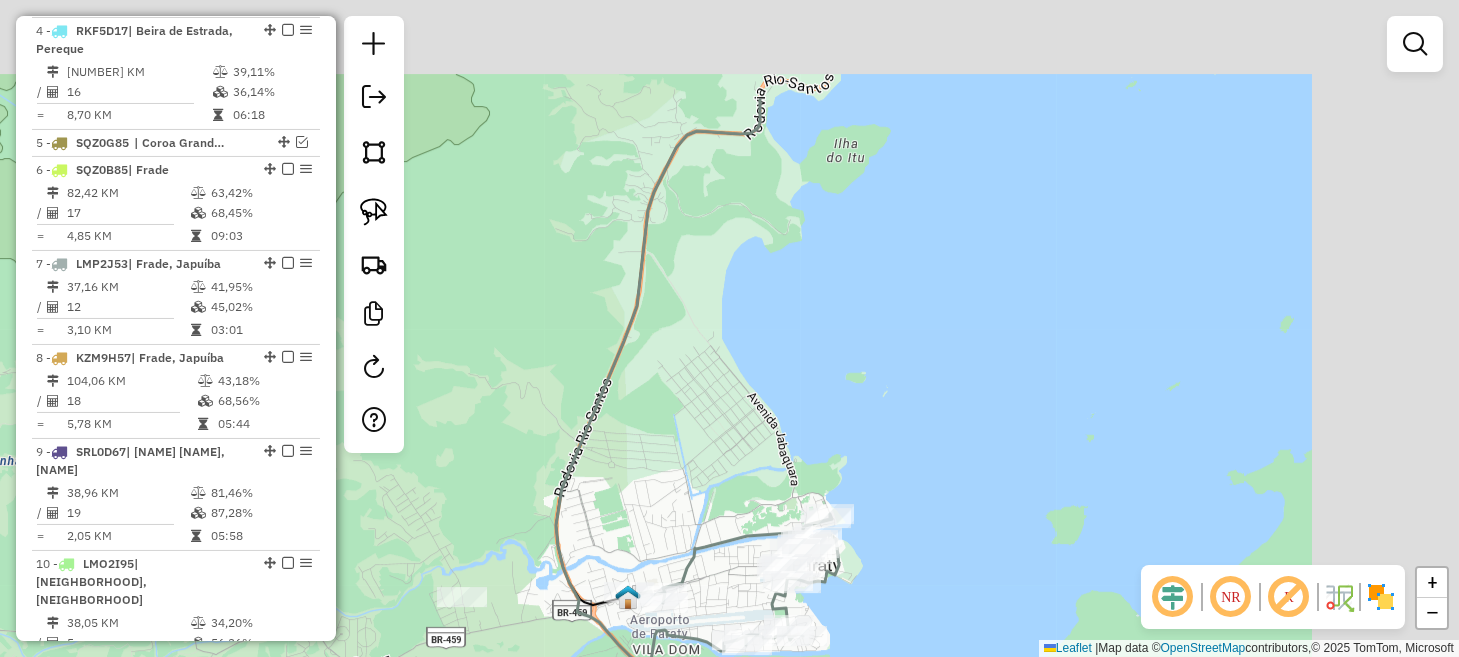 drag, startPoint x: 1226, startPoint y: 275, endPoint x: 772, endPoint y: 573, distance: 543.06537 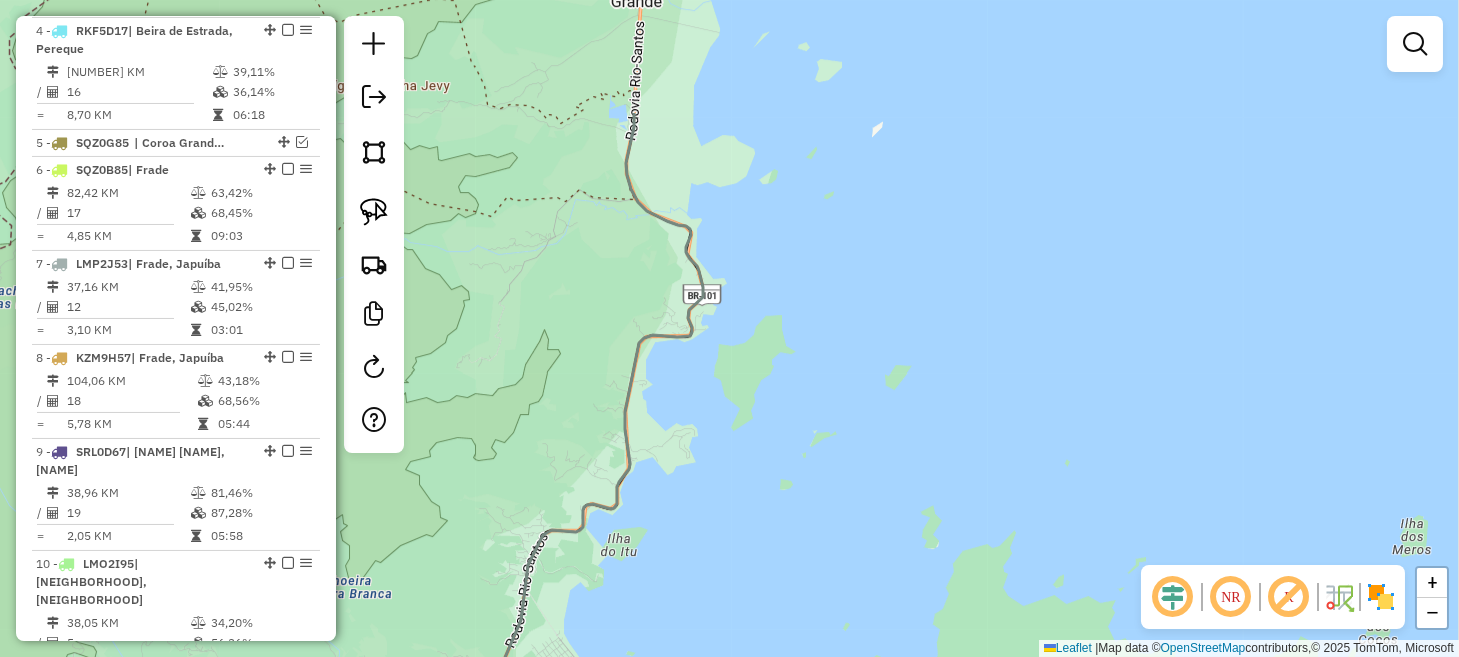 drag, startPoint x: 999, startPoint y: 292, endPoint x: 1008, endPoint y: 304, distance: 15 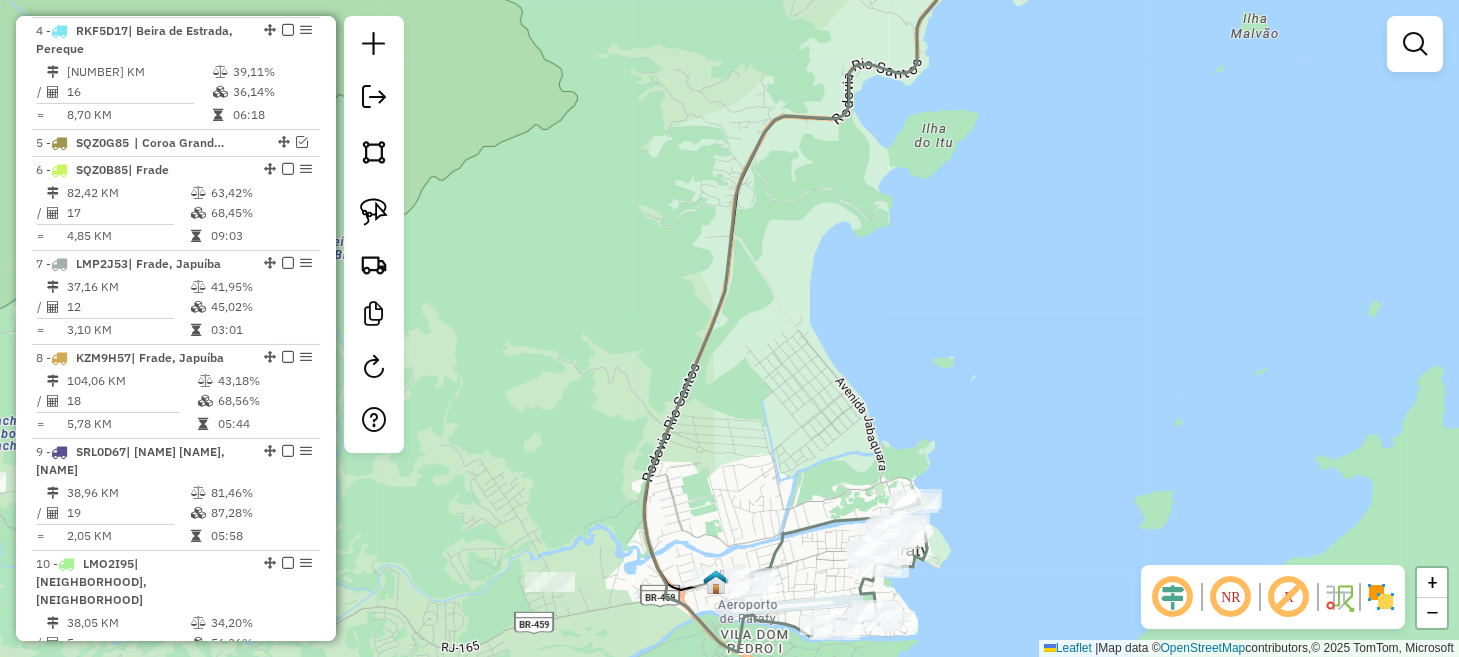drag, startPoint x: 826, startPoint y: 578, endPoint x: 819, endPoint y: 444, distance: 134.18271 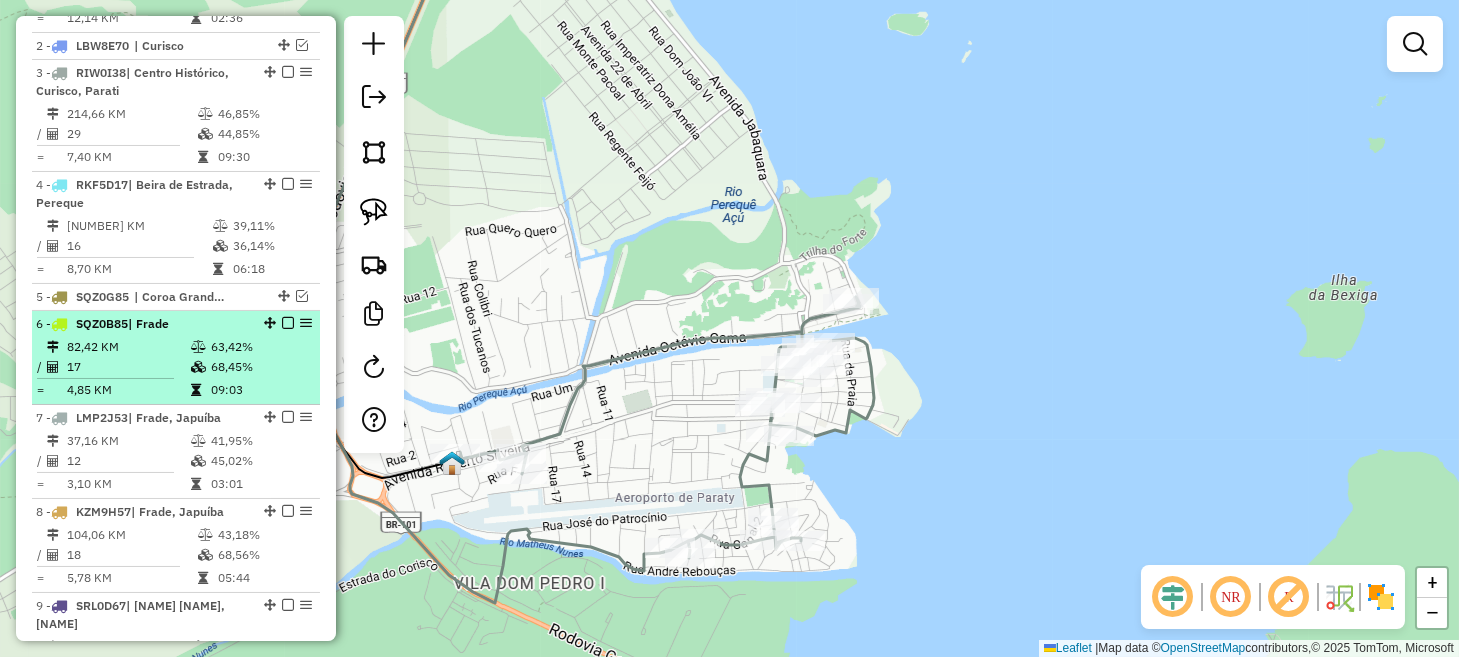 scroll, scrollTop: 806, scrollLeft: 0, axis: vertical 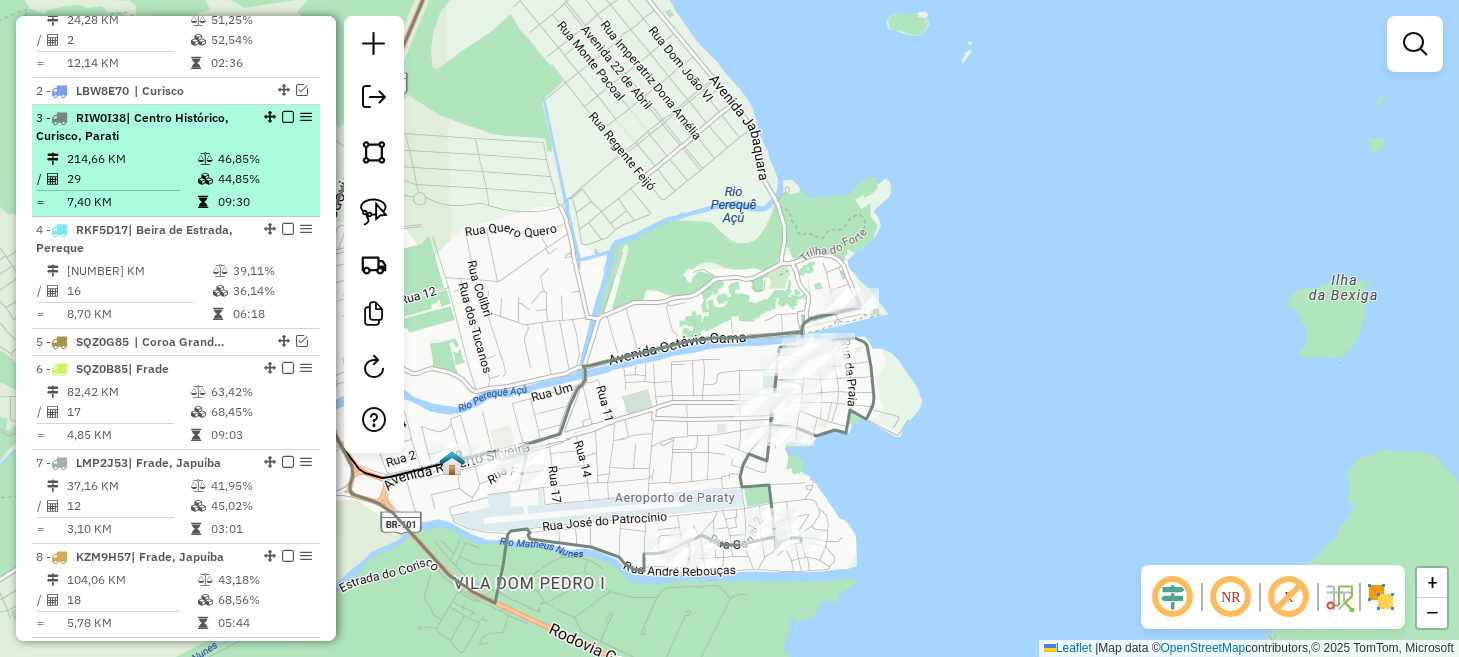 click at bounding box center [288, 117] 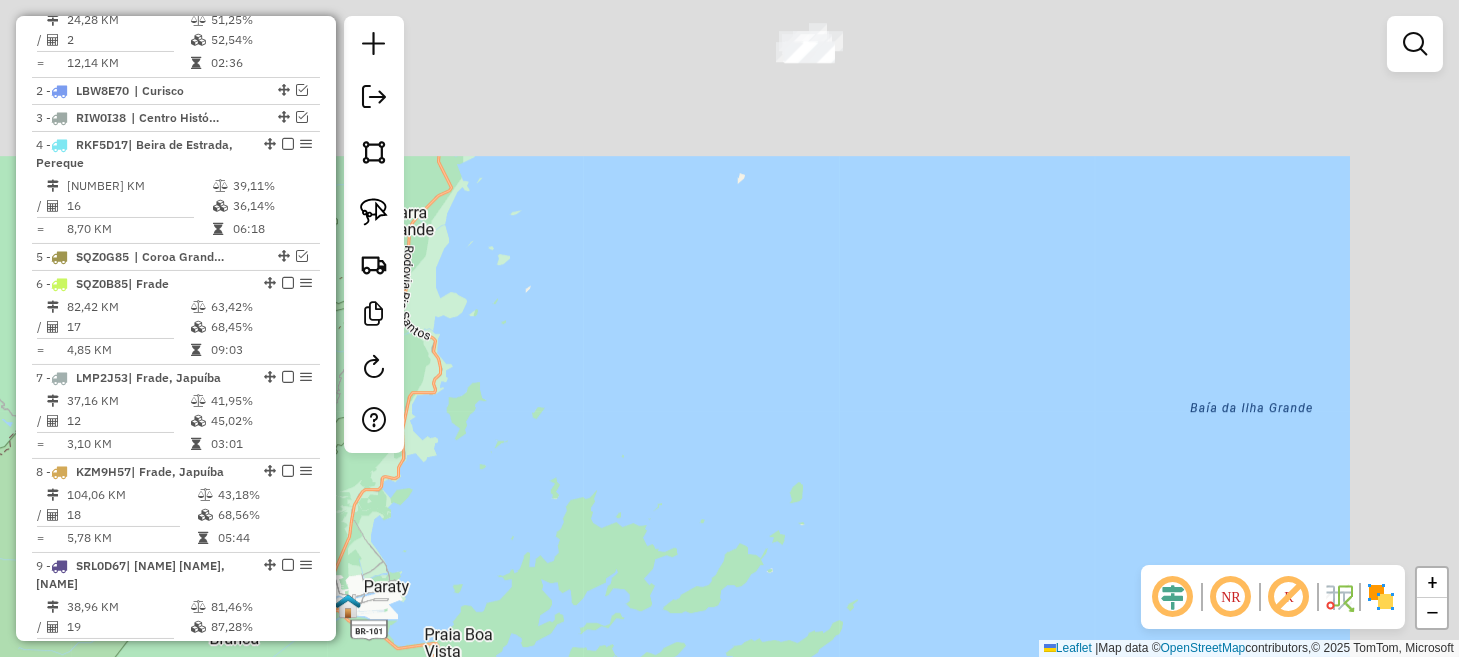 drag, startPoint x: 801, startPoint y: 202, endPoint x: 590, endPoint y: 570, distance: 424.19925 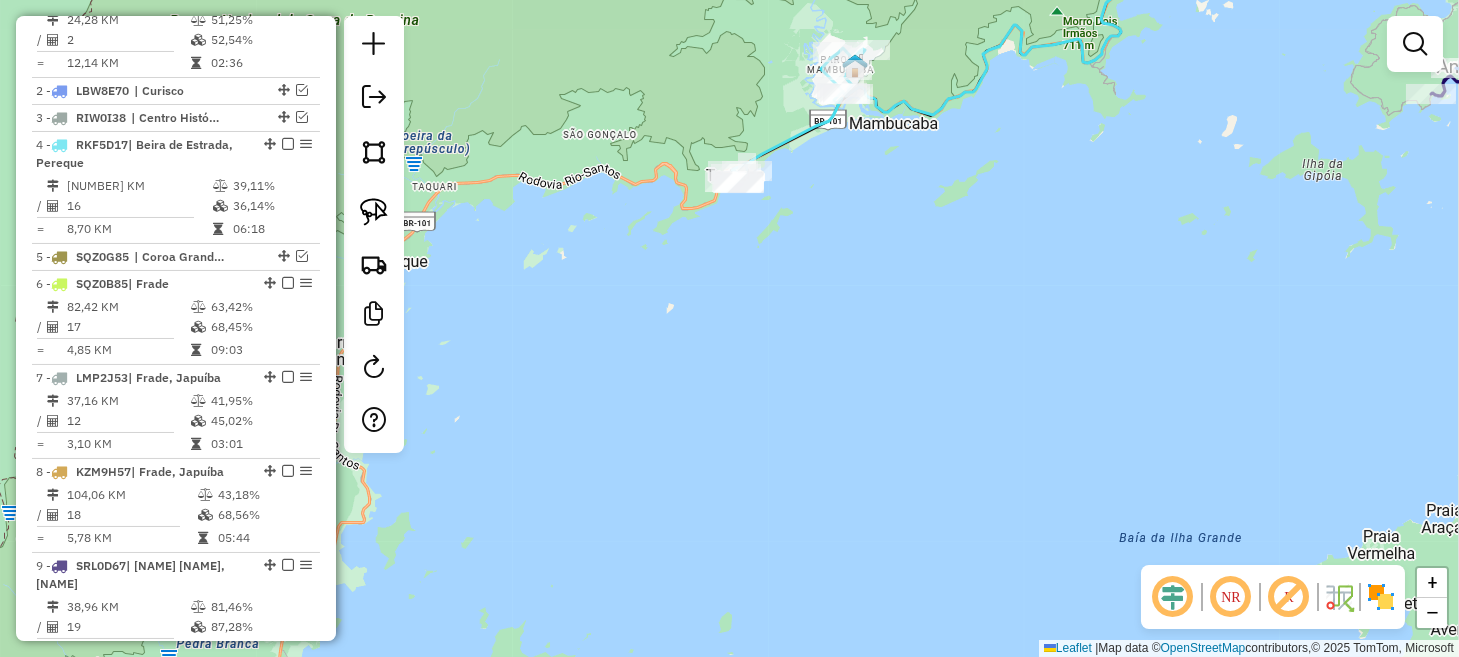 drag, startPoint x: 824, startPoint y: 264, endPoint x: 690, endPoint y: 474, distance: 249.11041 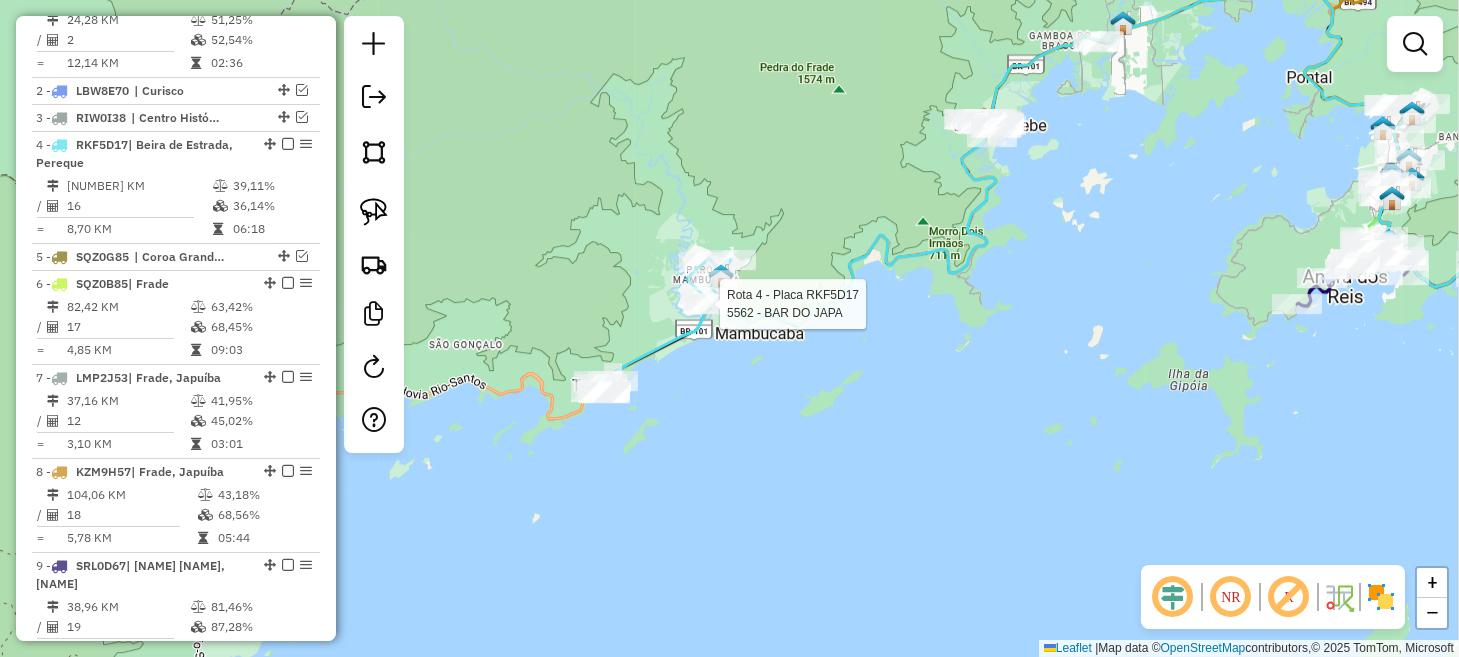 select on "*********" 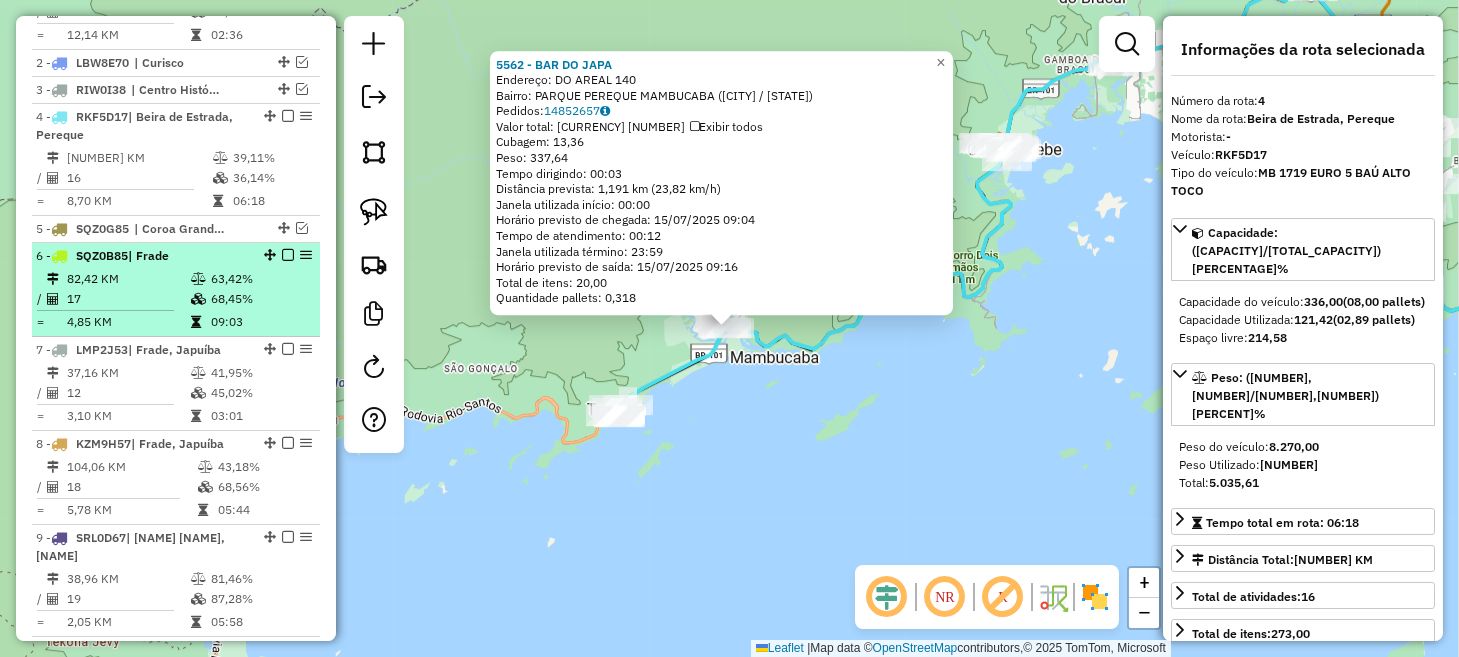 scroll, scrollTop: 821, scrollLeft: 0, axis: vertical 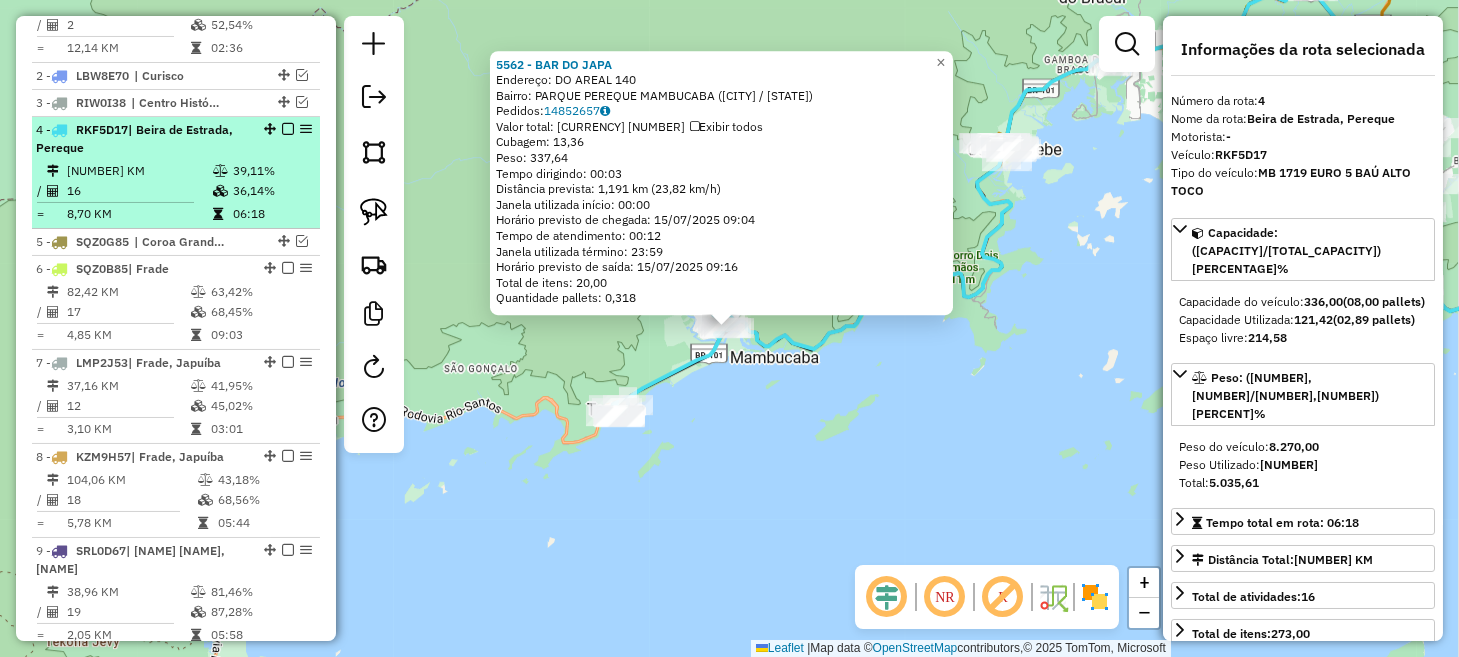 click at bounding box center [288, 129] 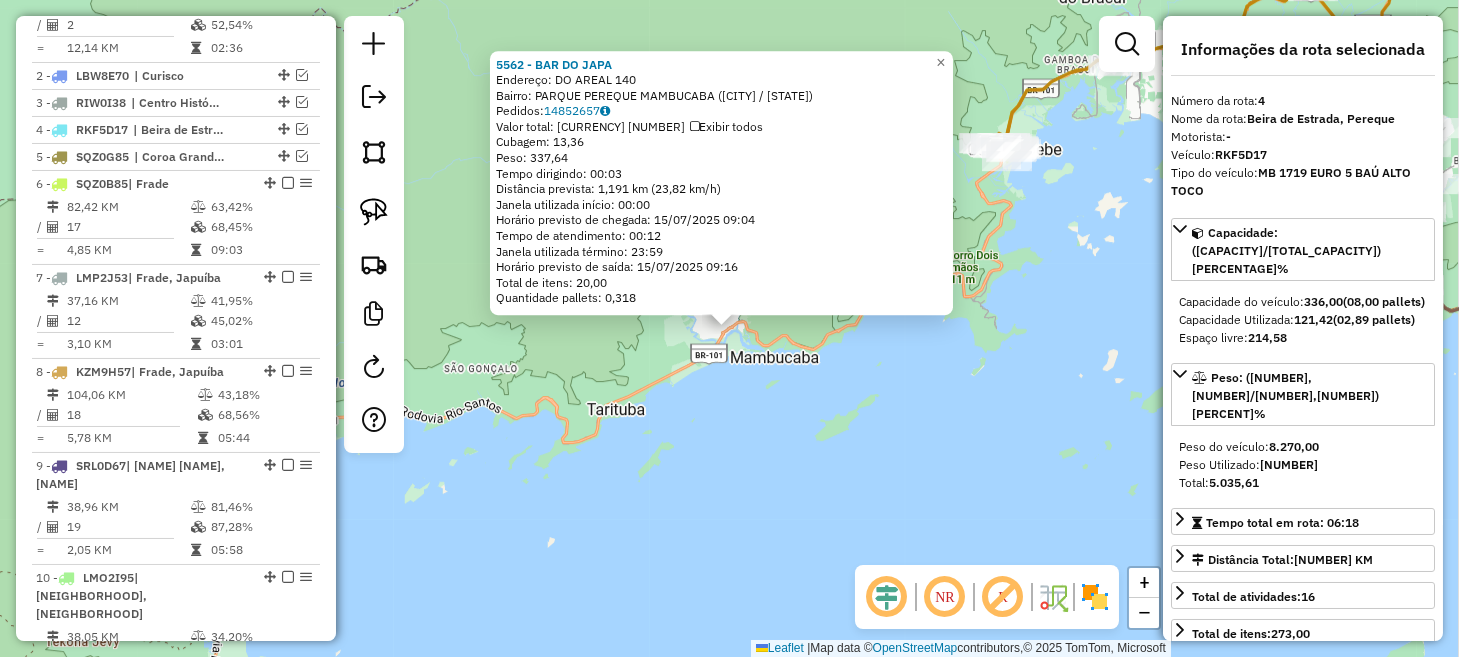 click on "5562 - BAR DO JAPA Endereço: DO AREAL 140 Bairro: PARQUE PEREQUE MAMBUCABA ([CITY] / [STATE]) Pedidos: 14852657 Valor total: R$ 1.406,16 Exibir todos Cubagem: 13,36 Peso: 337,64 Tempo dirigindo: 00:03 Distância prevista: 1,191 km (23,82 km/h) Janela utilizada início: 00:00 Horário previsto de chegada: 15/07/2025 09:04 Tempo de atendimento: 00:12 Janela utilizada término: 23:59 Horário previsto de saída: 15/07/2025 09:16 Total de itens: 20,00 Quantidade pallets: 0,318 × Janela de atendimento Grade de atendimento Capacidade Transportadoras Veículos Cliente Pedidos Rotas Selecione os dias de semana para filtrar as janelas de atendimento Seg Ter Qua Qui Sex Sáb Dom Informe o período da janela de atendimento: De: Até: Filtrar exatamente a janela do cliente Considerar janela de atendimento padrão Selecione os dias de semana para filtrar as grades de atendimento Seg Ter Qua Qui Sex Sáb Dom Peso mínimo: Peso máximo: De: Até:" 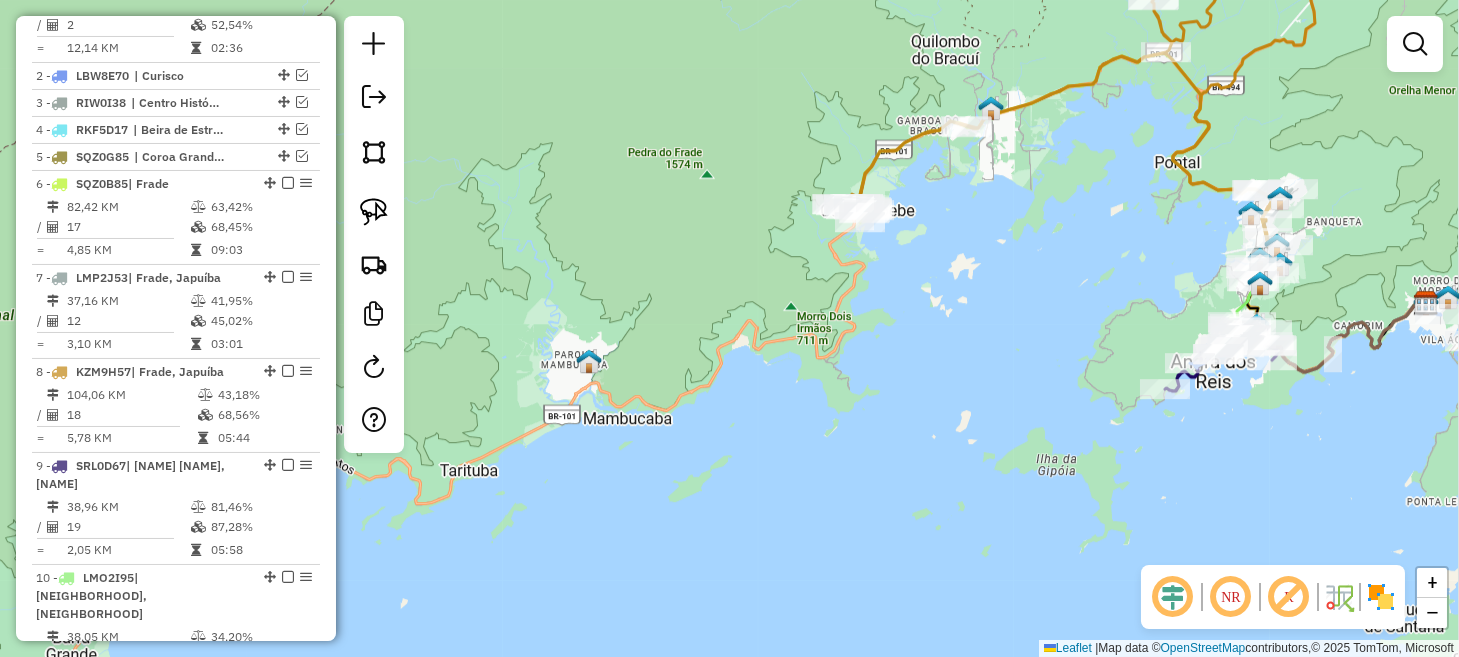drag, startPoint x: 1119, startPoint y: 339, endPoint x: 972, endPoint y: 400, distance: 159.154 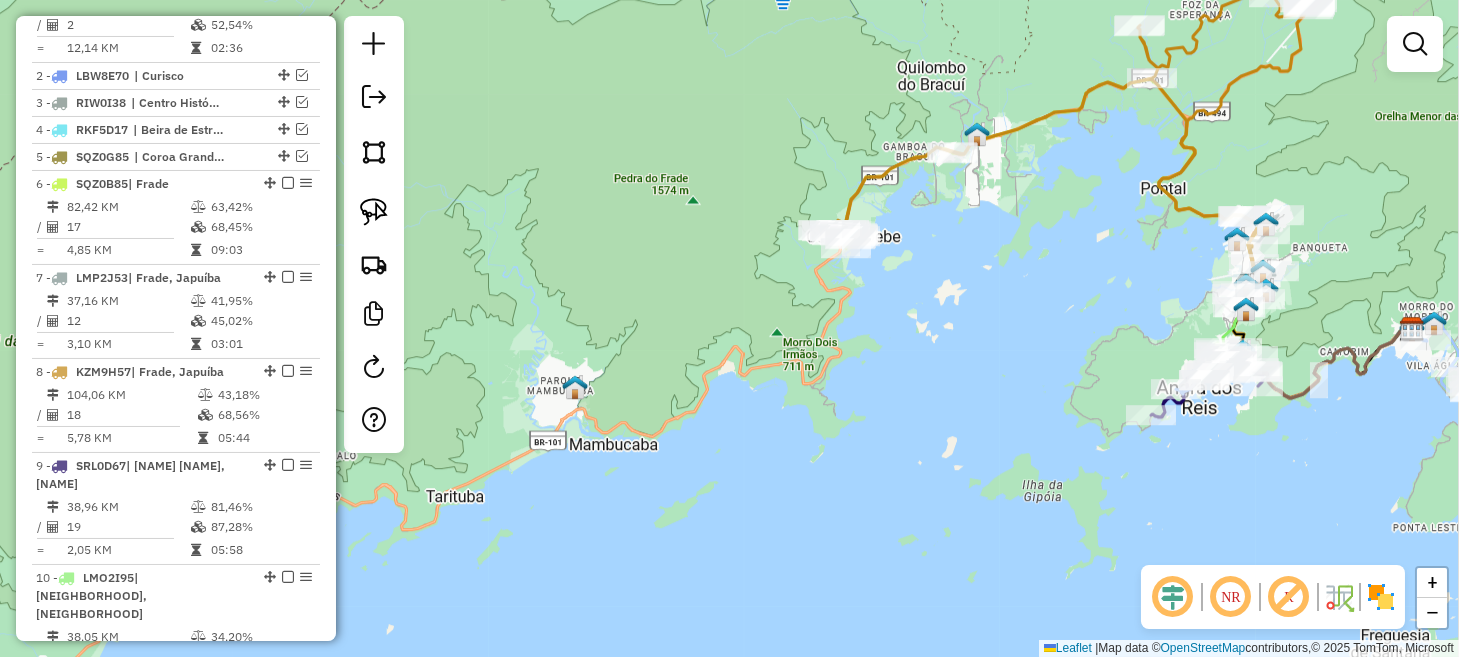 drag, startPoint x: 940, startPoint y: 257, endPoint x: 830, endPoint y: 387, distance: 170.29387 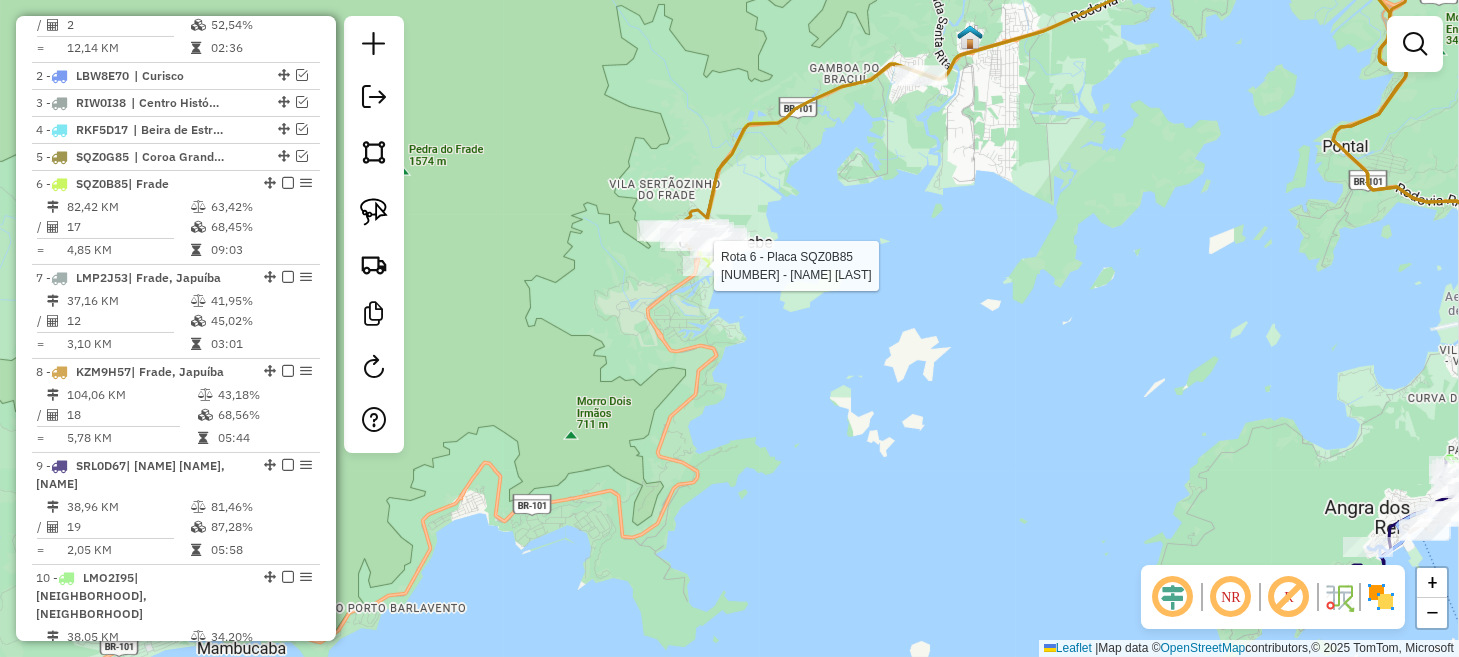 click 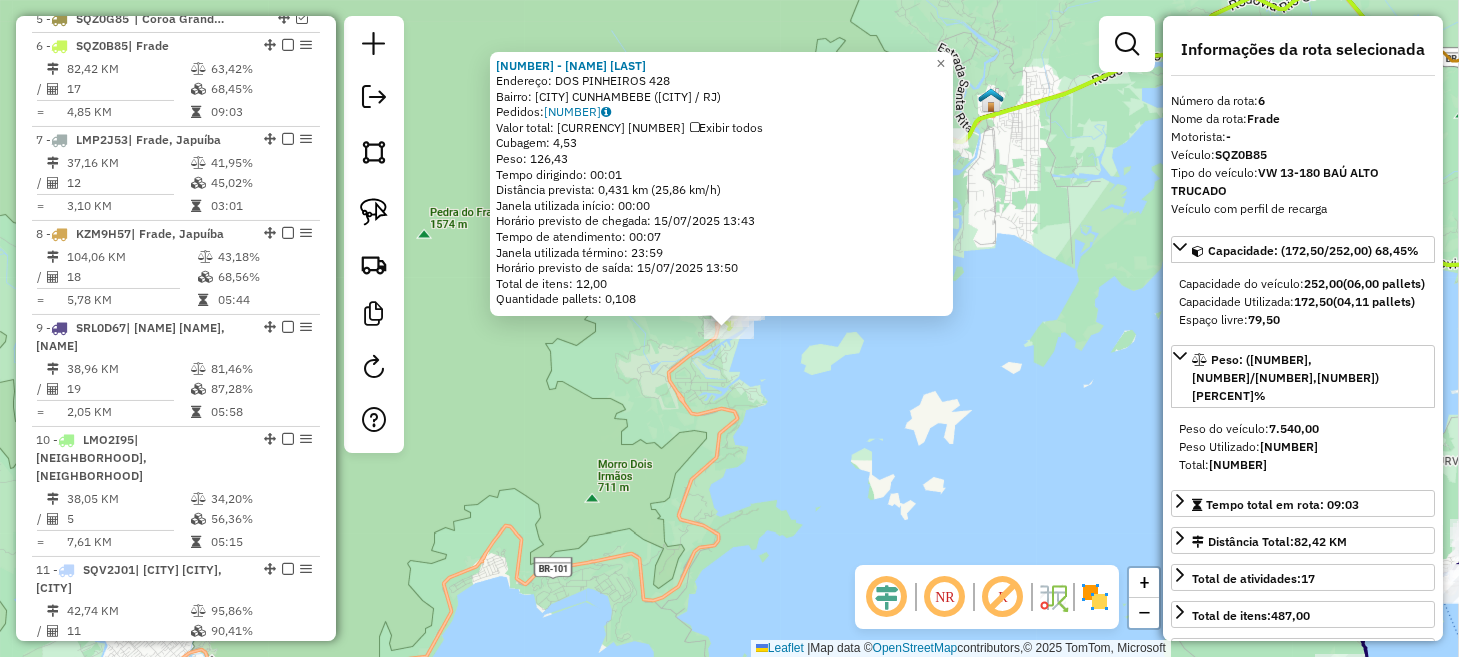 scroll, scrollTop: 975, scrollLeft: 0, axis: vertical 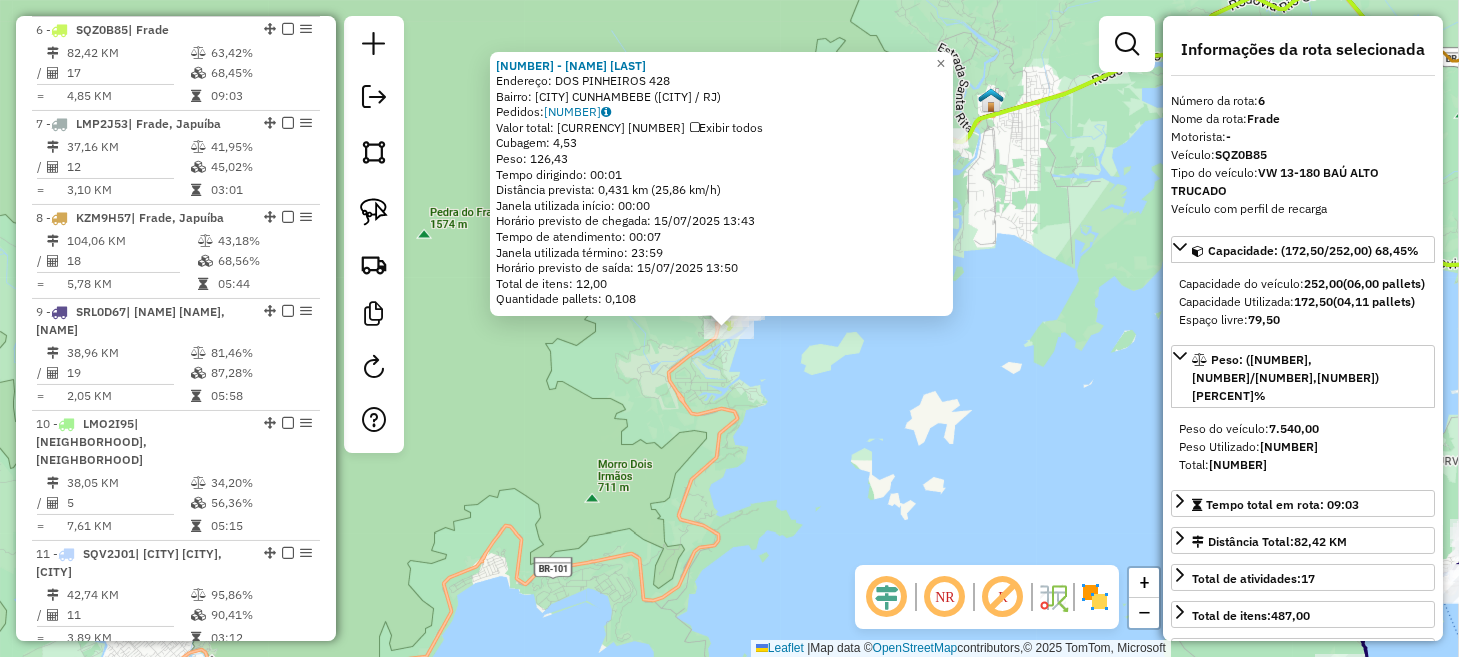 click on "11135 - TIAGO ADAO  Endereço:  DOS PINHEIROS 428   Bairro: FRADE  CUNHAMBEBE (ANGRA DOS REIS / RJ)   Pedidos:  14852794   Valor total: R$ 635,03   Exibir todos   Cubagem: 4,53  Peso: 126,43  Tempo dirigindo: 00:01   Distância prevista: 0,431 km (25,86 km/h)   Janela utilizada início: 00:00   Horário previsto de chegada: 15/07/2025 13:43   Tempo de atendimento: 00:07   Janela utilizada término: 23:59   Horário previsto de saída: 15/07/2025 13:50   Total de itens: 12,00   Quantidade pallets: 0,108  × Janela de atendimento Grade de atendimento Capacidade Transportadoras Veículos Cliente Pedidos  Rotas Selecione os dias de semana para filtrar as janelas de atendimento  Seg   Ter   Qua   Qui   Sex   Sáb   Dom  Informe o período da janela de atendimento: De: Até:  Filtrar exatamente a janela do cliente  Considerar janela de atendimento padrão  Selecione os dias de semana para filtrar as grades de atendimento  Seg   Ter   Qua   Qui   Sex   Sáb   Dom   Clientes fora do dia de atendimento selecionado De:" 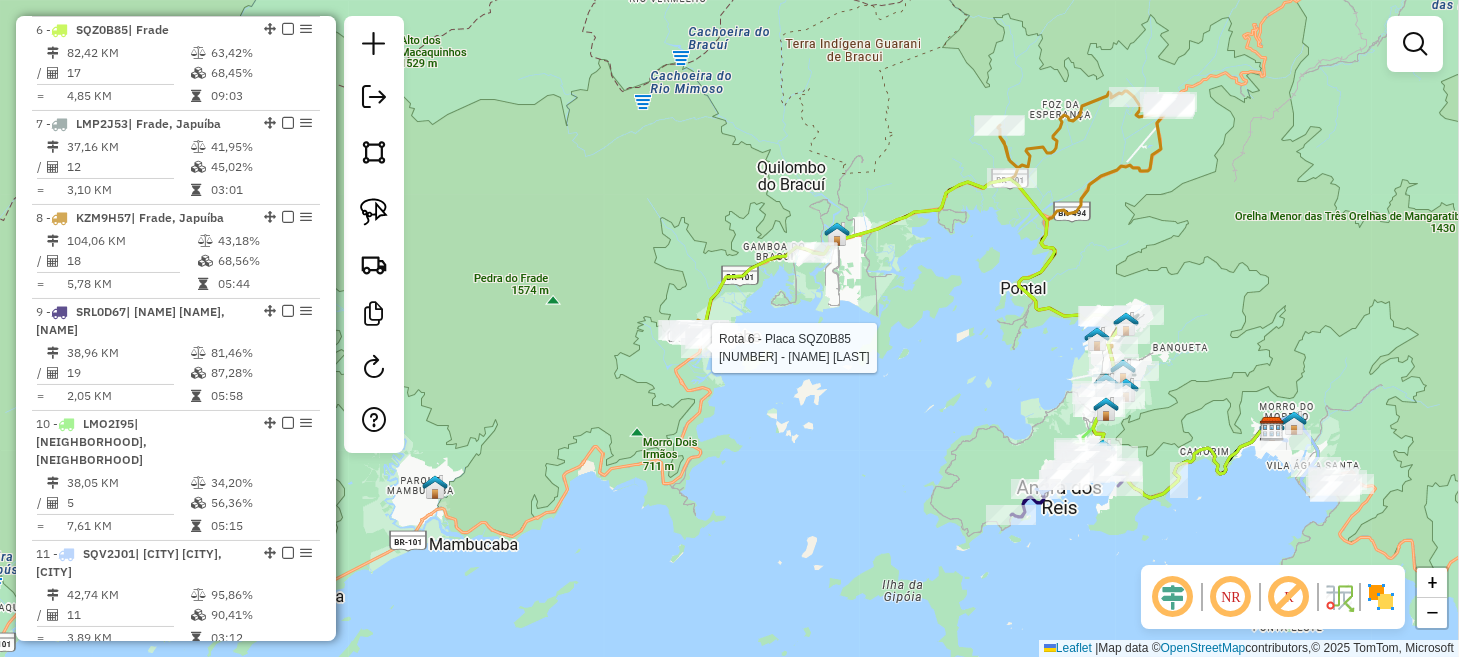 select on "*********" 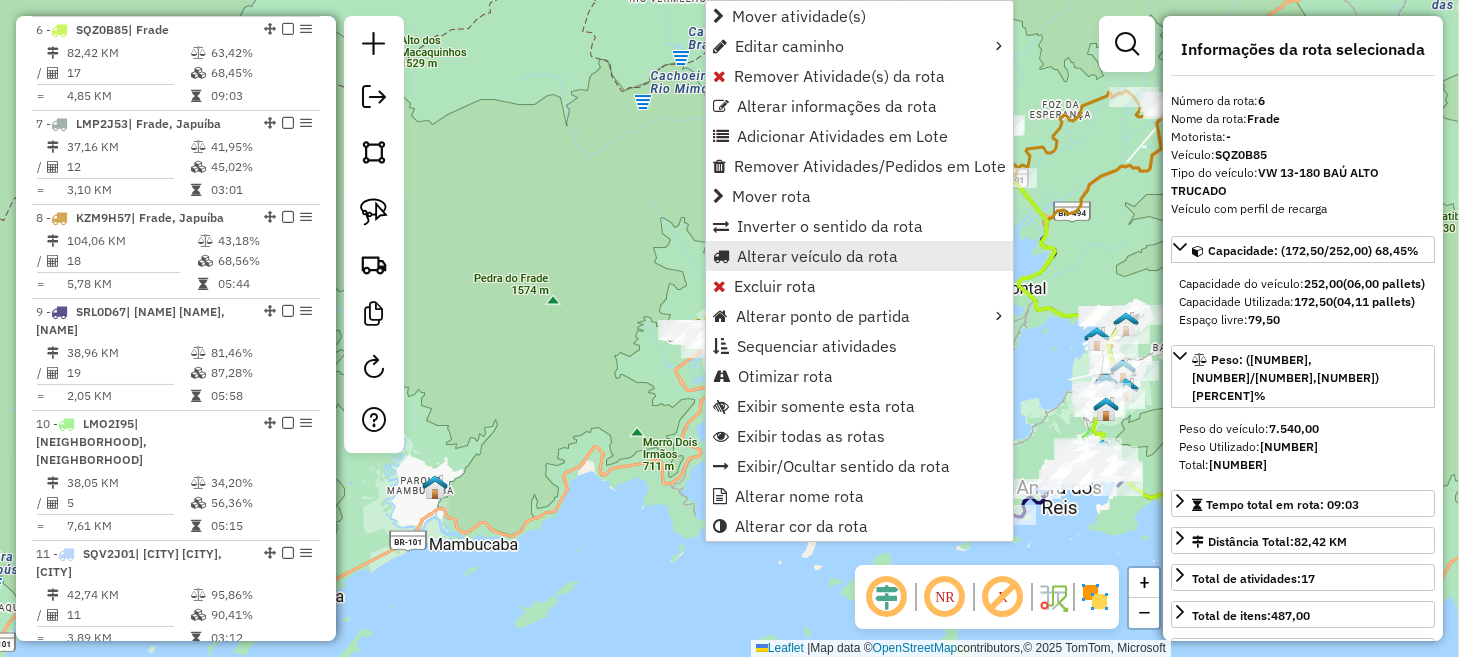 click on "Alterar veículo da rota" at bounding box center [817, 256] 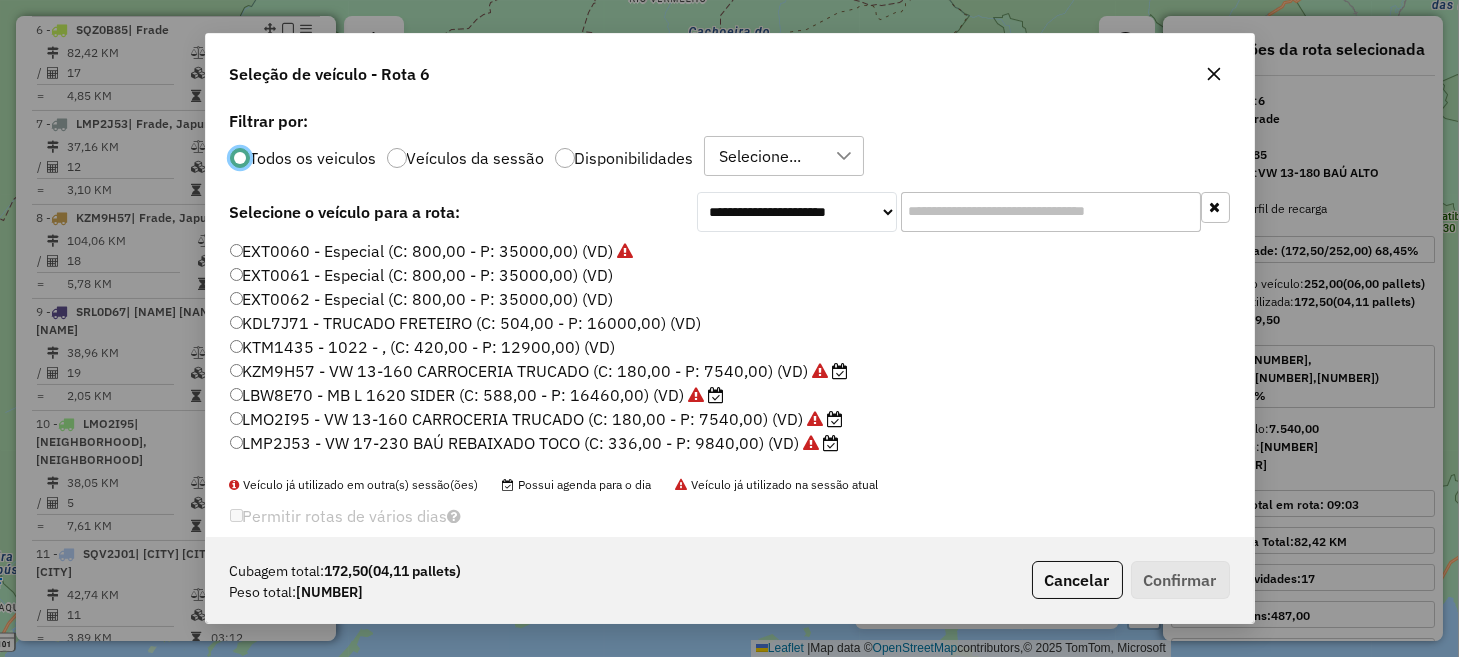 scroll, scrollTop: 10, scrollLeft: 6, axis: both 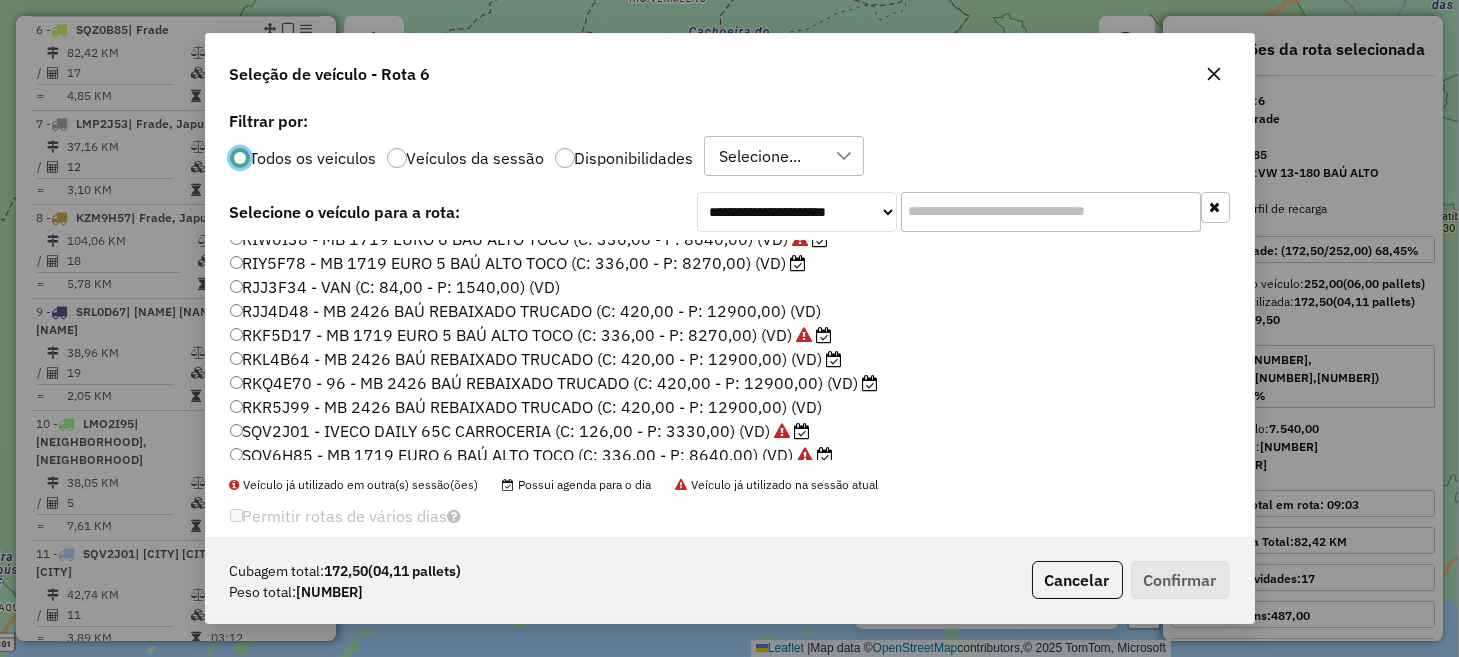 click on "RKF5D17 - MB 1719 EURO 5 BAÚ ALTO TOCO (C: 336,00 - P: 8270,00) (VD)" 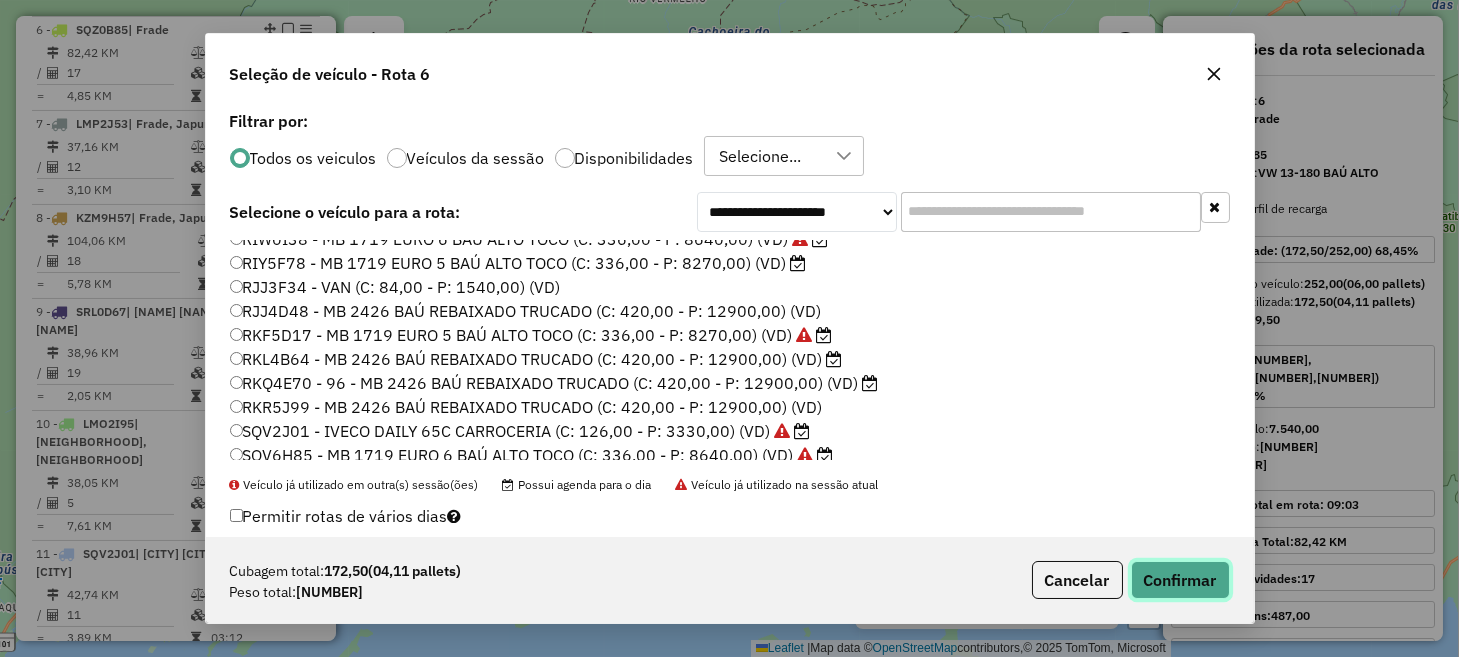 click on "Confirmar" 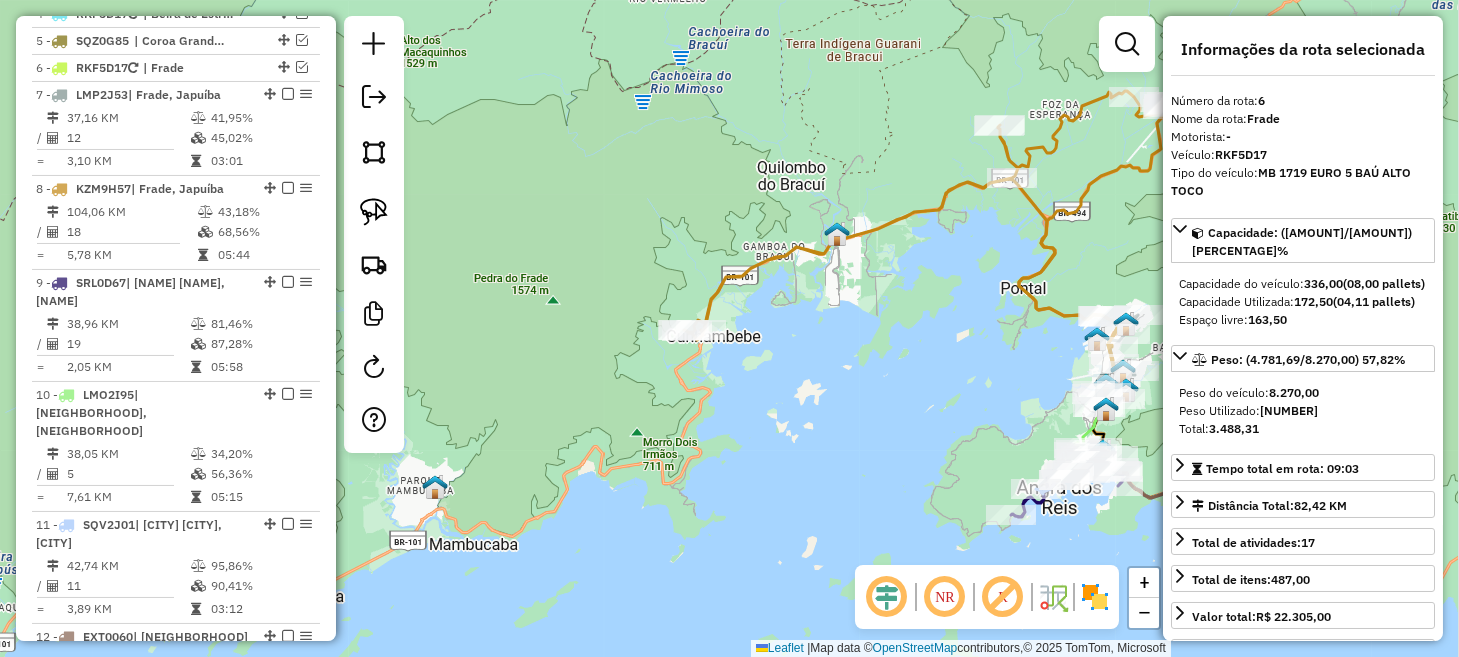 scroll, scrollTop: 975, scrollLeft: 0, axis: vertical 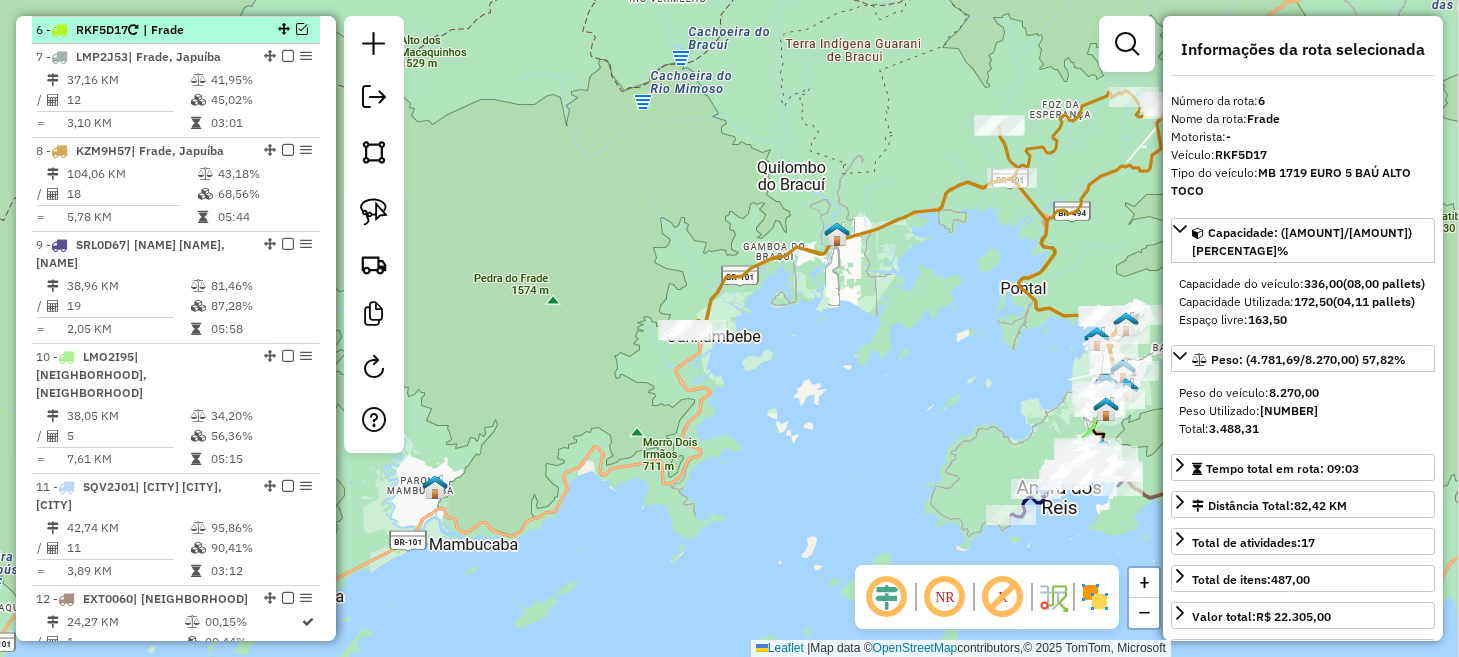 click at bounding box center [302, 29] 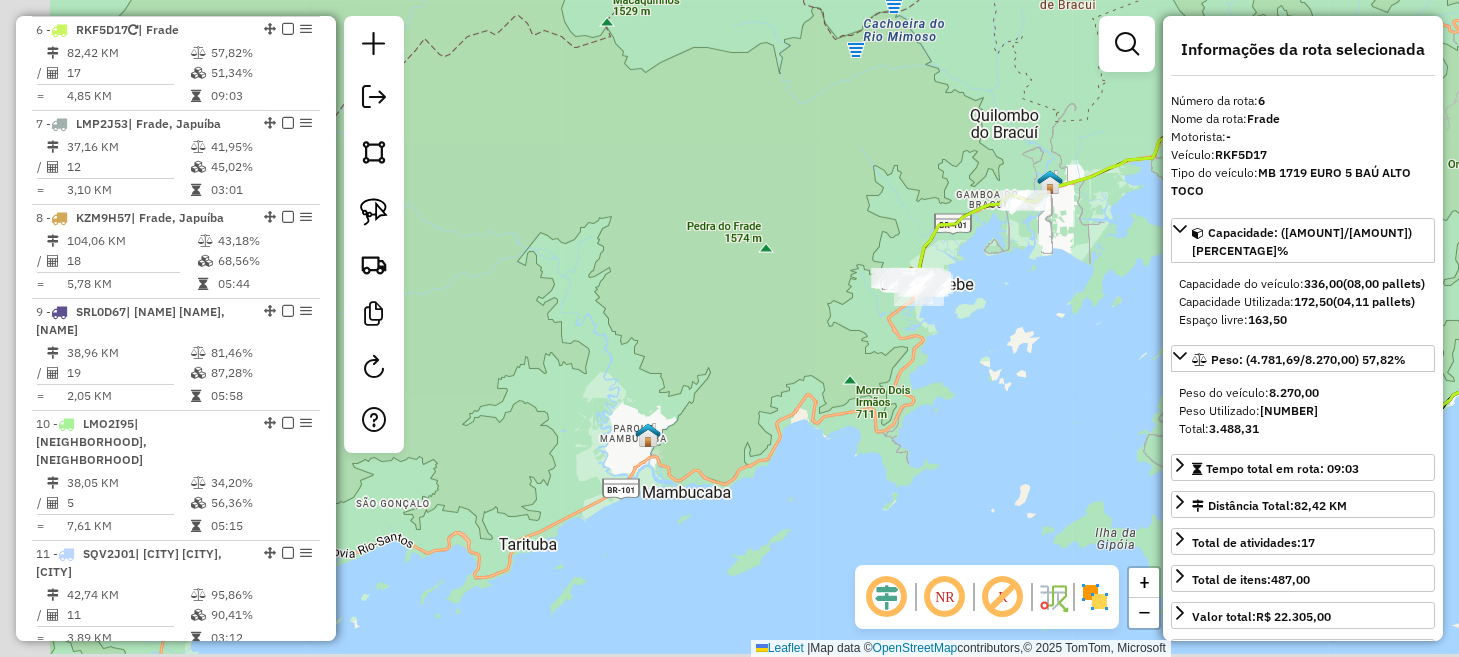 drag, startPoint x: 567, startPoint y: 357, endPoint x: 678, endPoint y: 271, distance: 140.41724 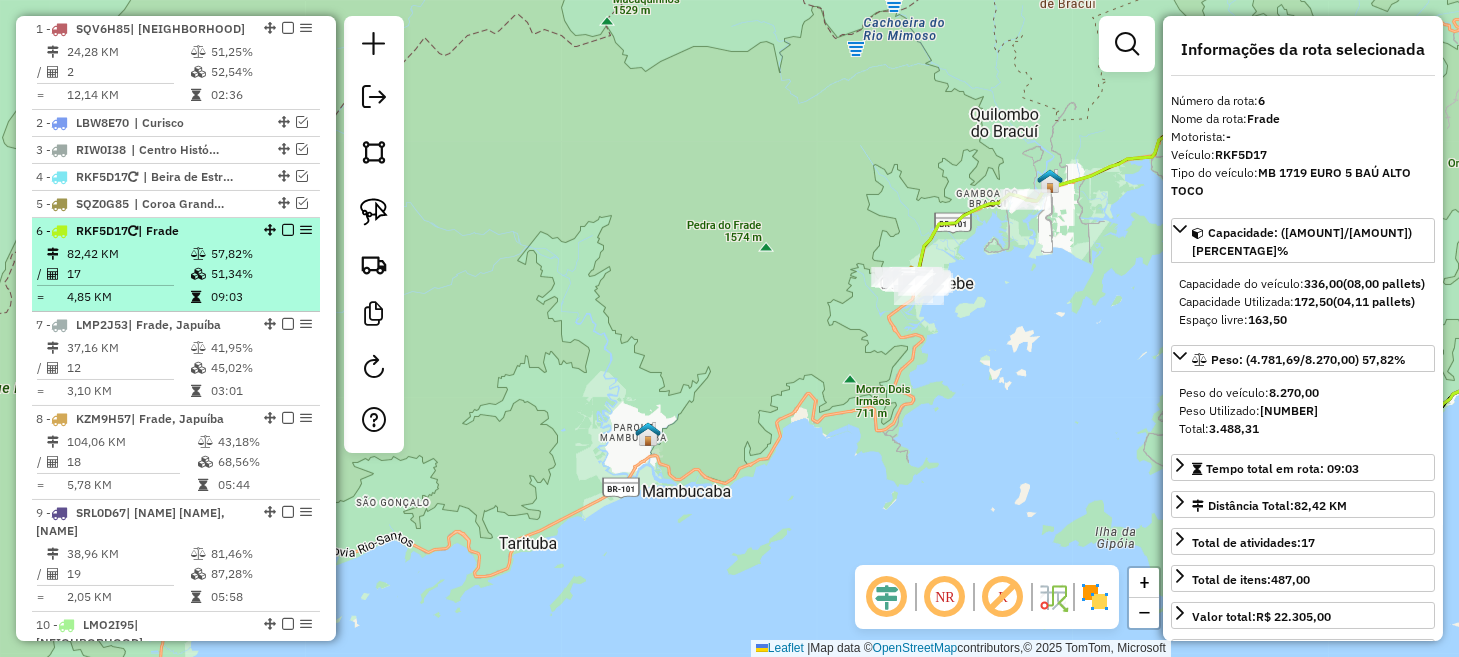 scroll, scrollTop: 675, scrollLeft: 0, axis: vertical 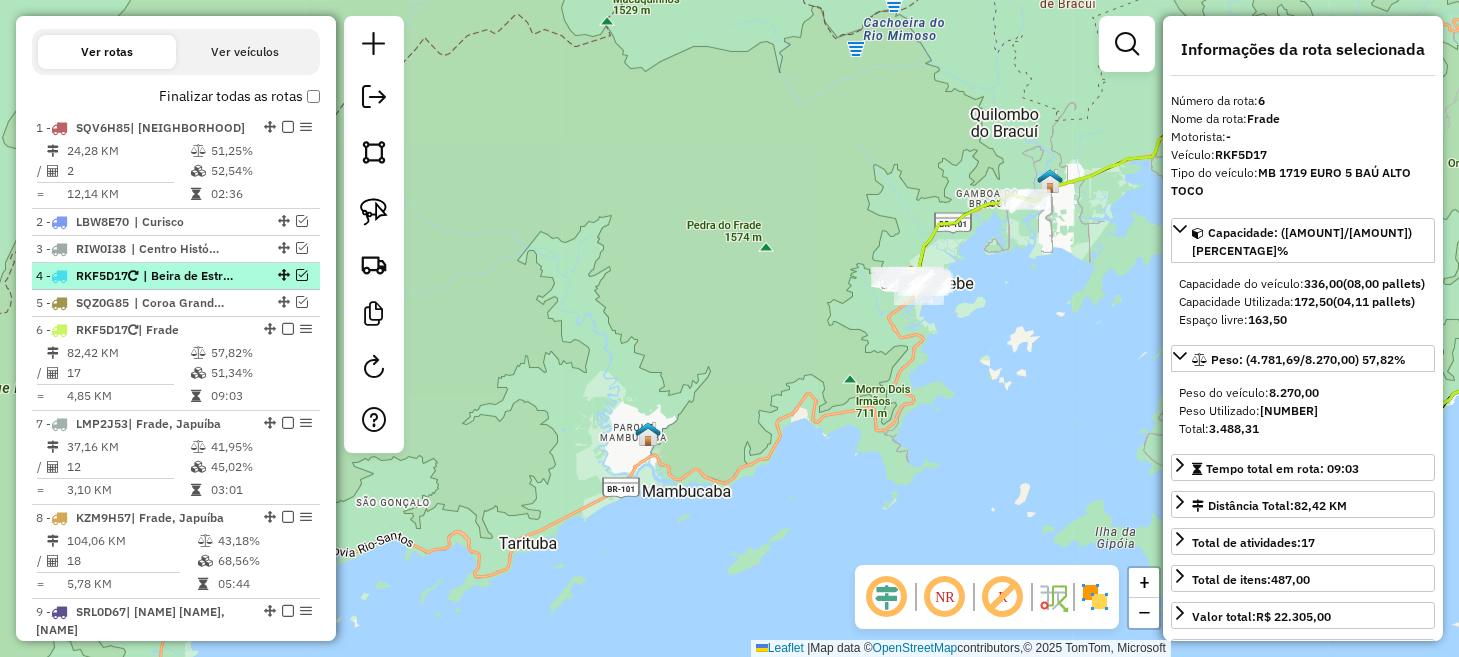 click at bounding box center (302, 275) 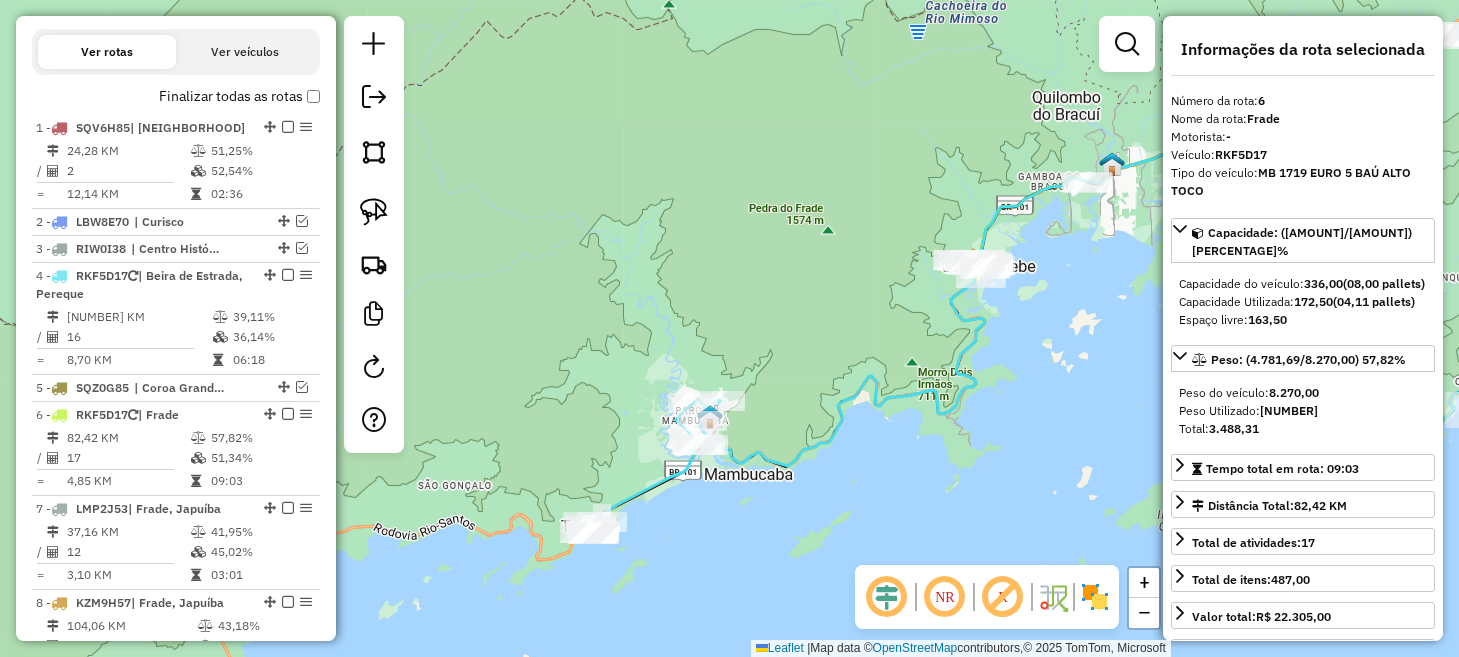 drag, startPoint x: 512, startPoint y: 329, endPoint x: 572, endPoint y: 306, distance: 64.25729 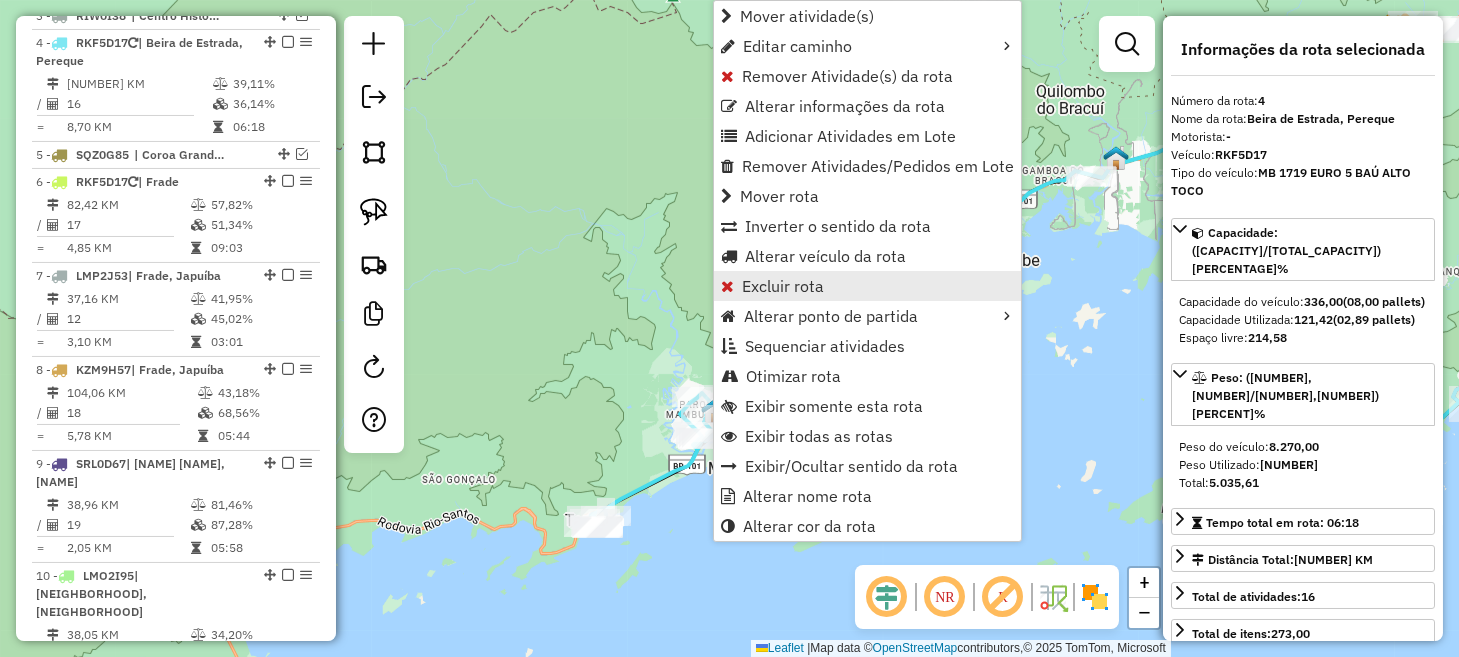 scroll, scrollTop: 921, scrollLeft: 0, axis: vertical 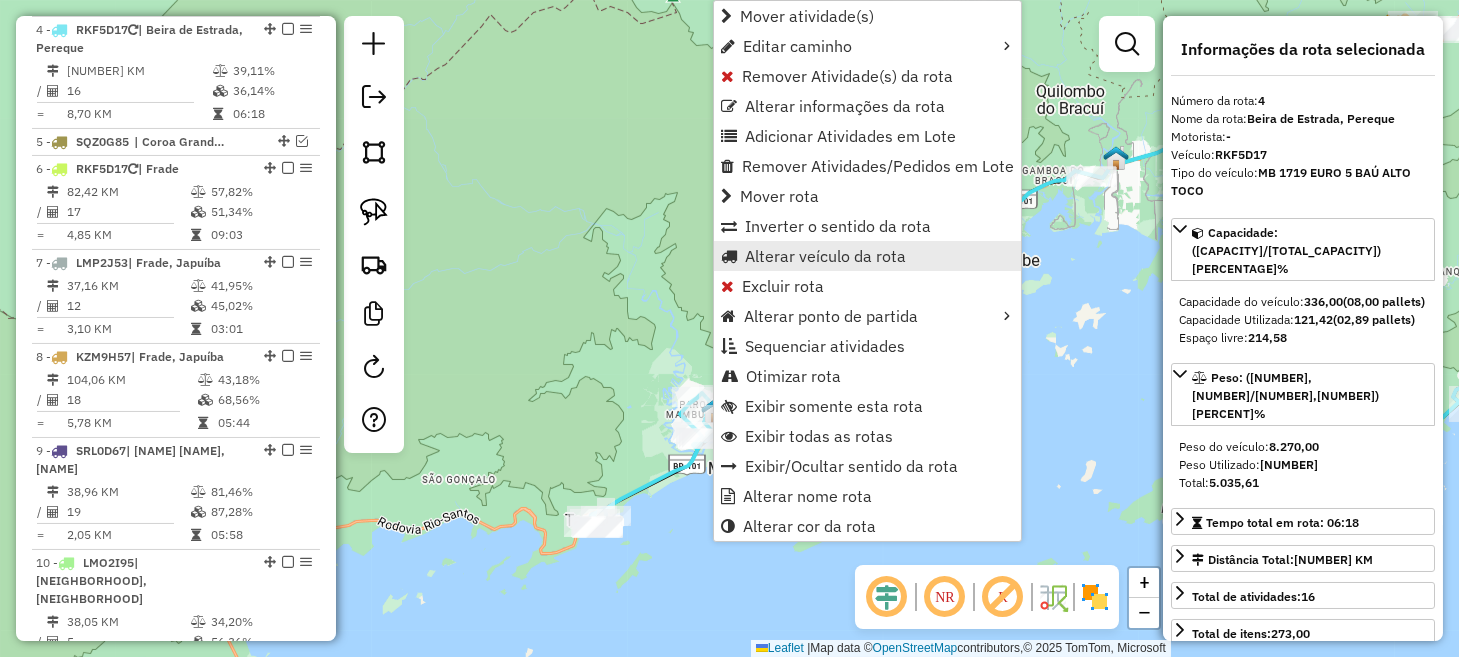click on "Alterar veículo da rota" at bounding box center (825, 256) 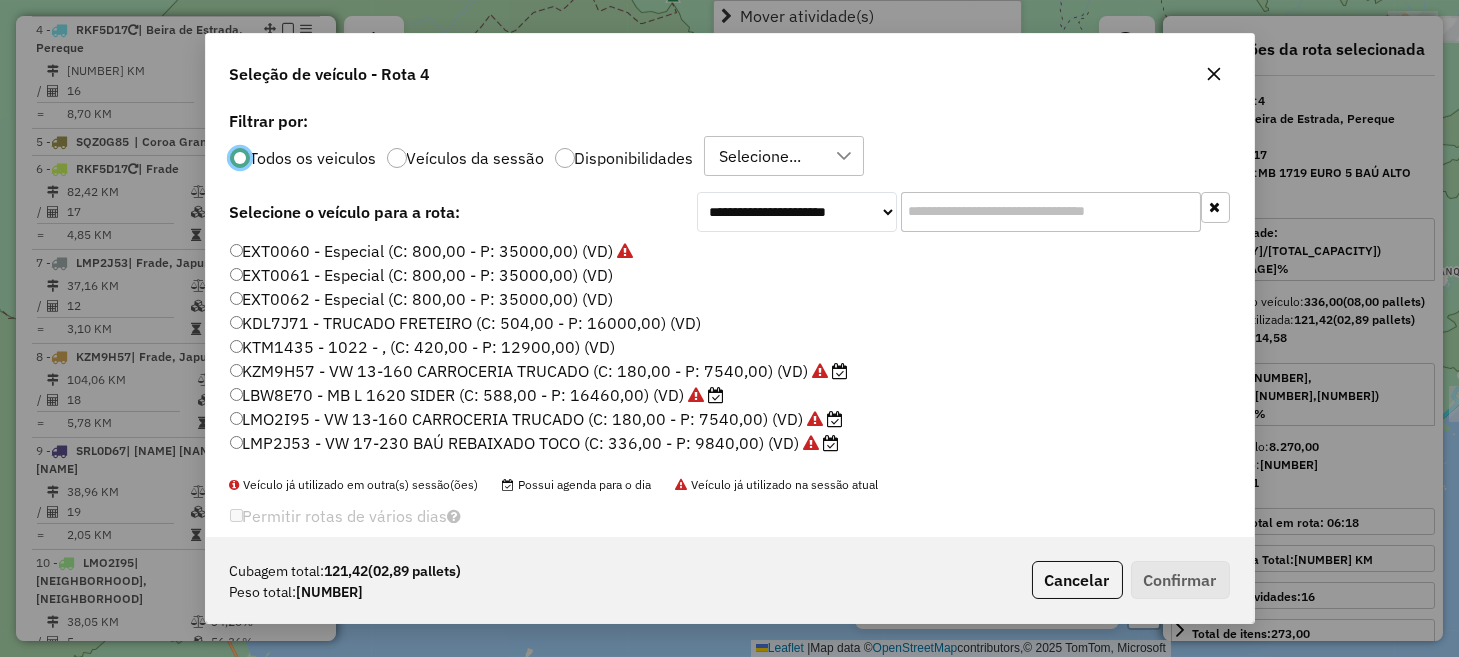 scroll, scrollTop: 10, scrollLeft: 6, axis: both 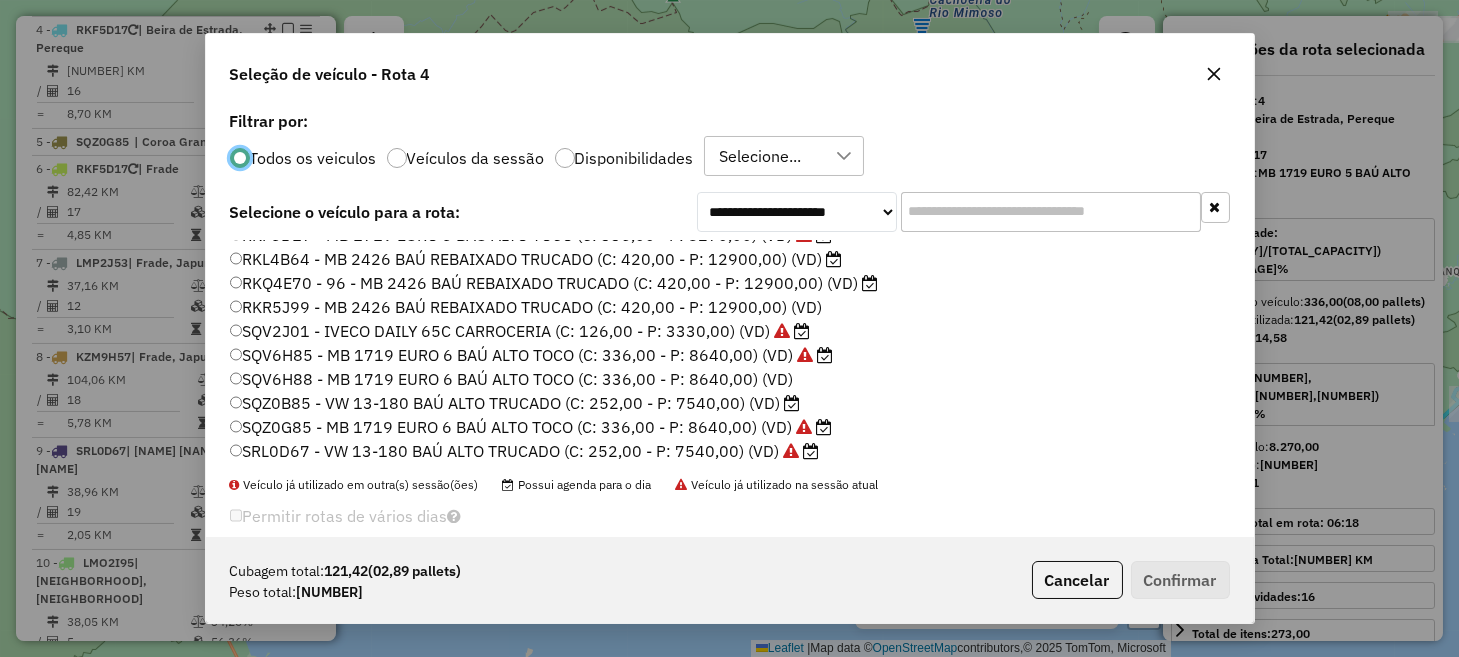 click on "SQZ0B85 - VW 13-180 BAÚ ALTO TRUCADO (C: 252,00 - P: 7540,00) (VD)" 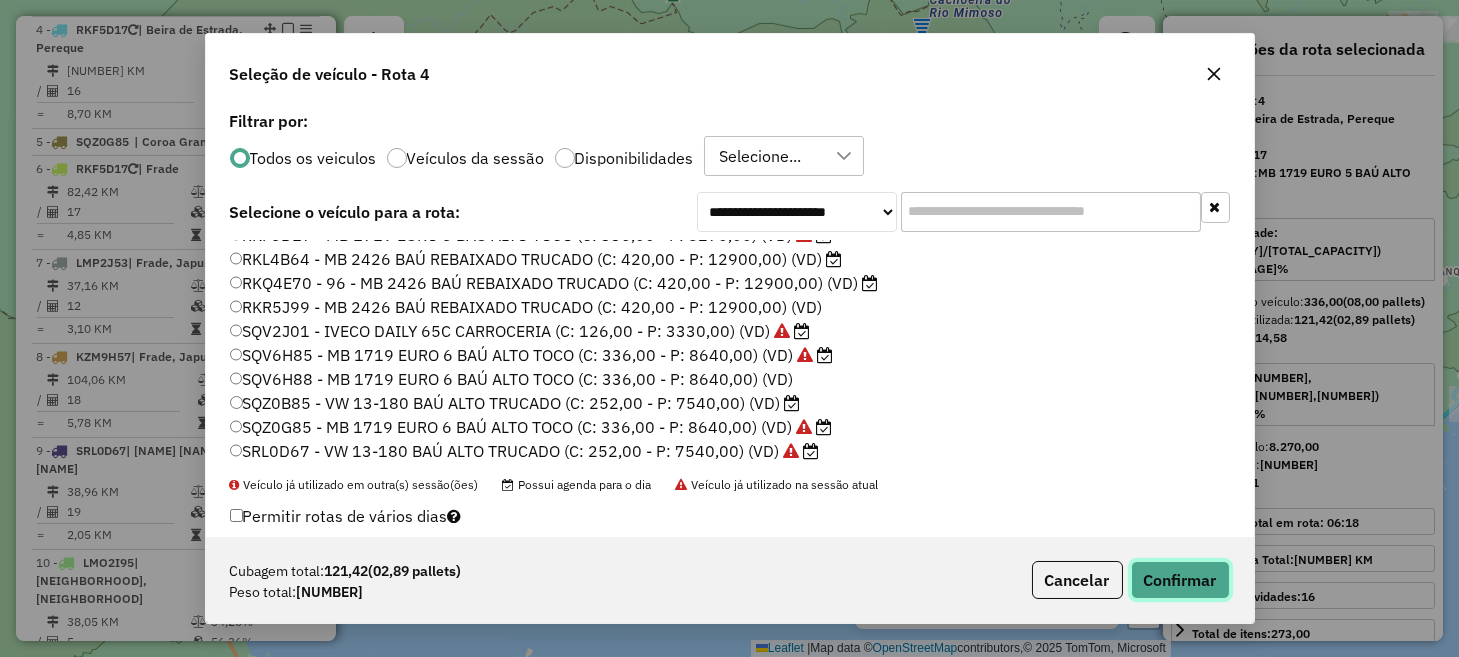 click on "Confirmar" 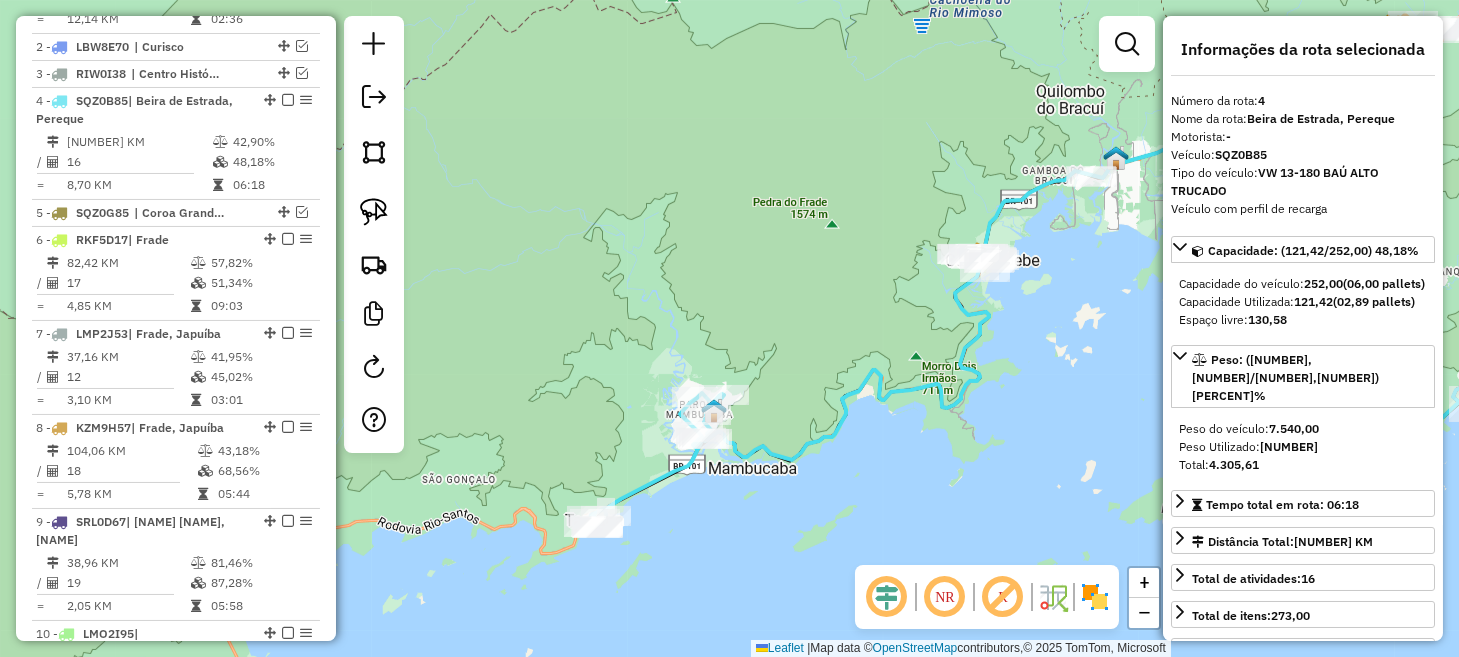 scroll, scrollTop: 821, scrollLeft: 0, axis: vertical 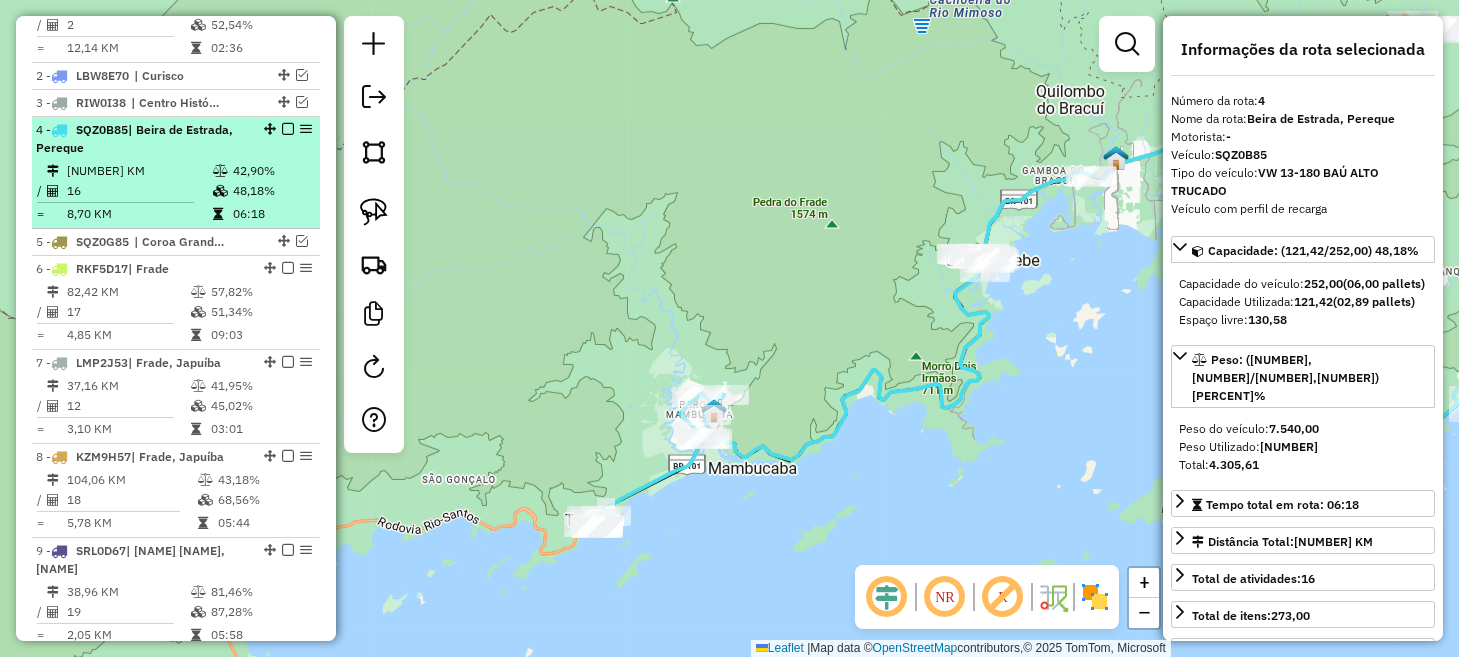 click at bounding box center [288, 129] 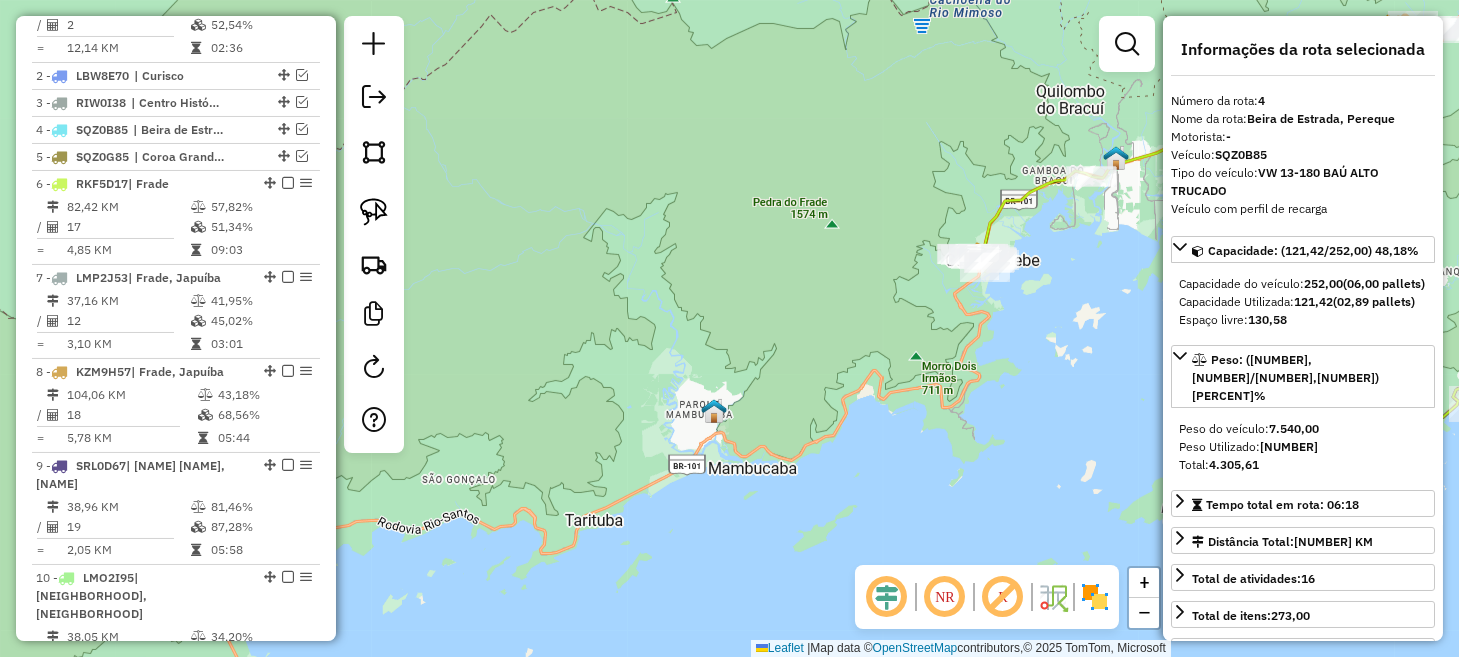 drag, startPoint x: 699, startPoint y: 258, endPoint x: 346, endPoint y: 334, distance: 361.08862 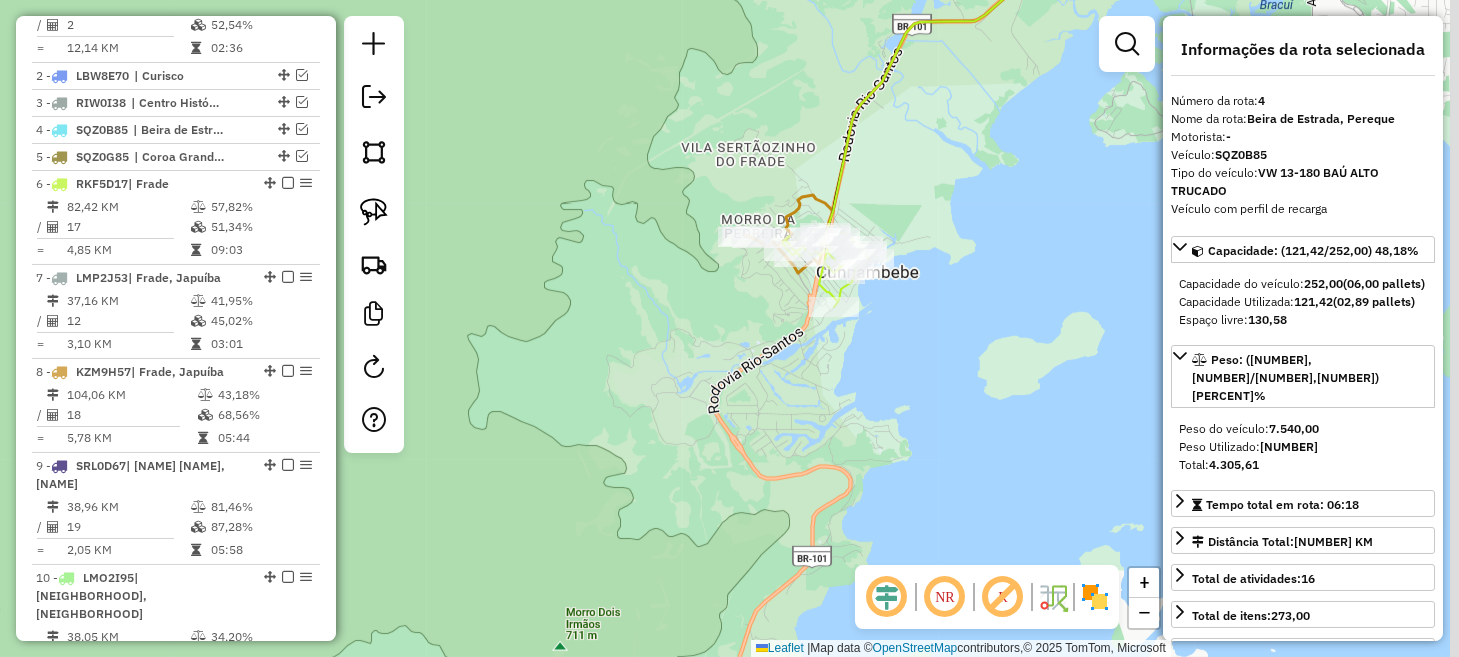 drag, startPoint x: 1073, startPoint y: 354, endPoint x: 778, endPoint y: 467, distance: 315.9019 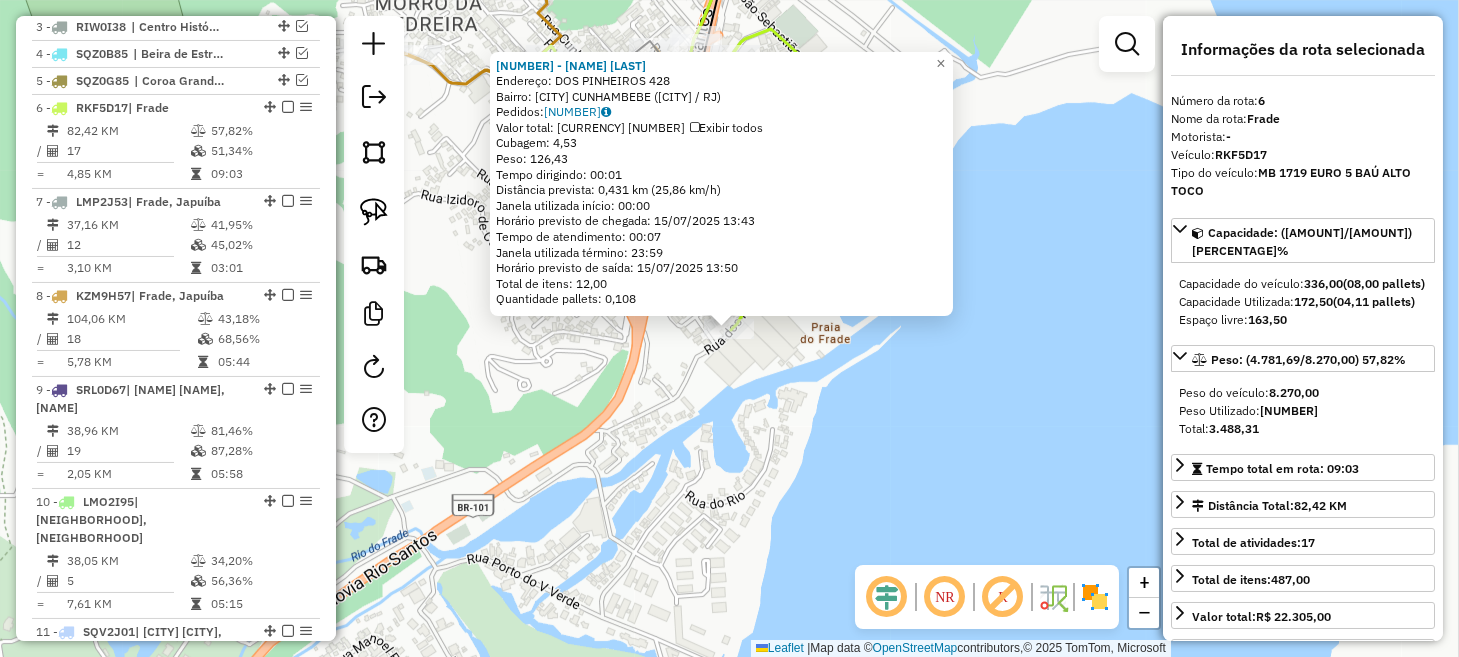 scroll, scrollTop: 975, scrollLeft: 0, axis: vertical 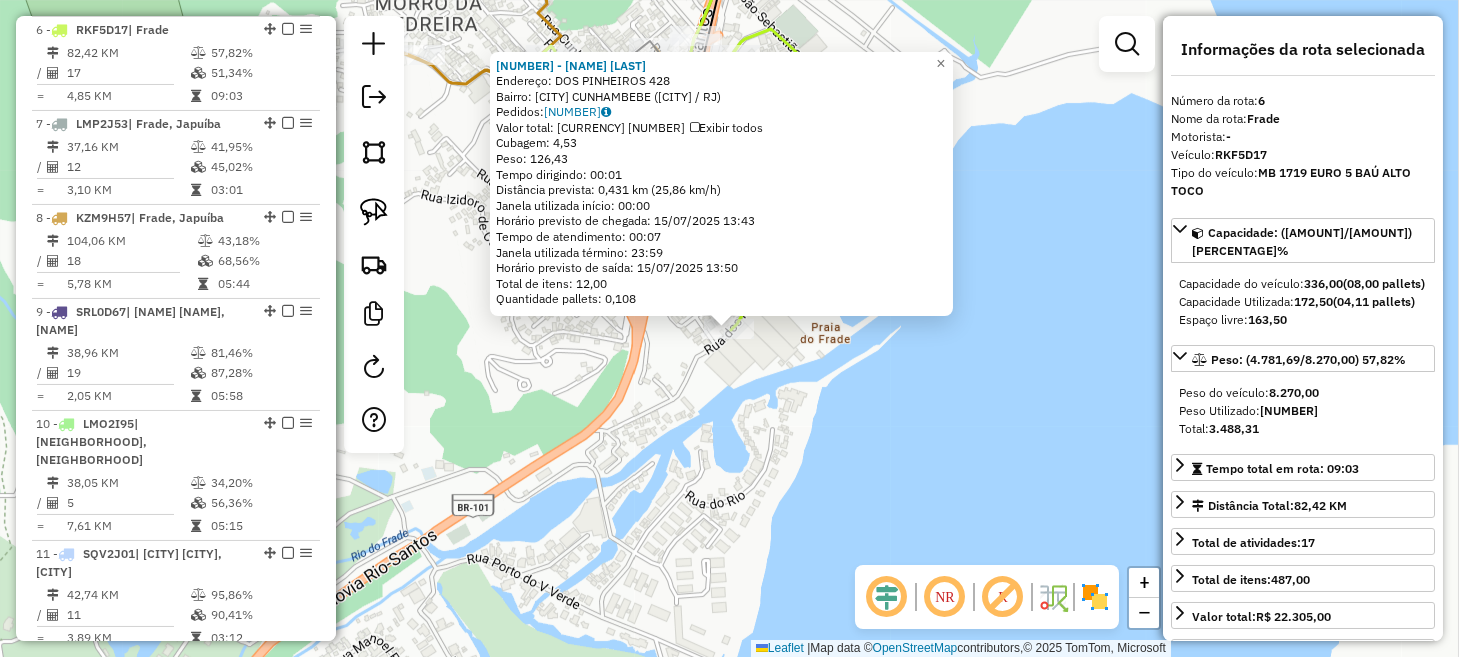 click on "11135 - TIAGO ADAO  Endereço:  DOS PINHEIROS 428   Bairro: FRADE  CUNHAMBEBE (ANGRA DOS REIS / RJ)   Pedidos:  14852794   Valor total: R$ 635,03   Exibir todos   Cubagem: 4,53  Peso: 126,43  Tempo dirigindo: 00:01   Distância prevista: 0,431 km (25,86 km/h)   Janela utilizada início: 00:00   Horário previsto de chegada: 15/07/2025 13:43   Tempo de atendimento: 00:07   Janela utilizada término: 23:59   Horário previsto de saída: 15/07/2025 13:50   Total de itens: 12,00   Quantidade pallets: 0,108  × Janela de atendimento Grade de atendimento Capacidade Transportadoras Veículos Cliente Pedidos  Rotas Selecione os dias de semana para filtrar as janelas de atendimento  Seg   Ter   Qua   Qui   Sex   Sáb   Dom  Informe o período da janela de atendimento: De: Até:  Filtrar exatamente a janela do cliente  Considerar janela de atendimento padrão  Selecione os dias de semana para filtrar as grades de atendimento  Seg   Ter   Qua   Qui   Sex   Sáb   Dom   Clientes fora do dia de atendimento selecionado De:" 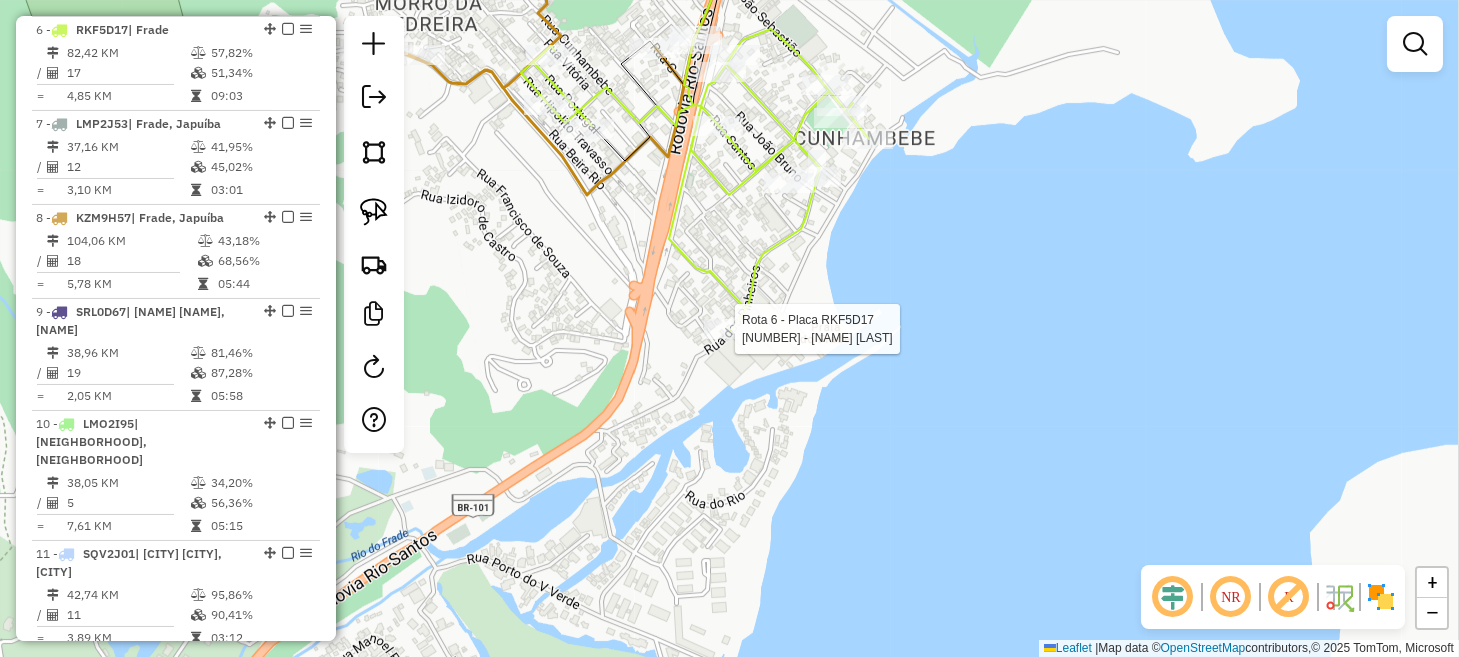 select on "*********" 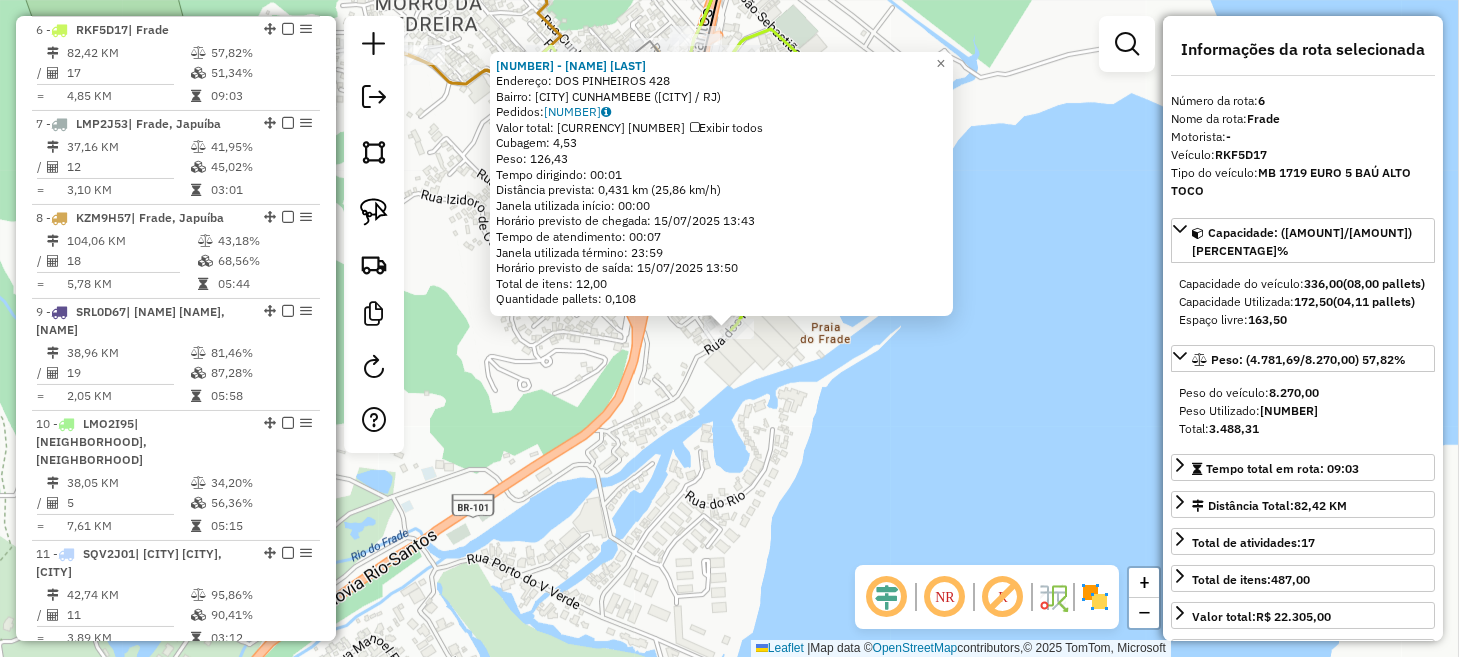 click on "11135 - TIAGO ADAO  Endereço:  DOS PINHEIROS 428   Bairro: FRADE  CUNHAMBEBE (ANGRA DOS REIS / RJ)   Pedidos:  14852794   Valor total: R$ 635,03   Exibir todos   Cubagem: 4,53  Peso: 126,43  Tempo dirigindo: 00:01   Distância prevista: 0,431 km (25,86 km/h)   Janela utilizada início: 00:00   Horário previsto de chegada: 15/07/2025 13:43   Tempo de atendimento: 00:07   Janela utilizada término: 23:59   Horário previsto de saída: 15/07/2025 13:50   Total de itens: 12,00   Quantidade pallets: 0,108  × Janela de atendimento Grade de atendimento Capacidade Transportadoras Veículos Cliente Pedidos  Rotas Selecione os dias de semana para filtrar as janelas de atendimento  Seg   Ter   Qua   Qui   Sex   Sáb   Dom  Informe o período da janela de atendimento: De: Até:  Filtrar exatamente a janela do cliente  Considerar janela de atendimento padrão  Selecione os dias de semana para filtrar as grades de atendimento  Seg   Ter   Qua   Qui   Sex   Sáb   Dom   Clientes fora do dia de atendimento selecionado De:" 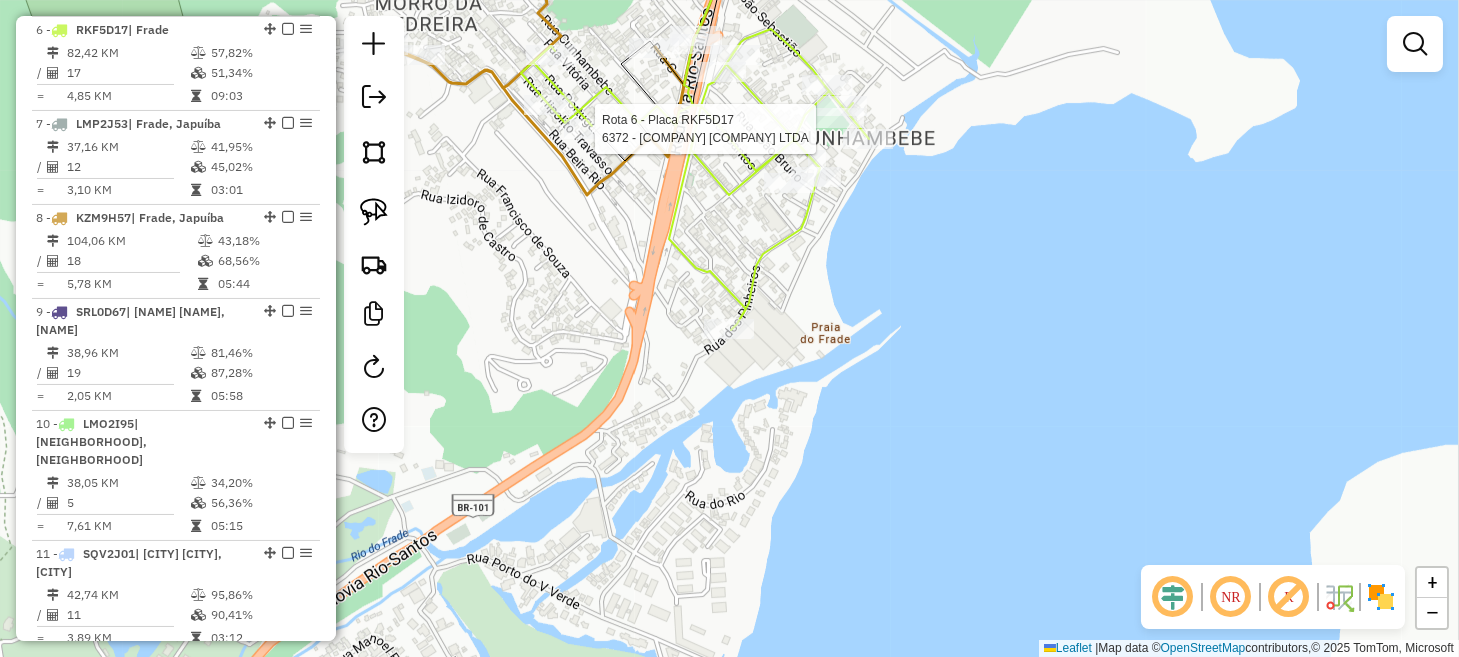 select on "*********" 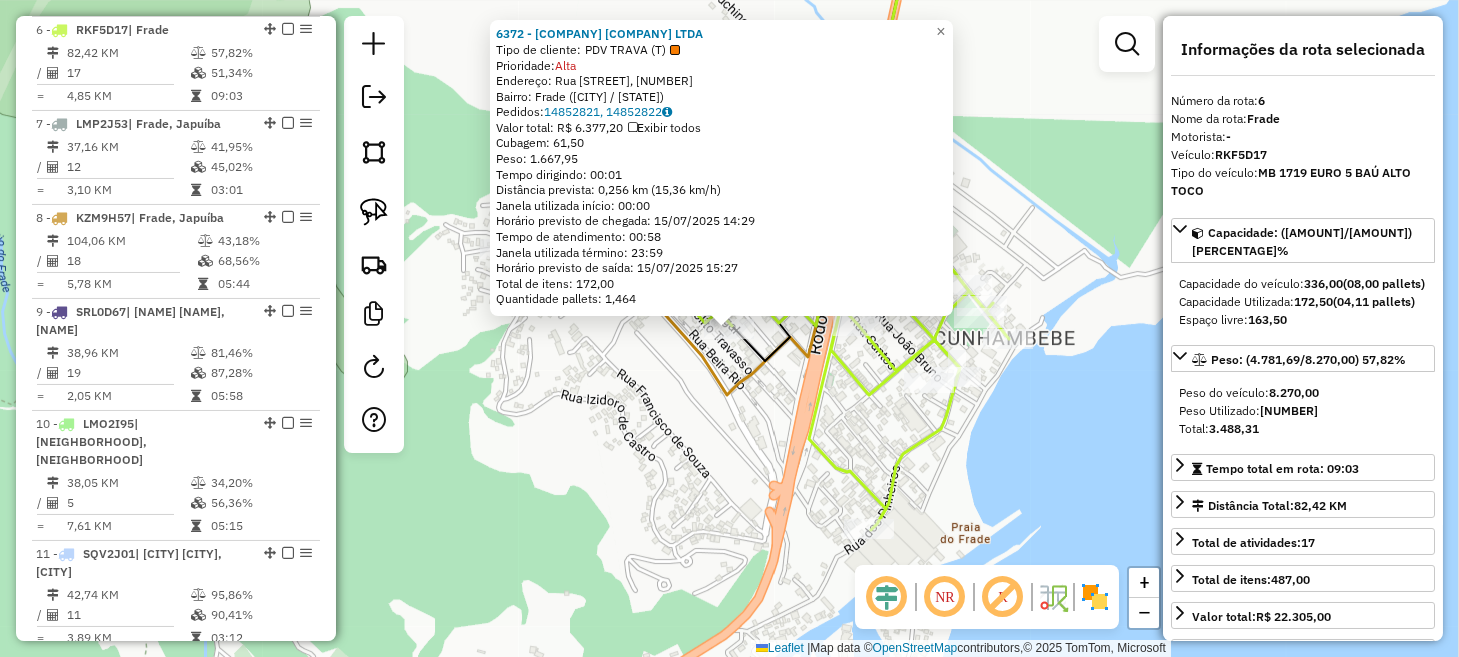 click on "6372 - MERCADO TATAIS PORTUGAL LTDA  Tipo de cliente:   PDV TRAVA (T)   Prioridade:  Alta  Endereço: Rua Portugal, 100   Bairro: Frade (Cunhambebe) (Angra dos Reis / RJ)   Pedidos:  14852821, 14852822   Valor total: R$ 6.377,20   Exibir todos   Cubagem: 61,50  Peso: 1.667,95  Tempo dirigindo: 00:01   Distância prevista: 0,256 km (15,36 km/h)   Janela utilizada início: 00:00   Horário previsto de chegada: 15/07/2025 14:29   Tempo de atendimento: 00:58   Janela utilizada término: 23:59   Horário previsto de saída: 15/07/2025 15:27   Total de itens: 172,00   Quantidade pallets: 1,464  × Janela de atendimento Grade de atendimento Capacidade Transportadoras Veículos Cliente Pedidos  Rotas Selecione os dias de semana para filtrar as janelas de atendimento  Seg   Ter   Qua   Qui   Sex   Sáb   Dom  Informe o período da janela de atendimento: De: Até:  Filtrar exatamente a janela do cliente  Considerar janela de atendimento padrão  Selecione os dias de semana para filtrar as grades de atendimento  Seg  +" 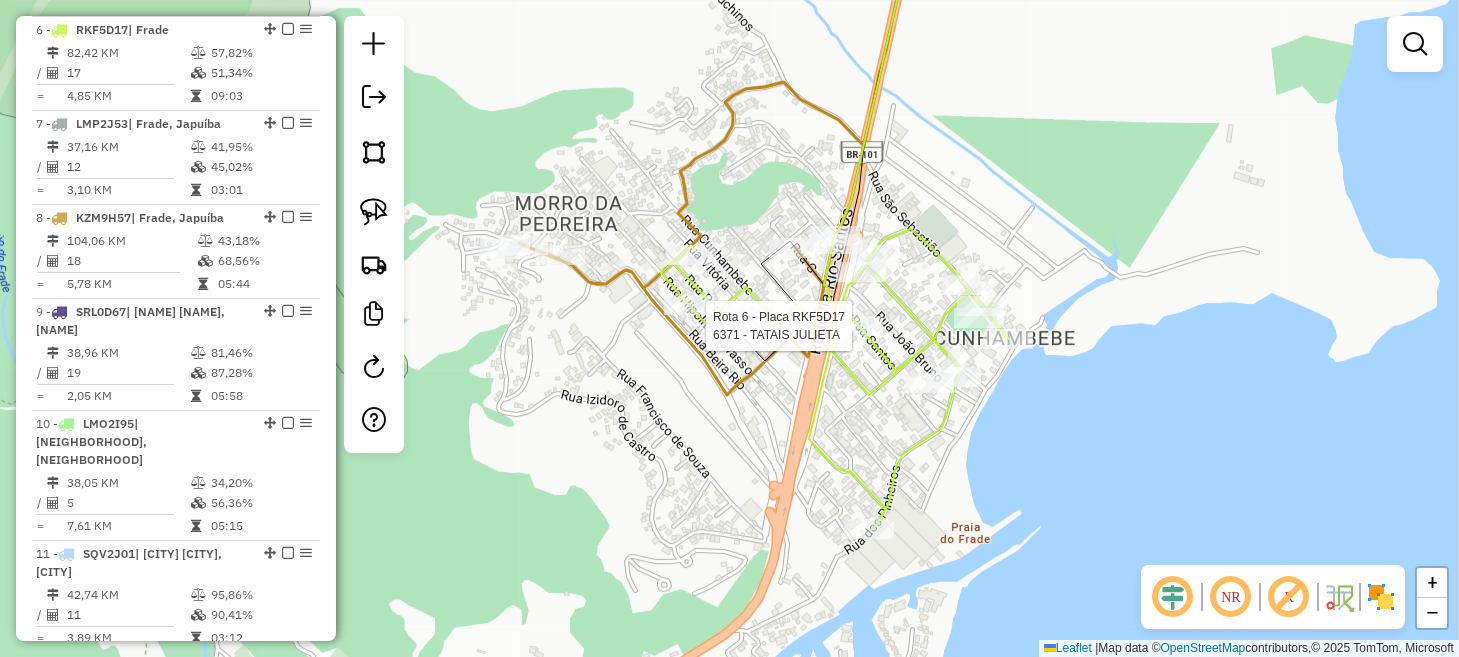 select on "*********" 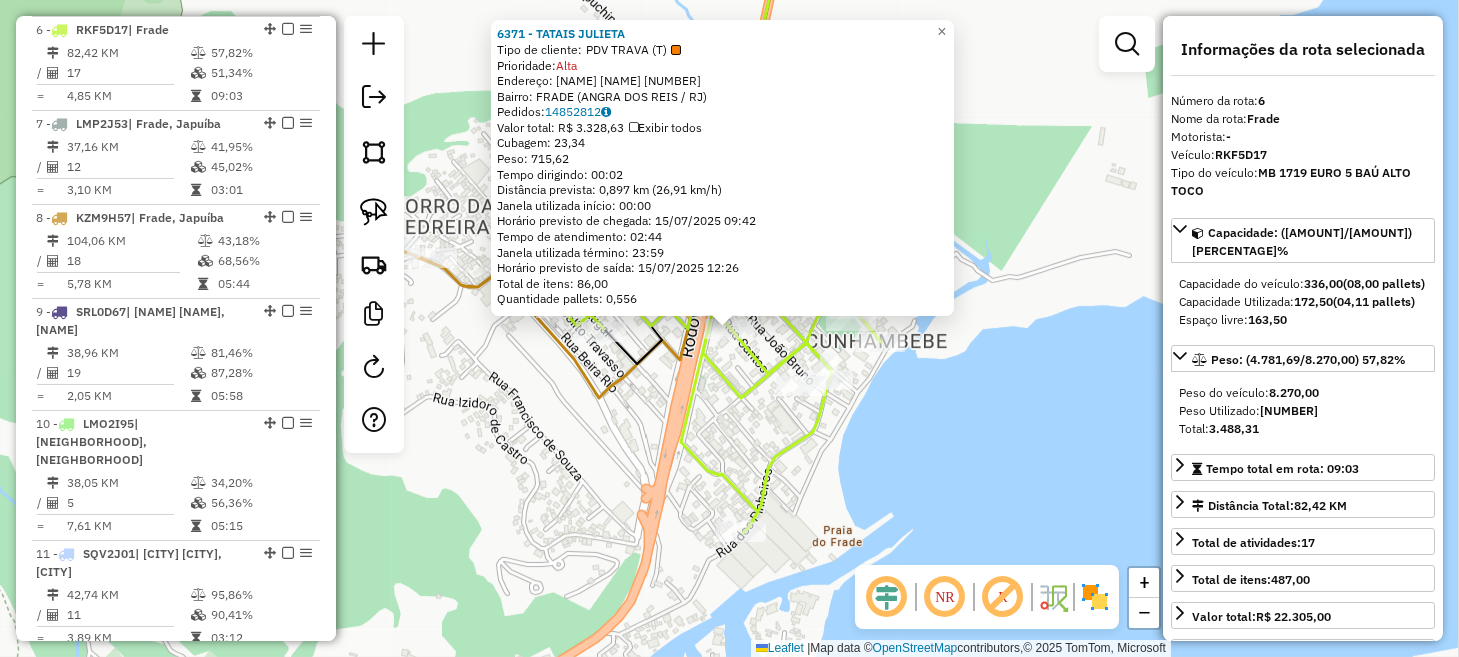 click on "6371 - TATAIS JULIETA  Tipo de cliente:   PDV TRAVA (T)   Prioridade:  Alta  Endereço:  JULIETA CONCEICAO REIS 398   Bairro: FRADE (ANGRA DOS REIS / RJ)   Pedidos:  14852812   Valor total: R$ 3.328,63   Exibir todos   Cubagem: 23,34  Peso: 715,62  Tempo dirigindo: 00:02   Distância prevista: 0,897 km (26,91 km/h)   Janela utilizada início: 00:00   Horário previsto de chegada: 15/07/2025 09:42   Tempo de atendimento: 02:44   Janela utilizada término: 23:59   Horário previsto de saída: 15/07/2025 12:26   Total de itens: 86,00   Quantidade pallets: 0,556  × Janela de atendimento Grade de atendimento Capacidade Transportadoras Veículos Cliente Pedidos  Rotas Selecione os dias de semana para filtrar as janelas de atendimento  Seg   Ter   Qua   Qui   Sex   Sáb   Dom  Informe o período da janela de atendimento: De: Até:  Filtrar exatamente a janela do cliente  Considerar janela de atendimento padrão  Selecione os dias de semana para filtrar as grades de atendimento  Seg   Ter   Qua   Qui   Sex   Sáb  +" 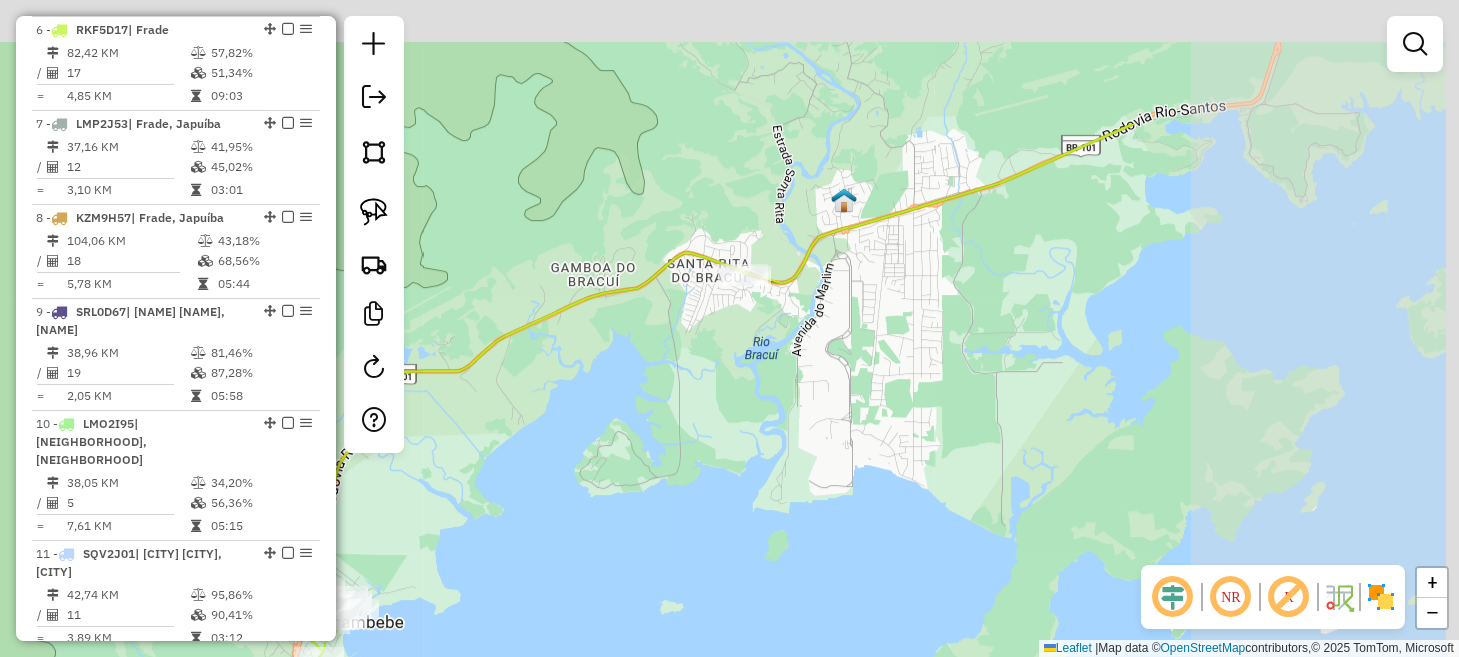 drag, startPoint x: 882, startPoint y: 308, endPoint x: 570, endPoint y: 480, distance: 356.26956 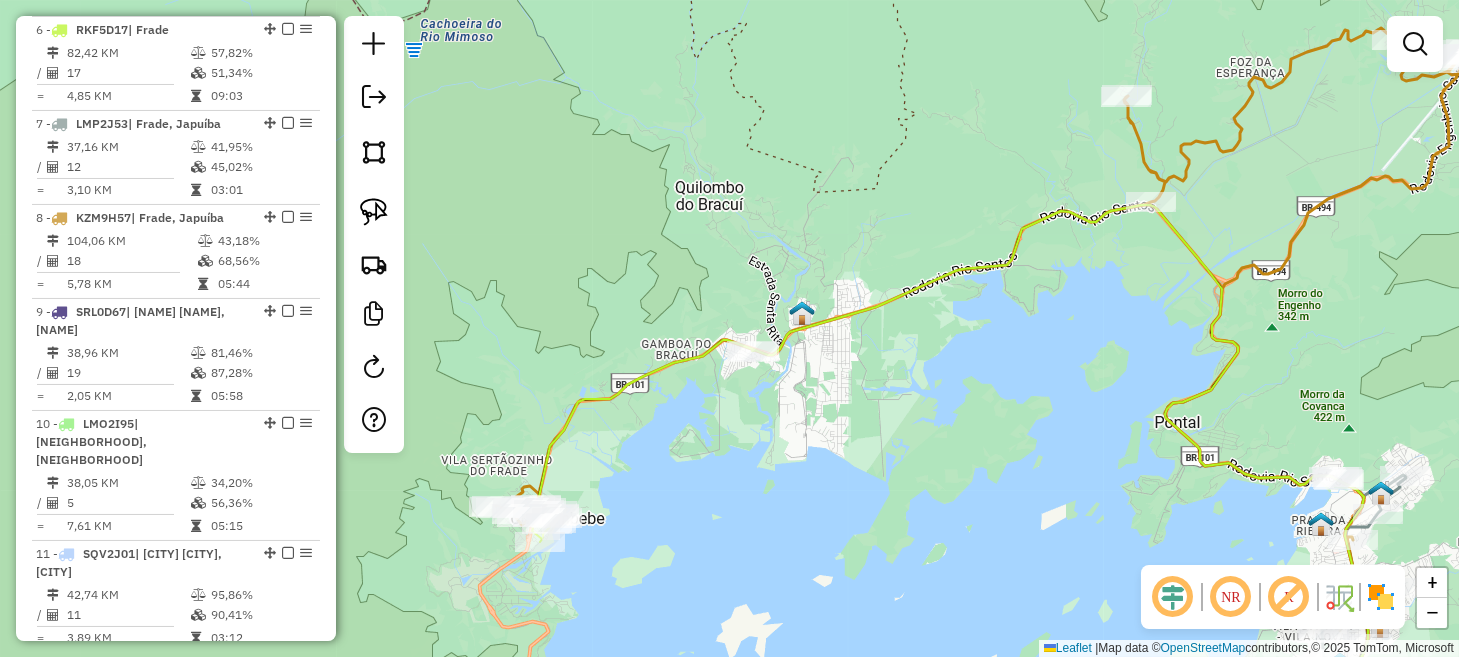 drag, startPoint x: 704, startPoint y: 462, endPoint x: 759, endPoint y: 396, distance: 85.91275 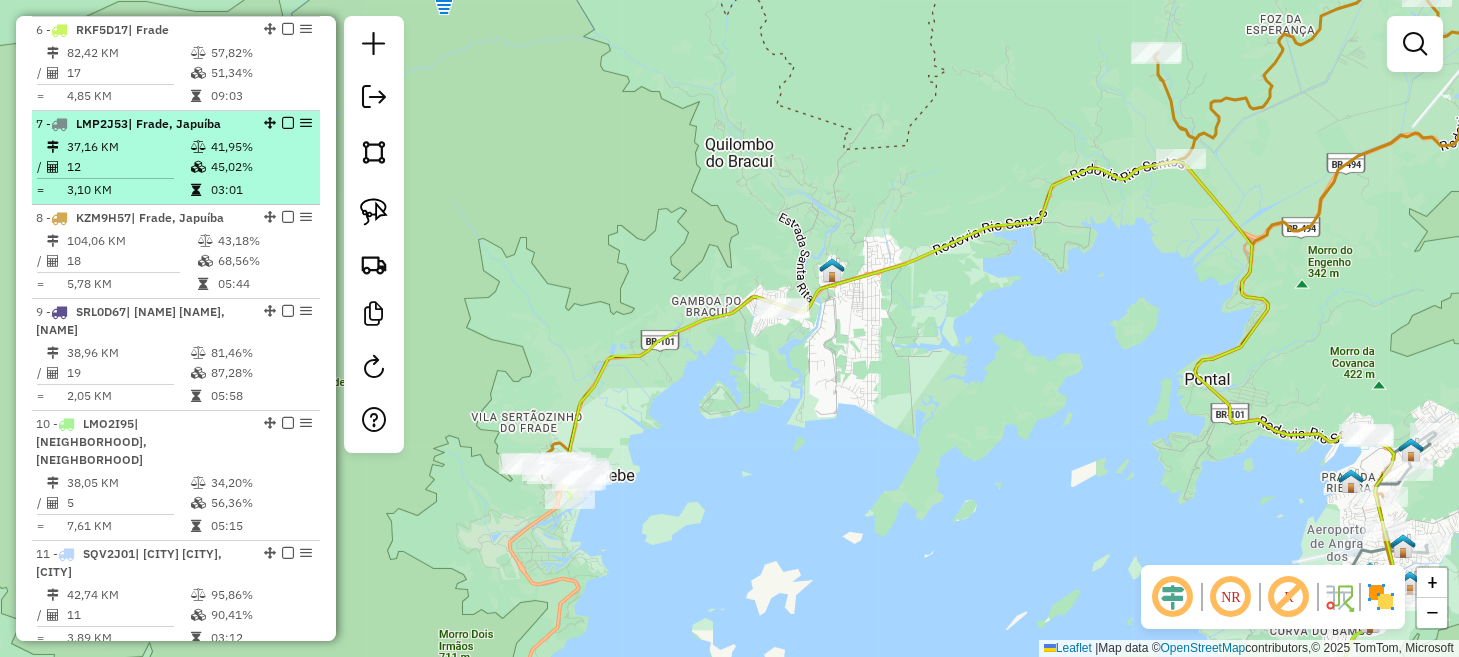 scroll, scrollTop: 874, scrollLeft: 0, axis: vertical 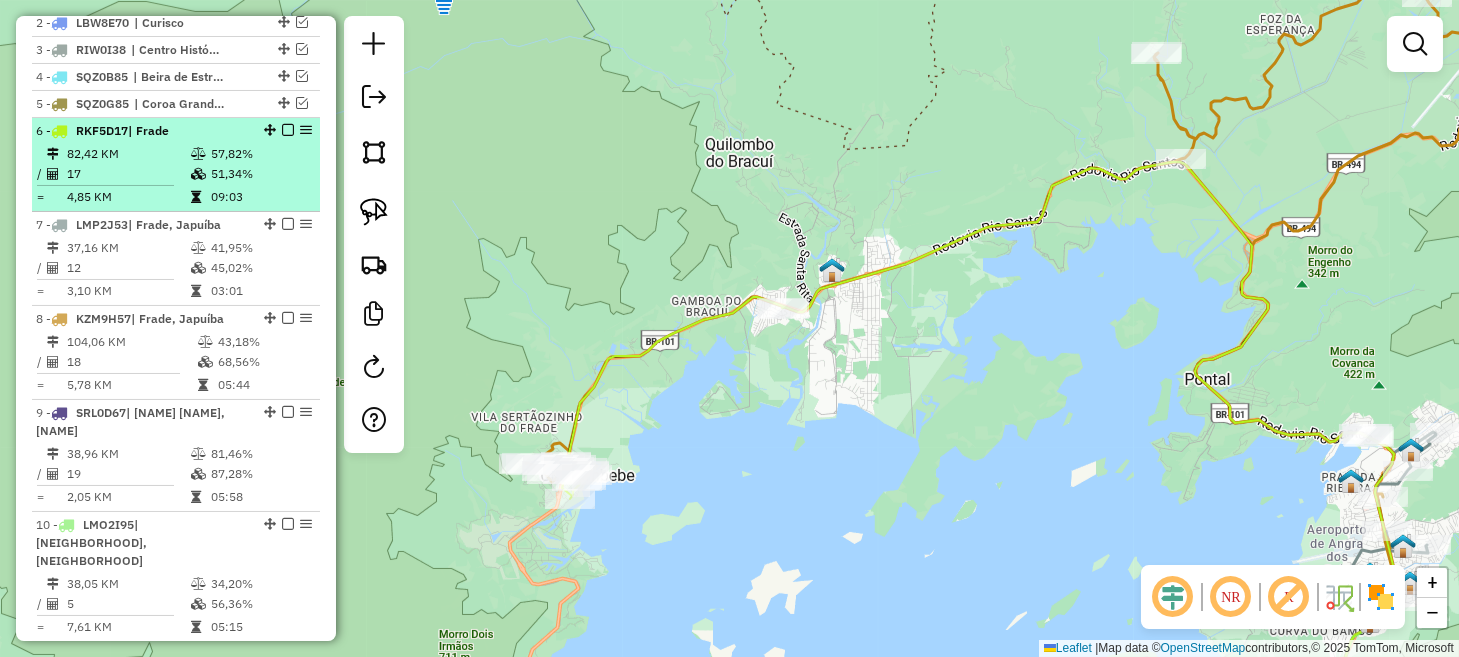 click at bounding box center (288, 130) 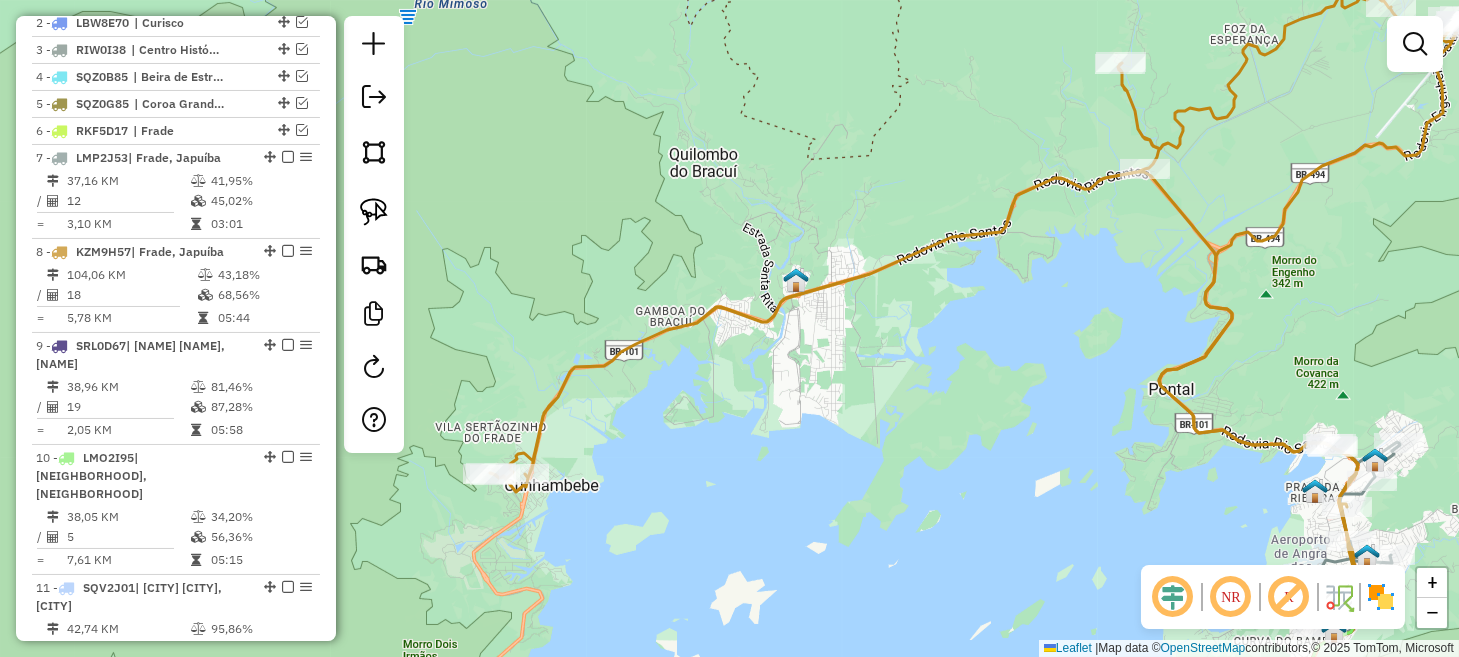 drag, startPoint x: 896, startPoint y: 352, endPoint x: 860, endPoint y: 362, distance: 37.363083 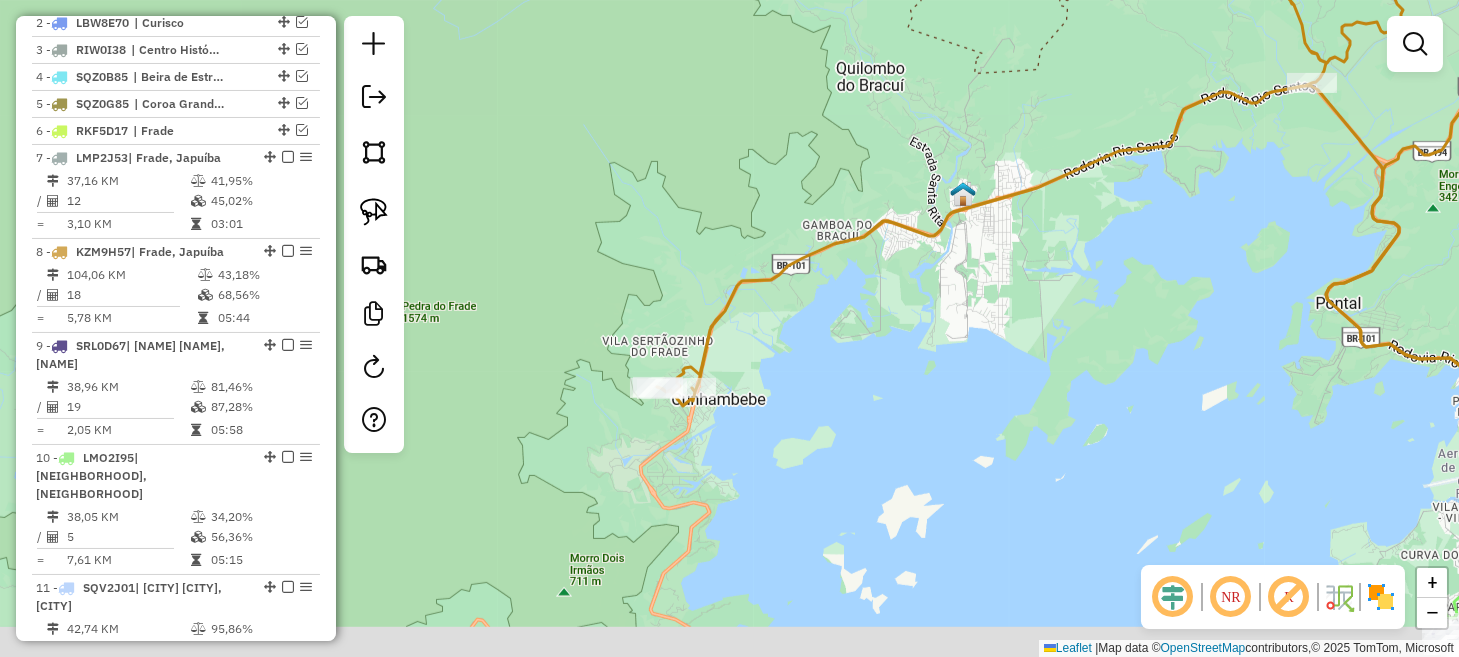 drag, startPoint x: 525, startPoint y: 569, endPoint x: 683, endPoint y: 478, distance: 182.3321 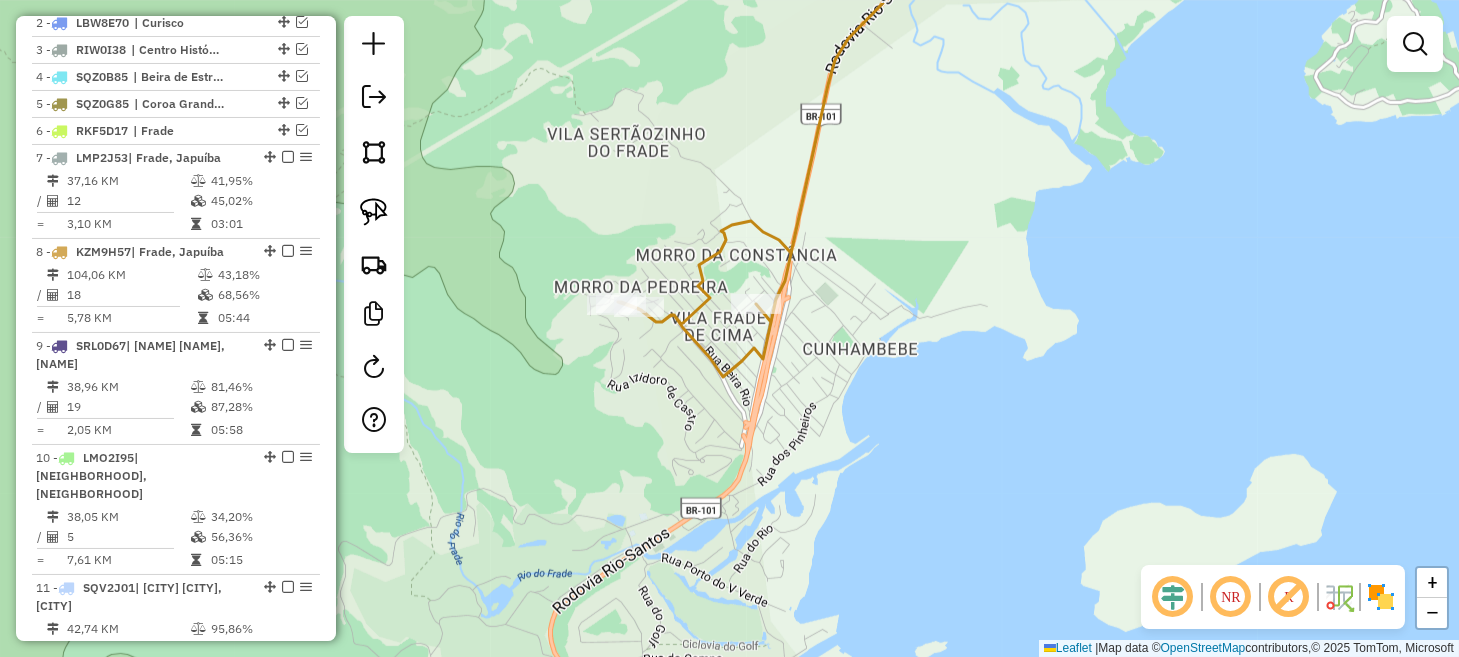 drag, startPoint x: 699, startPoint y: 349, endPoint x: 693, endPoint y: 374, distance: 25.70992 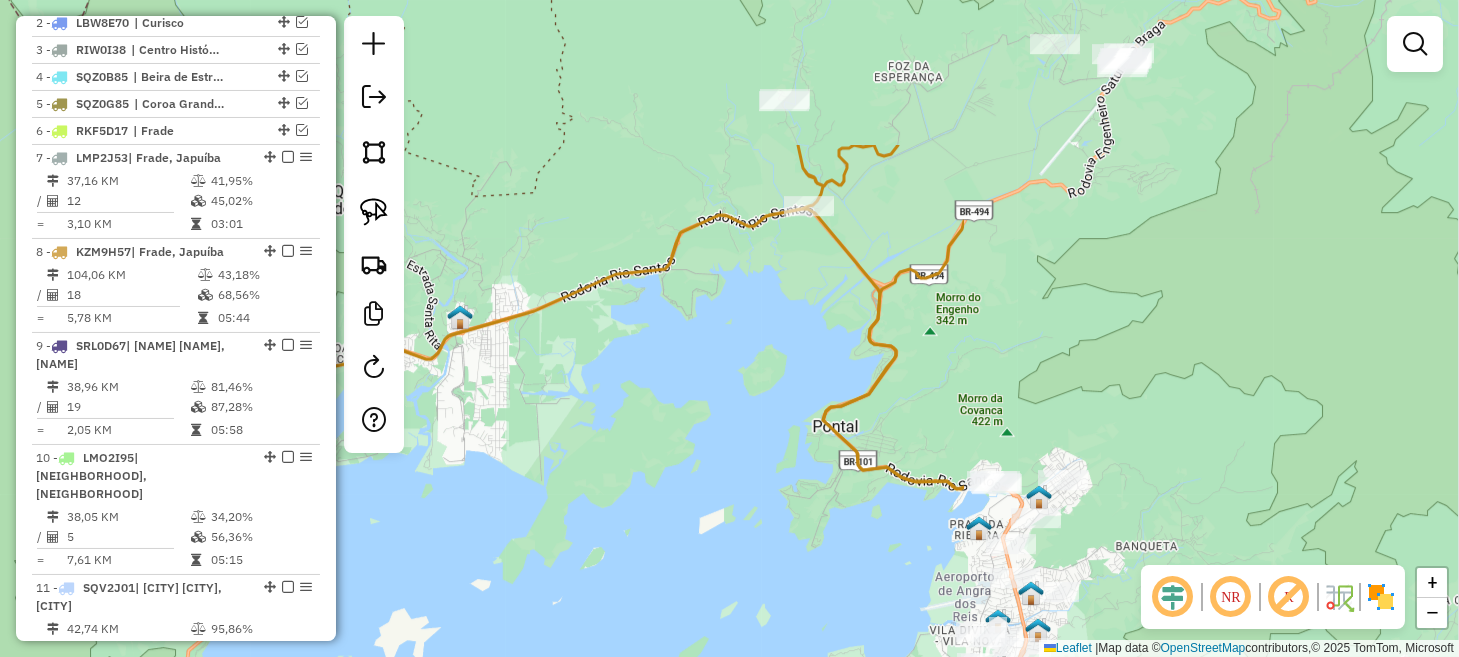 drag, startPoint x: 1047, startPoint y: 255, endPoint x: 406, endPoint y: 466, distance: 674.8348 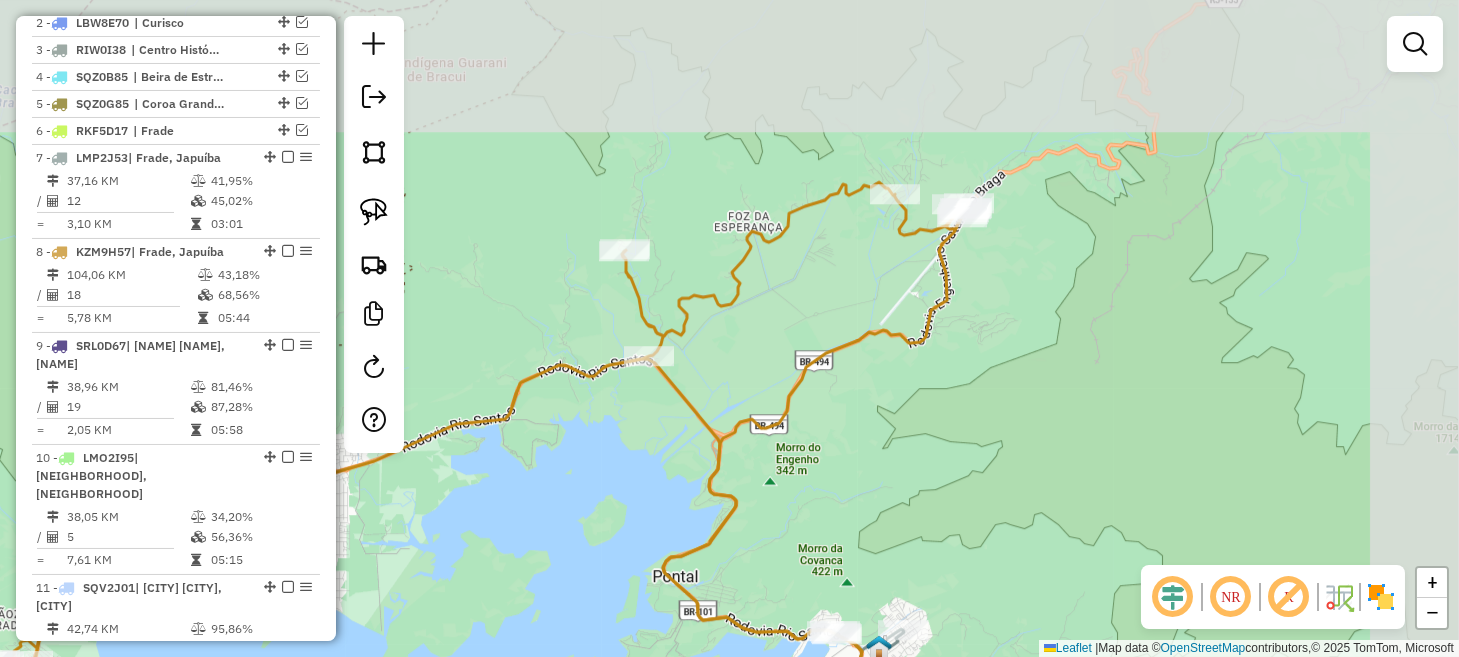 drag, startPoint x: 809, startPoint y: 233, endPoint x: 627, endPoint y: 437, distance: 273.38617 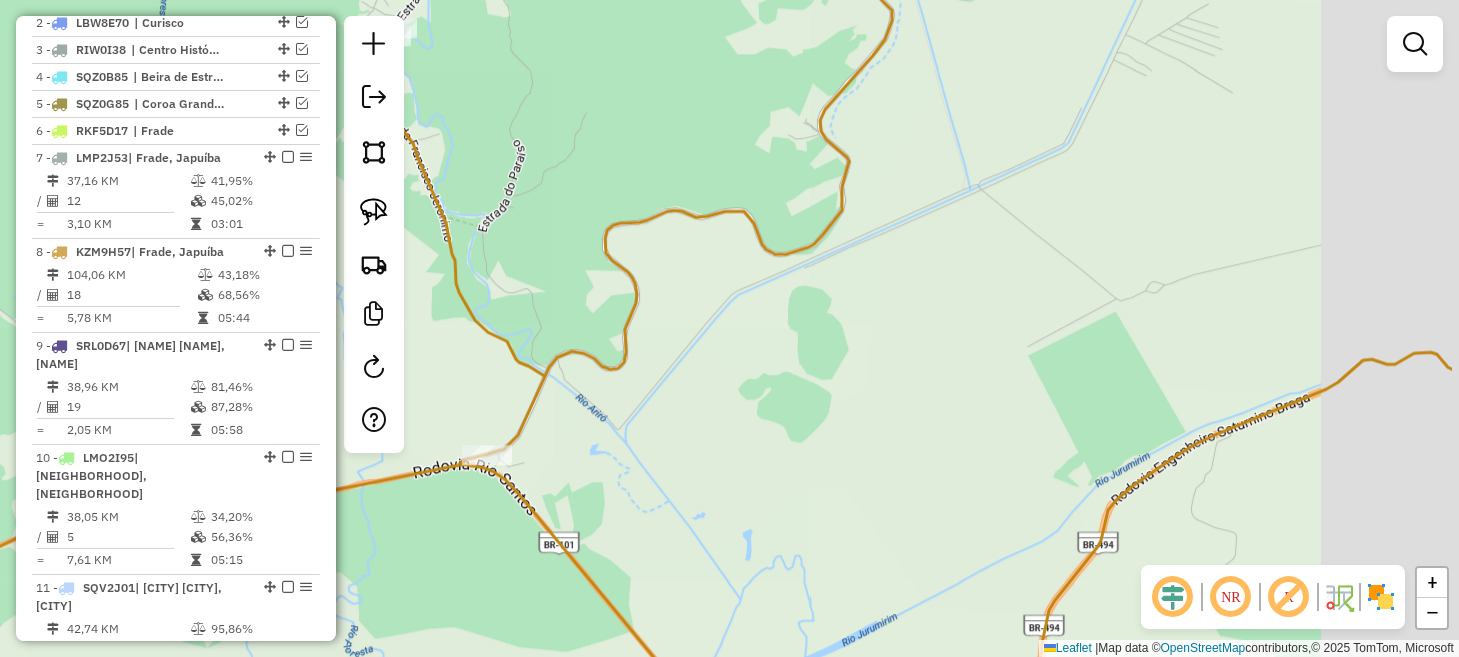 drag, startPoint x: 854, startPoint y: 417, endPoint x: 818, endPoint y: 448, distance: 47.507893 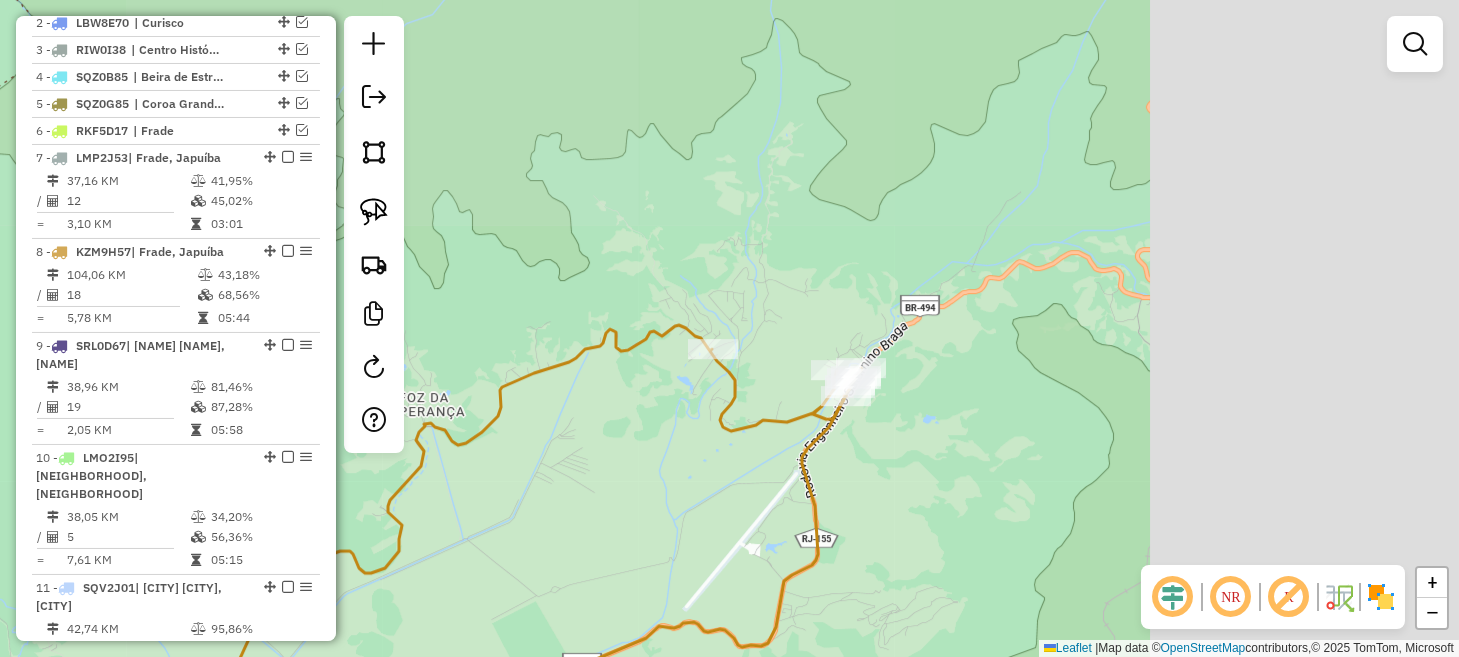 drag, startPoint x: 939, startPoint y: 386, endPoint x: 520, endPoint y: 599, distance: 470.03192 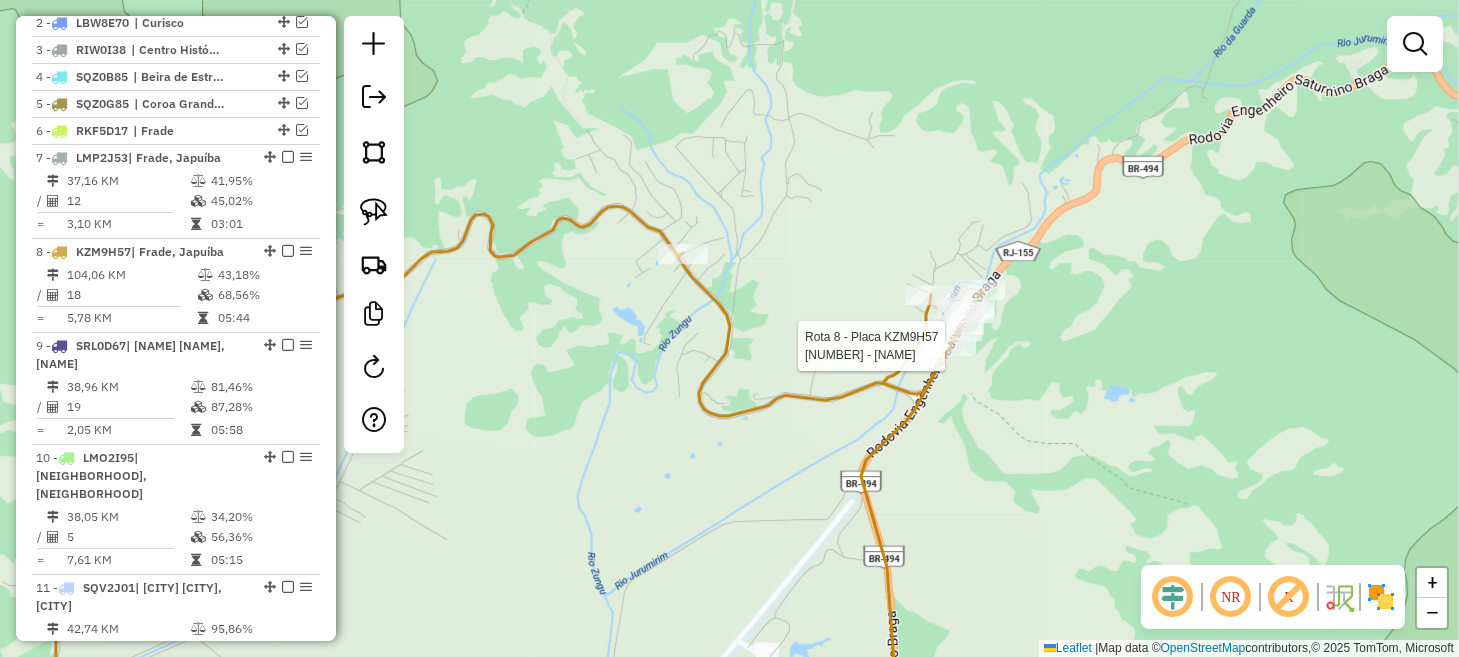 select on "*********" 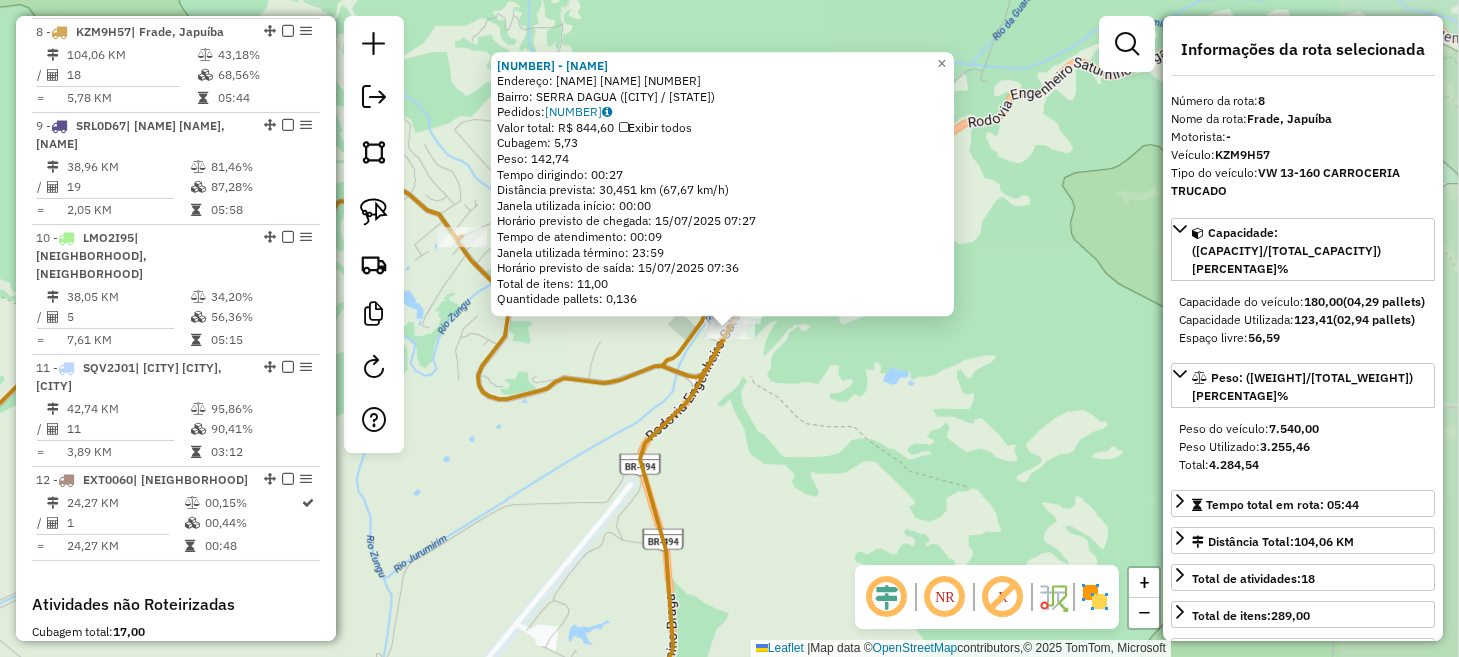 scroll, scrollTop: 1094, scrollLeft: 0, axis: vertical 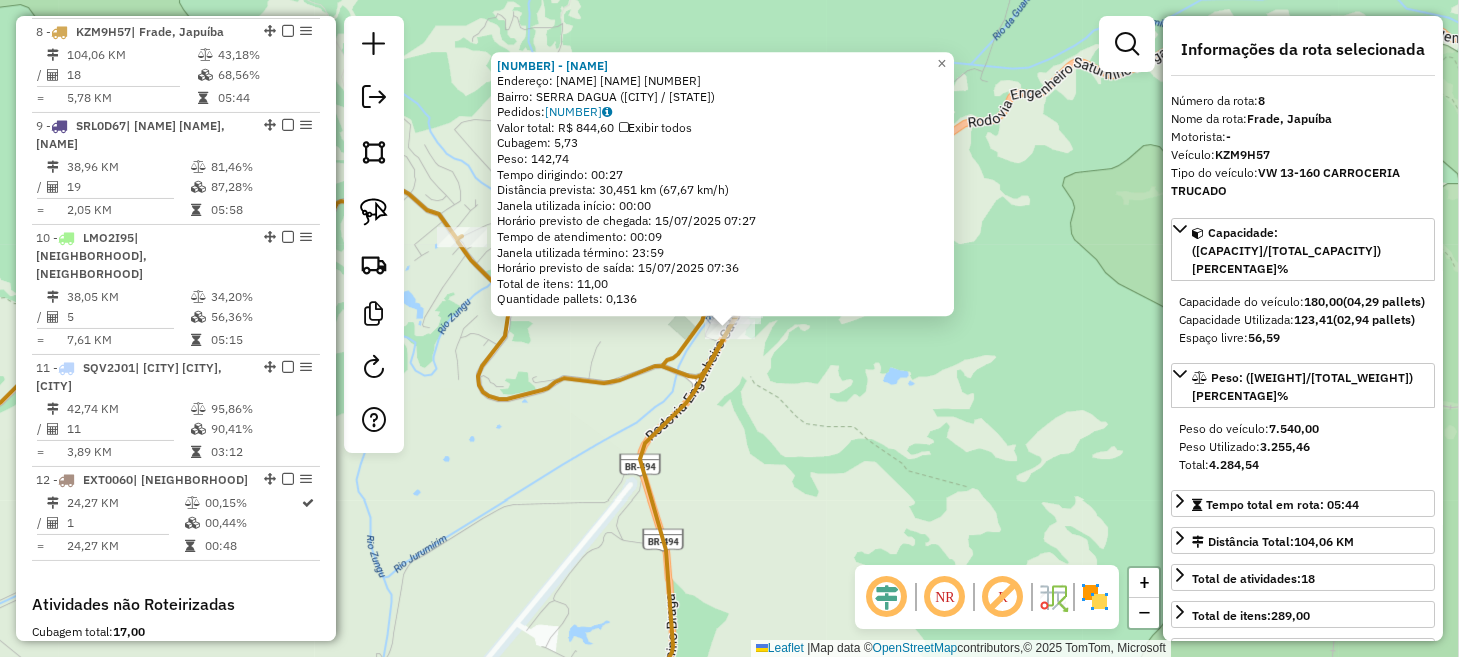 click on "2996 - BAR DO HERNI  Endereço: Rod SATURNINO BRAGA               15   Bairro: SERRA DAGUA (ANGRA DOS REIS / RJ)   Pedidos:  14852610   Valor total: R$ 844,60   Exibir todos   Cubagem: 5,73  Peso: 142,74  Tempo dirigindo: 00:27   Distância prevista: 30,451 km (67,67 km/h)   Janela utilizada início: 00:00   Horário previsto de chegada: 15/07/2025 07:27   Tempo de atendimento: 00:09   Janela utilizada término: 23:59   Horário previsto de saída: 15/07/2025 07:36   Total de itens: 11,00   Quantidade pallets: 0,136  × Janela de atendimento Grade de atendimento Capacidade Transportadoras Veículos Cliente Pedidos  Rotas Selecione os dias de semana para filtrar as janelas de atendimento  Seg   Ter   Qua   Qui   Sex   Sáb   Dom  Informe o período da janela de atendimento: De: Até:  Filtrar exatamente a janela do cliente  Considerar janela de atendimento padrão  Selecione os dias de semana para filtrar as grades de atendimento  Seg   Ter   Qua   Qui   Sex   Sáb   Dom   Peso mínimo:   Peso máximo:   De:" 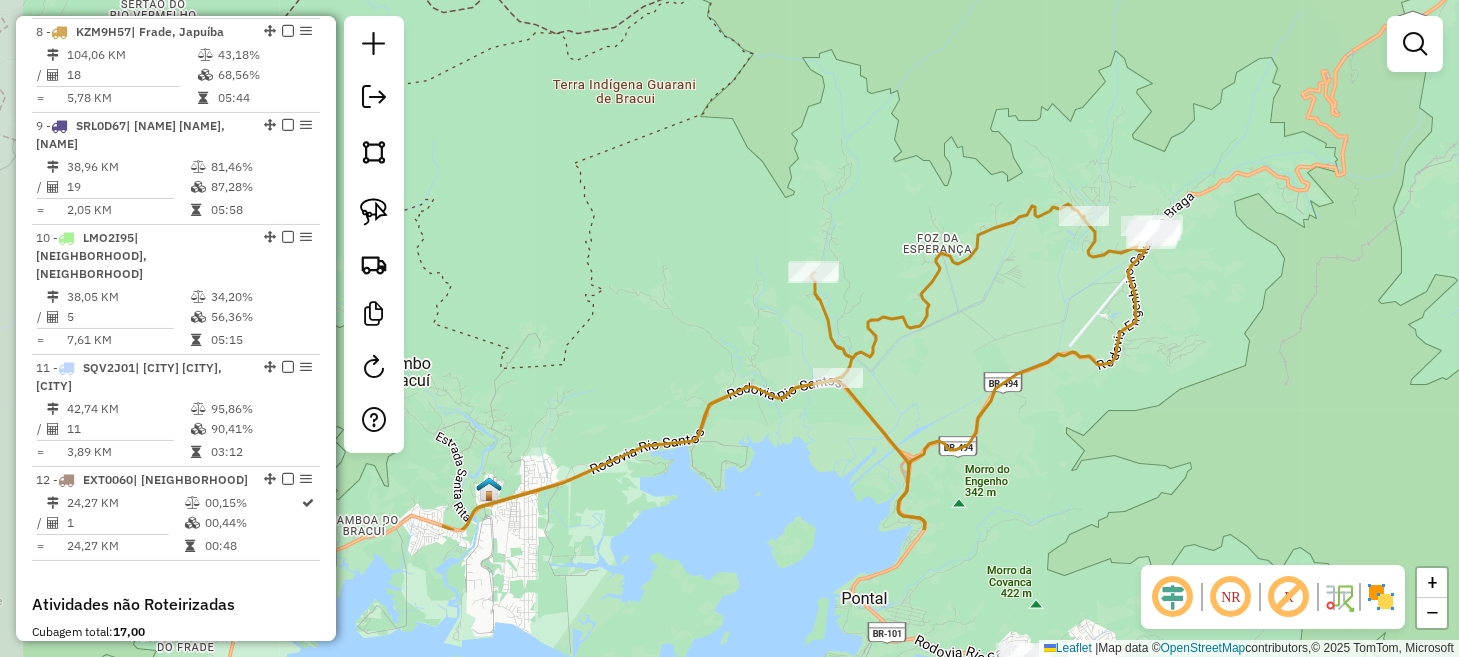 drag, startPoint x: 495, startPoint y: 496, endPoint x: 1085, endPoint y: 293, distance: 623.9463 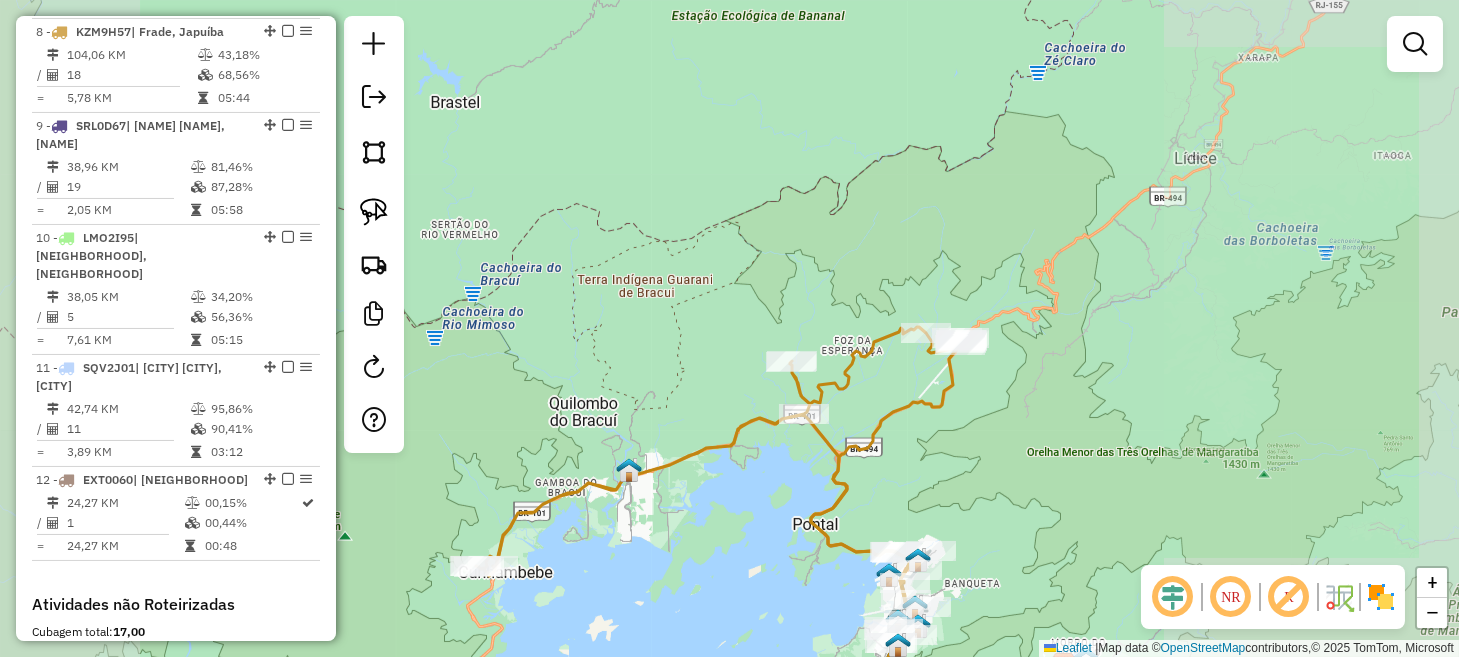 drag, startPoint x: 689, startPoint y: 531, endPoint x: 764, endPoint y: 412, distance: 140.66272 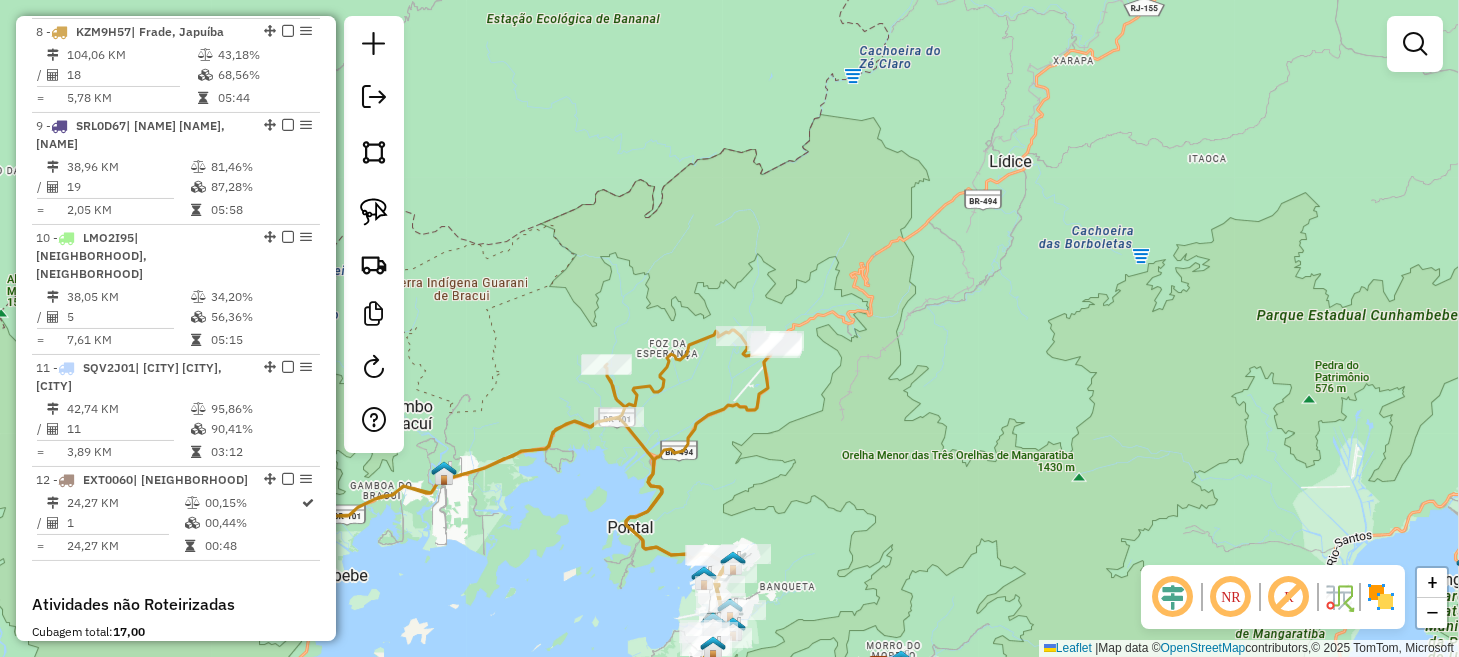 drag, startPoint x: 902, startPoint y: 368, endPoint x: 619, endPoint y: 445, distance: 293.28827 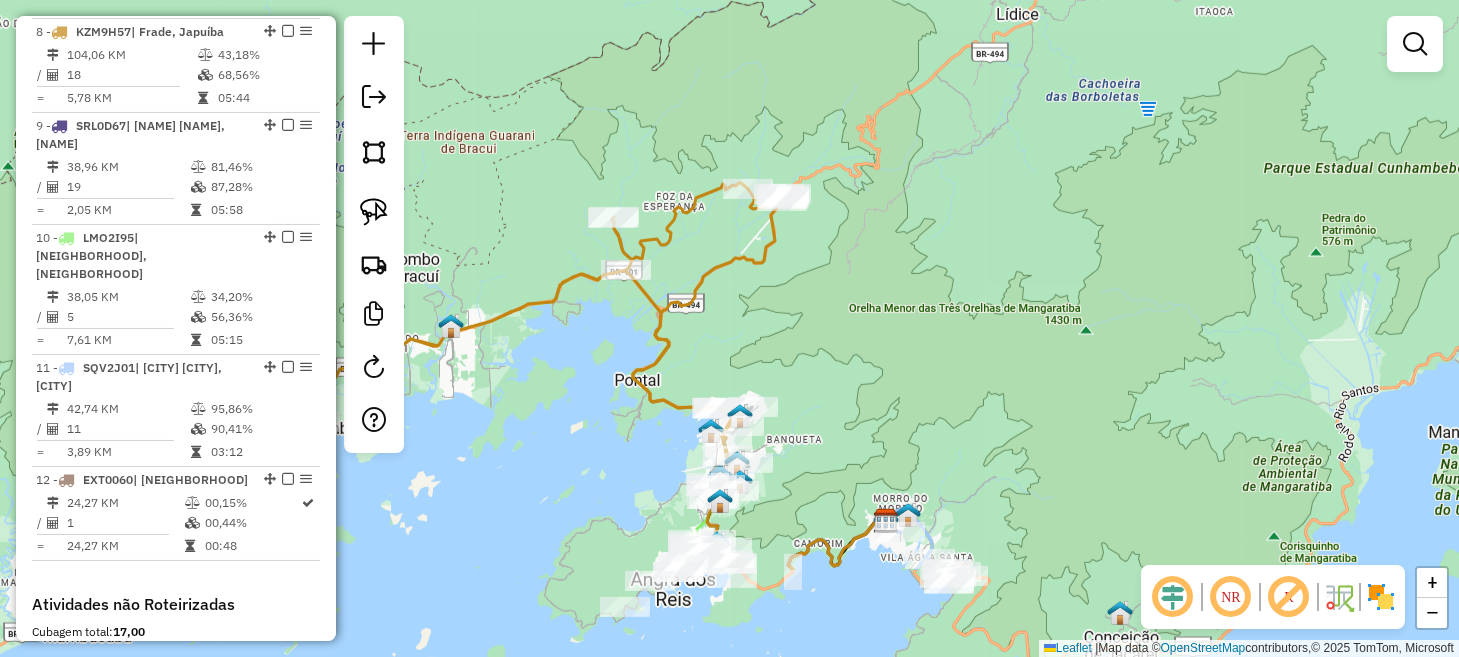 drag, startPoint x: 809, startPoint y: 459, endPoint x: 835, endPoint y: 291, distance: 170 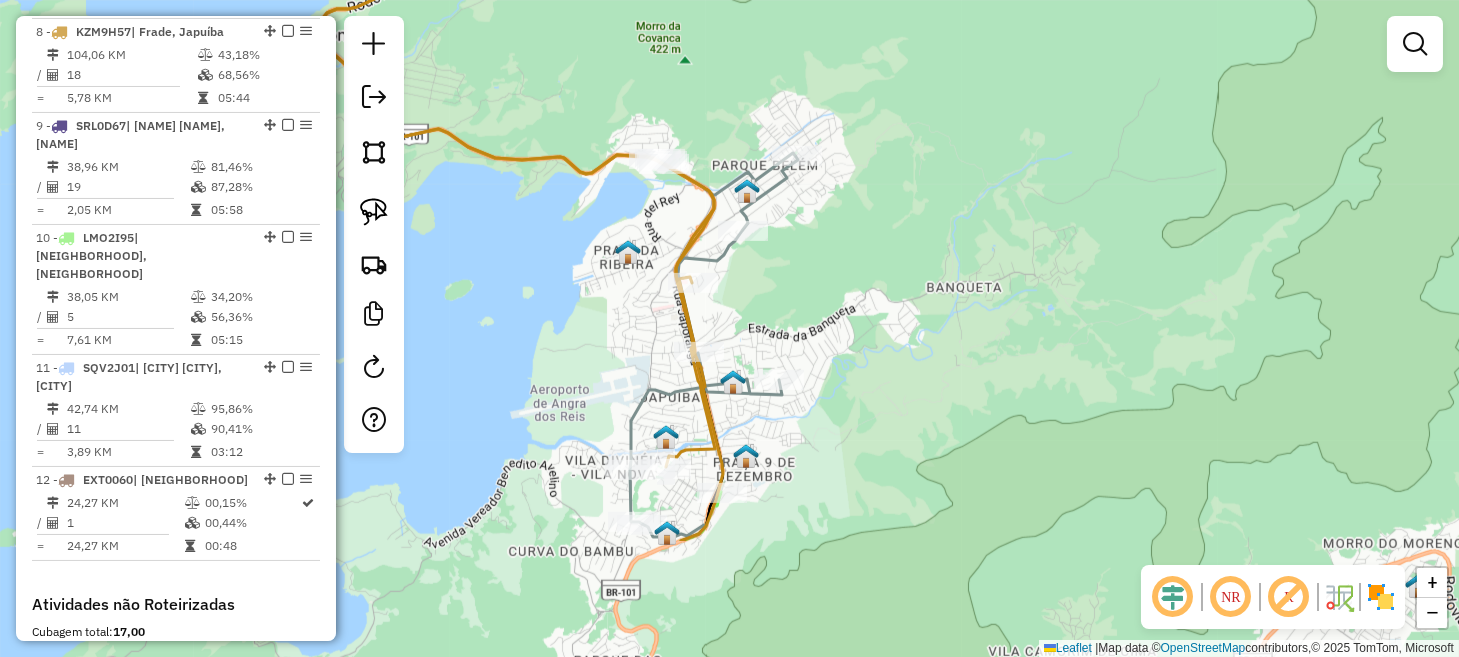 drag, startPoint x: 799, startPoint y: 502, endPoint x: 867, endPoint y: 295, distance: 217.883 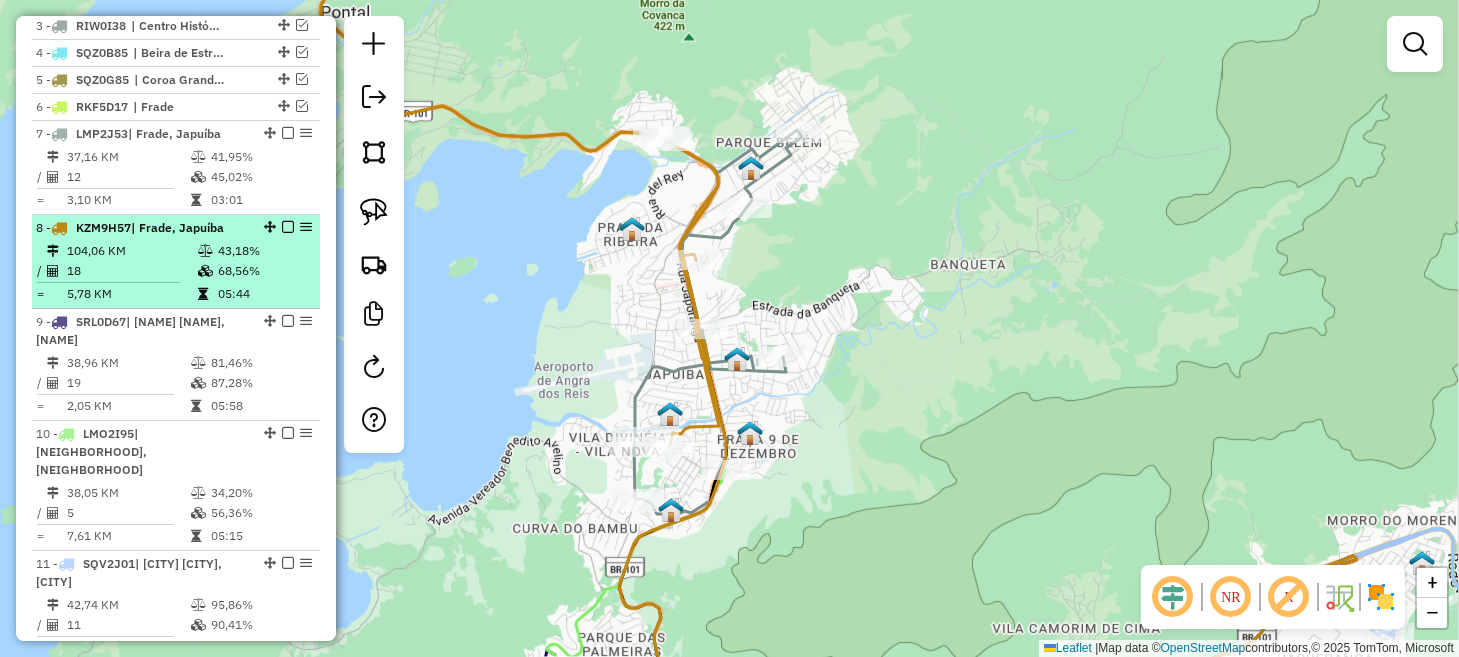 scroll, scrollTop: 895, scrollLeft: 0, axis: vertical 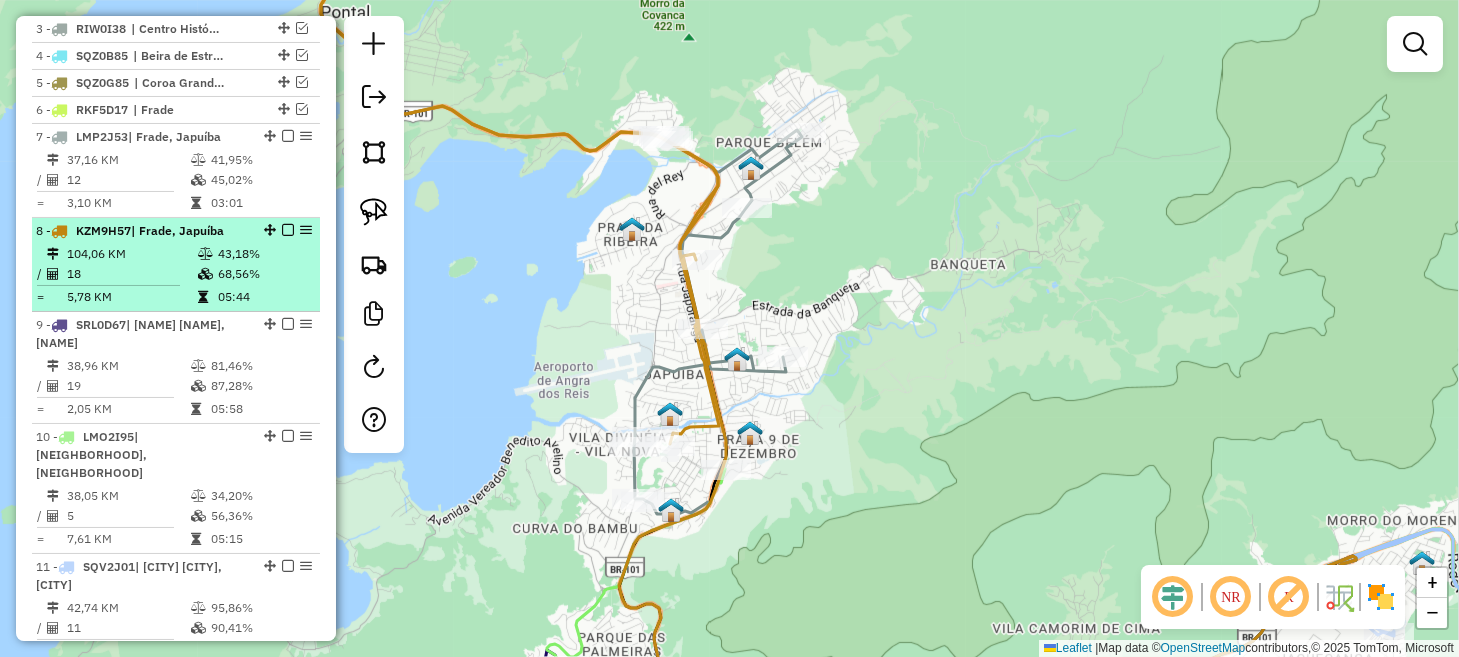 click at bounding box center [288, 230] 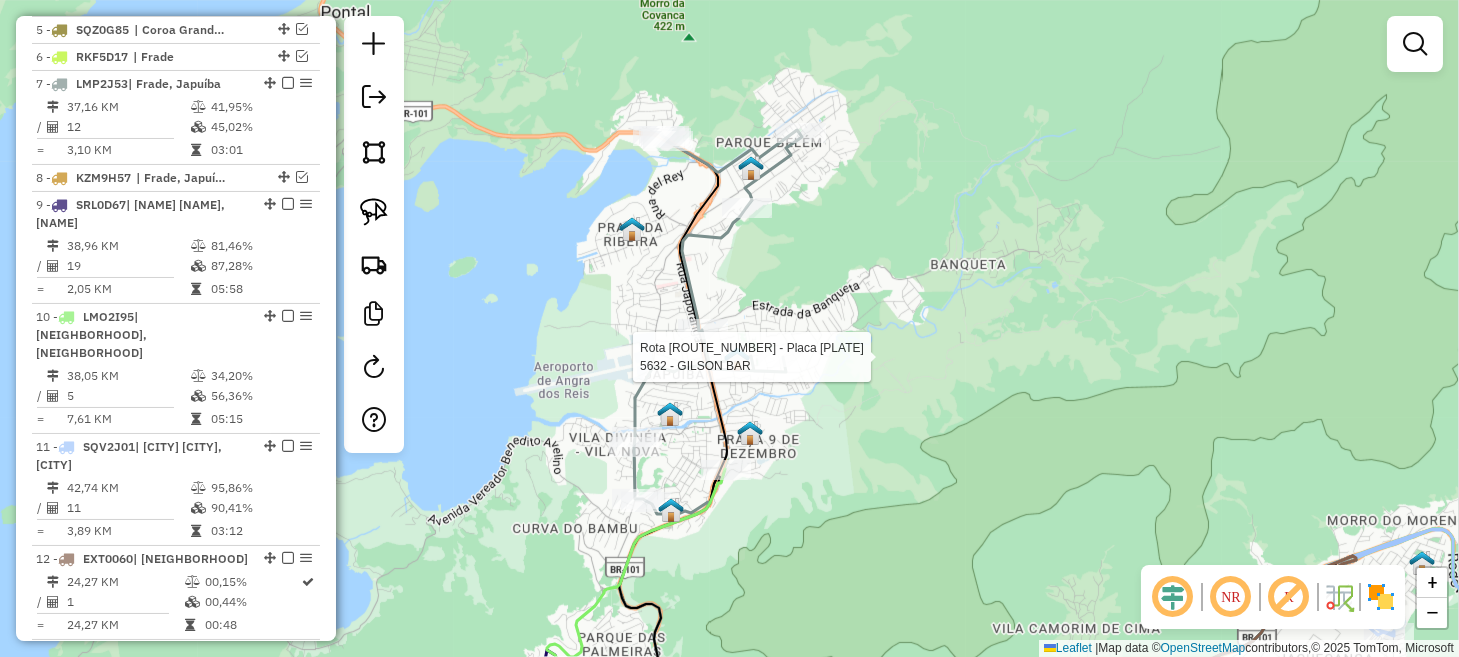 select on "*********" 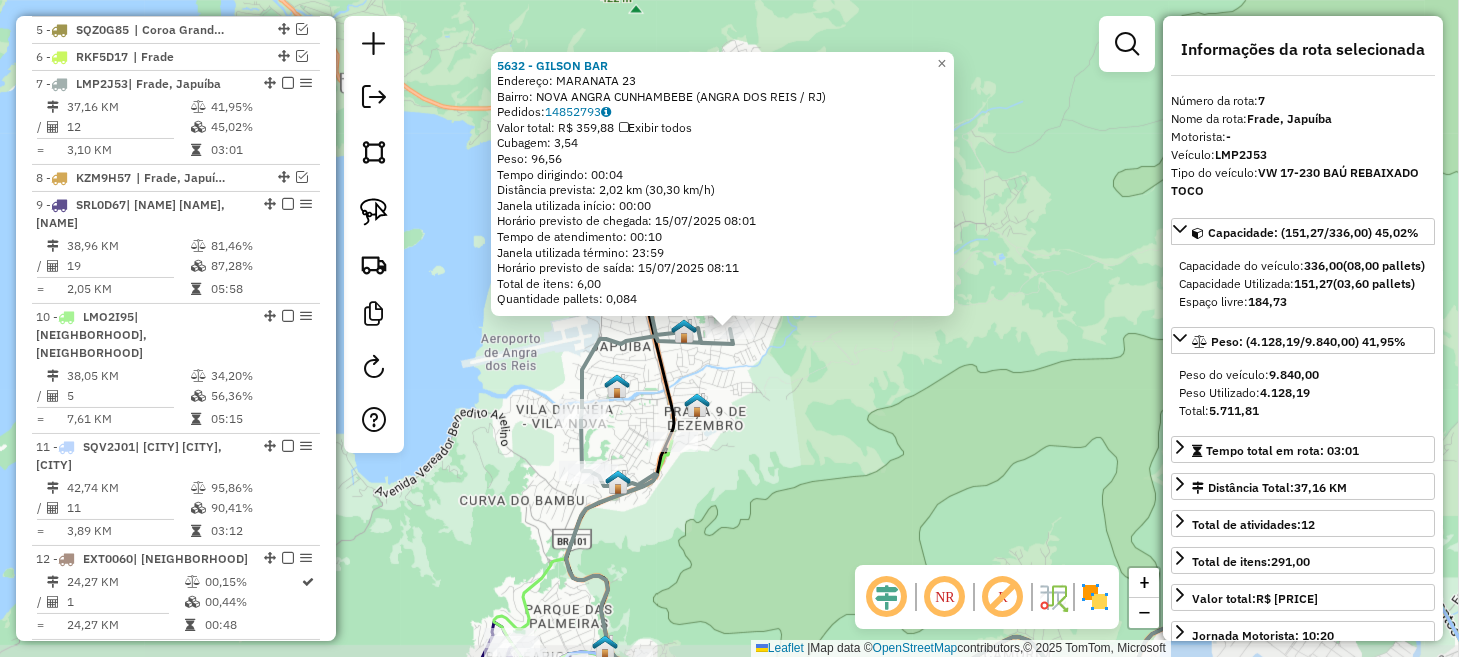 scroll, scrollTop: 1001, scrollLeft: 0, axis: vertical 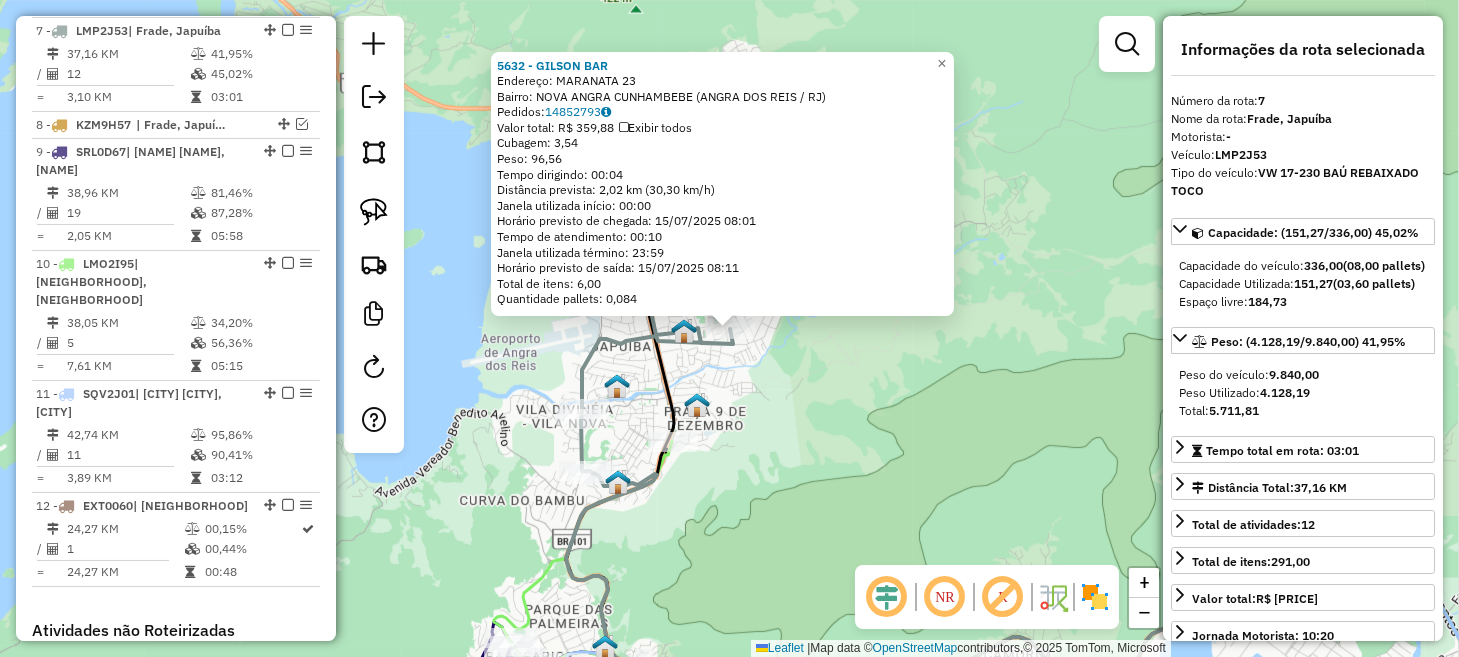 click on "[NUMBER] - [NAME]  Endereço:  [NAME] [NUMBER]   Bairro: [NAME]  [NAME] ([NAME] / [NAME])   Pedidos:  [NUMBER]   Valor total: R$ [NUMBER]   Exibir todos   Cubagem: [NUMBER]  Peso: [NUMBER]  Tempo dirigindo: [TIME]   Distância prevista: [NUMBER] km ([NUMBER] km/h)   Janela utilizada início: [TIME]   Horário previsto de chegada: [DATE] [TIME]   Tempo de atendimento: [TIME]   Janela utilizada término: [TIME]   Horário previsto de saída: [DATE] [TIME]   Total de itens: [NUMBER]   Quantidade pallets: [NUMBER]  × Janela de atendimento Grade de atendimento Capacidade Transportadoras Veículos Cliente Pedidos  Rotas Selecione os dias de semana para filtrar as janelas de atendimento  Seg   Ter   Qua   Qui   Sex   Sáb   Dom  Informe o período da janela de atendimento: De: Até:  Filtrar exatamente a janela do cliente  Considerar janela de atendimento padrão  Selecione os dias de semana para filtrar as grades de atendimento  Seg   Ter   Qua   Qui   Sex   Sáb   Dom   Considerar clientes sem dia de atendimento cadastrado +" 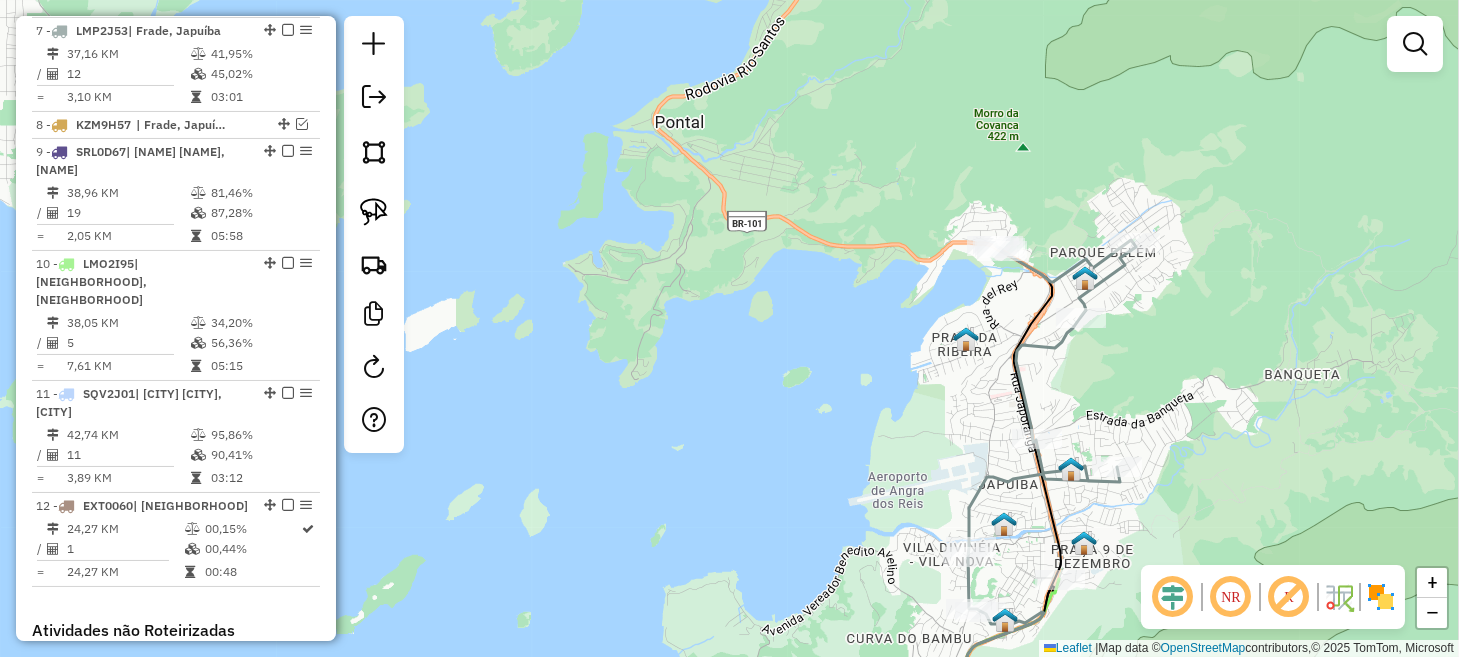drag, startPoint x: 1088, startPoint y: 391, endPoint x: 1033, endPoint y: 254, distance: 147.62791 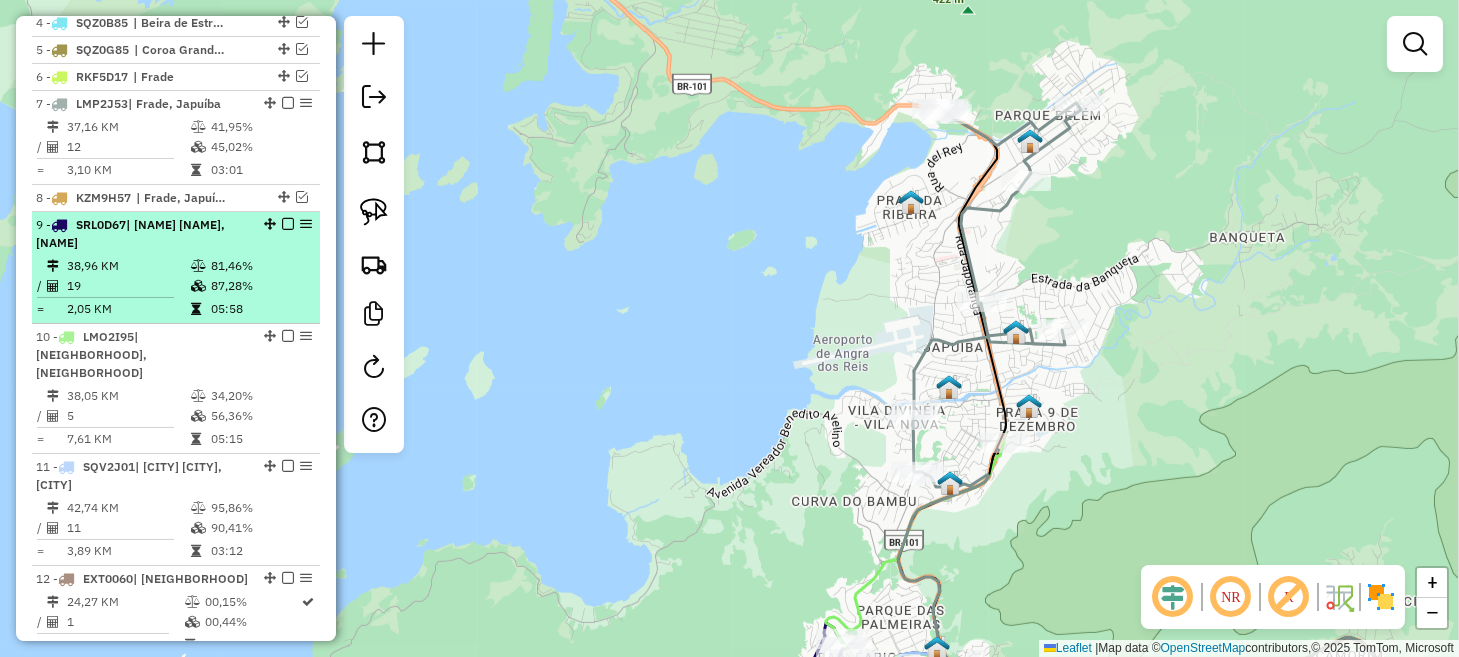 scroll, scrollTop: 901, scrollLeft: 0, axis: vertical 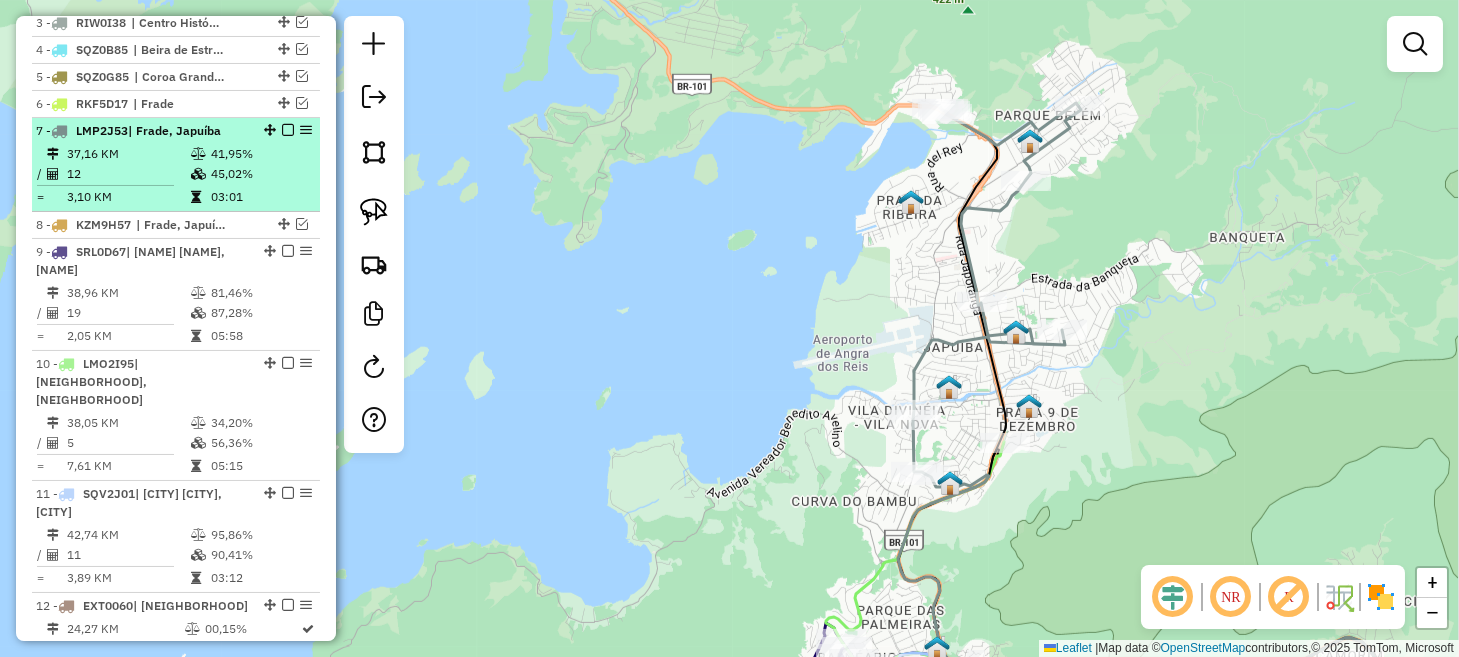 click at bounding box center [288, 130] 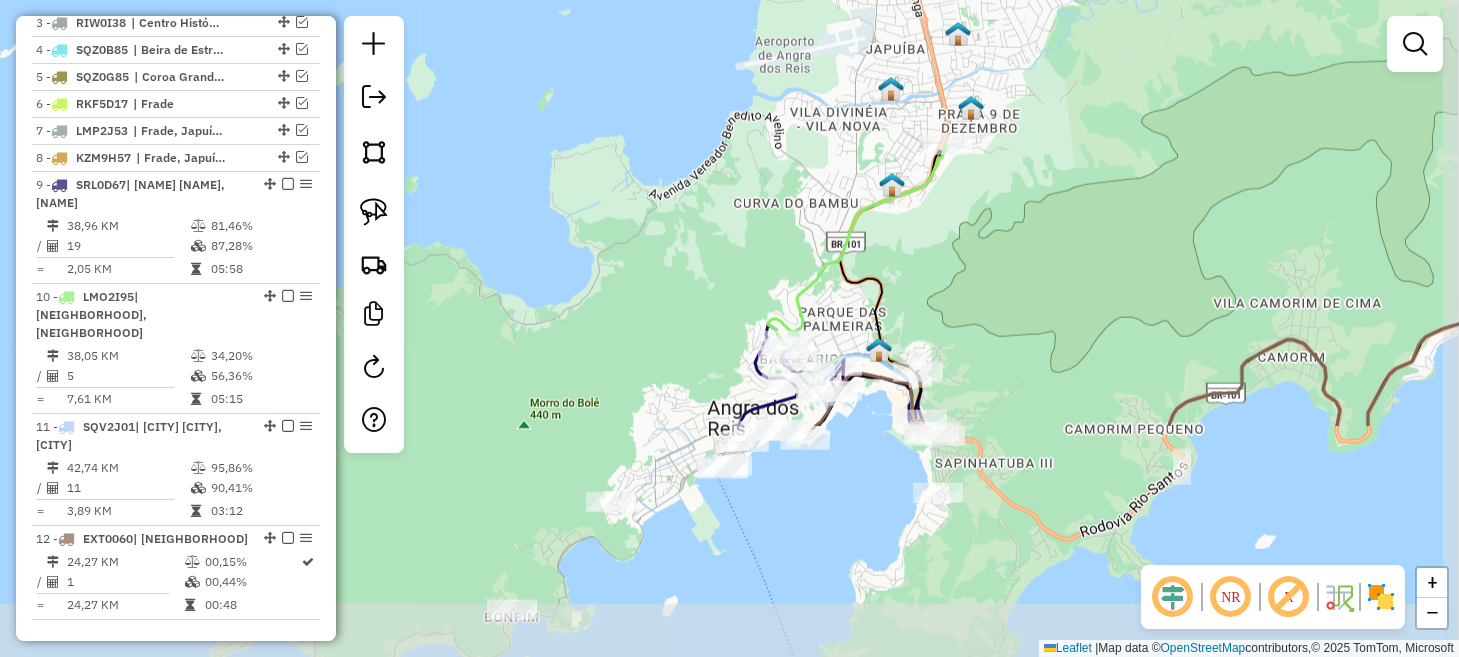 drag, startPoint x: 760, startPoint y: 327, endPoint x: 700, endPoint y: 4, distance: 328.52548 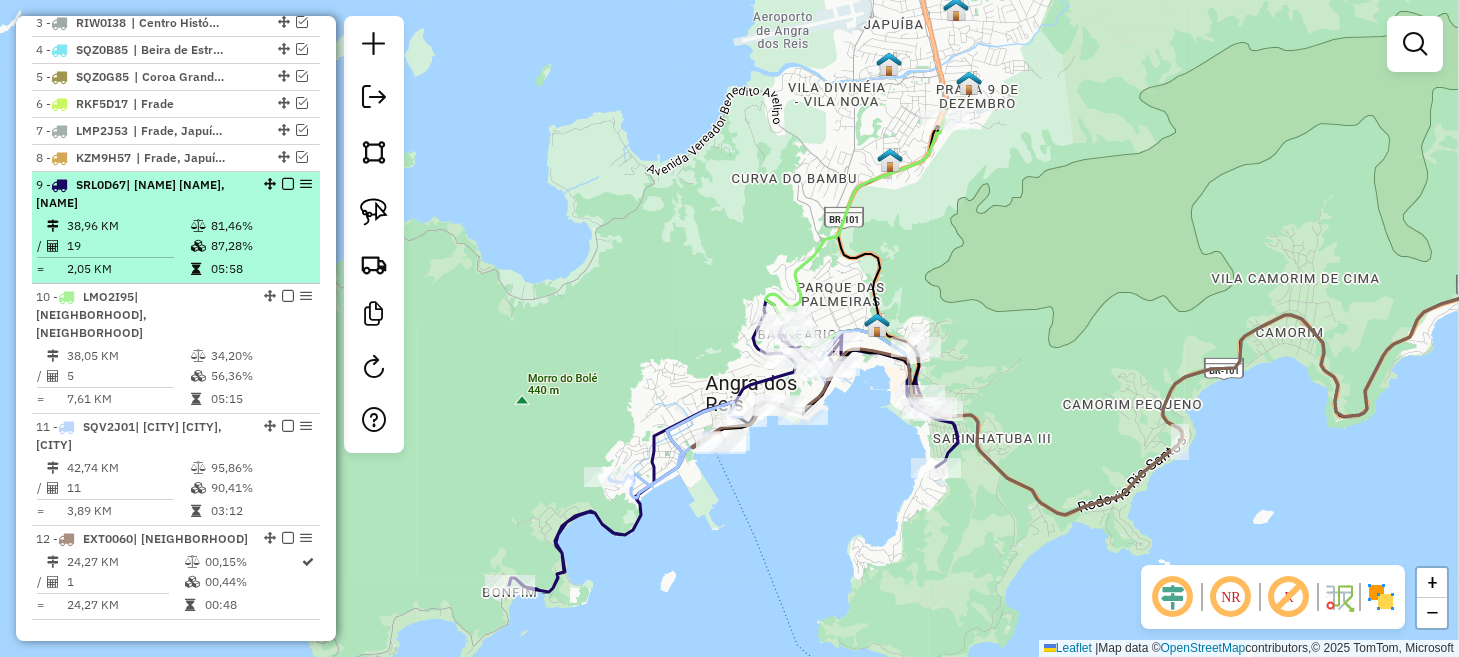 click at bounding box center [288, 184] 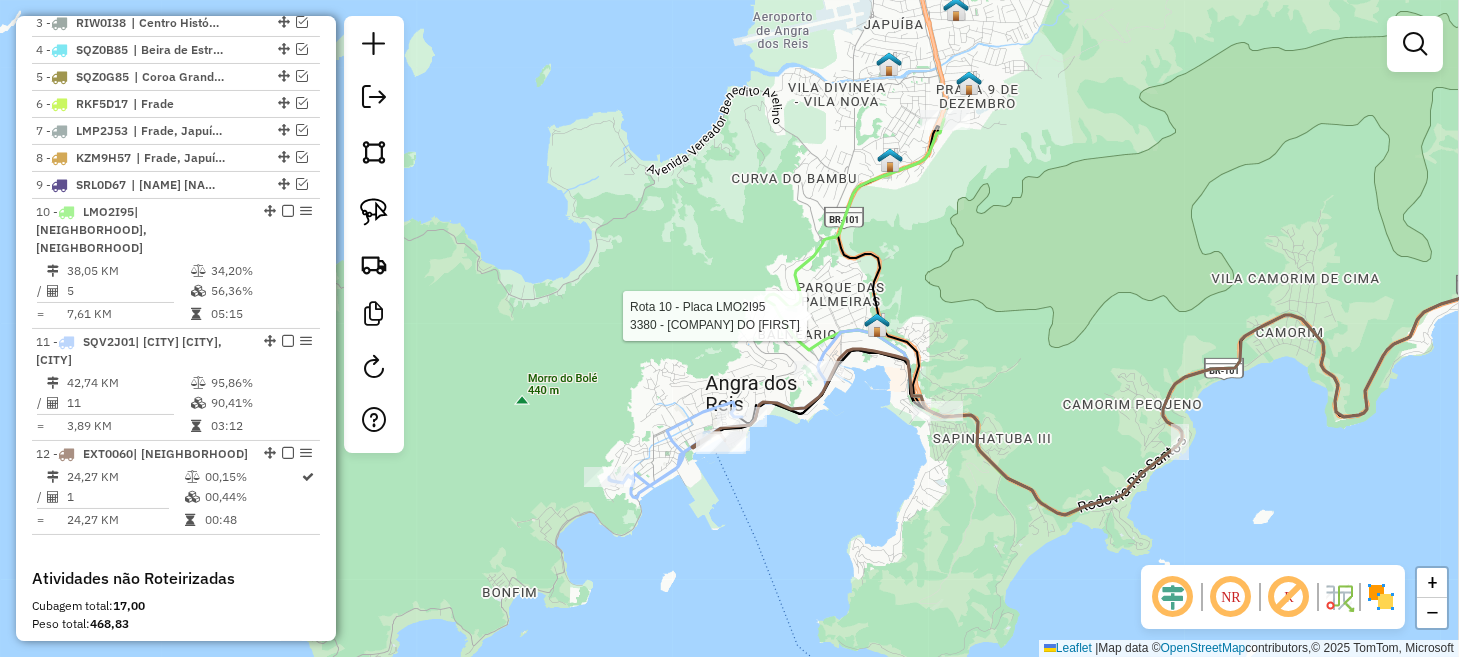 select on "*********" 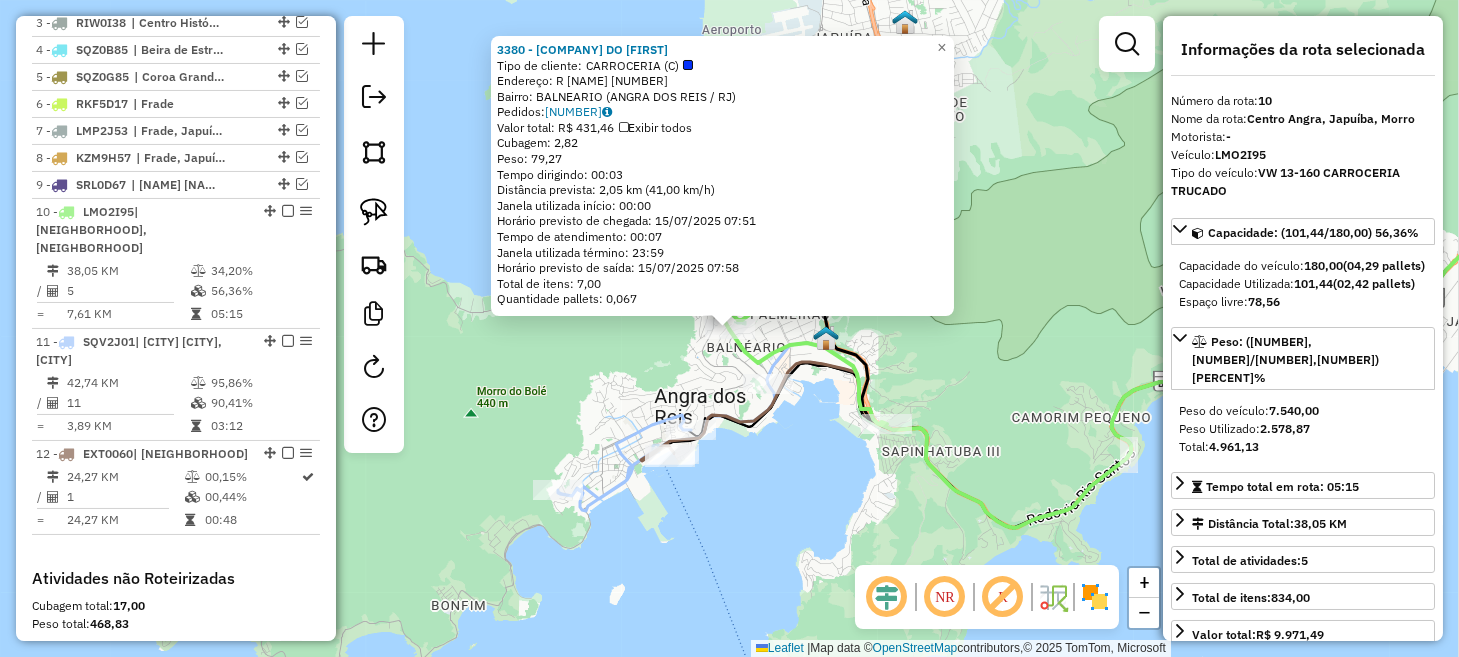 scroll, scrollTop: 1081, scrollLeft: 0, axis: vertical 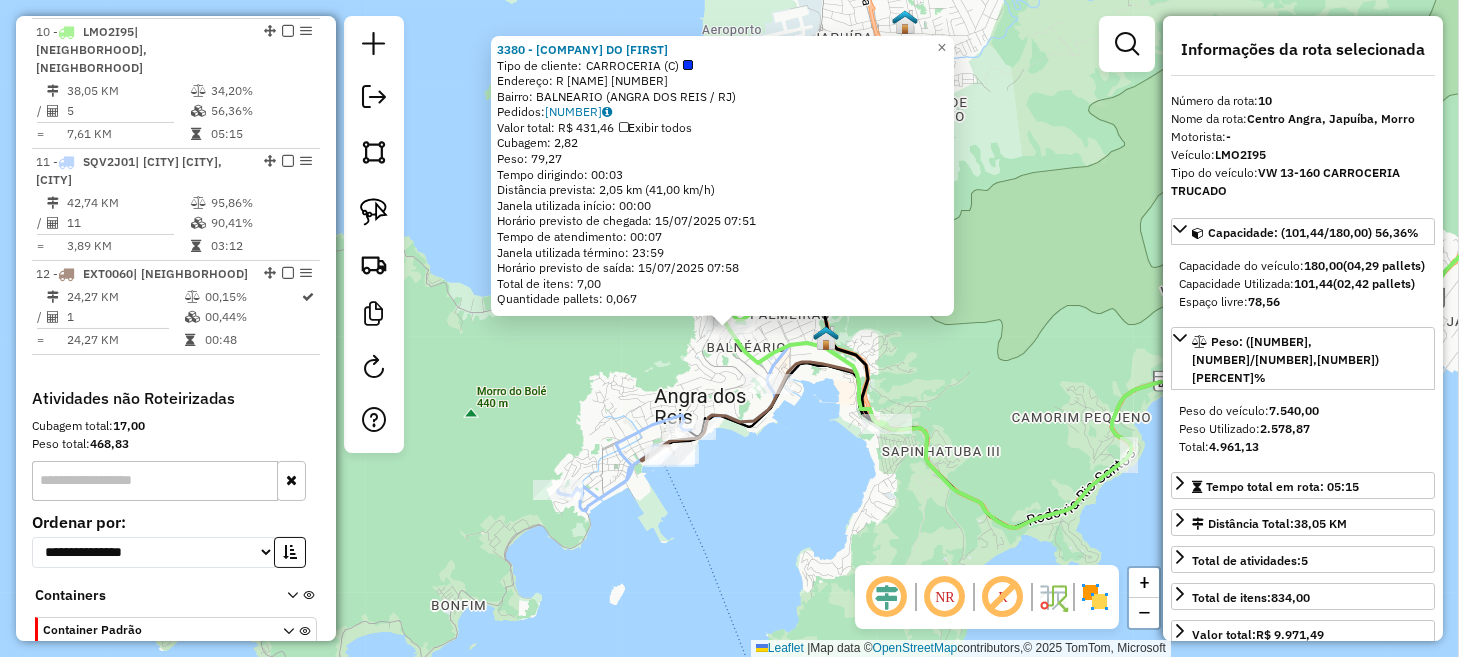 click on "3380 - BAR DO GABRIEL  Tipo de cliente:   CARROCERIA (C)   Endereço: R   ALM LUIZA ANGELICA            528   Bairro: BALNEARIO (ANGRA DOS REIS / RJ)   Pedidos:  14852605   Valor total: R$ 431,46   Exibir todos   Cubagem: 2,82  Peso: 79,27  Tempo dirigindo: 00:03   Distância prevista: 2,05 km (41,00 km/h)   Janela utilizada início: 00:00   Horário previsto de chegada: 15/07/2025 07:51   Tempo de atendimento: 00:07   Janela utilizada término: 23:59   Horário previsto de saída: 15/07/2025 07:58   Total de itens: 7,00   Quantidade pallets: 0,067  × Janela de atendimento Grade de atendimento Capacidade Transportadoras Veículos Cliente Pedidos  Rotas Selecione os dias de semana para filtrar as janelas de atendimento  Seg   Ter   Qua   Qui   Sex   Sáb   Dom  Informe o período da janela de atendimento: De: Até:  Filtrar exatamente a janela do cliente  Considerar janela de atendimento padrão  Selecione os dias de semana para filtrar as grades de atendimento  Seg   Ter   Qua   Qui   Sex   Sáb   Dom   De:" 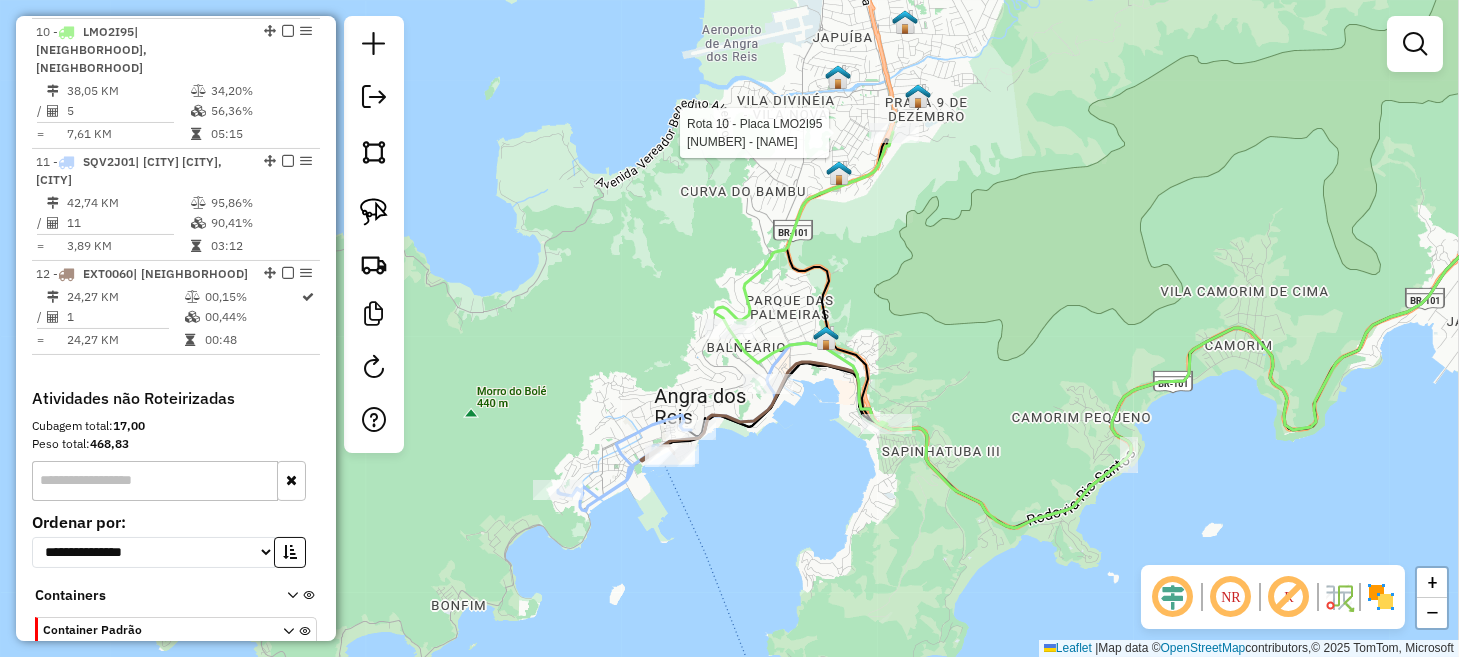 select on "*********" 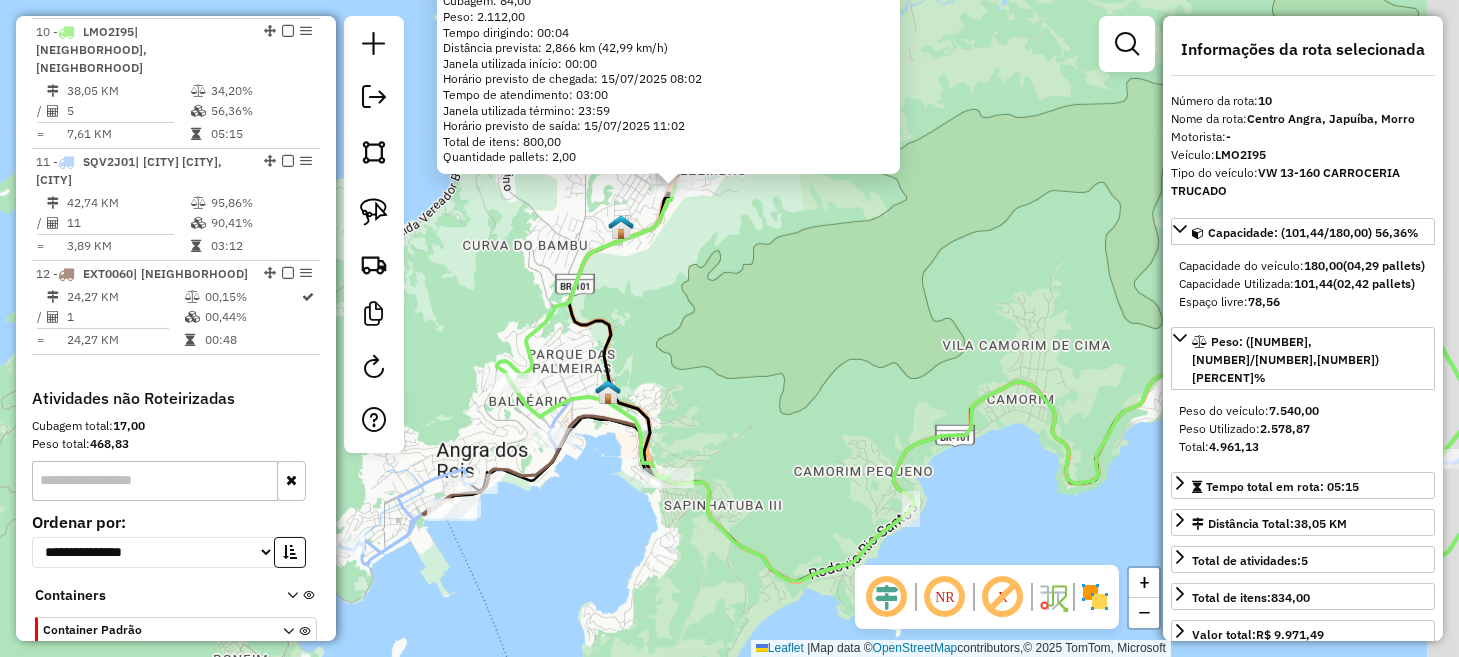 drag, startPoint x: 825, startPoint y: 450, endPoint x: 748, endPoint y: 279, distance: 187.53667 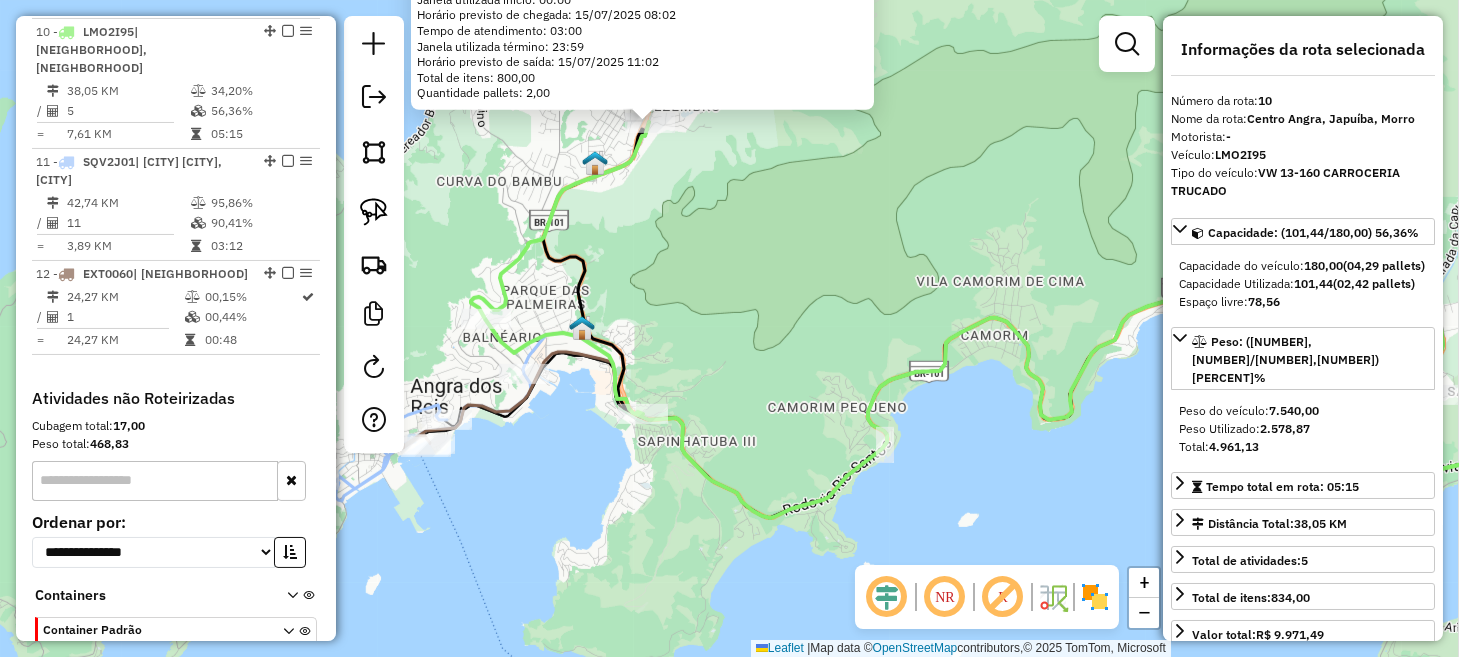 click on "10284 - COMERCIAL JARAGUA DE  Tipo de cliente:   PDV TRAVA (T)   Endereço:  FRANCELINO ALVES DE LIMA 133   Bairro: NOVA ANGRA  CUNHAMBEBE (ANGRA DOS REIS / RJ)   Pedidos:  14852752   Valor total: R$ 7.872,00   Exibir todos   Cubagem: 84,00  Peso: 2.112,00  Tempo dirigindo: 00:04   Distância prevista: 2,866 km (42,99 km/h)   Janela utilizada início: 00:00   Horário previsto de chegada: 15/07/2025 08:02   Tempo de atendimento: 03:00   Janela utilizada término: 23:59   Horário previsto de saída: 15/07/2025 11:02   Total de itens: 800,00   Quantidade pallets: 2,00  × Janela de atendimento Grade de atendimento Capacidade Transportadoras Veículos Cliente Pedidos  Rotas Selecione os dias de semana para filtrar as janelas de atendimento  Seg   Ter   Qua   Qui   Sex   Sáb   Dom  Informe o período da janela de atendimento: De: Até:  Filtrar exatamente a janela do cliente  Considerar janela de atendimento padrão  Selecione os dias de semana para filtrar as grades de atendimento  Seg   Ter   Qua   Qui   Sex" 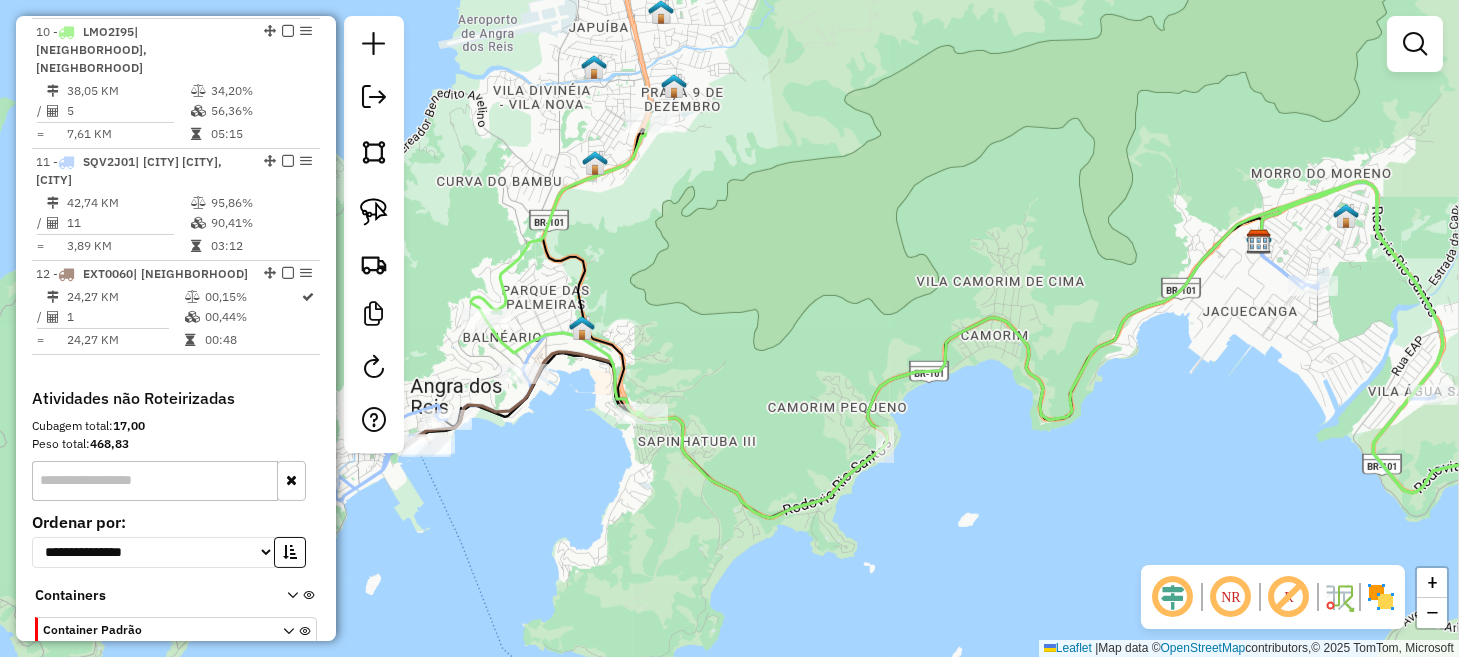 drag, startPoint x: 665, startPoint y: 296, endPoint x: 736, endPoint y: 269, distance: 75.96052 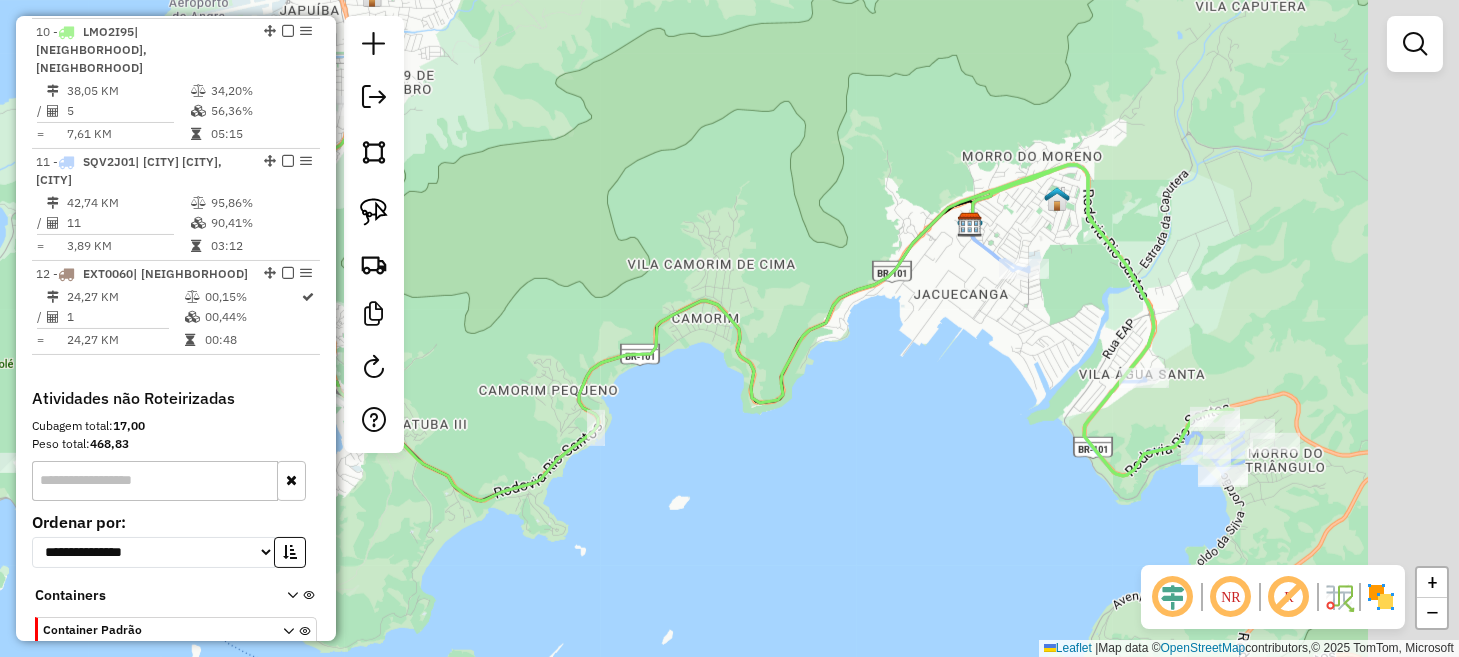 drag, startPoint x: 947, startPoint y: 301, endPoint x: 554, endPoint y: 314, distance: 393.21497 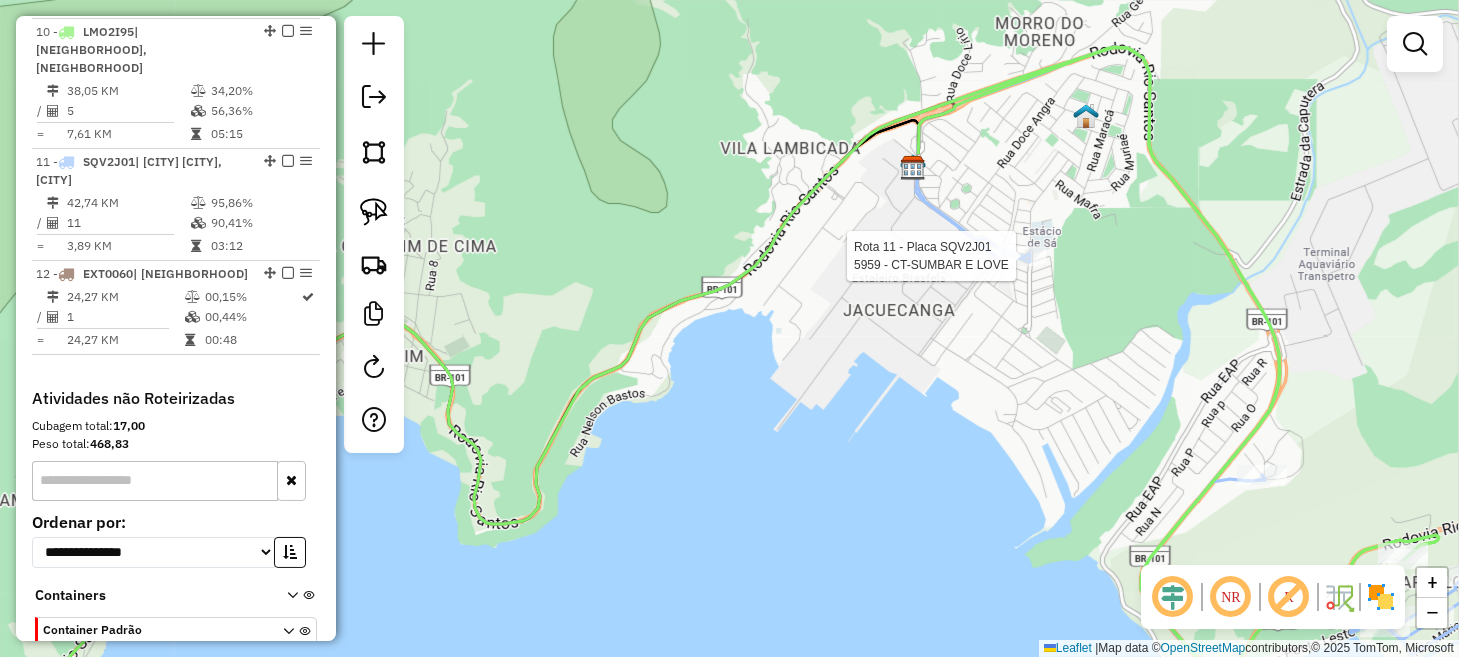 select on "*********" 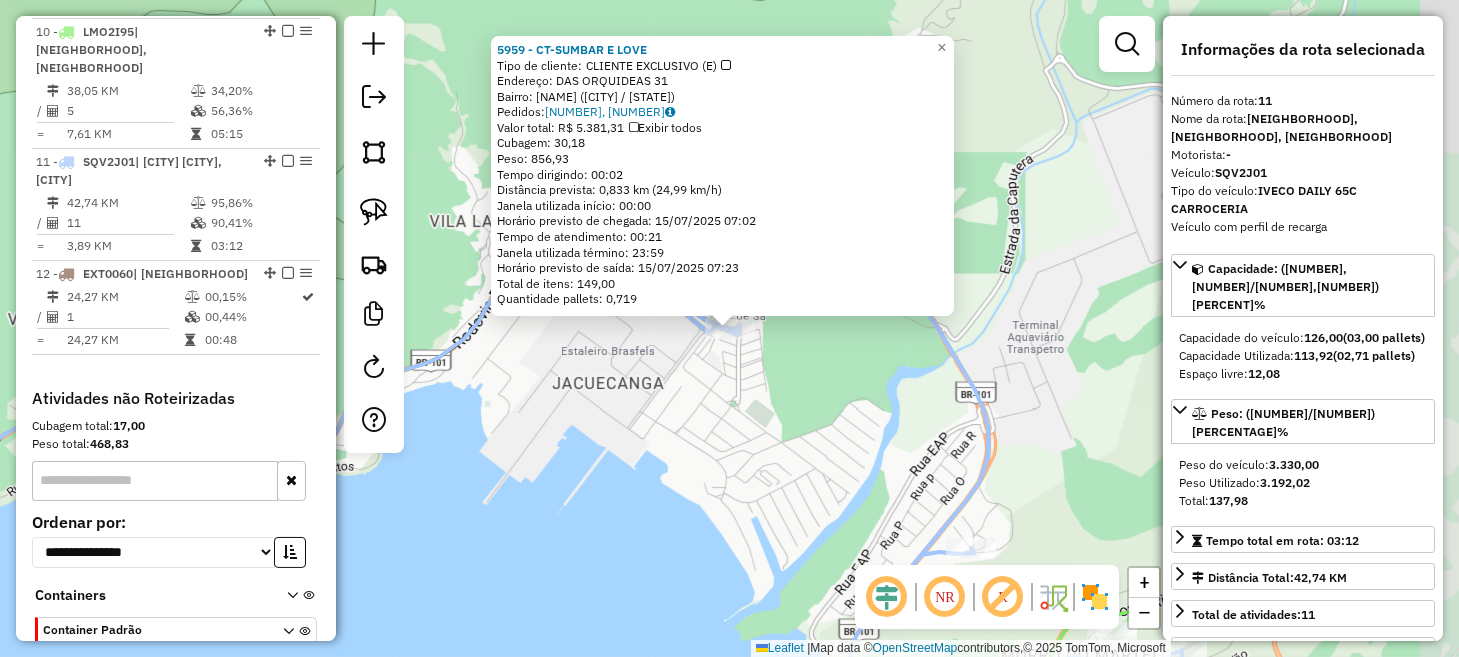 scroll, scrollTop: 1165, scrollLeft: 0, axis: vertical 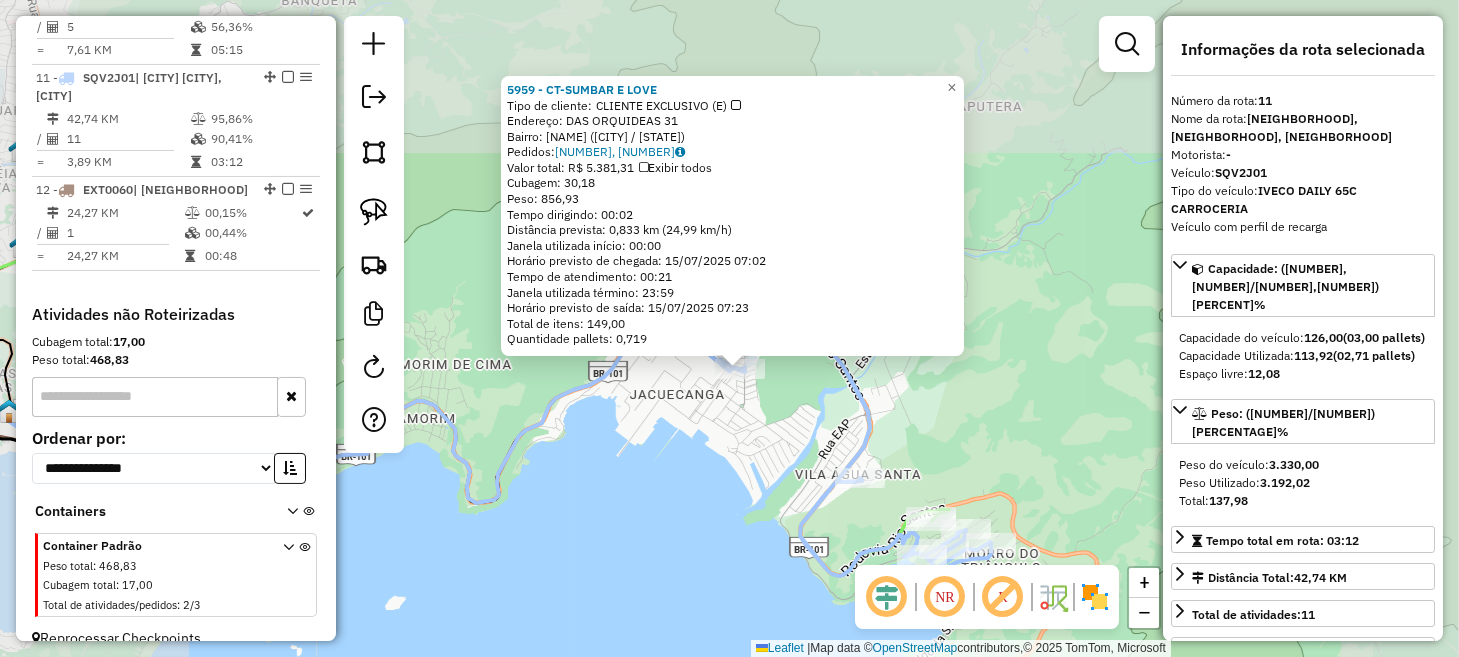 click on "5959 - CT-SUMBAR E LOVE  Tipo de cliente:   CLIENTE EXCLUSIVO  (E)   Endereço:  DAS ORQUIDEAS 31   Bairro: VEROLME (ANGRA DOS REIS / RJ)   Pedidos:  14852728, 14852729   Valor total: R$ 5.381,31   Exibir todos   Cubagem: 30,18  Peso: 856,93  Tempo dirigindo: 00:02   Distância prevista: 0,833 km (24,99 km/h)   Janela utilizada início: 00:00   Horário previsto de chegada: 15/07/2025 07:02   Tempo de atendimento: 00:21   Janela utilizada término: 23:59   Horário previsto de saída: 15/07/2025 07:23   Total de itens: 149,00   Quantidade pallets: 0,719  × Janela de atendimento Grade de atendimento Capacidade Transportadoras Veículos Cliente Pedidos  Rotas Selecione os dias de semana para filtrar as janelas de atendimento  Seg   Ter   Qua   Qui   Sex   Sáb   Dom  Informe o período da janela de atendimento: De: Até:  Filtrar exatamente a janela do cliente  Considerar janela de atendimento padrão  Selecione os dias de semana para filtrar as grades de atendimento  Seg   Ter   Qua   Qui   Sex   Sáb   Dom" 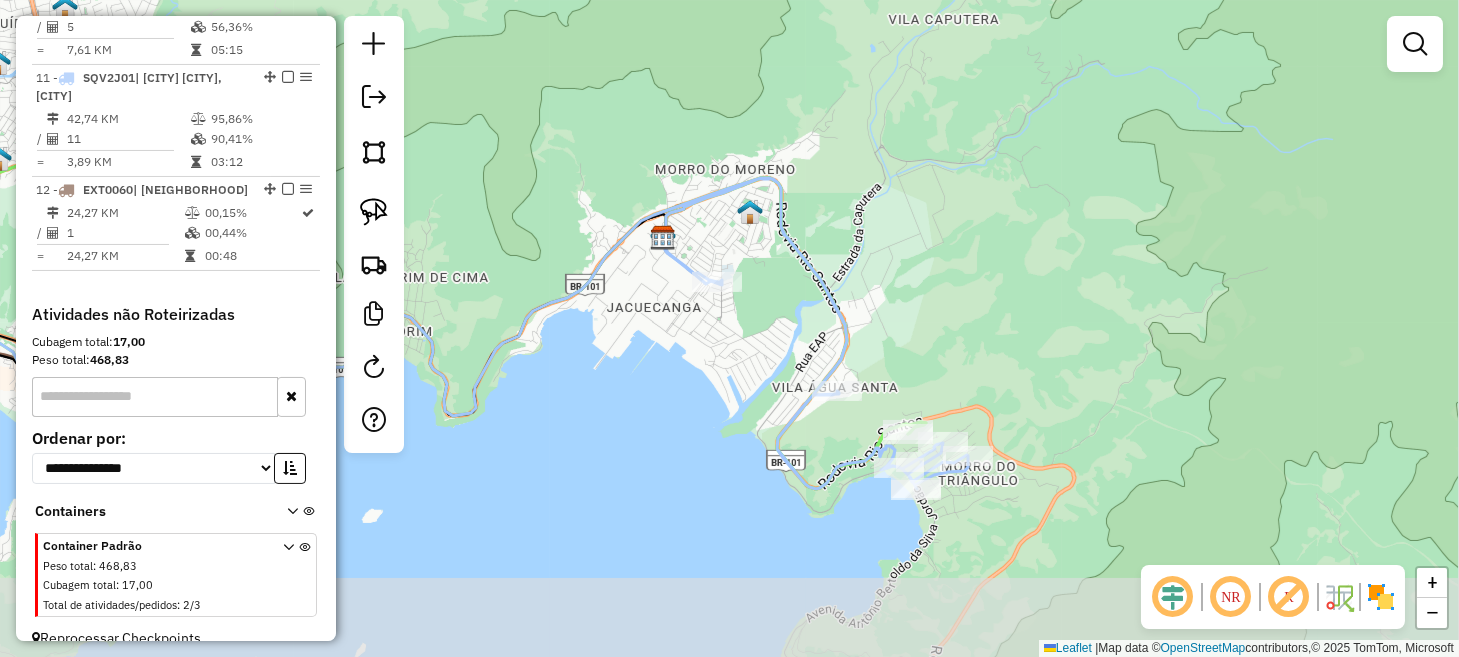 drag, startPoint x: 750, startPoint y: 429, endPoint x: 725, endPoint y: 334, distance: 98.23441 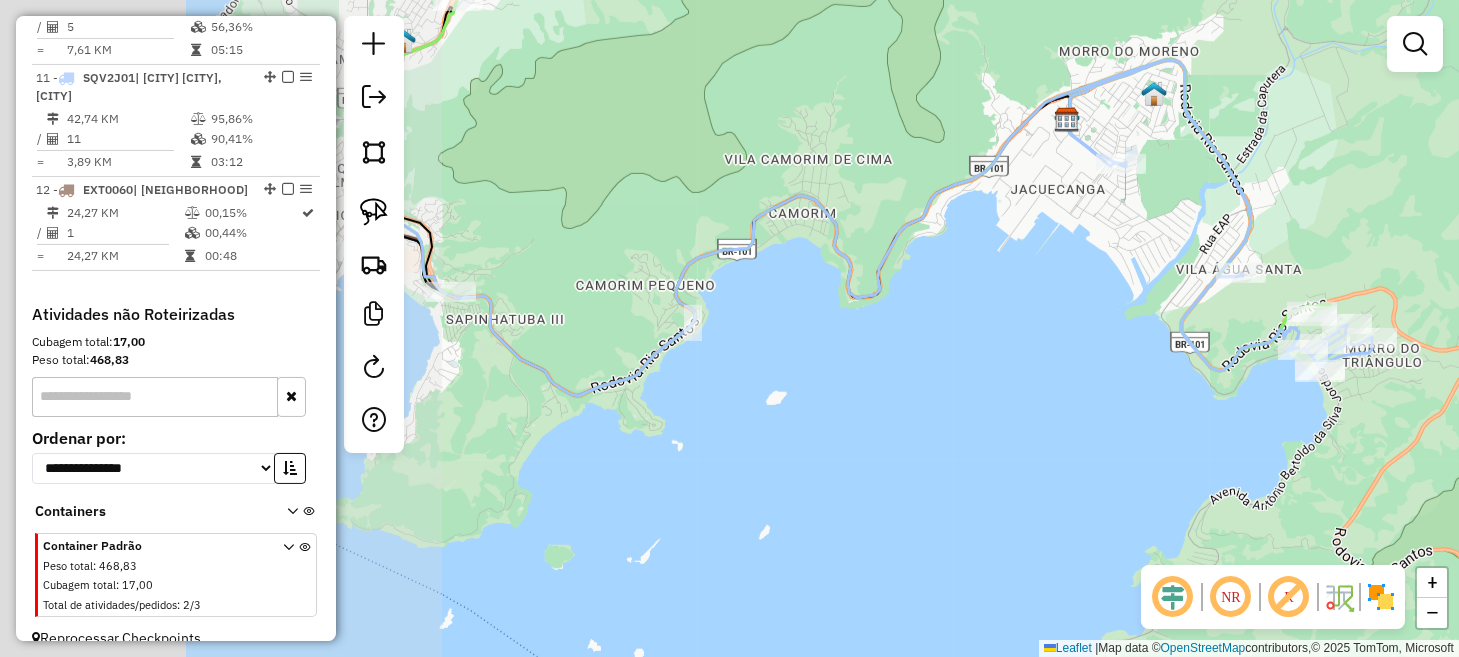 drag, startPoint x: 604, startPoint y: 499, endPoint x: 1452, endPoint y: 399, distance: 853.87585 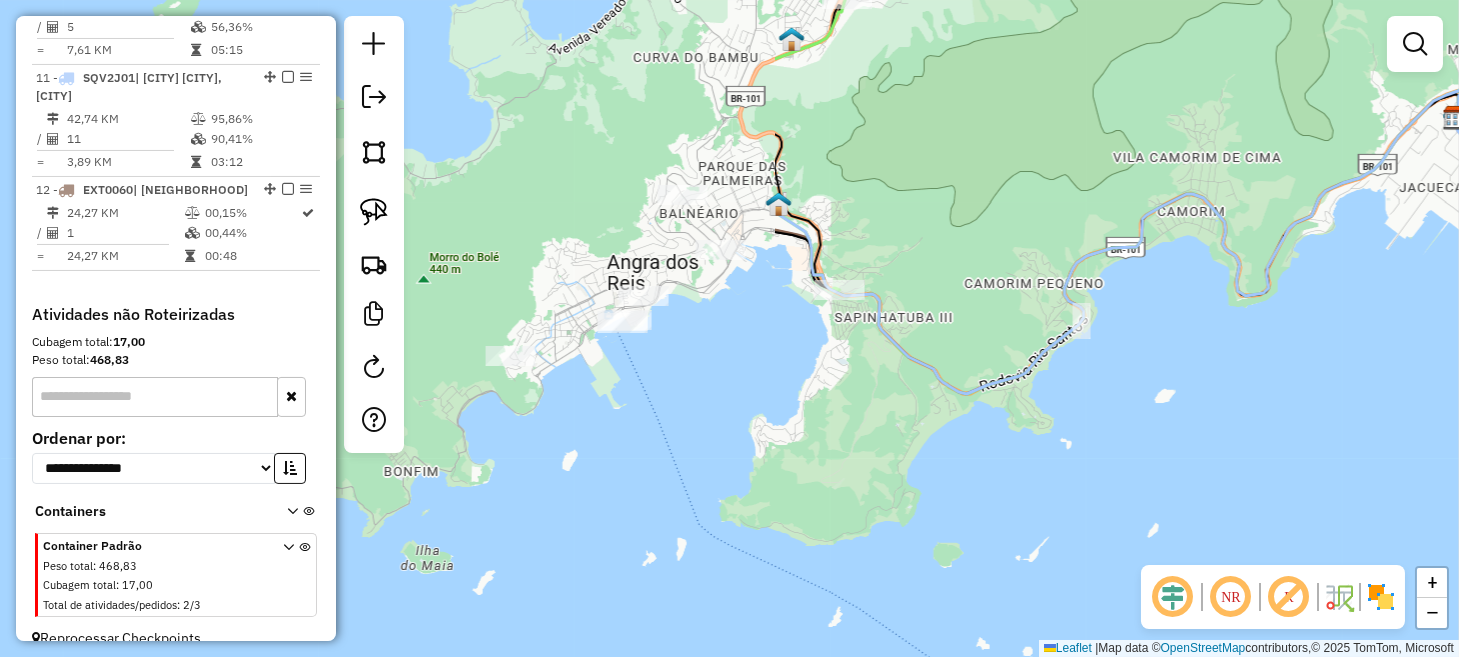 drag, startPoint x: 965, startPoint y: 455, endPoint x: 1030, endPoint y: 448, distance: 65.37584 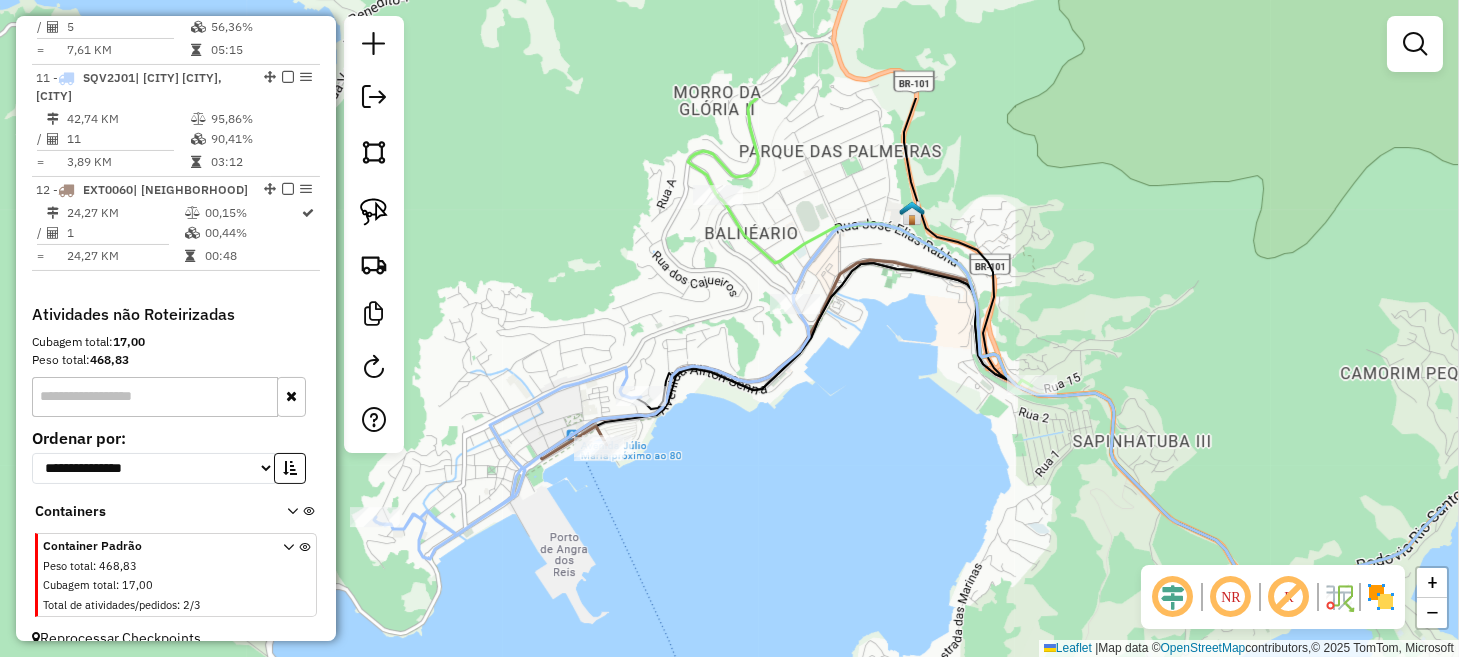 drag, startPoint x: 1043, startPoint y: 234, endPoint x: 884, endPoint y: 398, distance: 228.42285 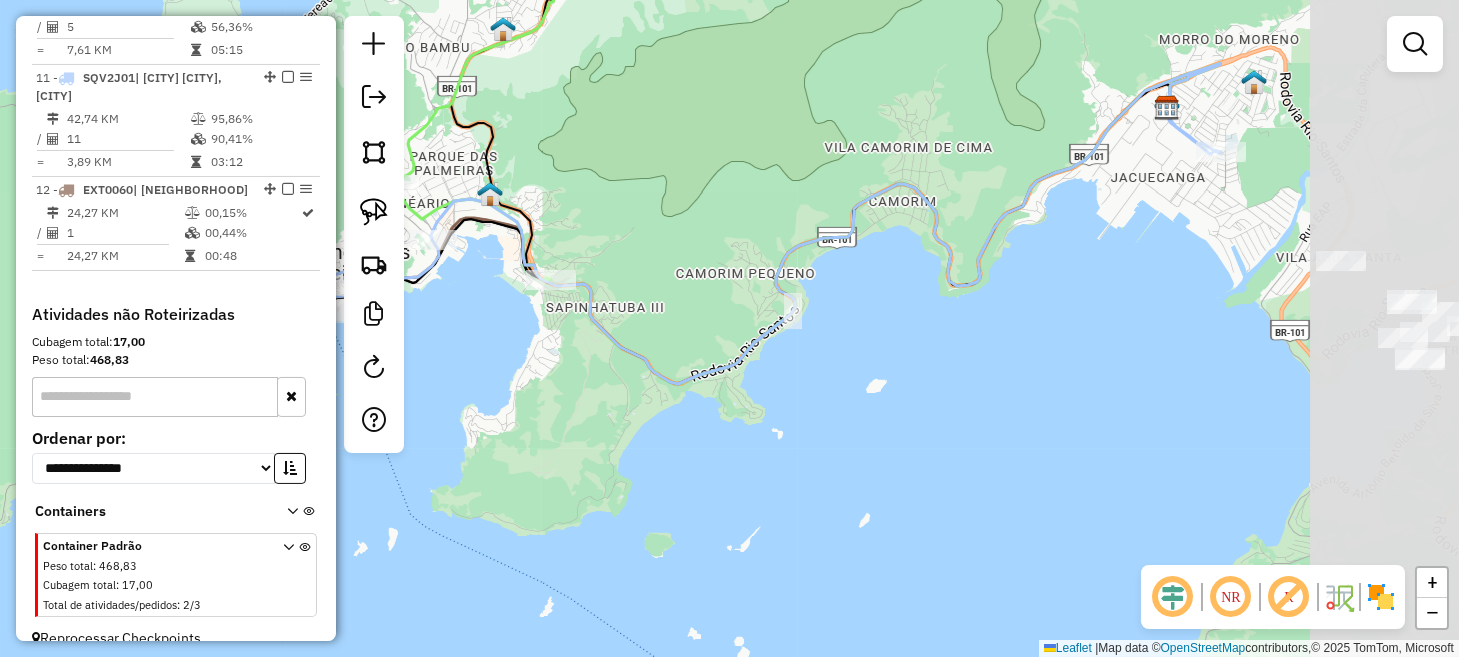 drag, startPoint x: 895, startPoint y: 509, endPoint x: 528, endPoint y: 375, distance: 390.6981 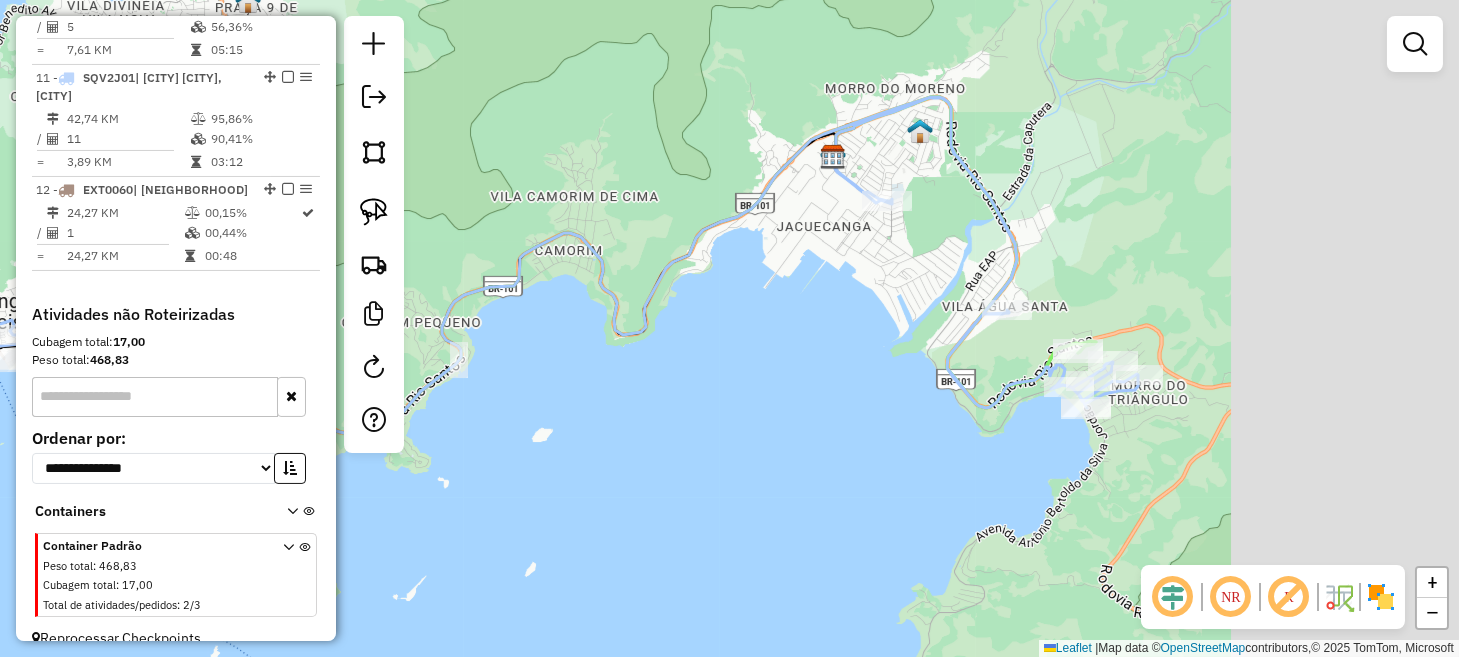 drag, startPoint x: 982, startPoint y: 349, endPoint x: 539, endPoint y: 435, distance: 451.27042 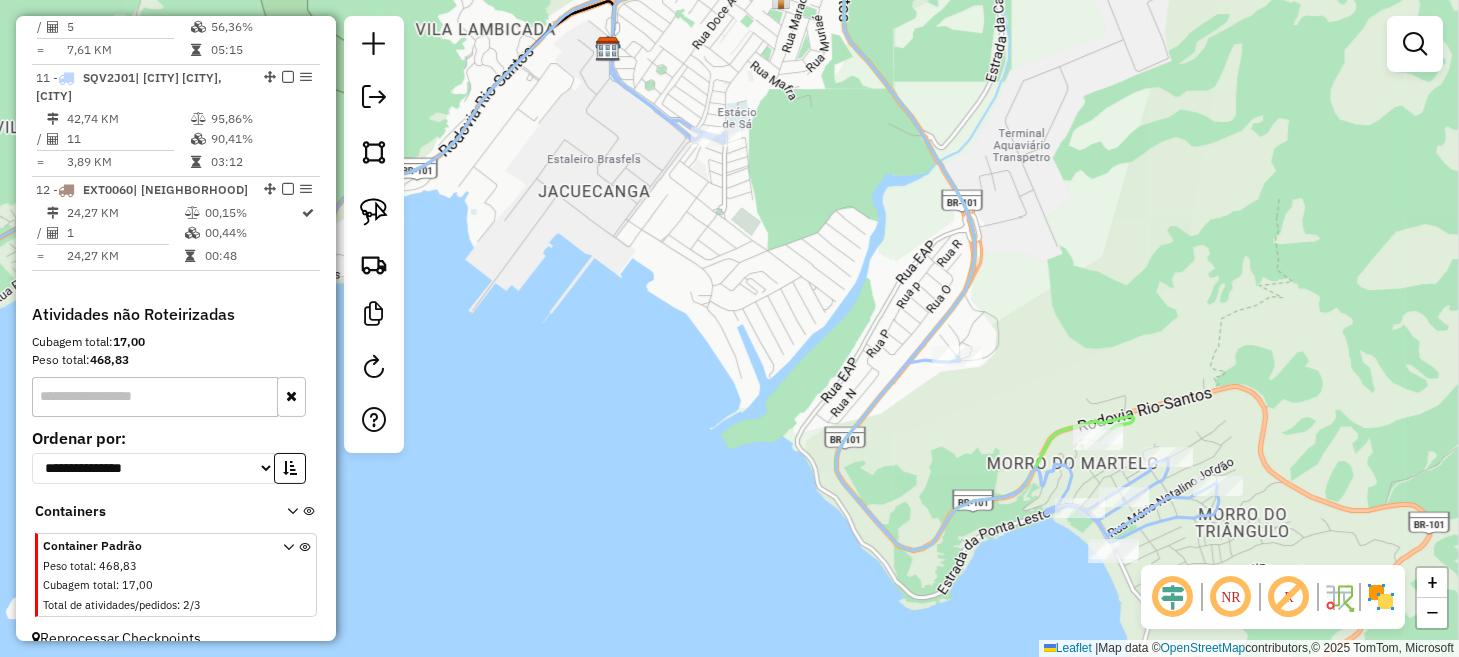 drag, startPoint x: 752, startPoint y: 365, endPoint x: 799, endPoint y: 412, distance: 66.46804 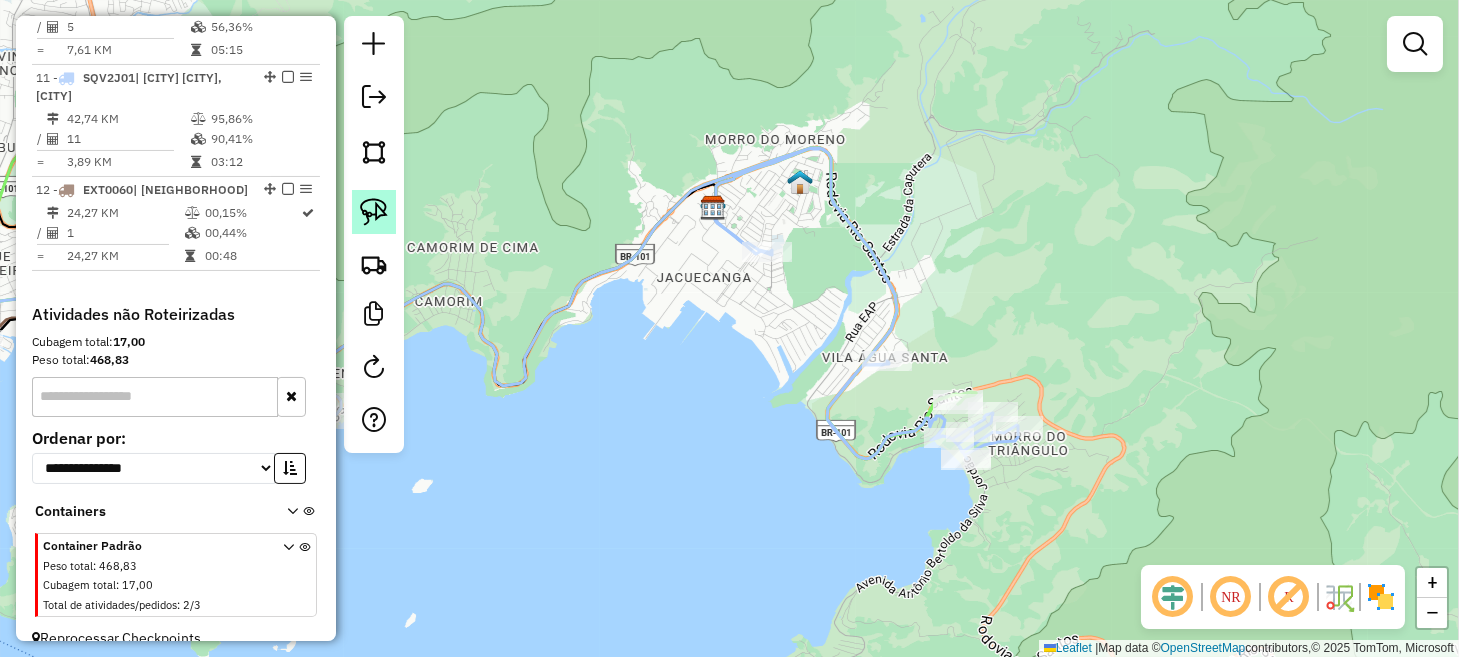 click 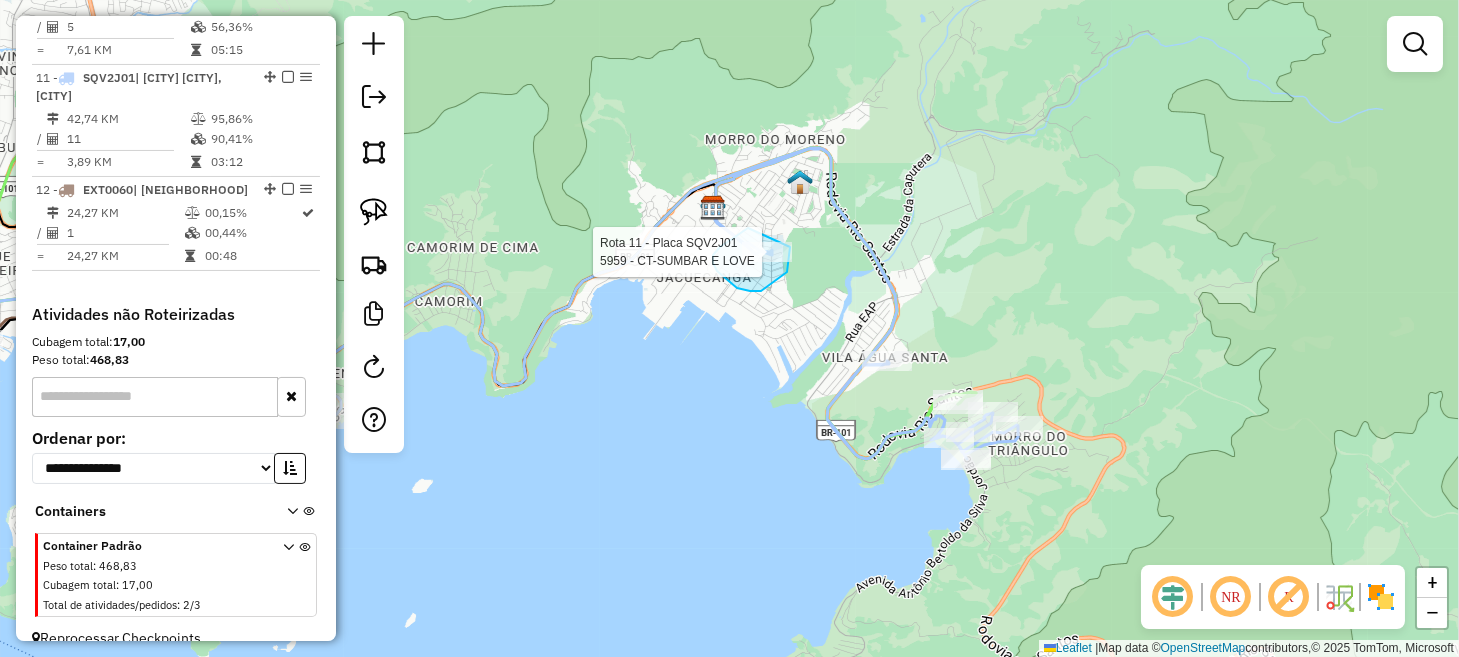 drag, startPoint x: 748, startPoint y: 228, endPoint x: 785, endPoint y: 226, distance: 37.054016 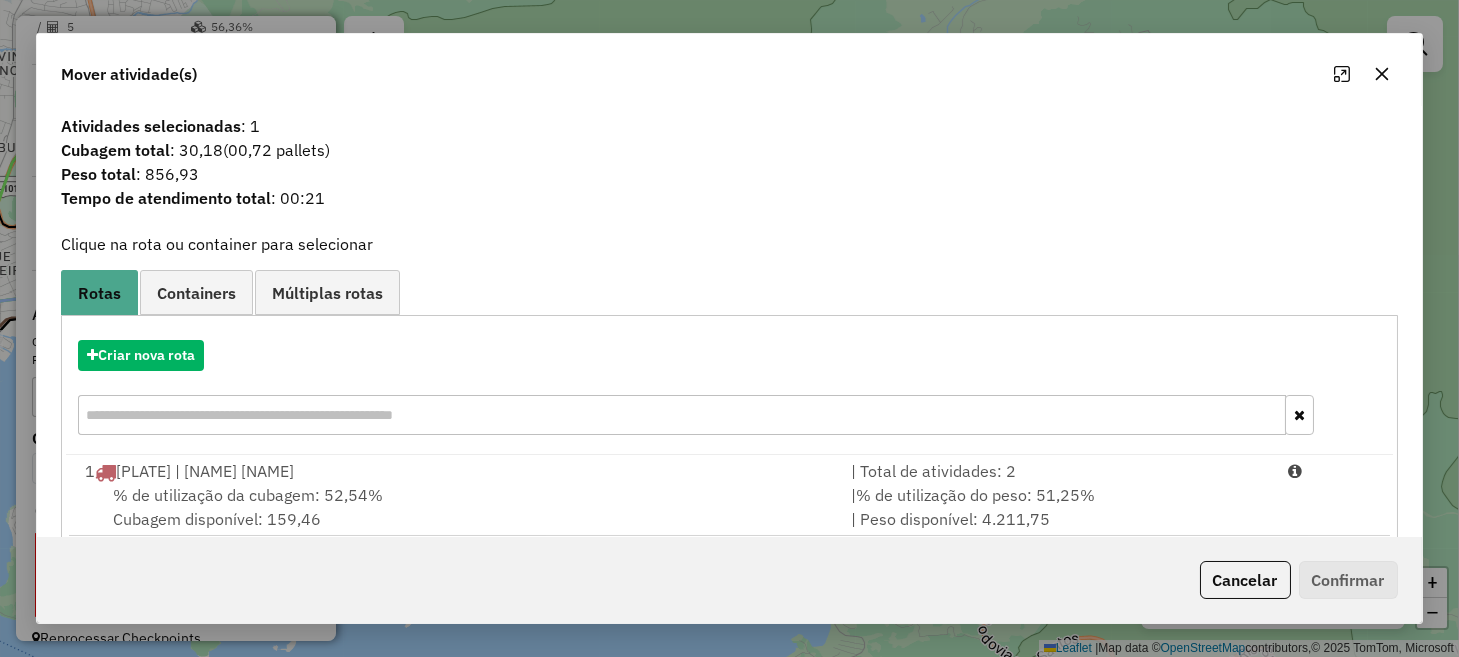 click on "Cancelar" 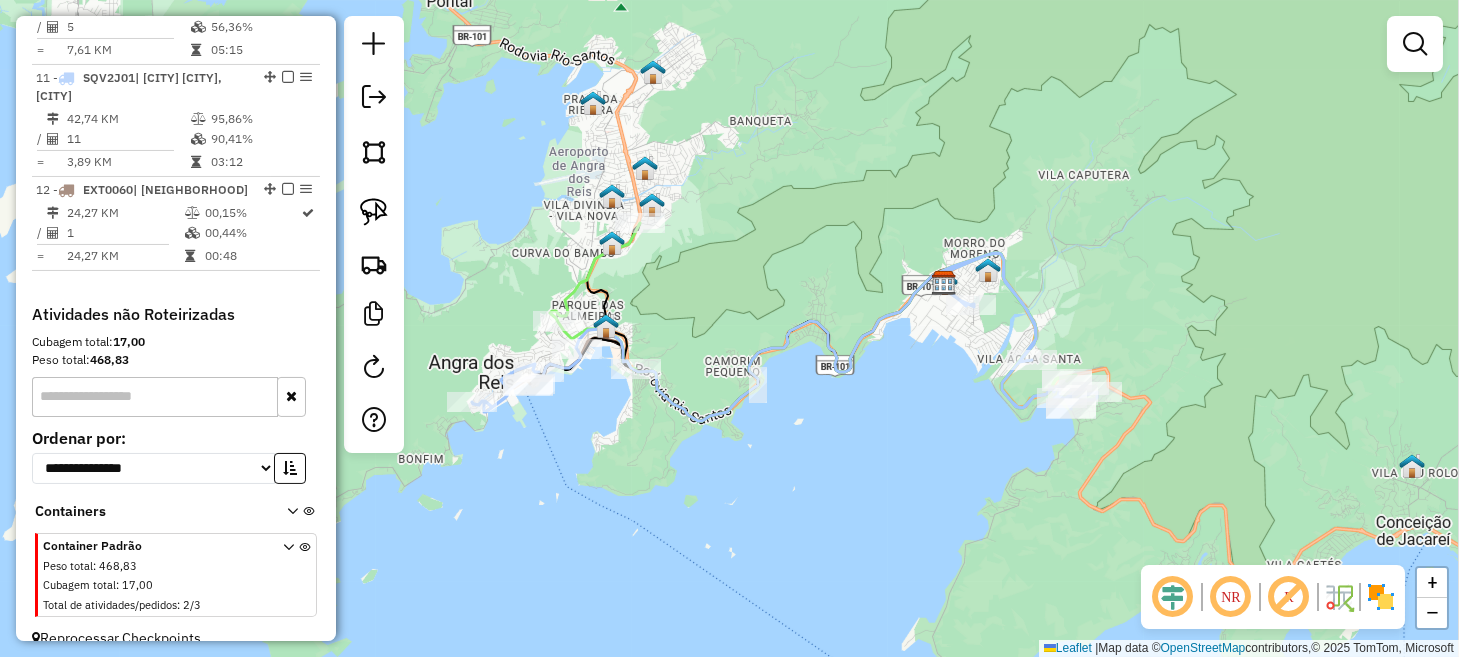 drag, startPoint x: 723, startPoint y: 482, endPoint x: 771, endPoint y: 466, distance: 50.596443 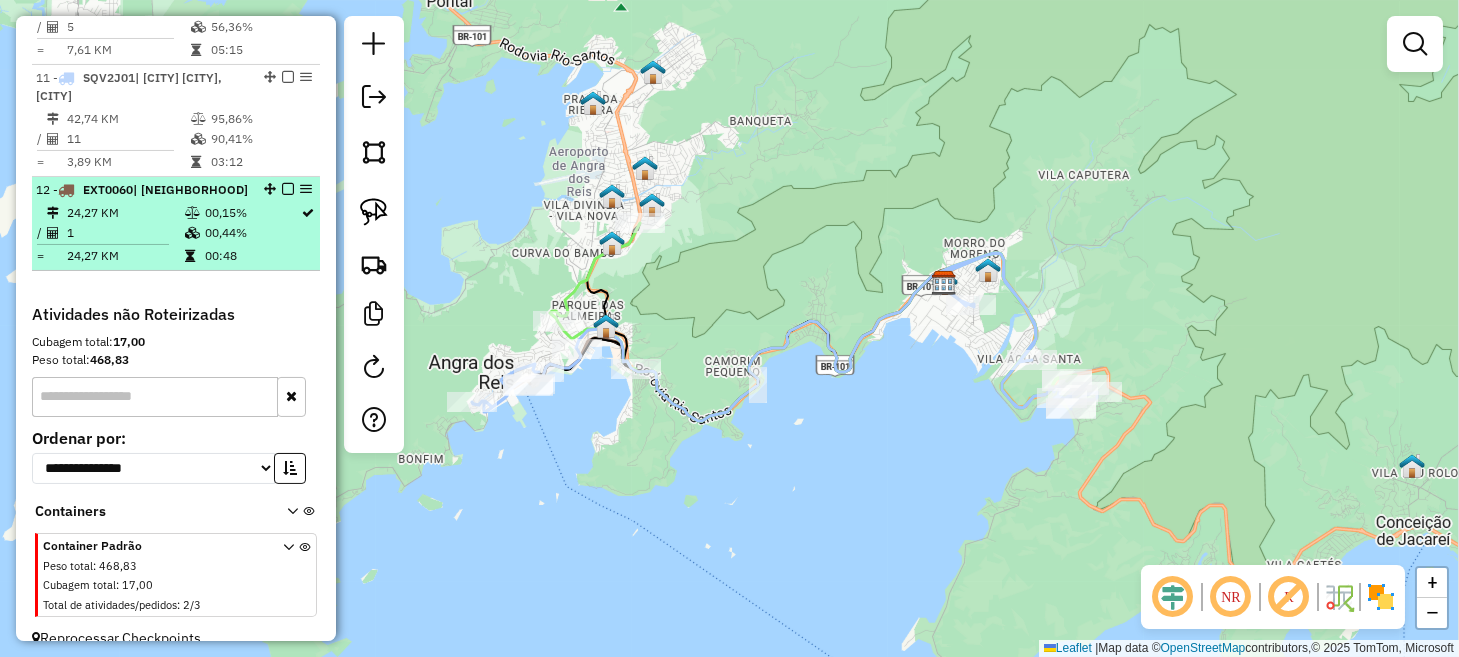 click at bounding box center (288, 189) 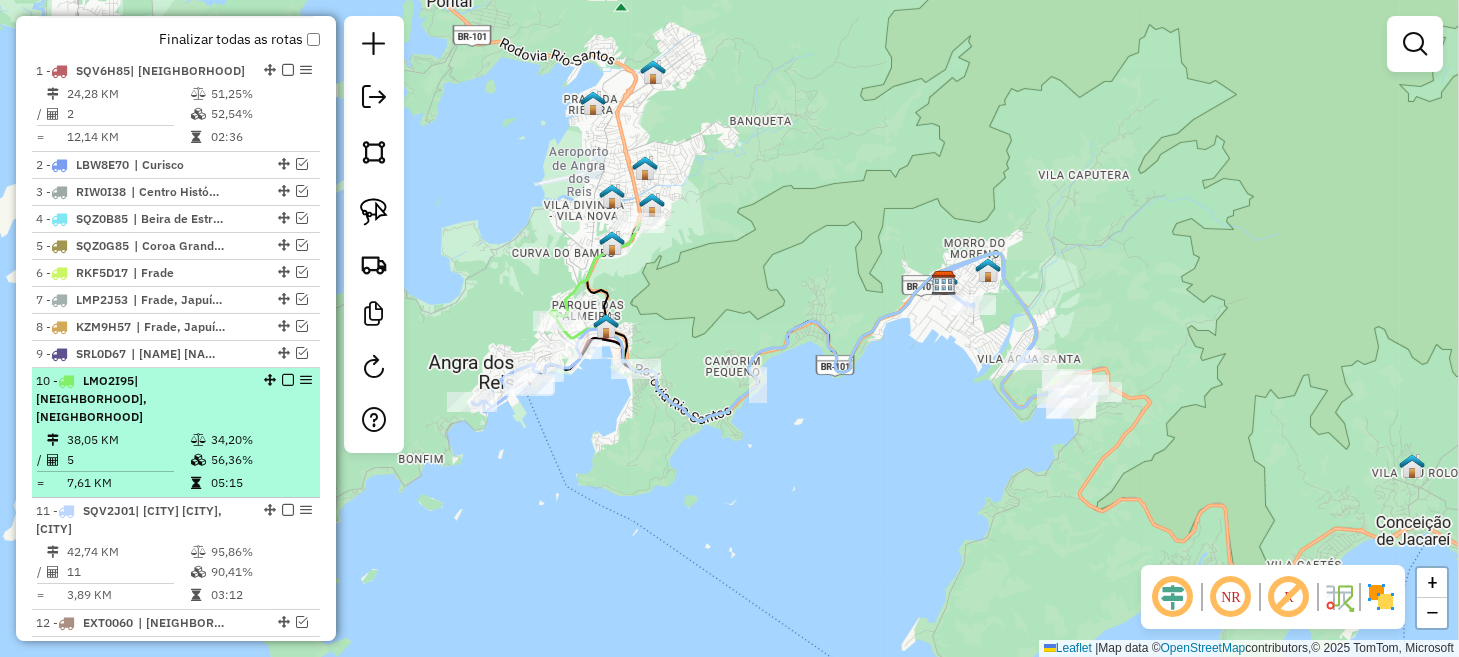 scroll, scrollTop: 699, scrollLeft: 0, axis: vertical 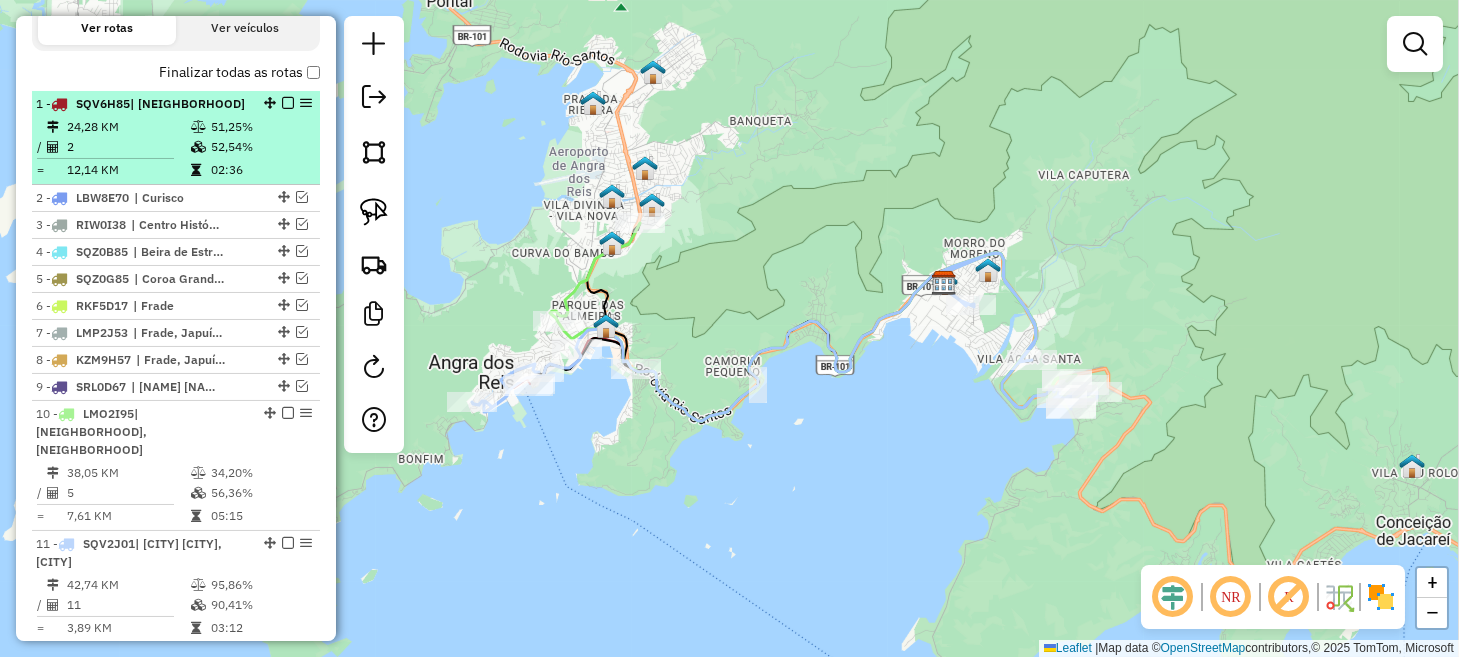 click at bounding box center [288, 103] 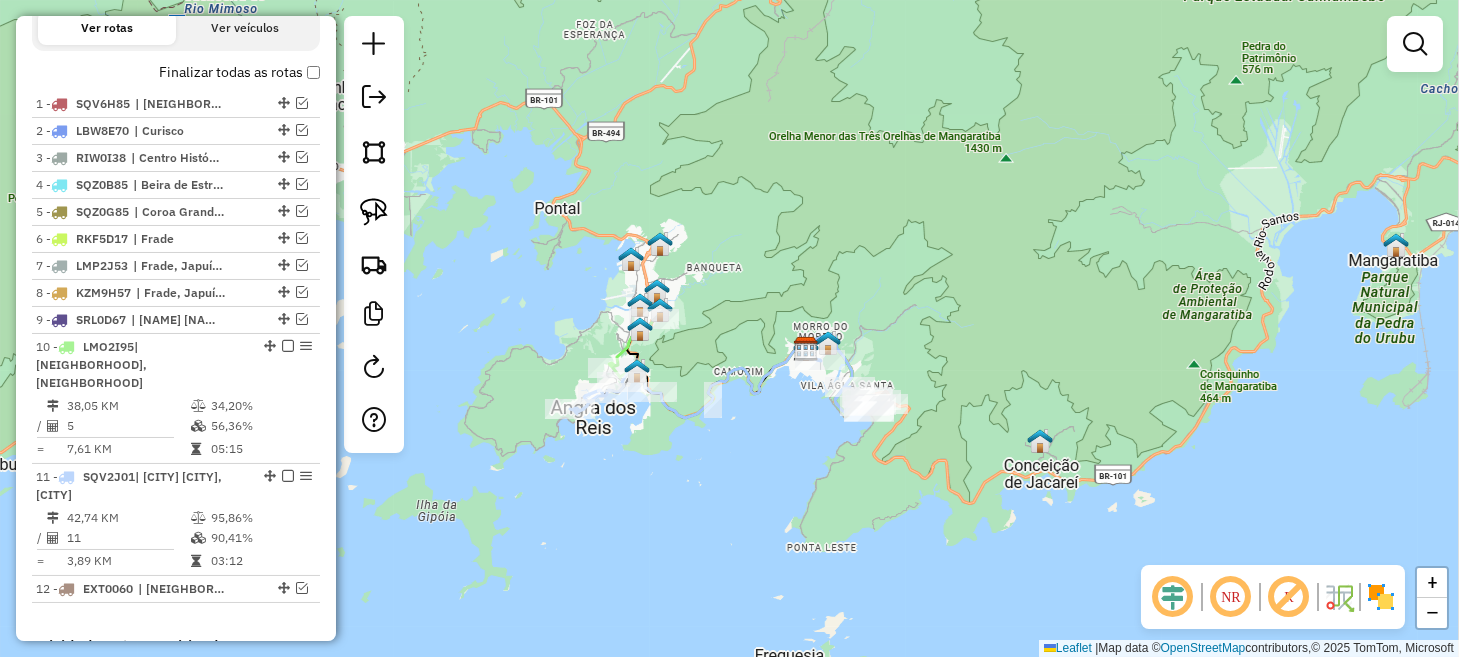 drag, startPoint x: 767, startPoint y: 490, endPoint x: 732, endPoint y: 499, distance: 36.138622 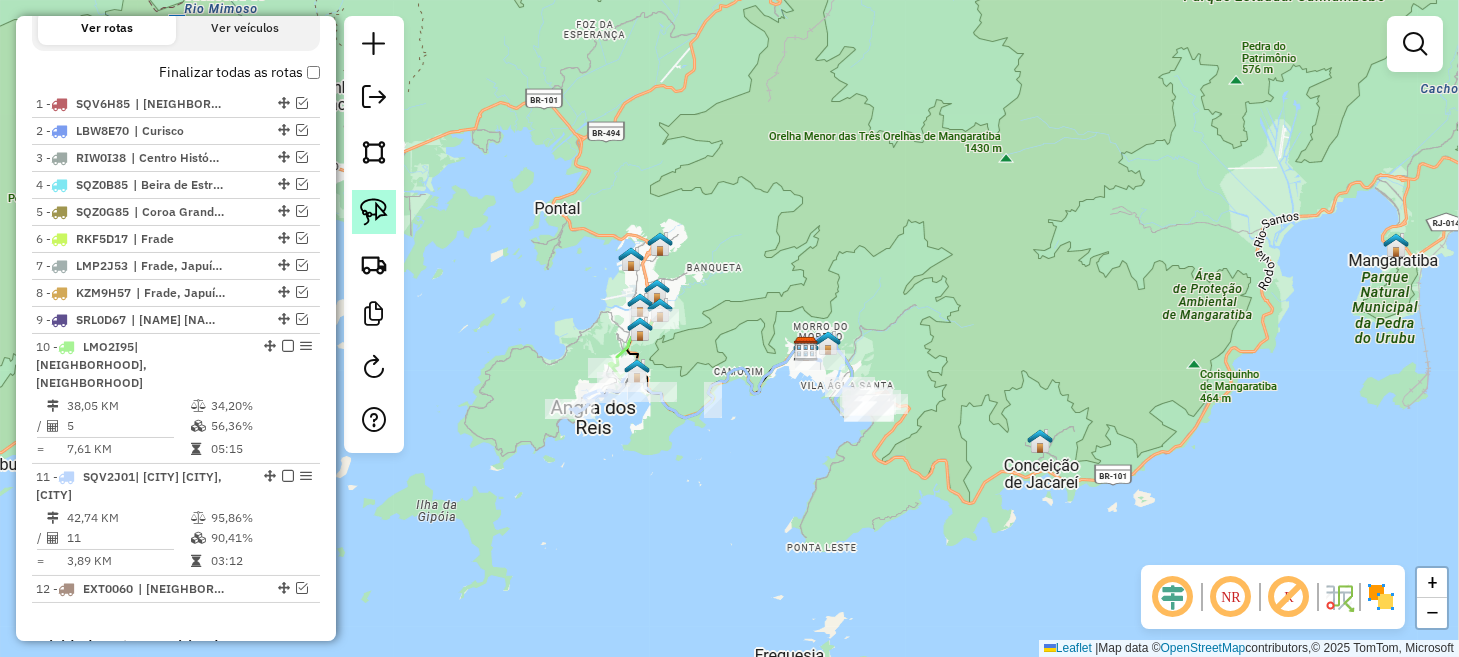 click 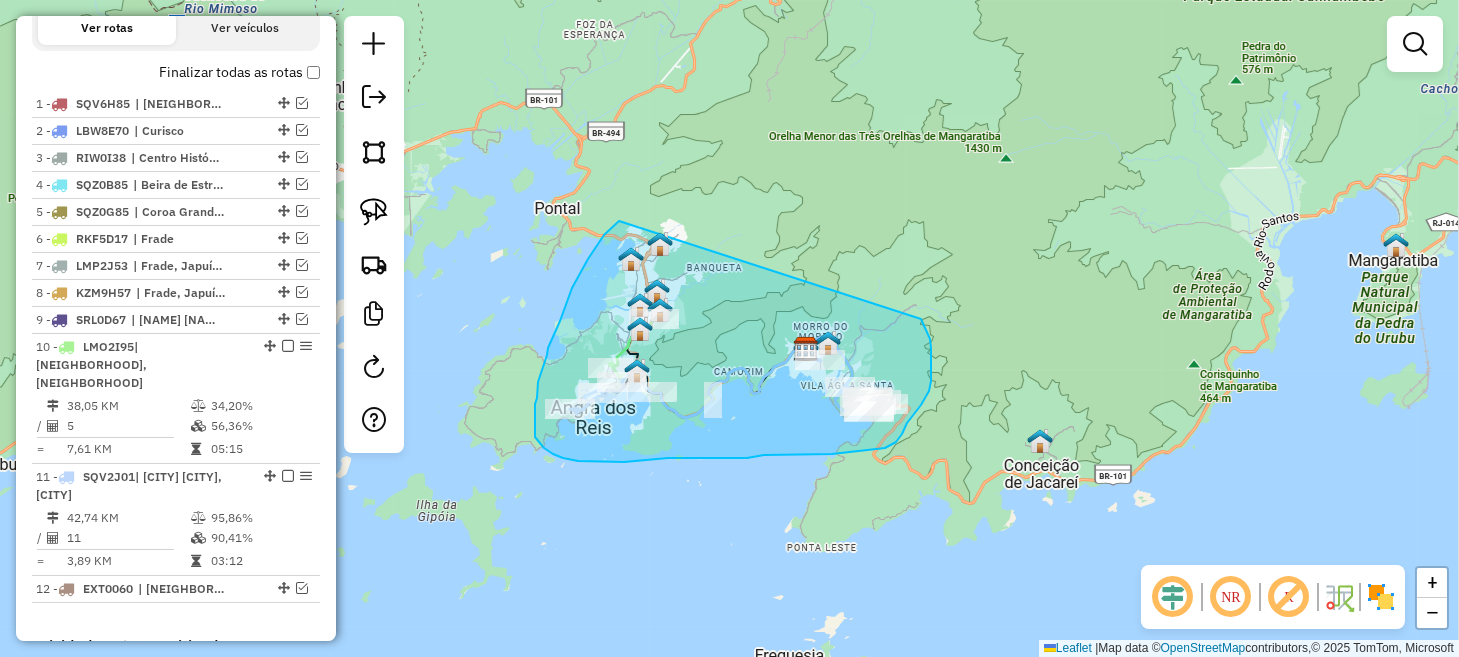 drag, startPoint x: 619, startPoint y: 221, endPoint x: 917, endPoint y: 312, distance: 311.58466 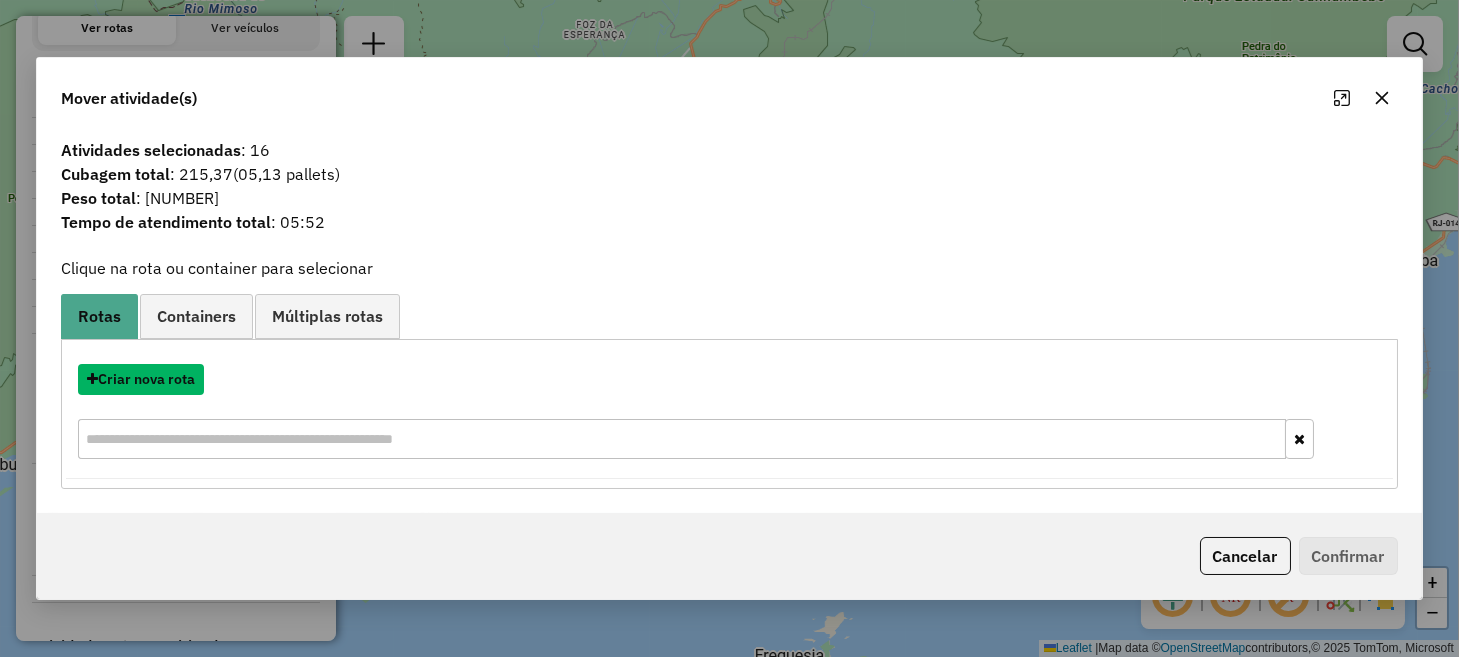 click on "Criar nova rota" at bounding box center [141, 379] 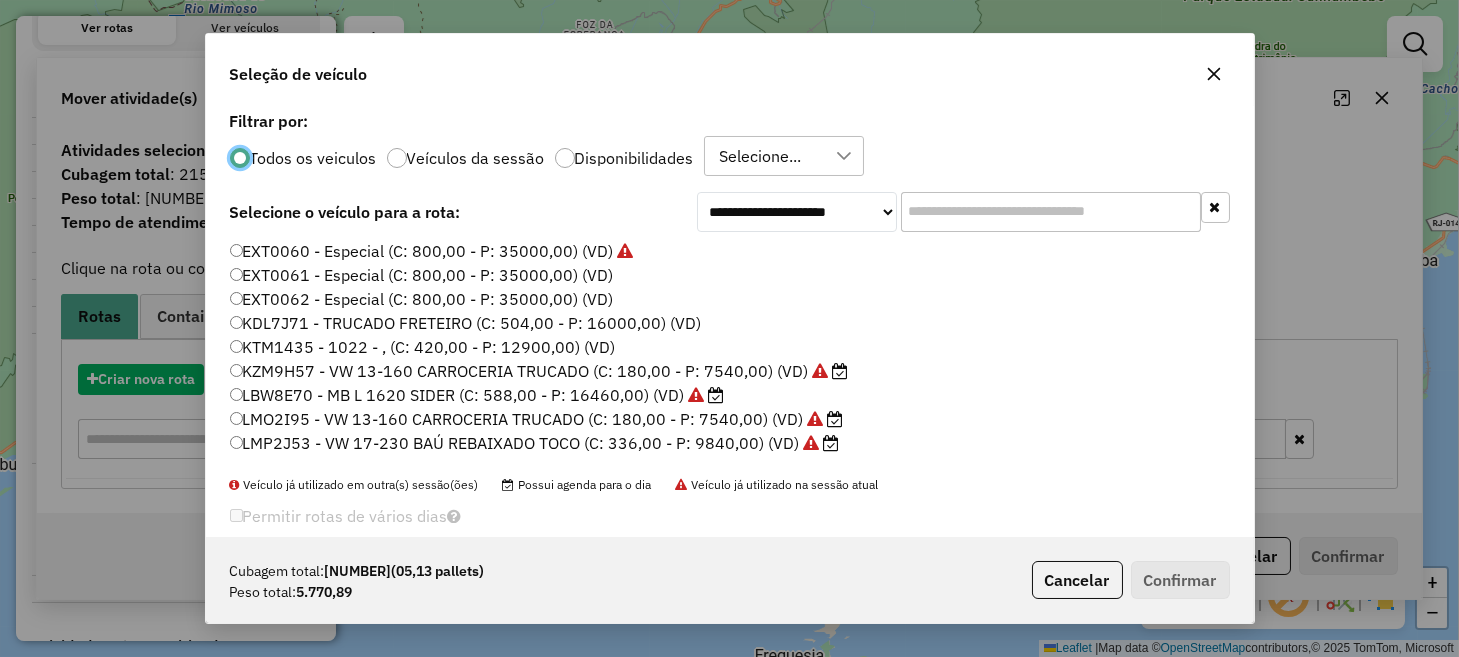 scroll, scrollTop: 10, scrollLeft: 6, axis: both 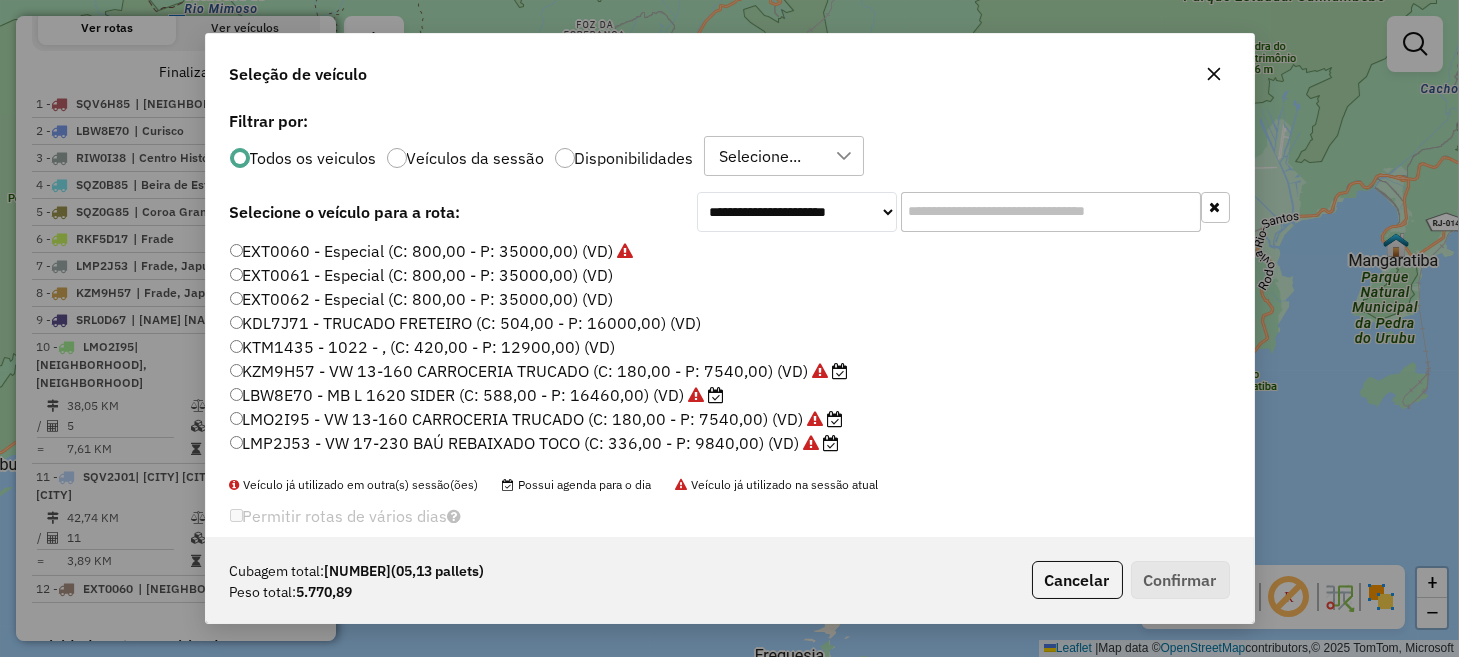 click on "LMO2I95 -  VW 13-160 CARROCERIA TRUCADO (C: 180,00 - P: 7540,00) (VD)" 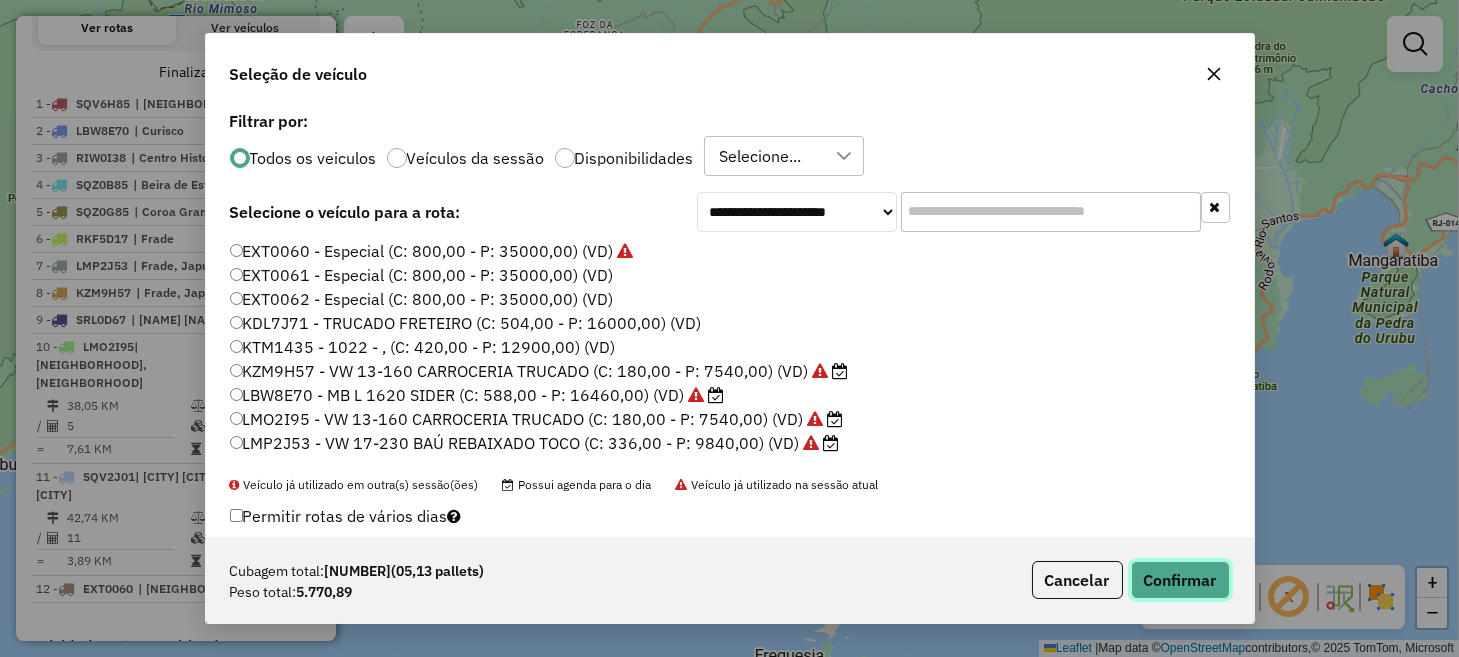 click on "Confirmar" 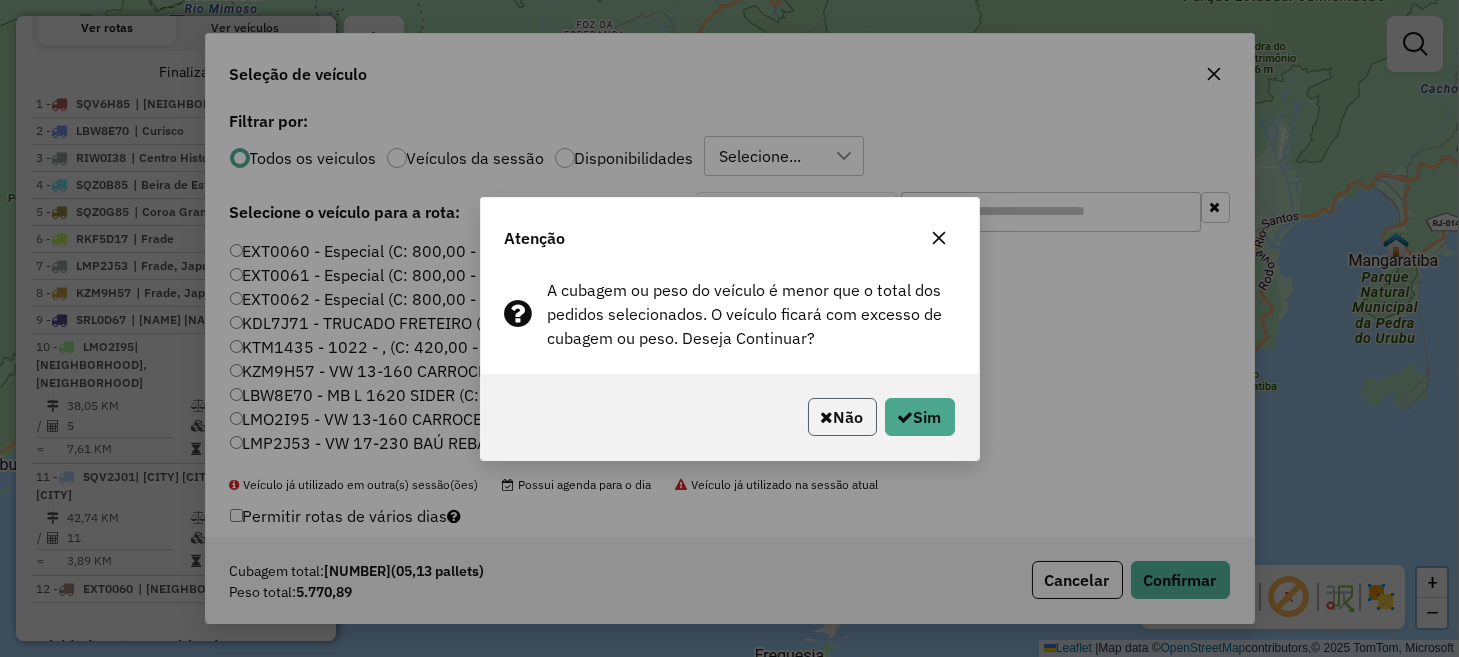 click on "Não" 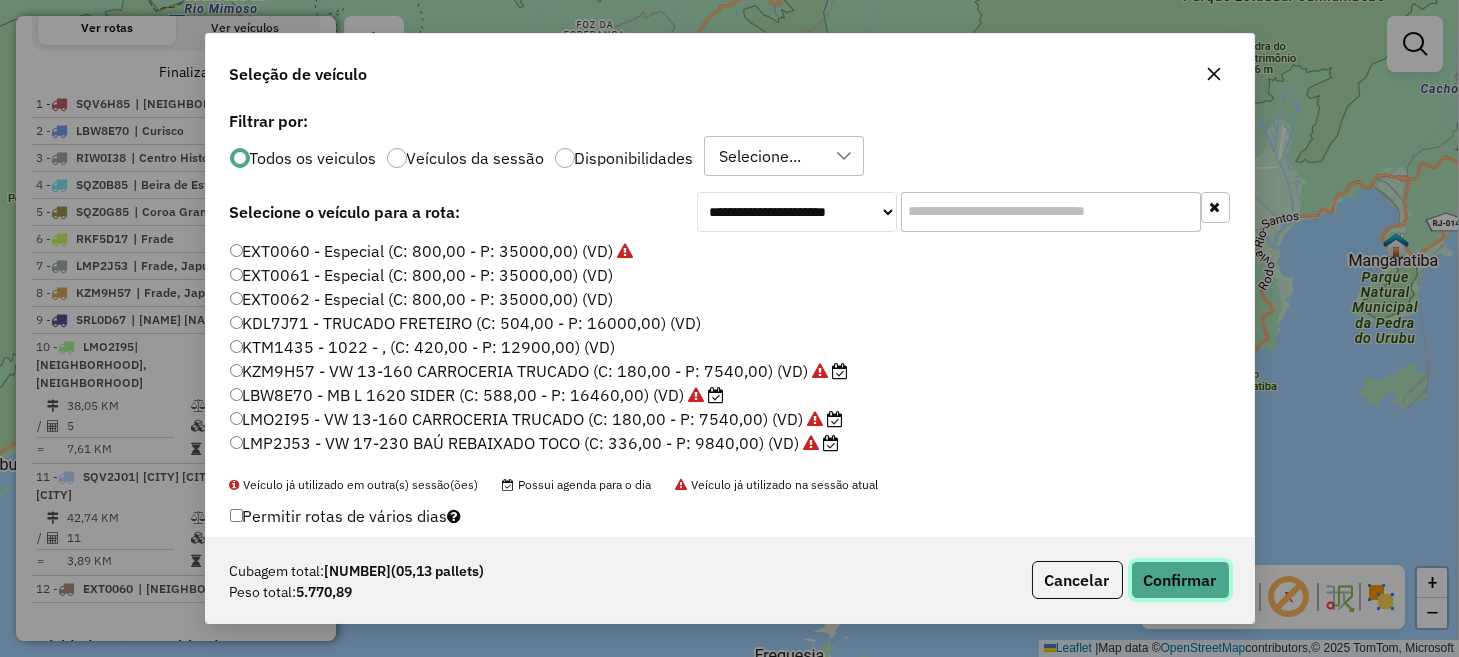 click on "Confirmar" 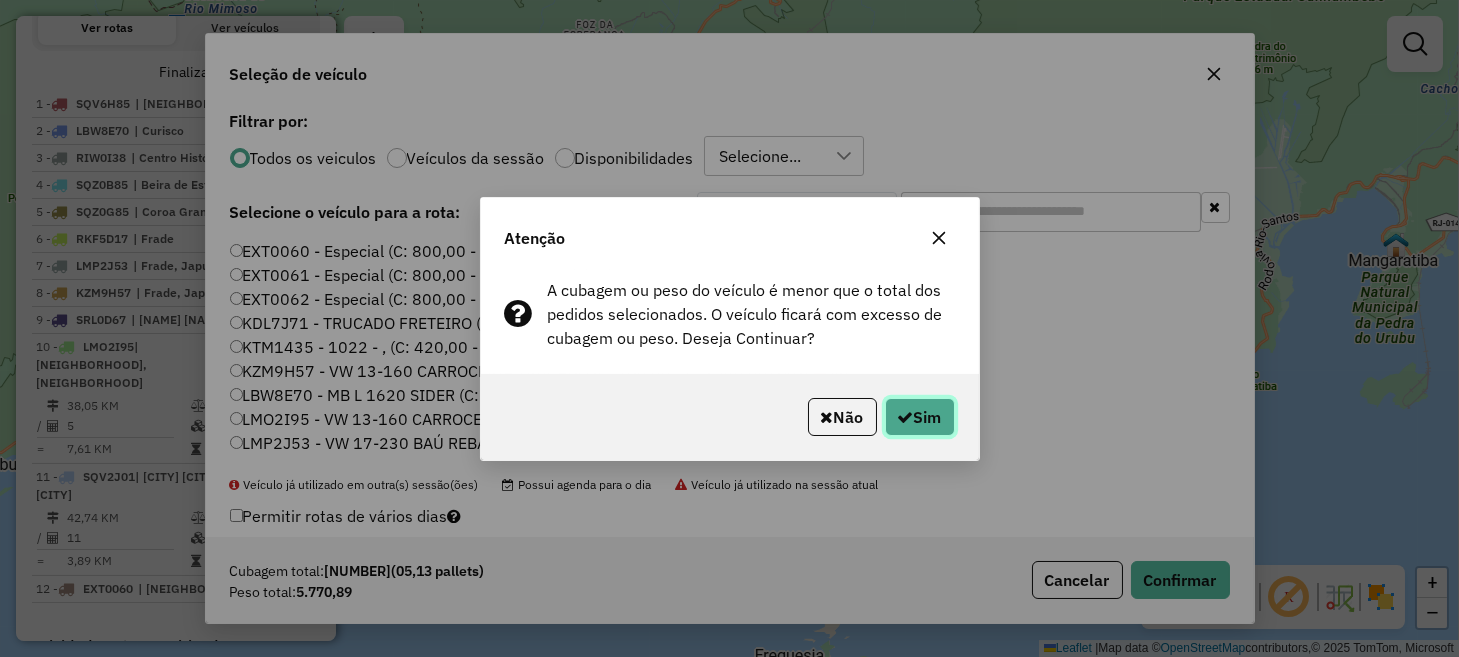 click on "Sim" 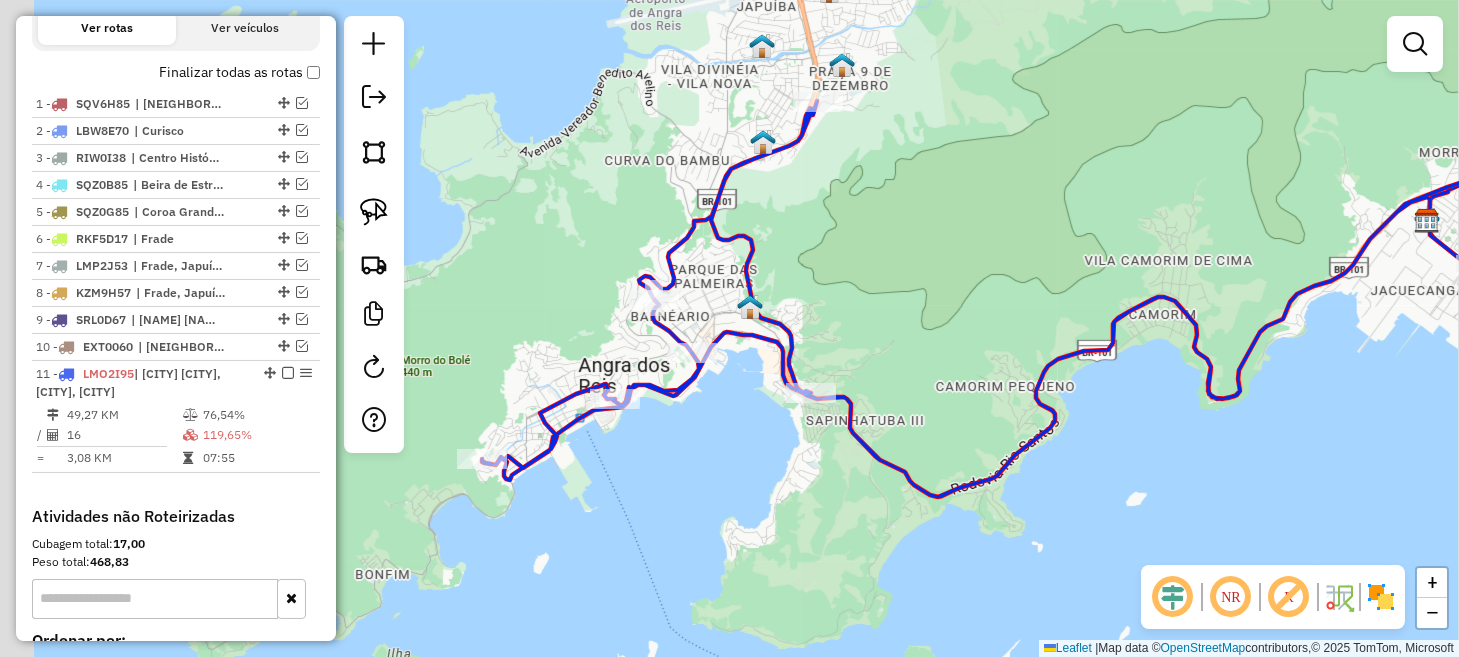 drag, startPoint x: 614, startPoint y: 419, endPoint x: 745, endPoint y: 435, distance: 131.97348 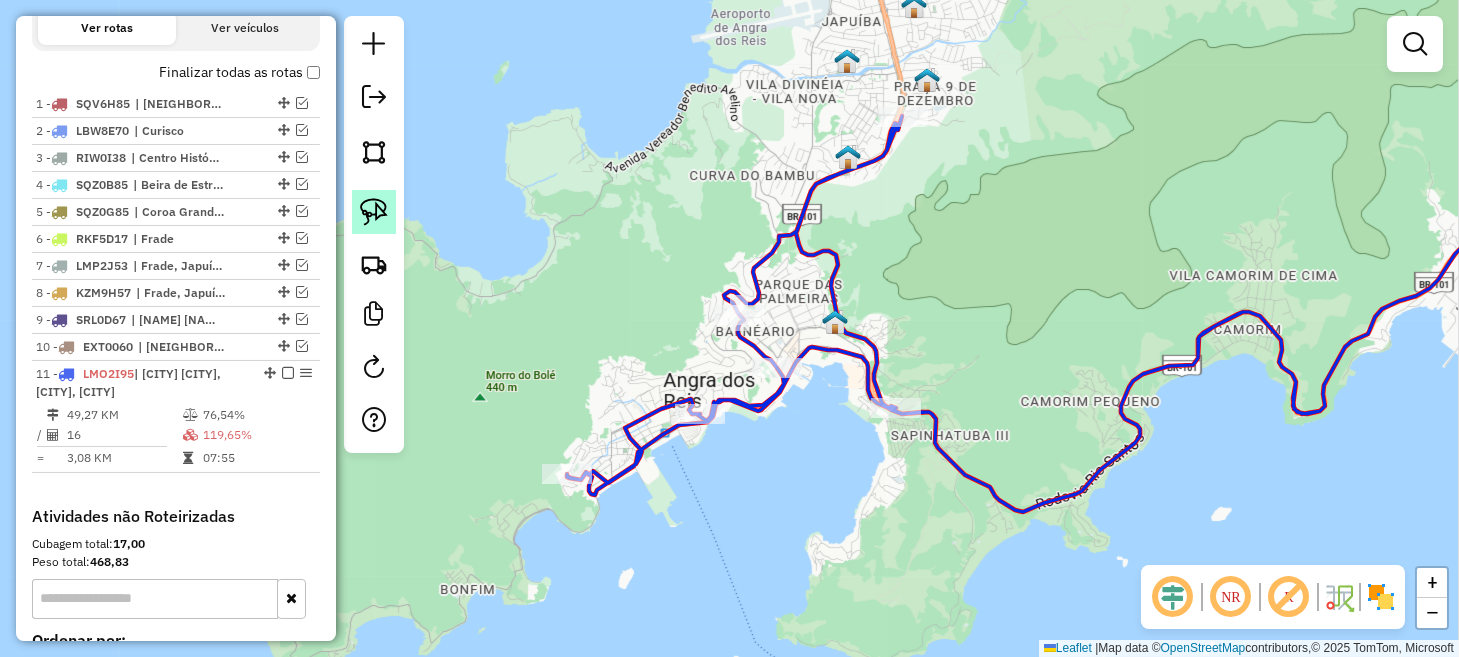 click 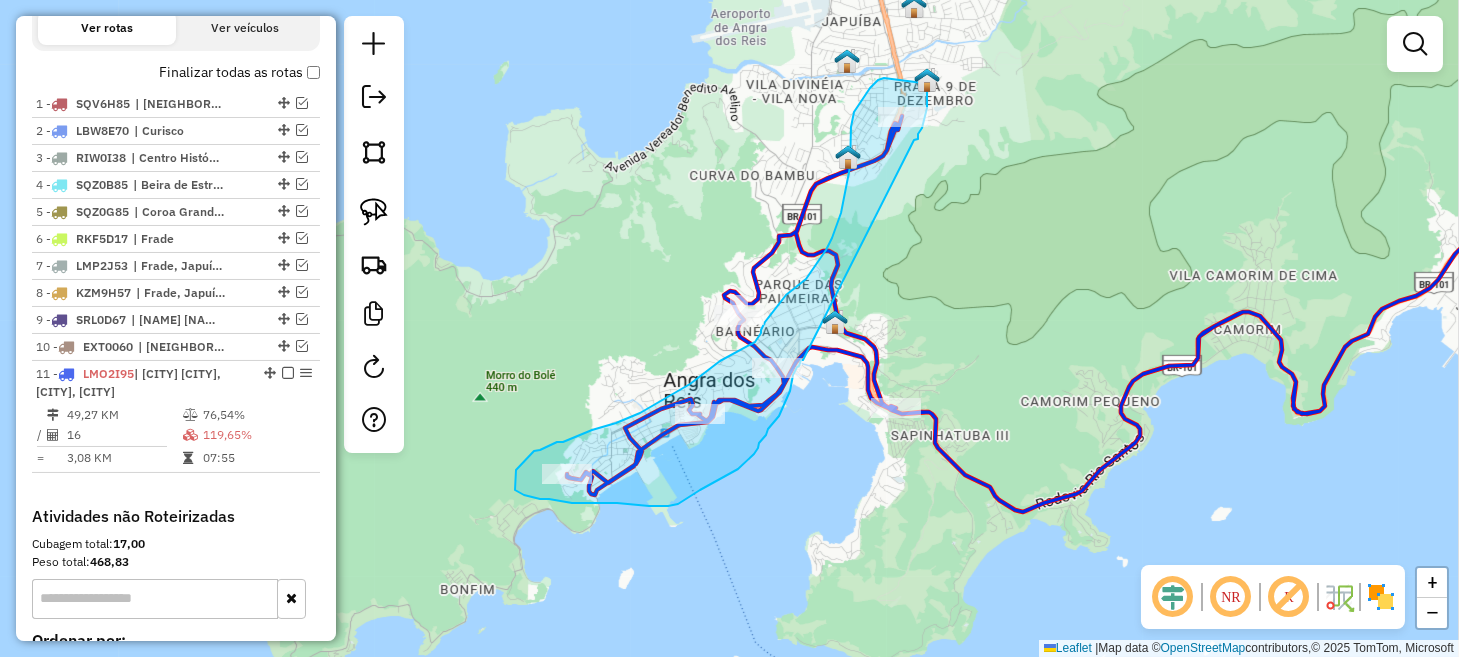 drag, startPoint x: 917, startPoint y: 140, endPoint x: 806, endPoint y: 354, distance: 241.07468 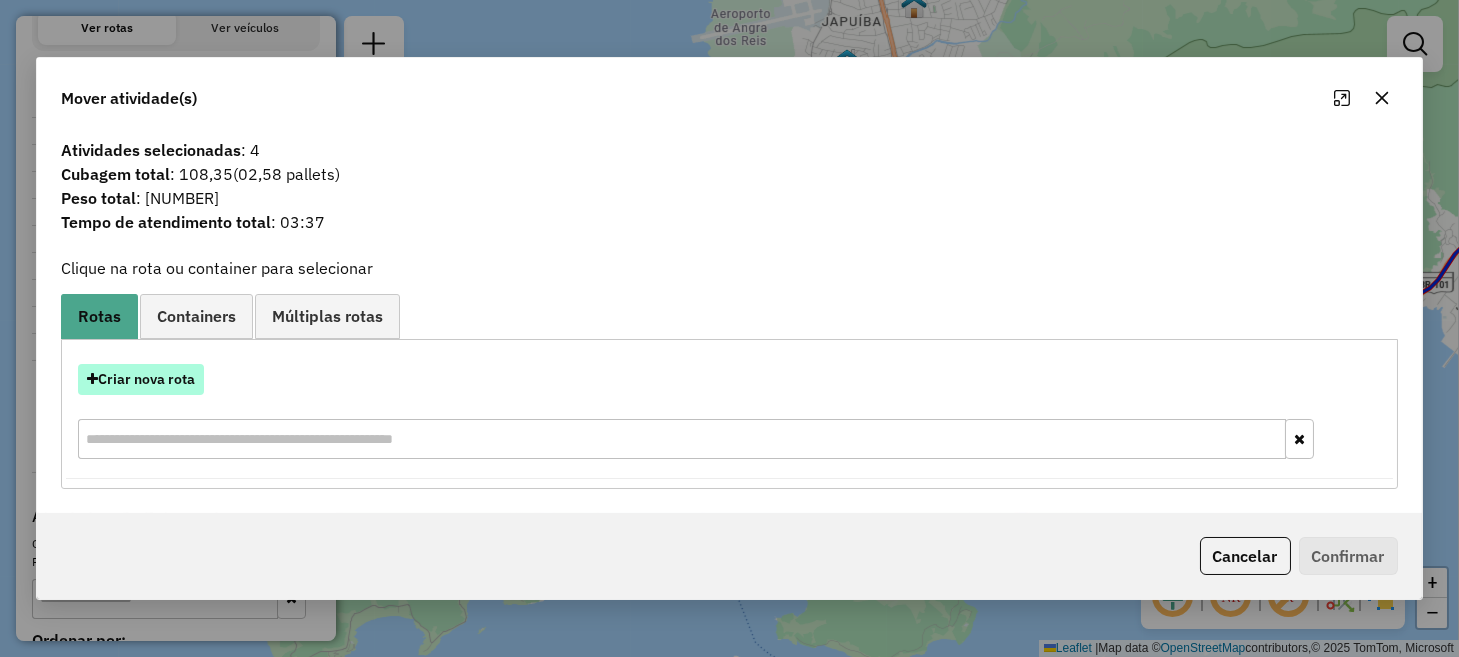 click on "Criar nova rota" at bounding box center (141, 379) 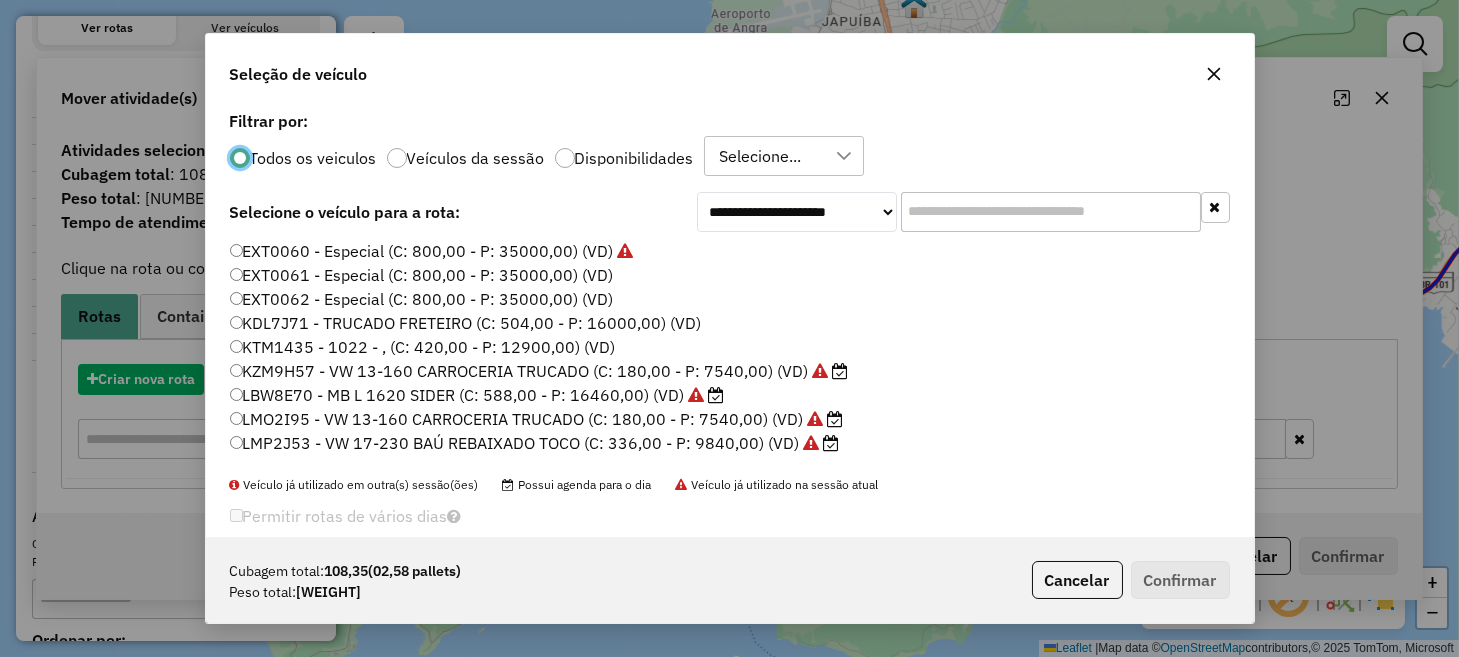scroll, scrollTop: 10, scrollLeft: 6, axis: both 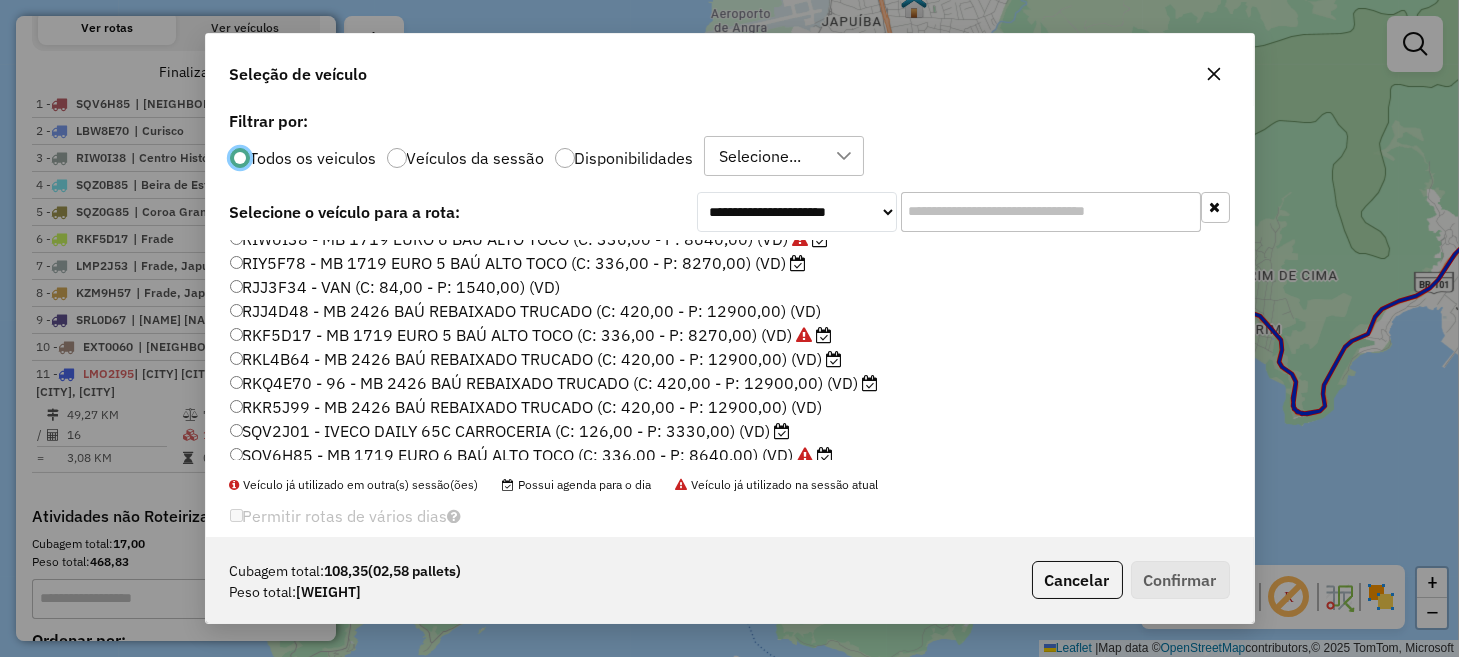 click on "SQV2J01 - IVECO DAILY 65C CARROCERIA  (C: 126,00 - P: 3330,00) (VD)" 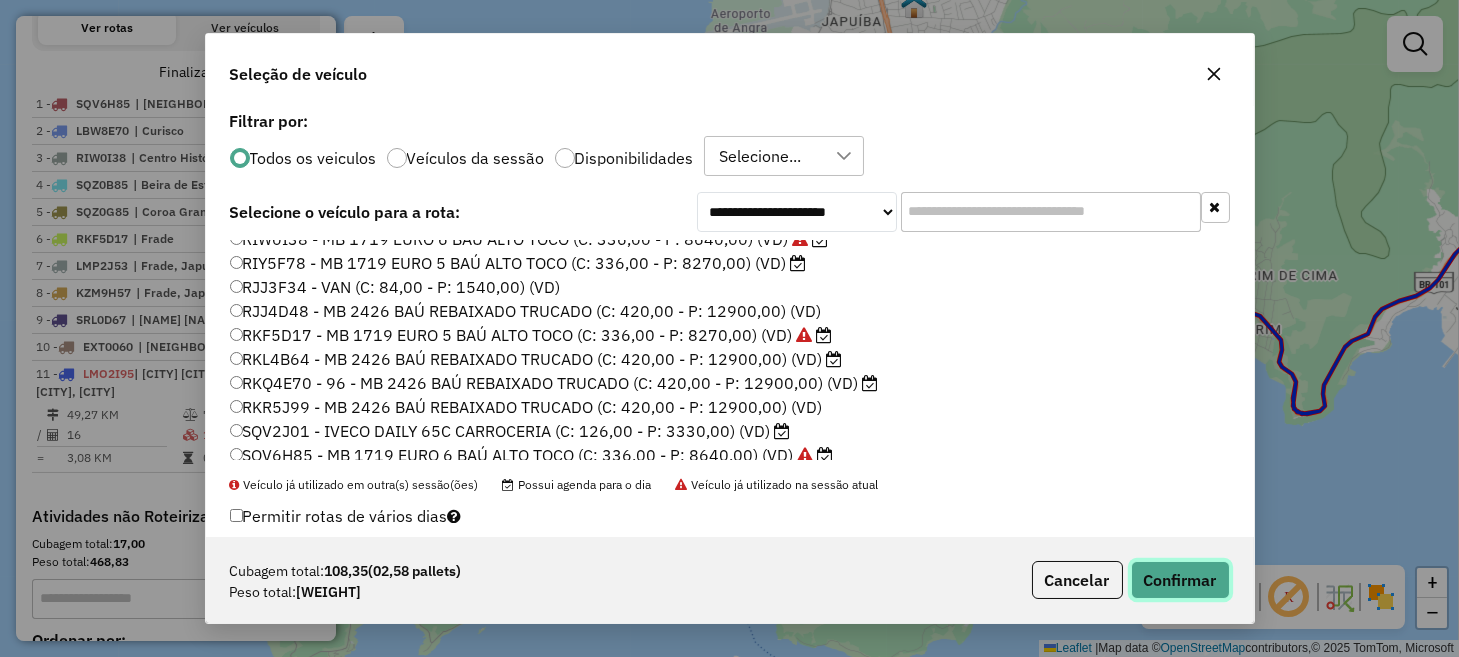 click on "Confirmar" 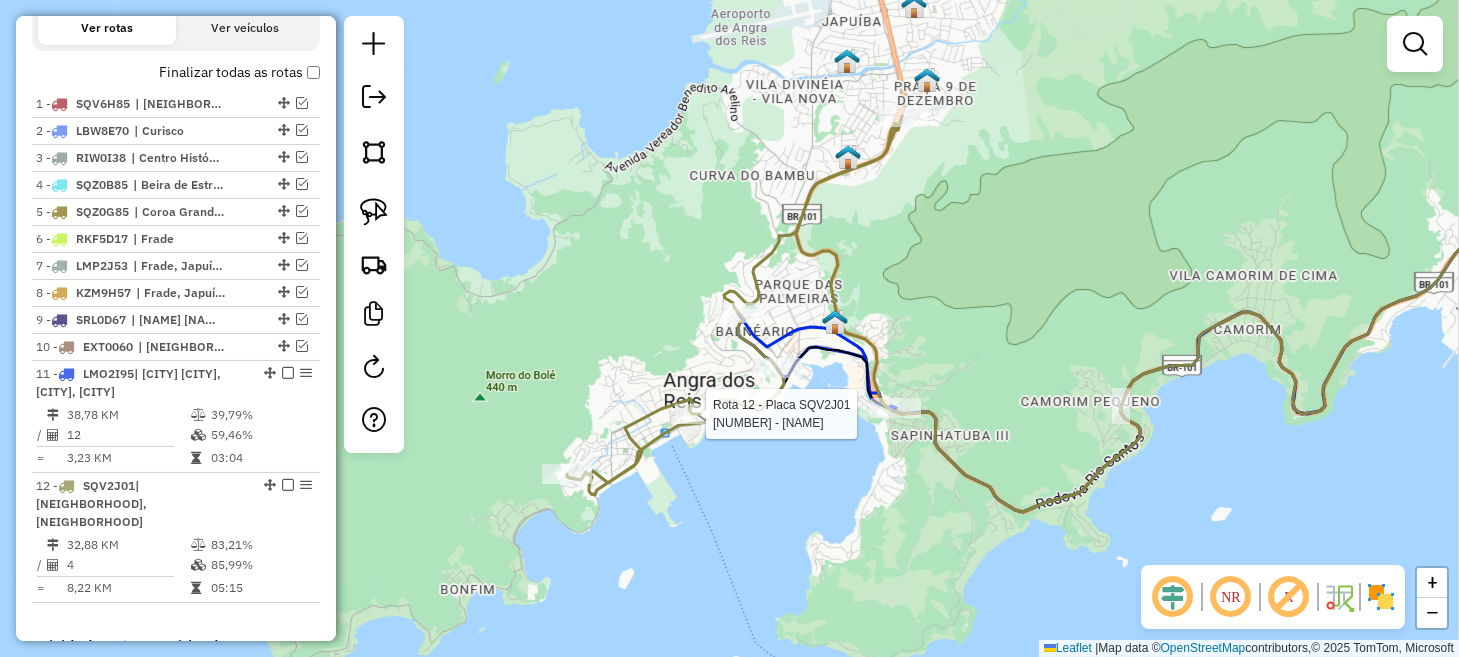 select on "*********" 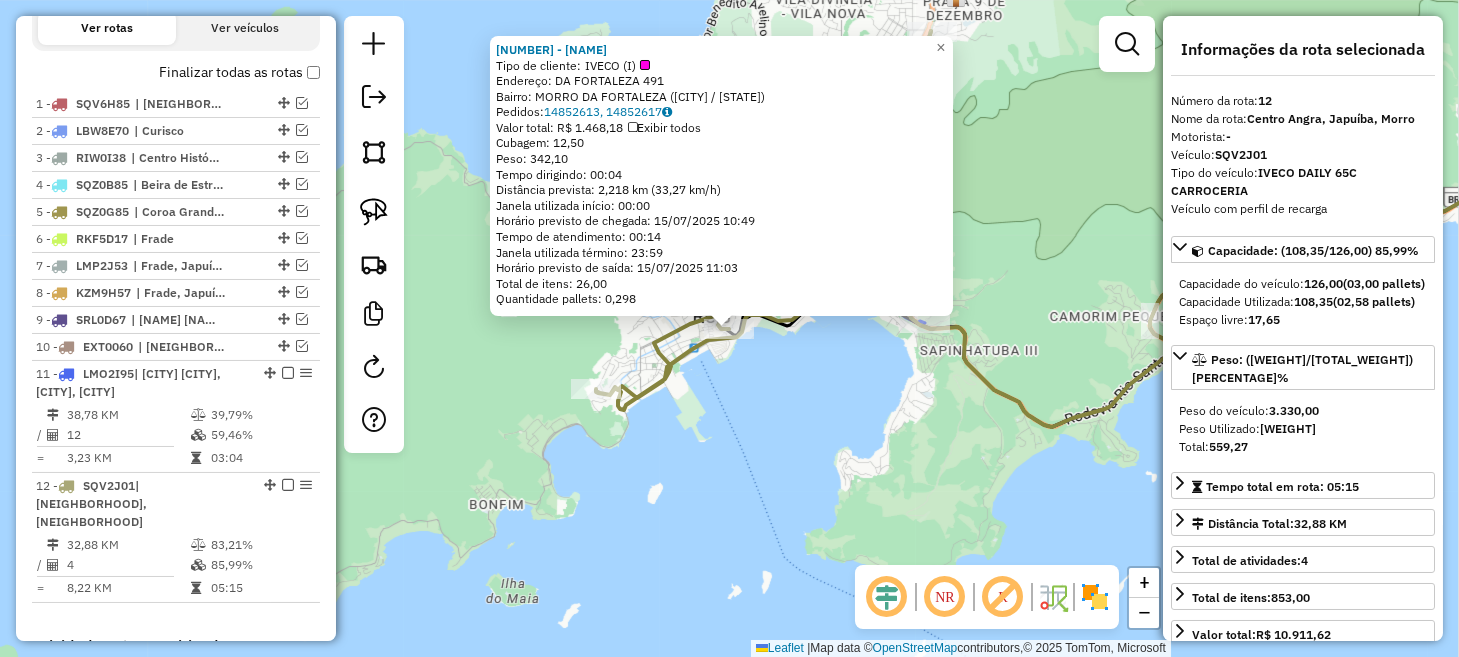scroll, scrollTop: 1032, scrollLeft: 0, axis: vertical 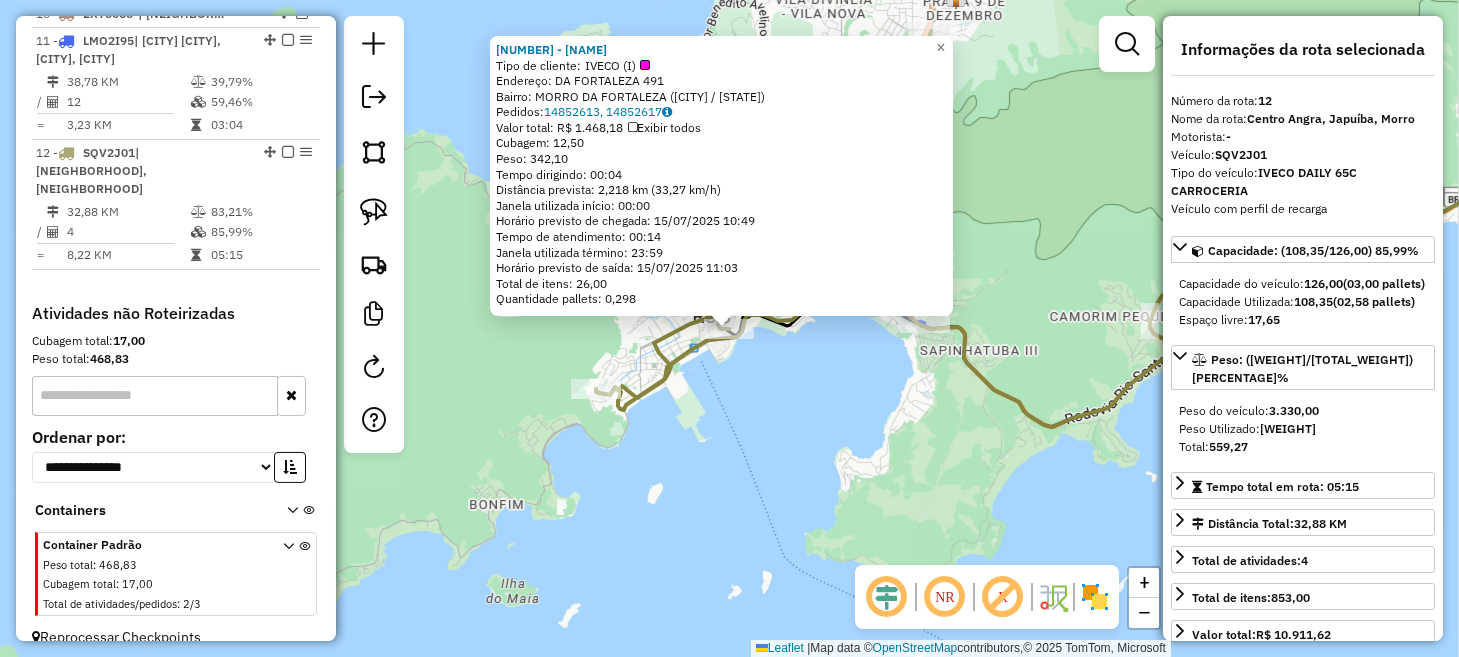 click on "6063 - BAR E LANCH LADY DAY  Tipo de cliente:   IVECO (I)   Endereço:  DA FORTALEZA 491   Bairro: MORRO DA FORTALEZA (ANGRA DOS REIS / RJ)   Pedidos:  14852613, 14852617   Valor total: R$ 1.468,18   Exibir todos   Cubagem: 12,50  Peso: 342,10  Tempo dirigindo: 00:04   Distância prevista: 2,218 km (33,27 km/h)   Janela utilizada início: 00:00   Horário previsto de chegada: 15/07/2025 10:49   Tempo de atendimento: 00:14   Janela utilizada término: 23:59   Horário previsto de saída: 15/07/2025 11:03   Total de itens: 26,00   Quantidade pallets: 0,298  × Janela de atendimento Grade de atendimento Capacidade Transportadoras Veículos Cliente Pedidos  Rotas Selecione os dias de semana para filtrar as janelas de atendimento  Seg   Ter   Qua   Qui   Sex   Sáb   Dom  Informe o período da janela de atendimento: De: Até:  Filtrar exatamente a janela do cliente  Considerar janela de atendimento padrão  Selecione os dias de semana para filtrar as grades de atendimento  Seg   Ter   Qua   Qui   Sex   Sáb   Dom" 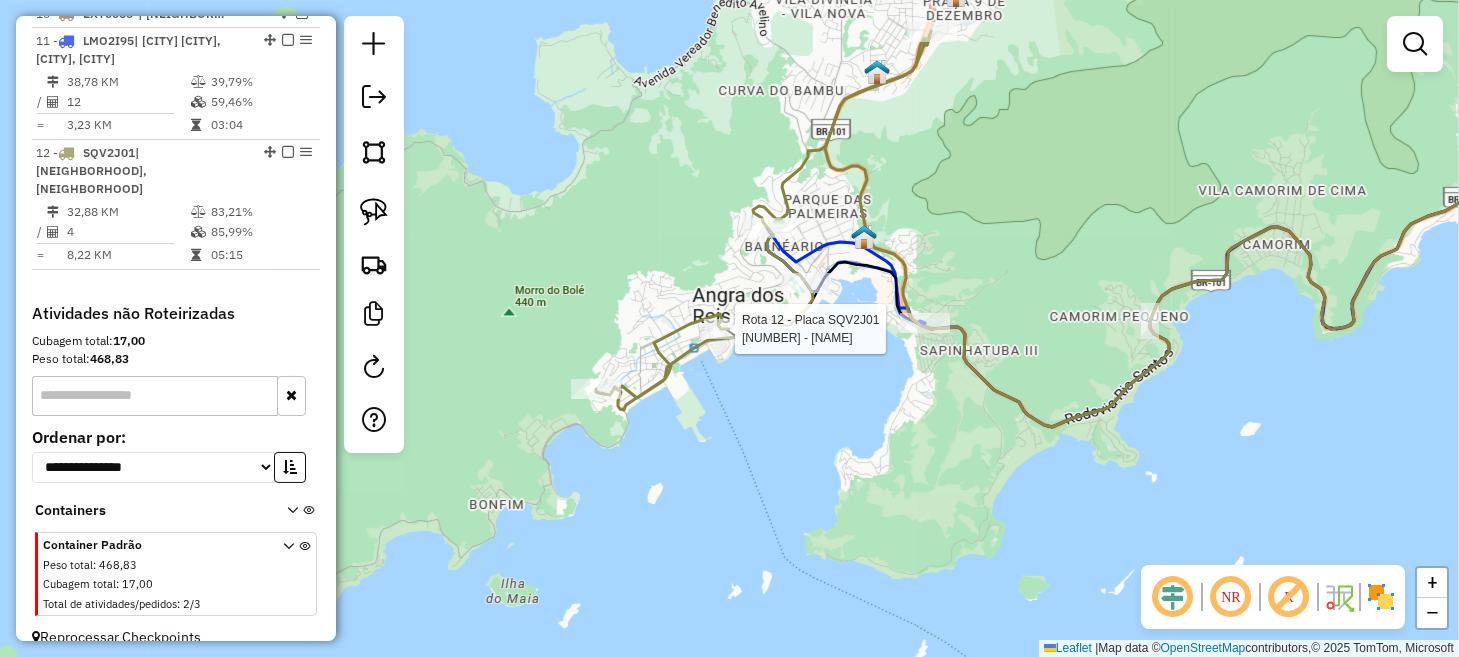 select on "*********" 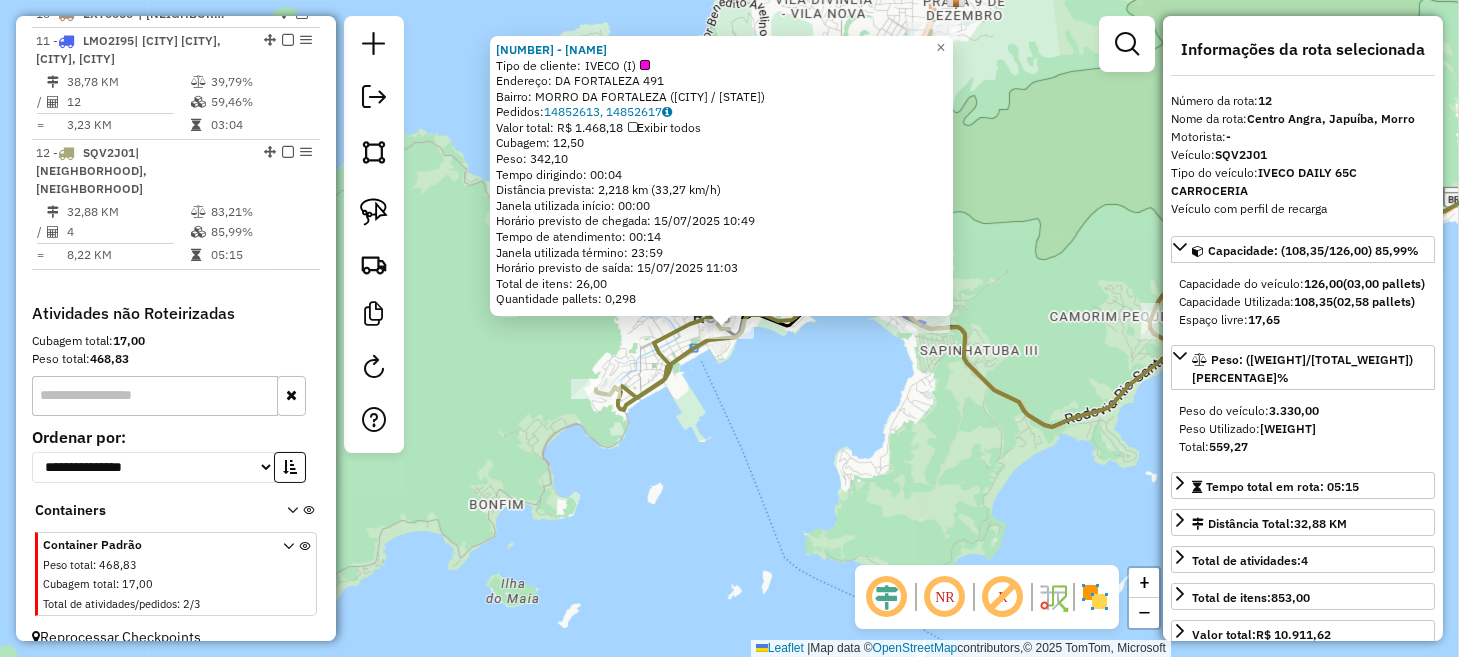 click on "6063 - BAR E LANCH LADY DAY  Tipo de cliente:   IVECO (I)   Endereço:  DA FORTALEZA 491   Bairro: MORRO DA FORTALEZA (ANGRA DOS REIS / RJ)   Pedidos:  14852613, 14852617   Valor total: R$ 1.468,18   Exibir todos   Cubagem: 12,50  Peso: 342,10  Tempo dirigindo: 00:04   Distância prevista: 2,218 km (33,27 km/h)   Janela utilizada início: 00:00   Horário previsto de chegada: 15/07/2025 10:49   Tempo de atendimento: 00:14   Janela utilizada término: 23:59   Horário previsto de saída: 15/07/2025 11:03   Total de itens: 26,00   Quantidade pallets: 0,298  × Janela de atendimento Grade de atendimento Capacidade Transportadoras Veículos Cliente Pedidos  Rotas Selecione os dias de semana para filtrar as janelas de atendimento  Seg   Ter   Qua   Qui   Sex   Sáb   Dom  Informe o período da janela de atendimento: De: Até:  Filtrar exatamente a janela do cliente  Considerar janela de atendimento padrão  Selecione os dias de semana para filtrar as grades de atendimento  Seg   Ter   Qua   Qui   Sex   Sáb   Dom" 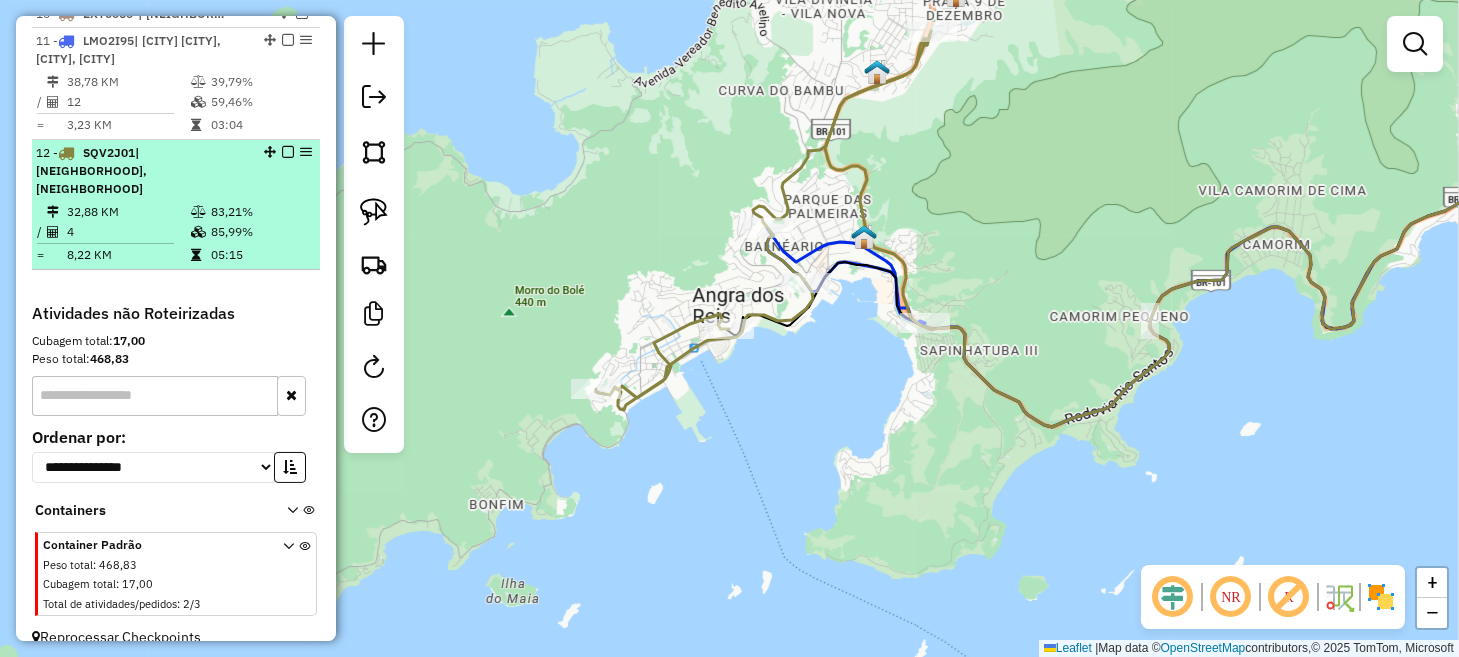 click at bounding box center [288, 152] 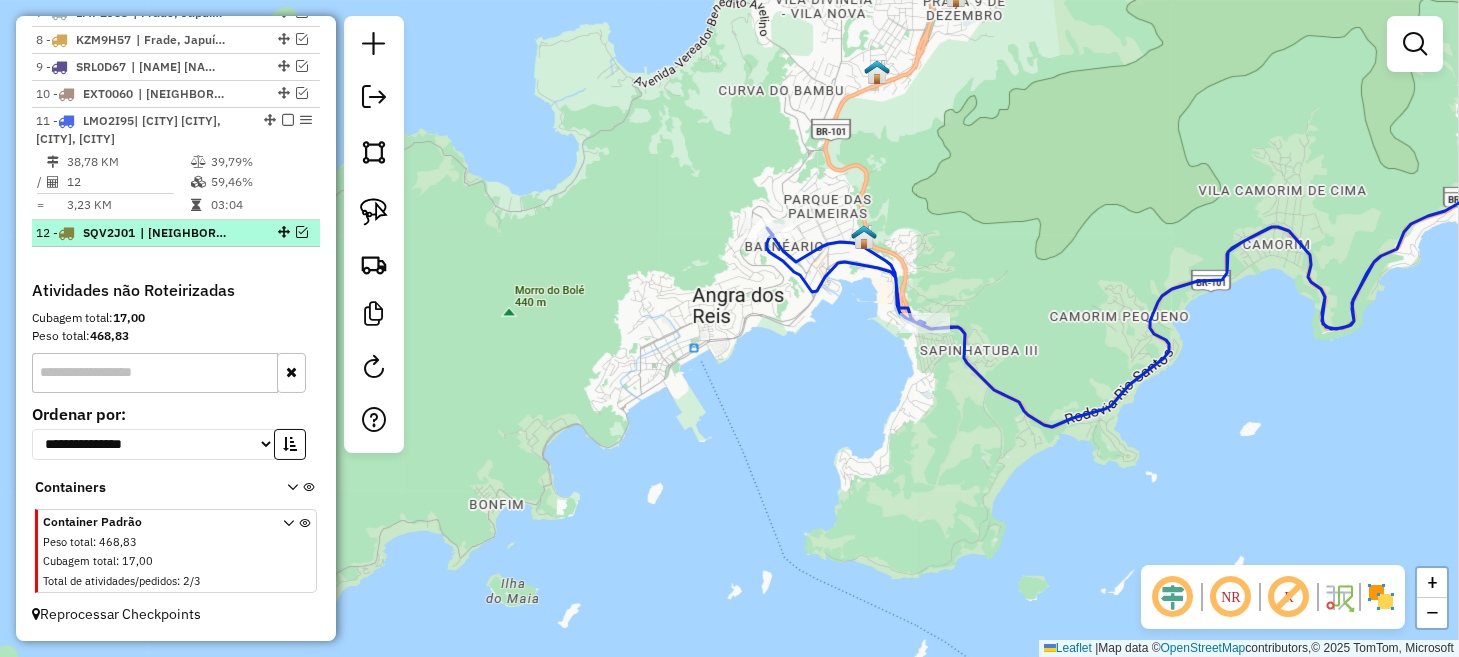 scroll, scrollTop: 947, scrollLeft: 0, axis: vertical 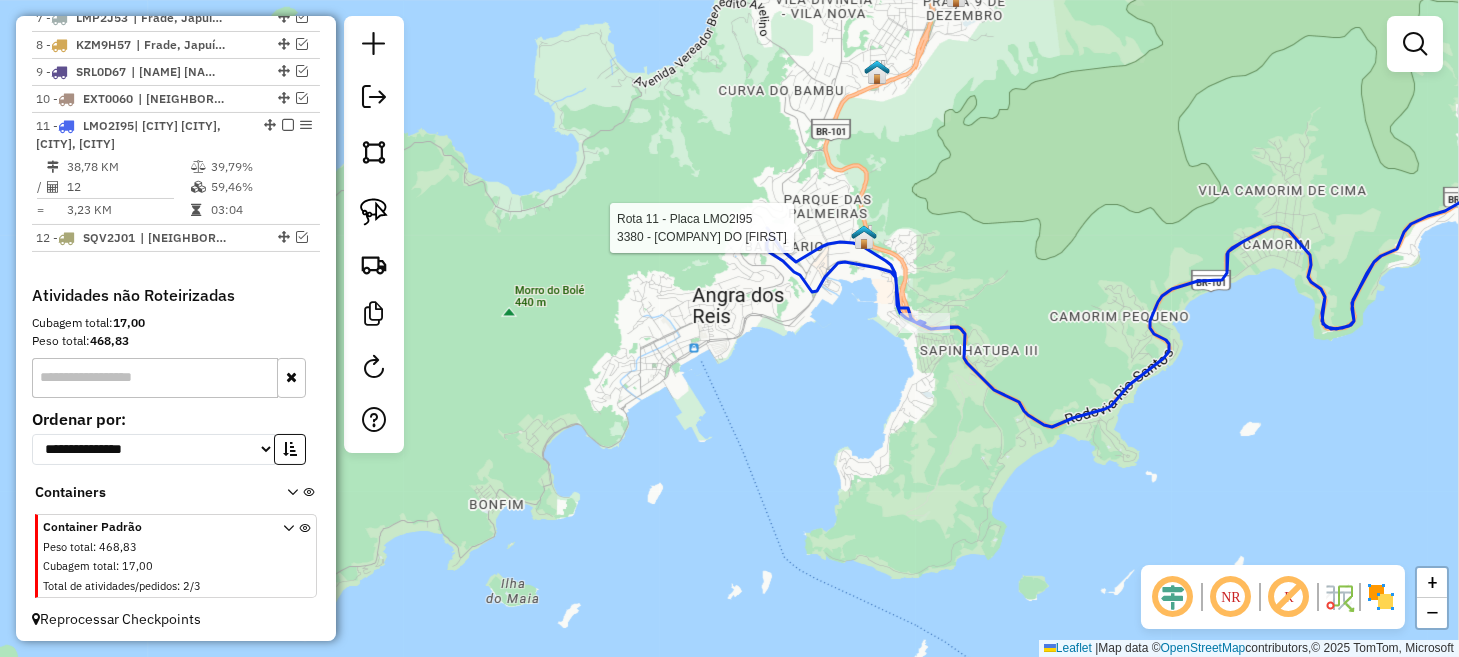 select on "*********" 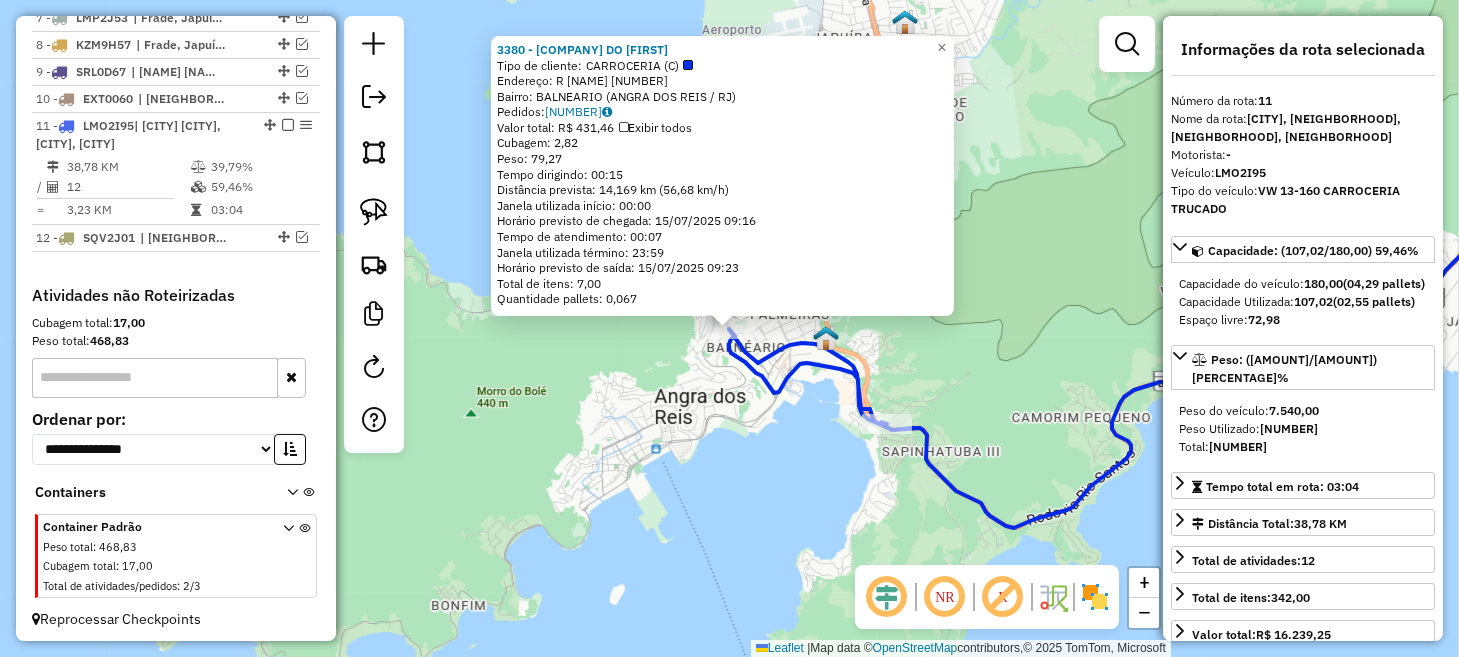 click on "3380 - BAR DO GABRIEL  Tipo de cliente:   CARROCERIA (C)   Endereço: R   ALM LUIZA ANGELICA            528   Bairro: BALNEARIO (ANGRA DOS REIS / RJ)   Pedidos:  14852605   Valor total: R$ 431,46   Exibir todos   Cubagem: 2,82  Peso: 79,27  Tempo dirigindo: 00:15   Distância prevista: 14,169 km (56,68 km/h)   Janela utilizada início: 00:00   Horário previsto de chegada: 15/07/2025 09:16   Tempo de atendimento: 00:07   Janela utilizada término: 23:59   Horário previsto de saída: 15/07/2025 09:23   Total de itens: 7,00   Quantidade pallets: 0,067  × Janela de atendimento Grade de atendimento Capacidade Transportadoras Veículos Cliente Pedidos  Rotas Selecione os dias de semana para filtrar as janelas de atendimento  Seg   Ter   Qua   Qui   Sex   Sáb   Dom  Informe o período da janela de atendimento: De: Até:  Filtrar exatamente a janela do cliente  Considerar janela de atendimento padrão  Selecione os dias de semana para filtrar as grades de atendimento  Seg   Ter   Qua   Qui   Sex   Sáb   Dom  De:" 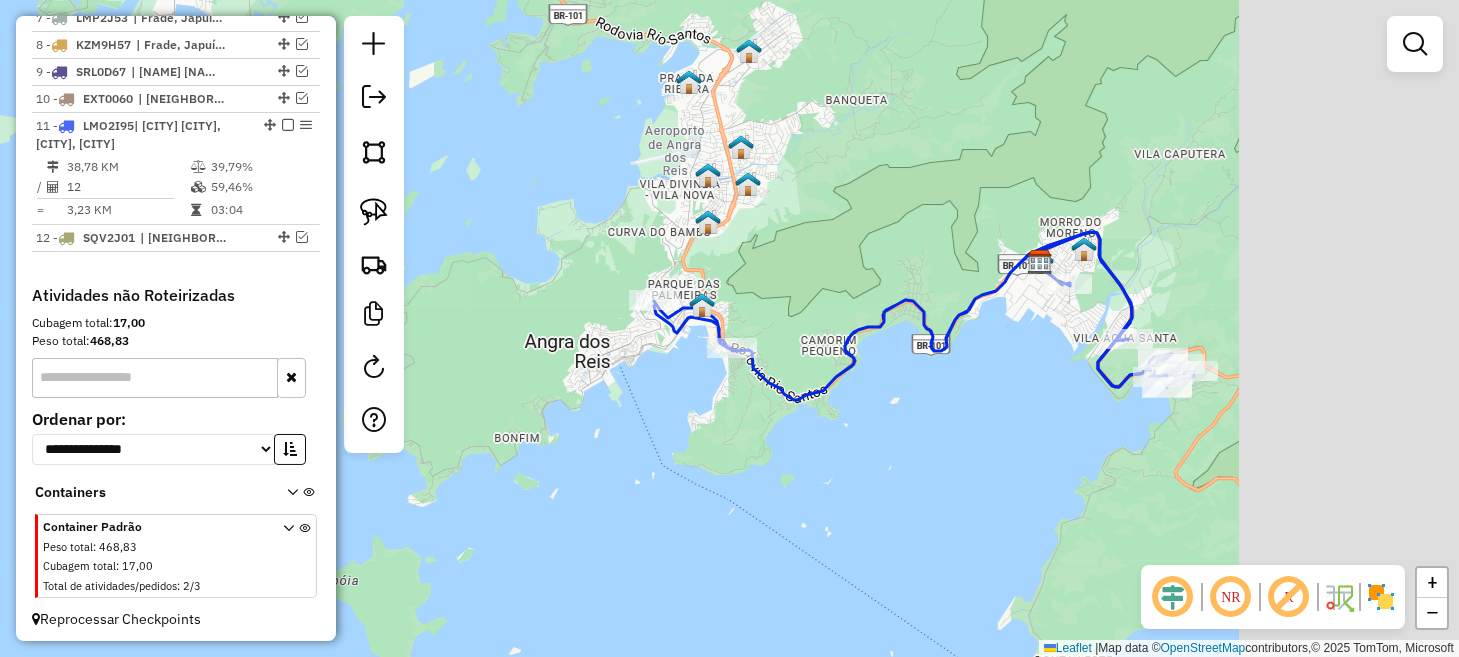 drag, startPoint x: 1228, startPoint y: 436, endPoint x: 854, endPoint y: 416, distance: 374.53436 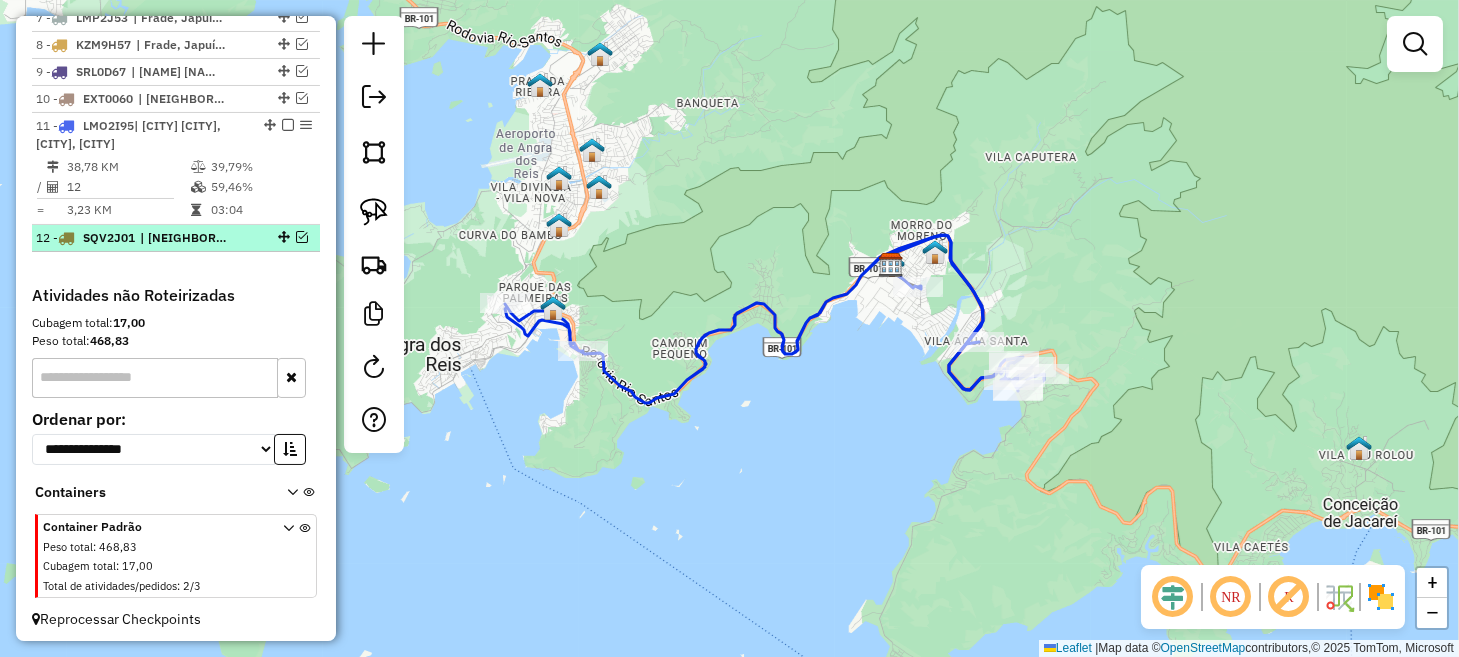 scroll, scrollTop: 846, scrollLeft: 0, axis: vertical 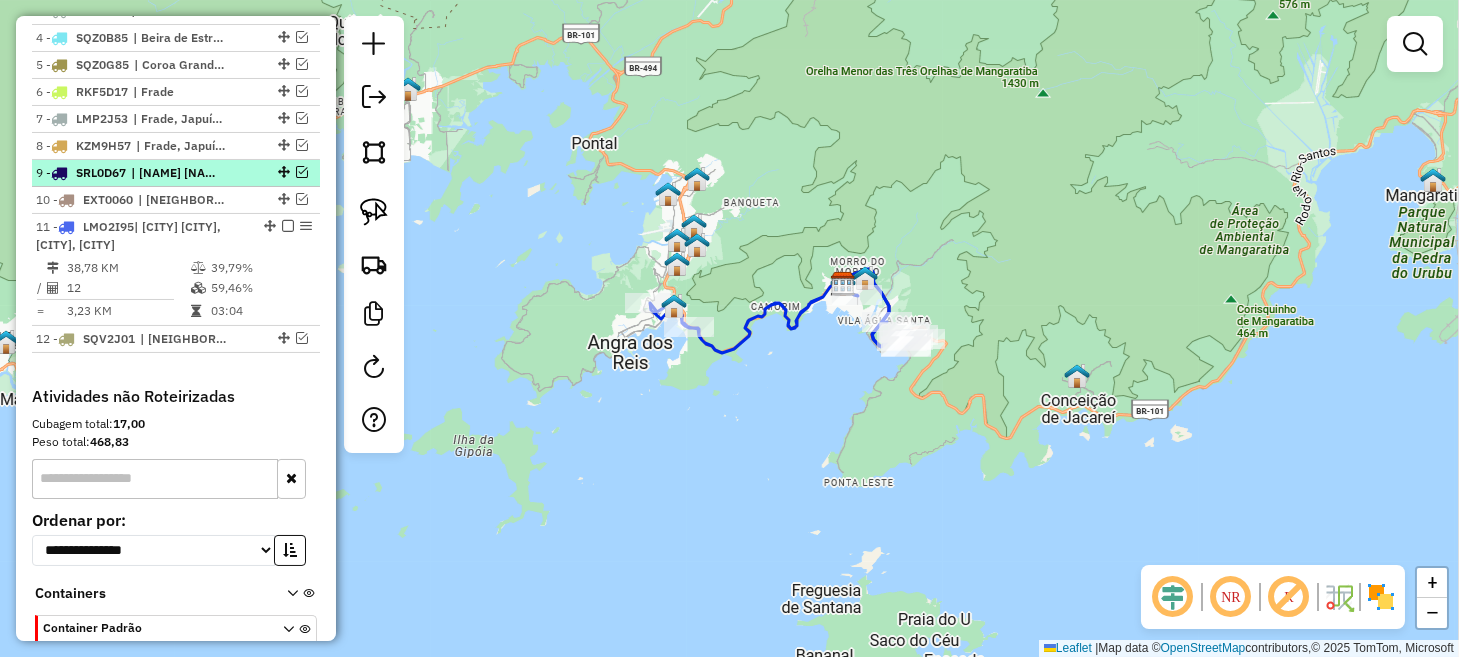 click at bounding box center (302, 172) 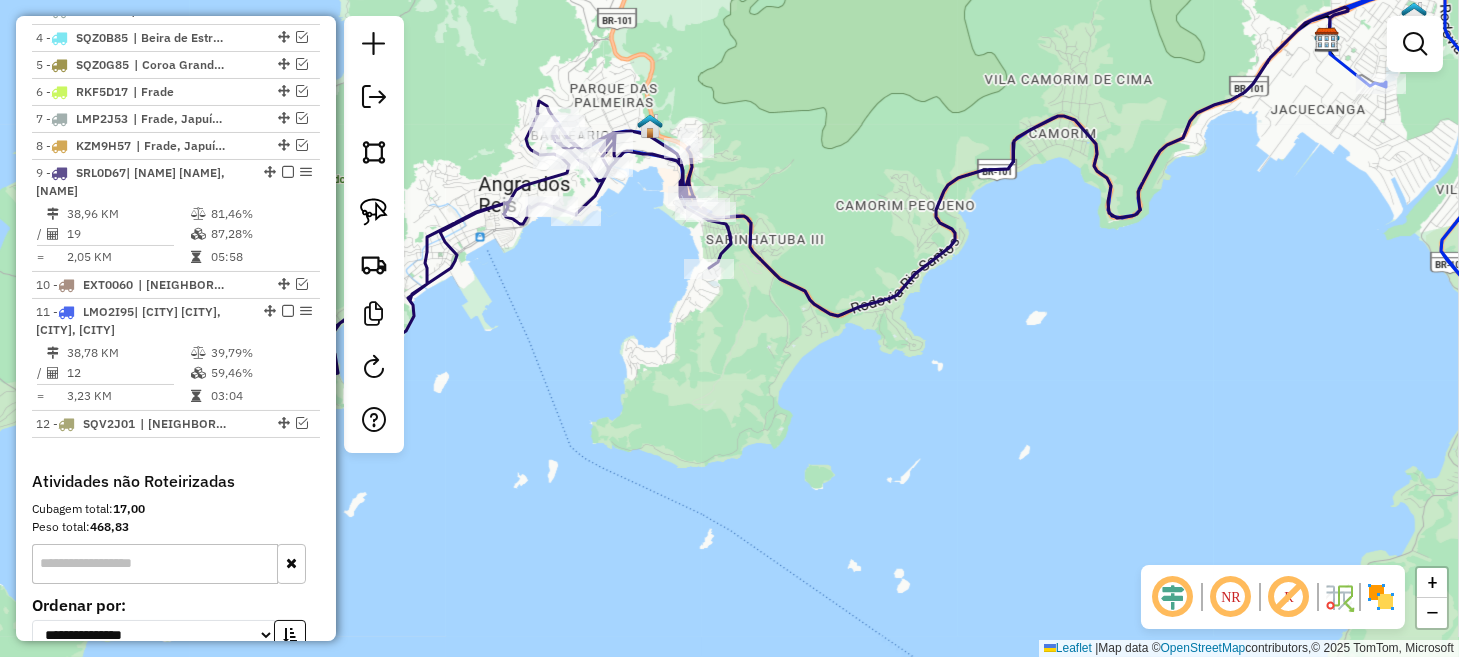 drag, startPoint x: 572, startPoint y: 259, endPoint x: 780, endPoint y: 467, distance: 294.15643 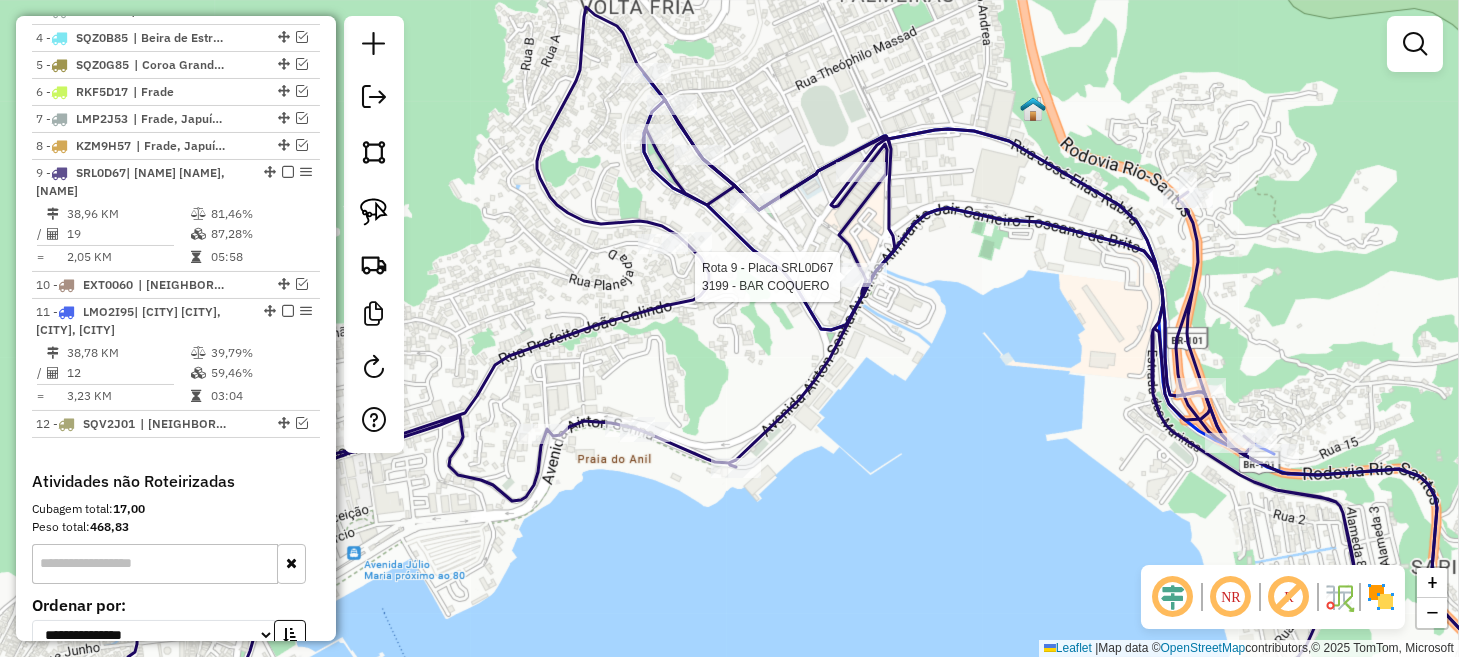 select on "*********" 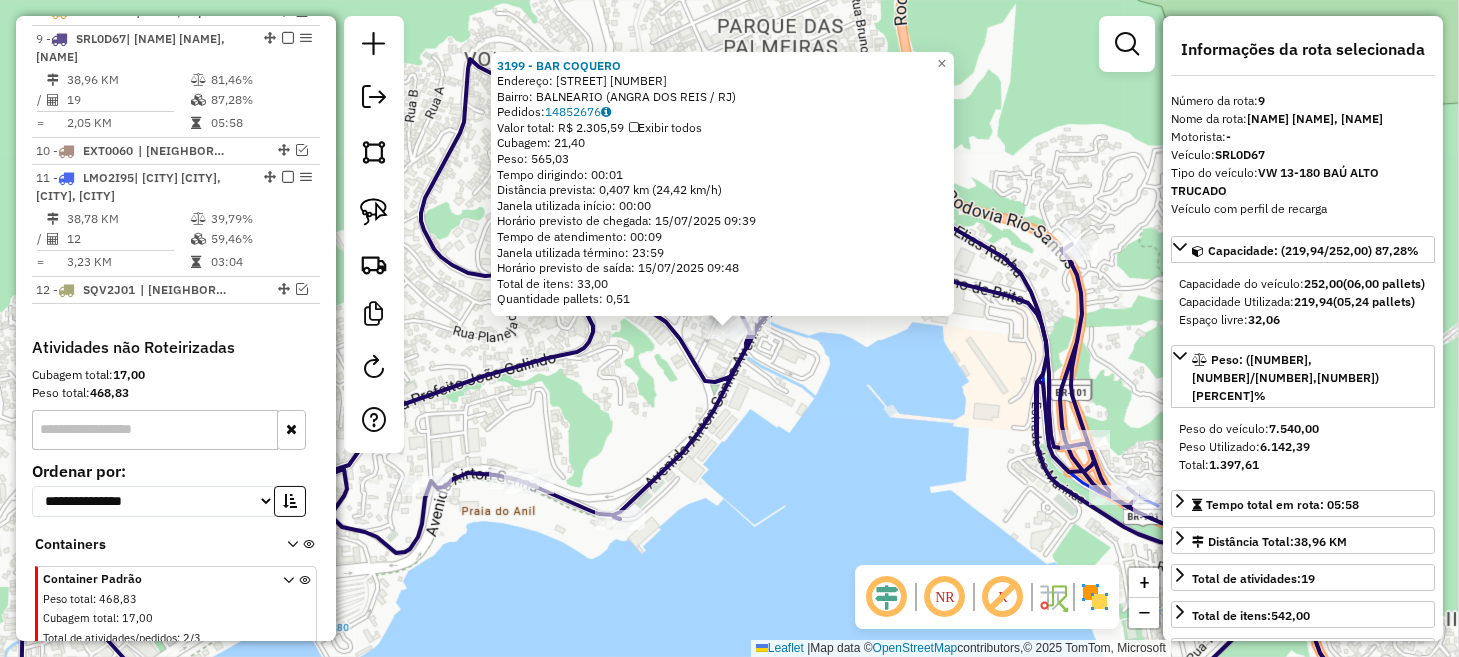 scroll, scrollTop: 988, scrollLeft: 0, axis: vertical 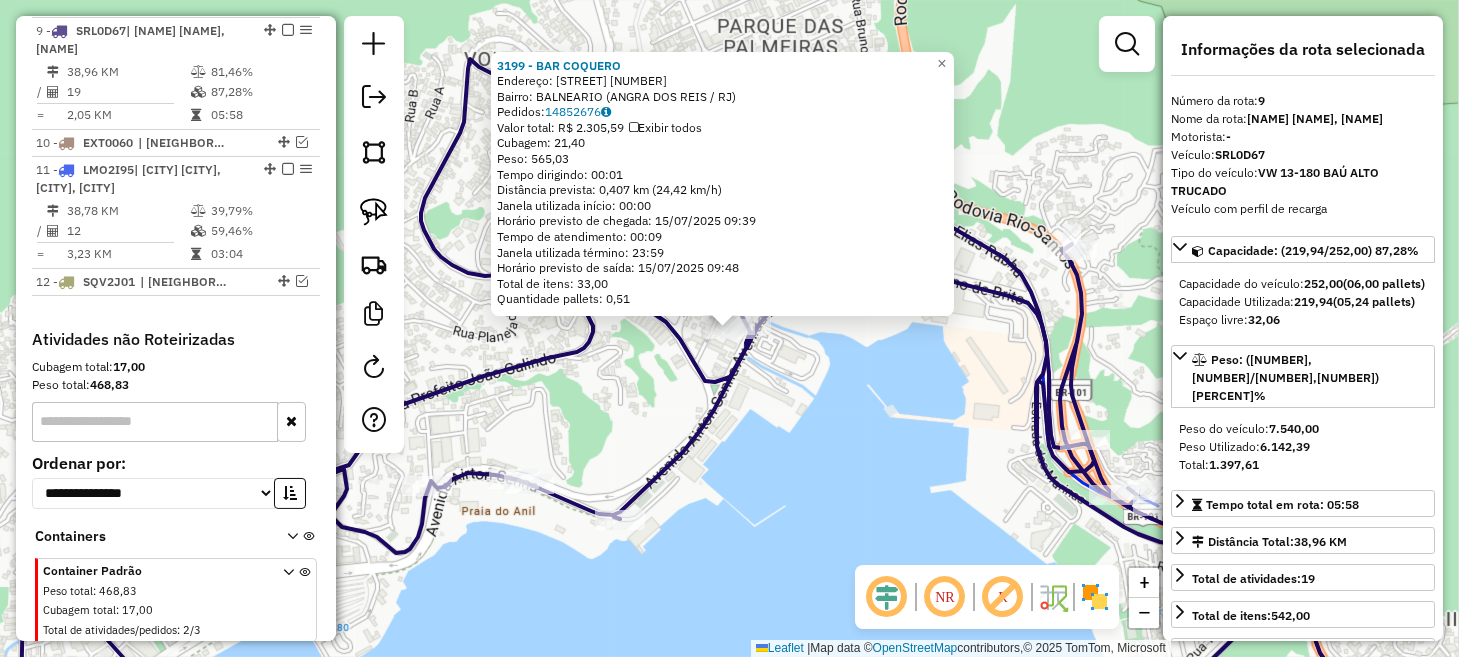 click on "3199 - BAR COQUERO  Endereço:  JOSEFINA DE JESUS 71   Bairro: BALNEARIO (ANGRA DOS REIS / RJ)   Pedidos:  14852676   Valor total: R$ 2.305,59   Exibir todos   Cubagem: 21,40  Peso: 565,03  Tempo dirigindo: 00:01   Distância prevista: 0,407 km (24,42 km/h)   Janela utilizada início: 00:00   Horário previsto de chegada: 15/07/2025 09:39   Tempo de atendimento: 00:09   Janela utilizada término: 23:59   Horário previsto de saída: 15/07/2025 09:48   Total de itens: 33,00   Quantidade pallets: 0,51  × Janela de atendimento Grade de atendimento Capacidade Transportadoras Veículos Cliente Pedidos  Rotas Selecione os dias de semana para filtrar as janelas de atendimento  Seg   Ter   Qua   Qui   Sex   Sáb   Dom  Informe o período da janela de atendimento: De: Até:  Filtrar exatamente a janela do cliente  Considerar janela de atendimento padrão  Selecione os dias de semana para filtrar as grades de atendimento  Seg   Ter   Qua   Qui   Sex   Sáb   Dom   Considerar clientes sem dia de atendimento cadastrado" 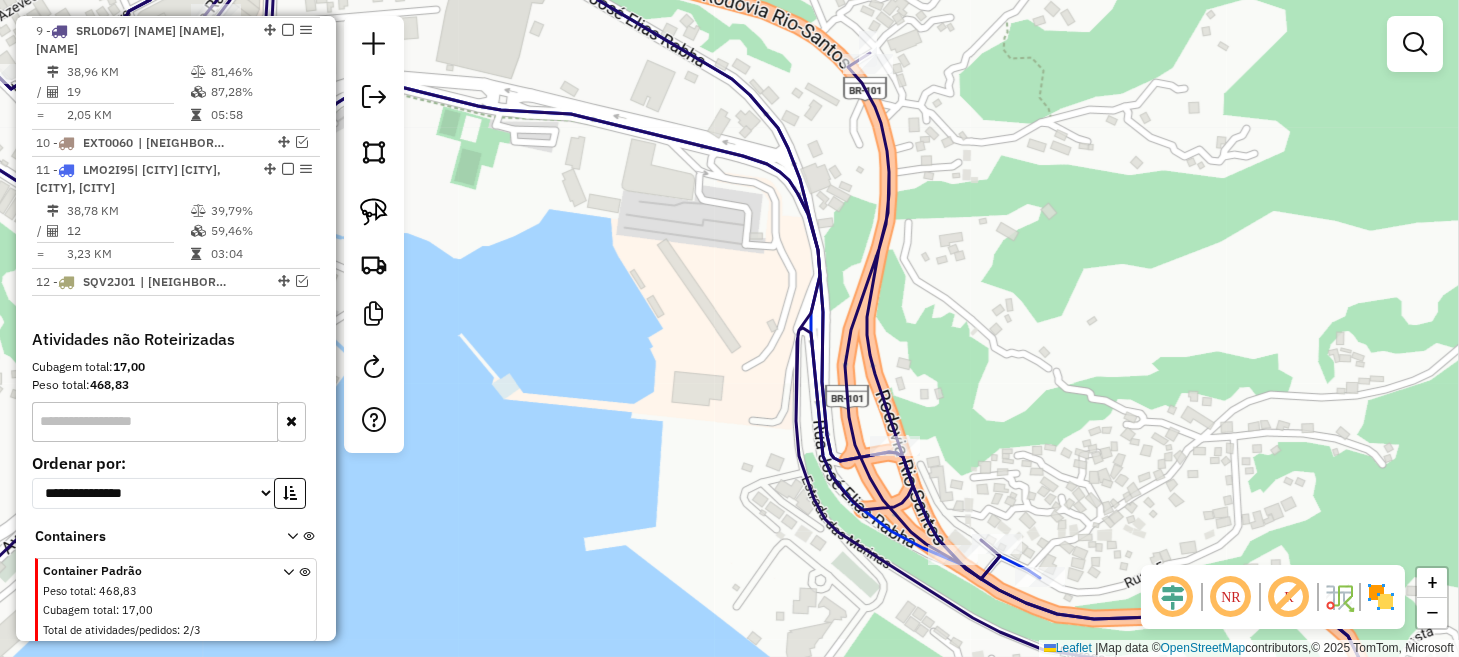 drag, startPoint x: 1034, startPoint y: 501, endPoint x: 793, endPoint y: 567, distance: 249.87396 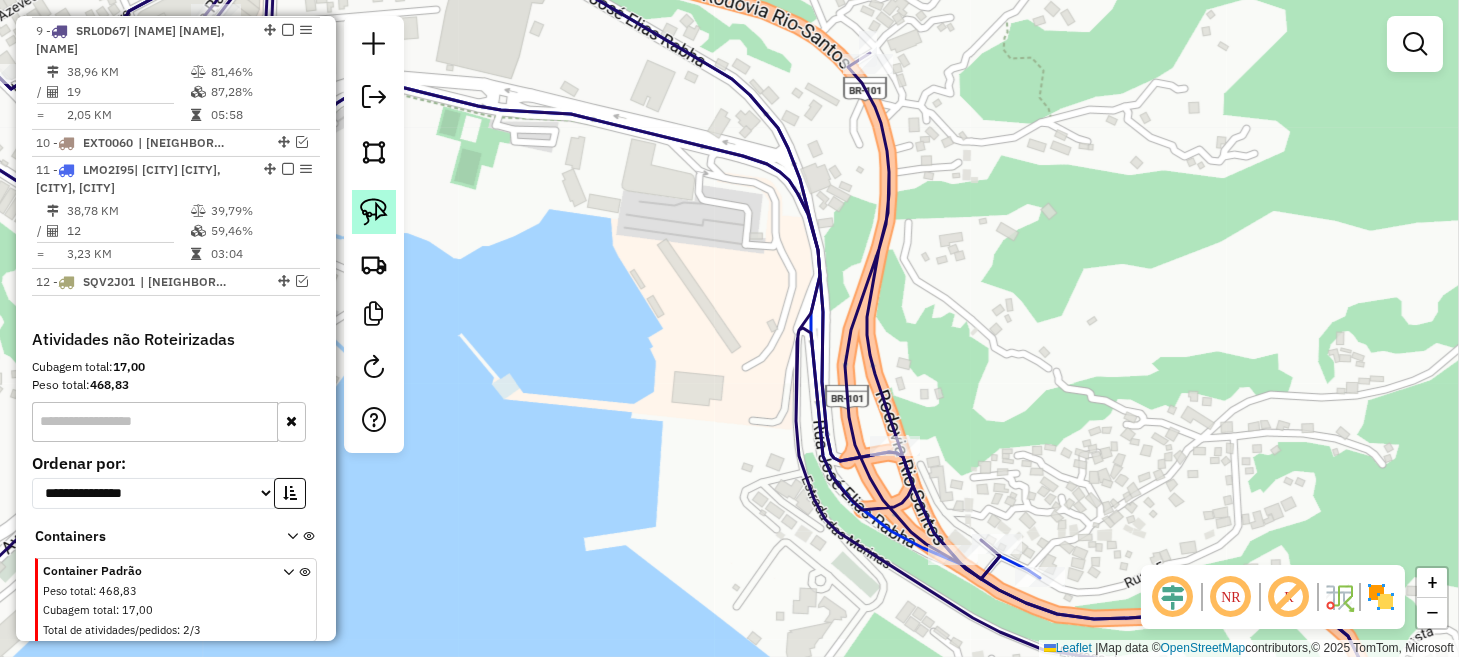 click 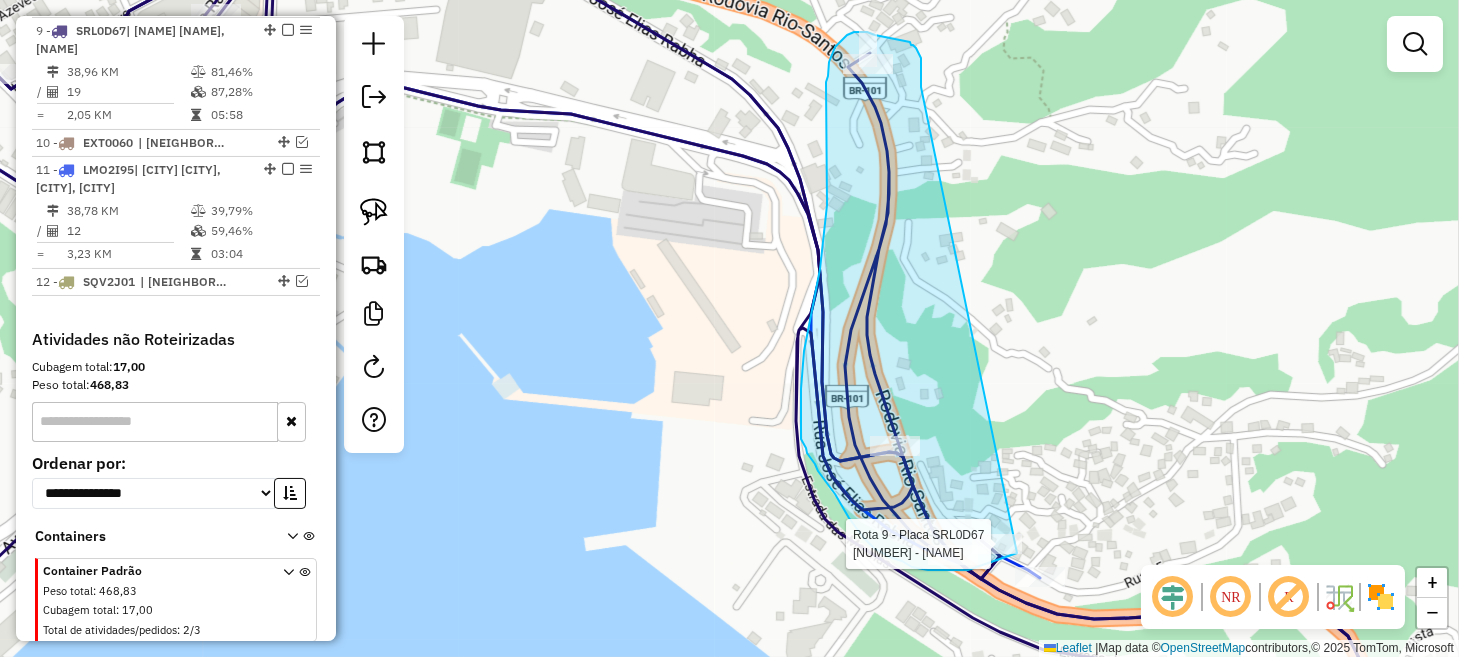 drag, startPoint x: 921, startPoint y: 87, endPoint x: 1044, endPoint y: 518, distance: 448.20755 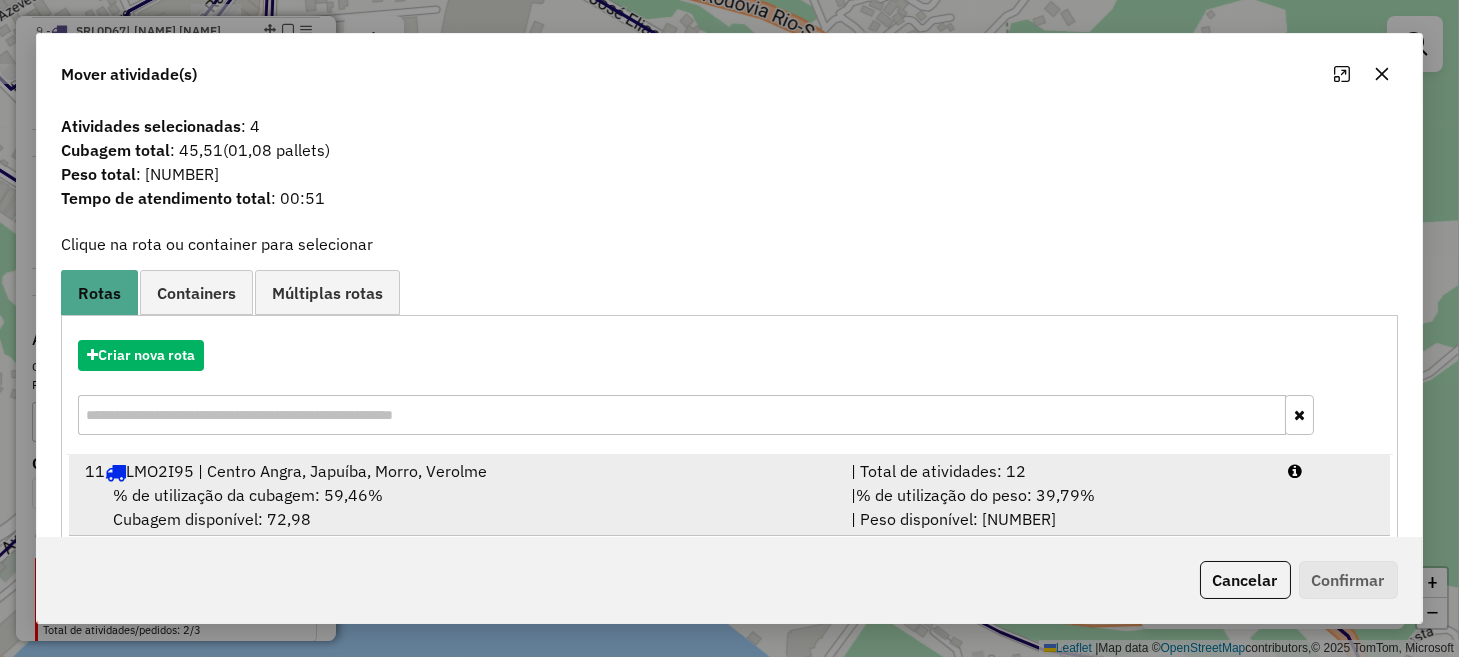 click on "% de utilização da cubagem: 59,46%  Cubagem disponível: 72,98" at bounding box center (455, 507) 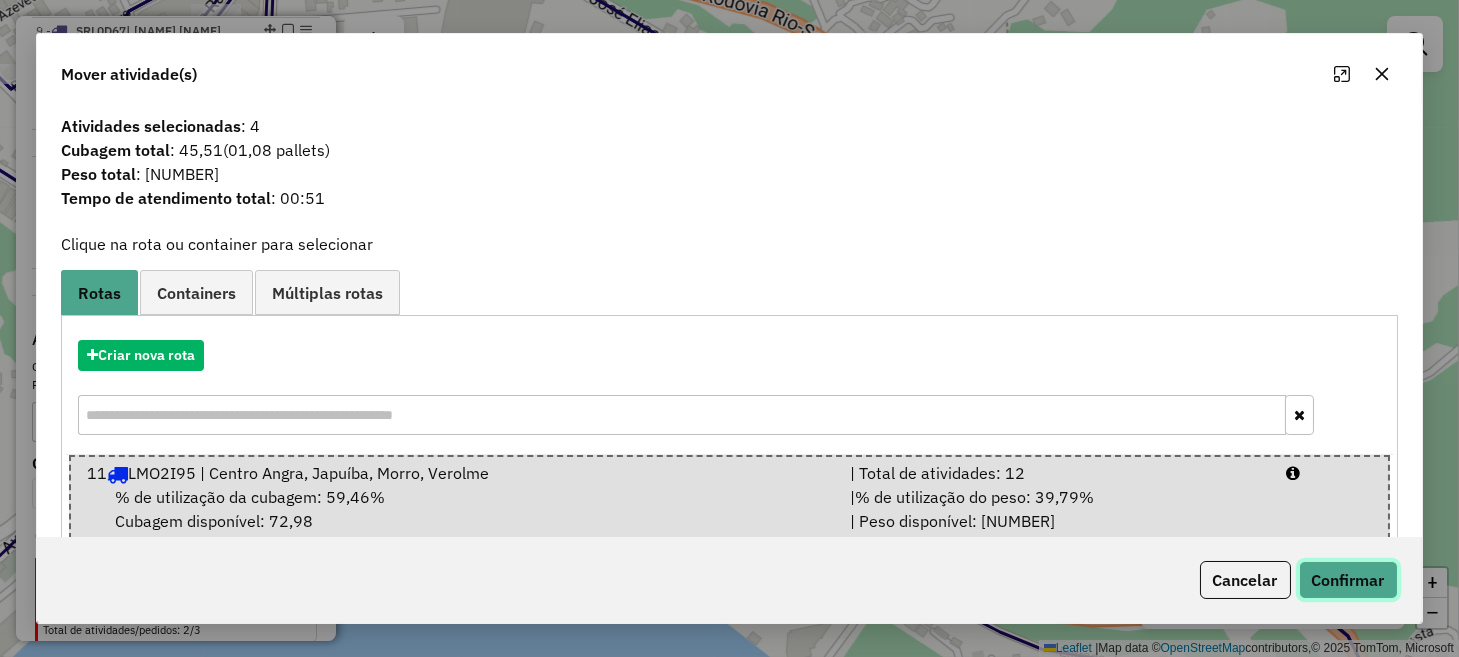 click on "Confirmar" 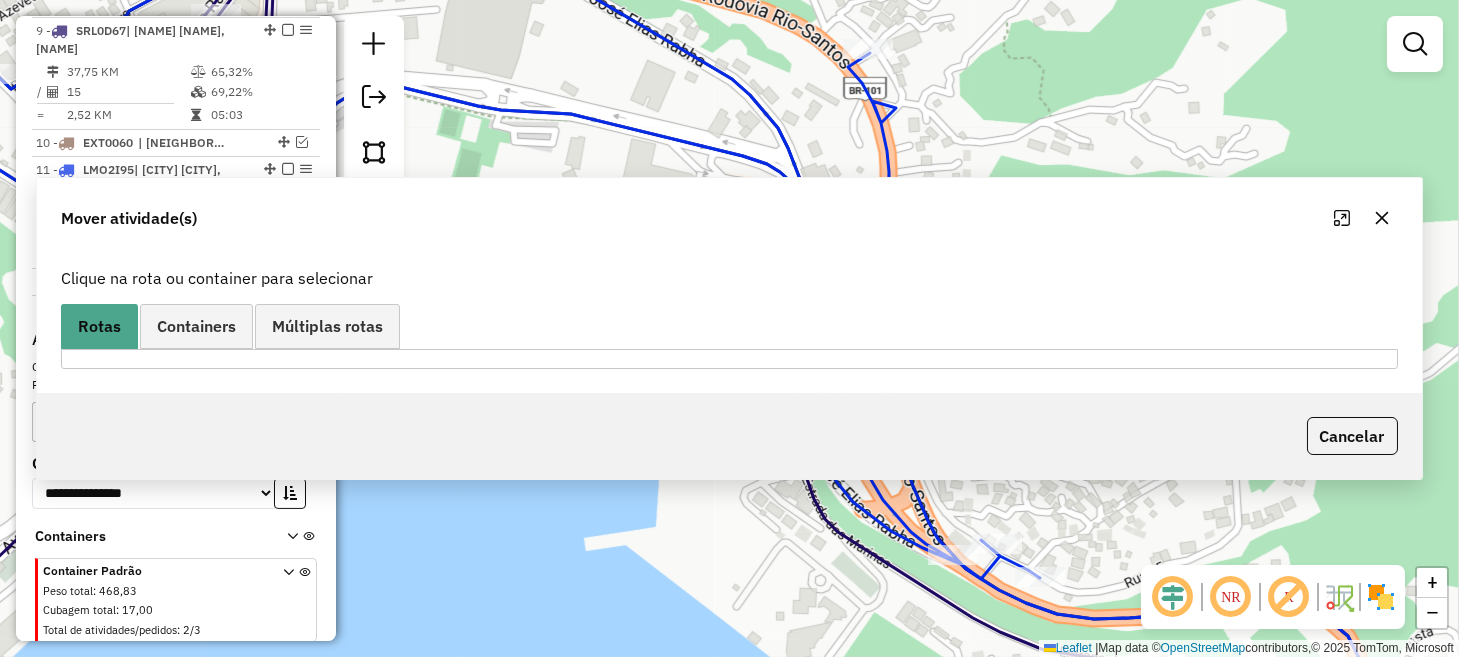 scroll, scrollTop: 876, scrollLeft: 0, axis: vertical 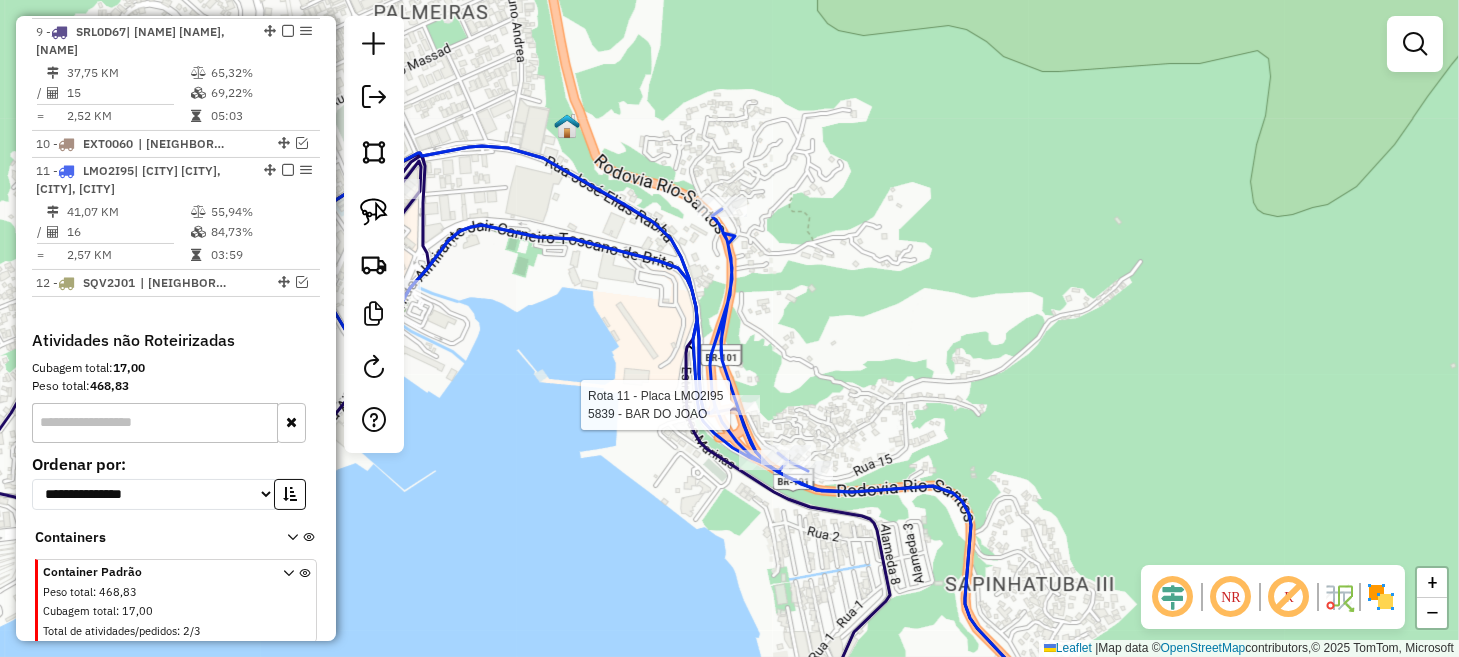 select on "*********" 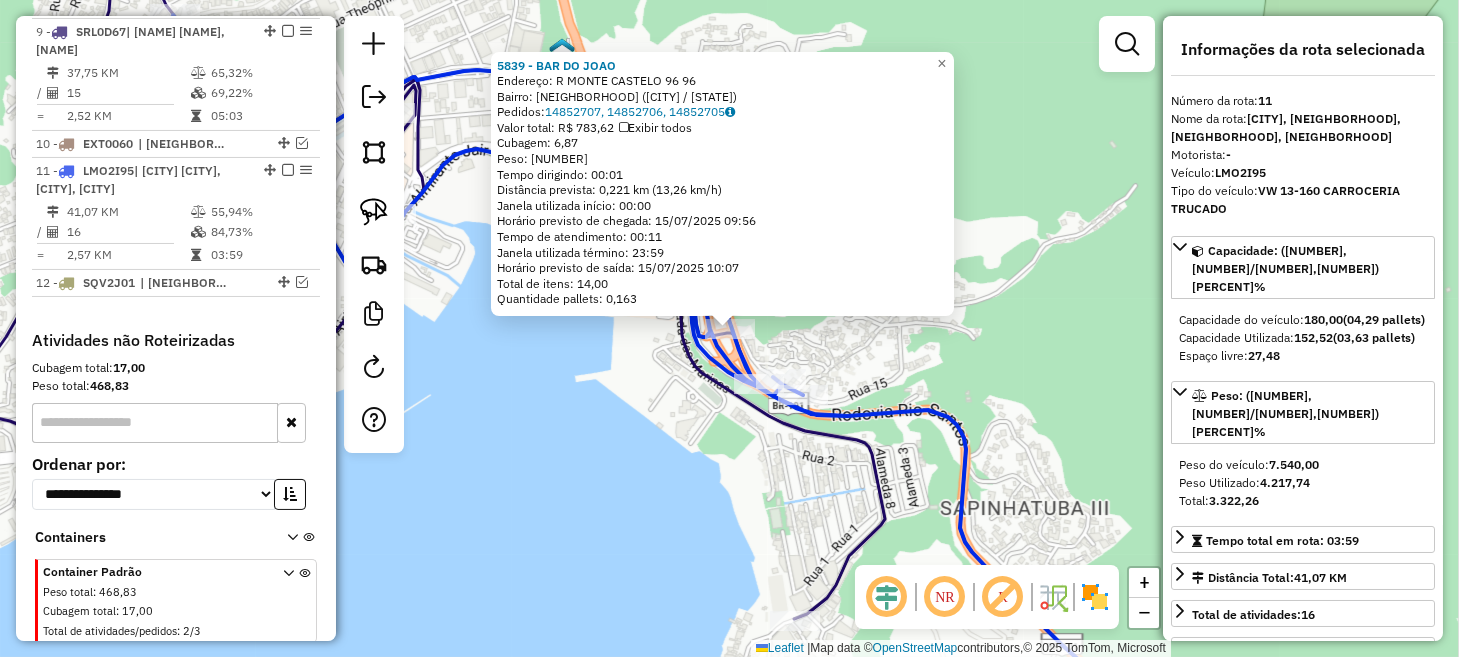 scroll, scrollTop: 1032, scrollLeft: 0, axis: vertical 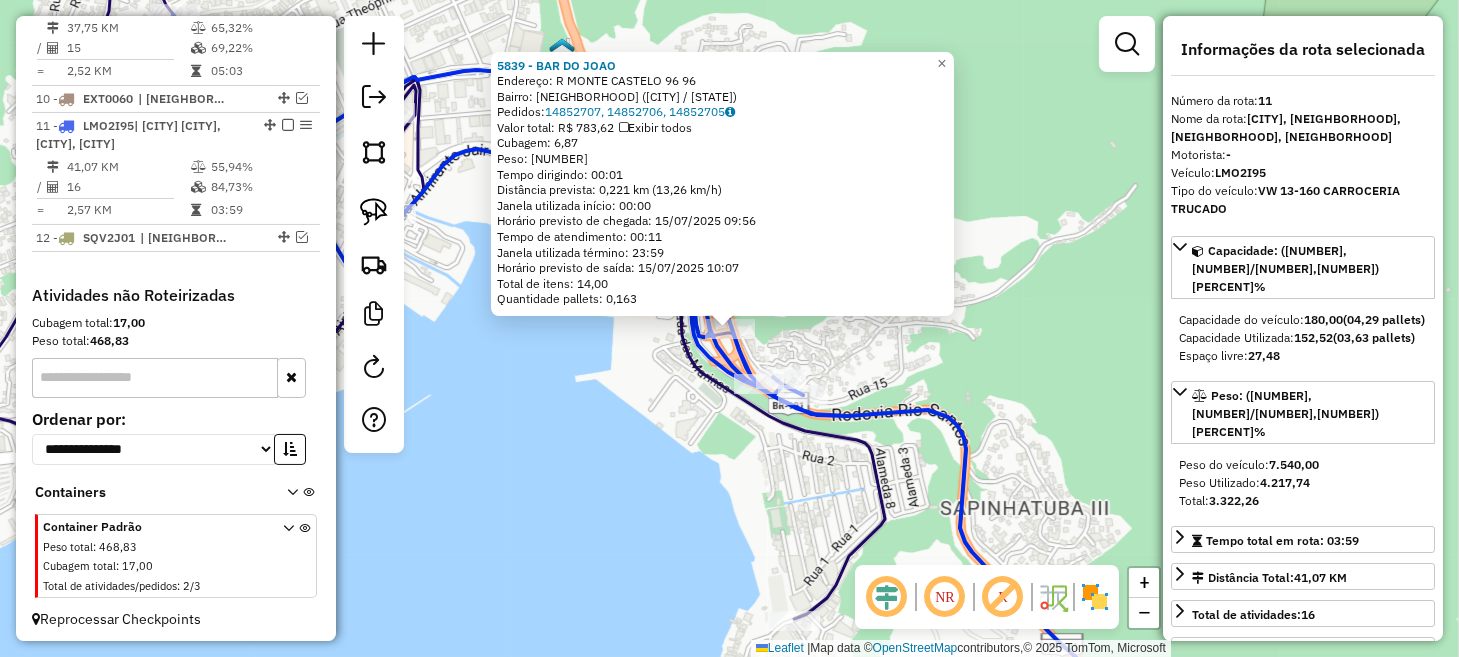 click on "5839 - BAR DO JOAO  Endereço: R   MONTE CASTELO 96              96   Bairro: MONTE CASTELO (ANGRA DOS REIS / RJ)   Pedidos:  14852707, 14852706, 14852705   Valor total: R$ 783,62   Exibir todos   Cubagem: 6,87  Peso: 188,02  Tempo dirigindo: 00:01   Distância prevista: 0,221 km (13,26 km/h)   Janela utilizada início: 00:00   Horário previsto de chegada: 15/07/2025 09:56   Tempo de atendimento: 00:11   Janela utilizada término: 23:59   Horário previsto de saída: 15/07/2025 10:07   Total de itens: 14,00   Quantidade pallets: 0,163  × Janela de atendimento Grade de atendimento Capacidade Transportadoras Veículos Cliente Pedidos  Rotas Selecione os dias de semana para filtrar as janelas de atendimento  Seg   Ter   Qua   Qui   Sex   Sáb   Dom  Informe o período da janela de atendimento: De: Até:  Filtrar exatamente a janela do cliente  Considerar janela de atendimento padrão  Selecione os dias de semana para filtrar as grades de atendimento  Seg   Ter   Qua   Qui   Sex   Sáb   Dom   Peso mínimo:  +" 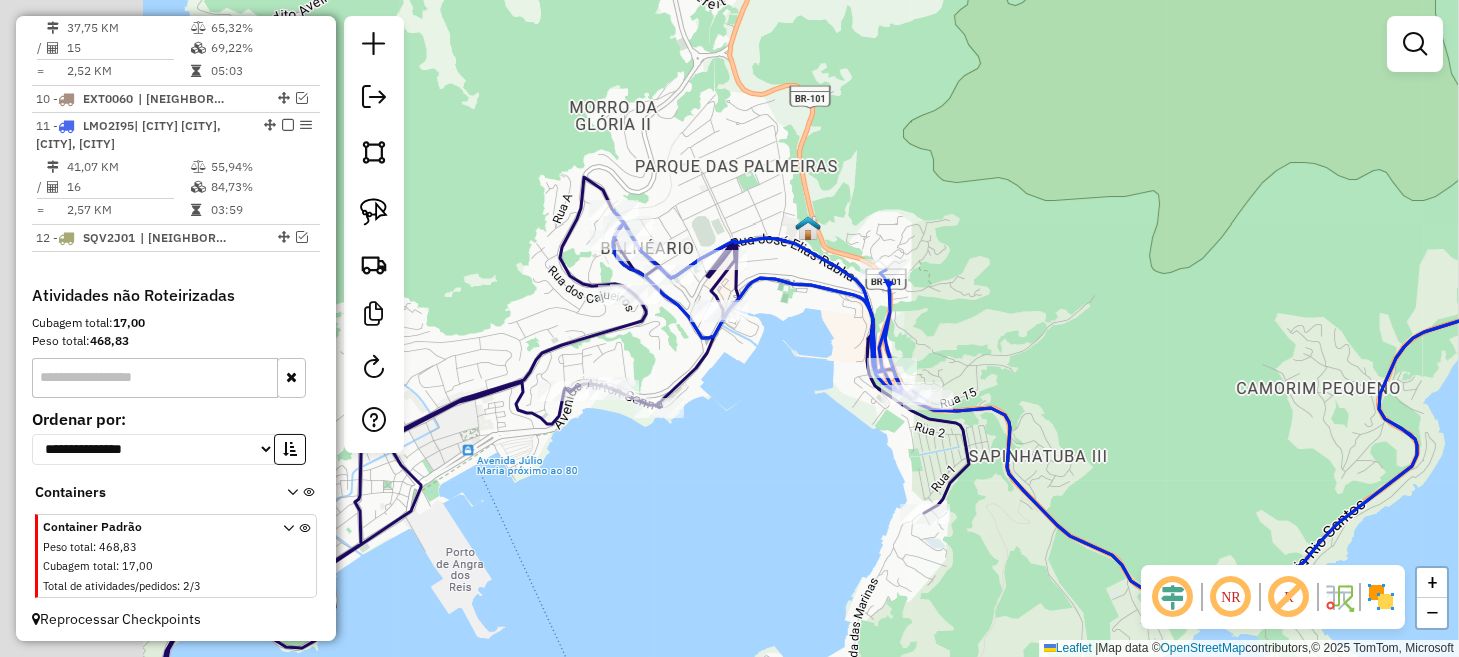 drag, startPoint x: 620, startPoint y: 465, endPoint x: 854, endPoint y: 430, distance: 236.60304 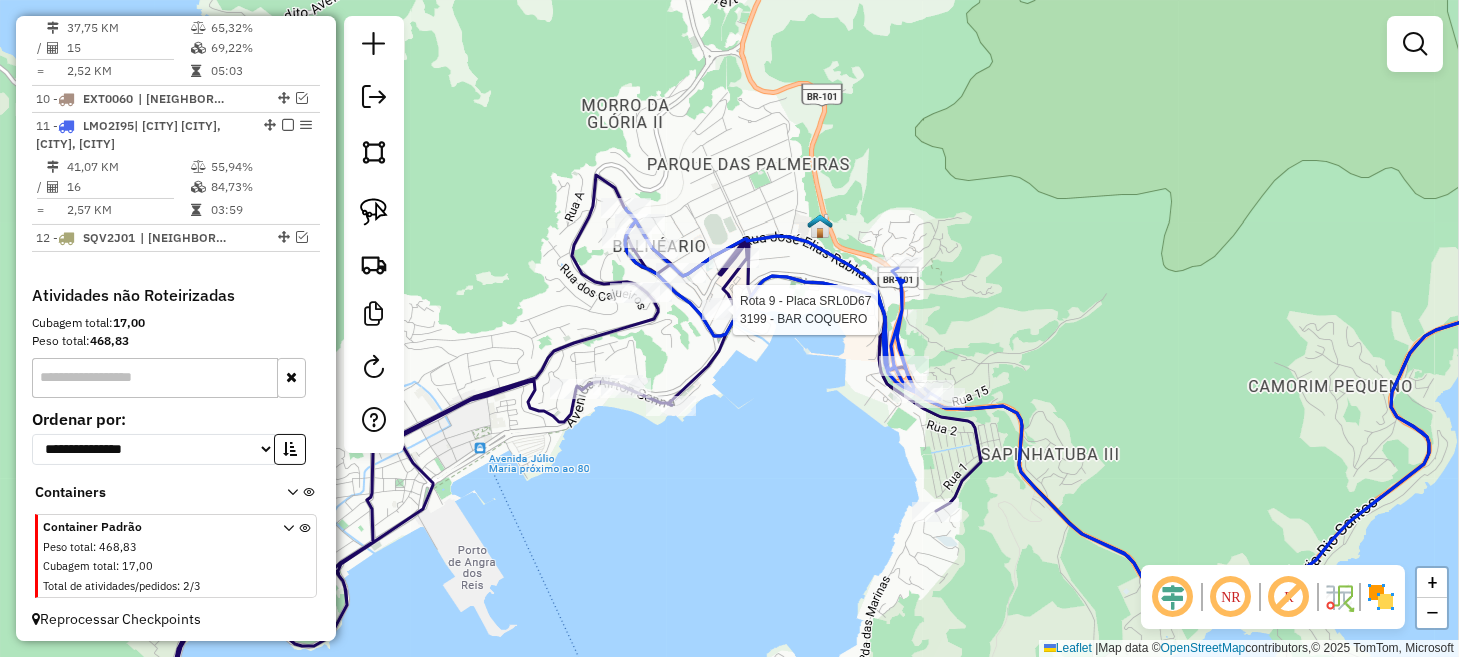 select on "*********" 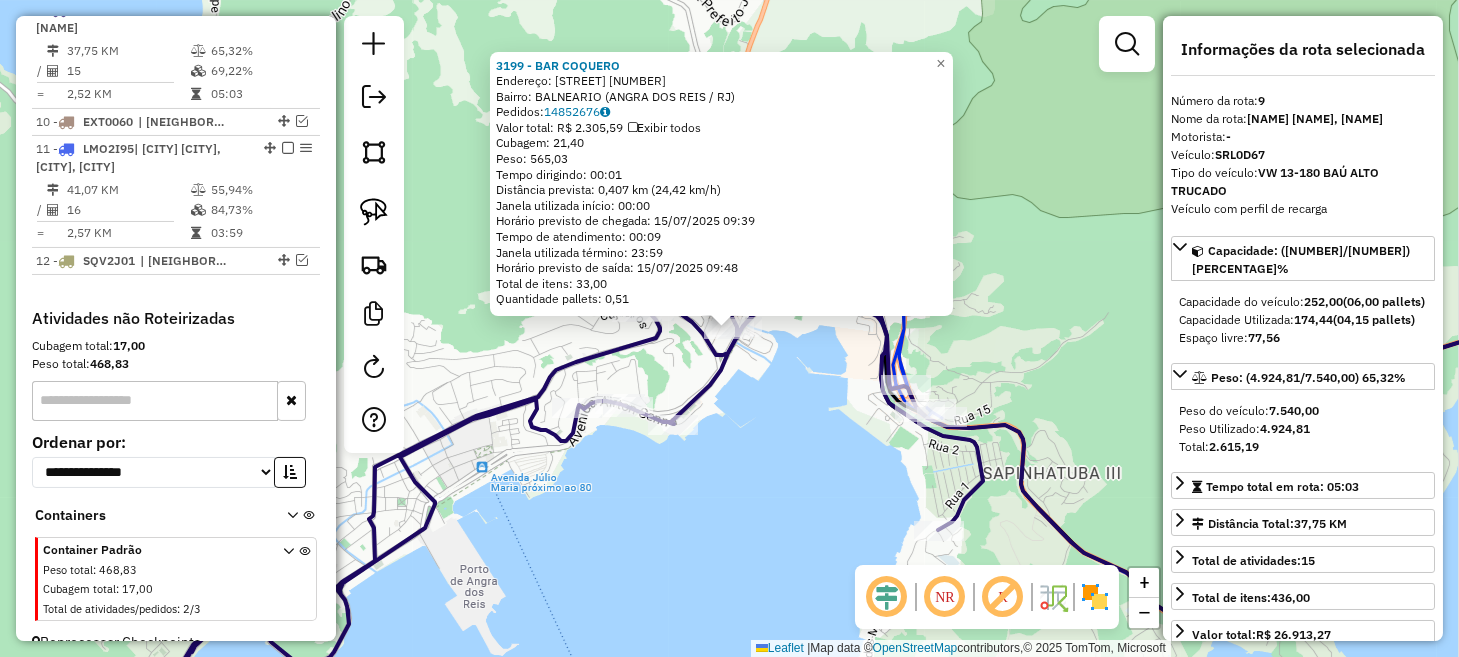 scroll, scrollTop: 988, scrollLeft: 0, axis: vertical 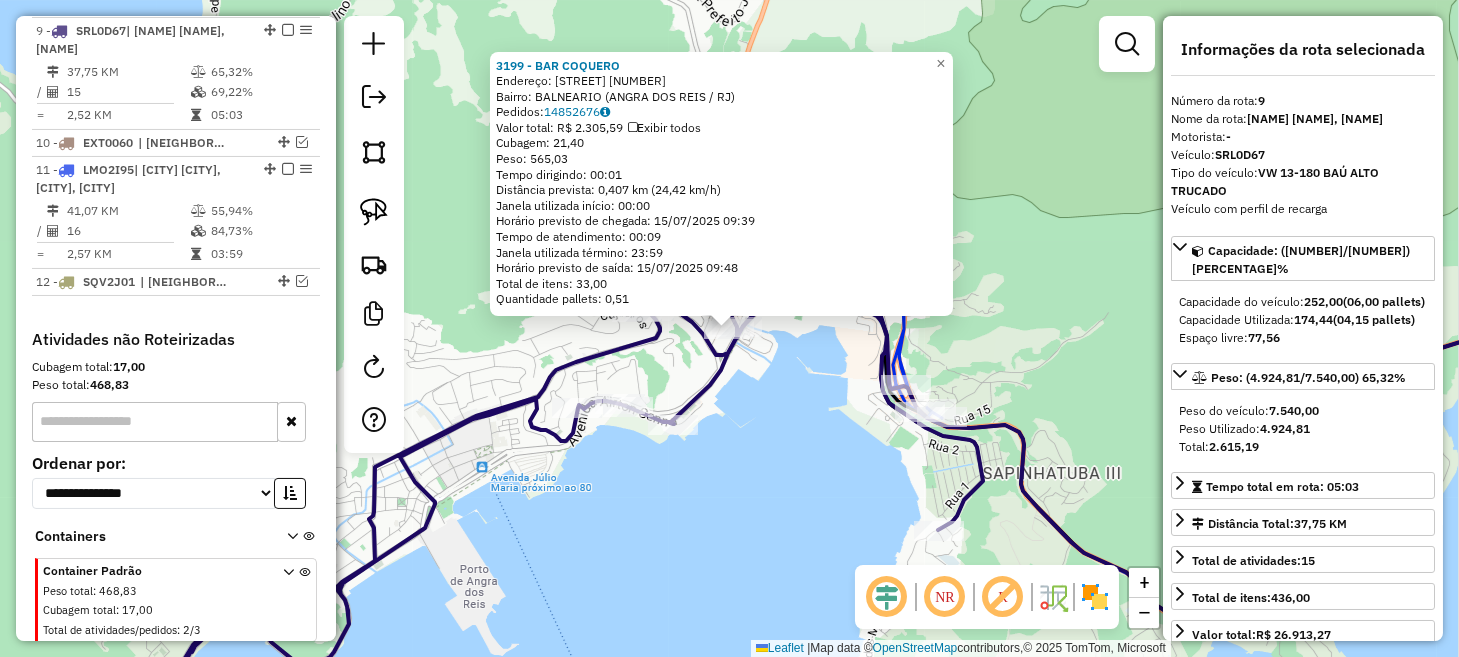 click on "3199 - BAR COQUERO  Endereço:  JOSEFINA DE JESUS 71   Bairro: BALNEARIO (ANGRA DOS REIS / RJ)   Pedidos:  14852676   Valor total: R$ 2.305,59   Exibir todos   Cubagem: 21,40  Peso: 565,03  Tempo dirigindo: 00:01   Distância prevista: 0,407 km (24,42 km/h)   Janela utilizada início: 00:00   Horário previsto de chegada: 15/07/2025 09:39   Tempo de atendimento: 00:09   Janela utilizada término: 23:59   Horário previsto de saída: 15/07/2025 09:48   Total de itens: 33,00   Quantidade pallets: 0,51  × Janela de atendimento Grade de atendimento Capacidade Transportadoras Veículos Cliente Pedidos  Rotas Selecione os dias de semana para filtrar as janelas de atendimento  Seg   Ter   Qua   Qui   Sex   Sáb   Dom  Informe o período da janela de atendimento: De: Até:  Filtrar exatamente a janela do cliente  Considerar janela de atendimento padrão  Selecione os dias de semana para filtrar as grades de atendimento  Seg   Ter   Qua   Qui   Sex   Sáb   Dom   Considerar clientes sem dia de atendimento cadastrado" 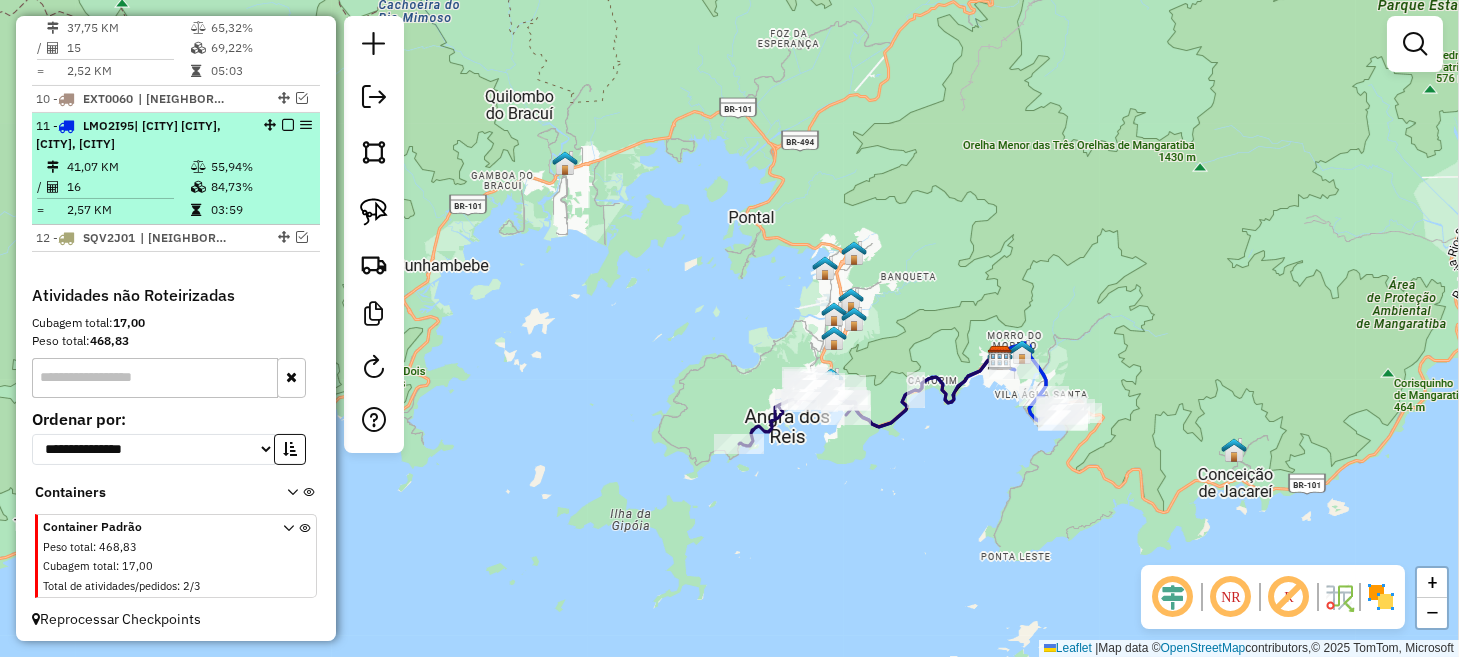 click at bounding box center [288, 125] 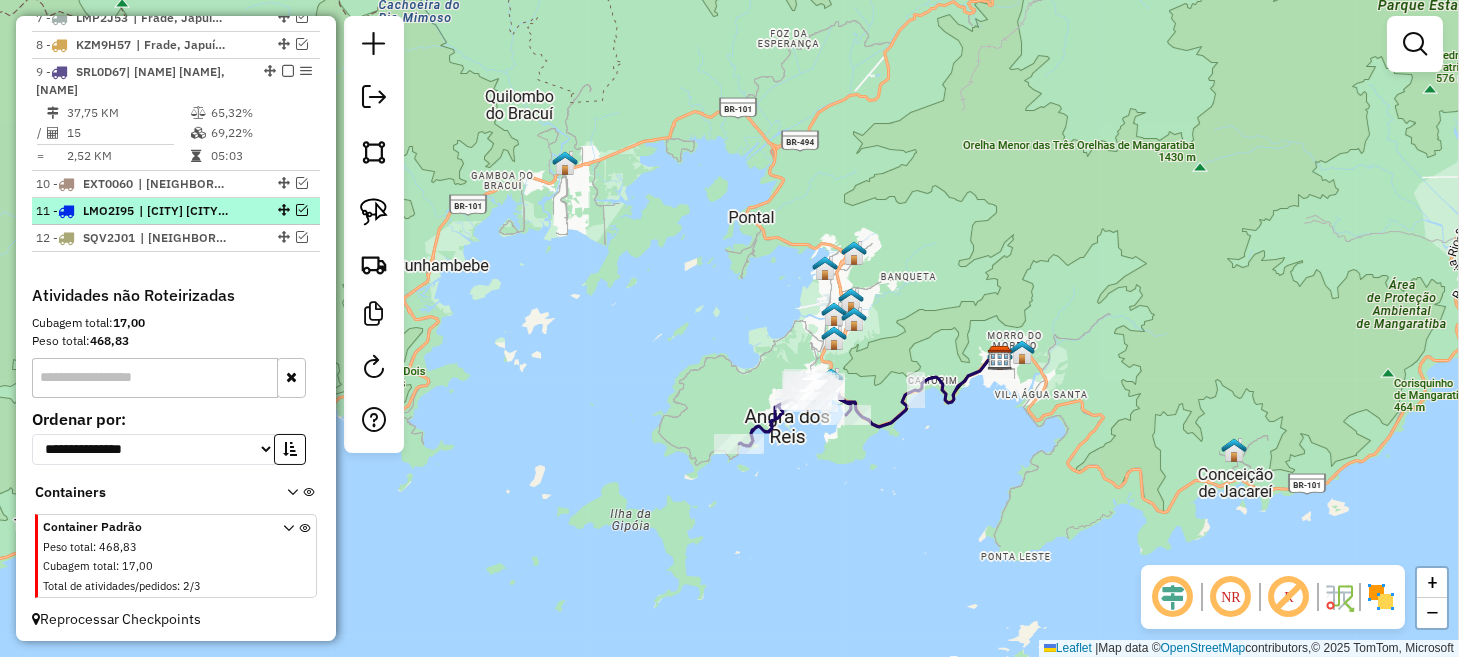 scroll, scrollTop: 847, scrollLeft: 0, axis: vertical 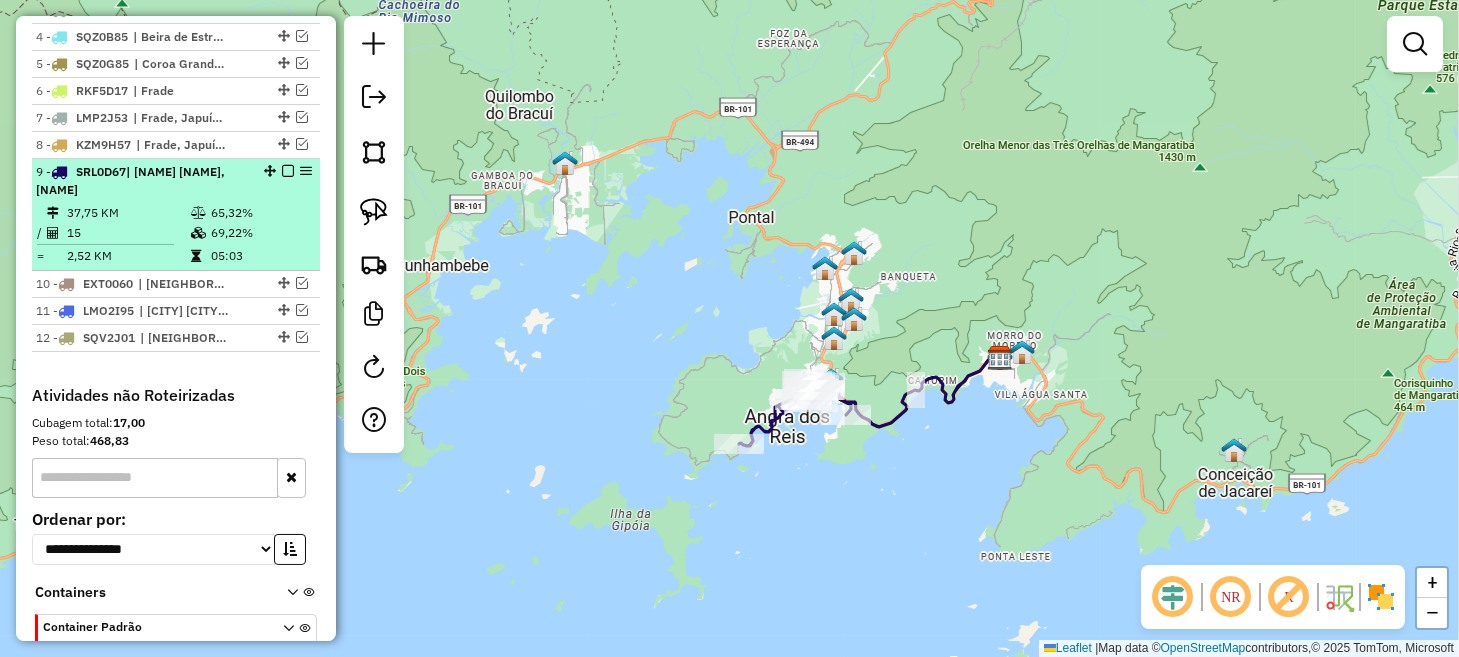 drag, startPoint x: 285, startPoint y: 163, endPoint x: 275, endPoint y: 171, distance: 12.806249 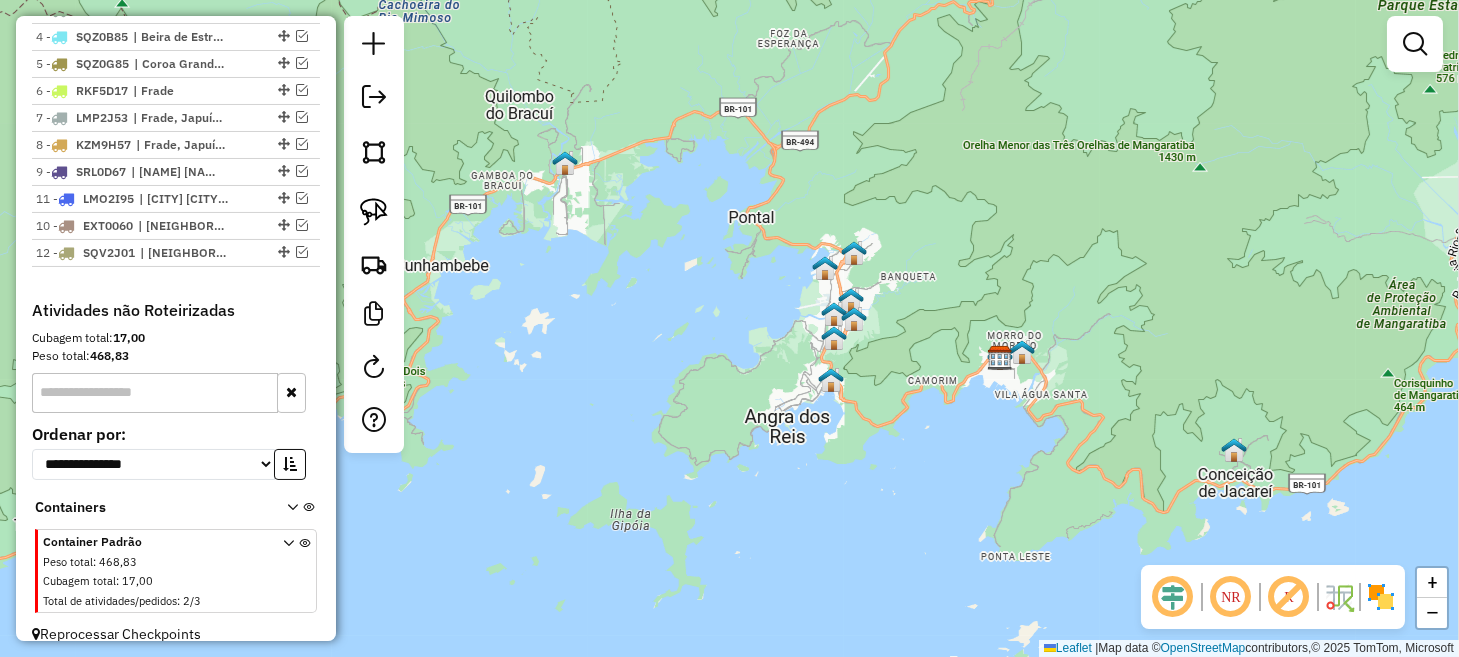drag, startPoint x: 278, startPoint y: 198, endPoint x: 276, endPoint y: 311, distance: 113.0177 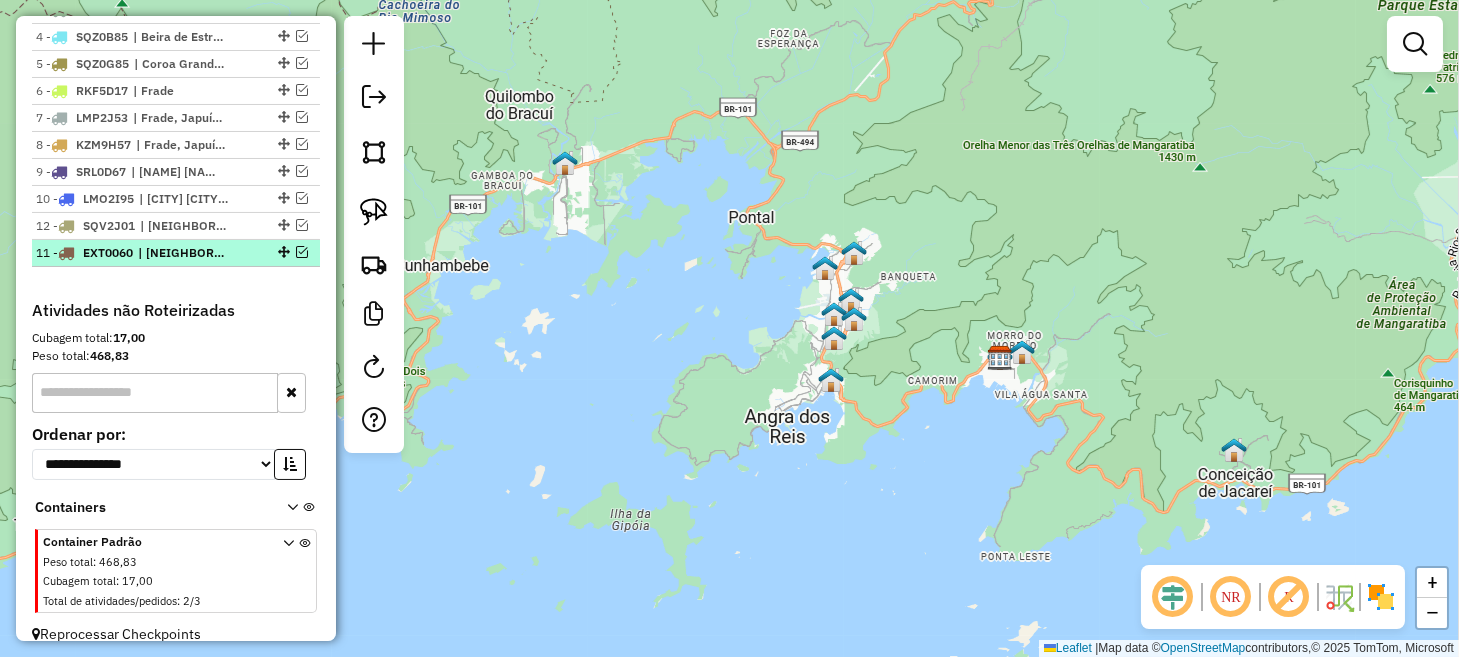 drag, startPoint x: 279, startPoint y: 220, endPoint x: 275, endPoint y: 259, distance: 39.20459 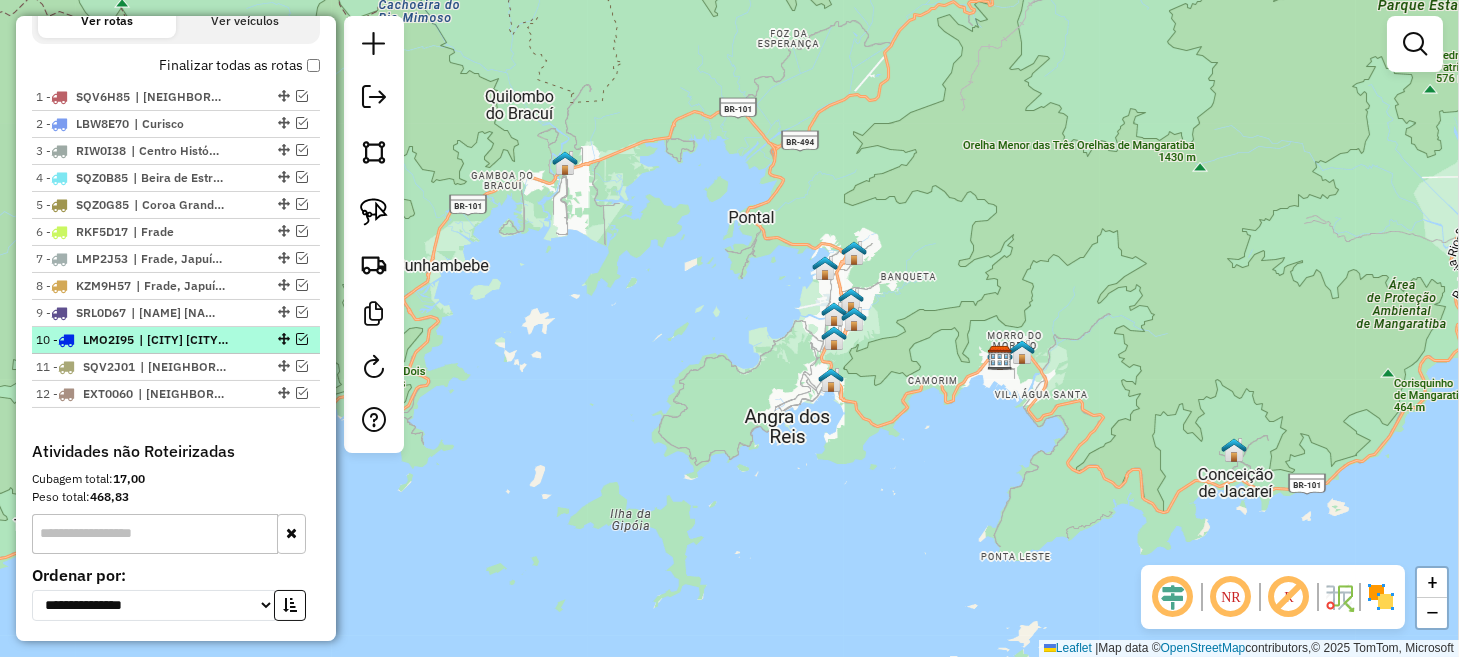 scroll, scrollTop: 646, scrollLeft: 0, axis: vertical 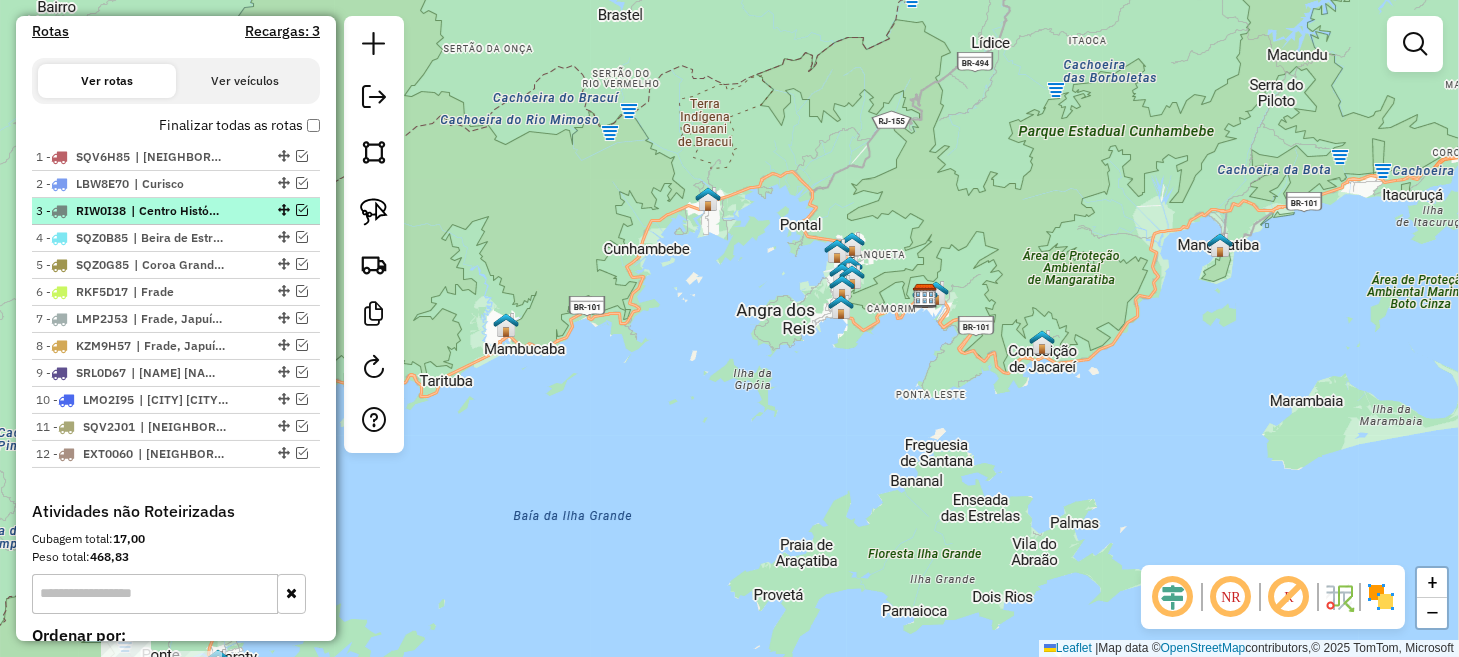 click at bounding box center (302, 210) 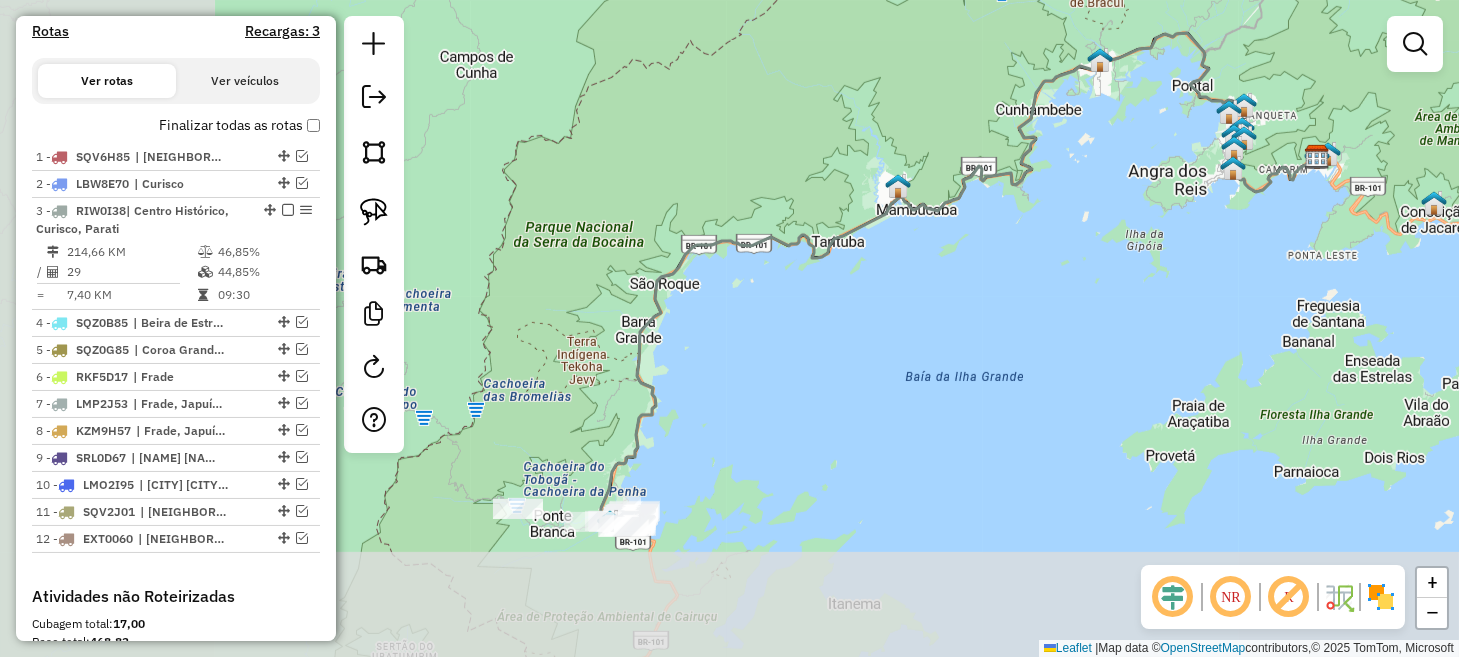 drag, startPoint x: 537, startPoint y: 467, endPoint x: 993, endPoint y: 312, distance: 481.6233 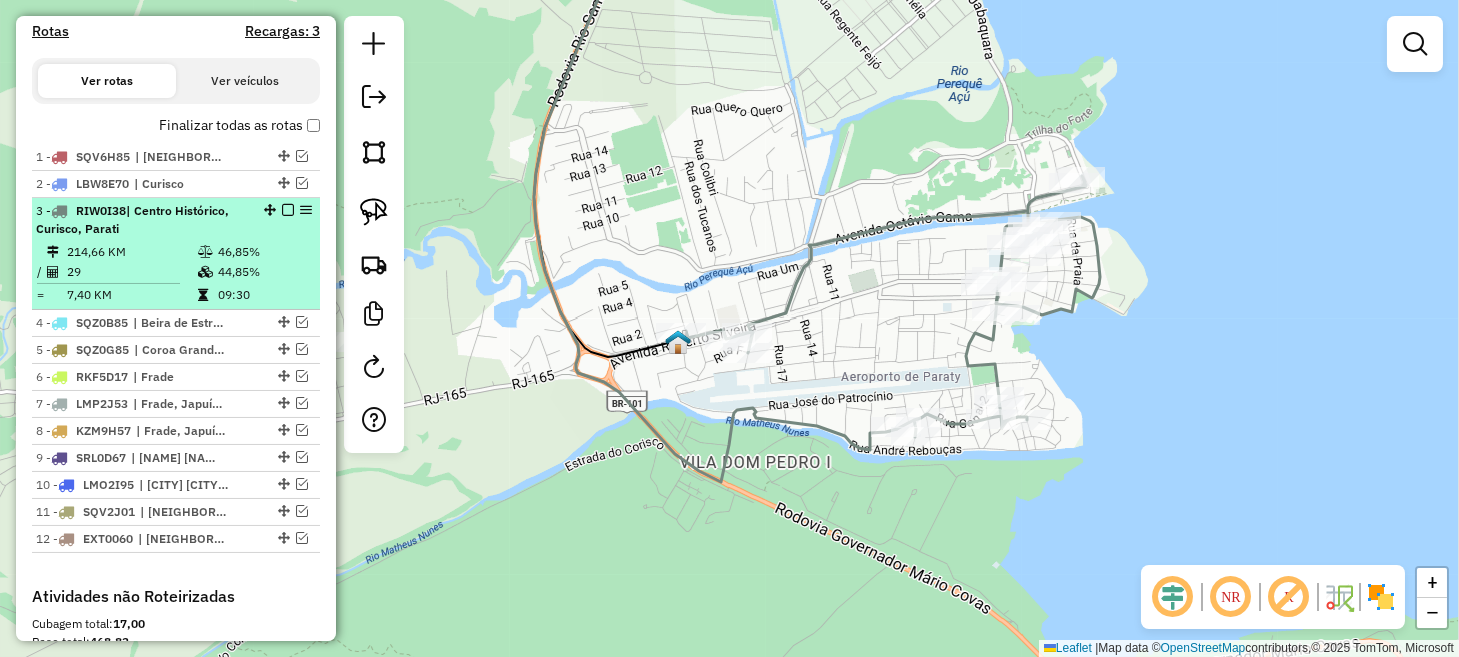 click at bounding box center [288, 210] 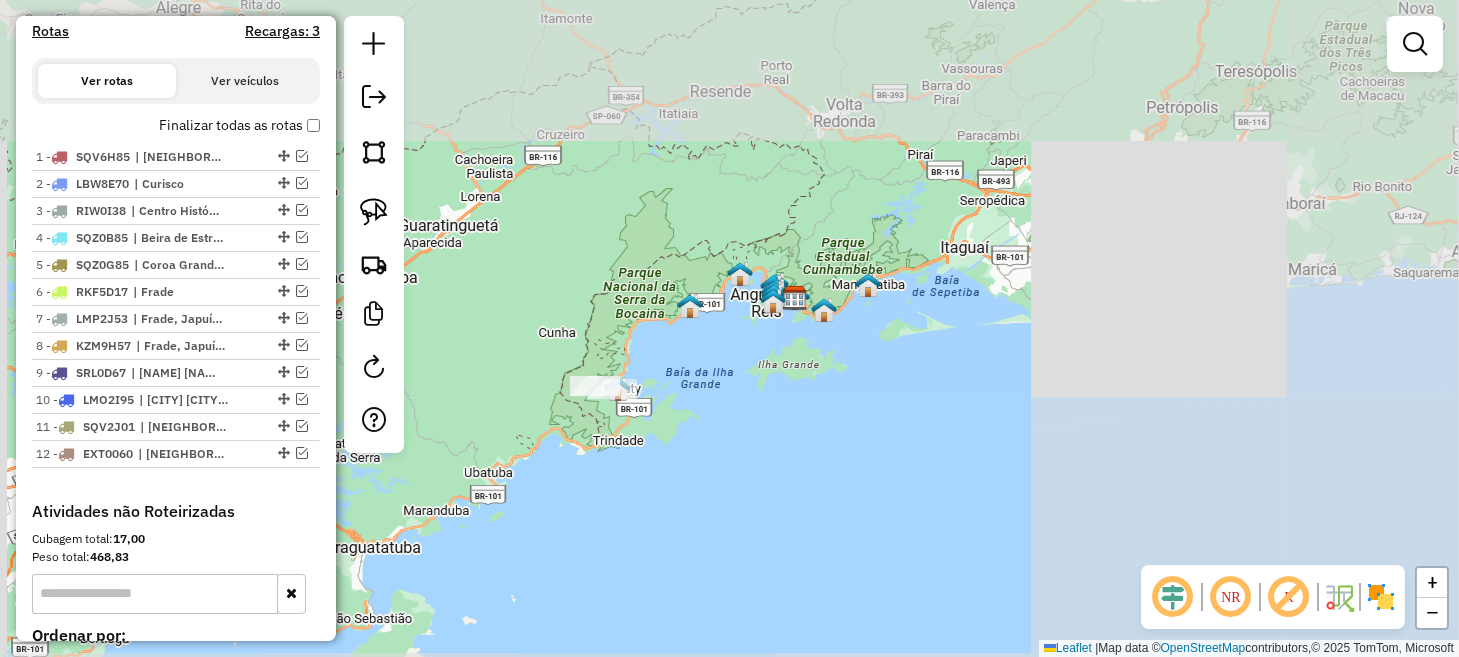 drag, startPoint x: 858, startPoint y: 329, endPoint x: 661, endPoint y: 388, distance: 205.64532 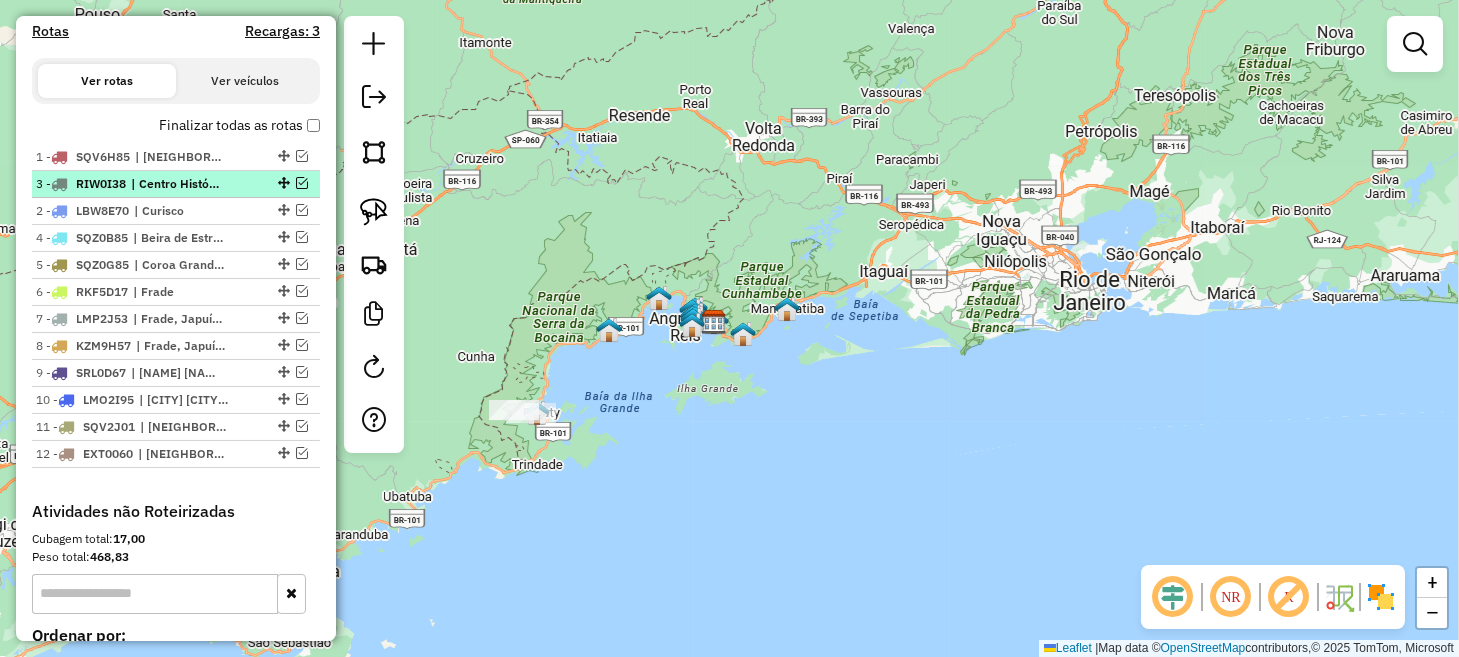 drag, startPoint x: 280, startPoint y: 208, endPoint x: 273, endPoint y: 179, distance: 29.832869 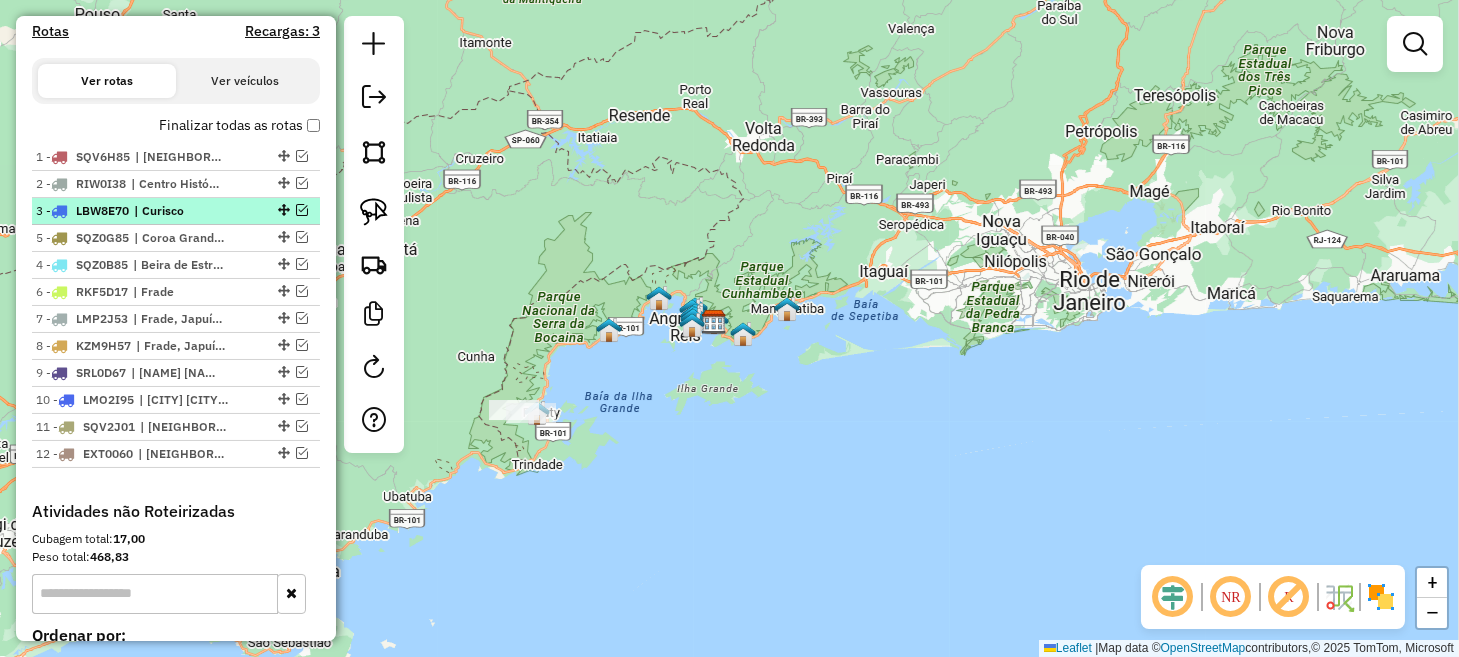 drag, startPoint x: 281, startPoint y: 261, endPoint x: 264, endPoint y: 211, distance: 52.810986 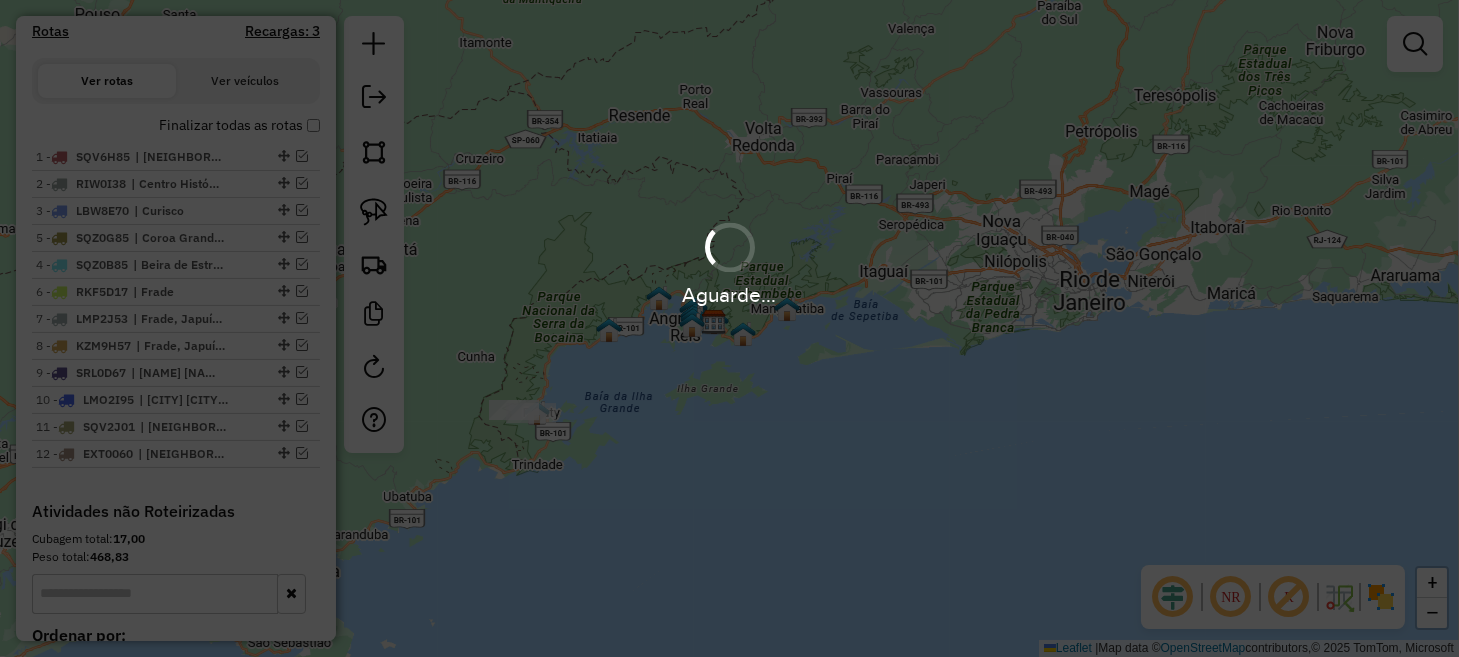 click on "Aguarde..." at bounding box center (729, 328) 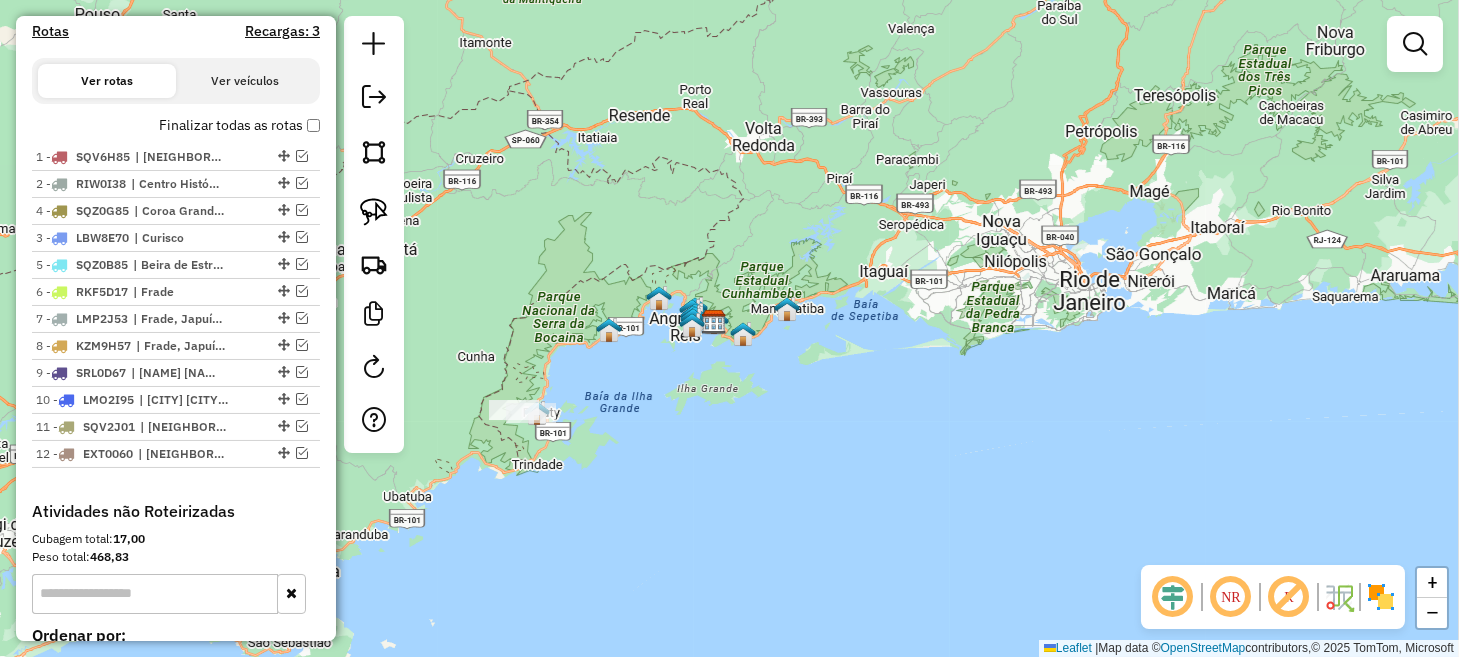 drag, startPoint x: 278, startPoint y: 232, endPoint x: 274, endPoint y: 202, distance: 30.265491 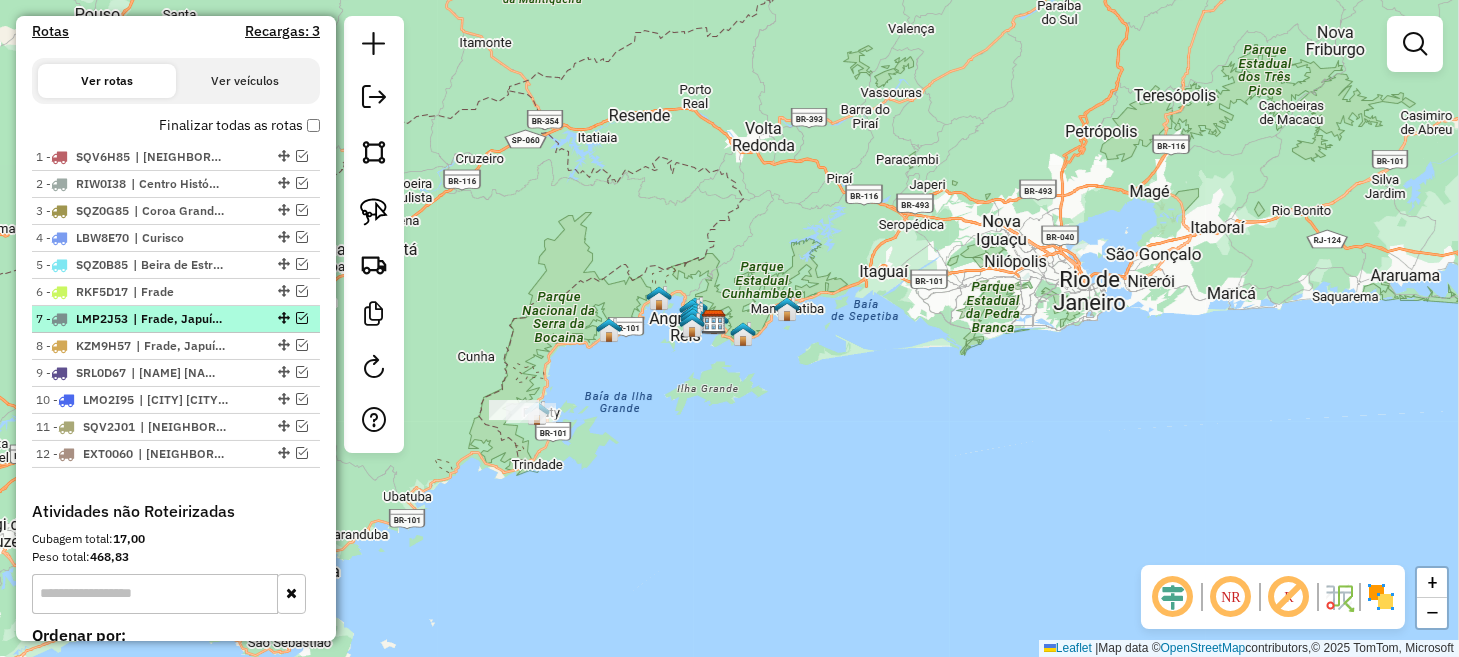 click at bounding box center (302, 318) 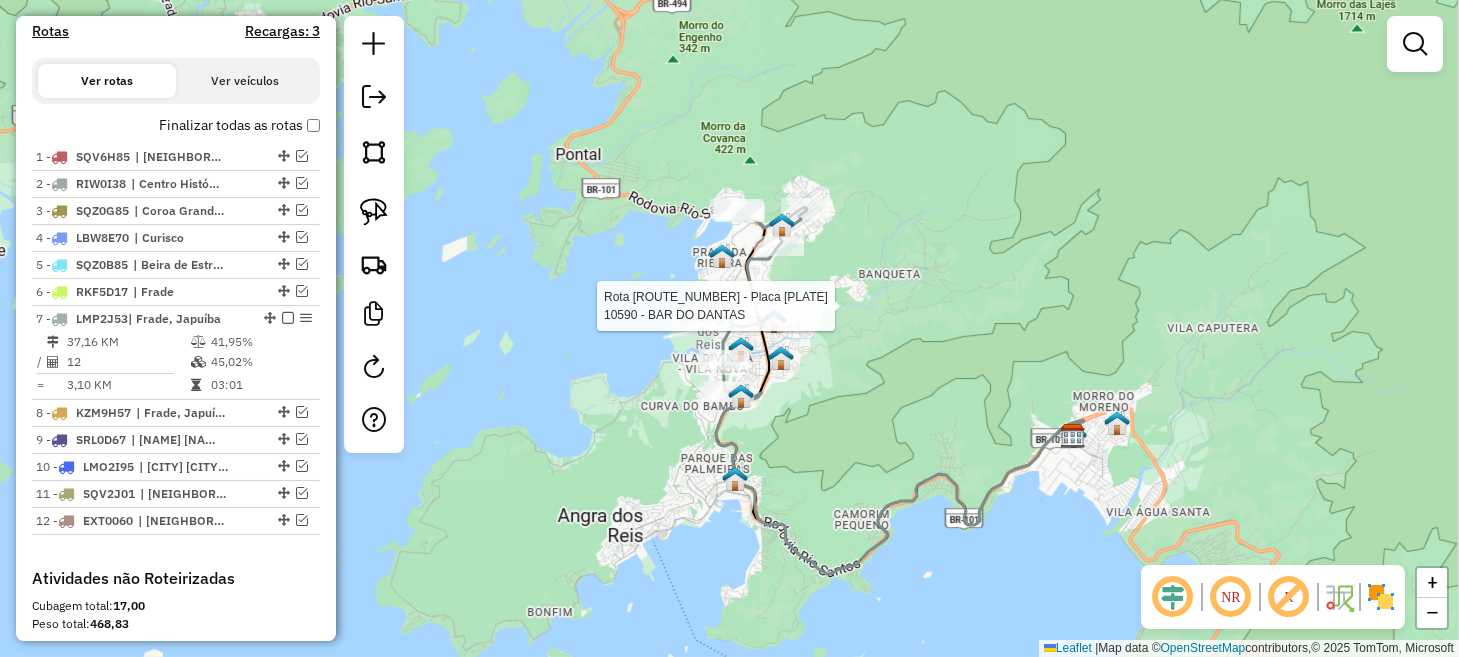 select on "*********" 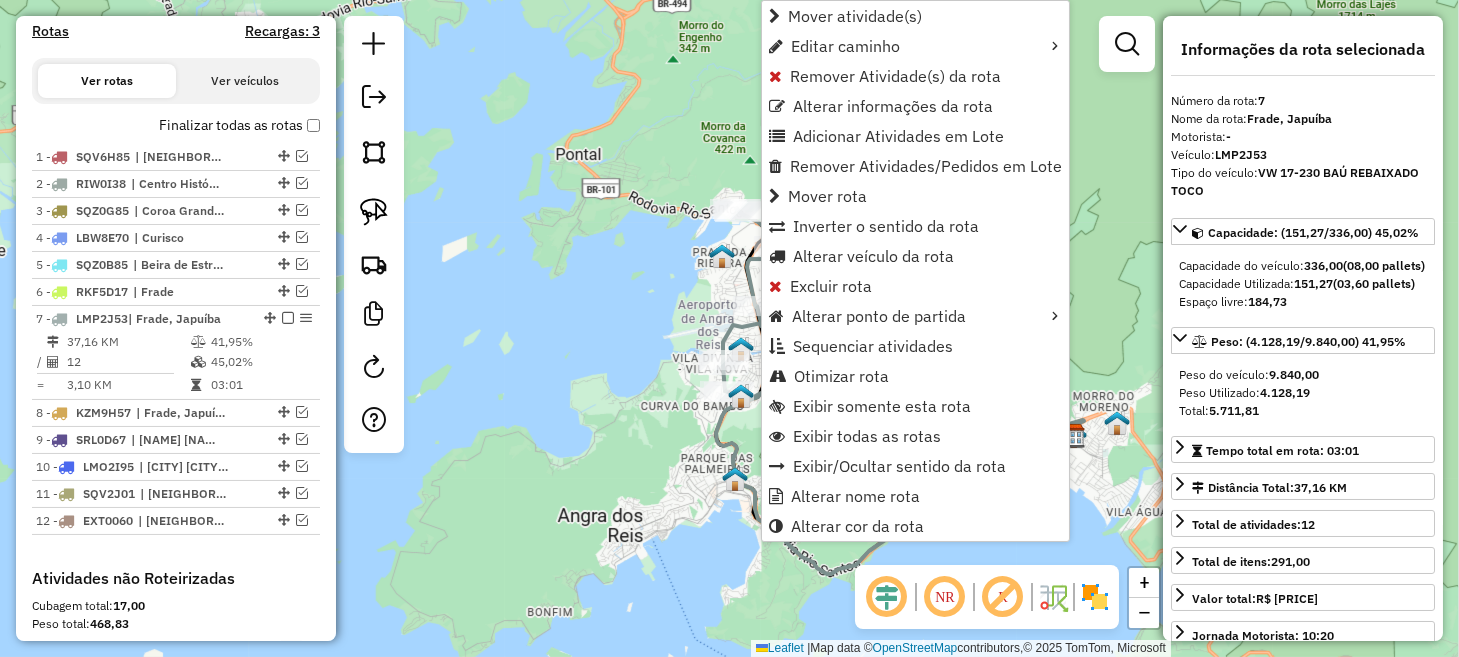 scroll, scrollTop: 928, scrollLeft: 0, axis: vertical 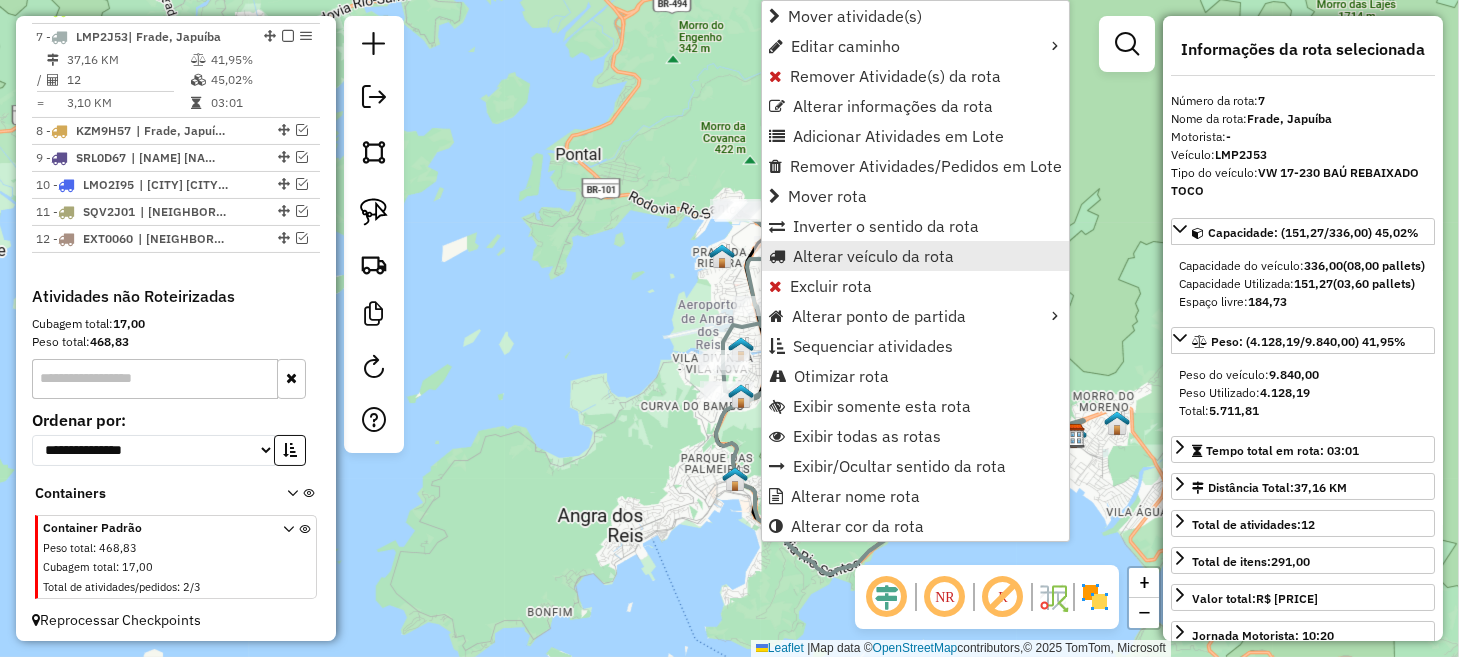 click on "Alterar veículo da rota" at bounding box center [873, 256] 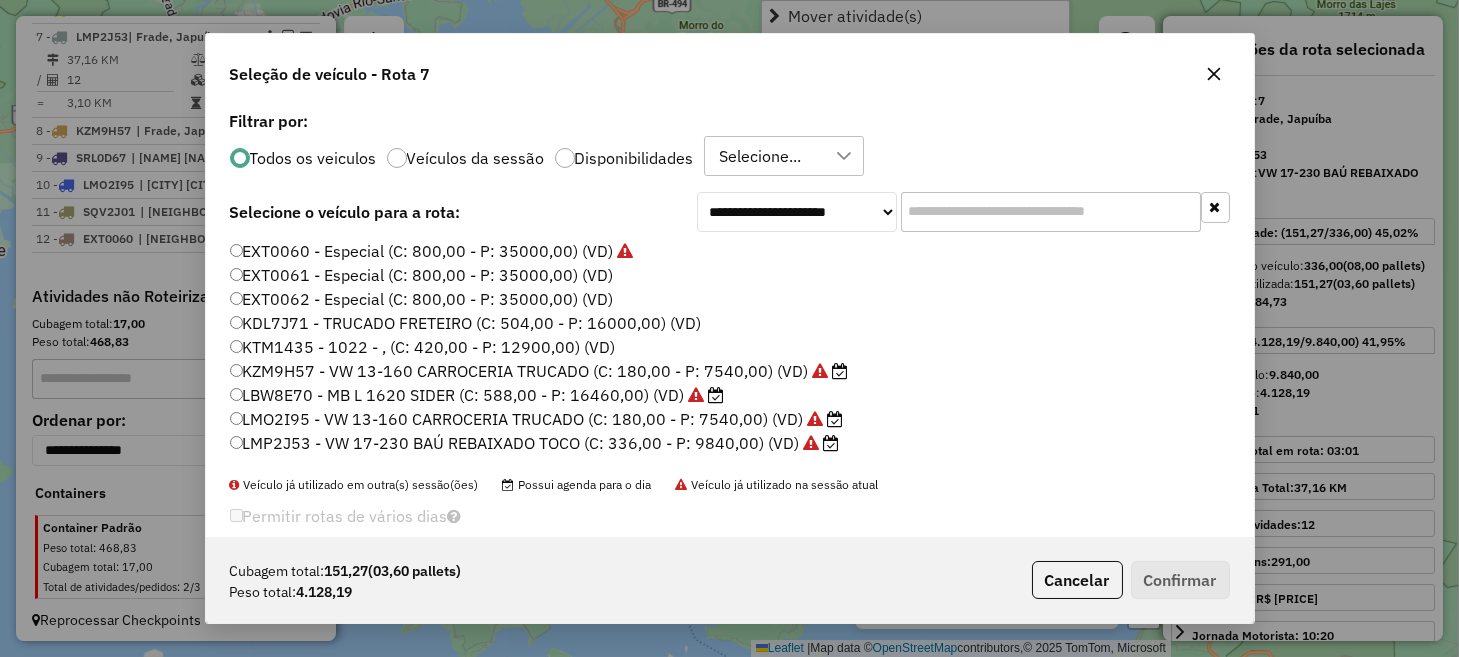 scroll, scrollTop: 10, scrollLeft: 6, axis: both 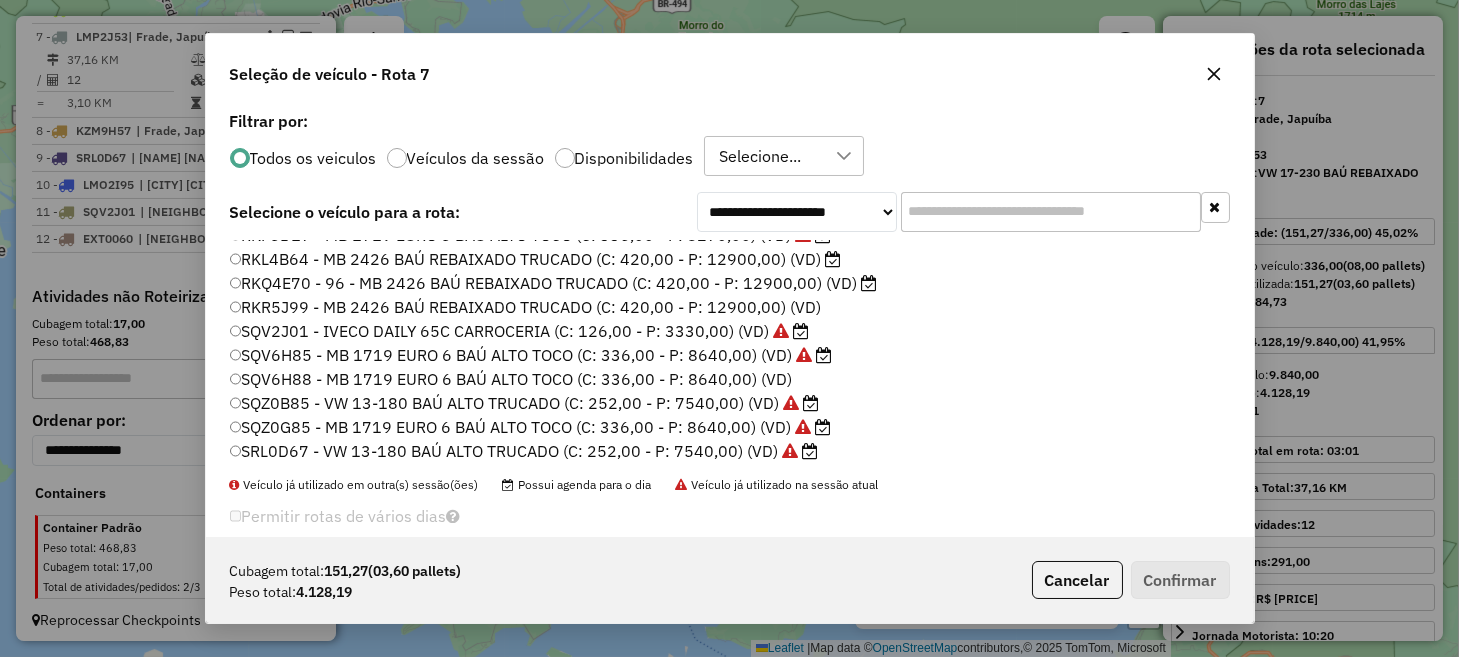 click on "SQV6H85 - MB 1719 EURO 6 BAÚ ALTO TOCO (C: 336,00 - P: 8640,00) (VD)" 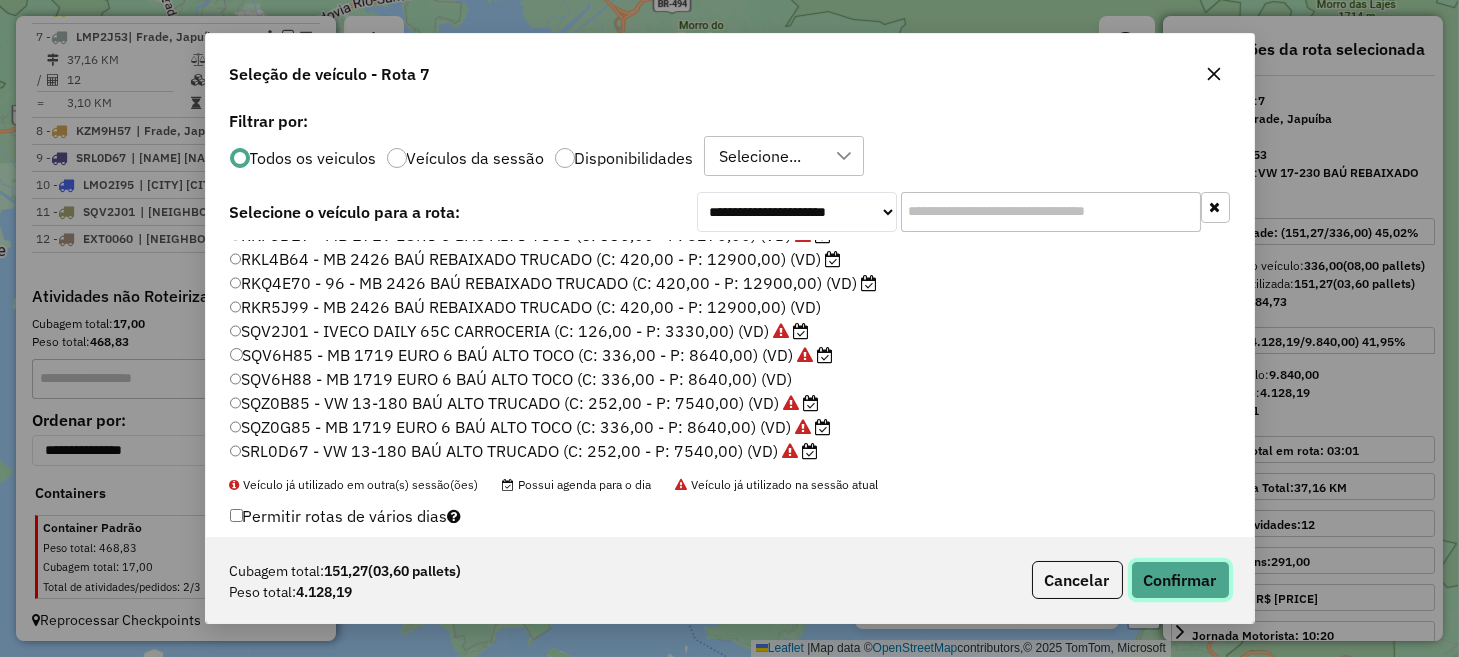 click on "Confirmar" 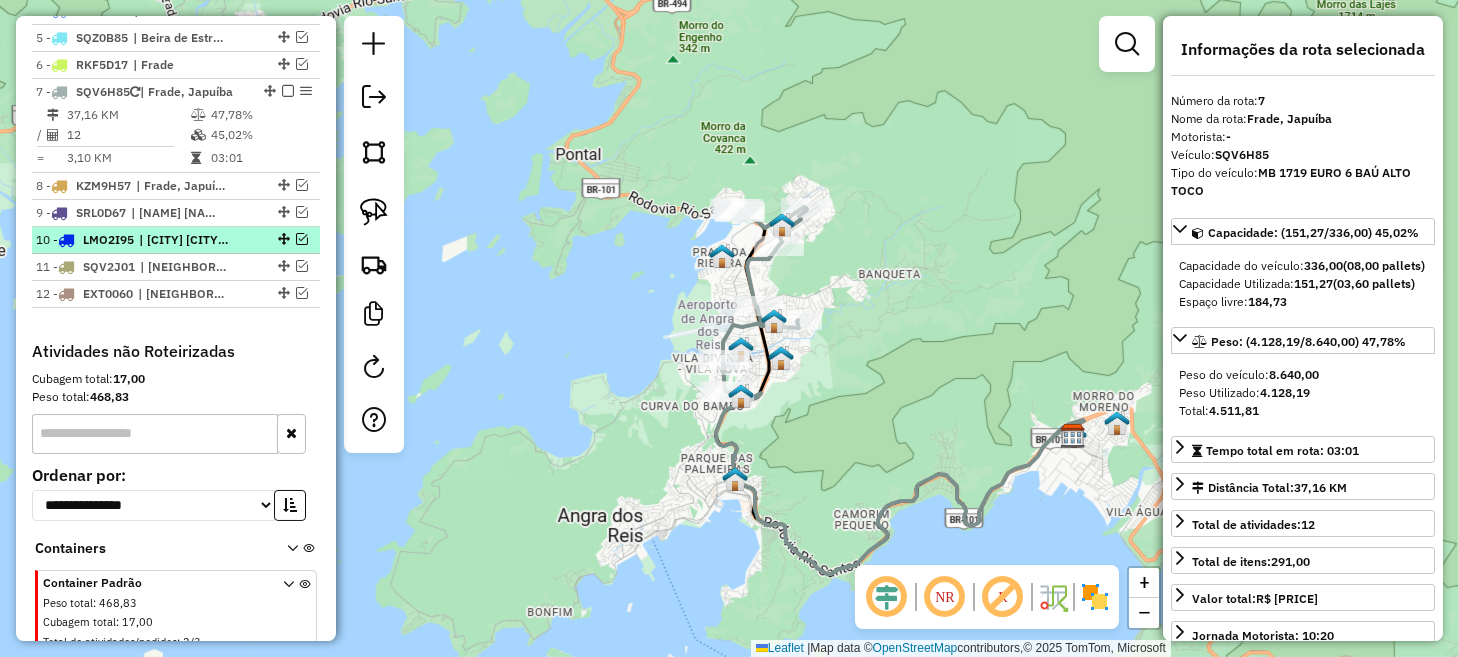 scroll, scrollTop: 828, scrollLeft: 0, axis: vertical 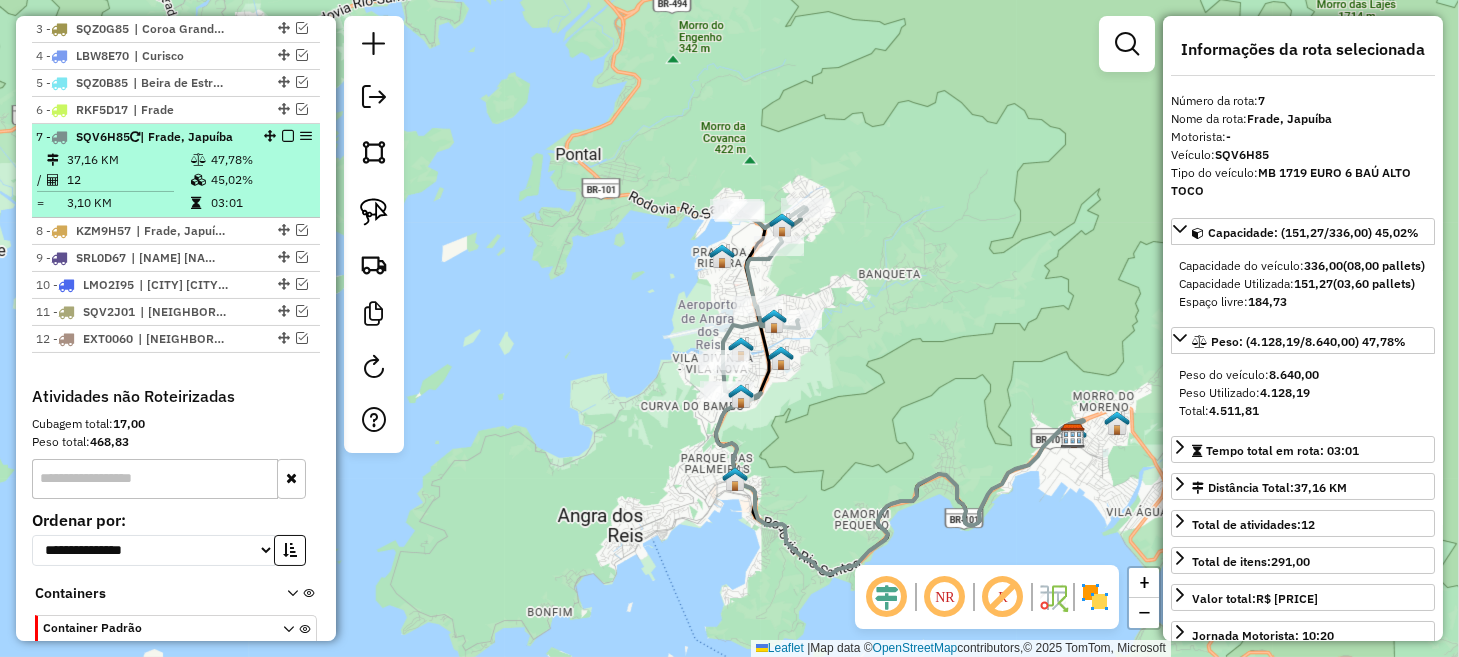 click at bounding box center (288, 136) 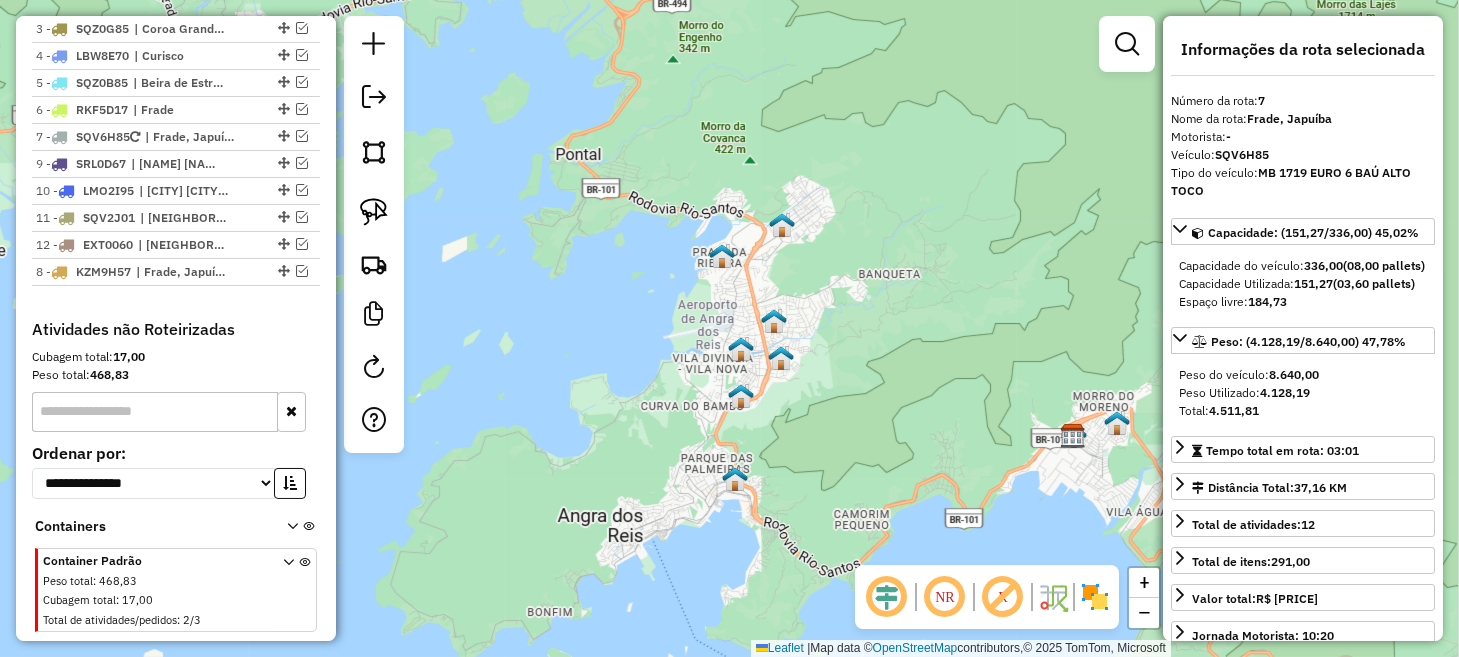 drag, startPoint x: 277, startPoint y: 160, endPoint x: 275, endPoint y: 288, distance: 128.01562 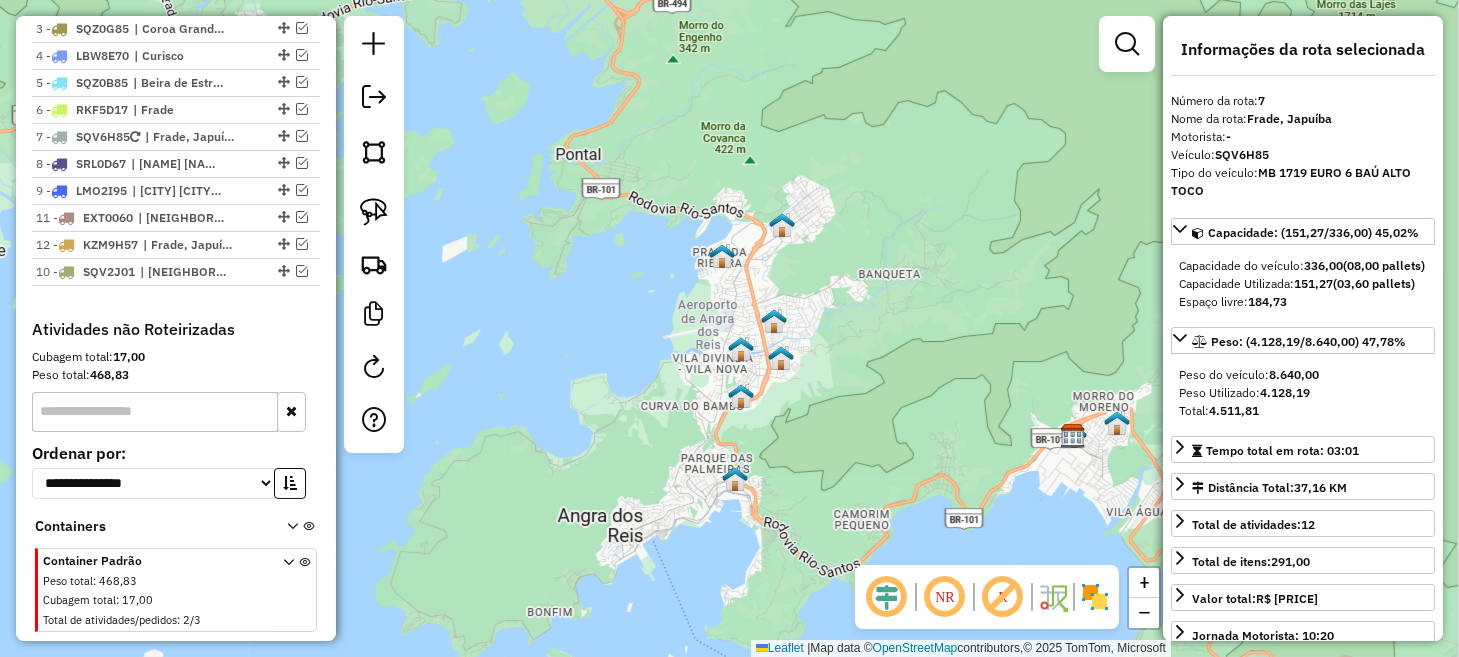 drag, startPoint x: 277, startPoint y: 214, endPoint x: 266, endPoint y: 309, distance: 95.63472 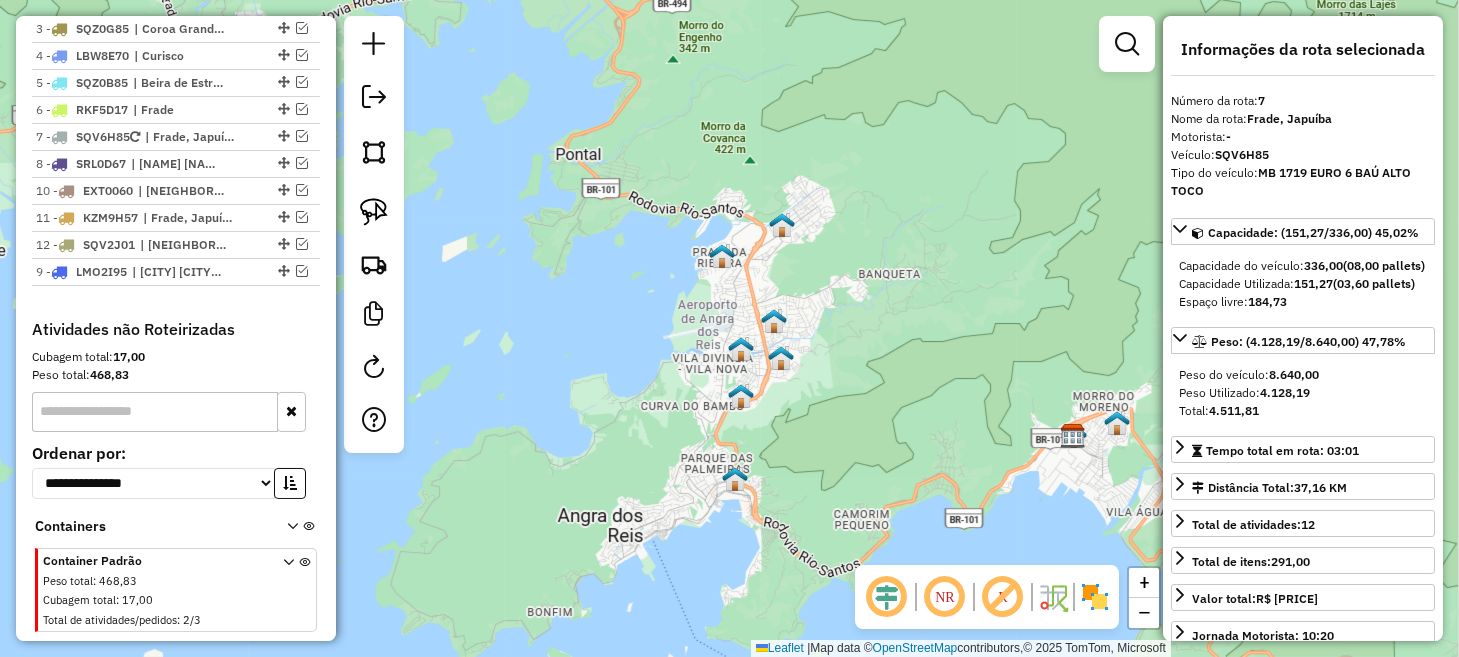 drag, startPoint x: 278, startPoint y: 186, endPoint x: 270, endPoint y: 292, distance: 106.30146 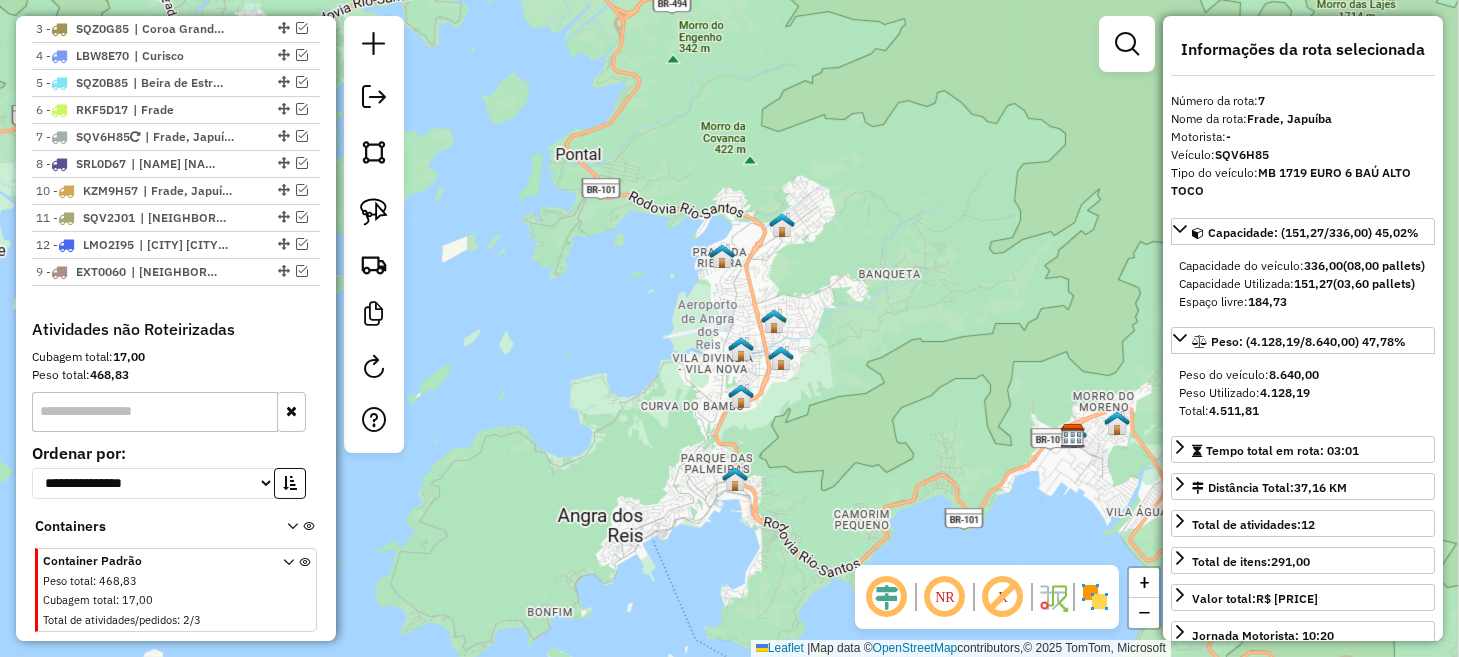 drag, startPoint x: 276, startPoint y: 185, endPoint x: 252, endPoint y: 311, distance: 128.26535 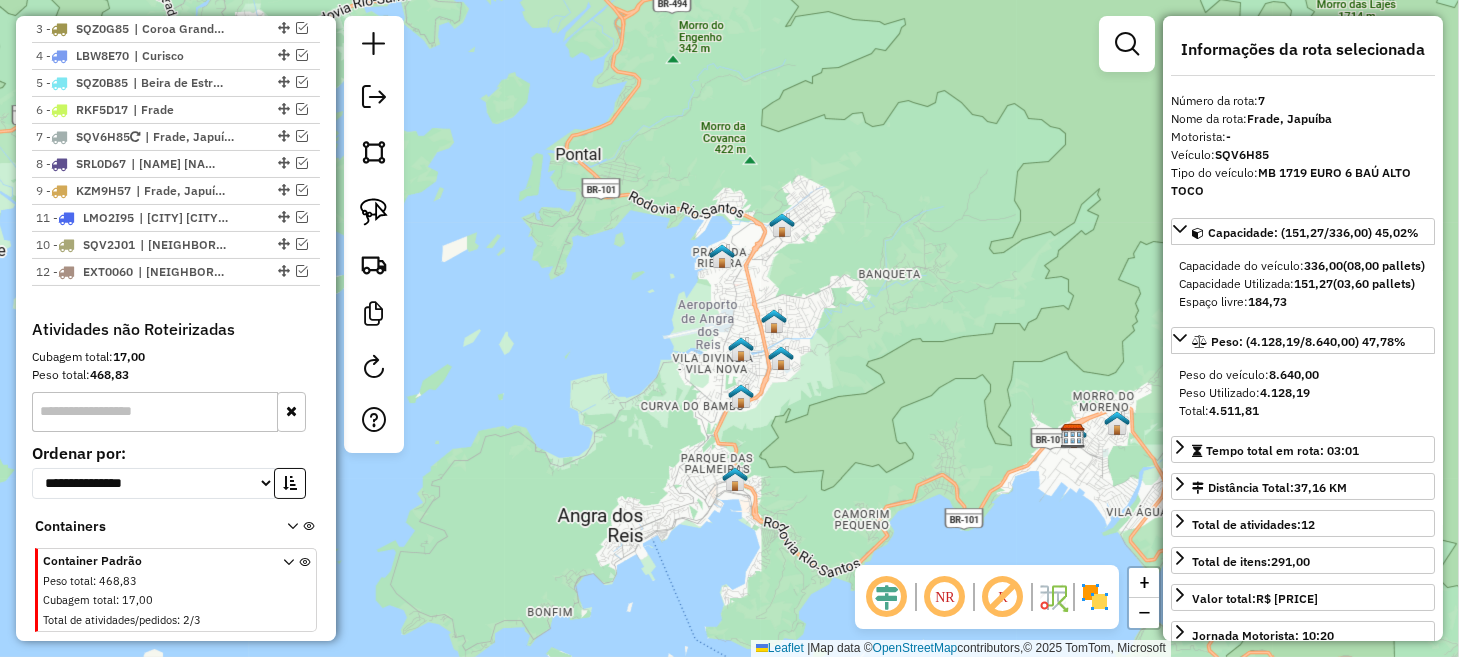drag, startPoint x: 274, startPoint y: 214, endPoint x: 274, endPoint y: 245, distance: 31 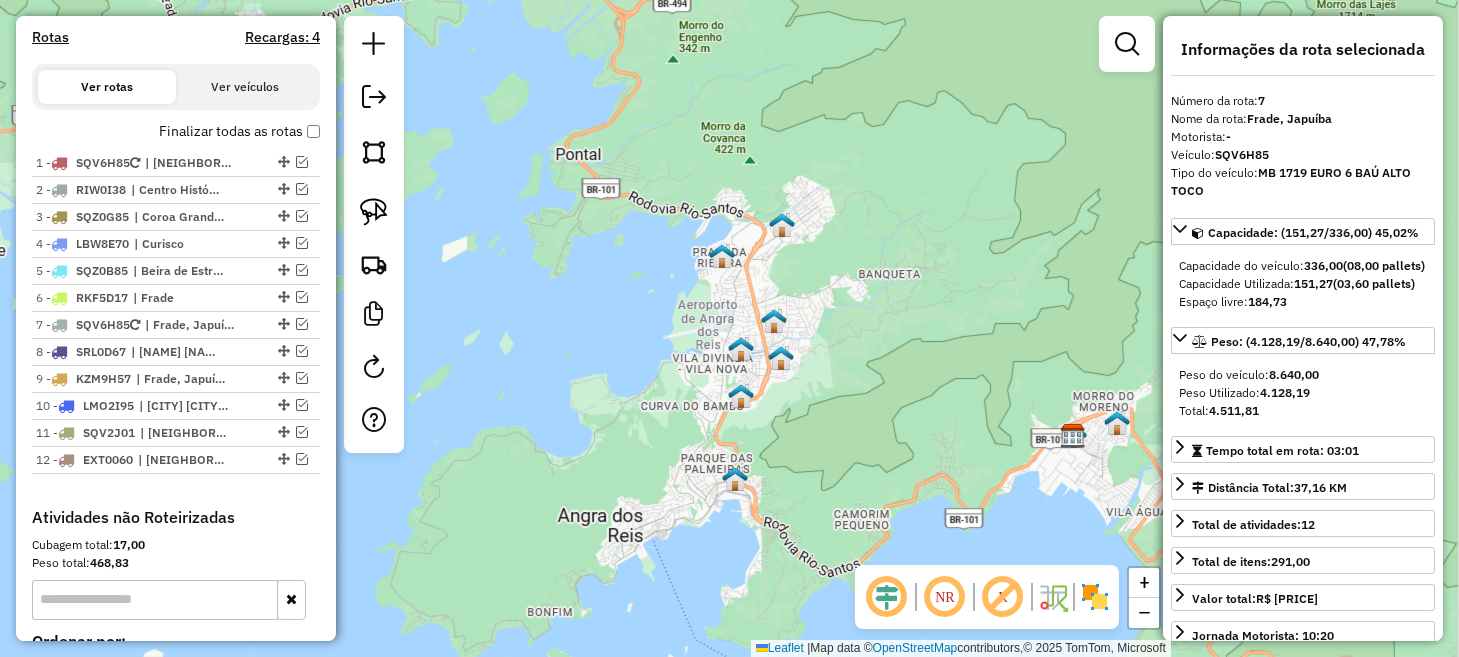 scroll, scrollTop: 629, scrollLeft: 0, axis: vertical 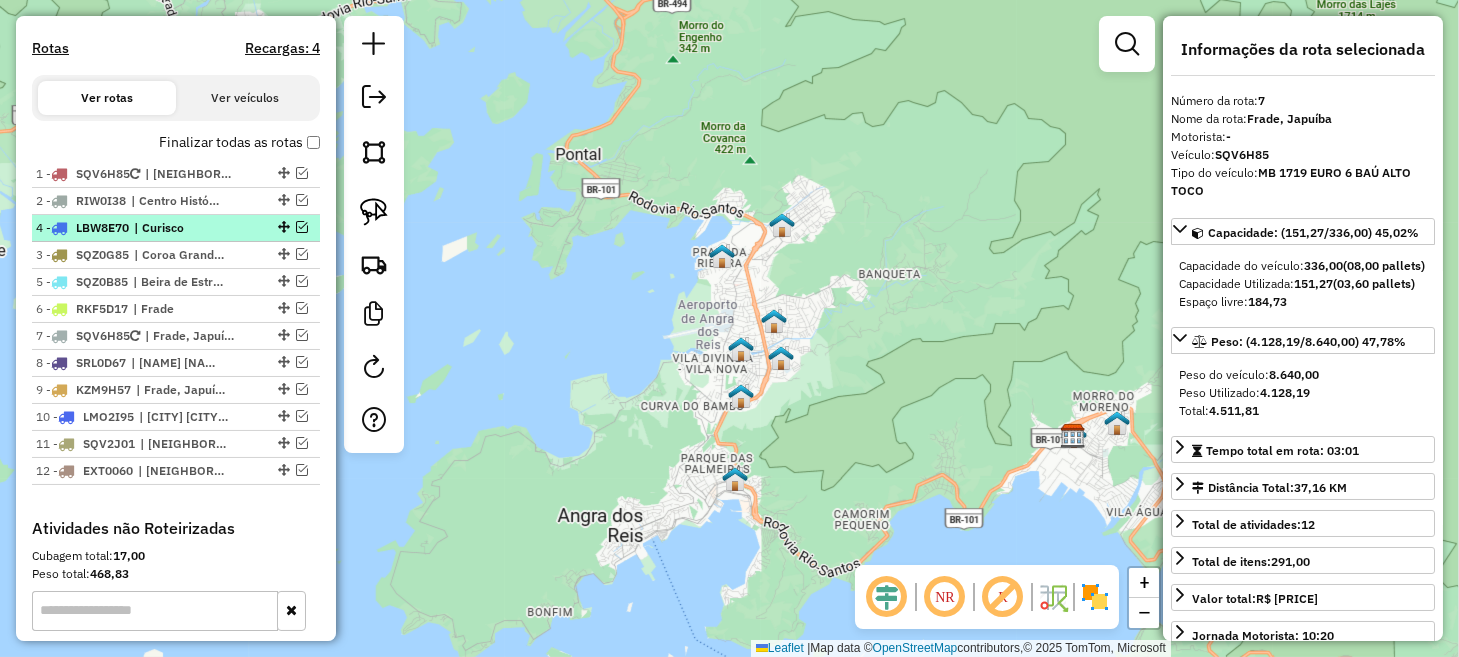 drag, startPoint x: 278, startPoint y: 252, endPoint x: 278, endPoint y: 223, distance: 29 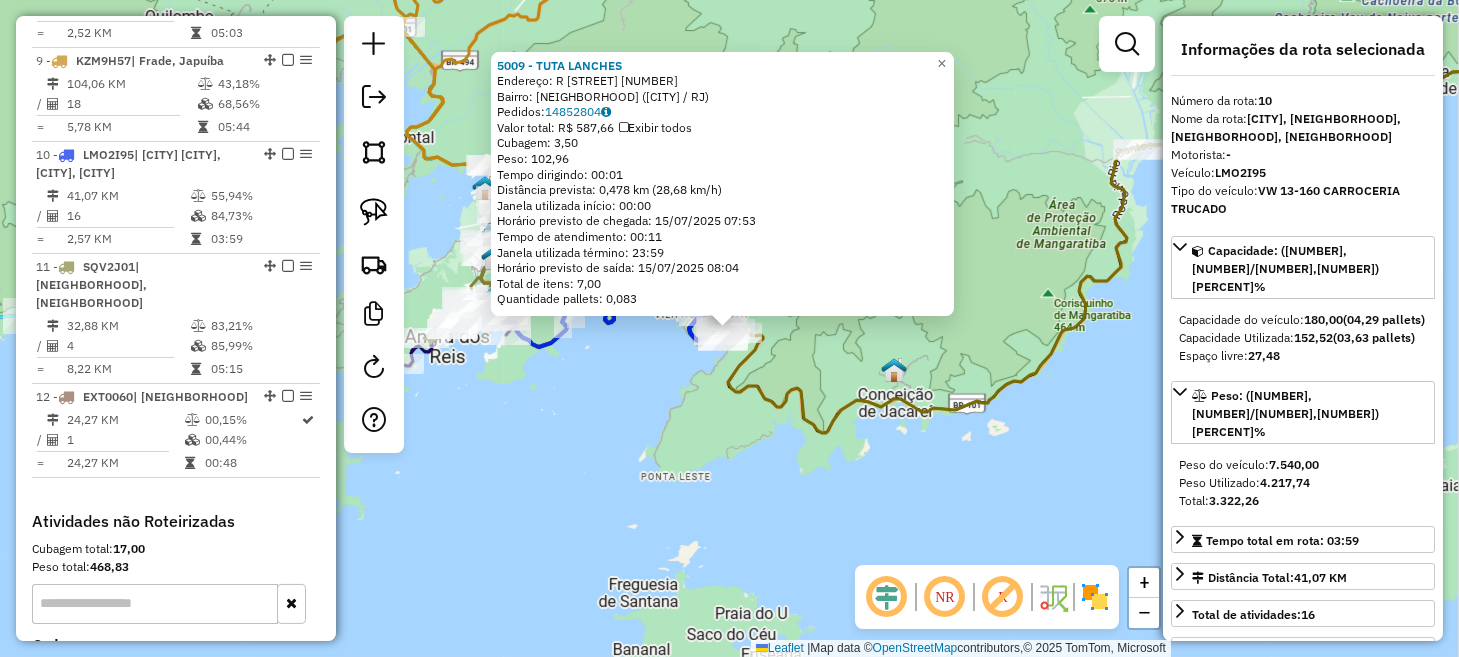 scroll, scrollTop: 1689, scrollLeft: 0, axis: vertical 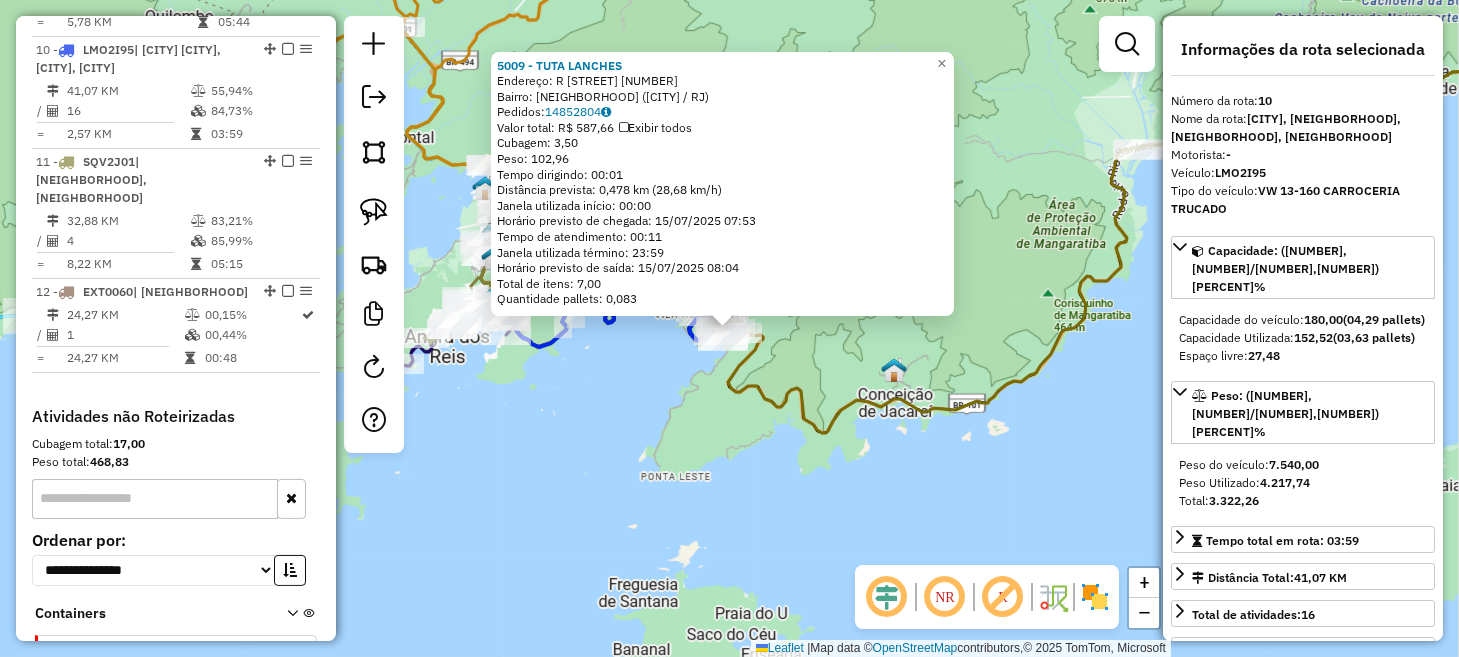 click on "5009 - TUTA LANCHES  Endereço: R   PROFESSOR FRANCISCO CEZARI    550   Bairro: MONSUABA (ANGRA DOS REIS / RJ)   Pedidos:  14852804   Valor total: R$ 587,66   Exibir todos   Cubagem: 3,50  Peso: 102,96  Tempo dirigindo: 00:01   Distância prevista: 0,478 km (28,68 km/h)   Janela utilizada início: 00:00   Horário previsto de chegada: 15/07/2025 07:53   Tempo de atendimento: 00:11   Janela utilizada término: 23:59   Horário previsto de saída: 15/07/2025 08:04   Total de itens: 7,00   Quantidade pallets: 0,083  × Janela de atendimento Grade de atendimento Capacidade Transportadoras Veículos Cliente Pedidos  Rotas Selecione os dias de semana para filtrar as janelas de atendimento  Seg   Ter   Qua   Qui   Sex   Sáb   Dom  Informe o período da janela de atendimento: De: Até:  Filtrar exatamente a janela do cliente  Considerar janela de atendimento padrão  Selecione os dias de semana para filtrar as grades de atendimento  Seg   Ter   Qua   Qui   Sex   Sáb   Dom   Peso mínimo:   Peso máximo:   De:  De:" 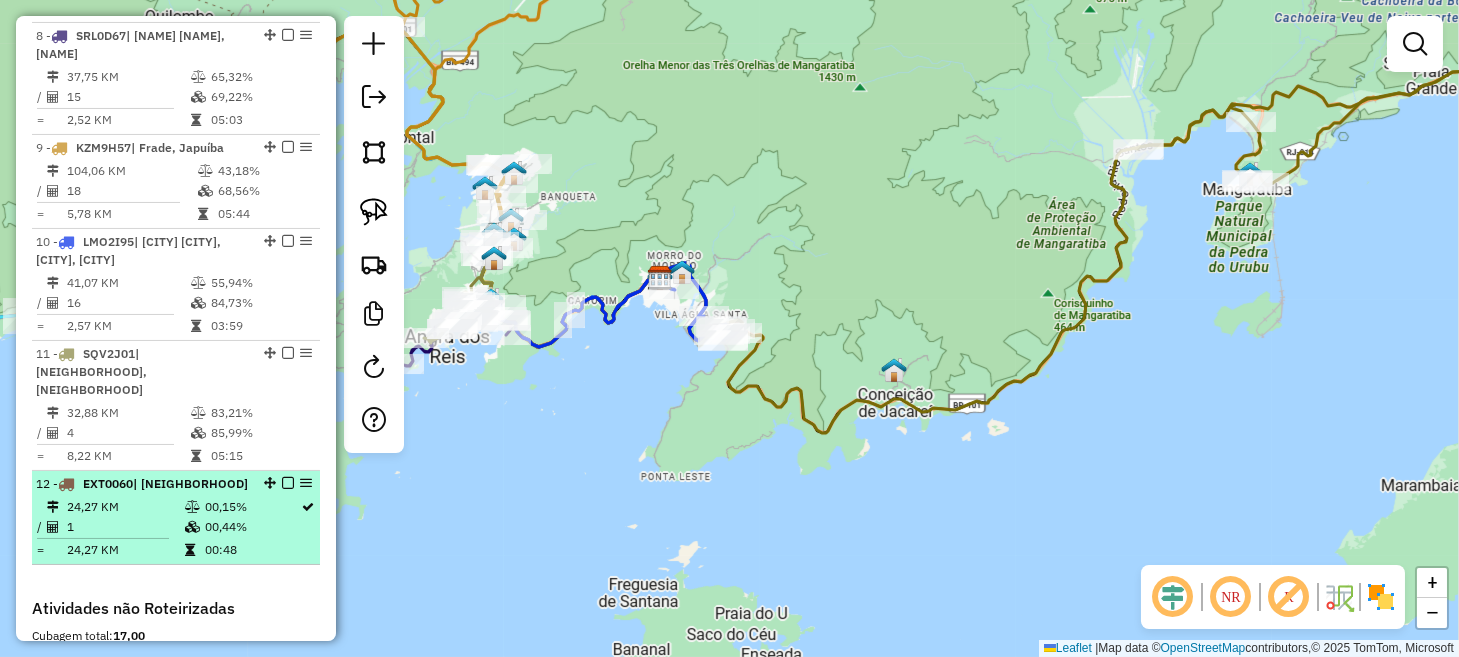 scroll, scrollTop: 1489, scrollLeft: 0, axis: vertical 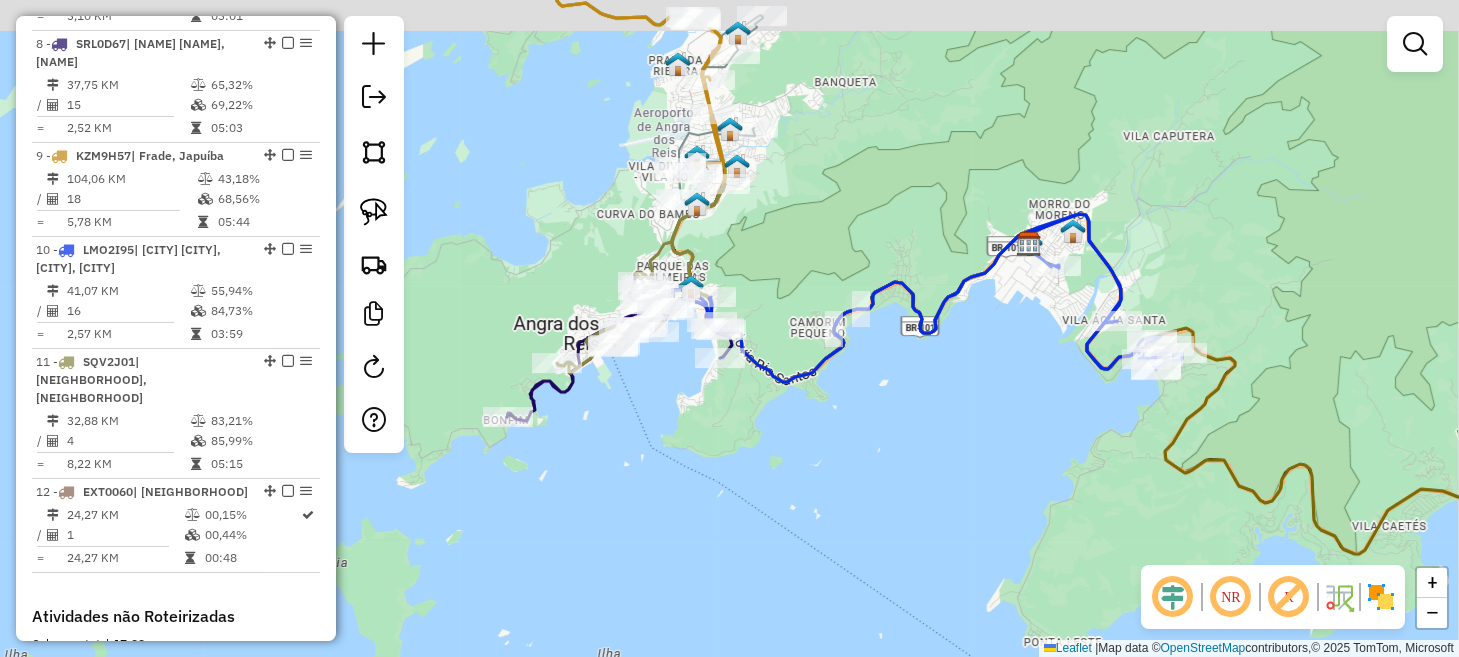 drag, startPoint x: 470, startPoint y: 372, endPoint x: 701, endPoint y: 450, distance: 243.81345 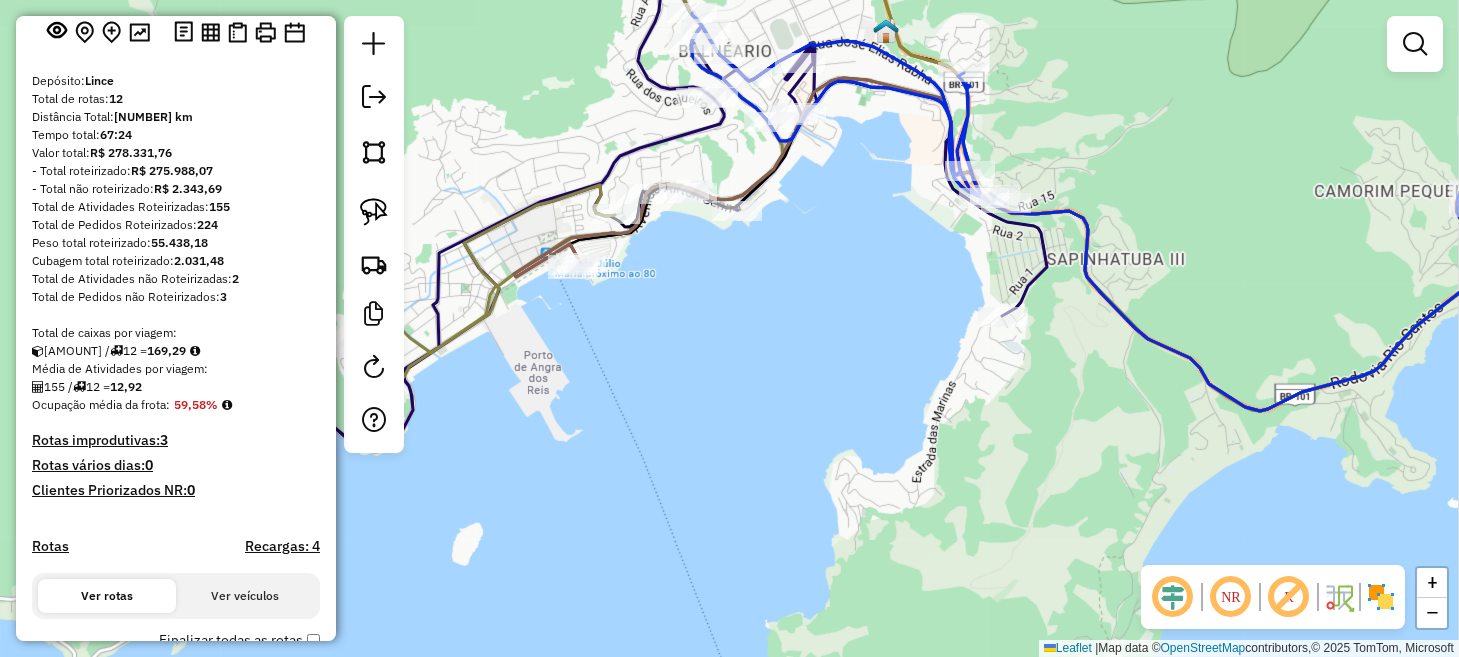 scroll, scrollTop: 89, scrollLeft: 0, axis: vertical 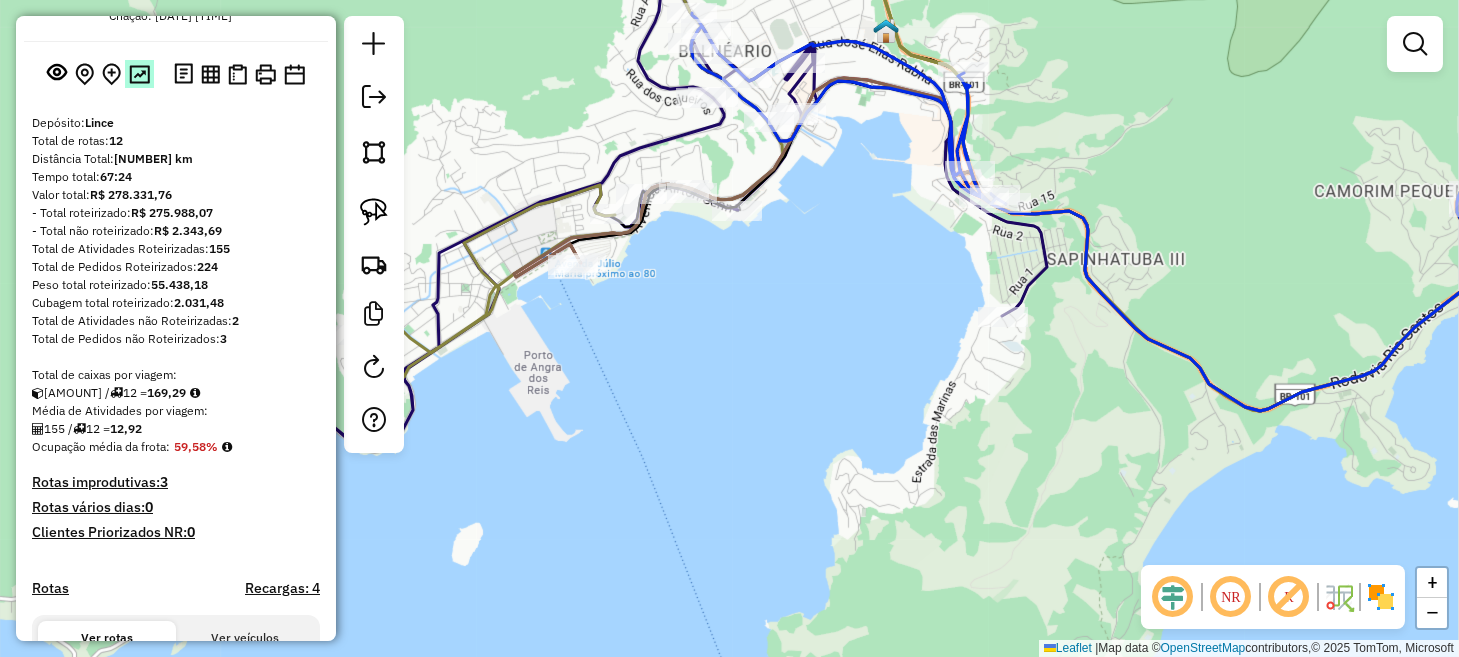 click at bounding box center (139, 74) 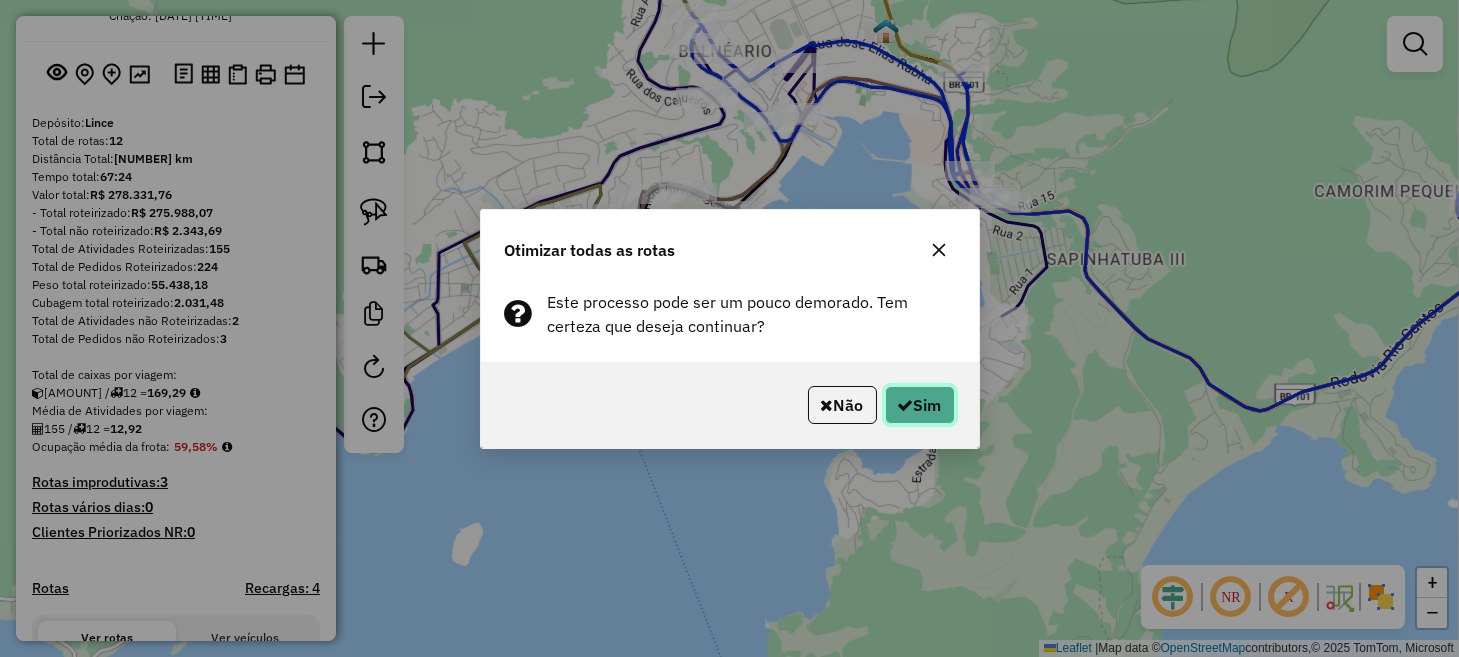 click on "Sim" 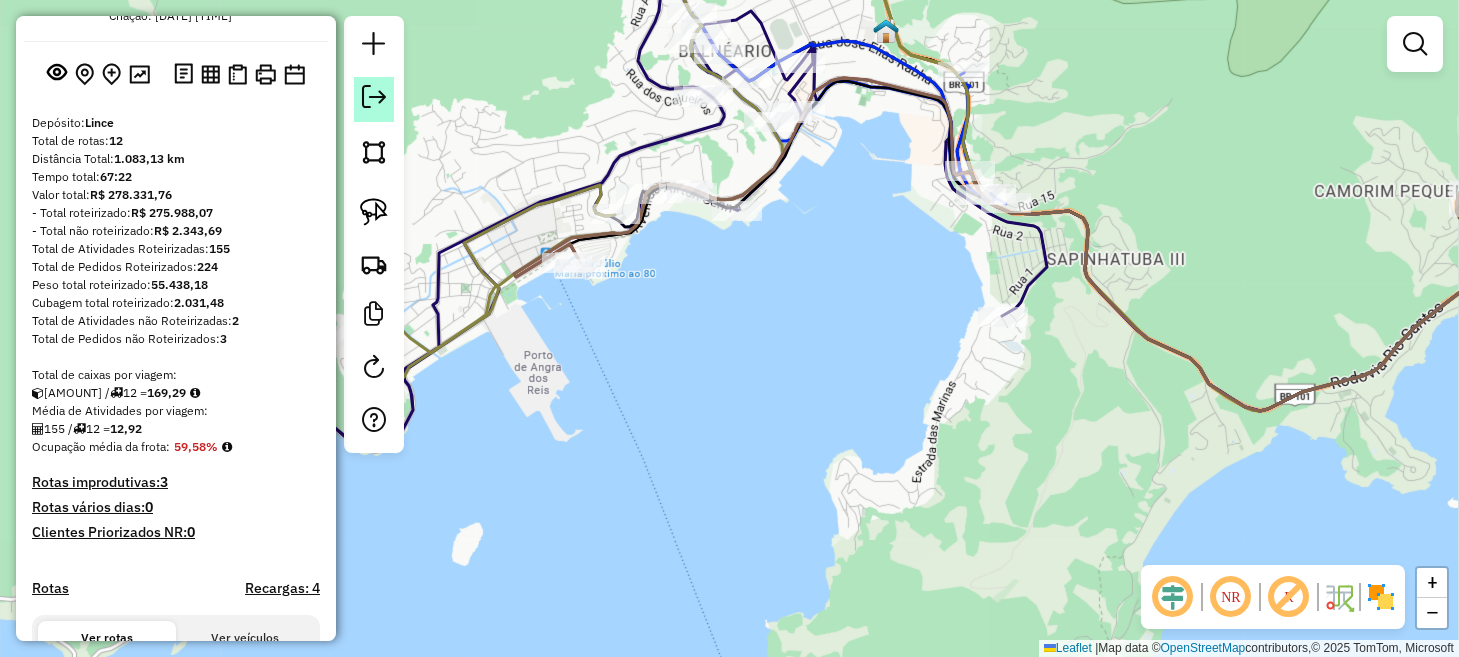 click 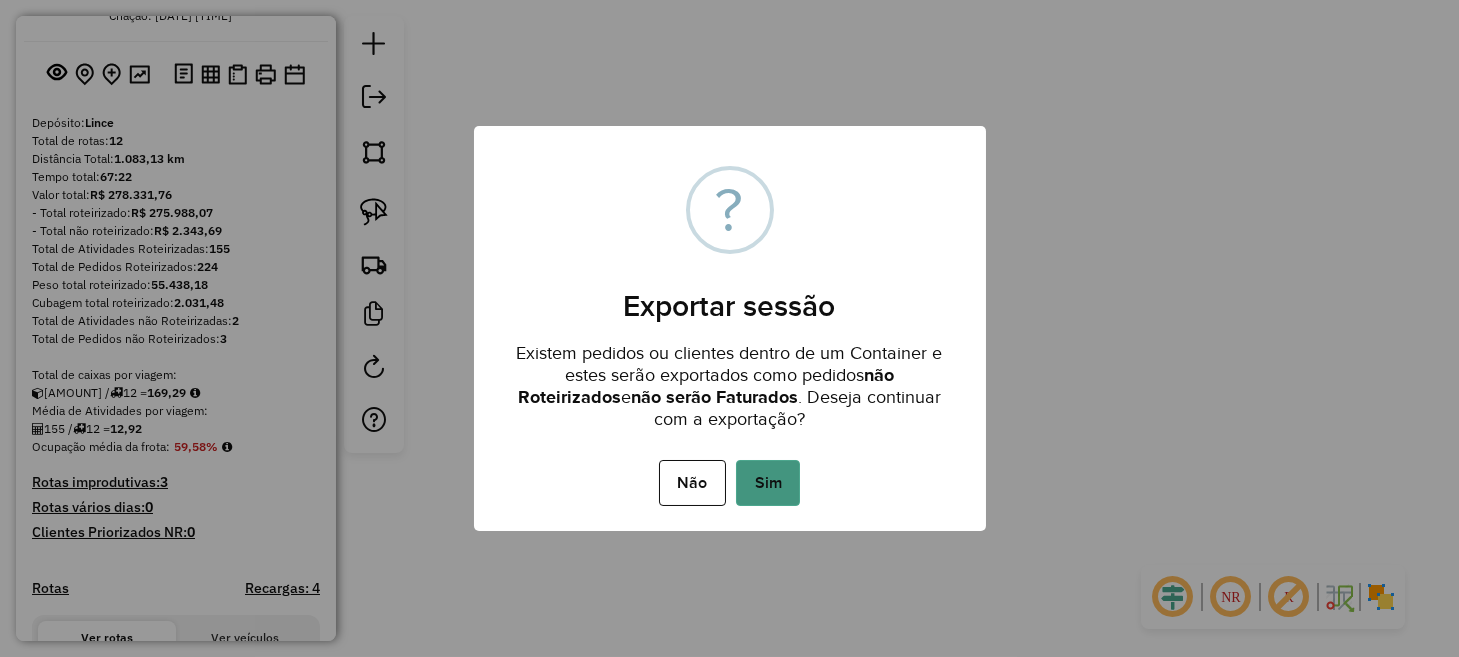 click on "Sim" at bounding box center (768, 483) 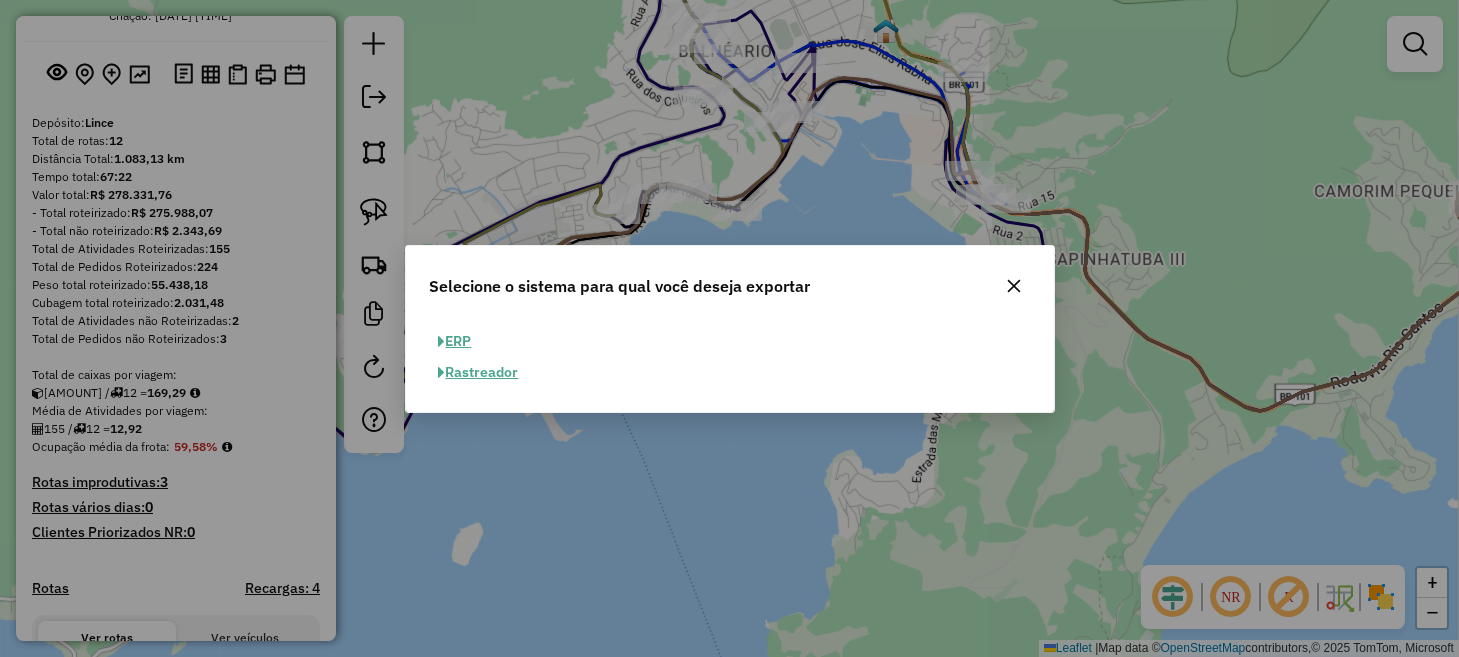 click on "ERP" 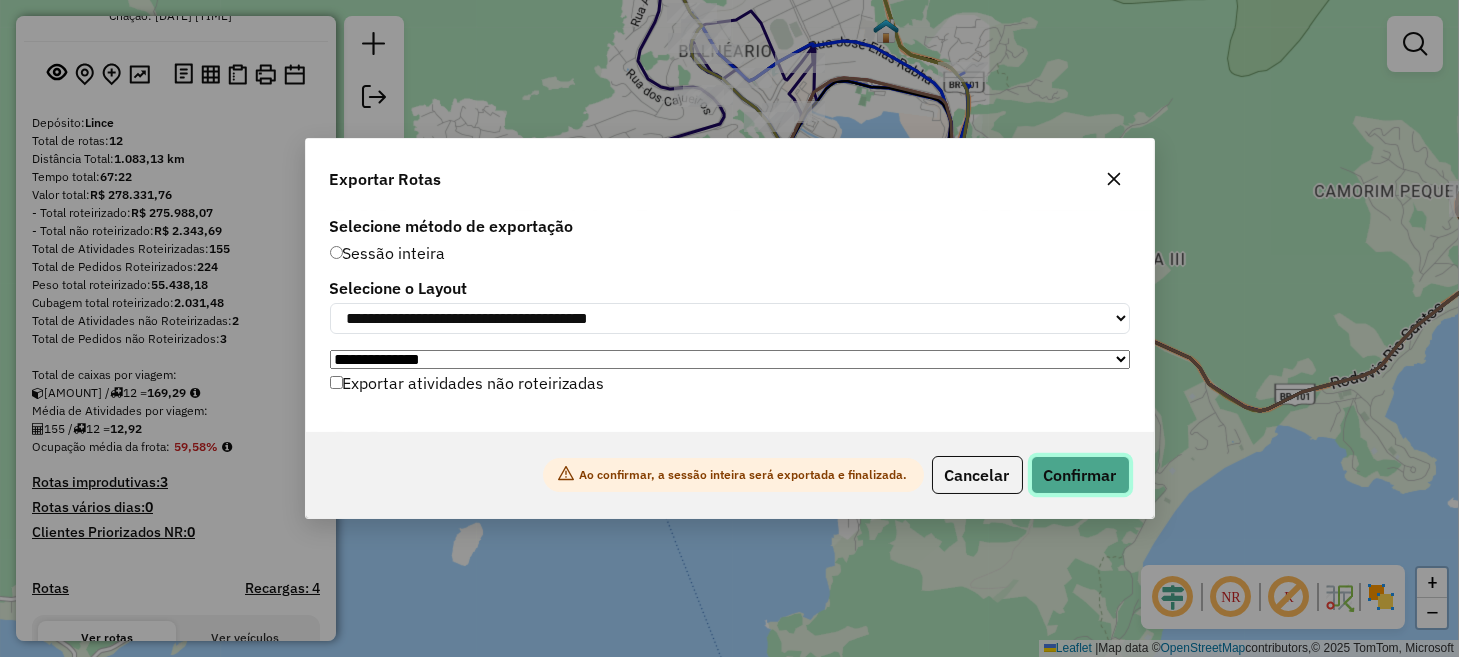 click on "Confirmar" 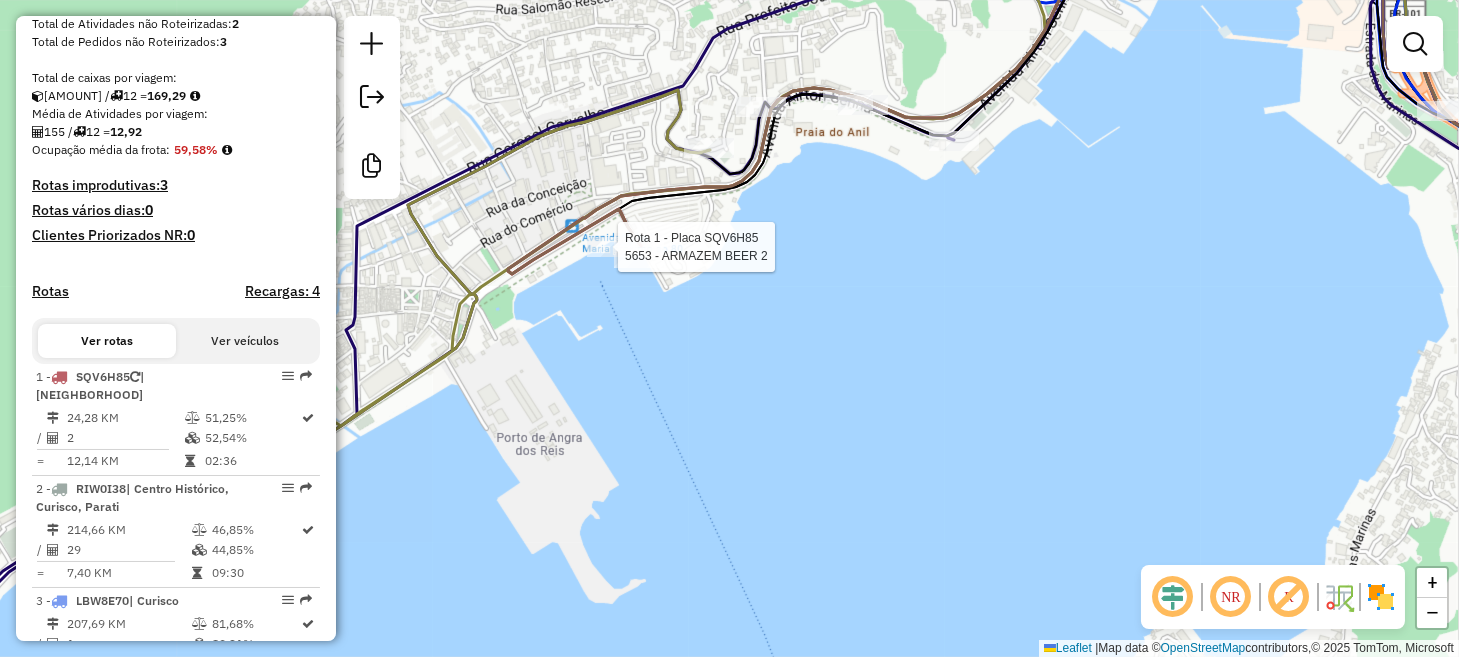 select on "*********" 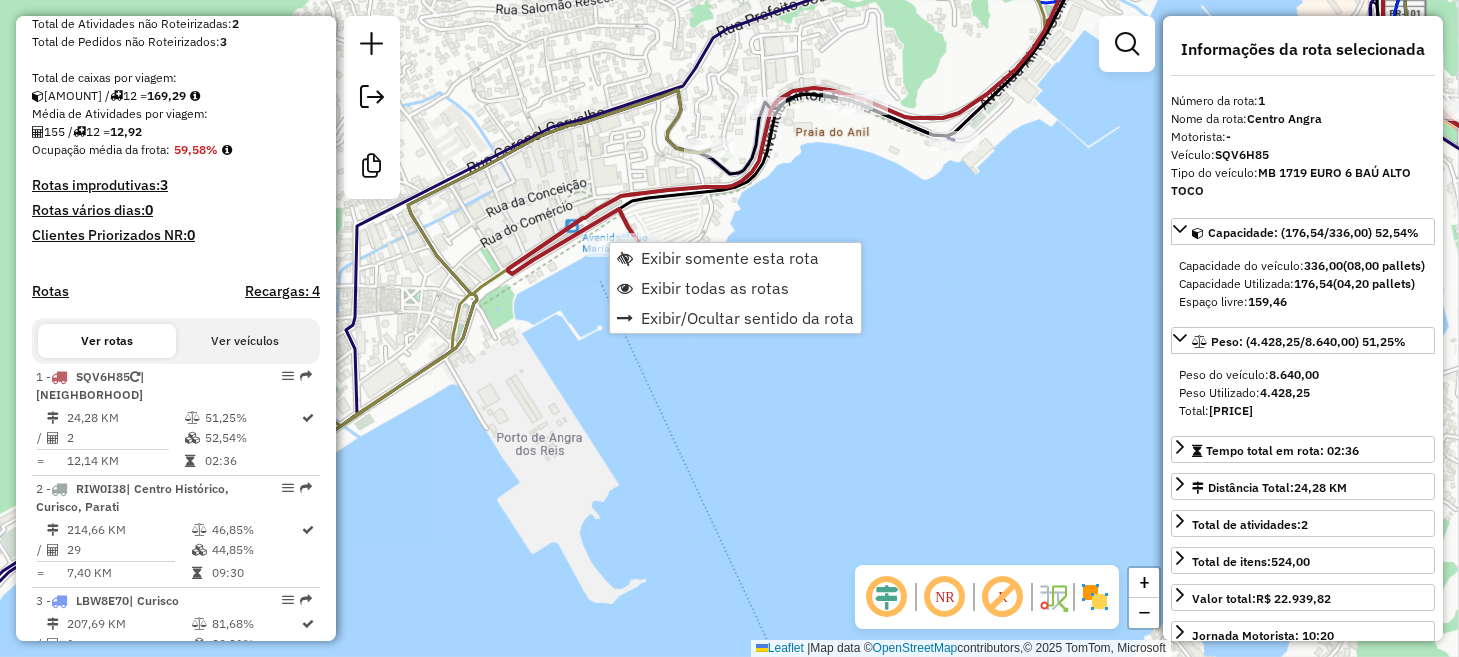 scroll, scrollTop: 787, scrollLeft: 0, axis: vertical 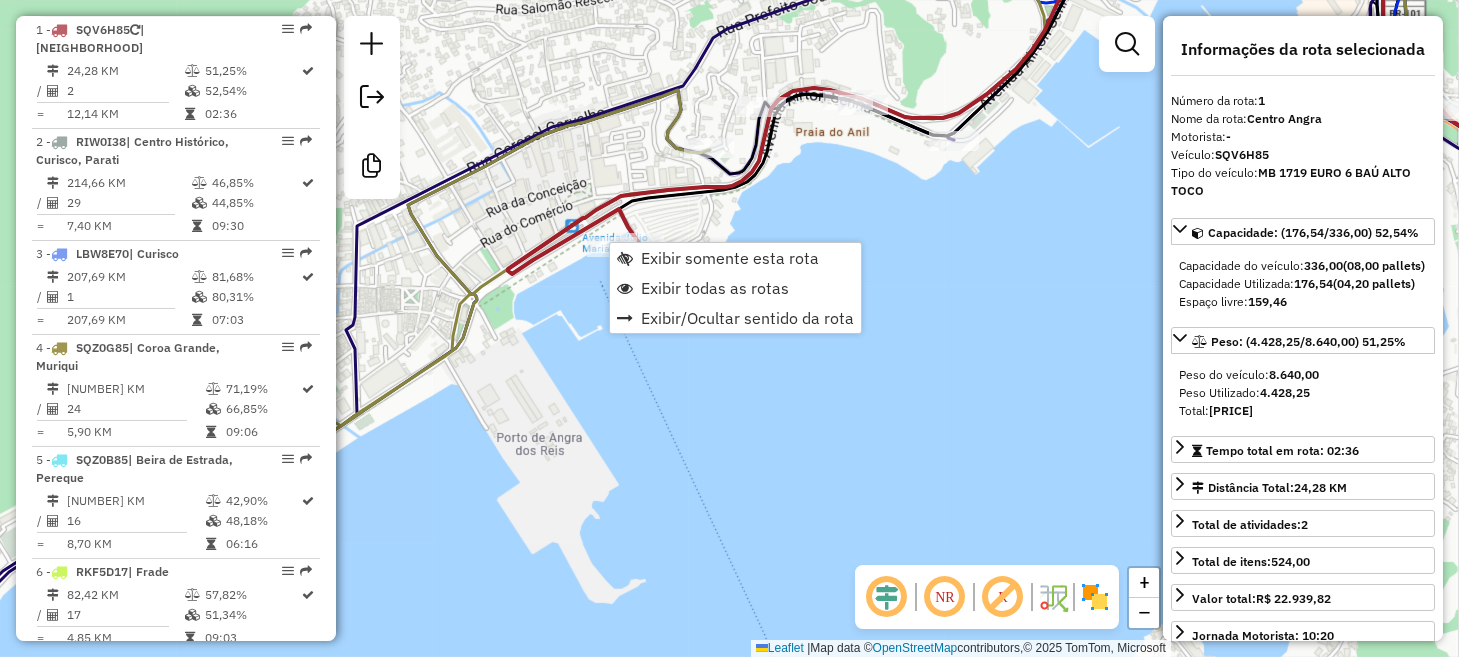 click on "Janela de atendimento Grade de atendimento Capacidade Transportadoras Veículos Cliente Pedidos  Rotas Selecione os dias de semana para filtrar as janelas de atendimento  Seg   Ter   Qua   Qui   Sex   Sáb   Dom  Informe o período da janela de atendimento: De: Até:  Filtrar exatamente a janela do cliente  Considerar janela de atendimento padrão  Selecione os dias de semana para filtrar as grades de atendimento  Seg   Ter   Qua   Qui   Sex   Sáb   Dom   Considerar clientes sem dia de atendimento cadastrado  Clientes fora do dia de atendimento selecionado Filtrar as atividades entre os valores definidos abaixo:  Peso mínimo:   Peso máximo:   Cubagem mínima:   Cubagem máxima:   De:   Até:  Filtrar as atividades entre o tempo de atendimento definido abaixo:  De:   Até:   Considerar capacidade total dos clientes não roteirizados Transportadora: Selecione um ou mais itens Tipo de veículo: Selecione um ou mais itens Veículo: Selecione um ou mais itens Motorista: Selecione um ou mais itens Nome: Rótulo:" 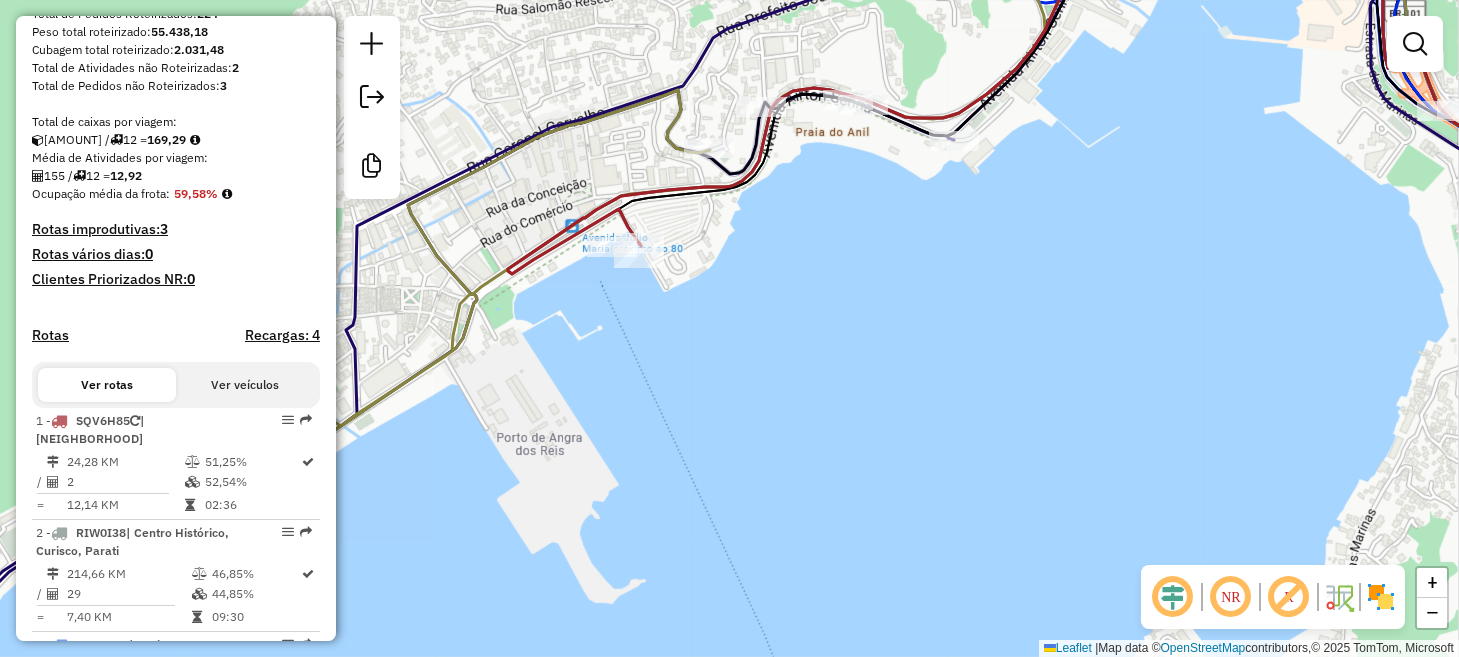 scroll, scrollTop: 387, scrollLeft: 0, axis: vertical 